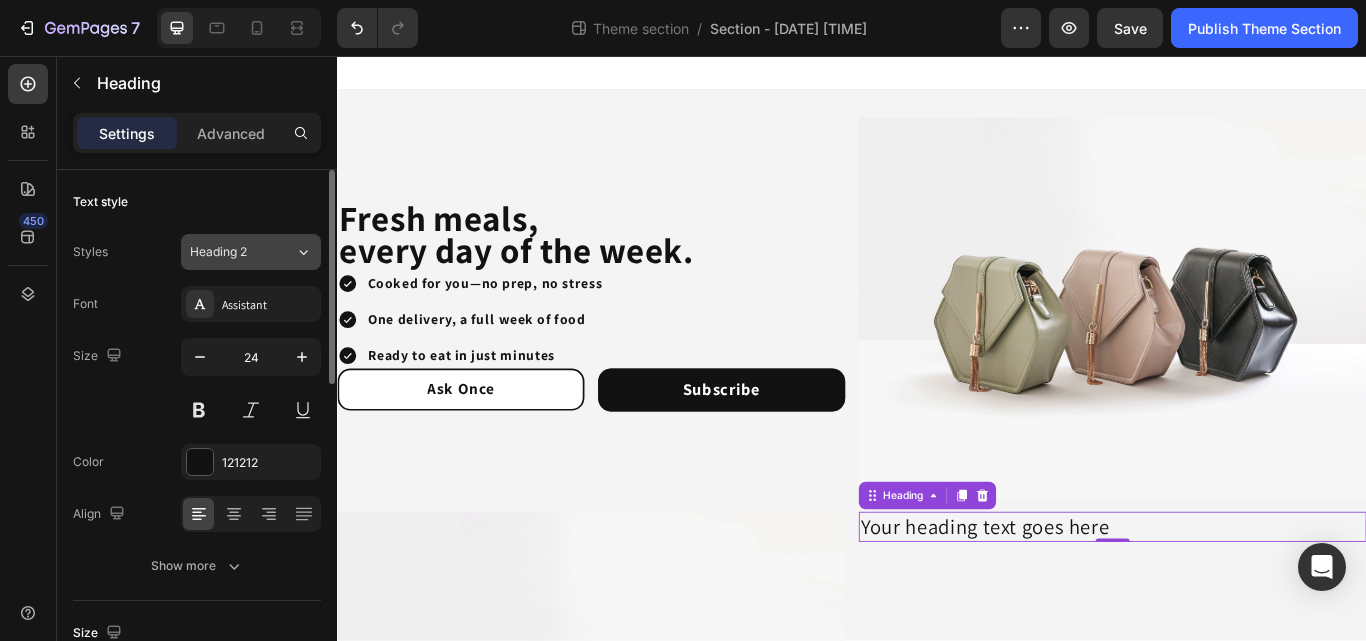 click on "Heading 2" 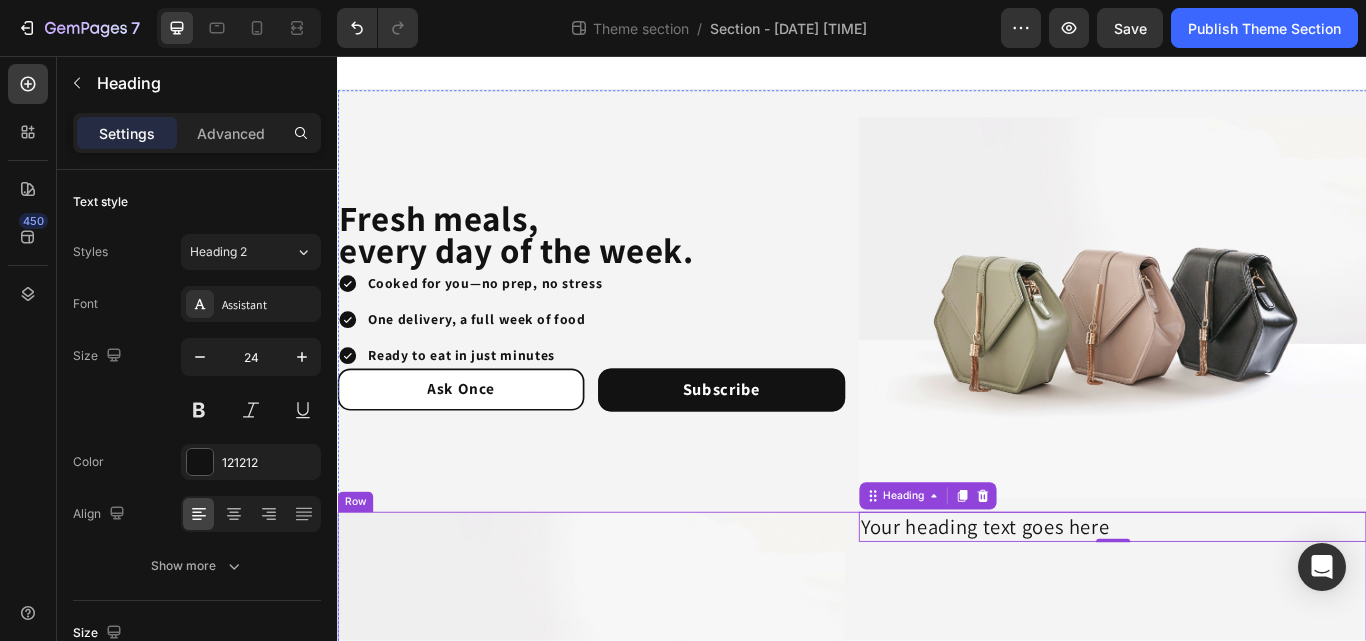 scroll, scrollTop: 0, scrollLeft: 0, axis: both 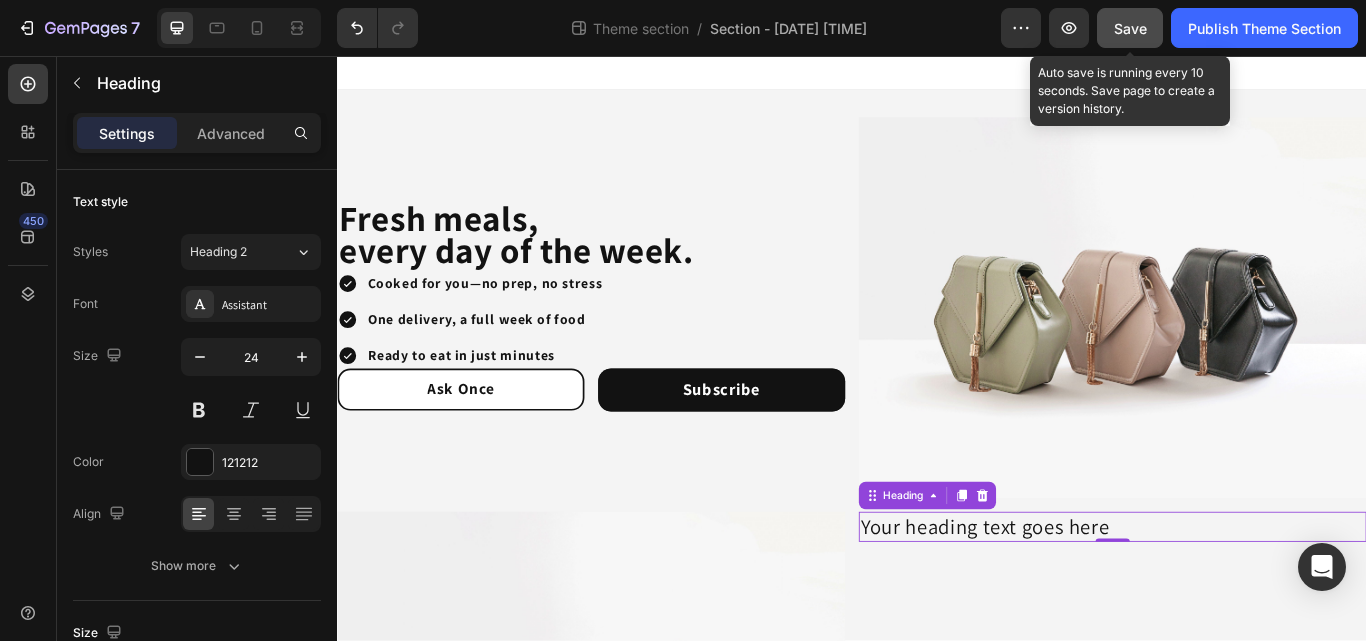 click on "Save" at bounding box center (1130, 28) 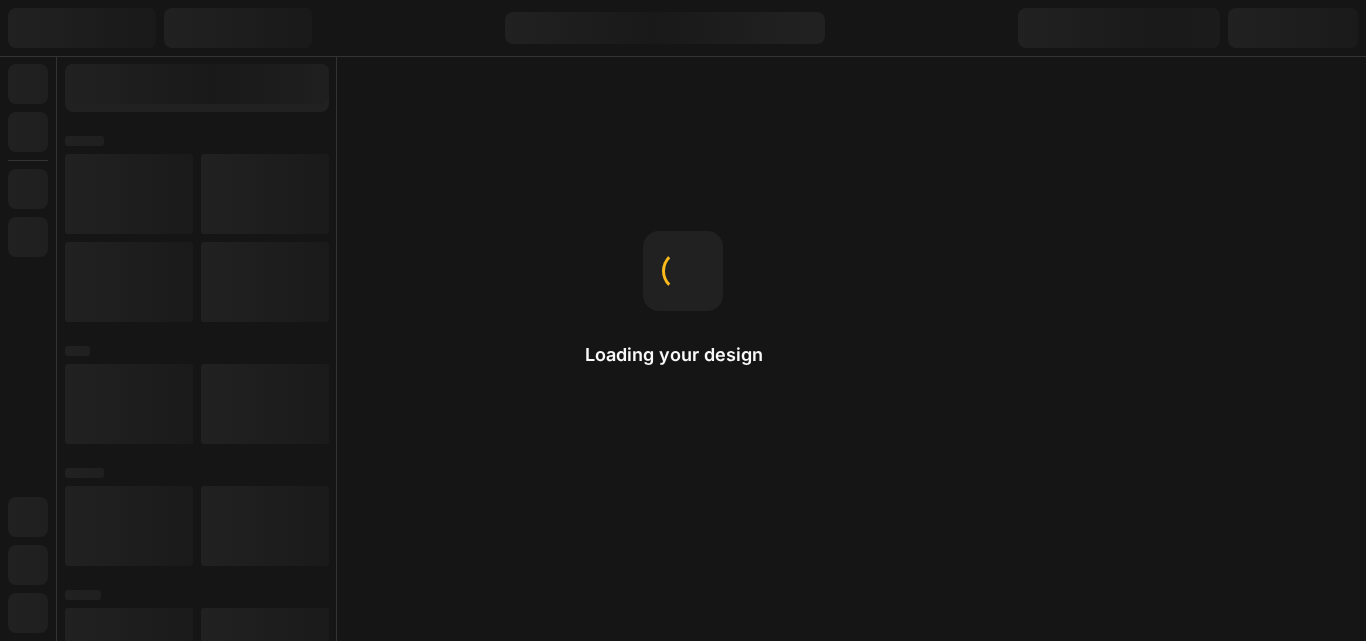 scroll, scrollTop: 0, scrollLeft: 0, axis: both 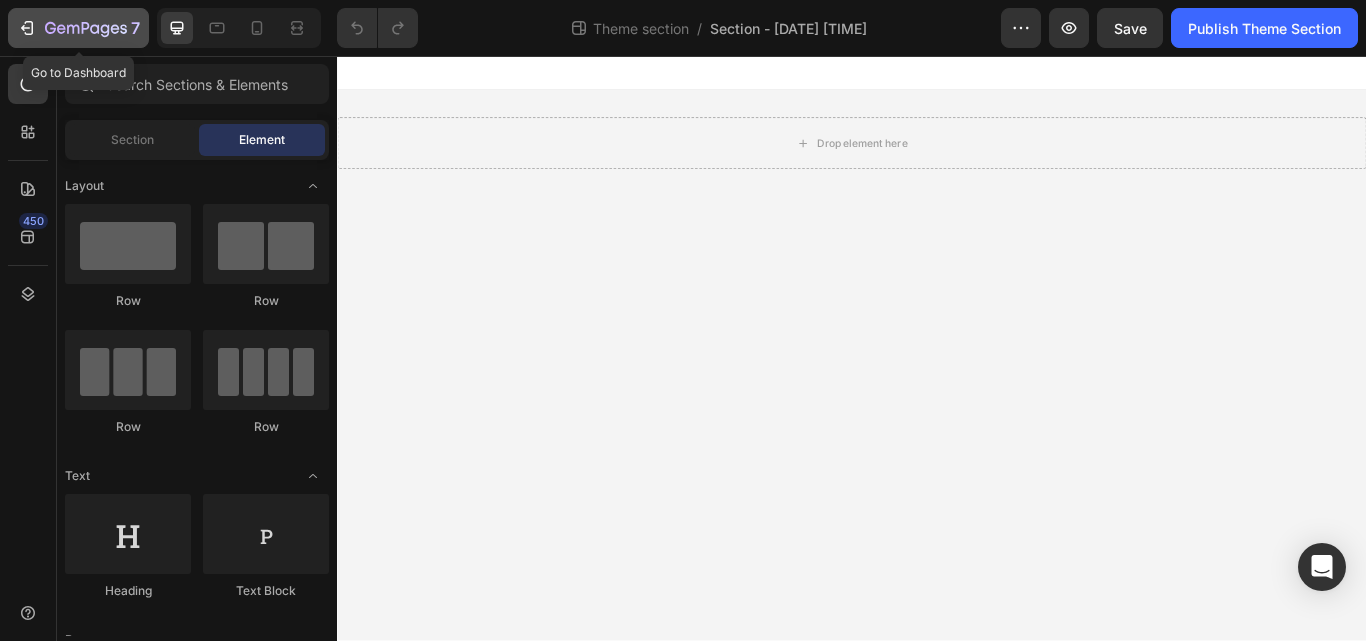click 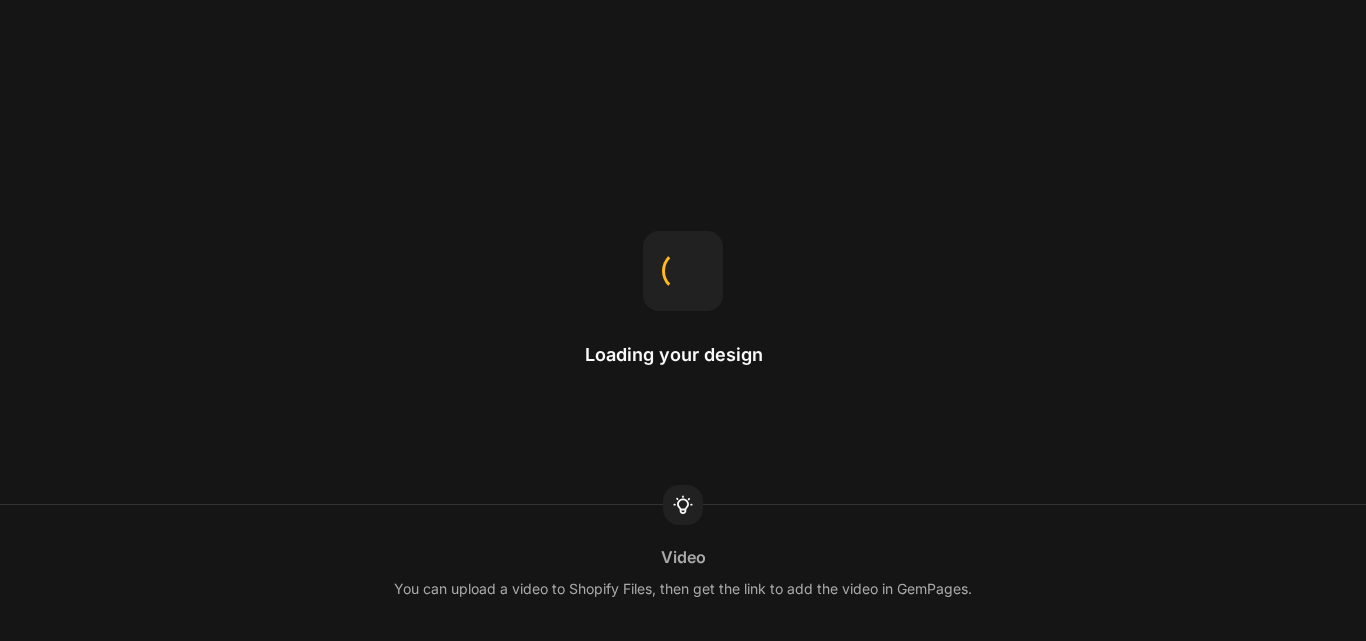scroll, scrollTop: 0, scrollLeft: 0, axis: both 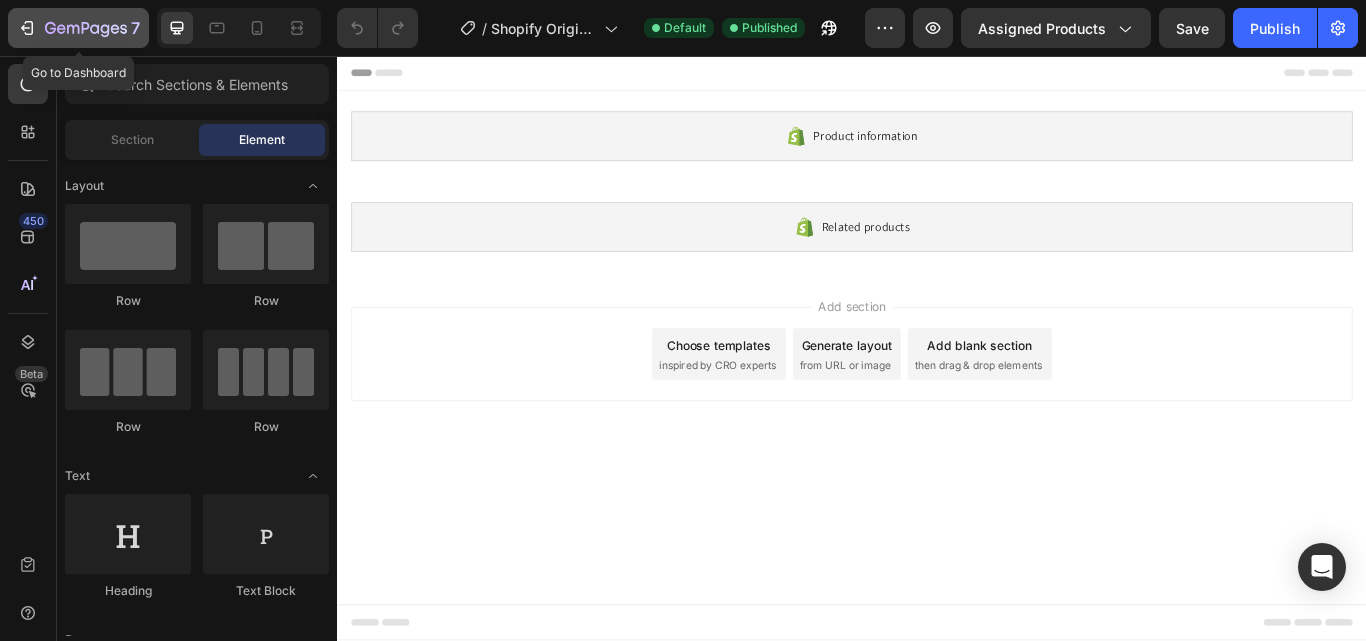 click 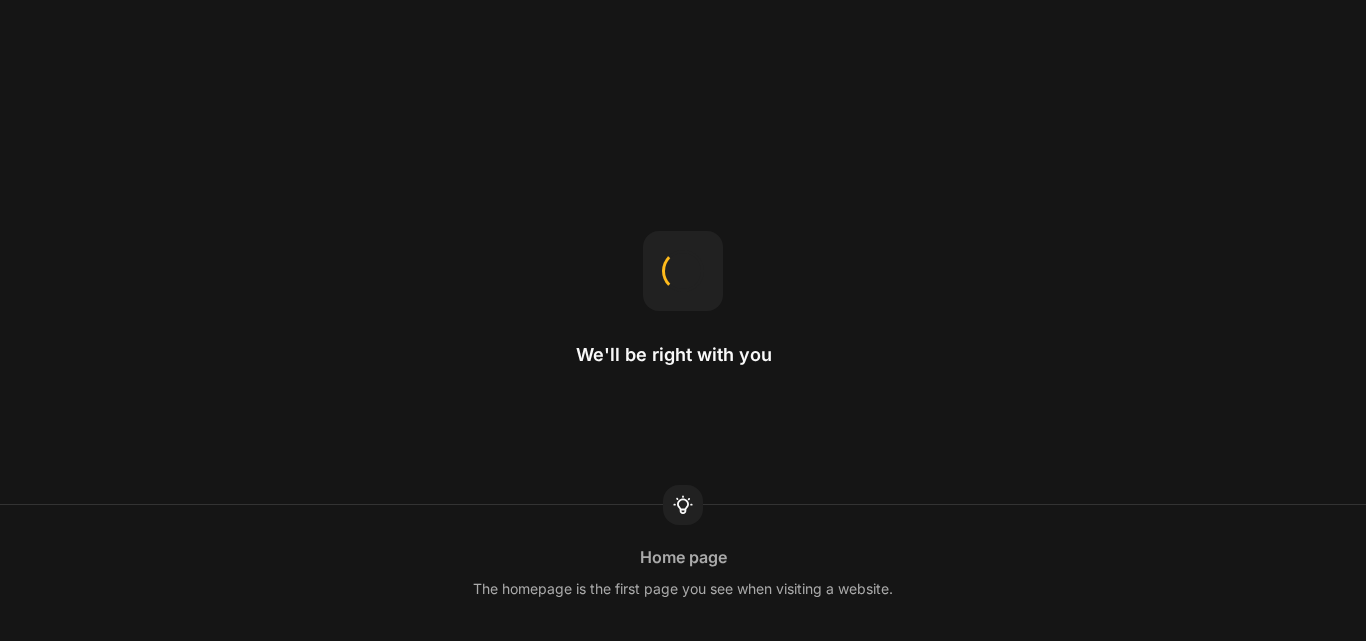 scroll, scrollTop: 0, scrollLeft: 0, axis: both 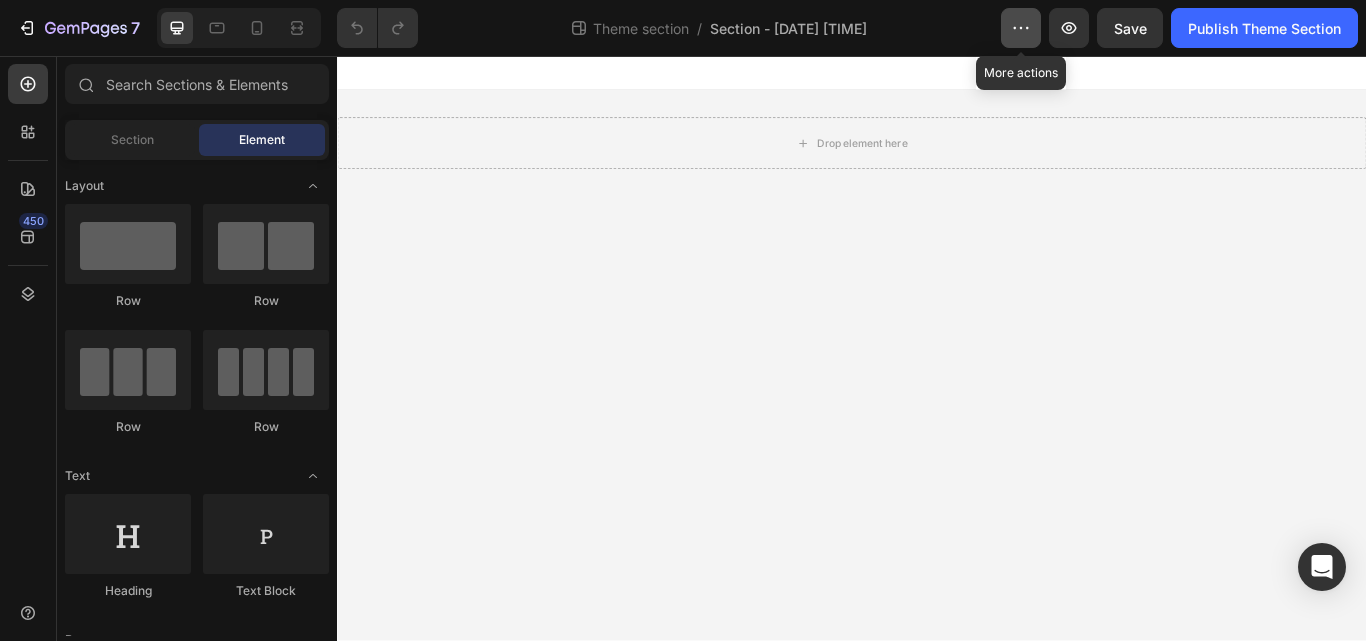 click 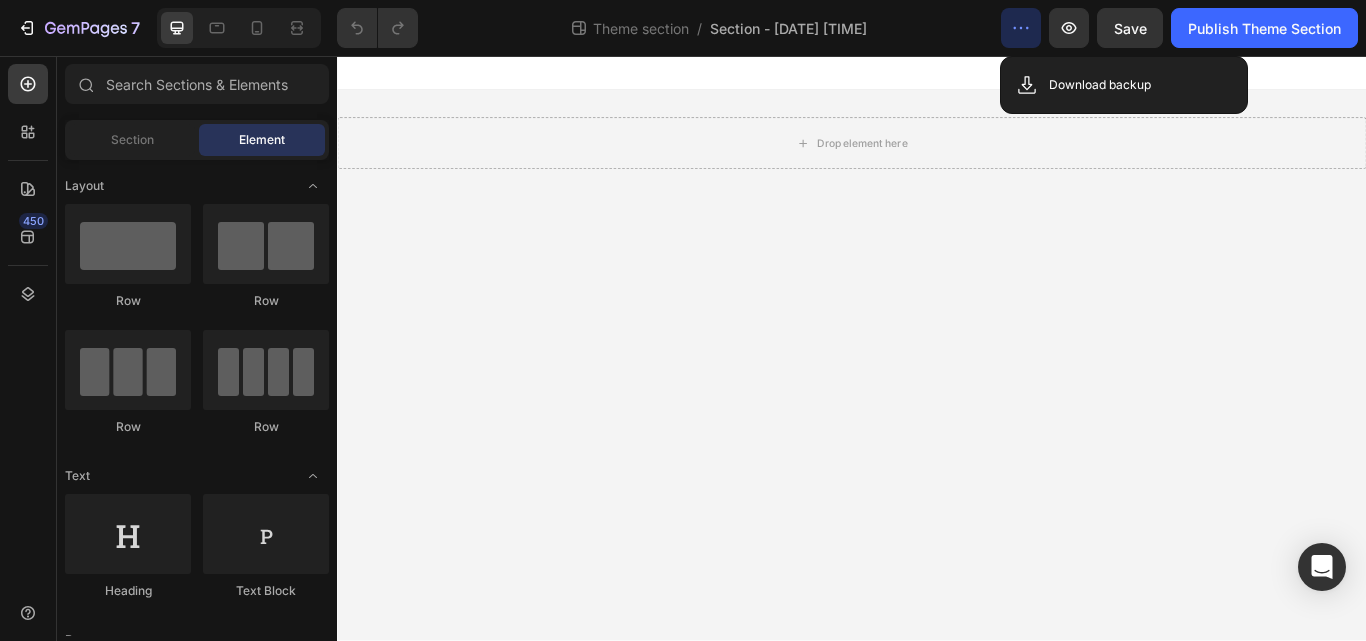 click 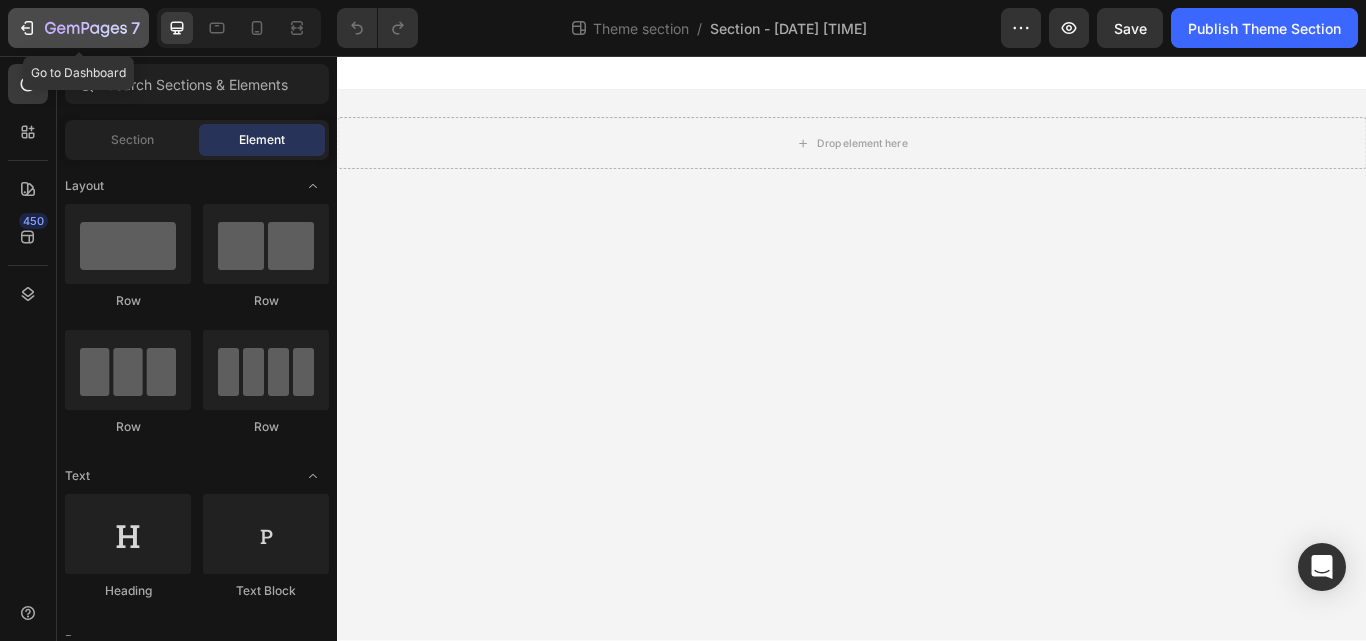 click 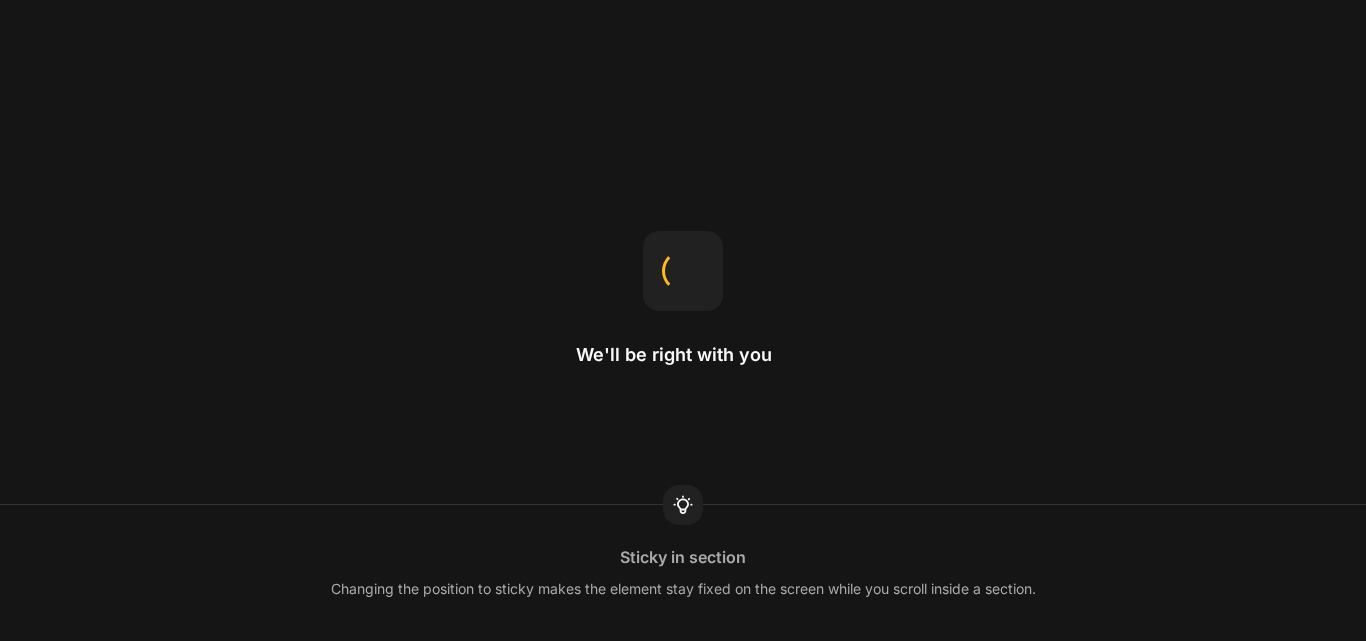 scroll, scrollTop: 0, scrollLeft: 0, axis: both 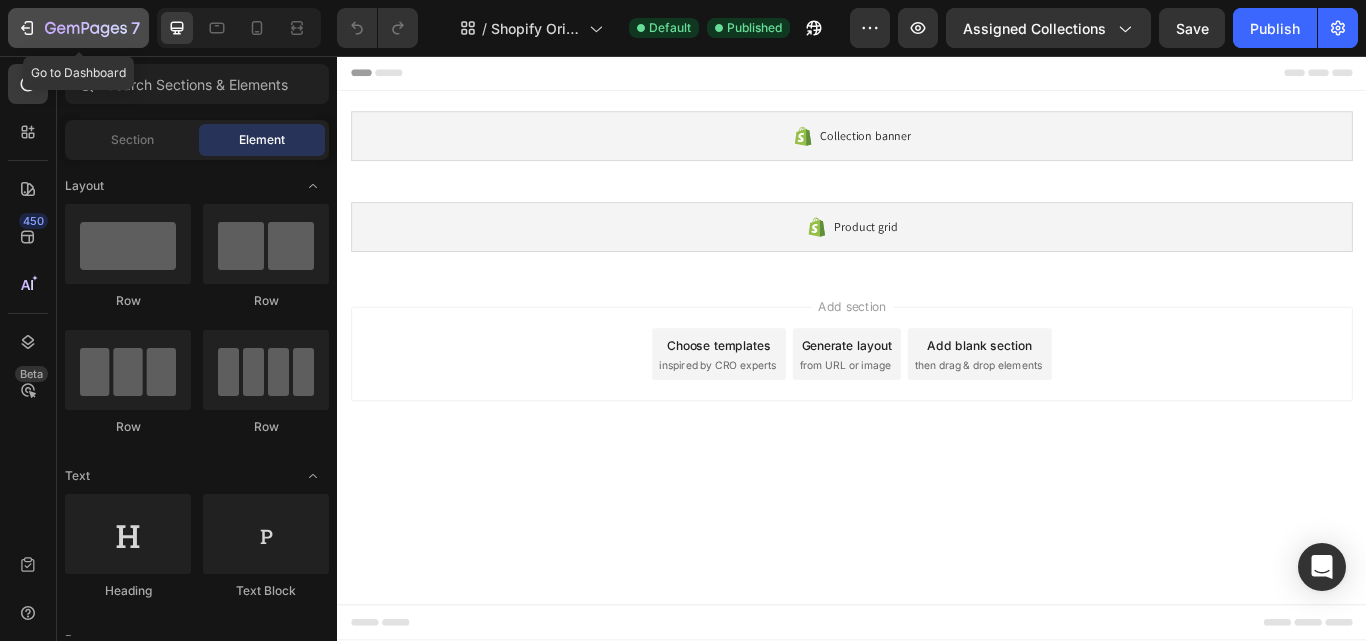 click 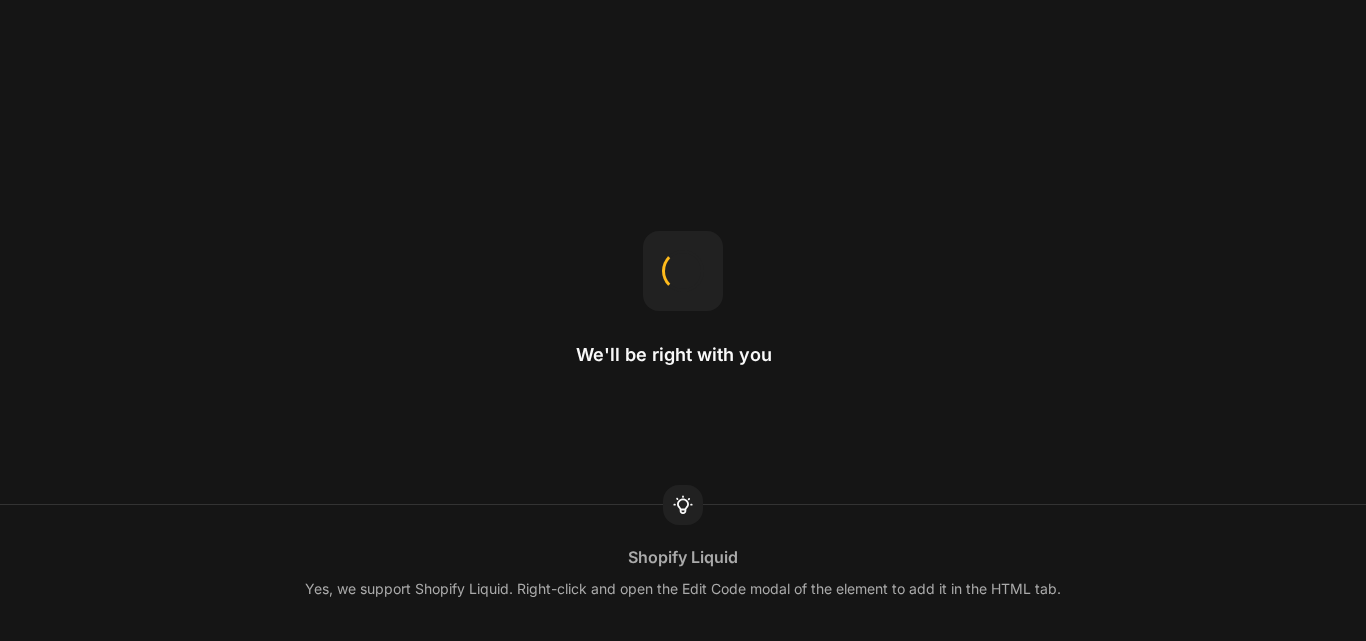 scroll, scrollTop: 0, scrollLeft: 0, axis: both 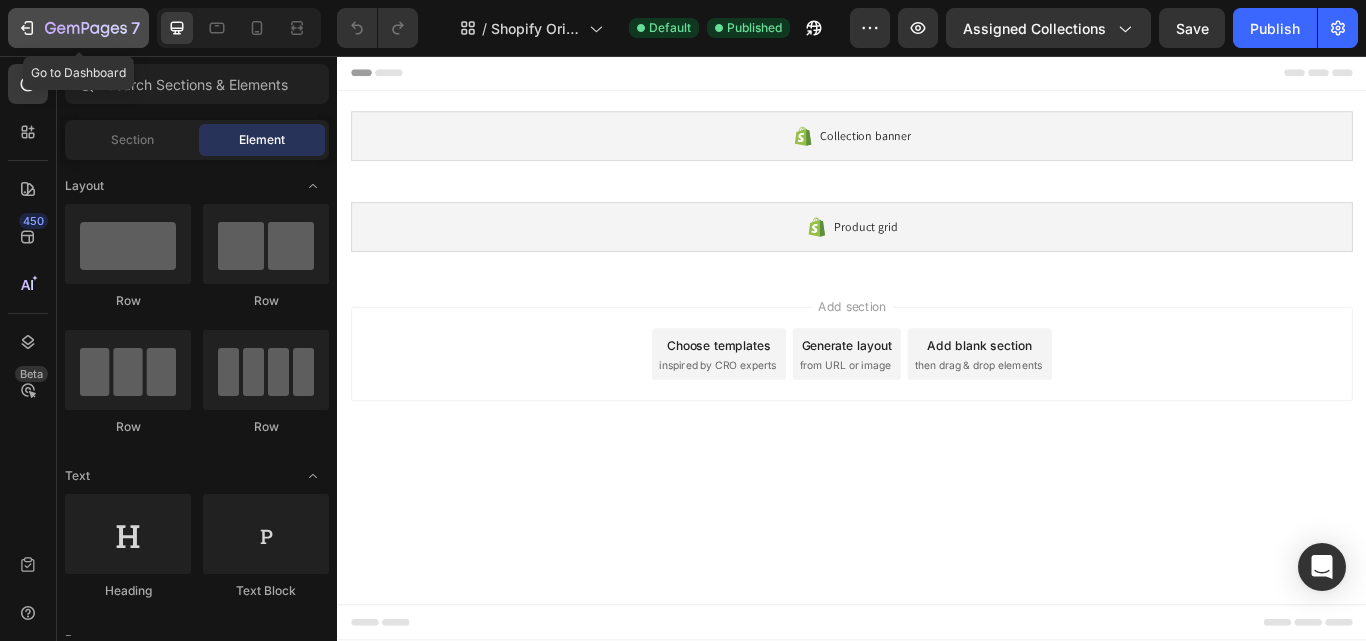 click 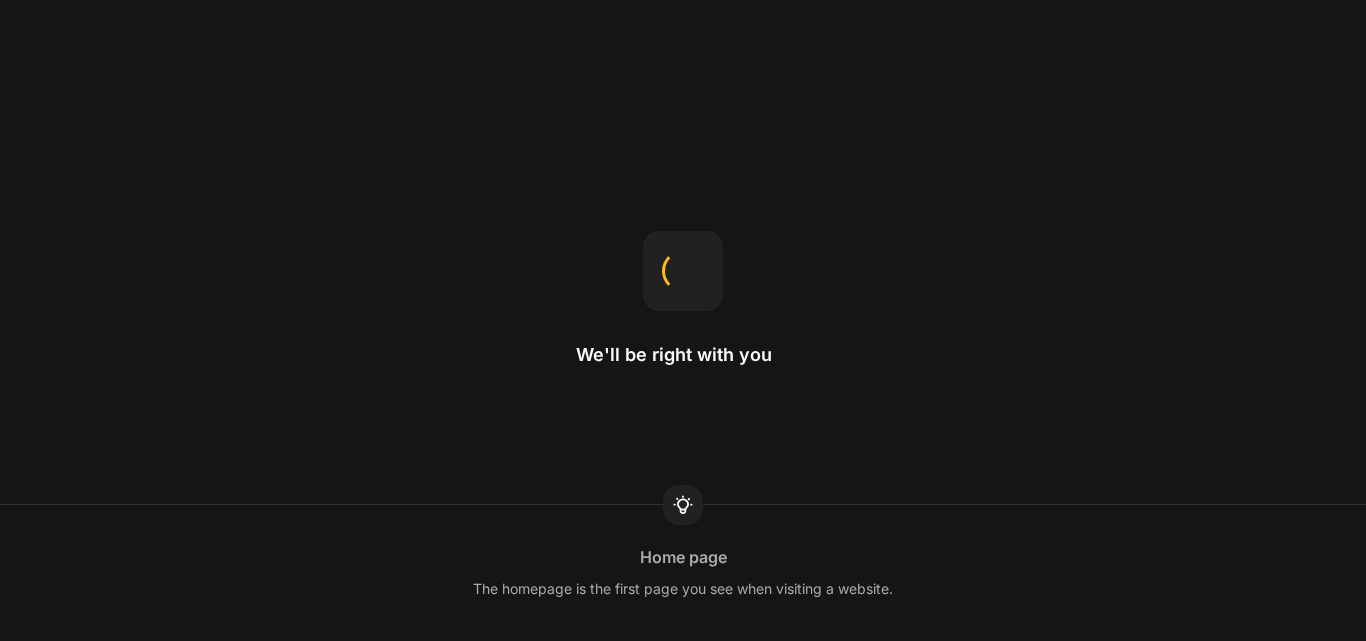 scroll, scrollTop: 0, scrollLeft: 0, axis: both 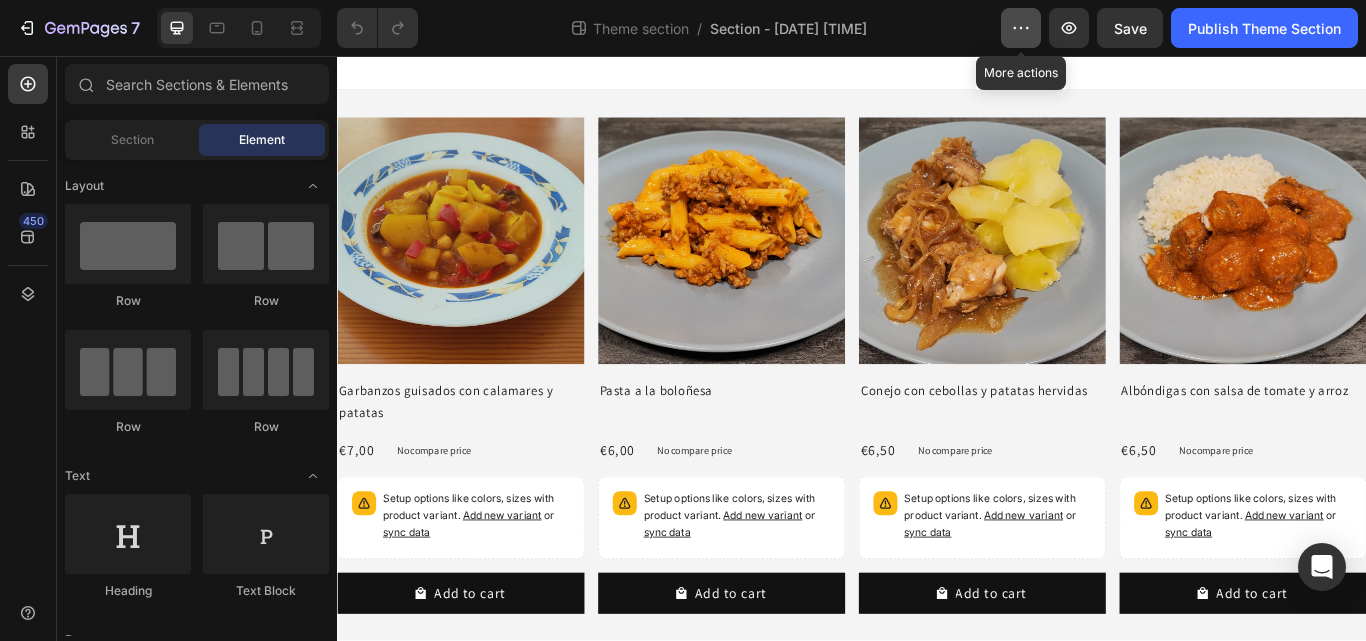 click 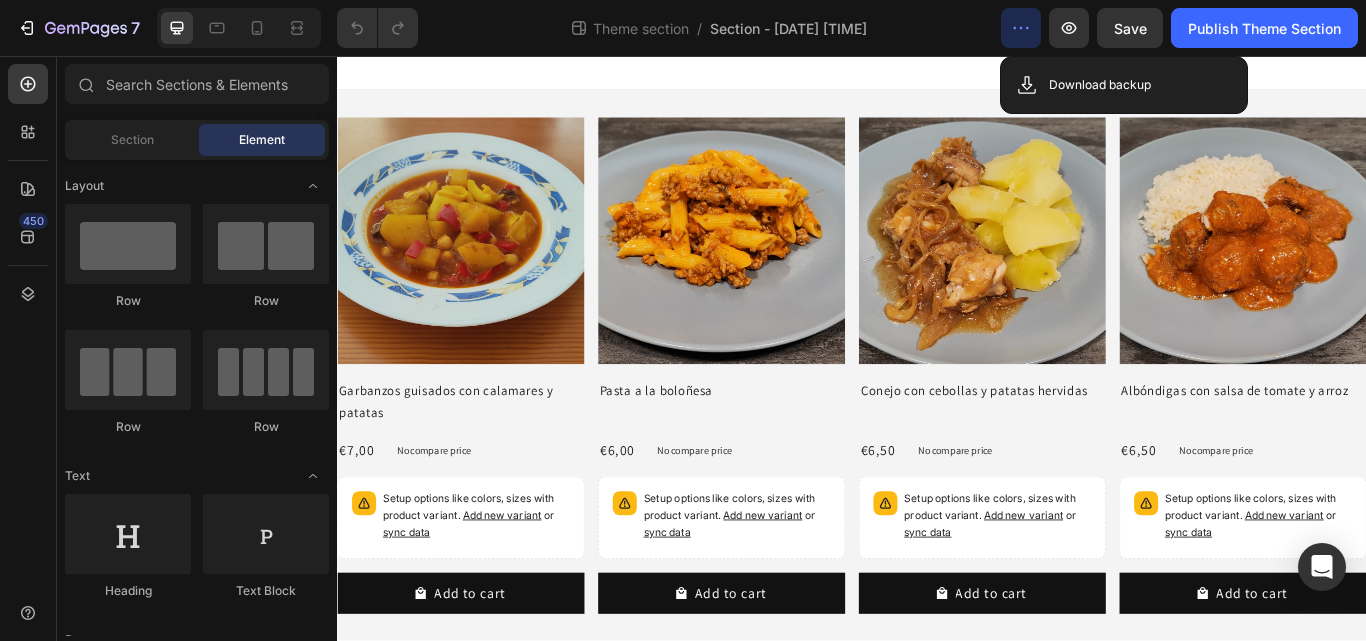 click 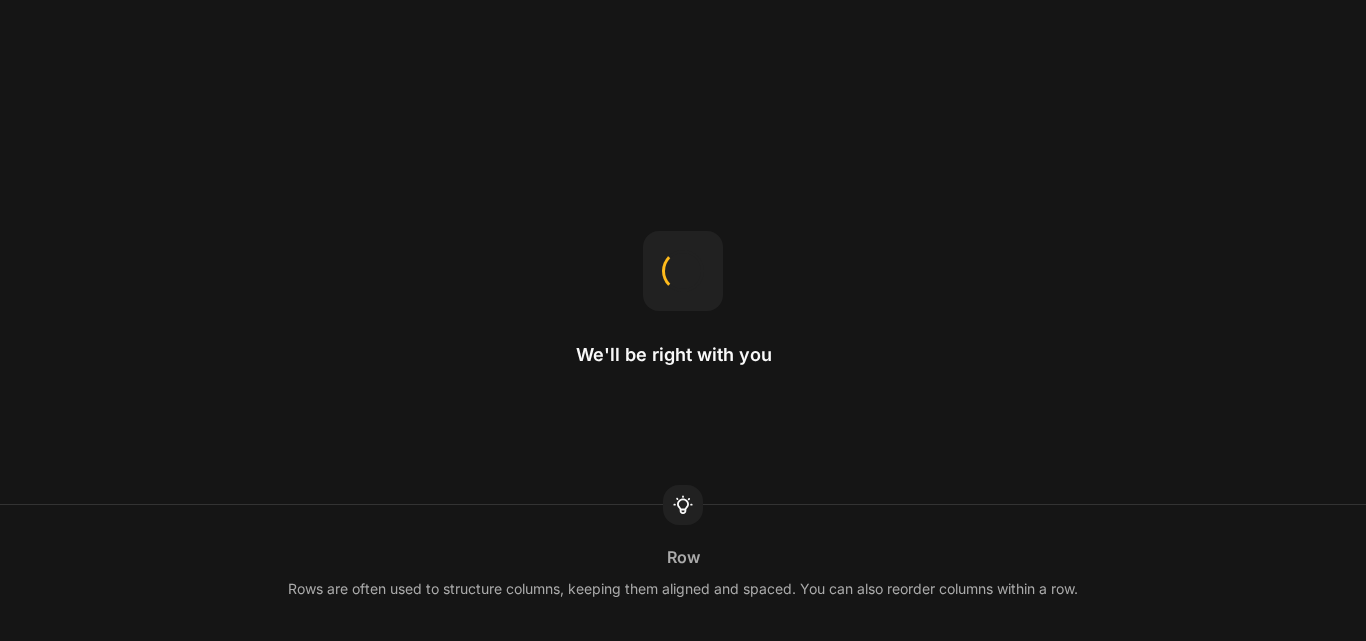 scroll, scrollTop: 0, scrollLeft: 0, axis: both 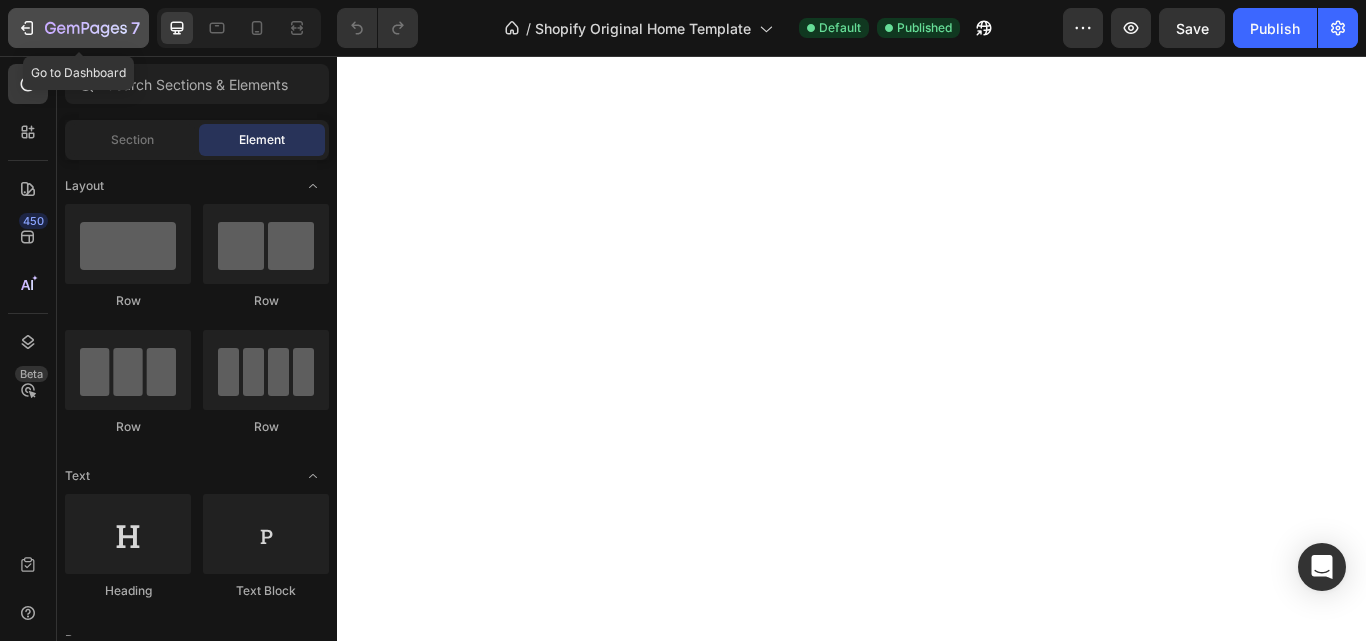 click 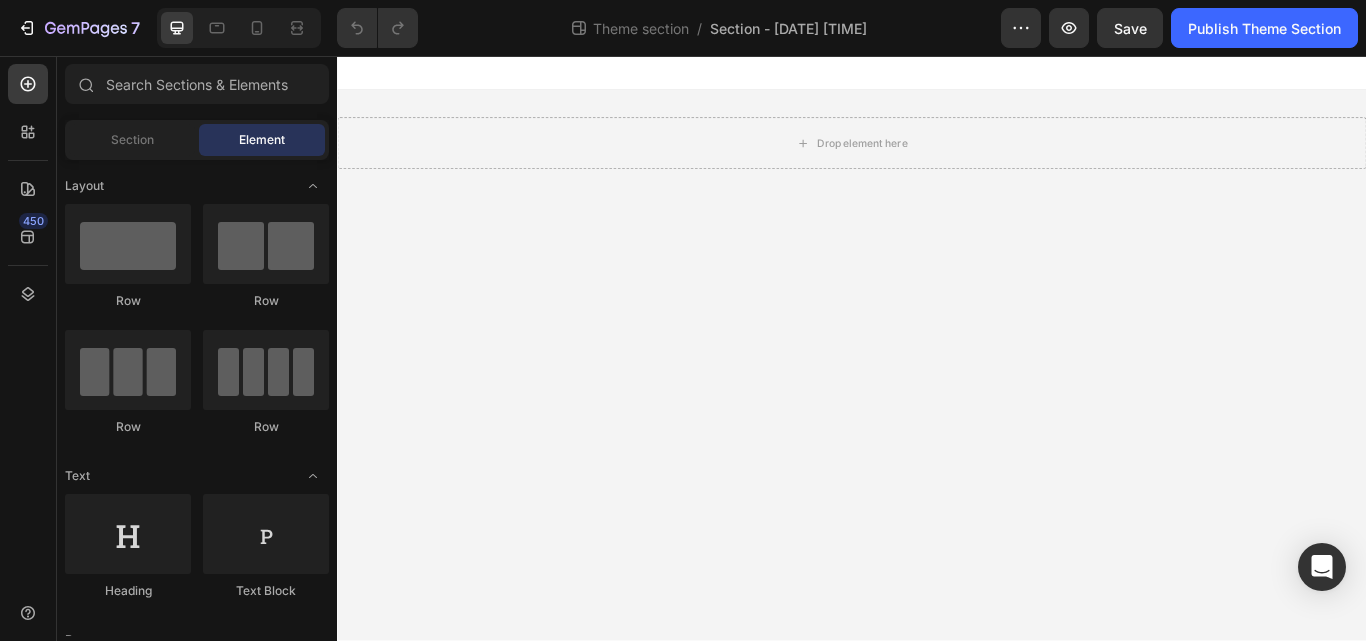 scroll, scrollTop: 0, scrollLeft: 0, axis: both 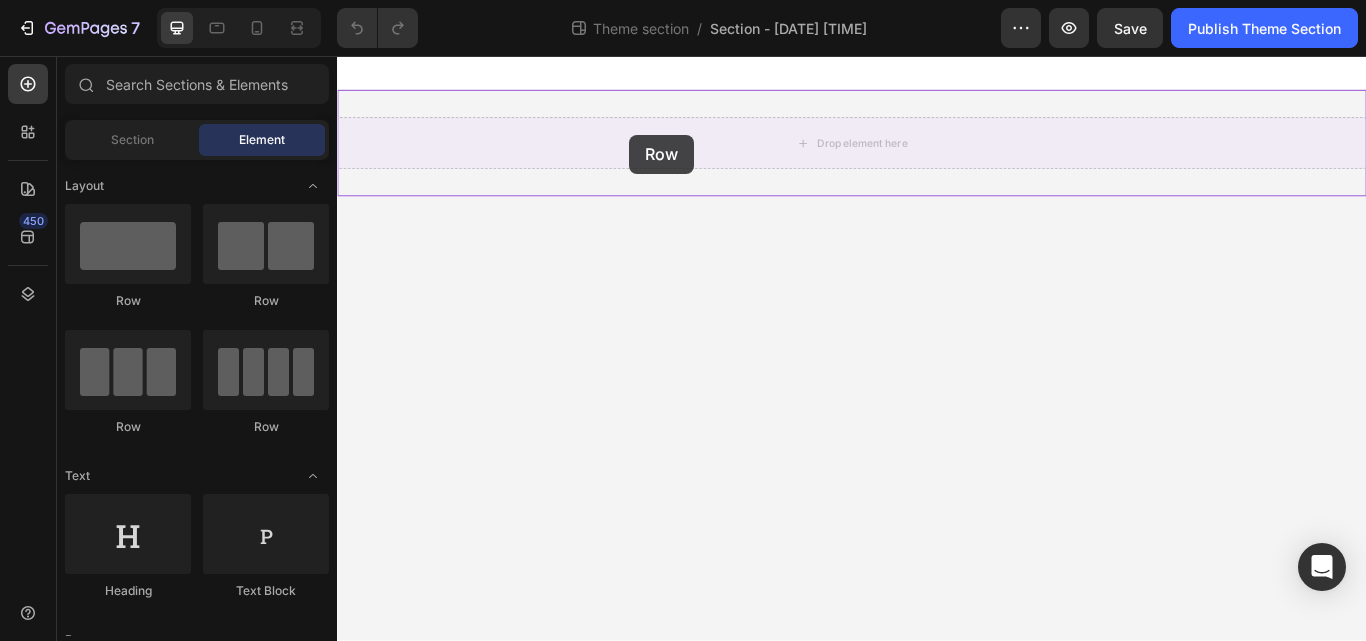 drag, startPoint x: 592, startPoint y: 309, endPoint x: 681, endPoint y: 146, distance: 185.71483 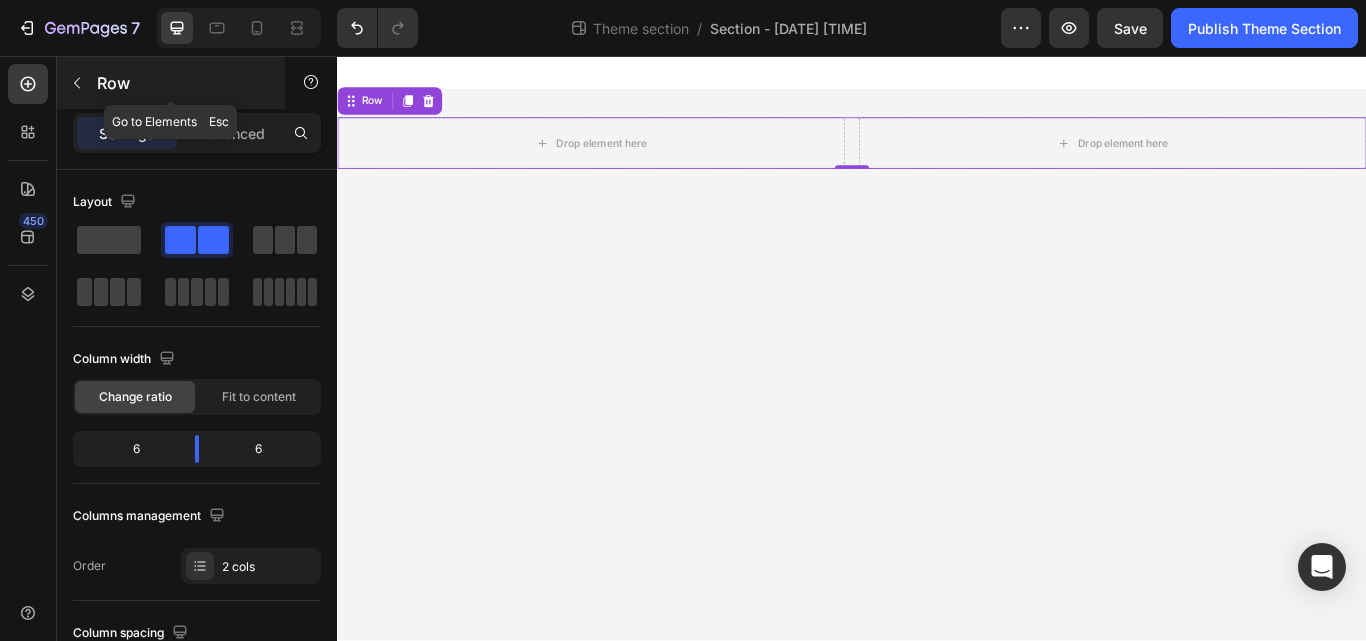 click 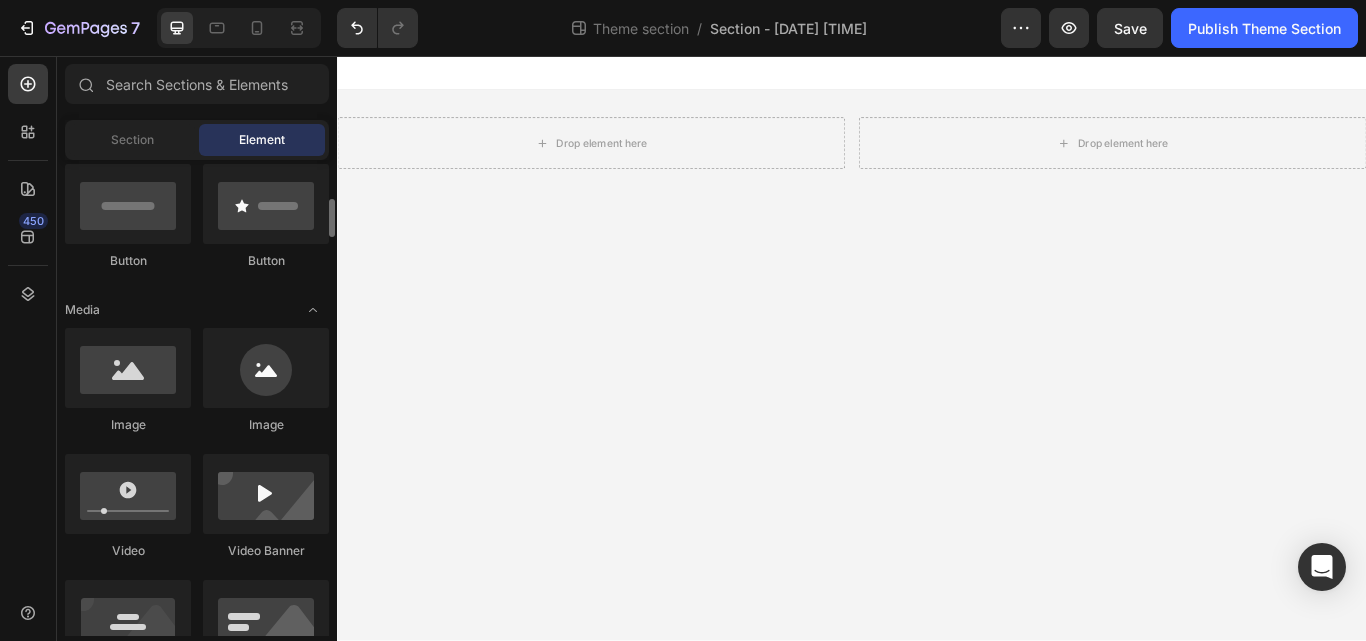 scroll, scrollTop: 495, scrollLeft: 0, axis: vertical 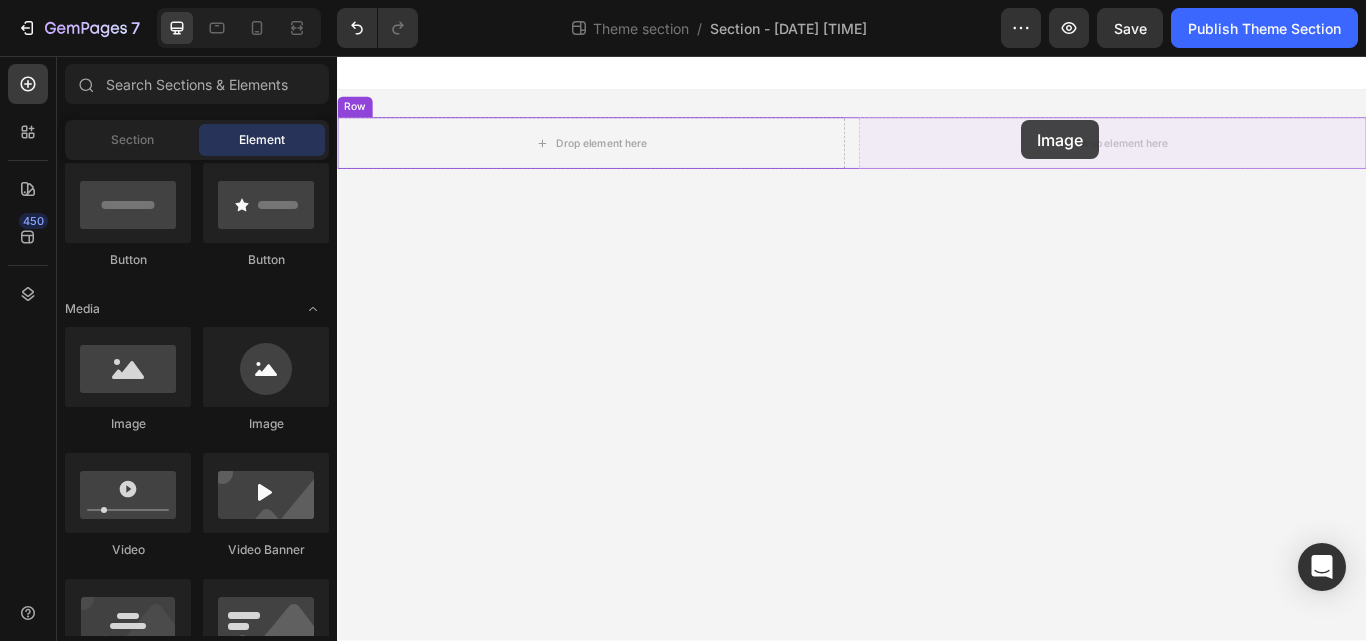 drag, startPoint x: 476, startPoint y: 433, endPoint x: 1135, endPoint y: 131, distance: 724.90344 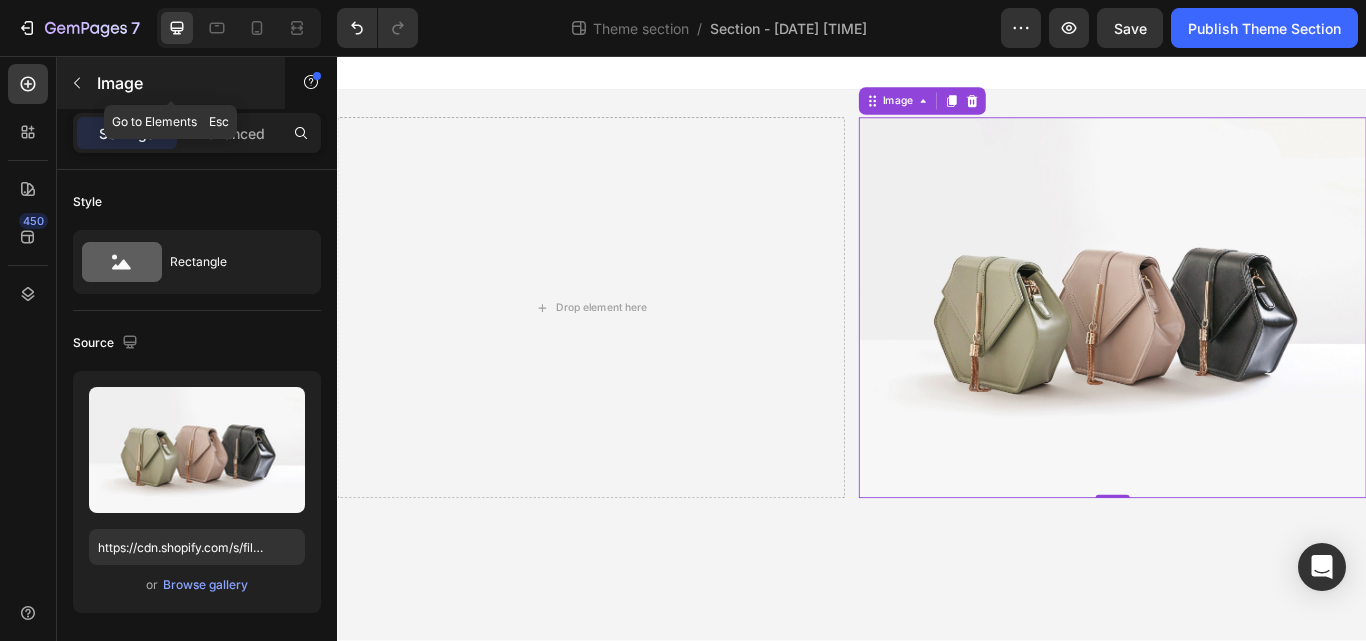 click 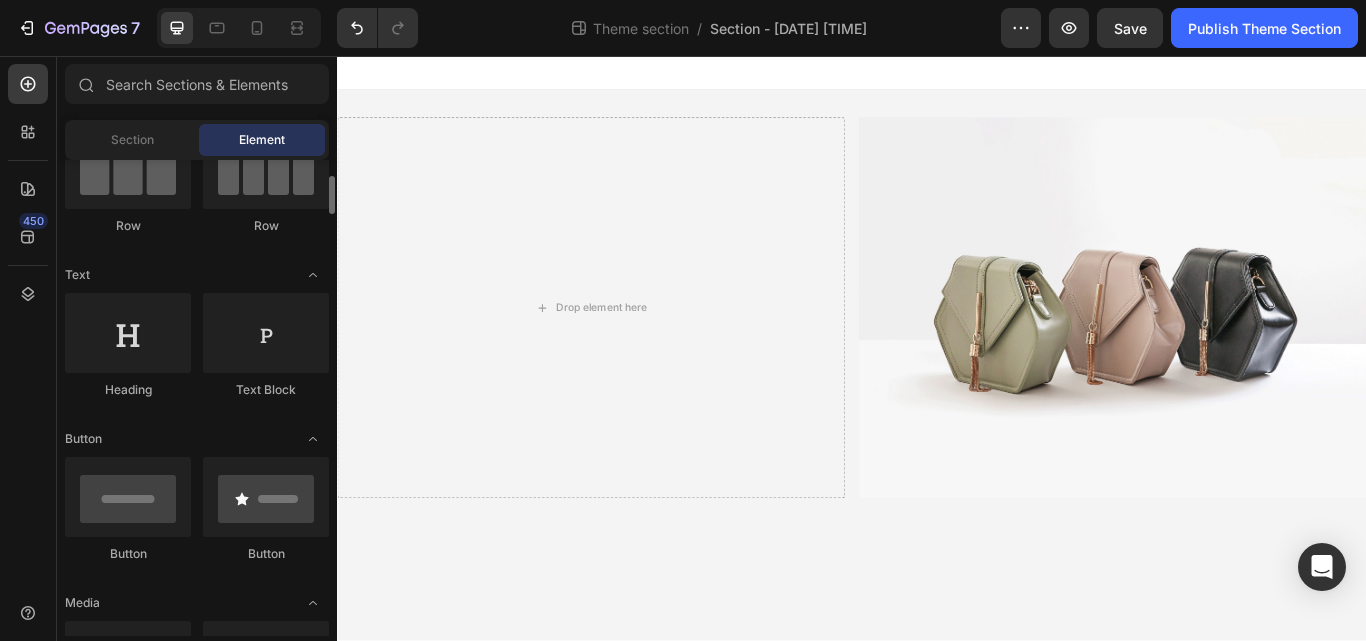 scroll, scrollTop: 196, scrollLeft: 0, axis: vertical 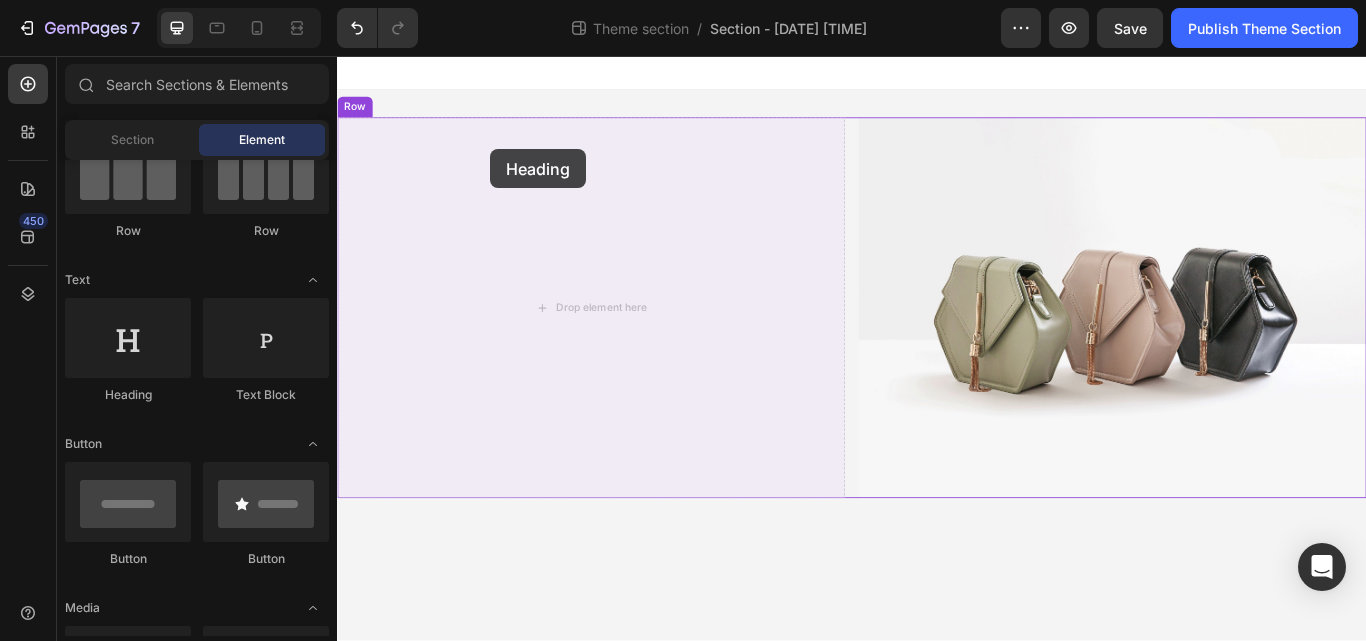 drag, startPoint x: 465, startPoint y: 411, endPoint x: 516, endPoint y: 165, distance: 251.23097 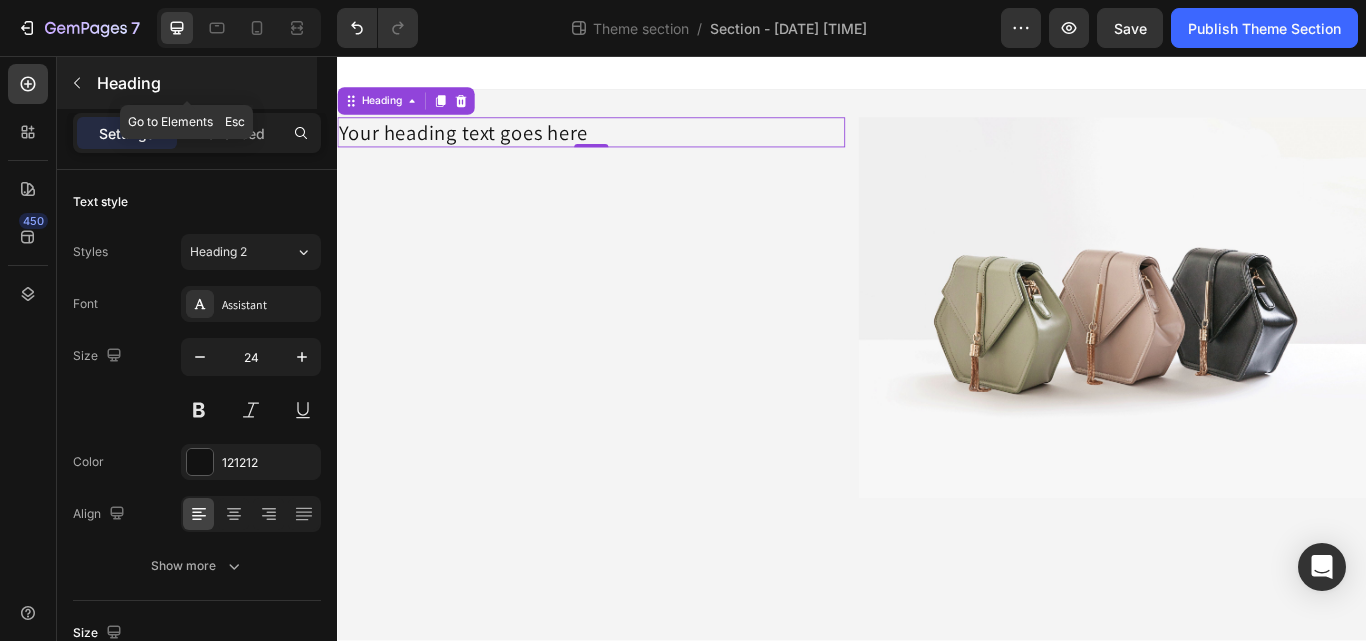 click 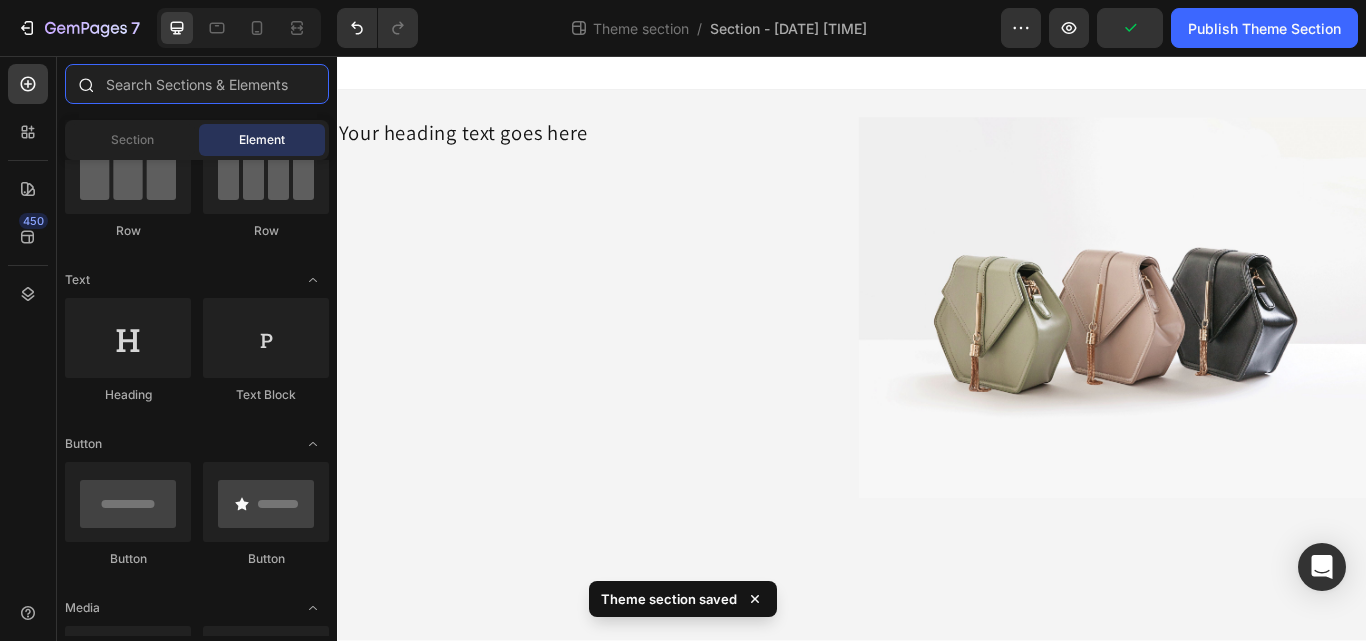 click at bounding box center [197, 84] 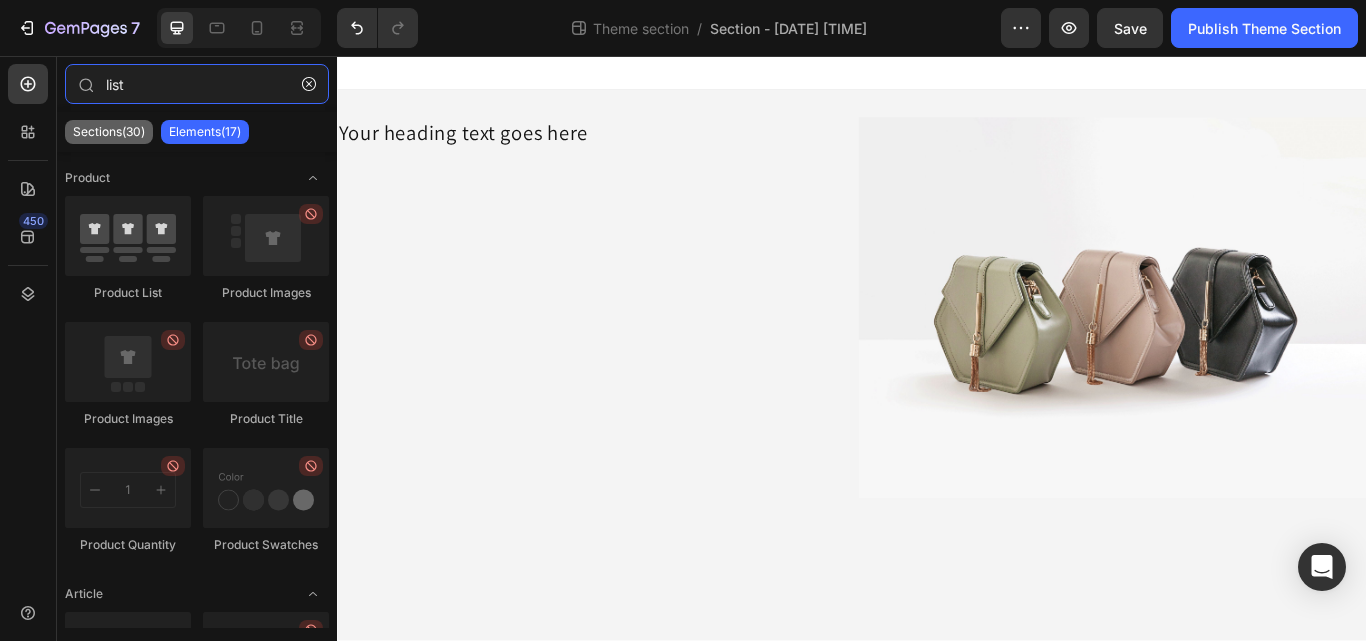 type on "list" 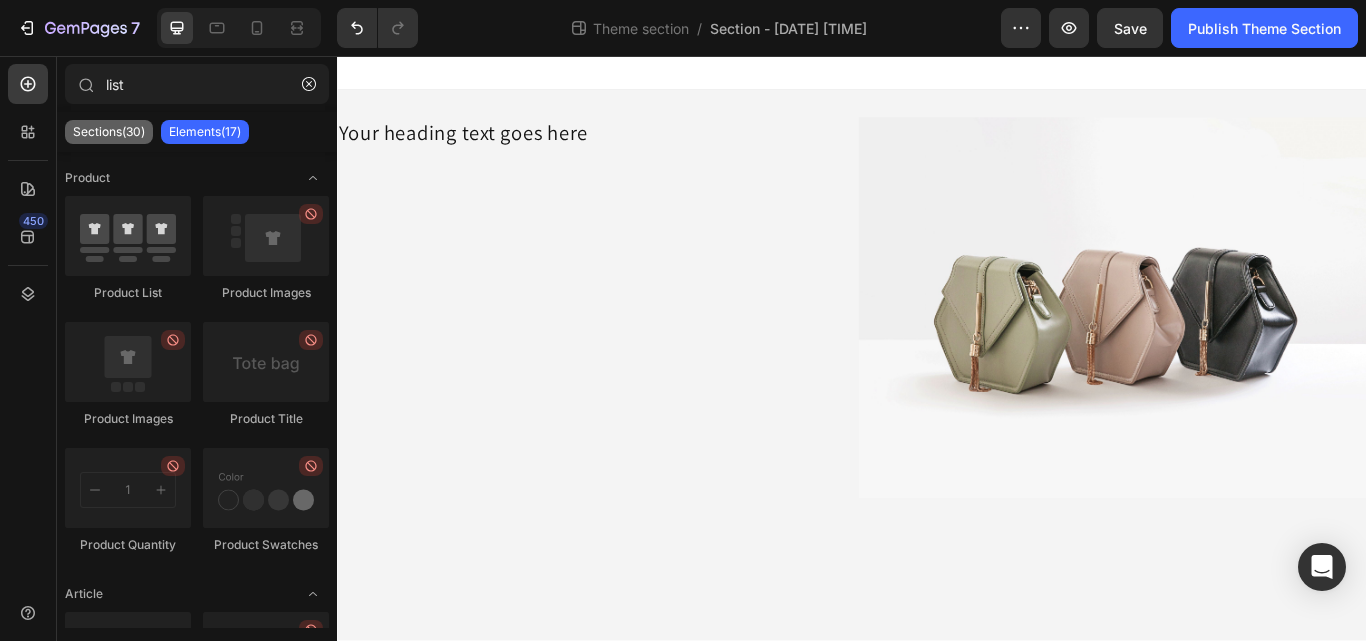 click on "Sections(30)" at bounding box center [109, 132] 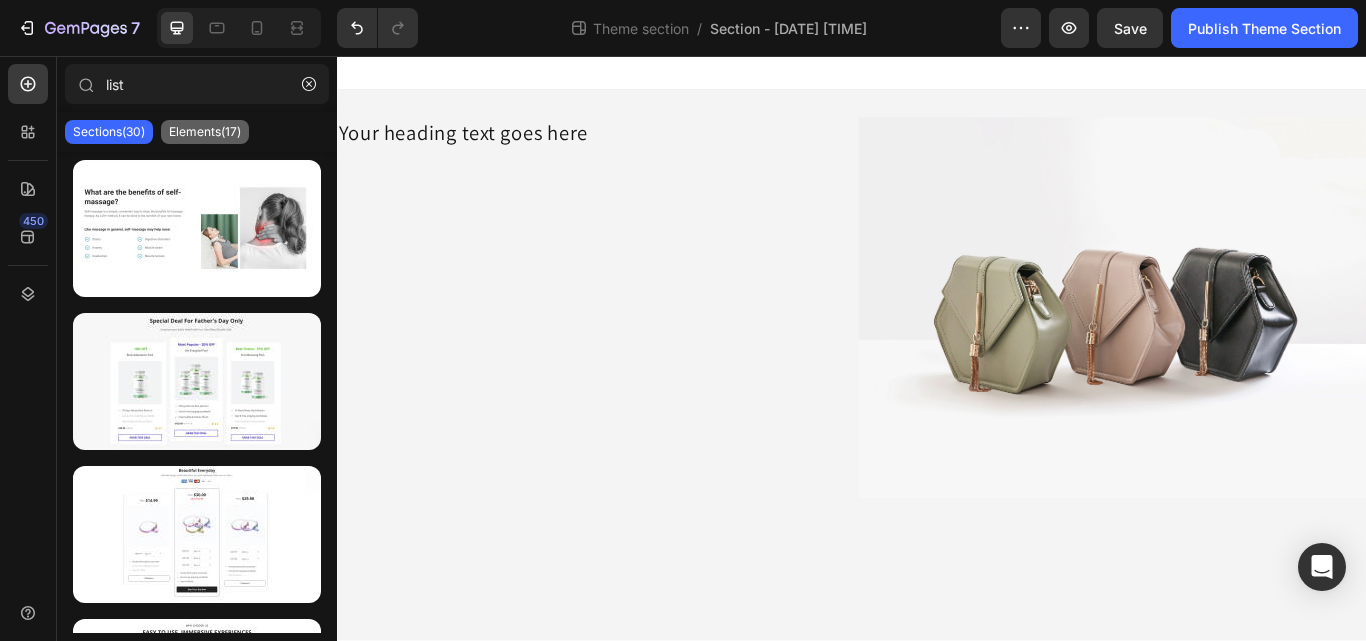 click on "Elements(17)" at bounding box center [205, 132] 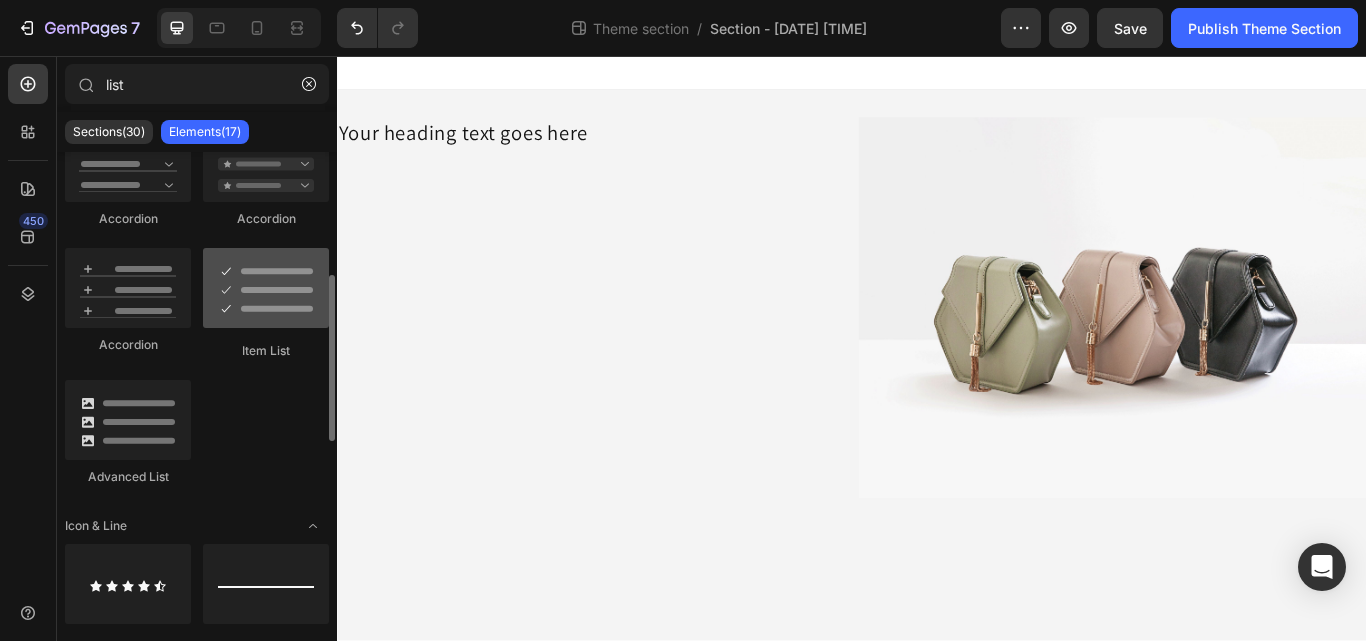 scroll, scrollTop: 547, scrollLeft: 0, axis: vertical 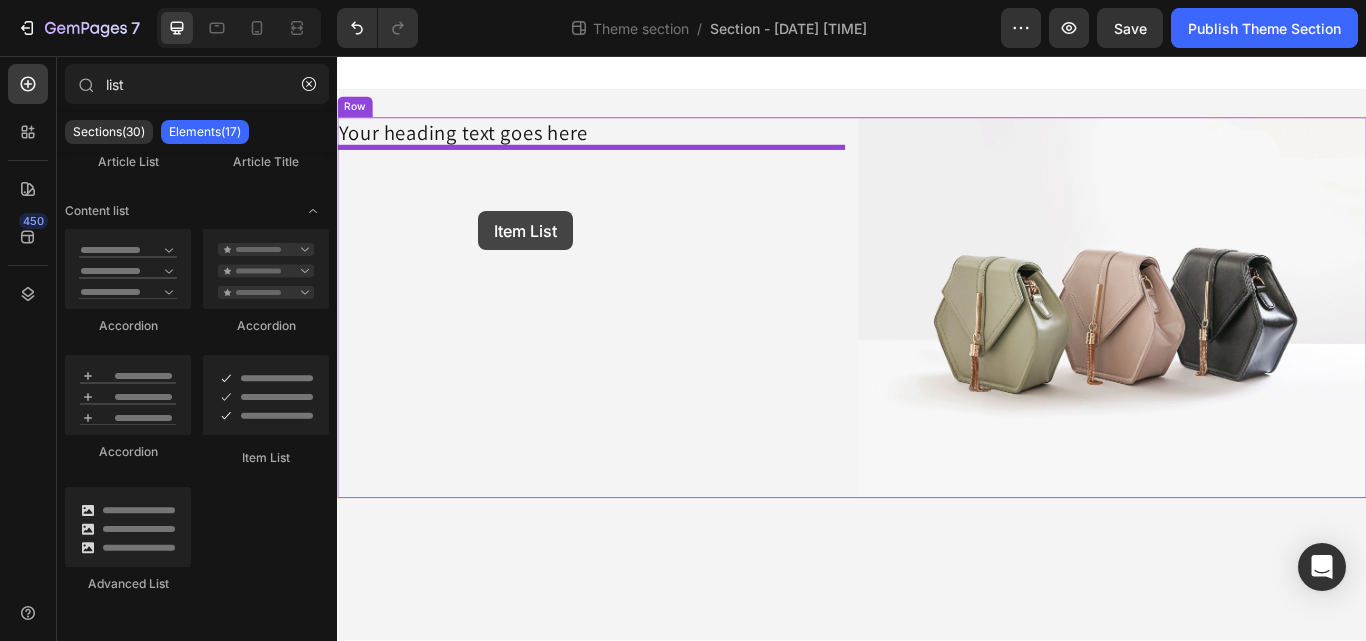 drag, startPoint x: 612, startPoint y: 457, endPoint x: 493, endPoint y: 241, distance: 246.61102 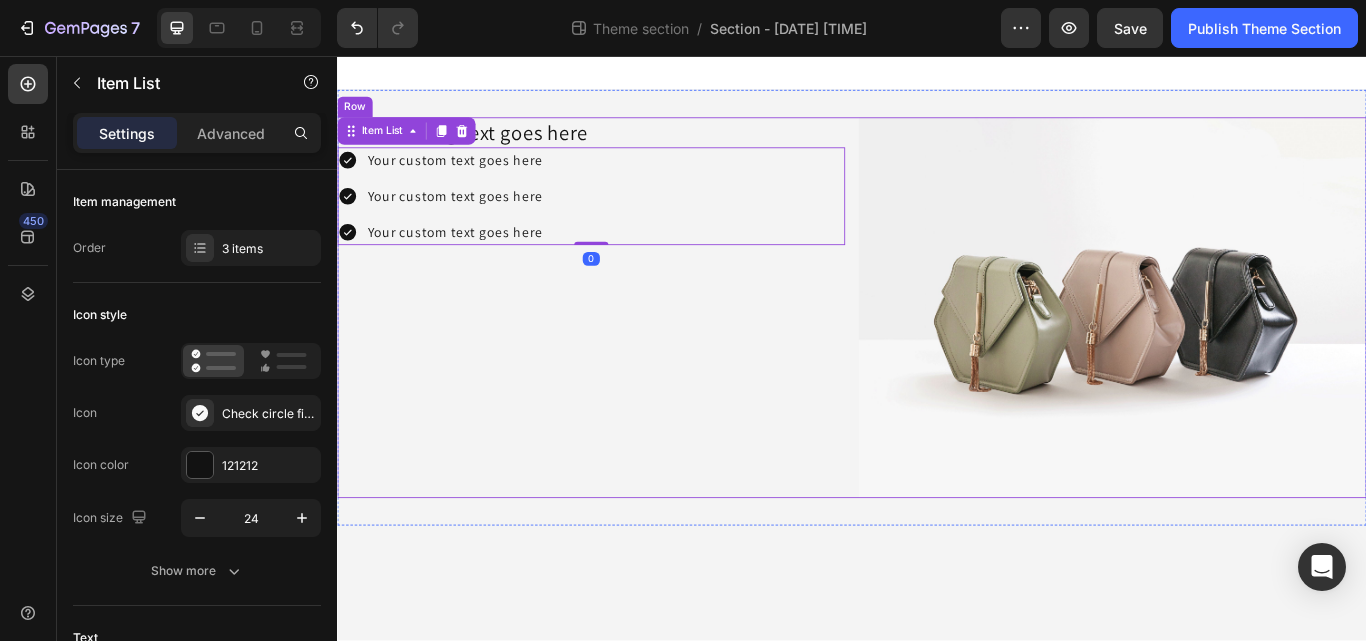 click on "Your heading text goes here Heading Your custom text goes here Your custom text goes here Your custom text goes here Item List   0" at bounding box center (633, 350) 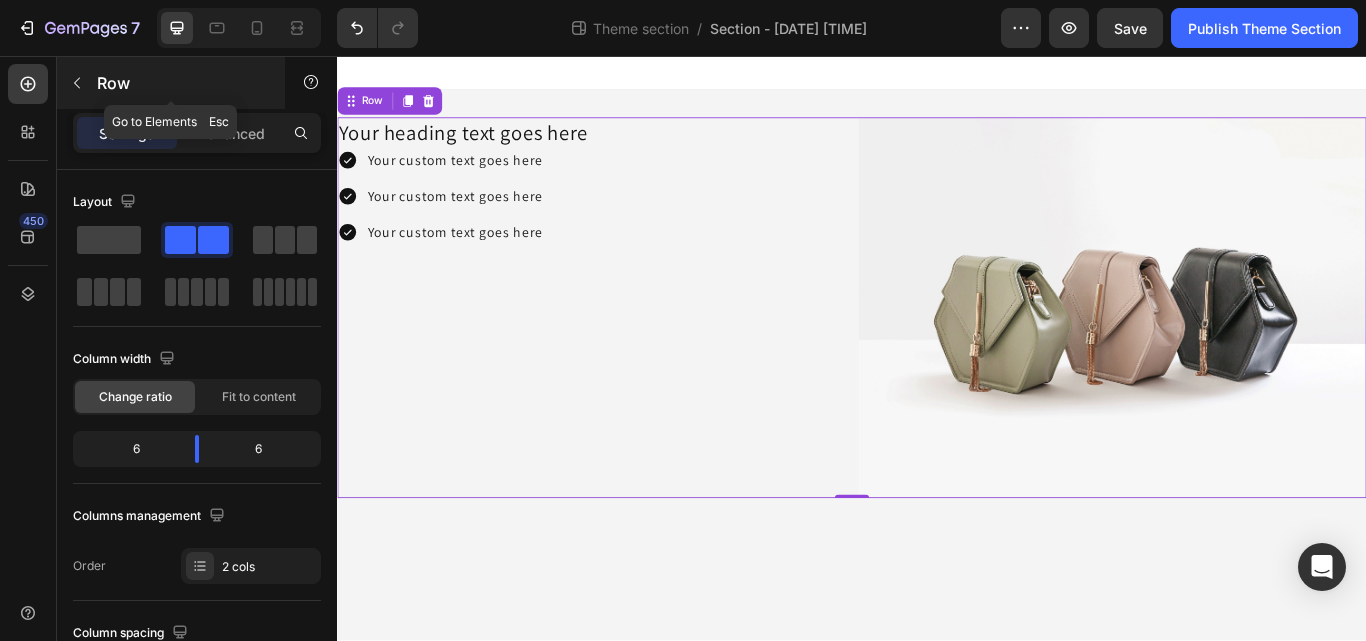 click 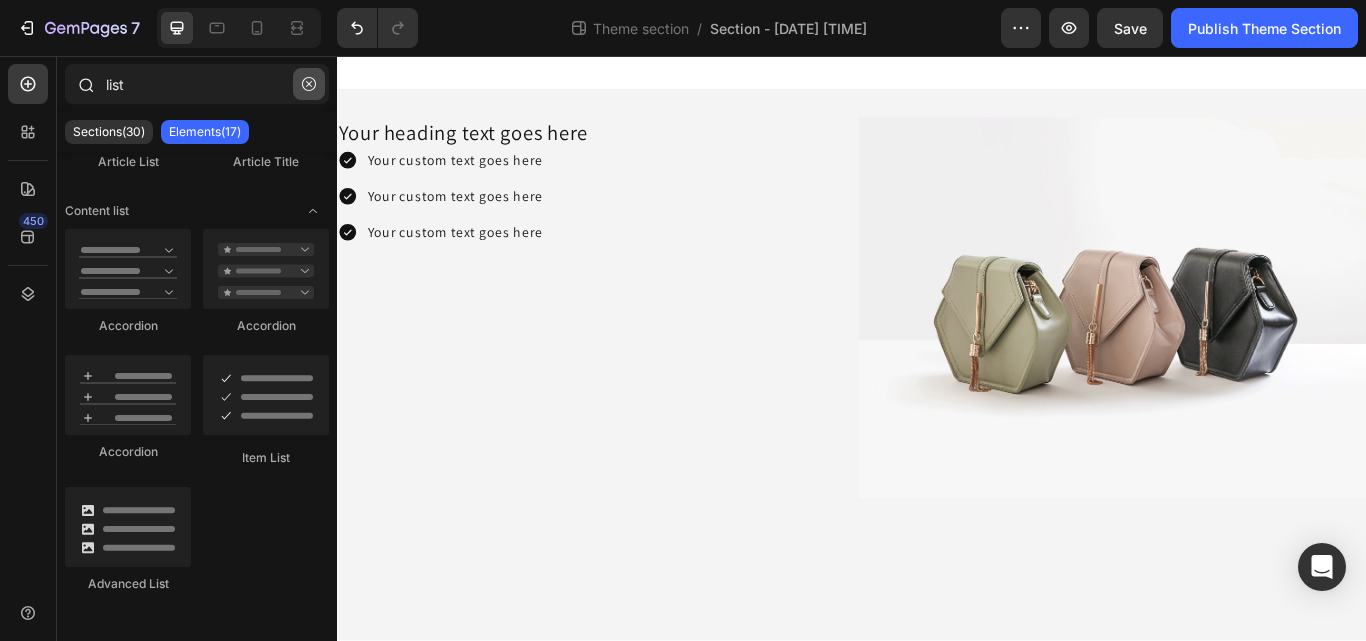 click 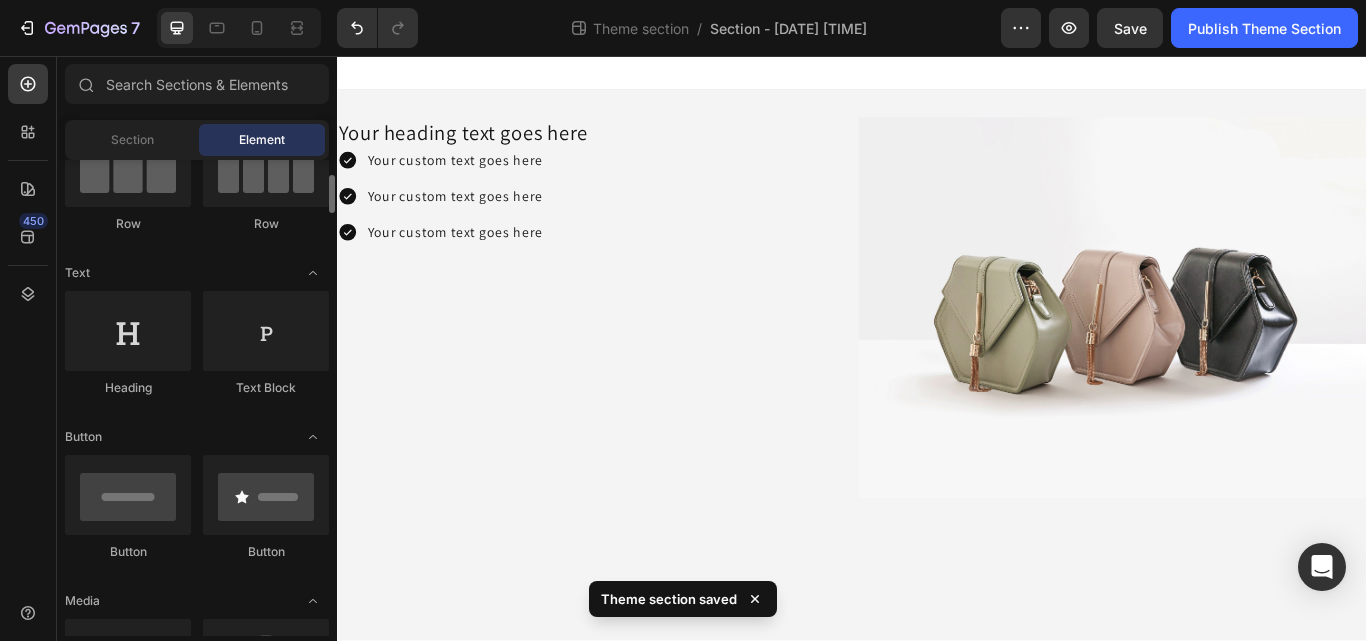 scroll, scrollTop: 204, scrollLeft: 0, axis: vertical 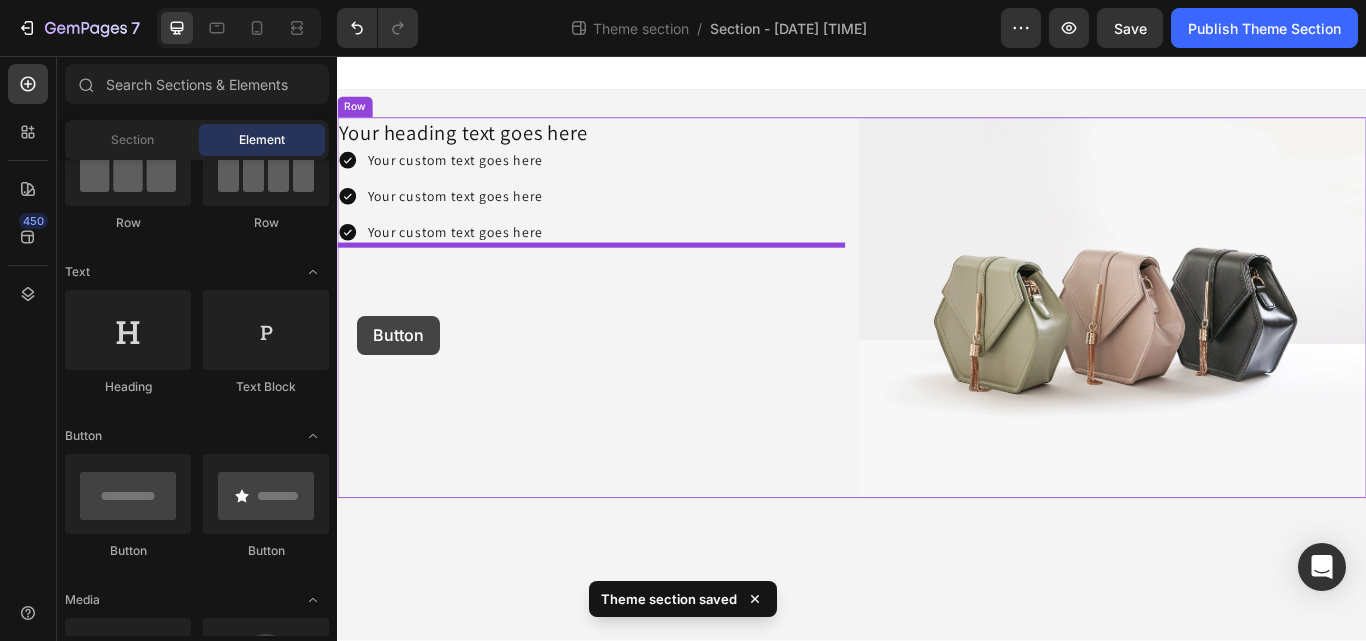 drag, startPoint x: 452, startPoint y: 545, endPoint x: 360, endPoint y: 359, distance: 207.50903 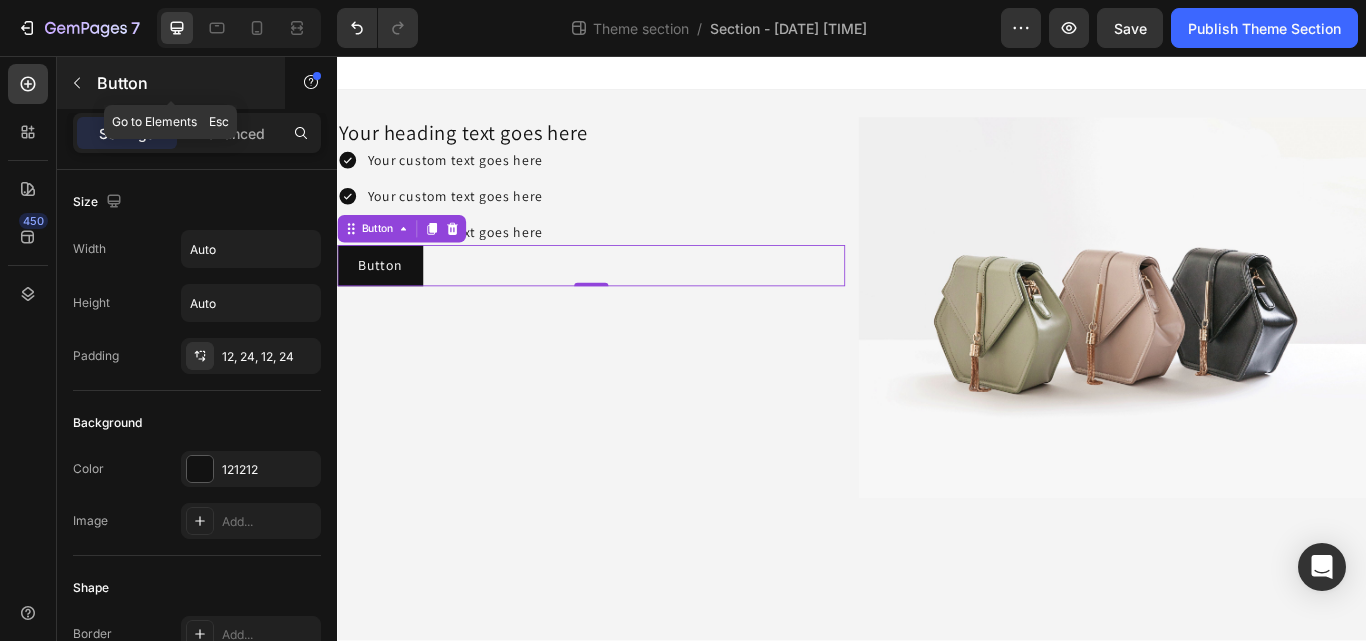 click 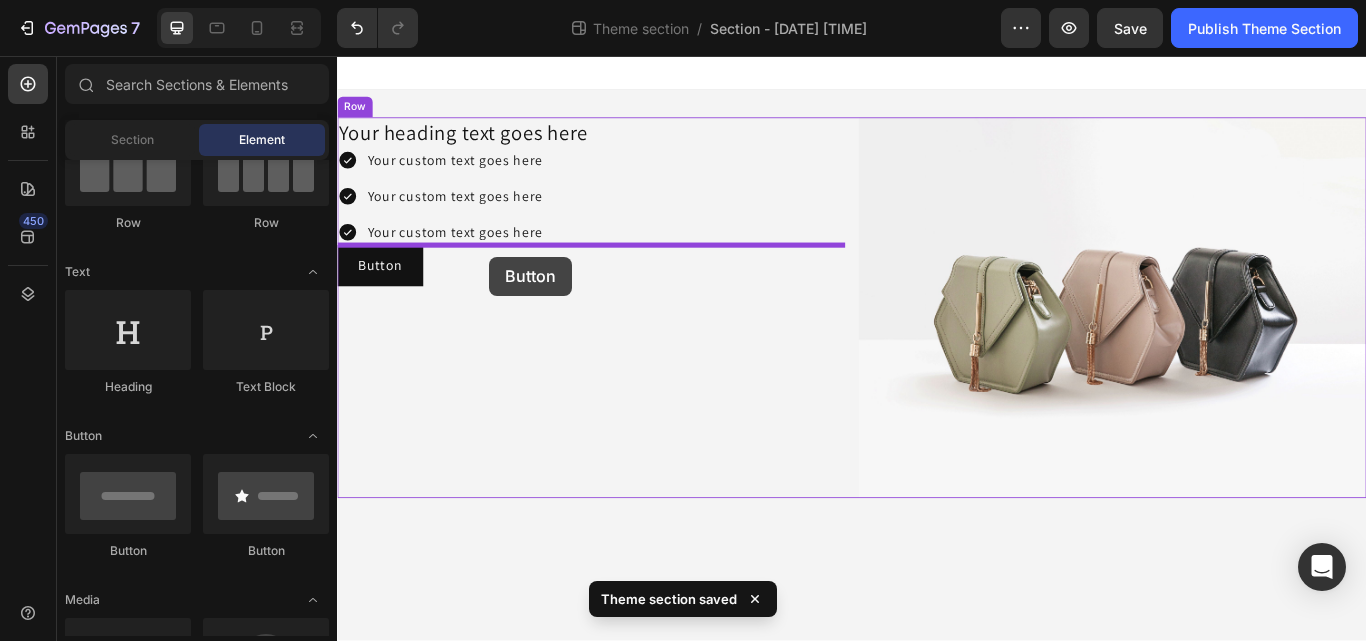 drag, startPoint x: 466, startPoint y: 560, endPoint x: 514, endPoint y: 290, distance: 274.2335 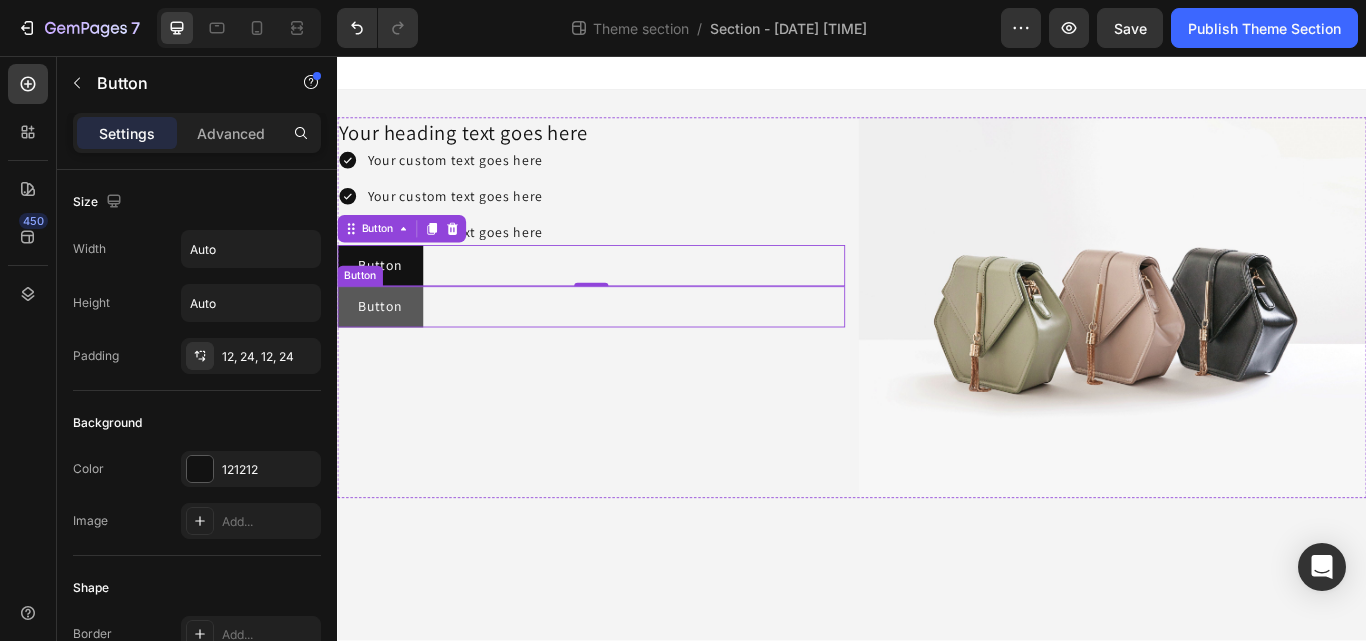 click on "Button" at bounding box center [387, 349] 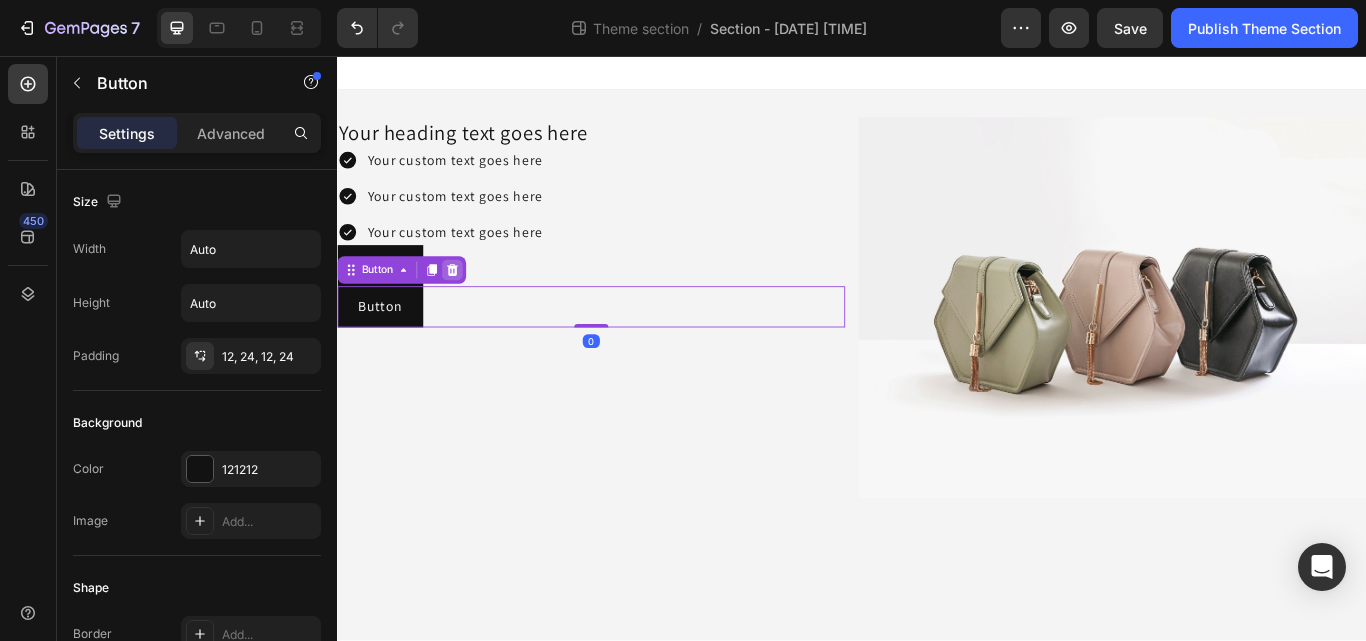 click 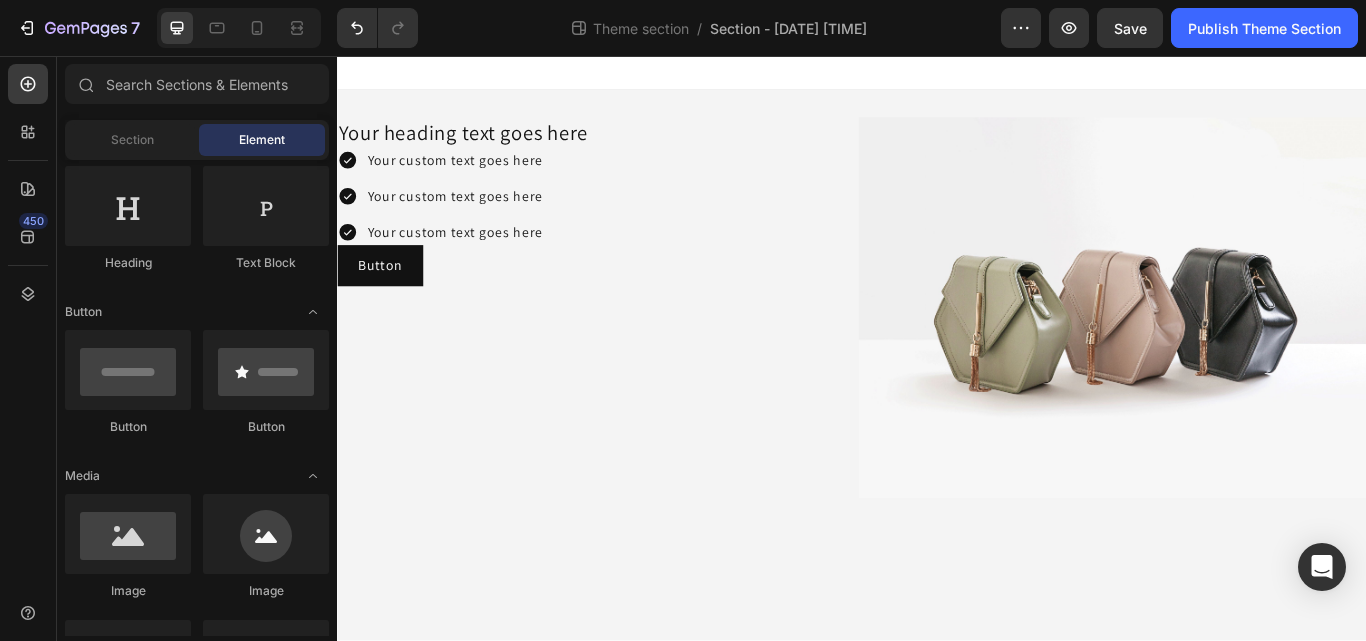 scroll, scrollTop: 0, scrollLeft: 0, axis: both 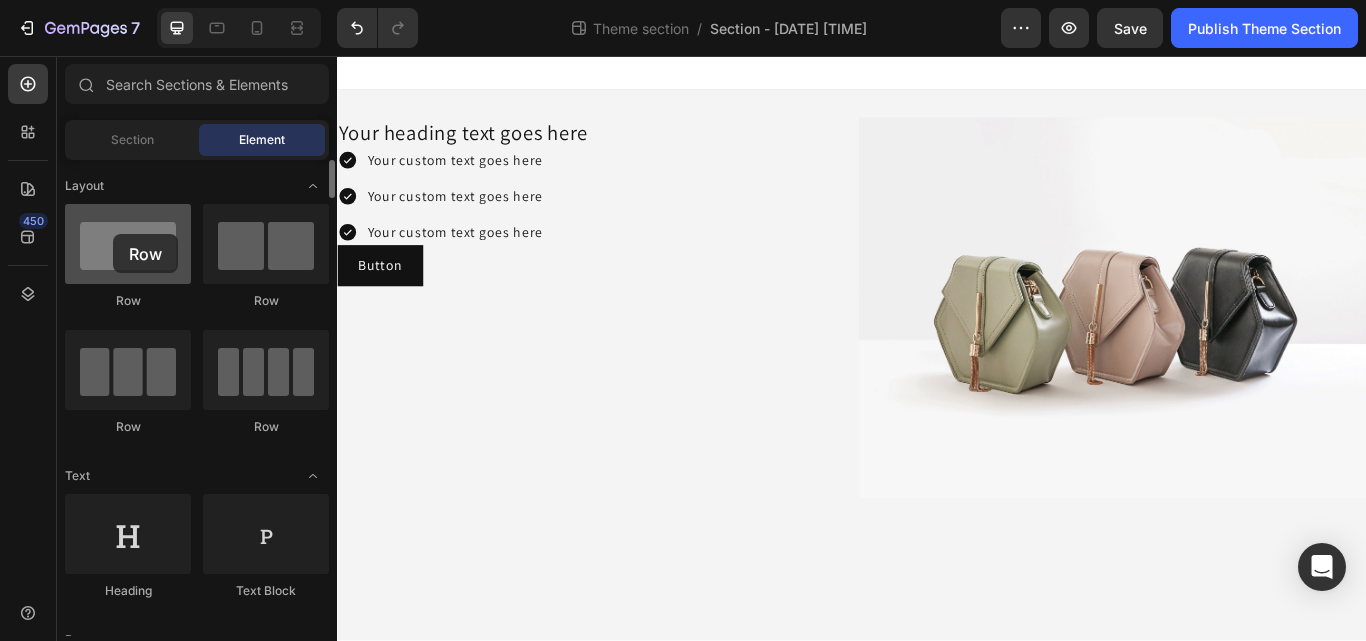 drag, startPoint x: 138, startPoint y: 257, endPoint x: 100, endPoint y: 234, distance: 44.418465 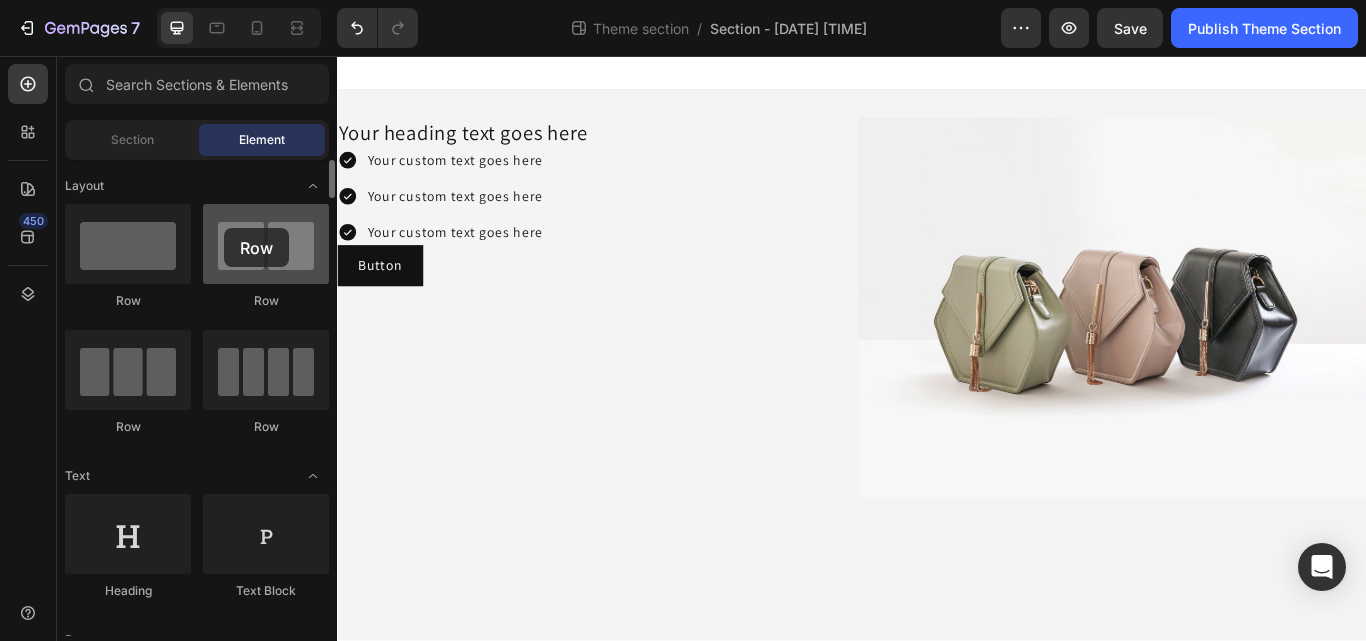 drag, startPoint x: 267, startPoint y: 260, endPoint x: 225, endPoint y: 229, distance: 52.201534 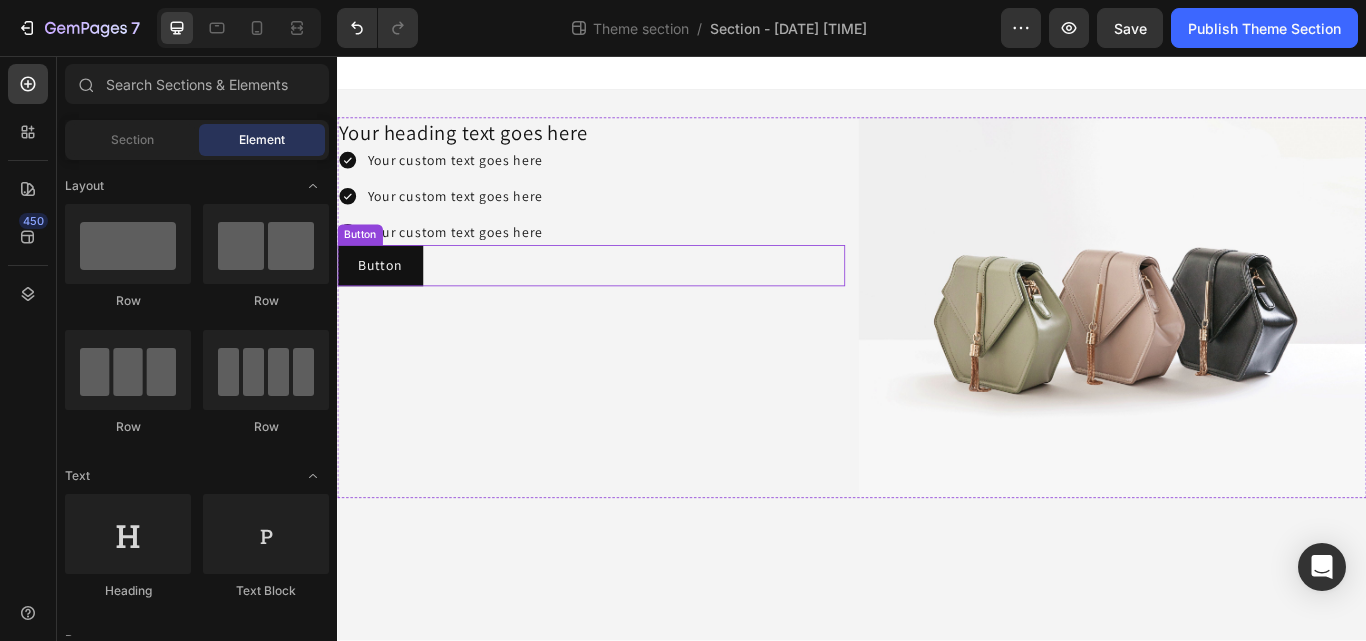 click on "Button Button" at bounding box center [633, 301] 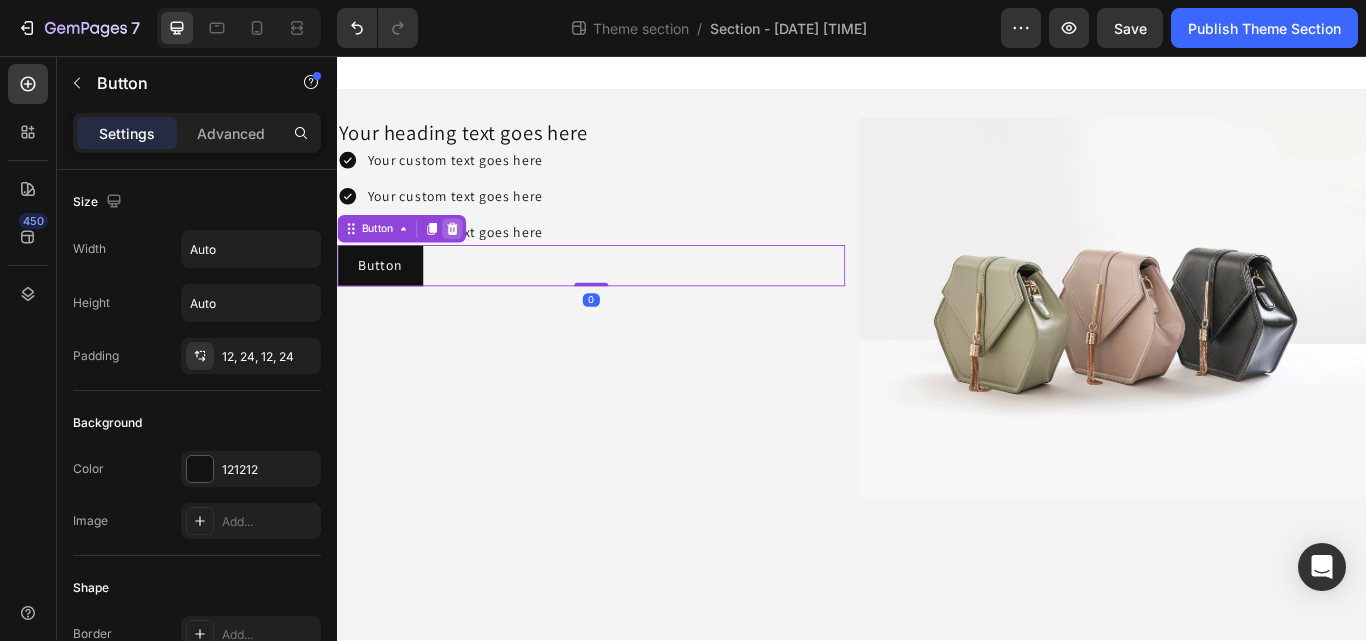 click 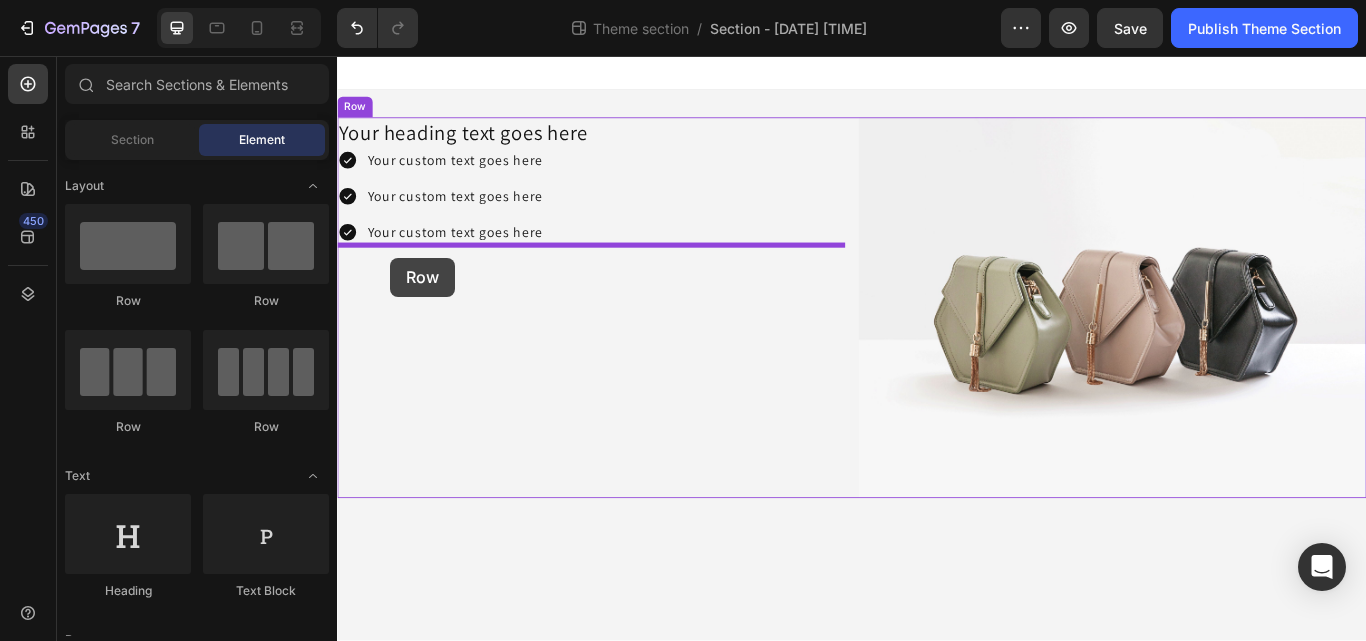 drag, startPoint x: 605, startPoint y: 312, endPoint x: 399, endPoint y: 291, distance: 207.06763 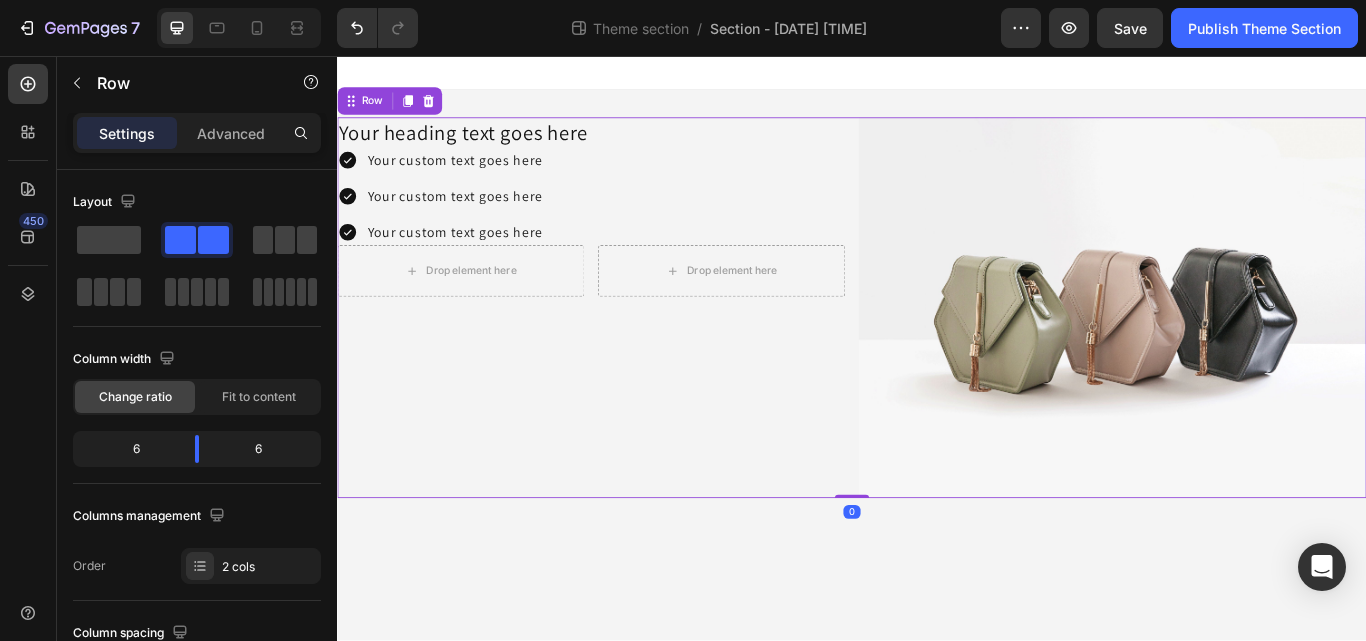 click on "Your heading text goes here Heading Your custom text goes here Your custom text goes here Your custom text goes here Item List
Drop element here
Drop element here Row" at bounding box center (633, 350) 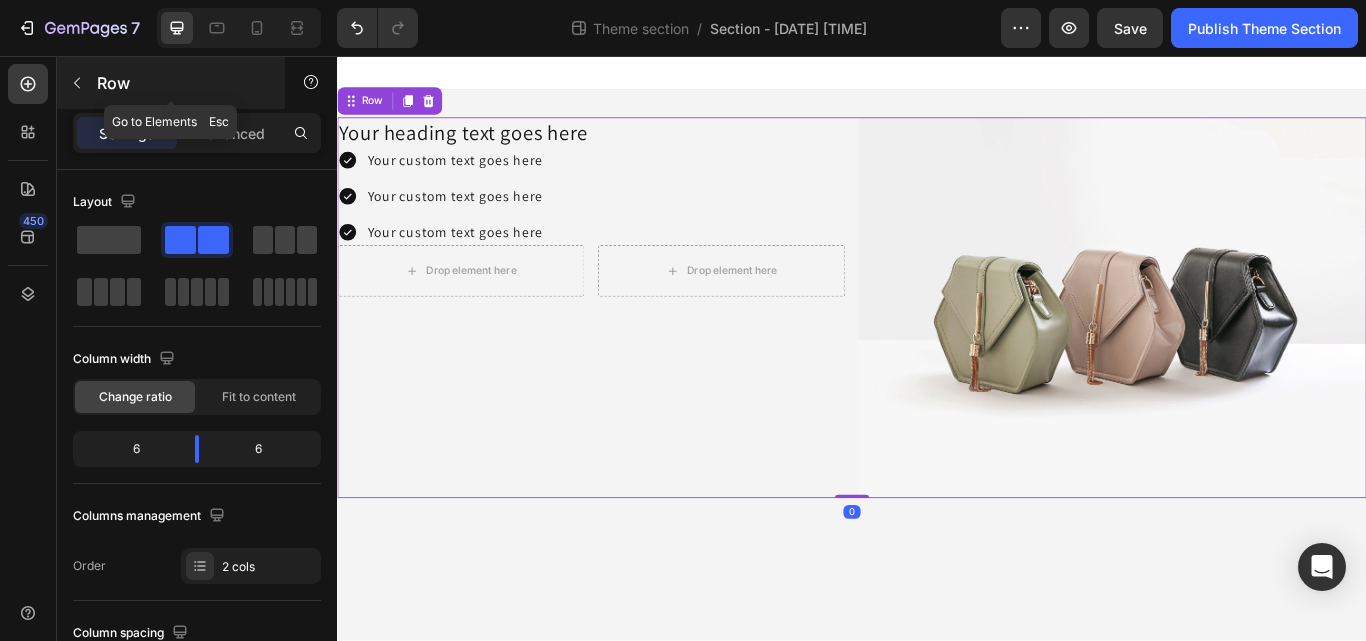 click 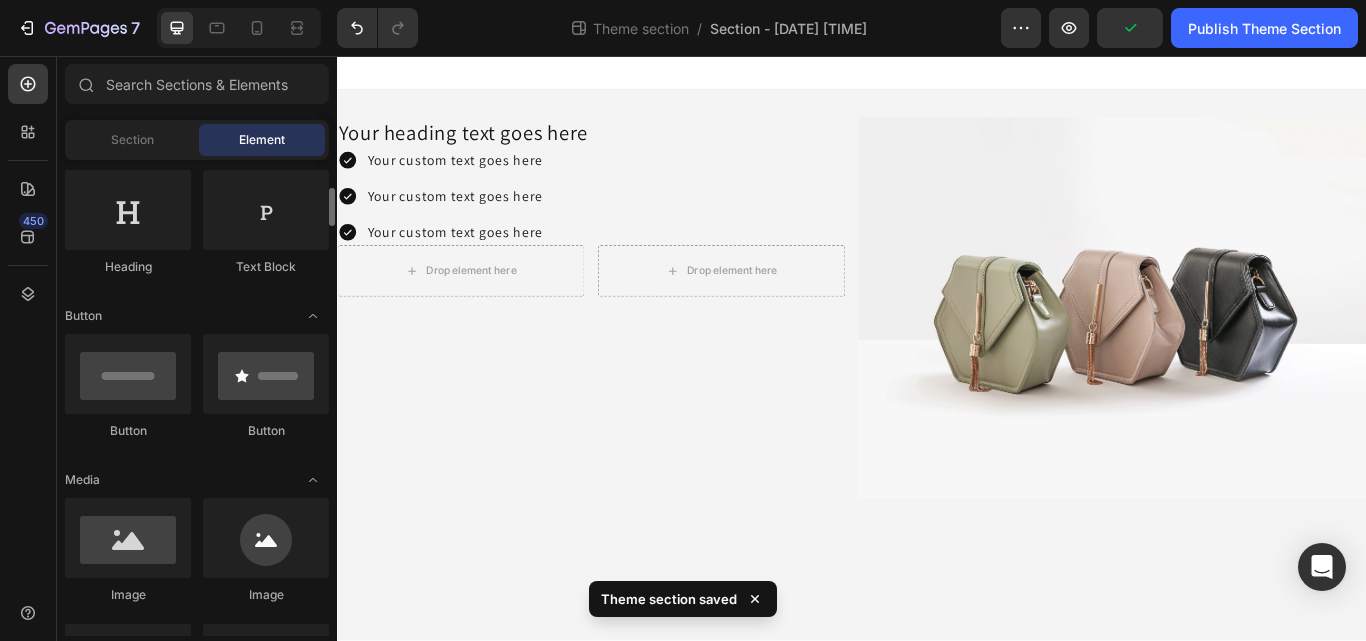 scroll, scrollTop: 326, scrollLeft: 0, axis: vertical 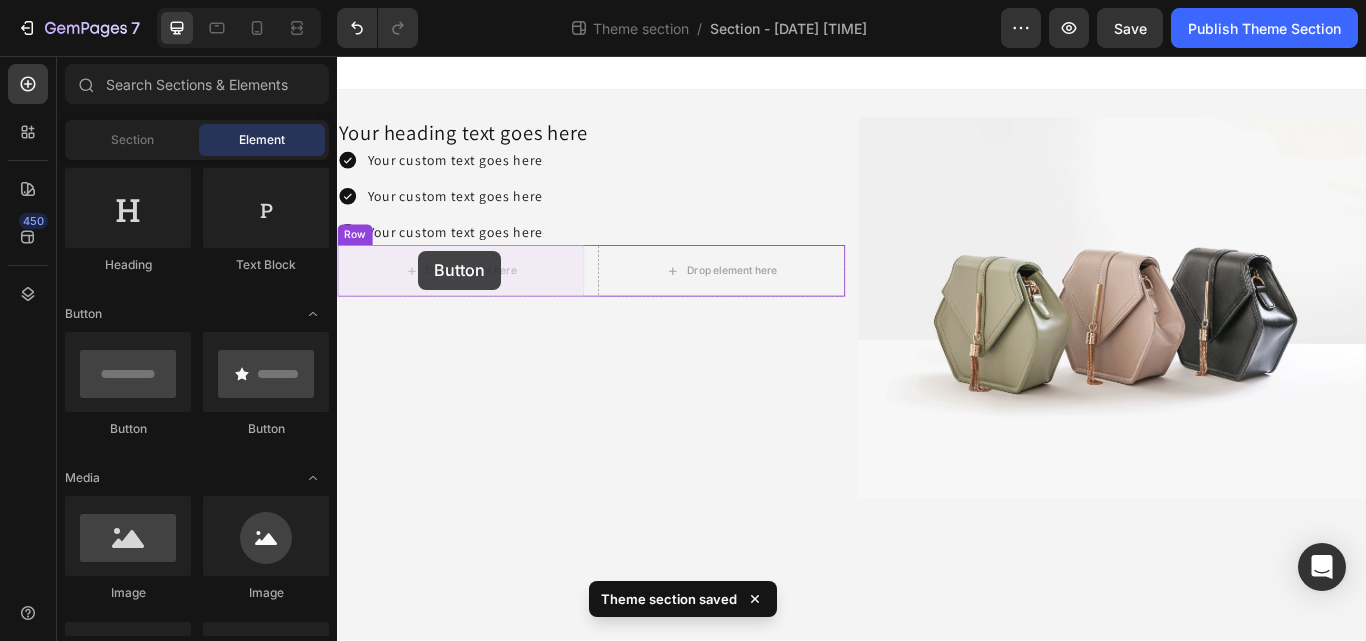 drag, startPoint x: 460, startPoint y: 443, endPoint x: 423, endPoint y: 285, distance: 162.27446 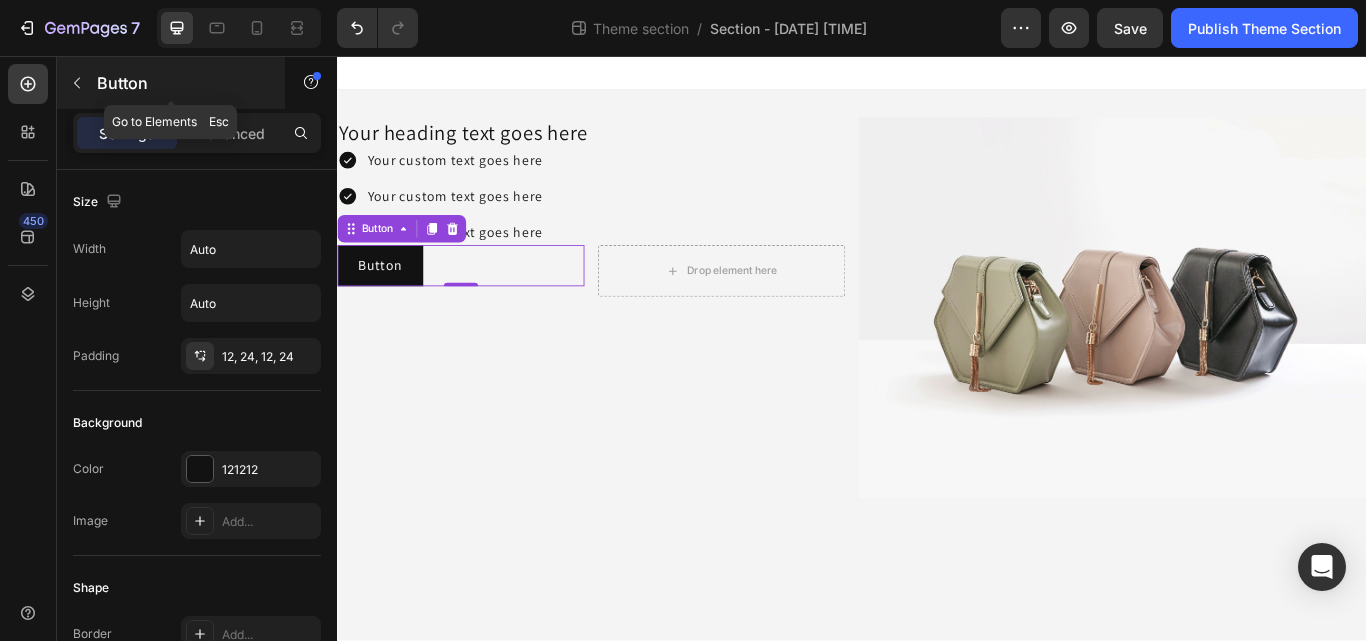 click 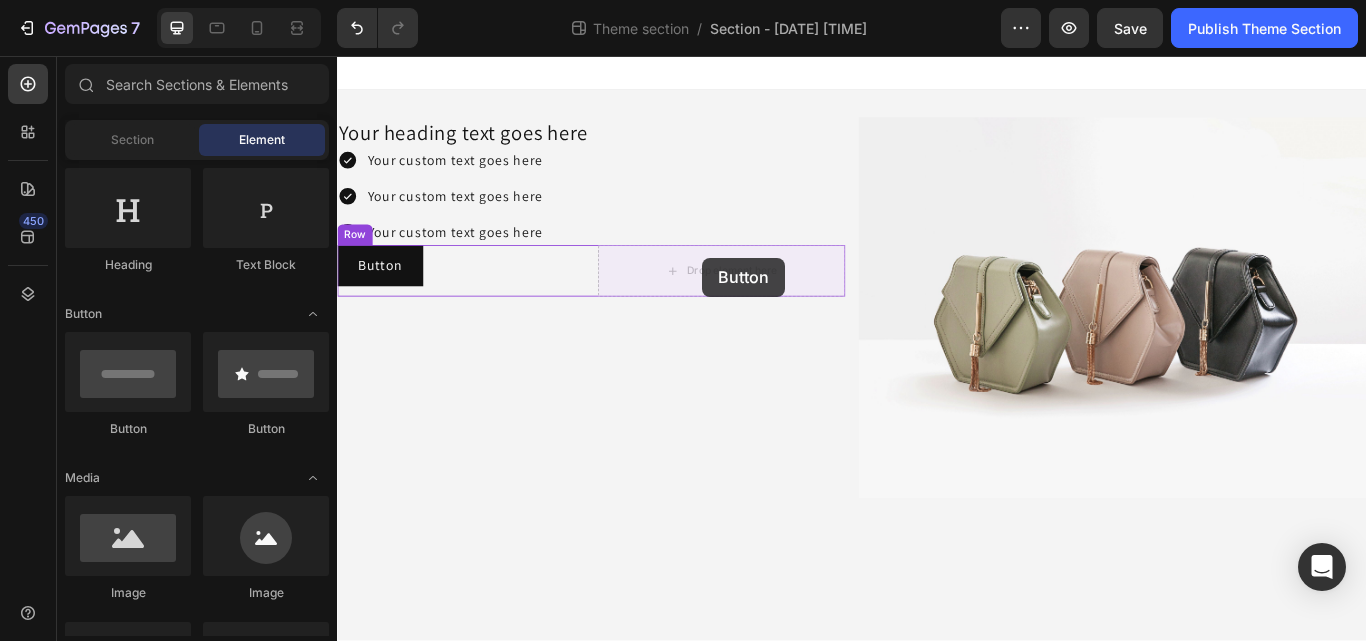 drag, startPoint x: 473, startPoint y: 460, endPoint x: 756, endPoint y: 292, distance: 329.1094 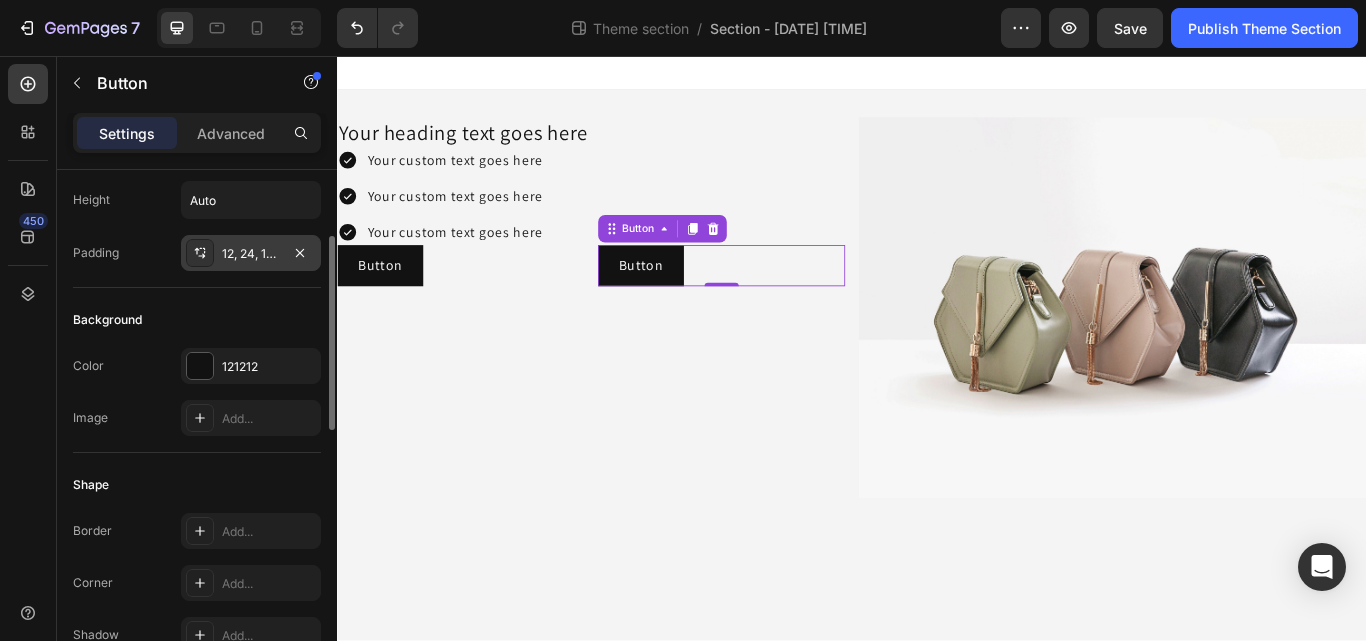 scroll, scrollTop: 161, scrollLeft: 0, axis: vertical 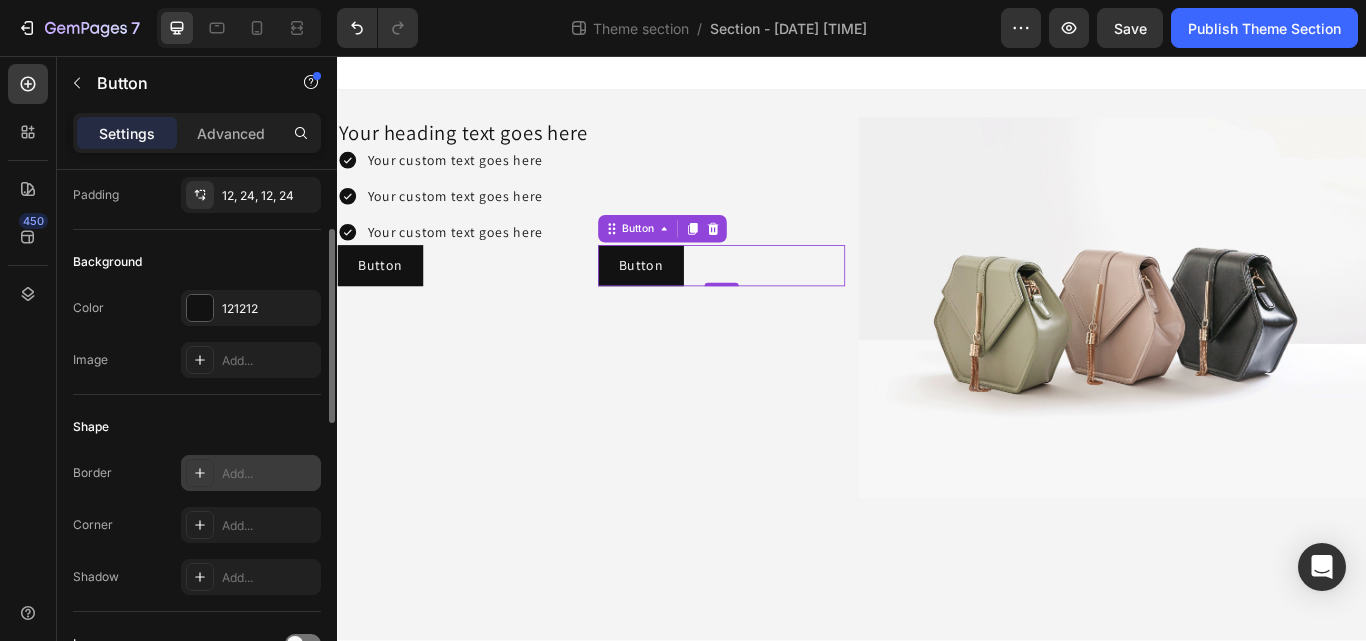 click 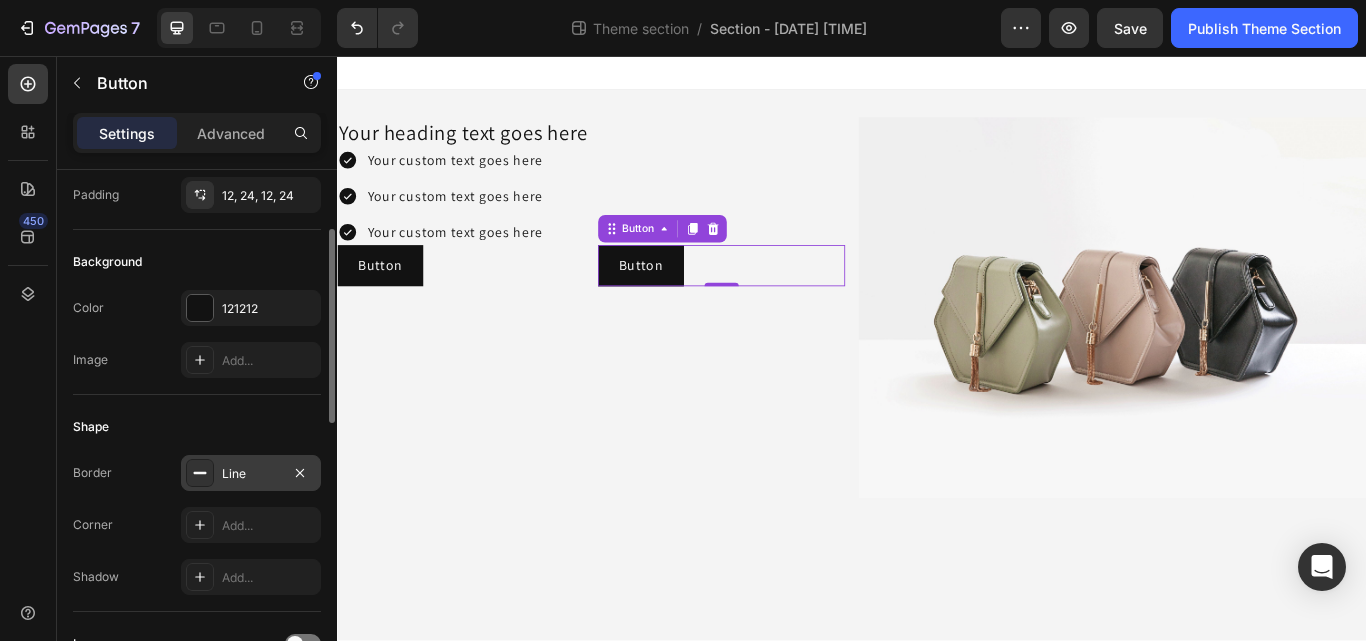 click on "Shape" at bounding box center (197, 427) 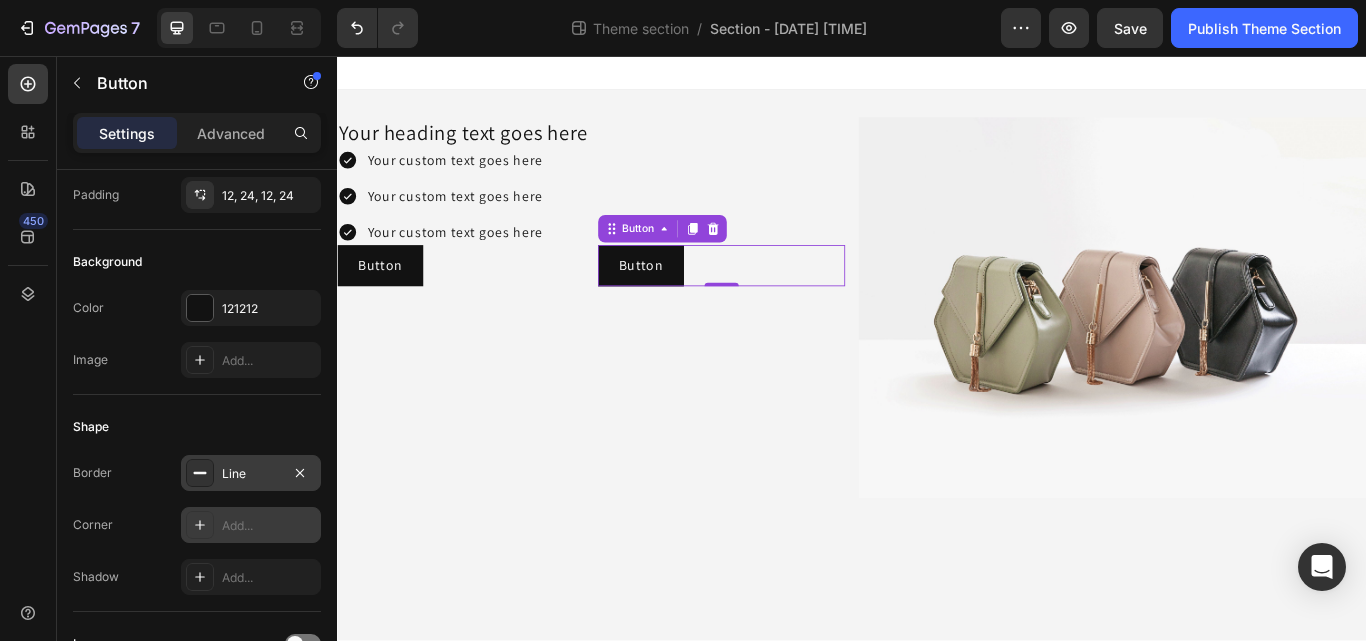 click 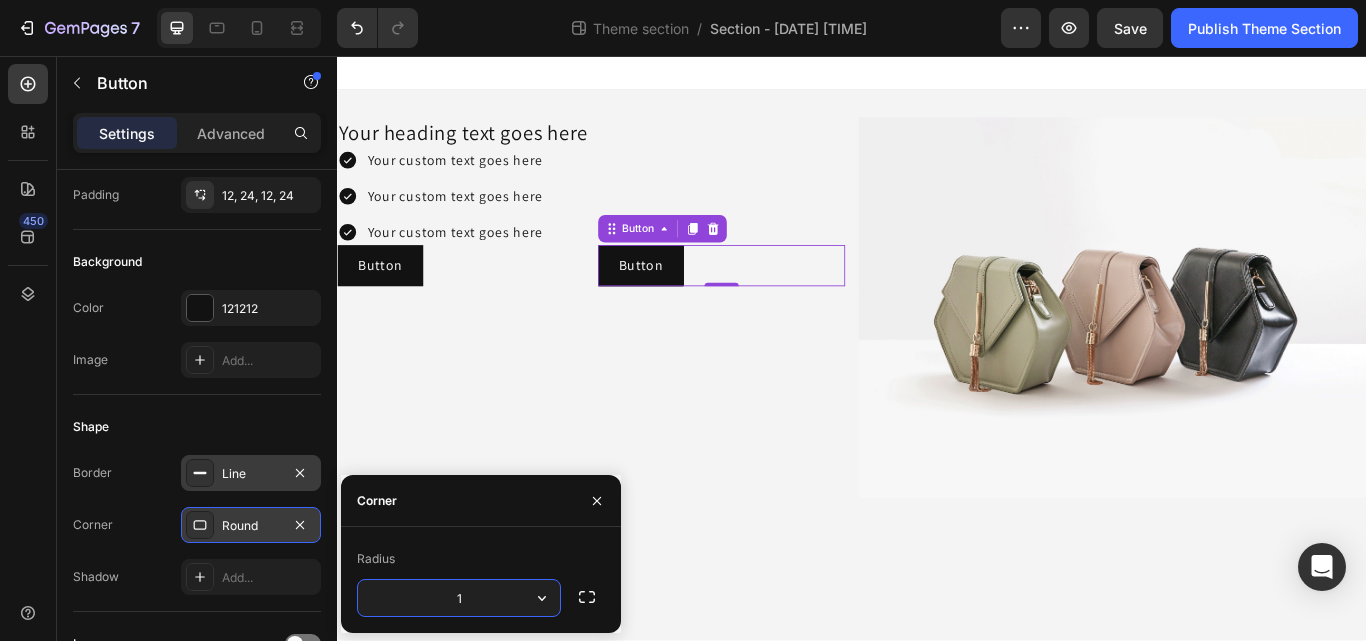 type on "15" 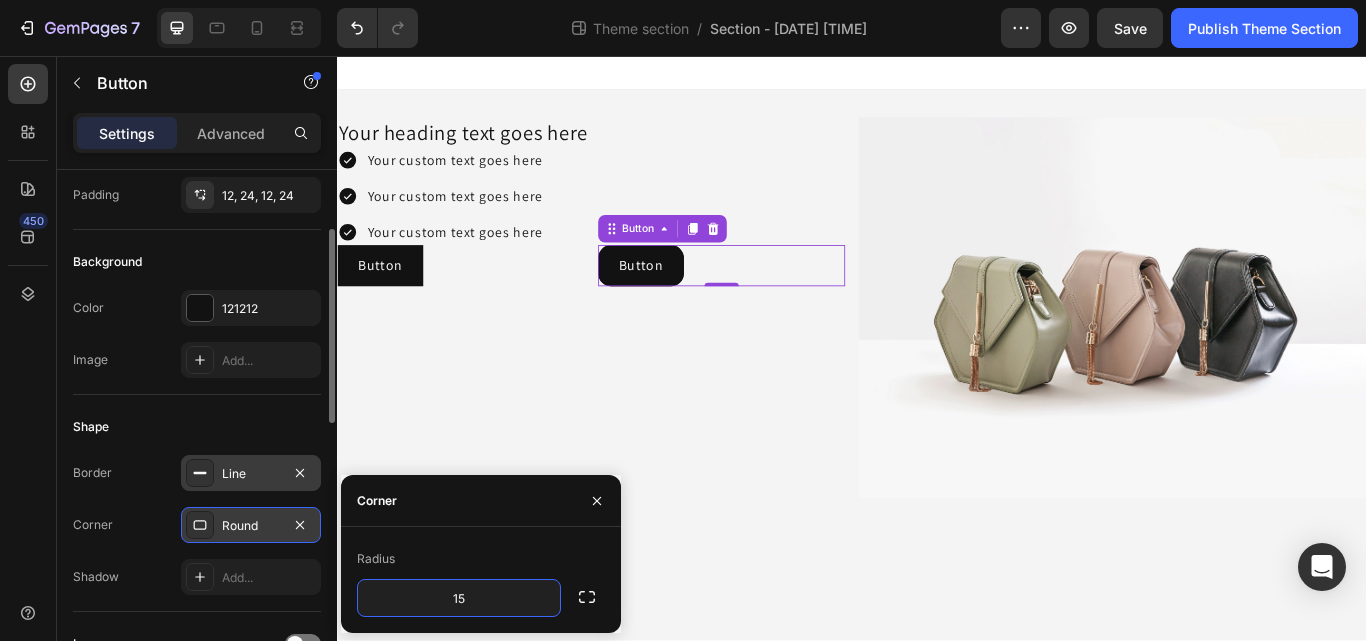click on "Shape" at bounding box center (197, 427) 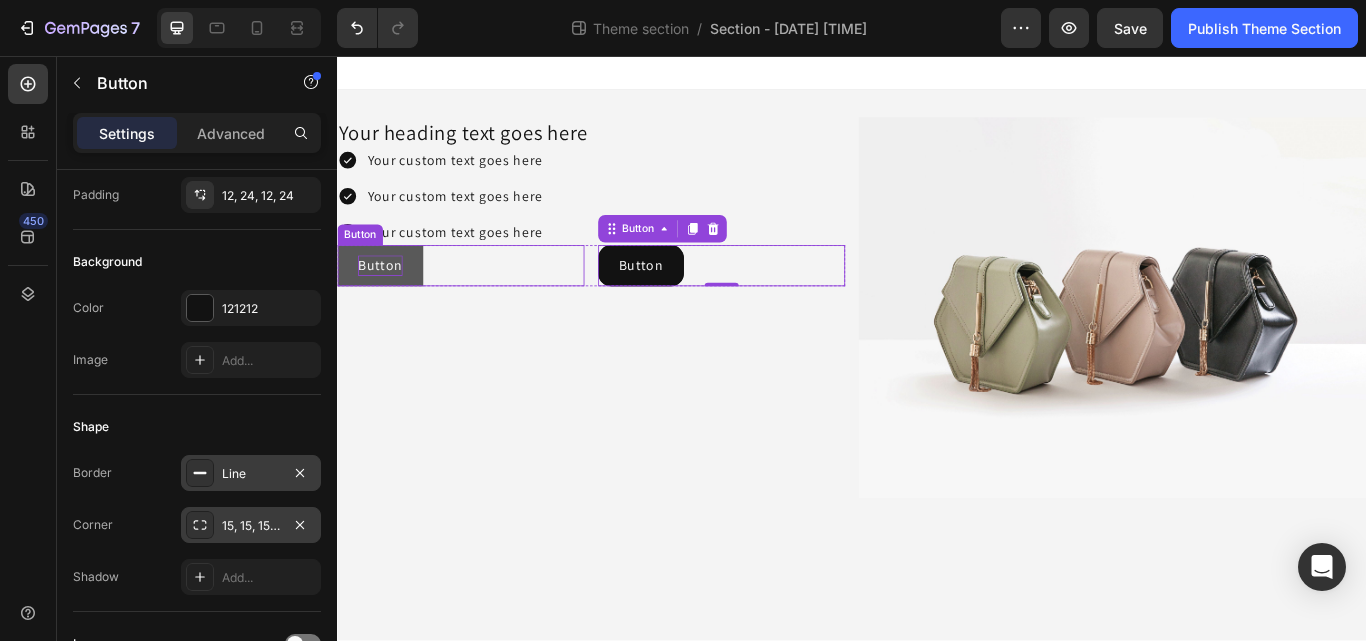 click on "Button" at bounding box center (387, 301) 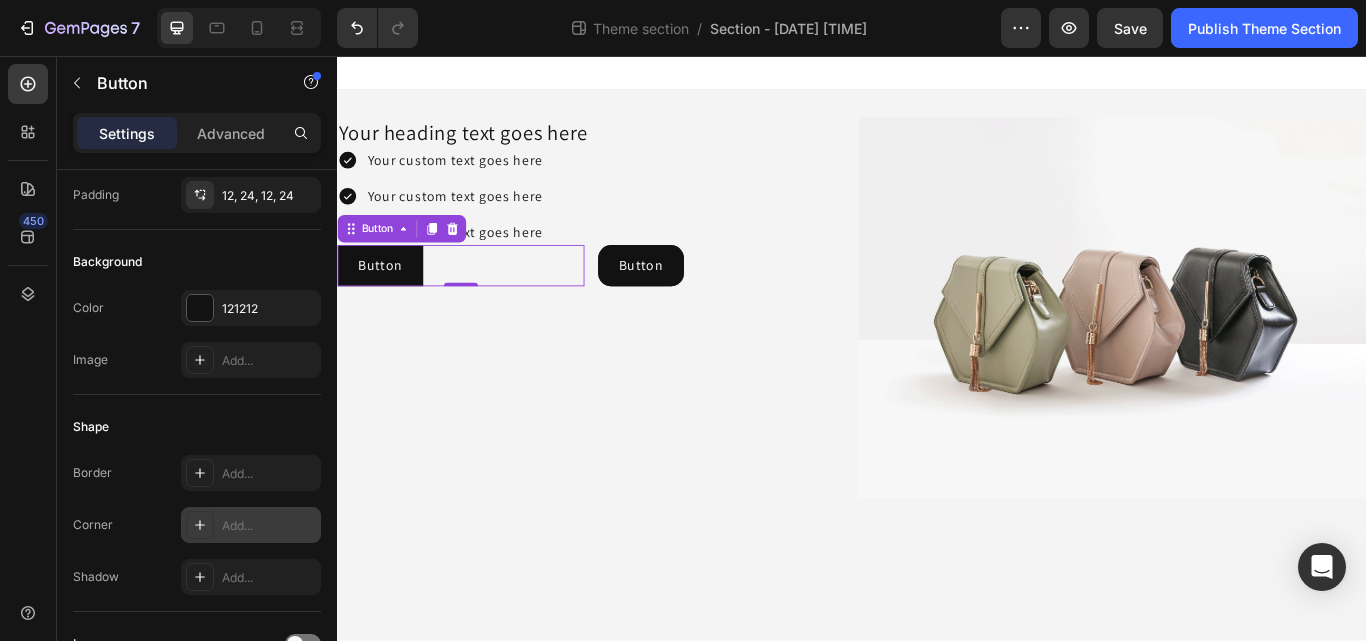 click 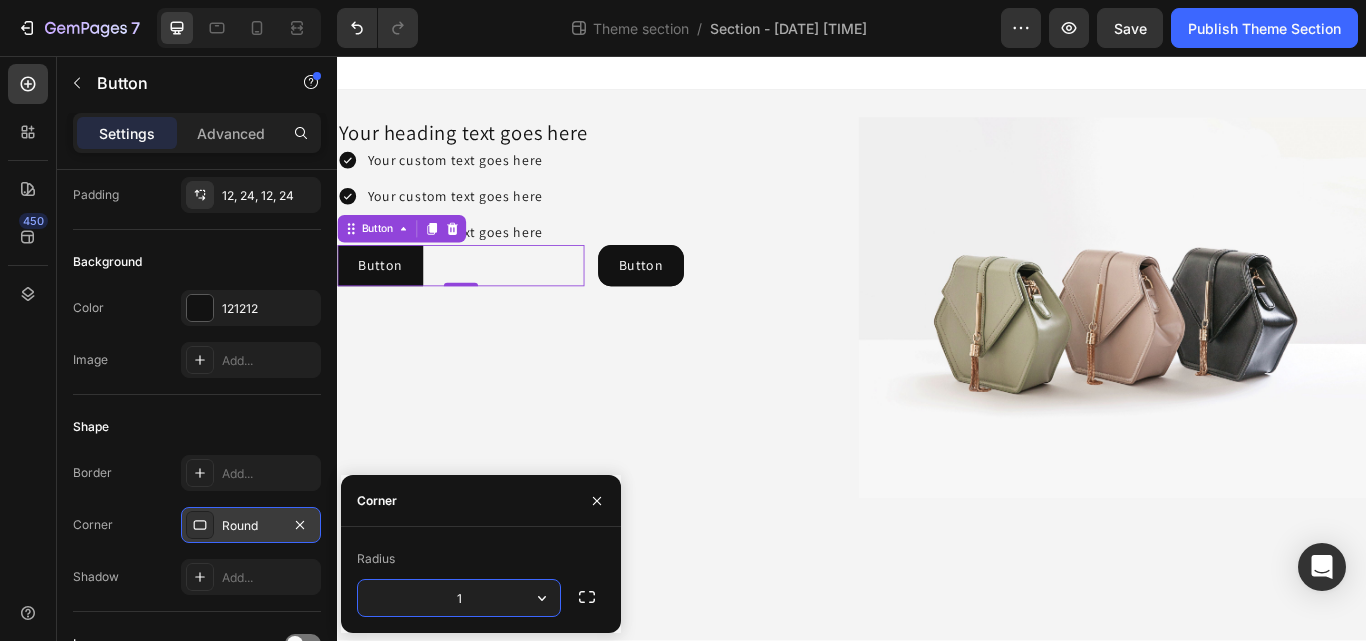 type on "15" 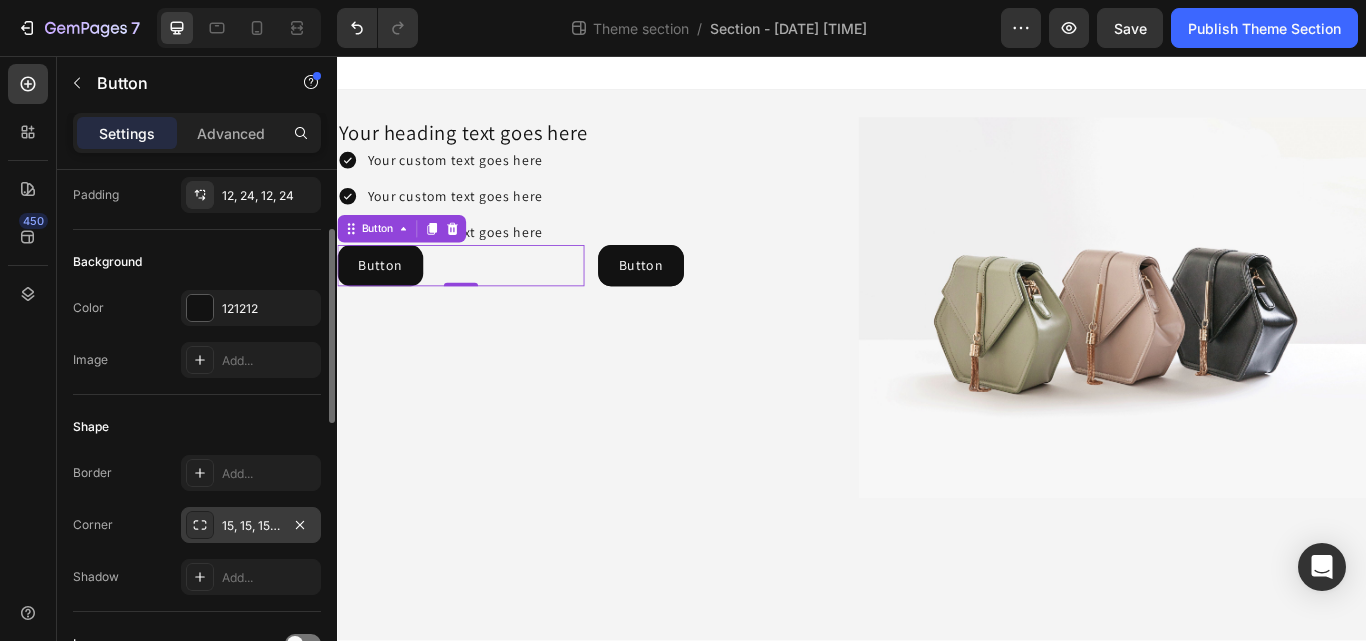 click on "Shape Border Add... Corner 15, 15, 15, 15 Shadow Add..." 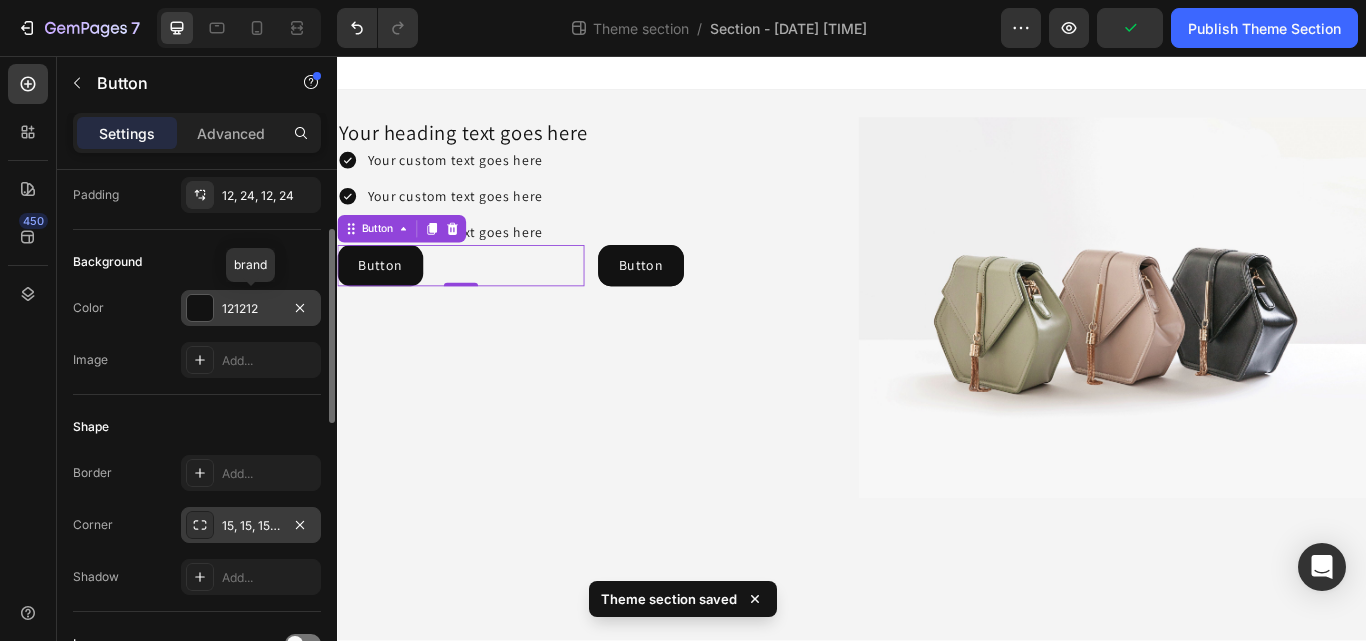 click at bounding box center (200, 308) 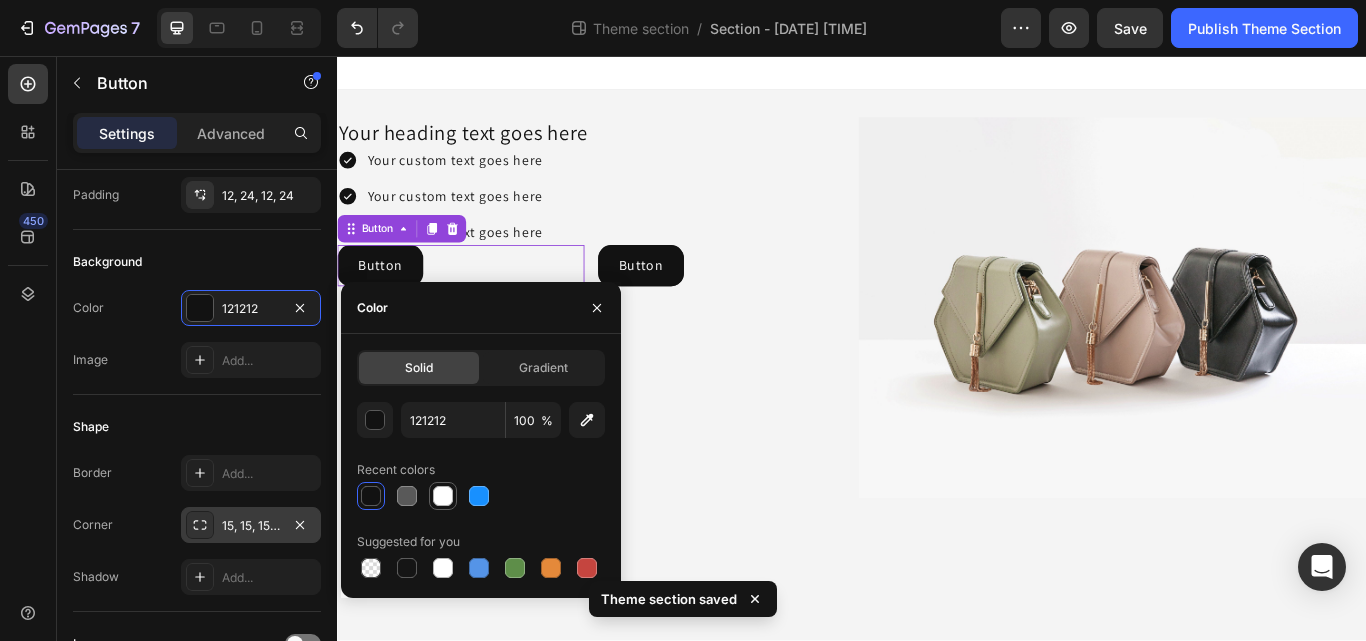 click at bounding box center (443, 496) 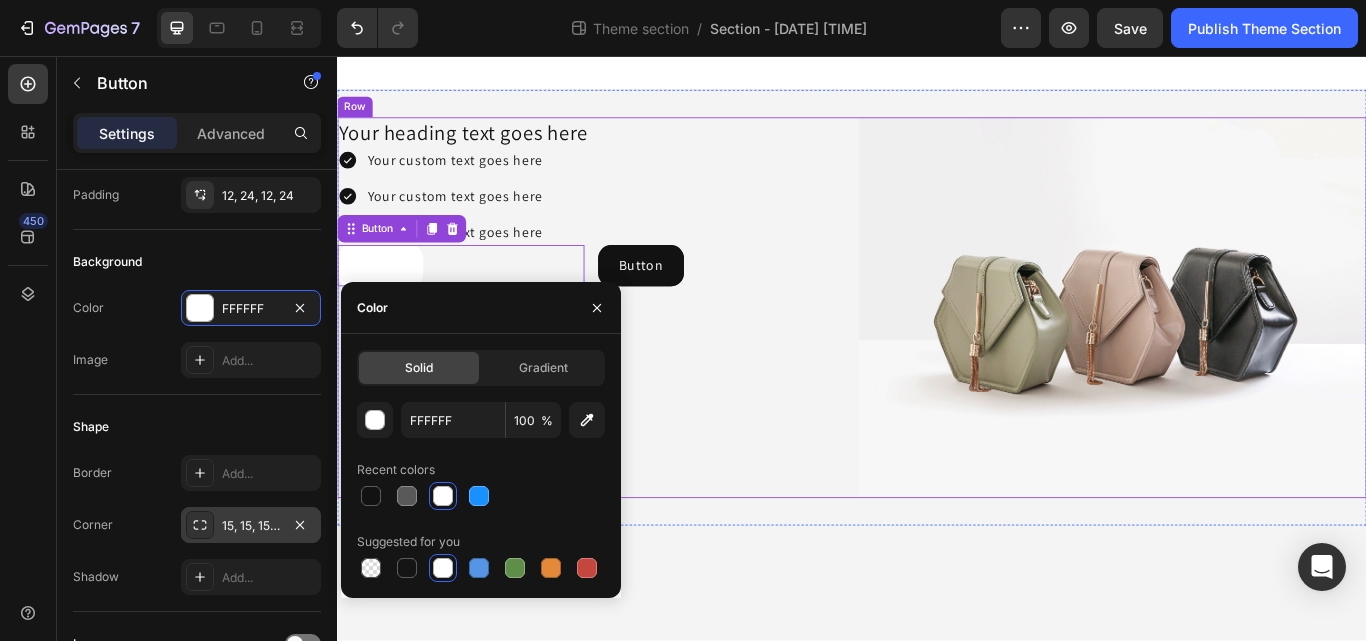 click on "Your heading text goes here Heading Your custom text goes here Your custom text goes here Your custom text goes here Item List Button Button   0 Button Button Row" at bounding box center (633, 350) 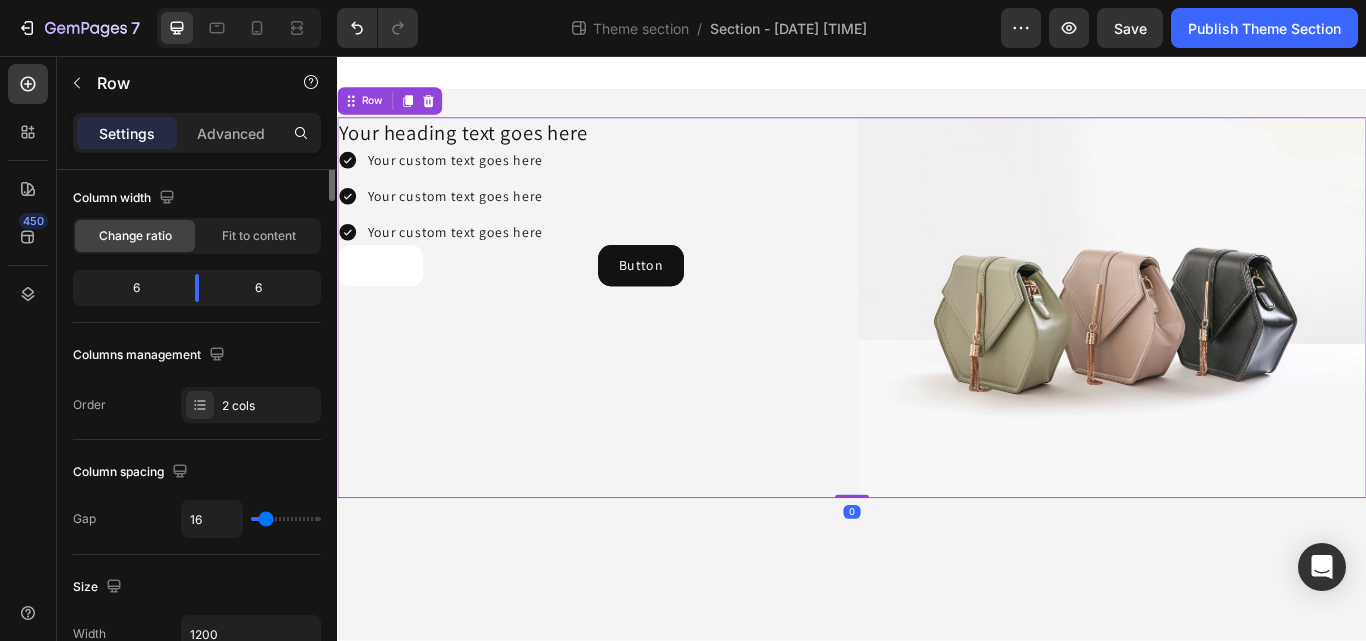 scroll, scrollTop: 0, scrollLeft: 0, axis: both 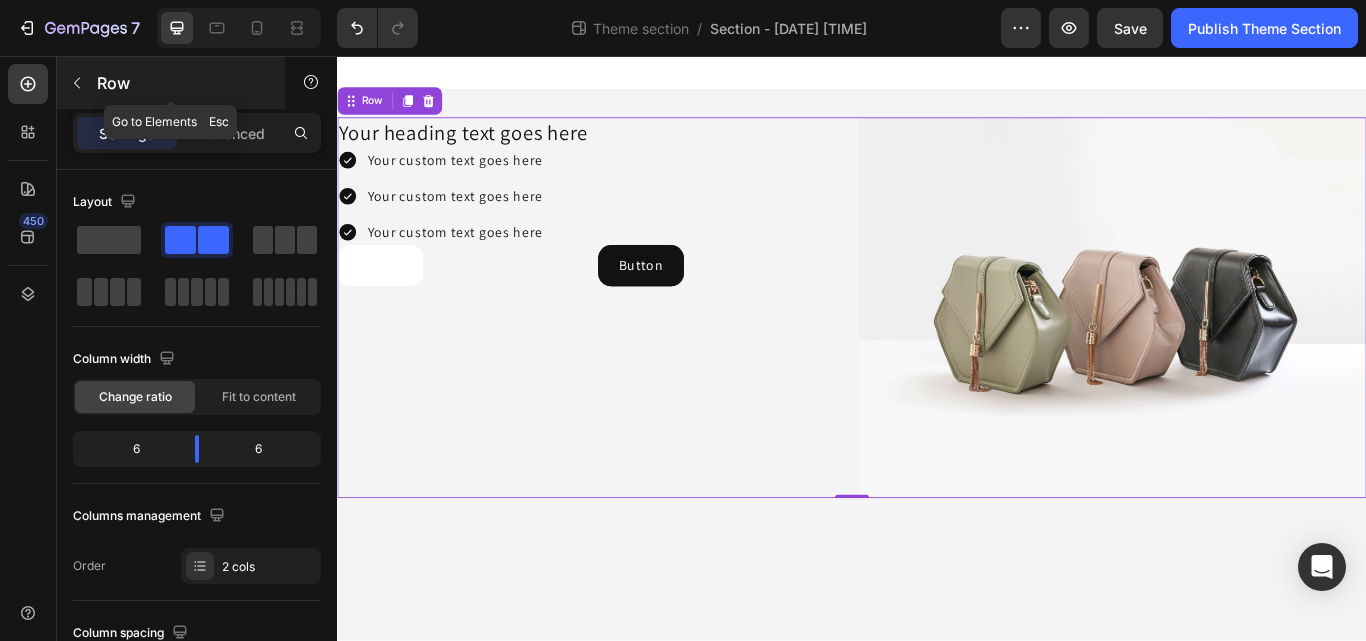 click 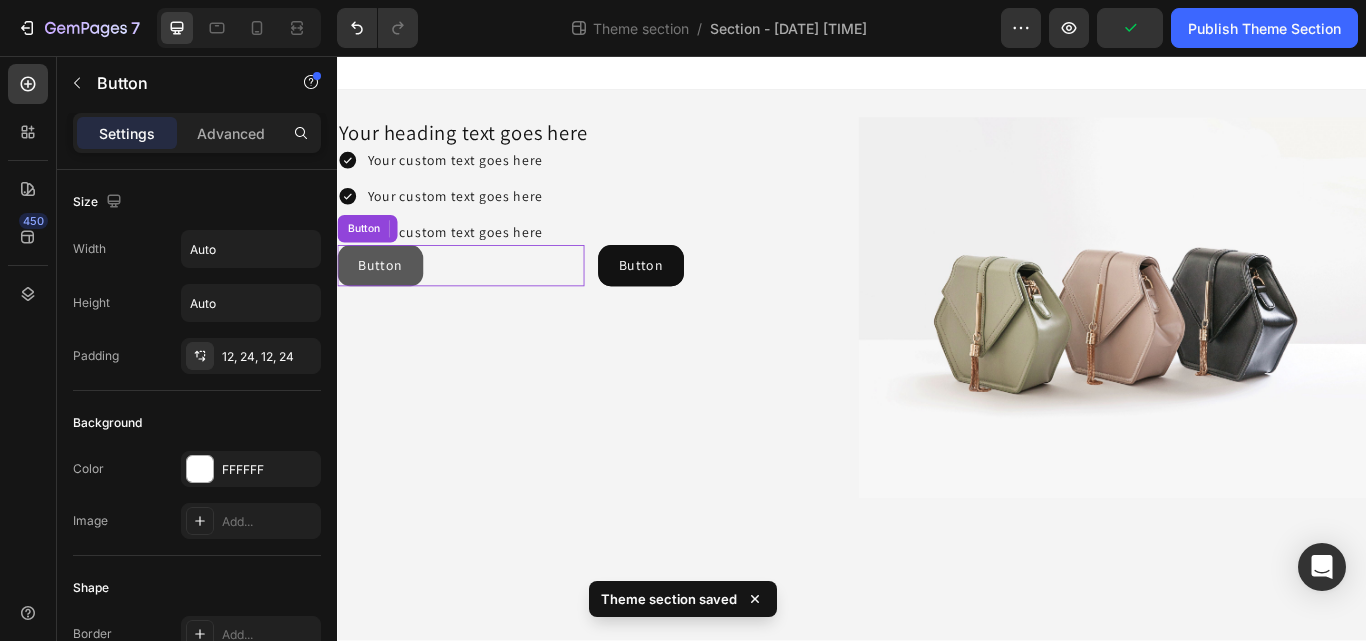 click on "Button" at bounding box center [387, 301] 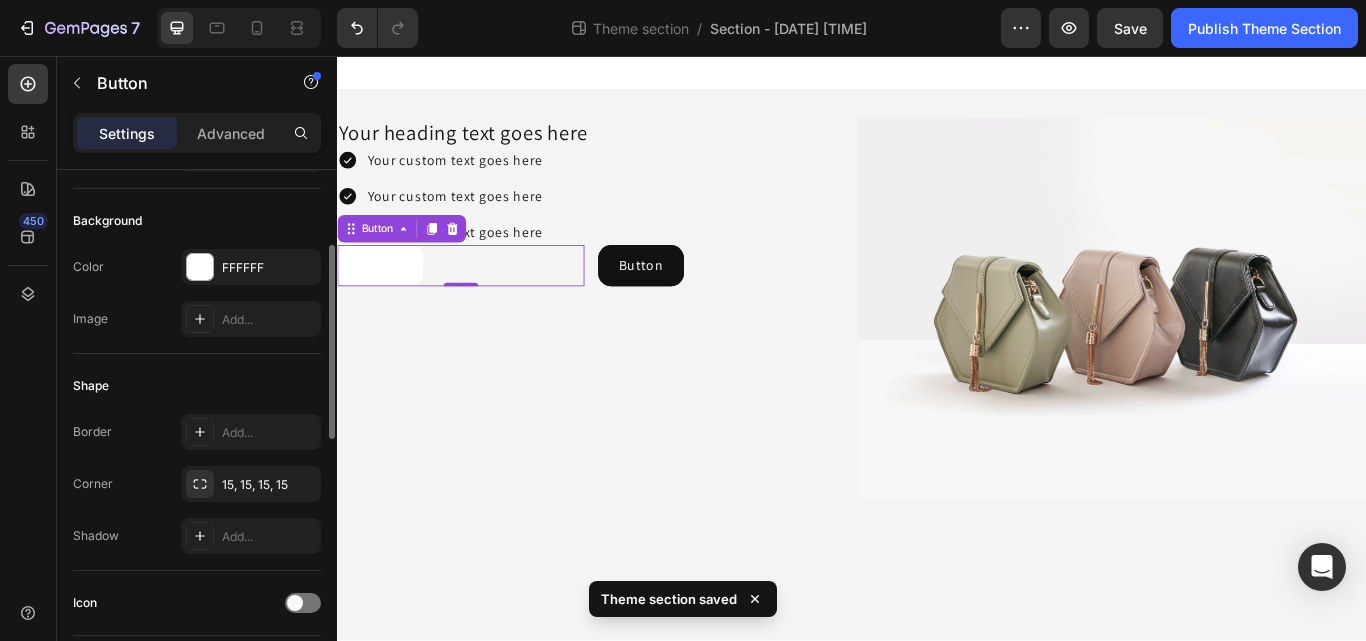 scroll, scrollTop: 204, scrollLeft: 0, axis: vertical 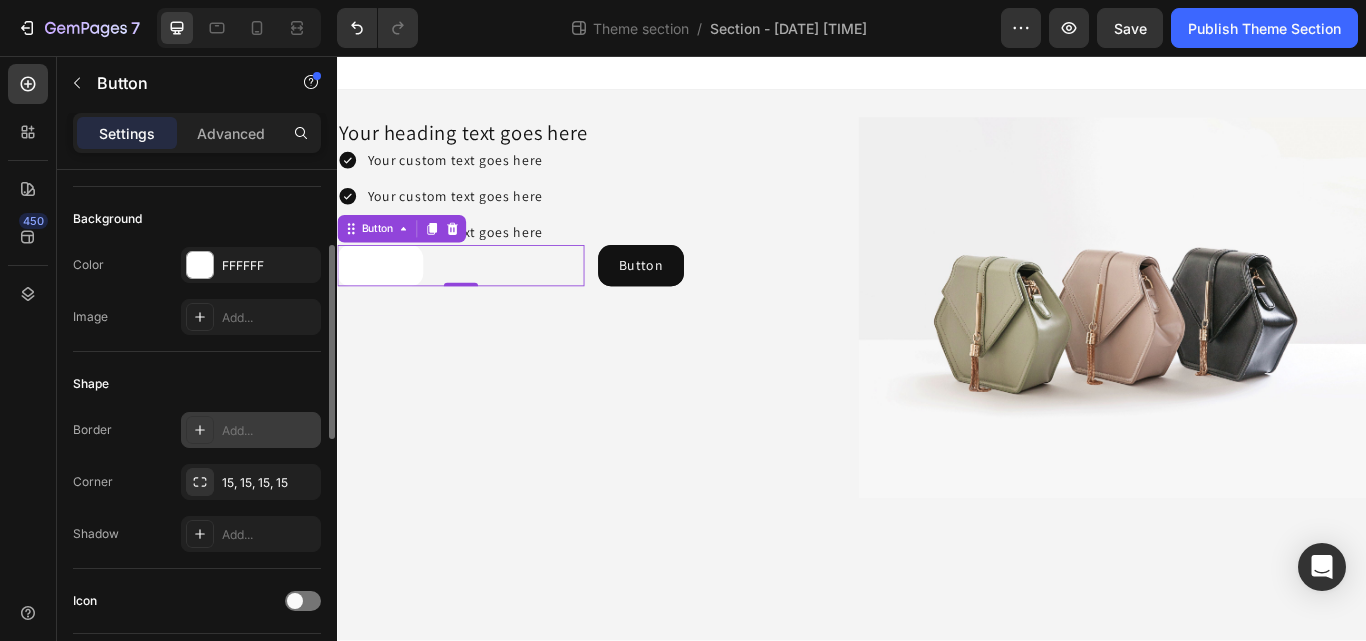 click on "Add..." at bounding box center [269, 431] 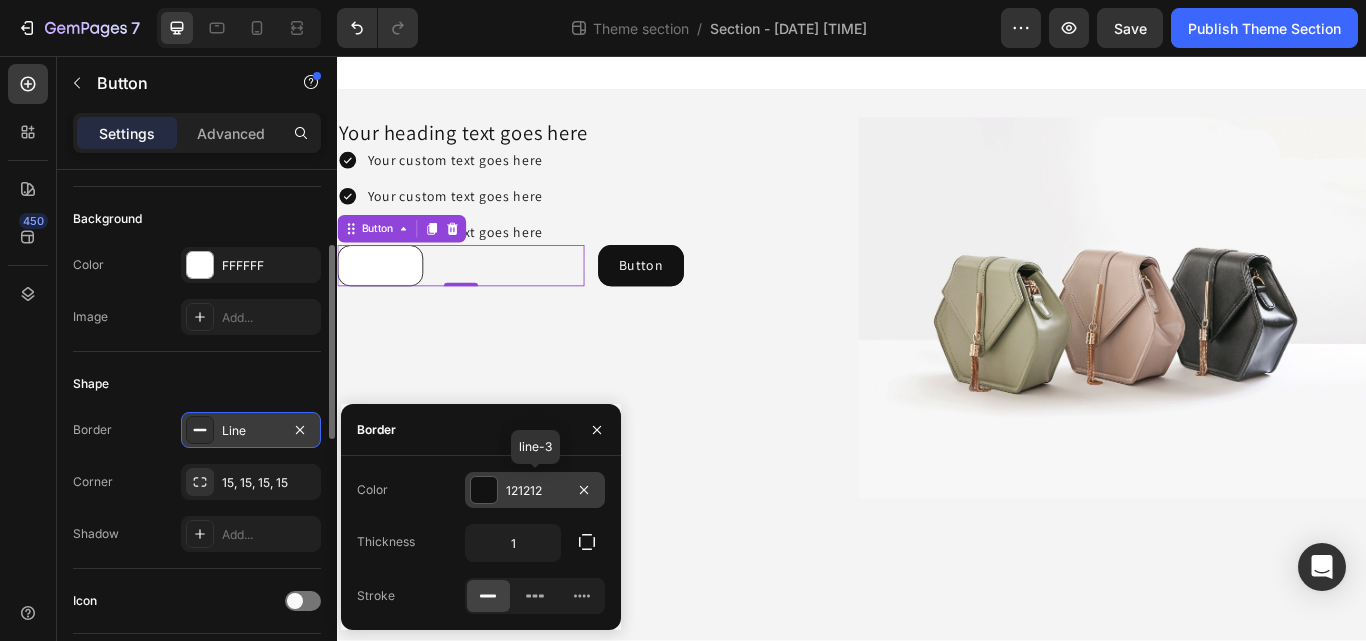 click at bounding box center (484, 490) 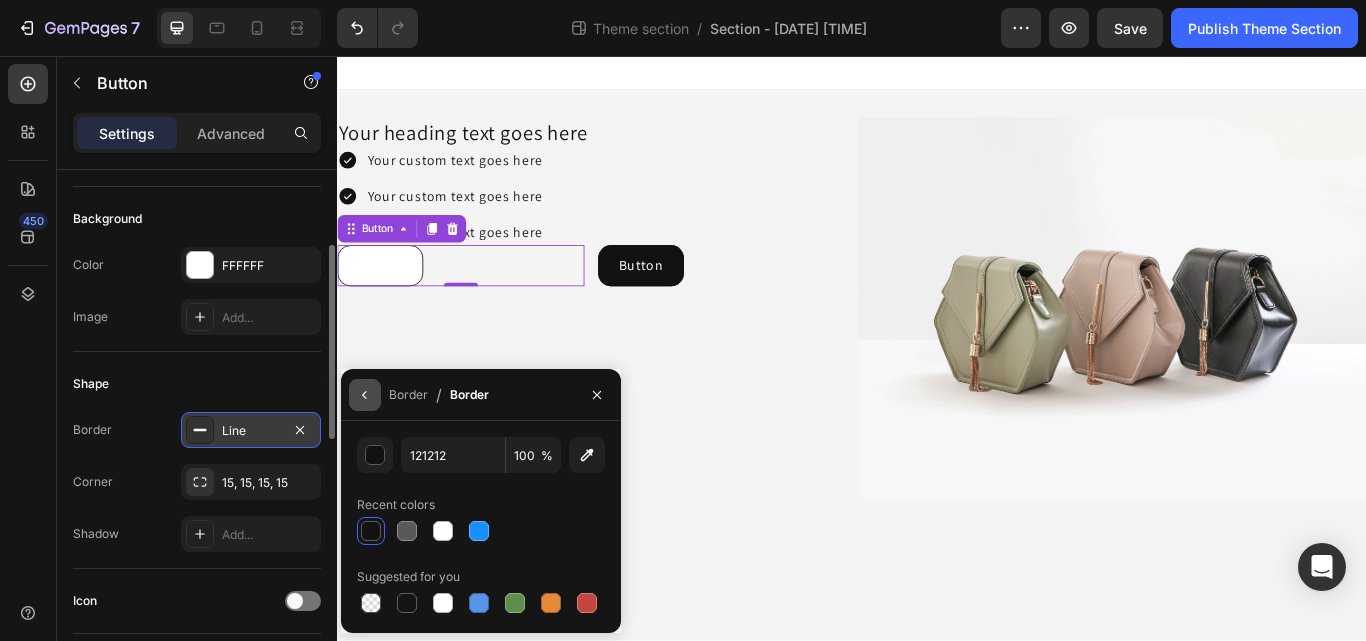 click 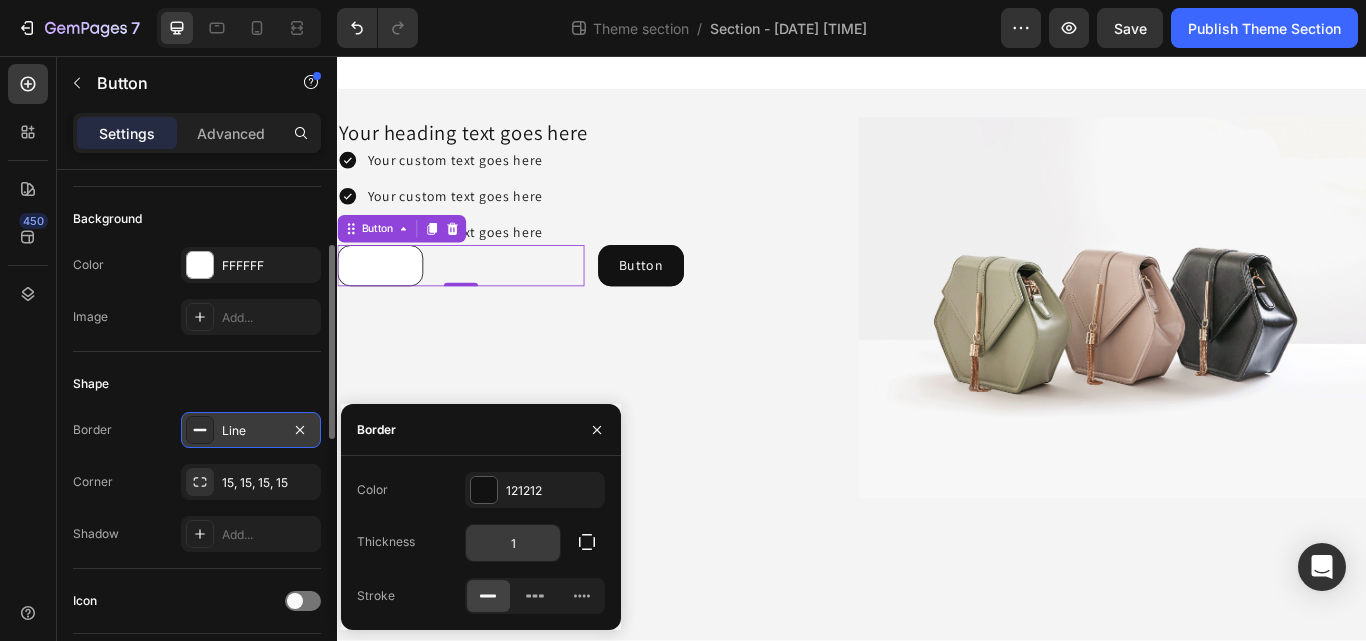 click on "1" at bounding box center (513, 543) 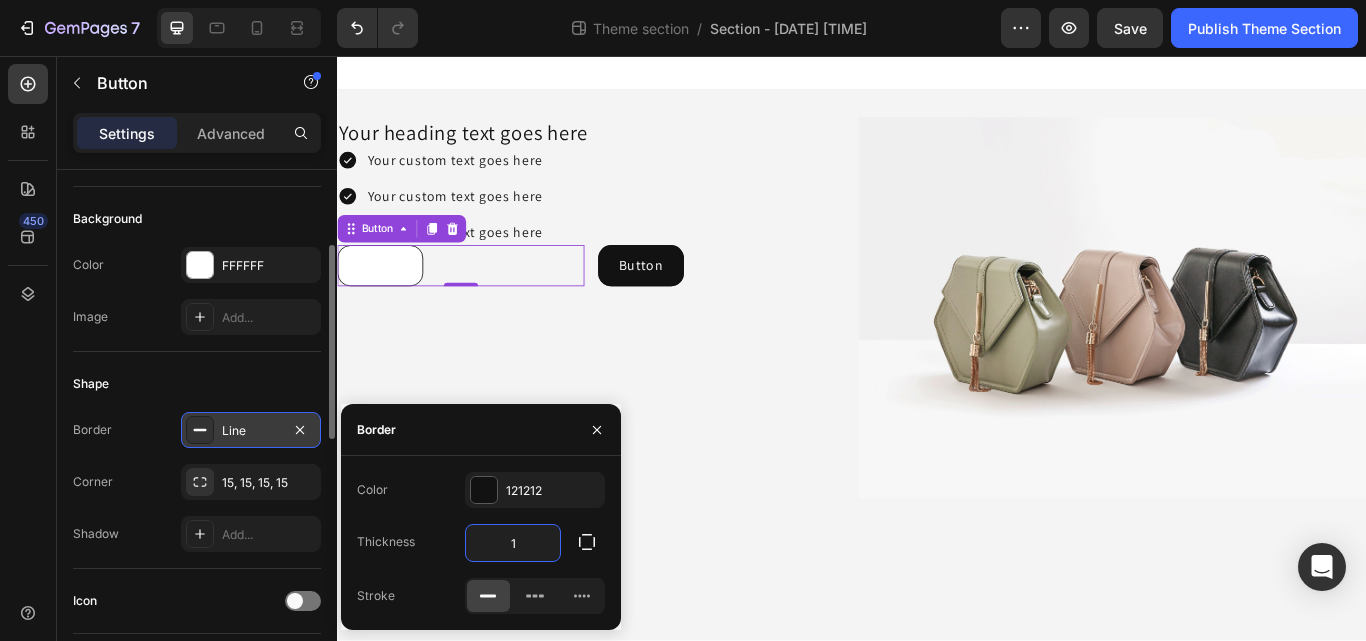 type on "2" 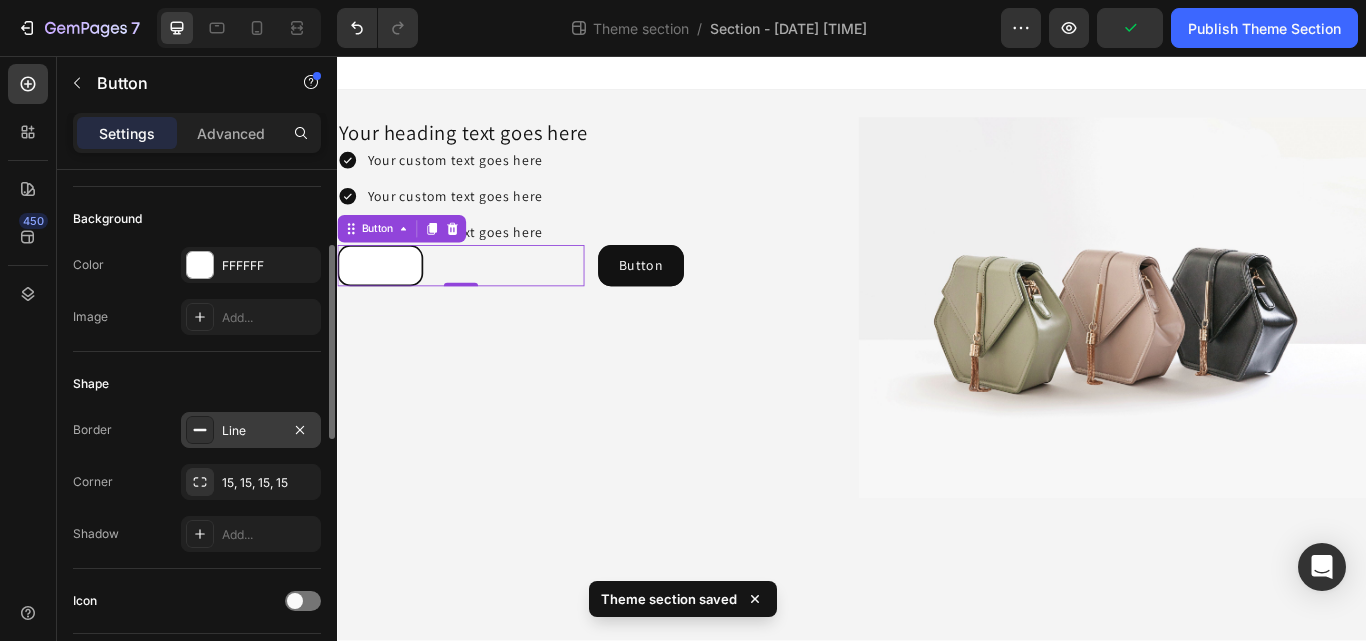 click on "Shape Border Line Corner 15, 15, 15, 15 Shadow Add..." 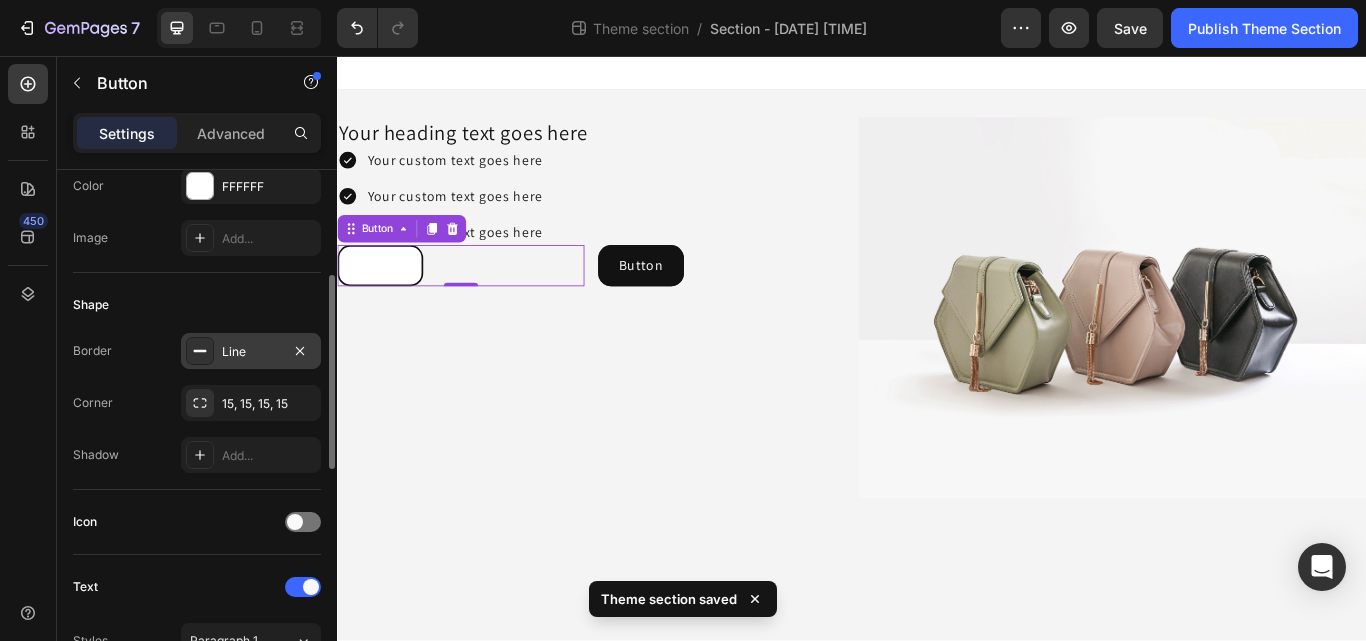 scroll, scrollTop: 284, scrollLeft: 0, axis: vertical 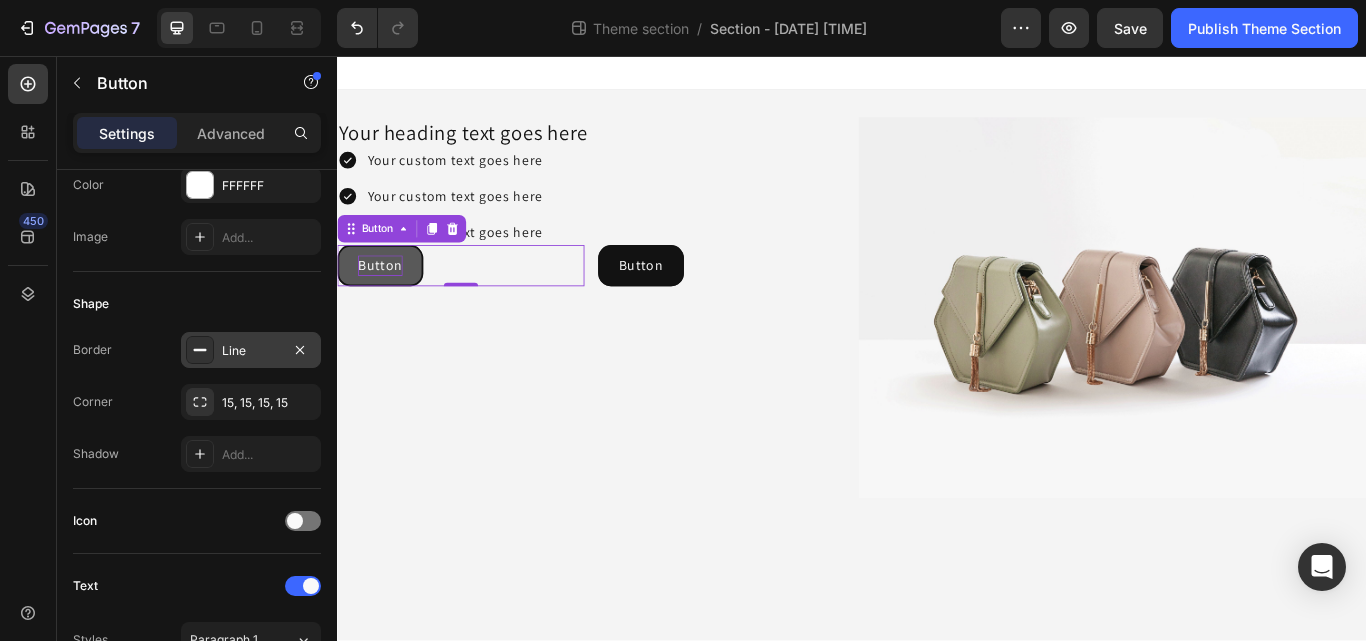click on "Button" at bounding box center [387, 301] 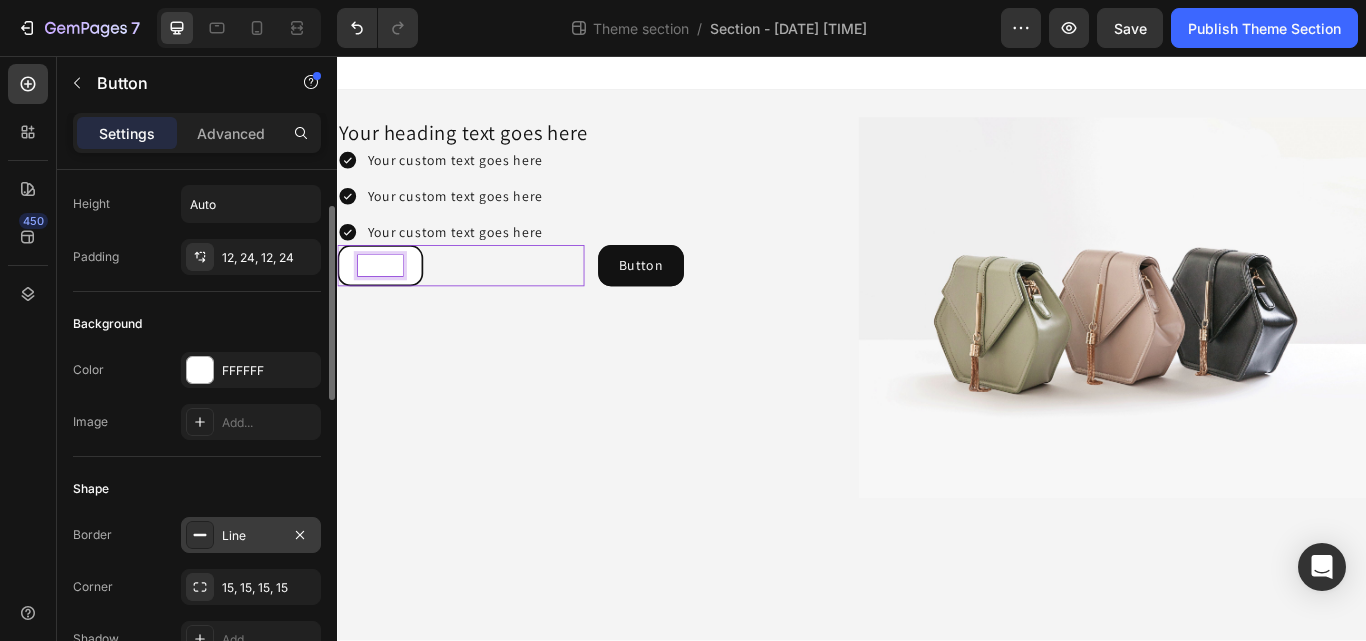 scroll, scrollTop: 0, scrollLeft: 0, axis: both 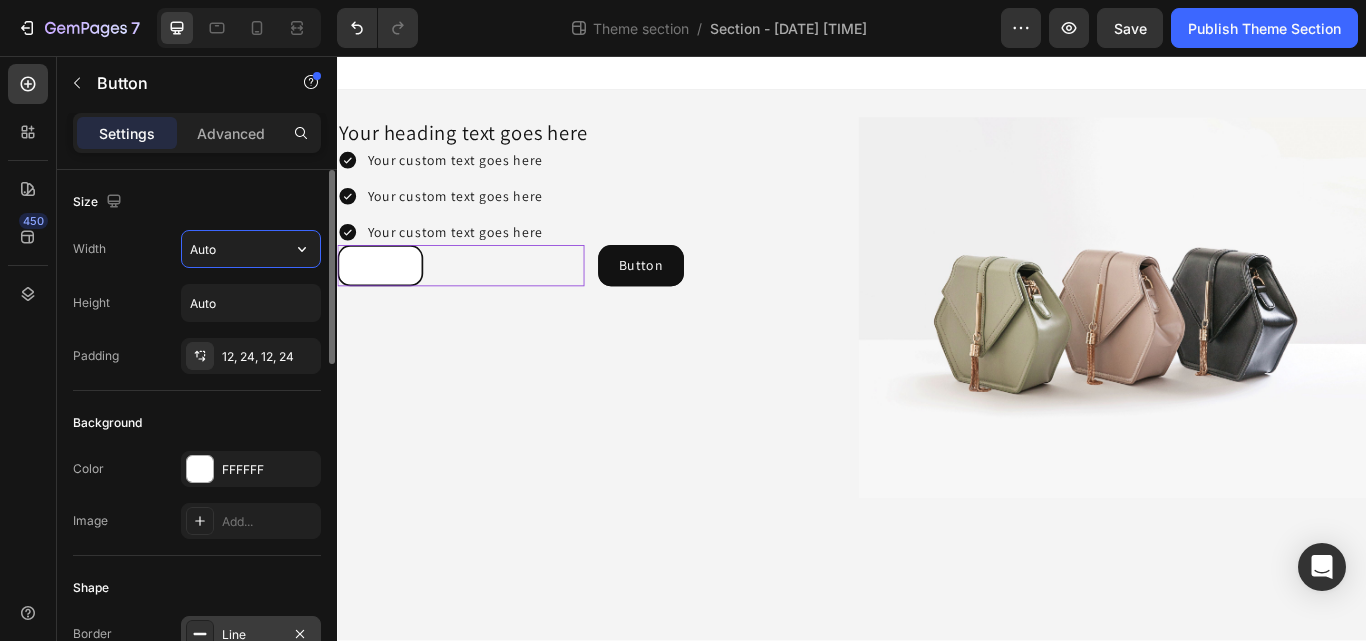 click on "Auto" at bounding box center [251, 249] 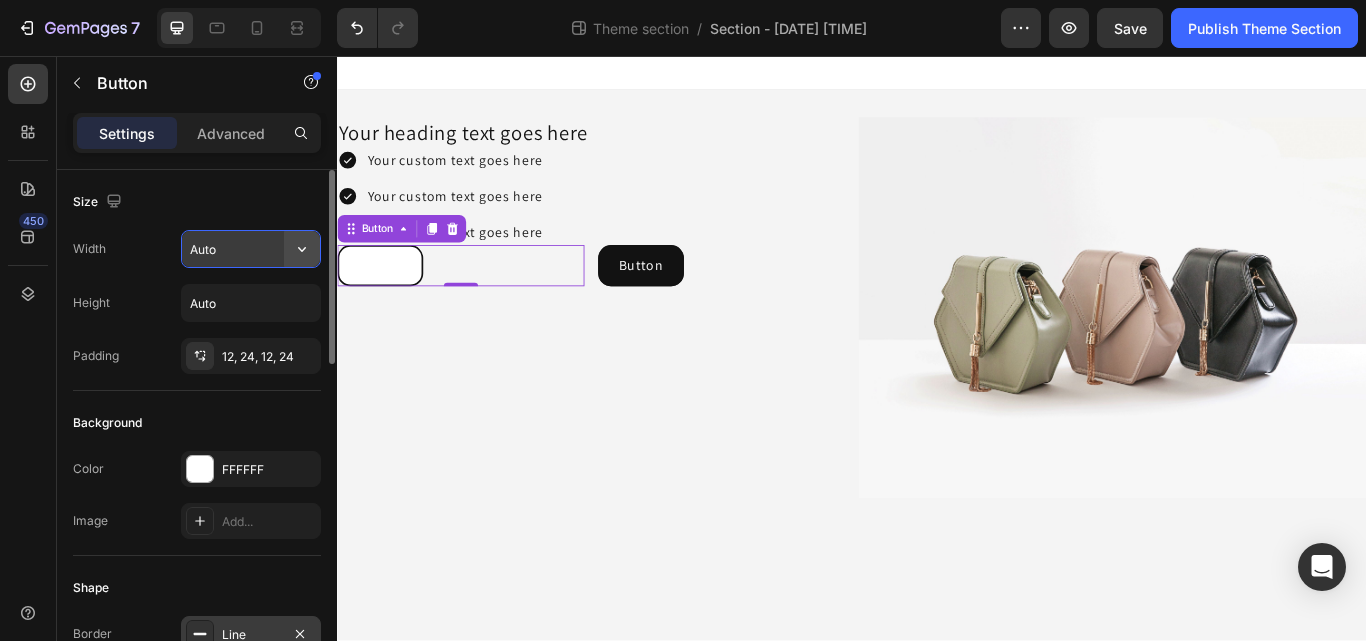 click 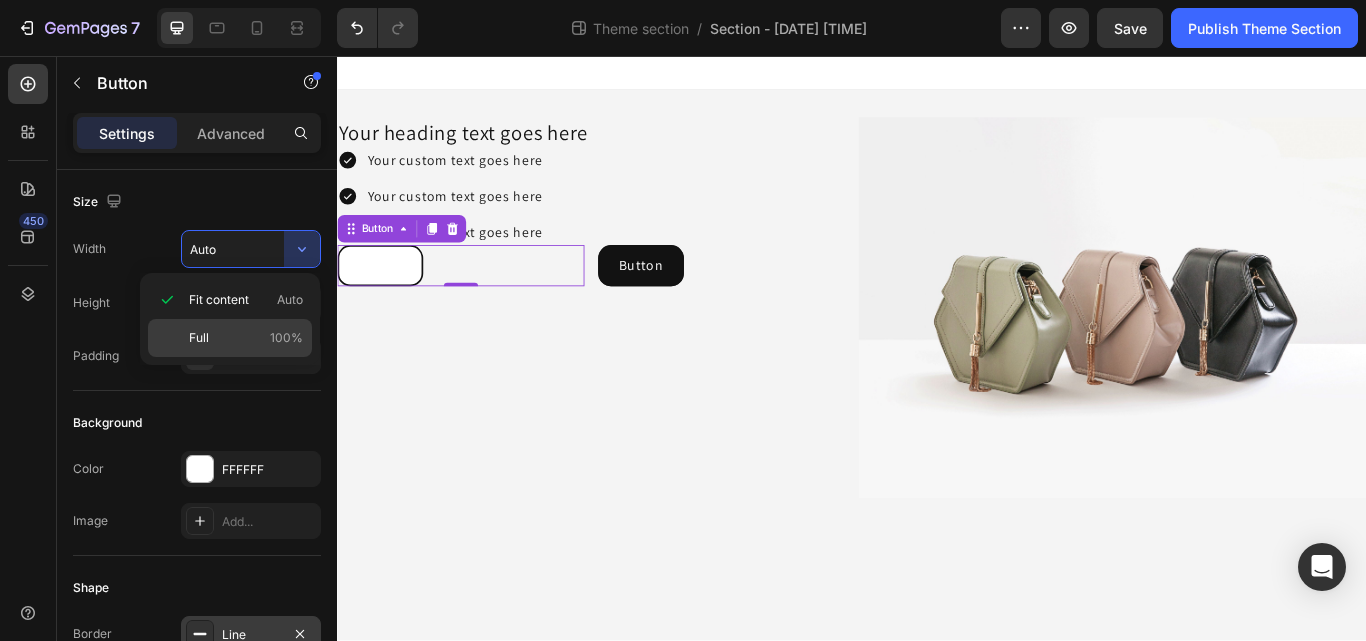 click on "Full" at bounding box center [199, 338] 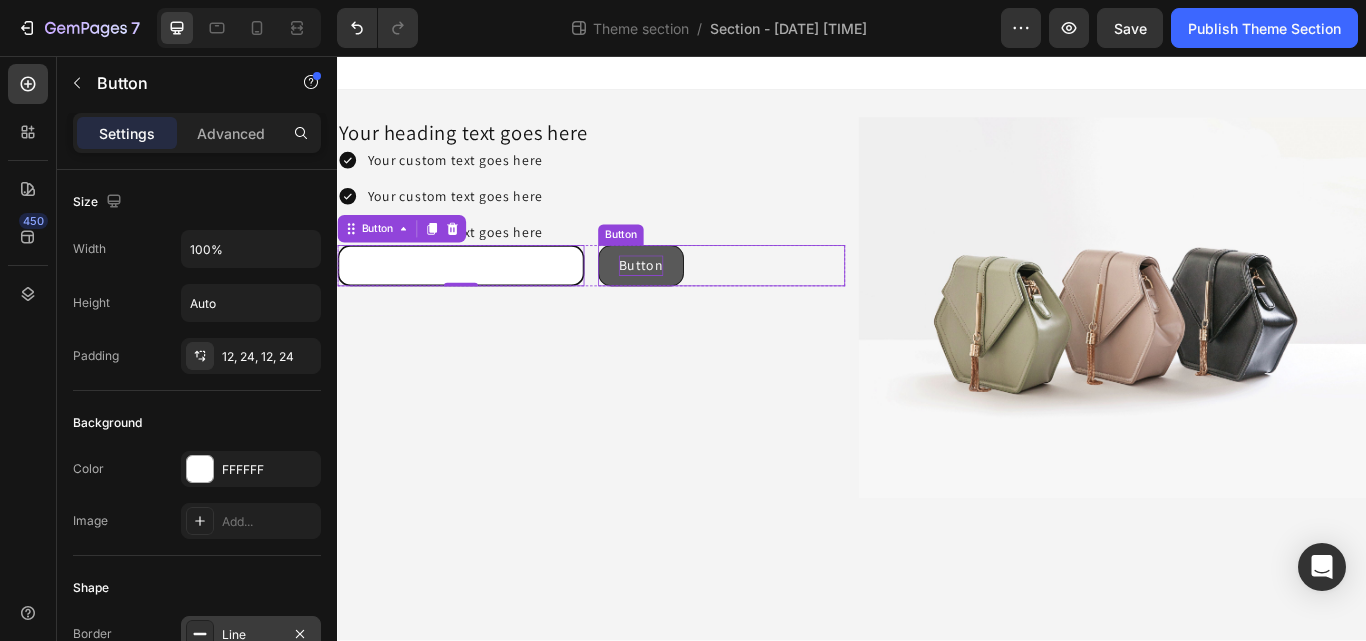 click on "Button" at bounding box center [691, 301] 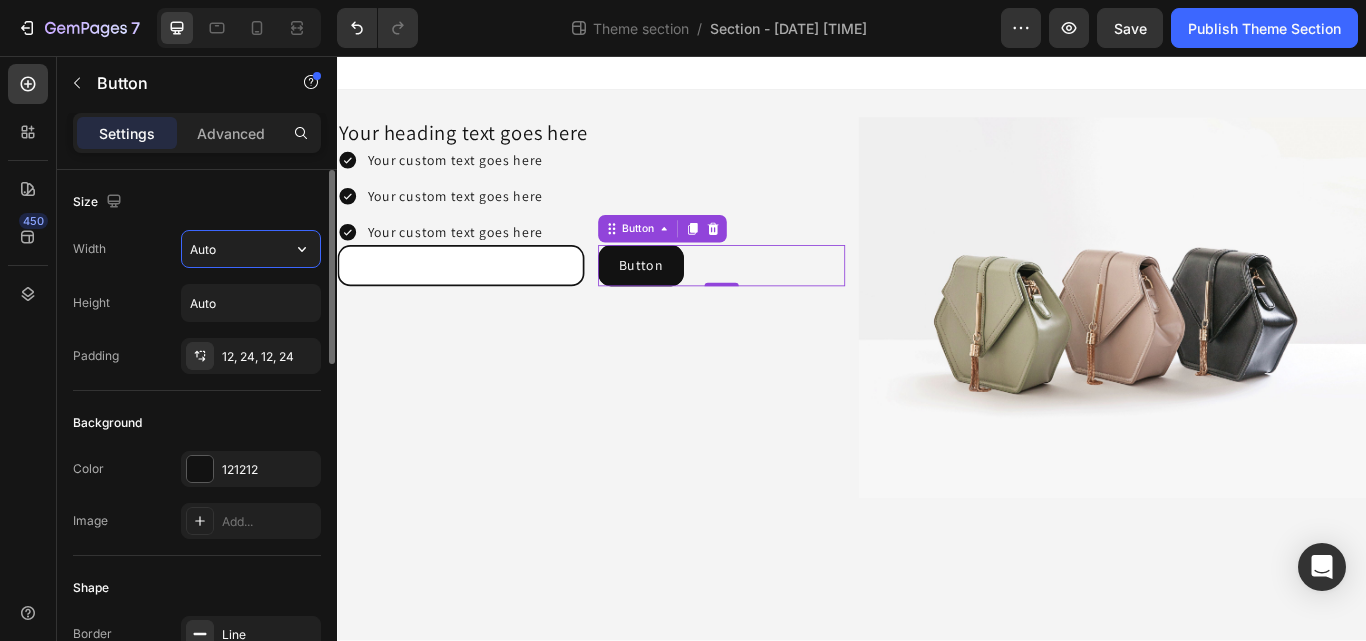 click on "Auto" at bounding box center [251, 249] 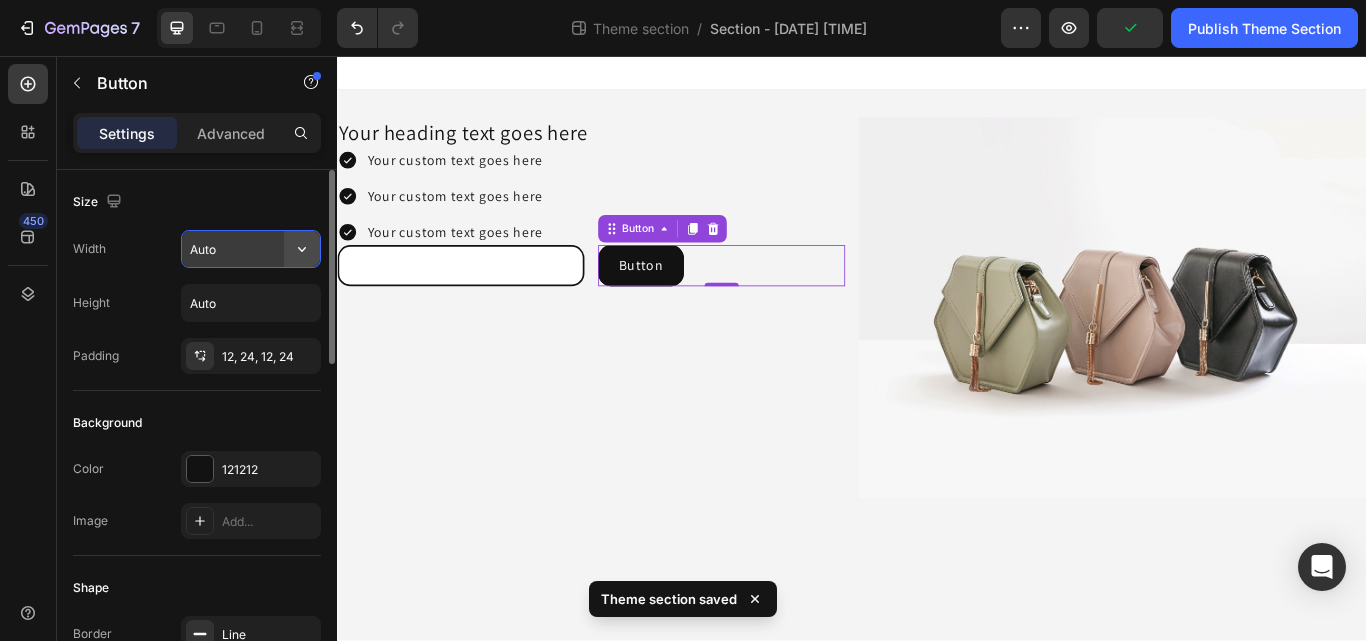 click 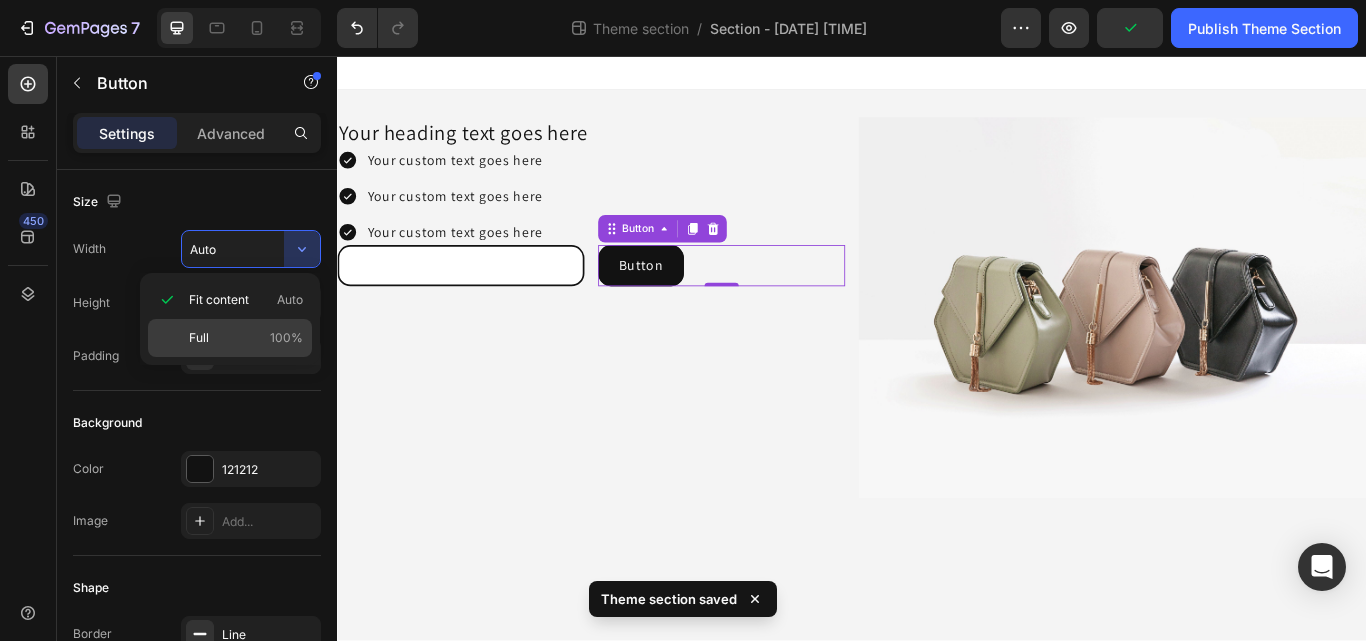 click on "Full 100%" at bounding box center (246, 338) 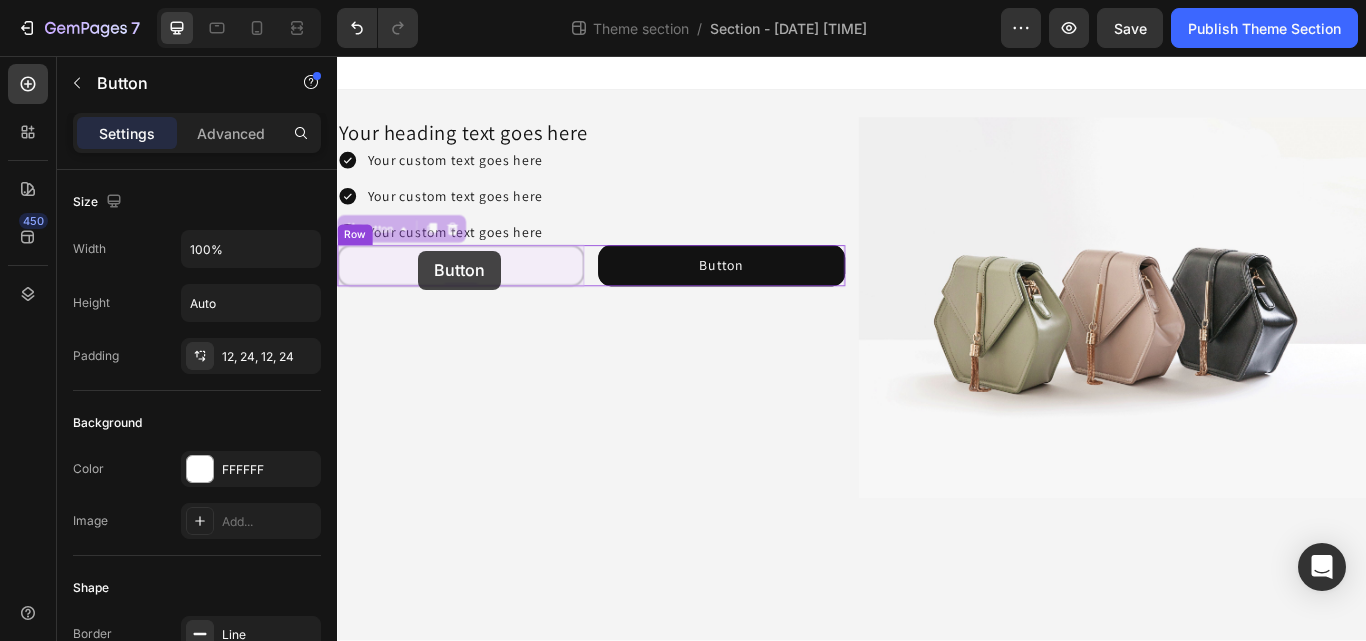 drag, startPoint x: 508, startPoint y: 300, endPoint x: 431, endPoint y: 283, distance: 78.854294 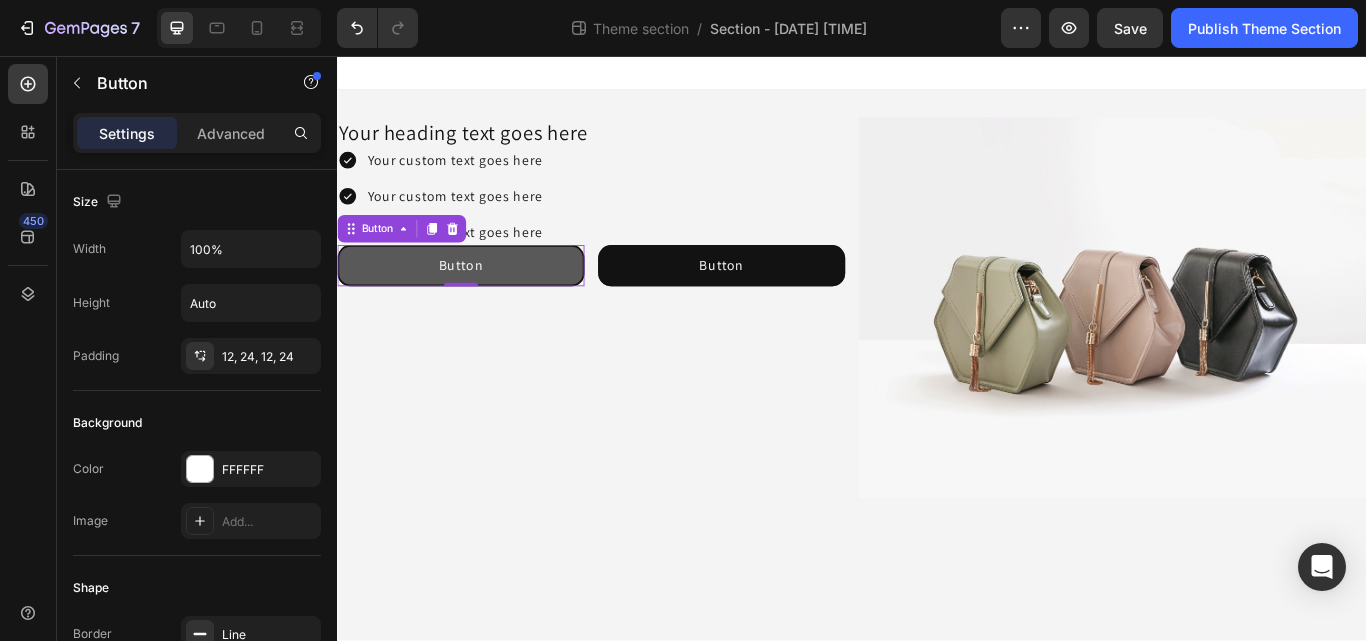 click on "Button" at bounding box center (481, 301) 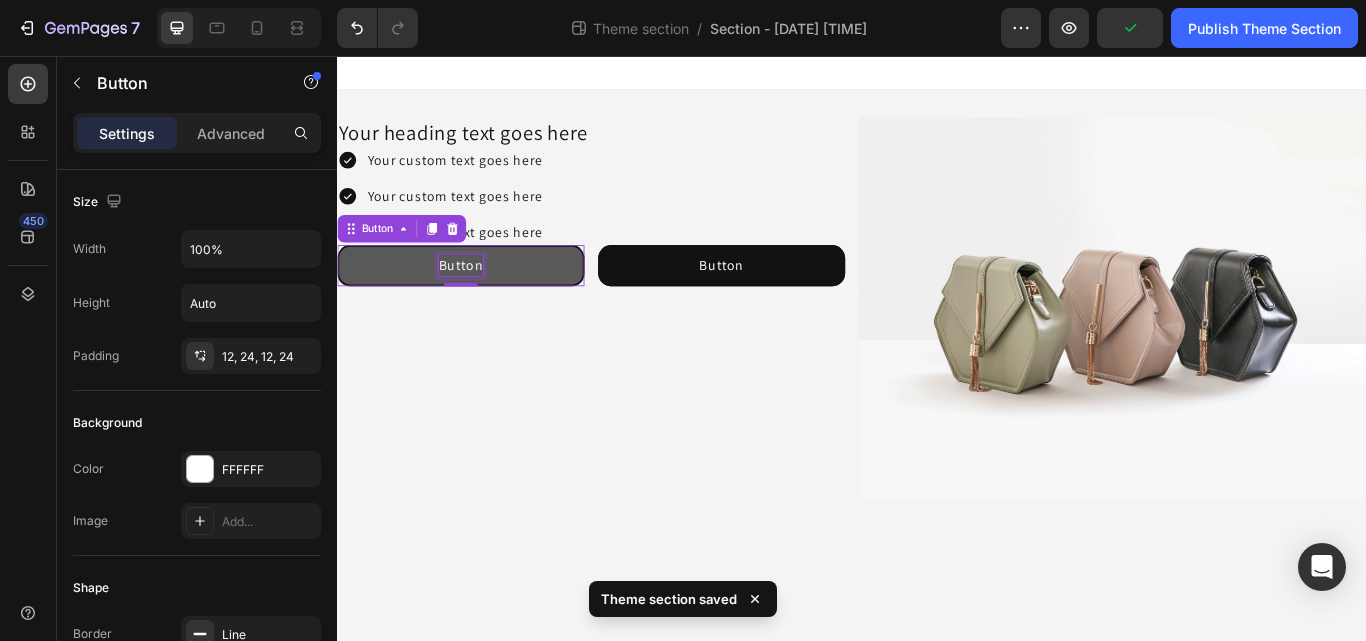 click on "Button" at bounding box center [481, 301] 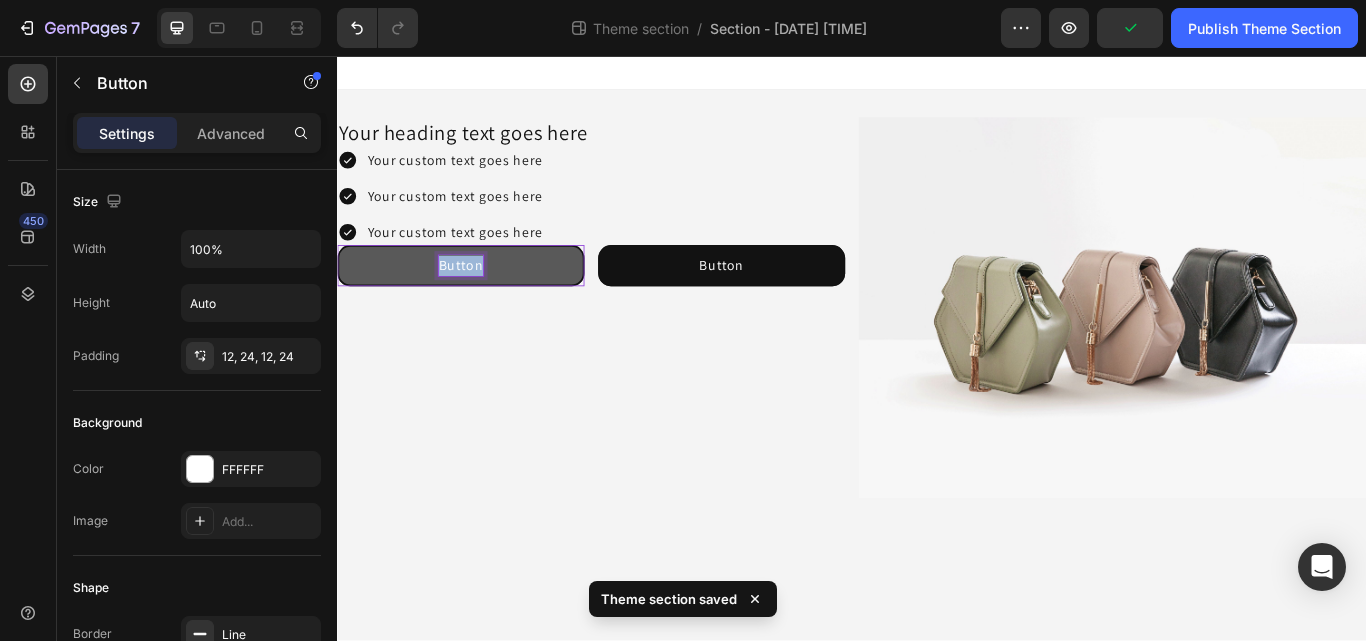 click on "Button" at bounding box center (481, 301) 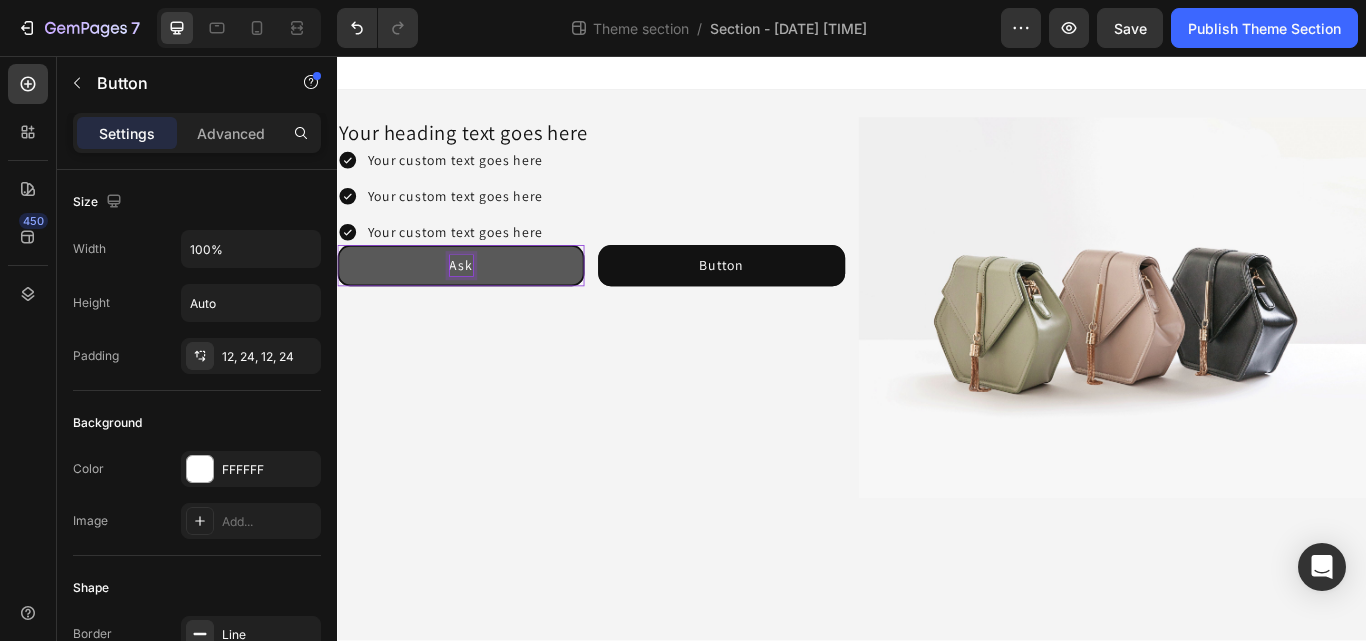 click on "Ask" at bounding box center (481, 301) 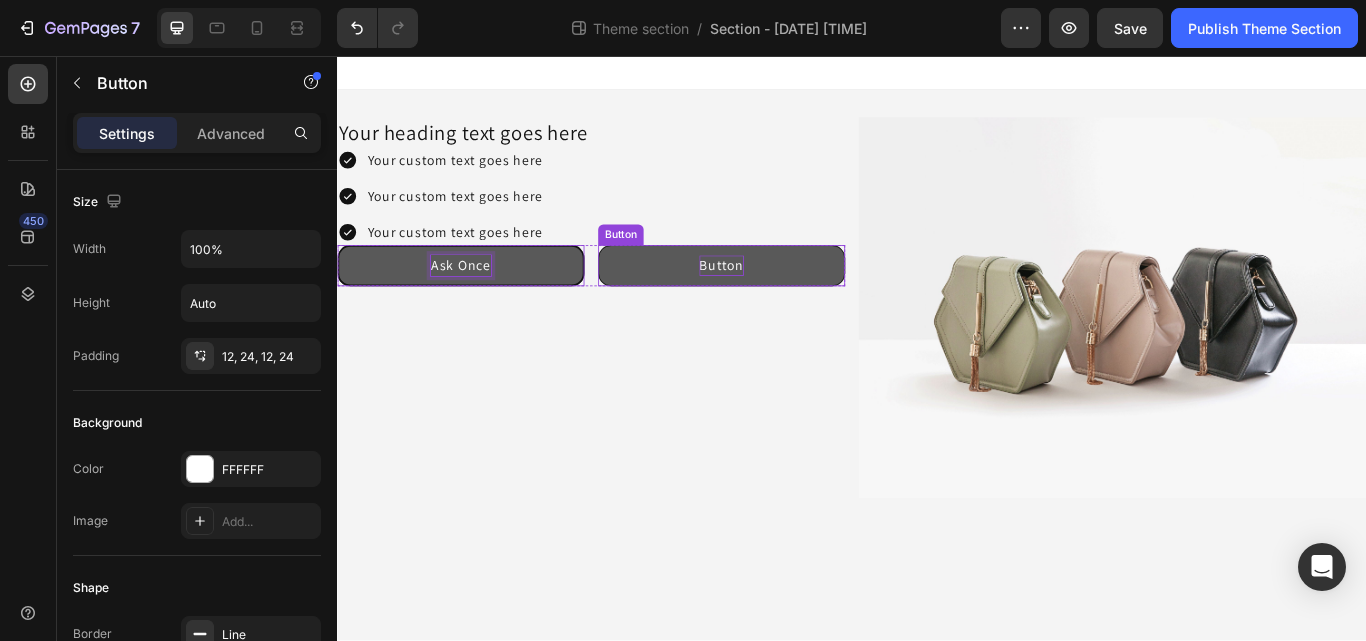 click on "Button" at bounding box center (785, 301) 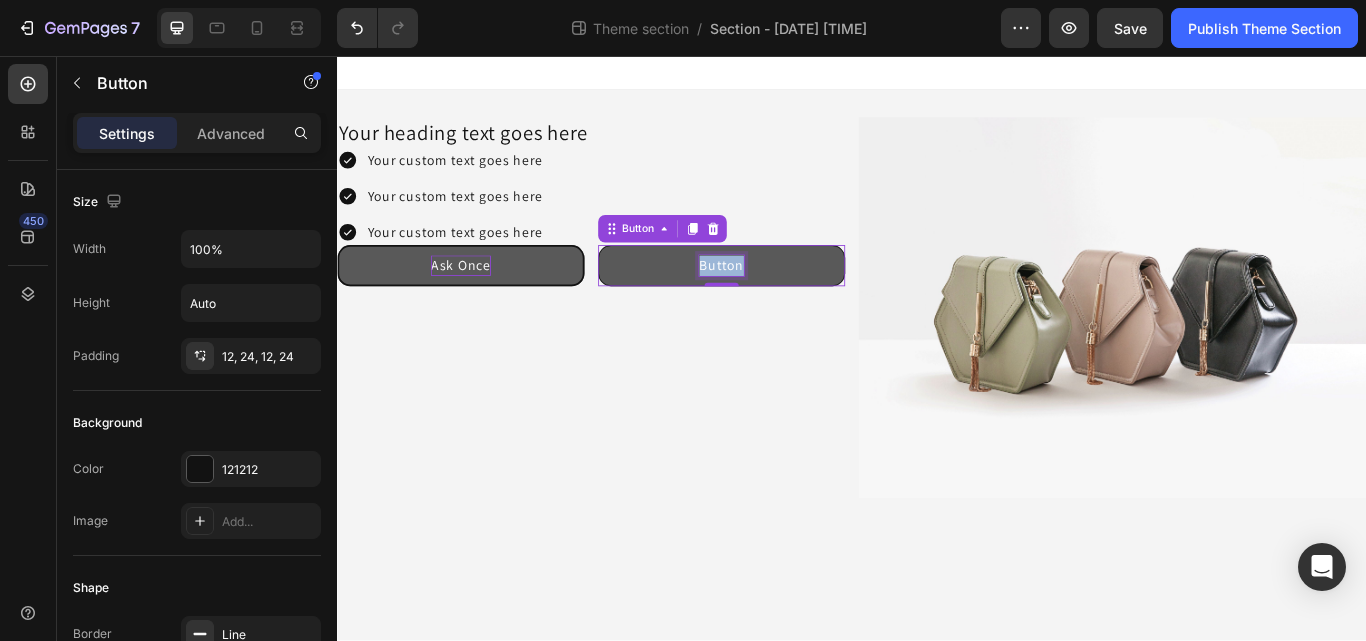 click on "Button" at bounding box center (785, 301) 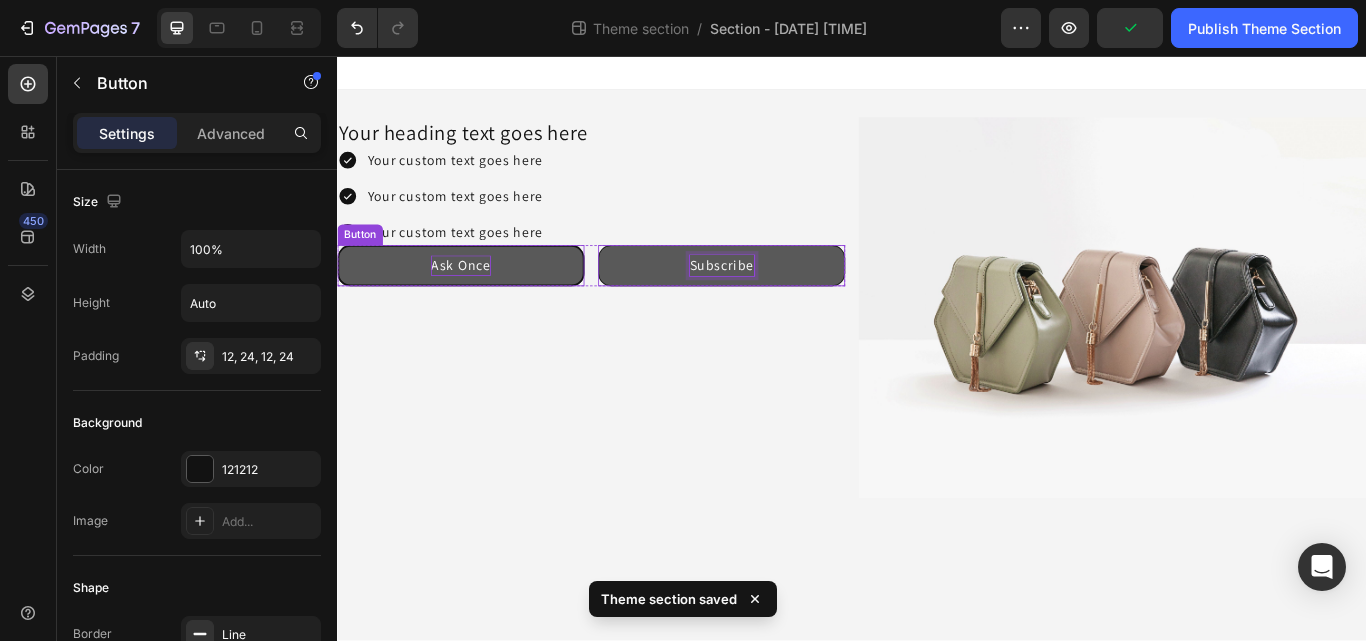click on "Ask Once" at bounding box center (481, 301) 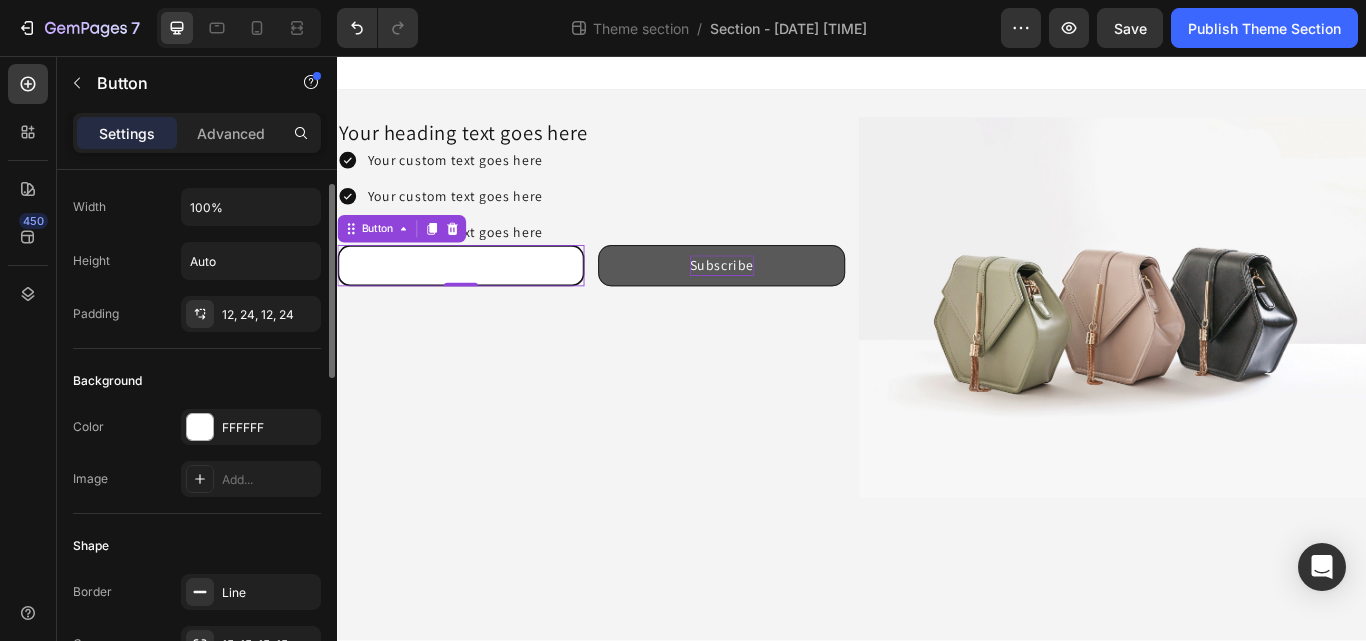 scroll, scrollTop: 0, scrollLeft: 0, axis: both 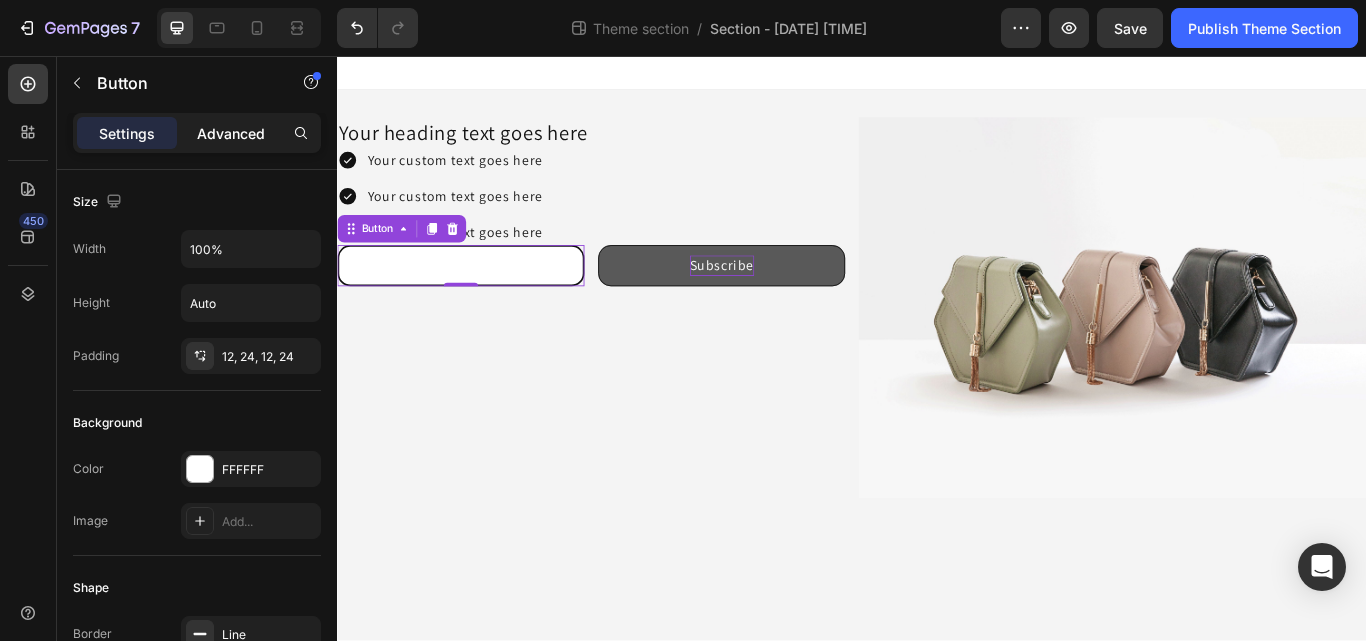 click on "Advanced" at bounding box center [231, 133] 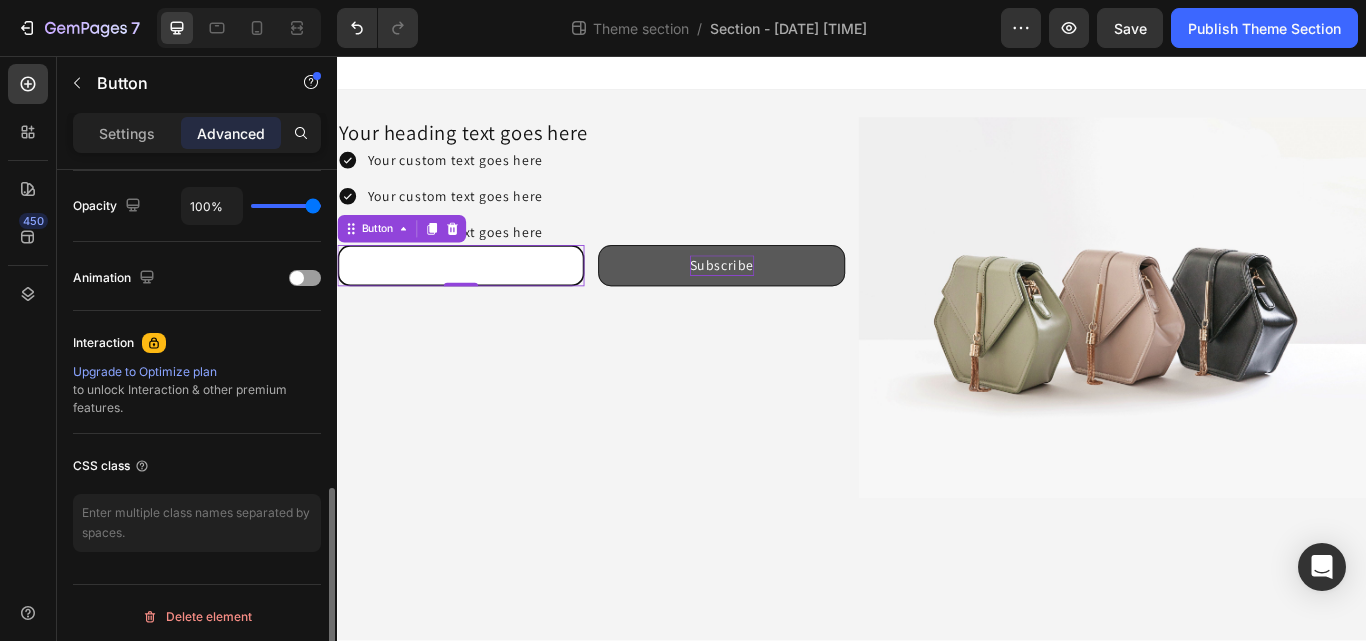 scroll, scrollTop: 800, scrollLeft: 0, axis: vertical 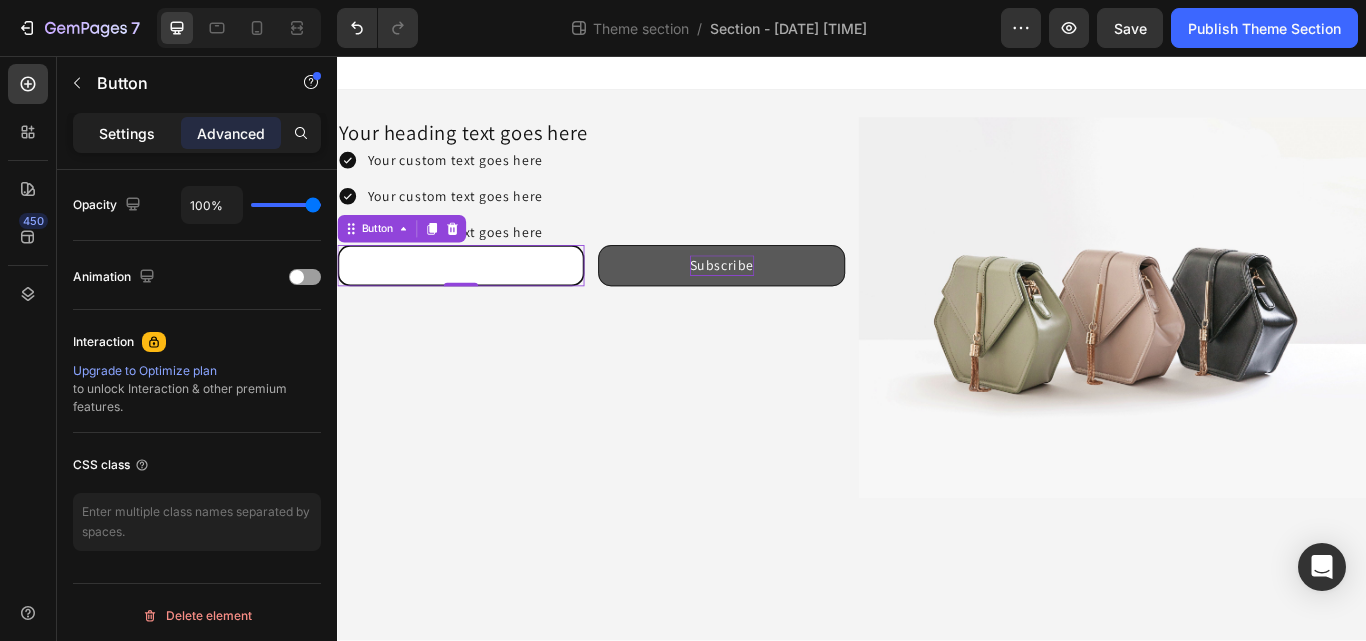 click on "Settings" 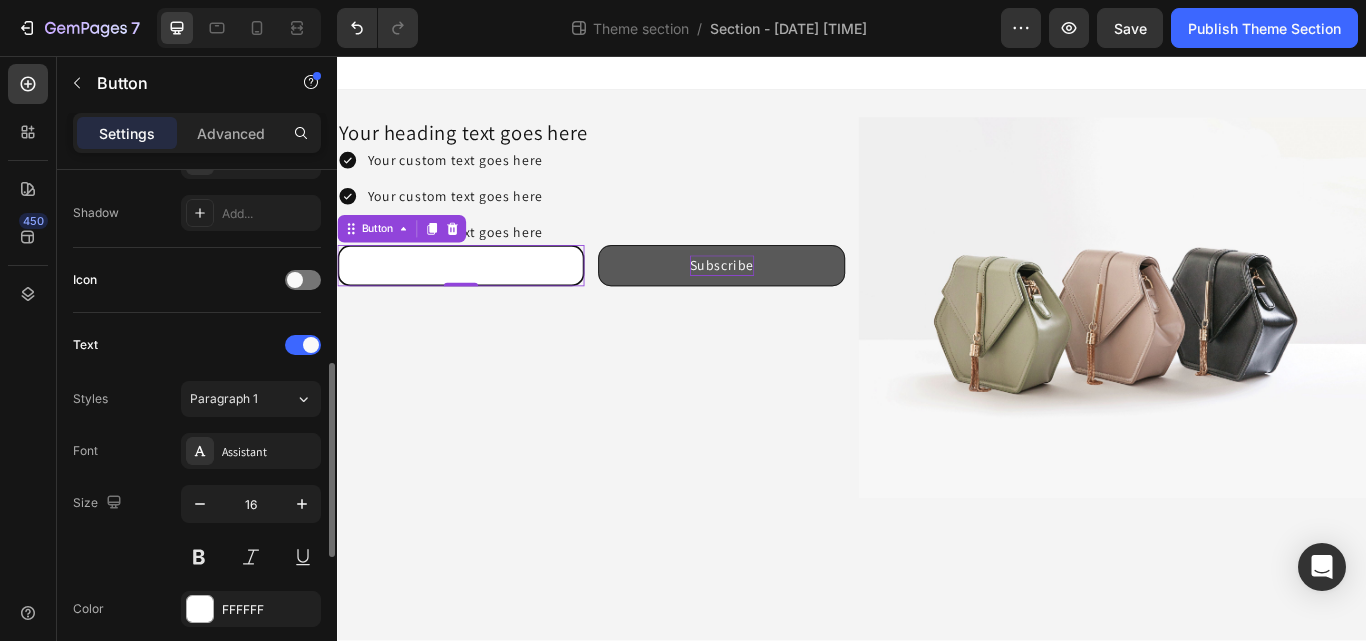 scroll, scrollTop: 524, scrollLeft: 0, axis: vertical 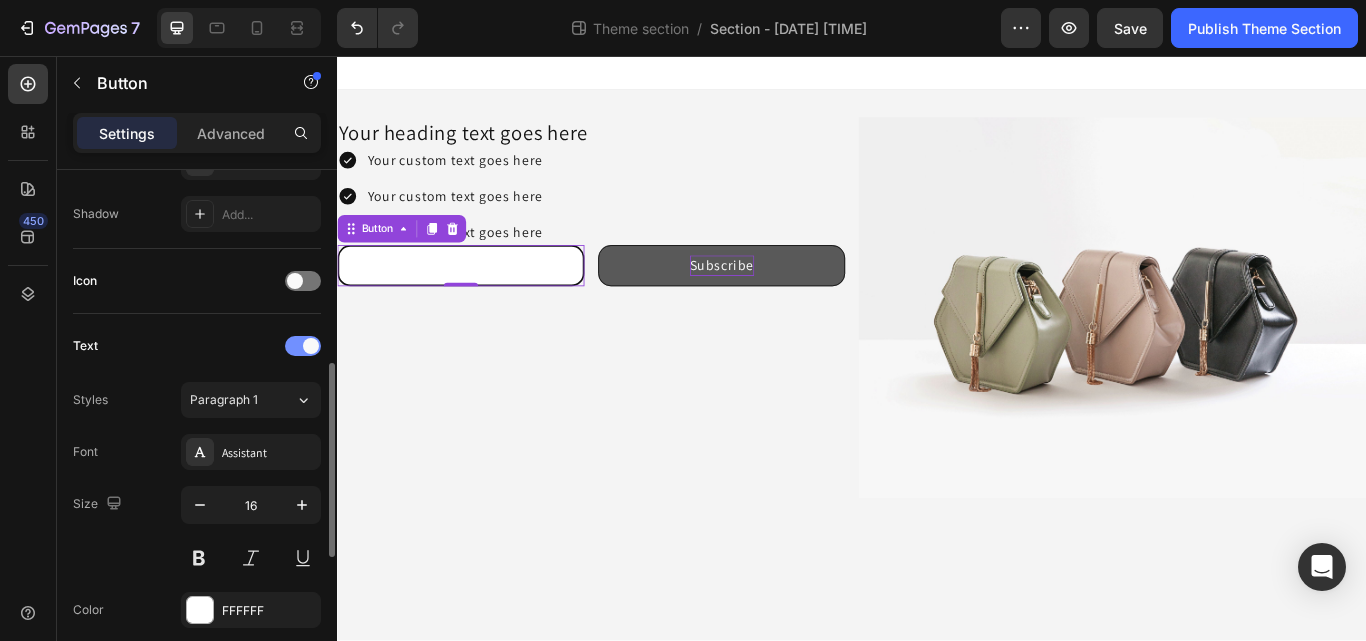 click at bounding box center (311, 346) 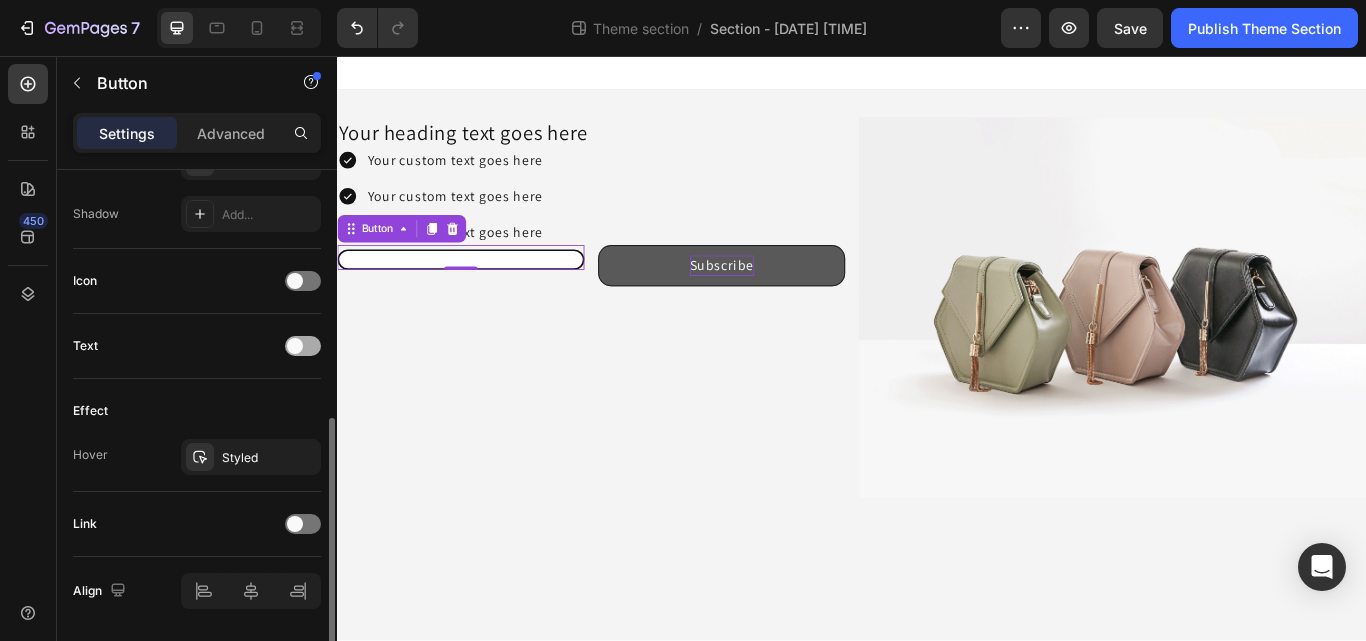 click at bounding box center [303, 346] 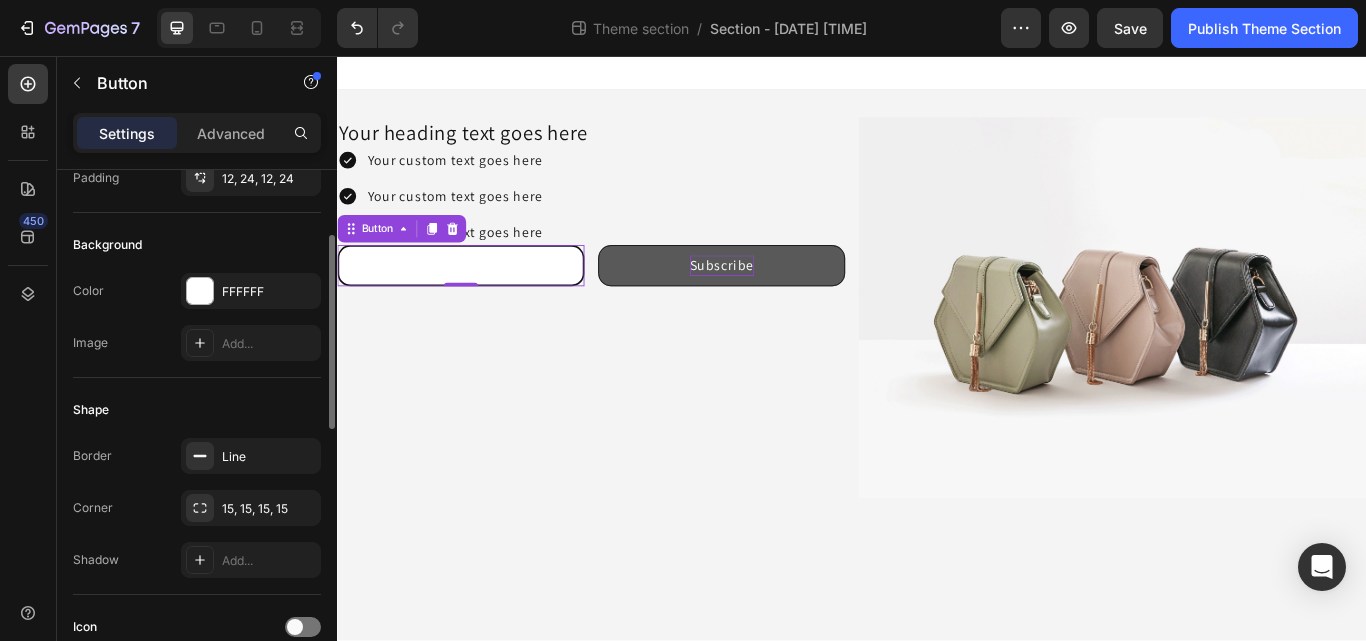 scroll, scrollTop: 0, scrollLeft: 0, axis: both 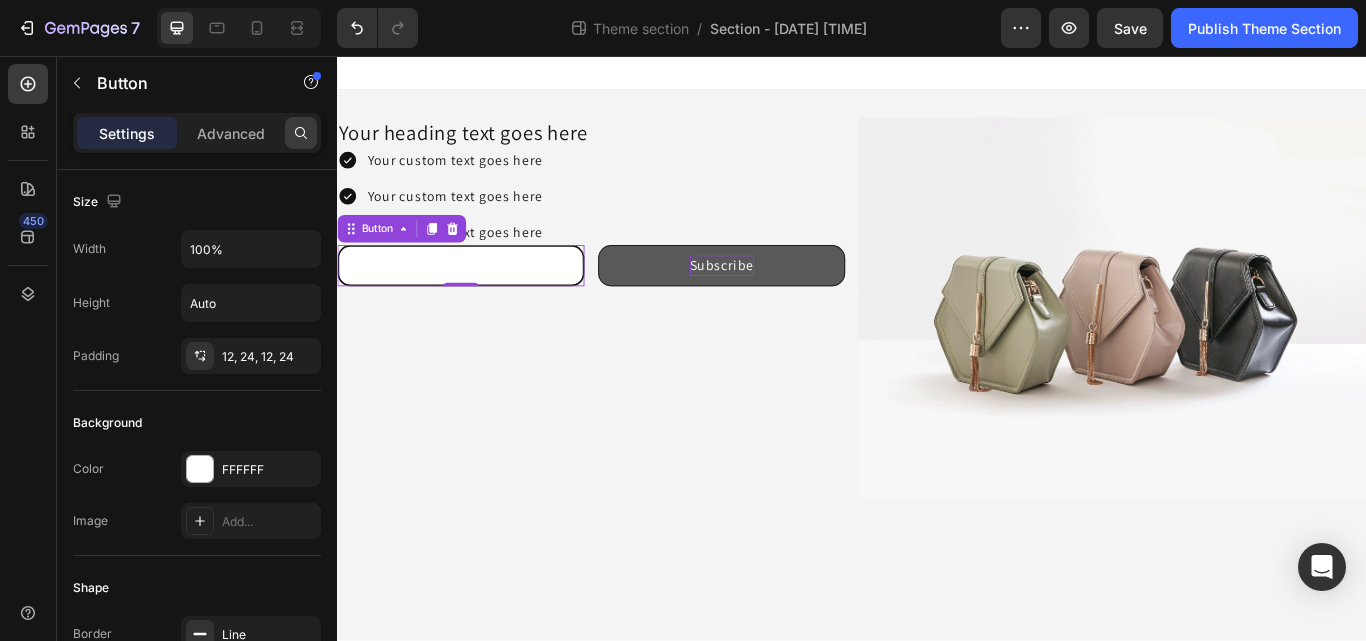 click 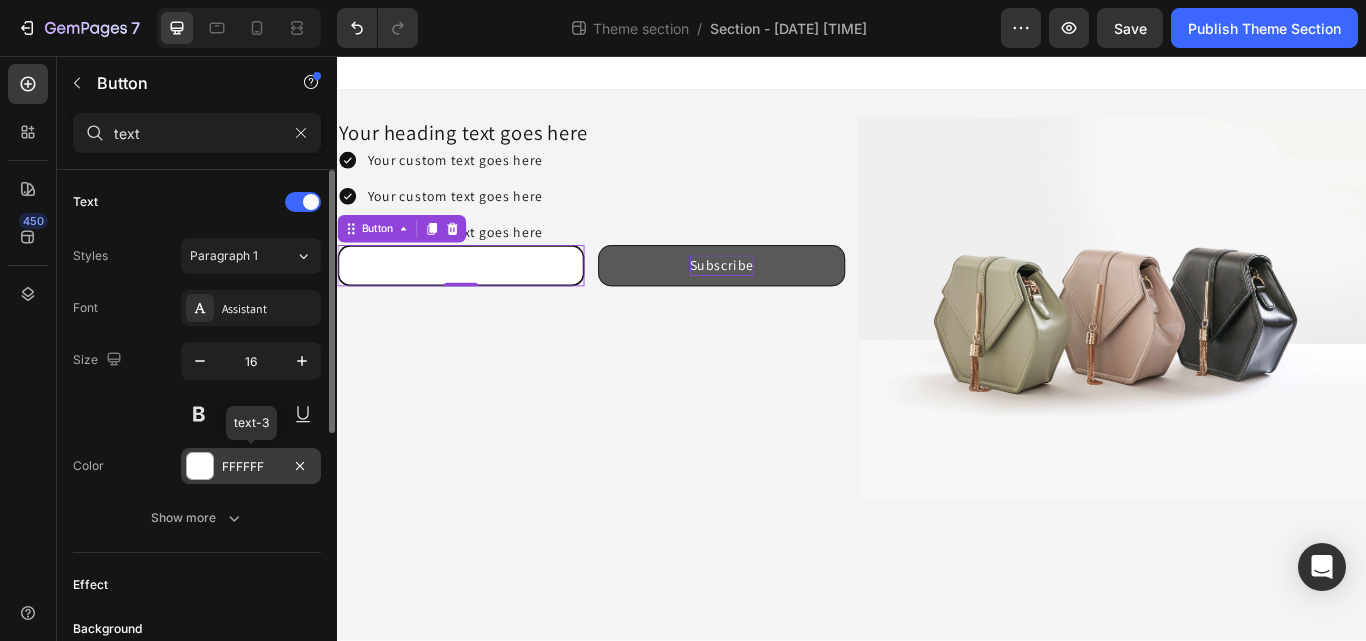 type on "text" 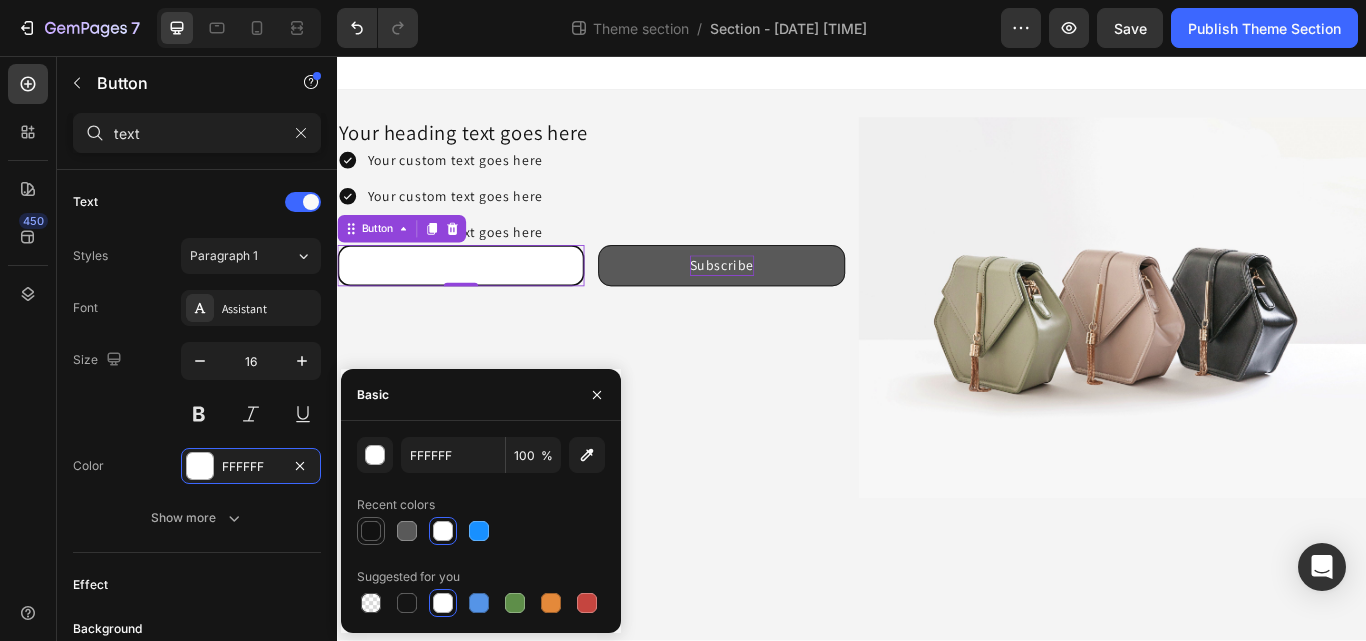 click at bounding box center (371, 531) 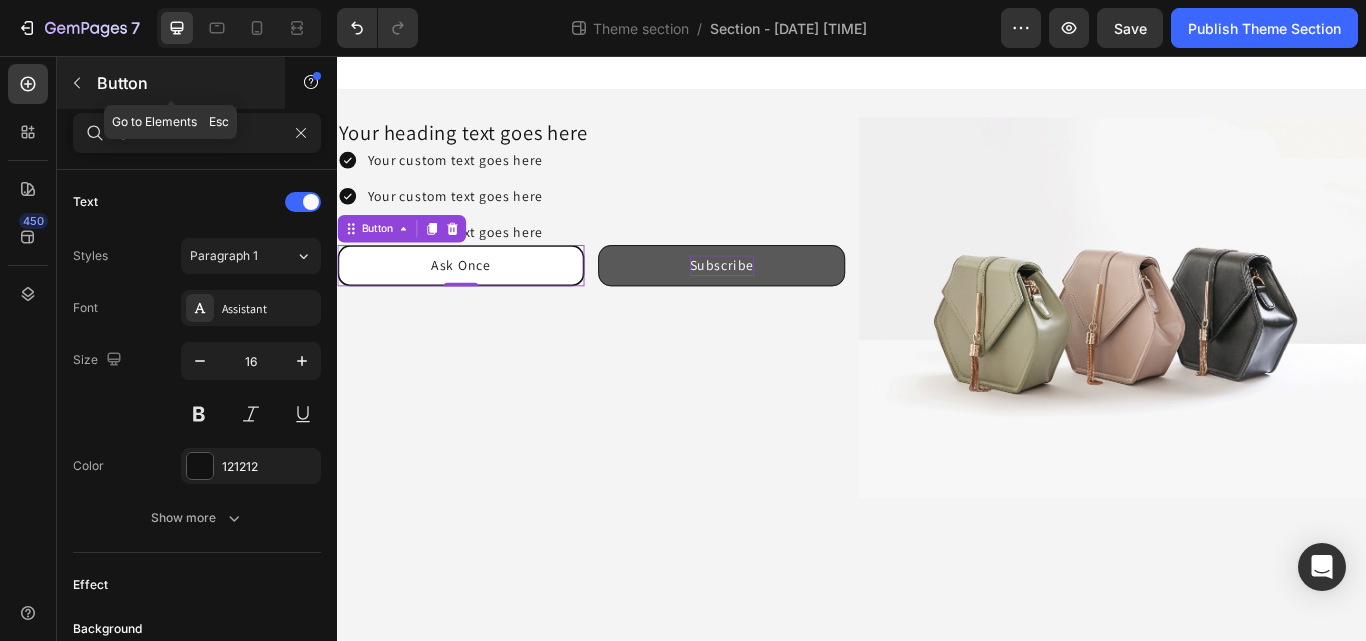 click 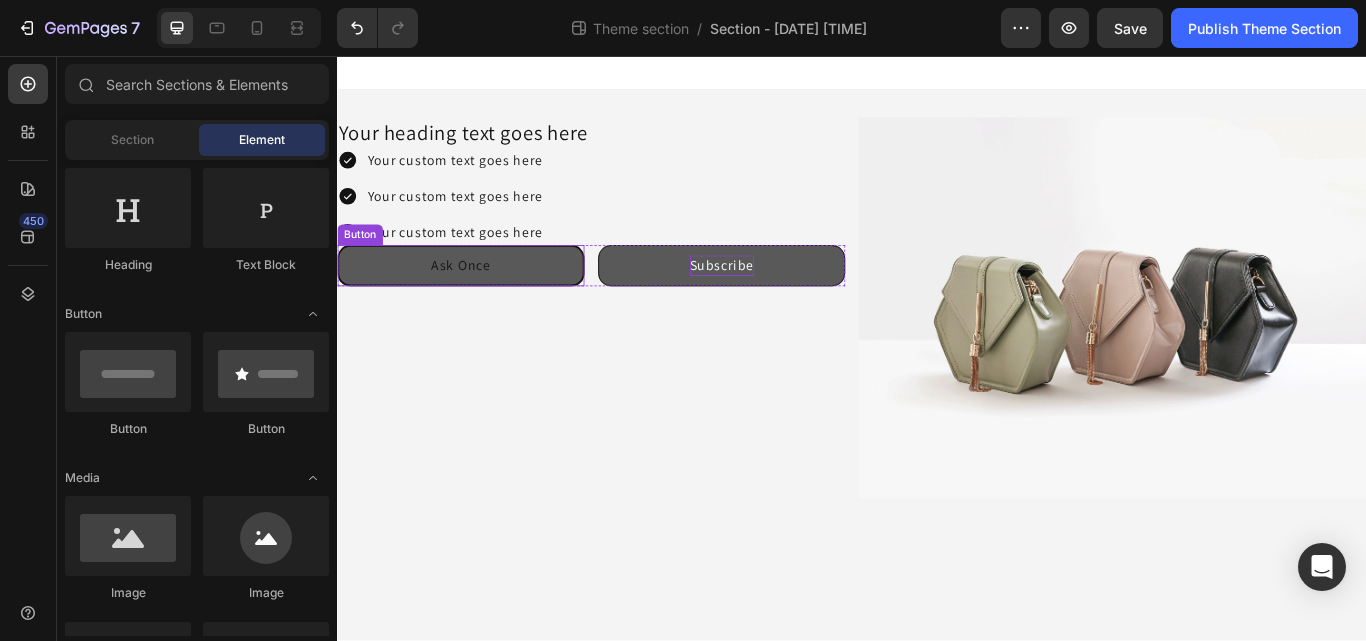 click on "Ask Once" at bounding box center (481, 301) 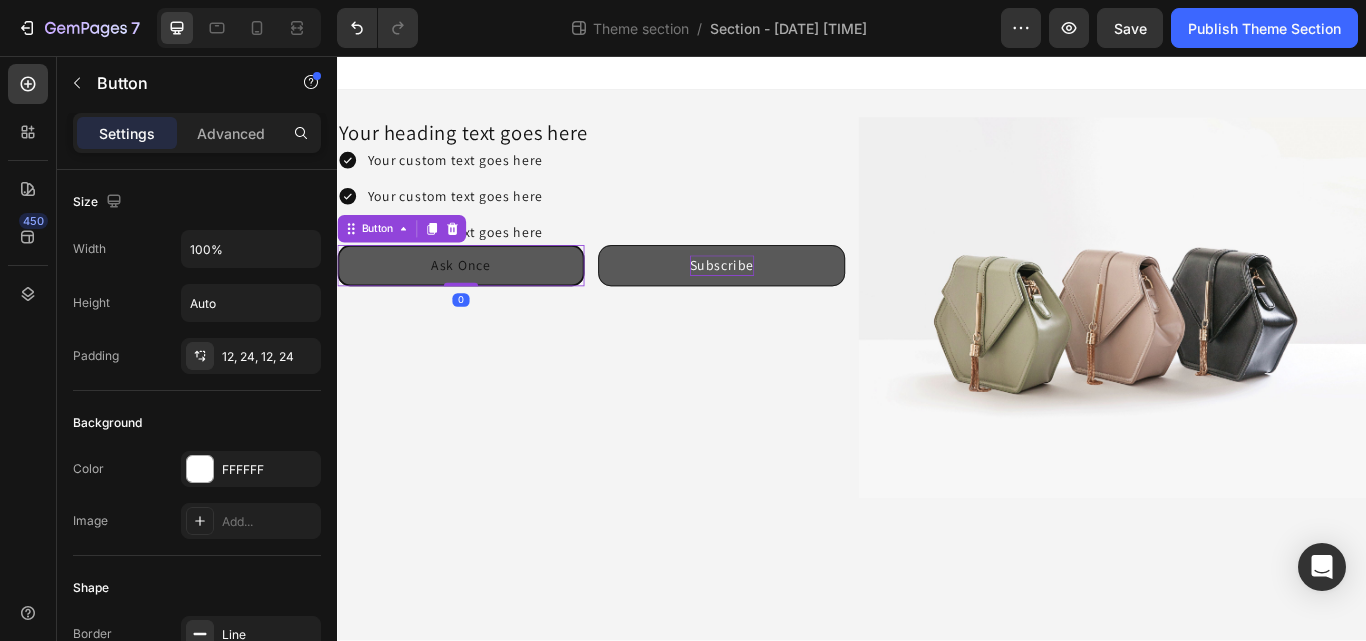 click on "Ask Once" at bounding box center [481, 301] 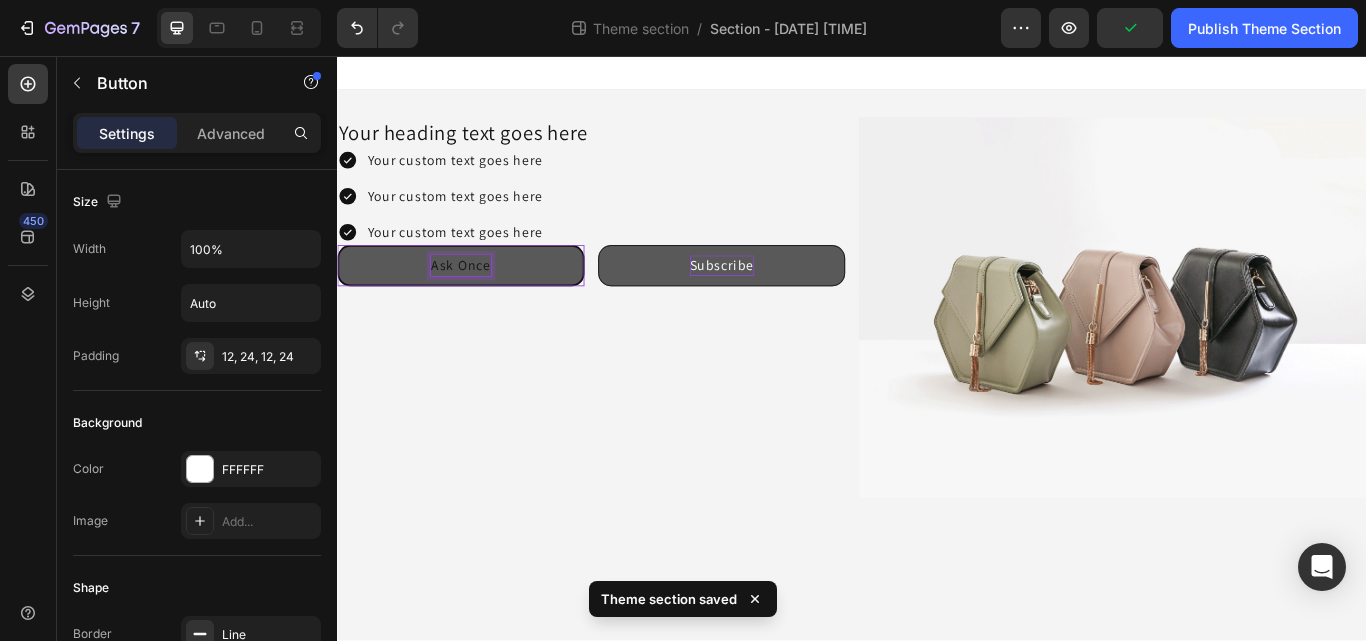 click on "Ask Once" at bounding box center (481, 301) 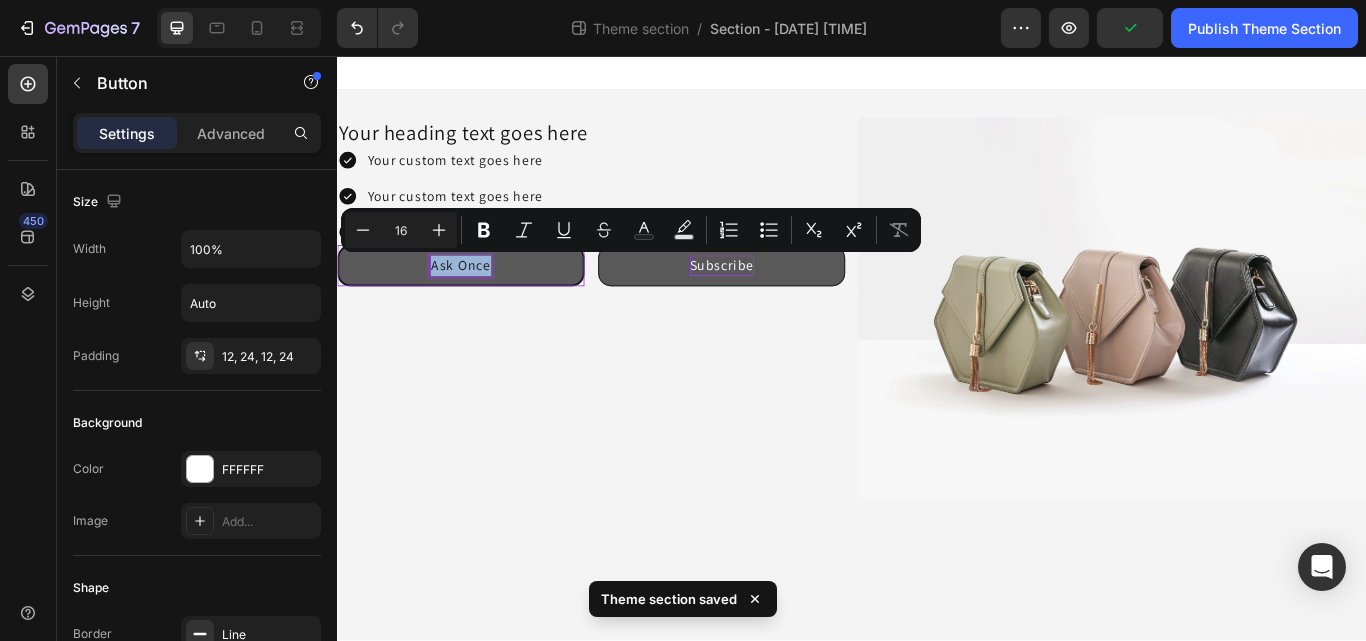 drag, startPoint x: 451, startPoint y: 297, endPoint x: 510, endPoint y: 298, distance: 59.008472 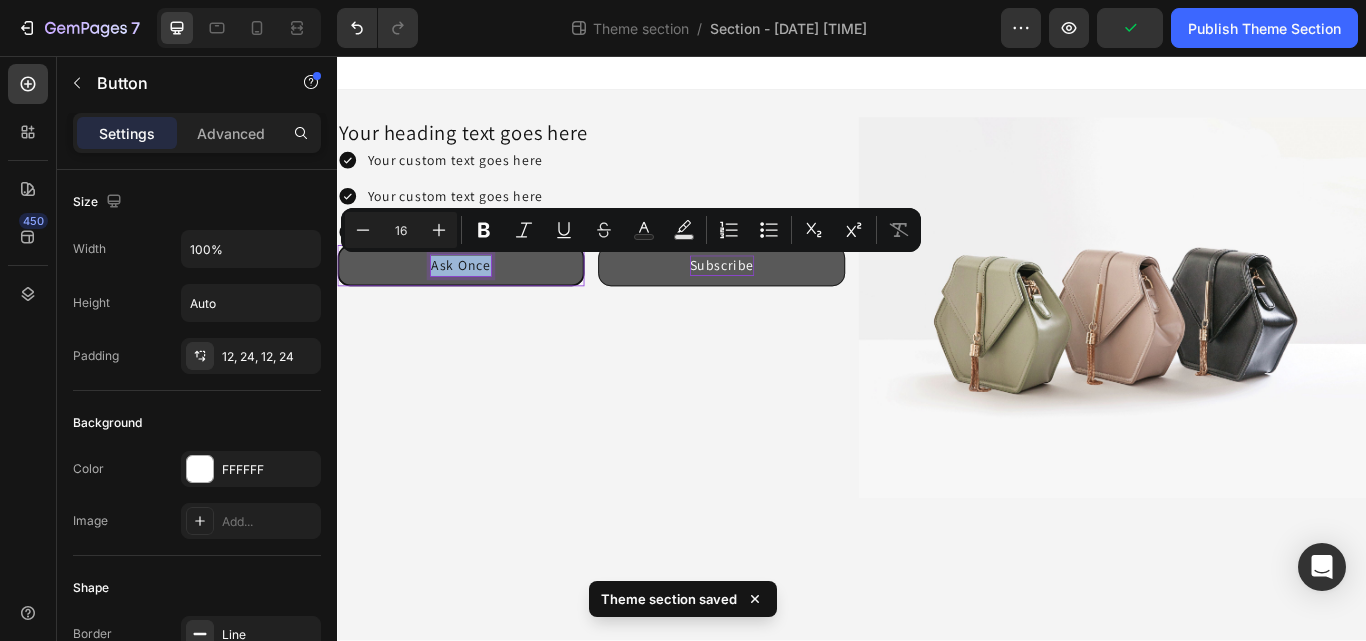 click on "Ask Once" at bounding box center [481, 301] 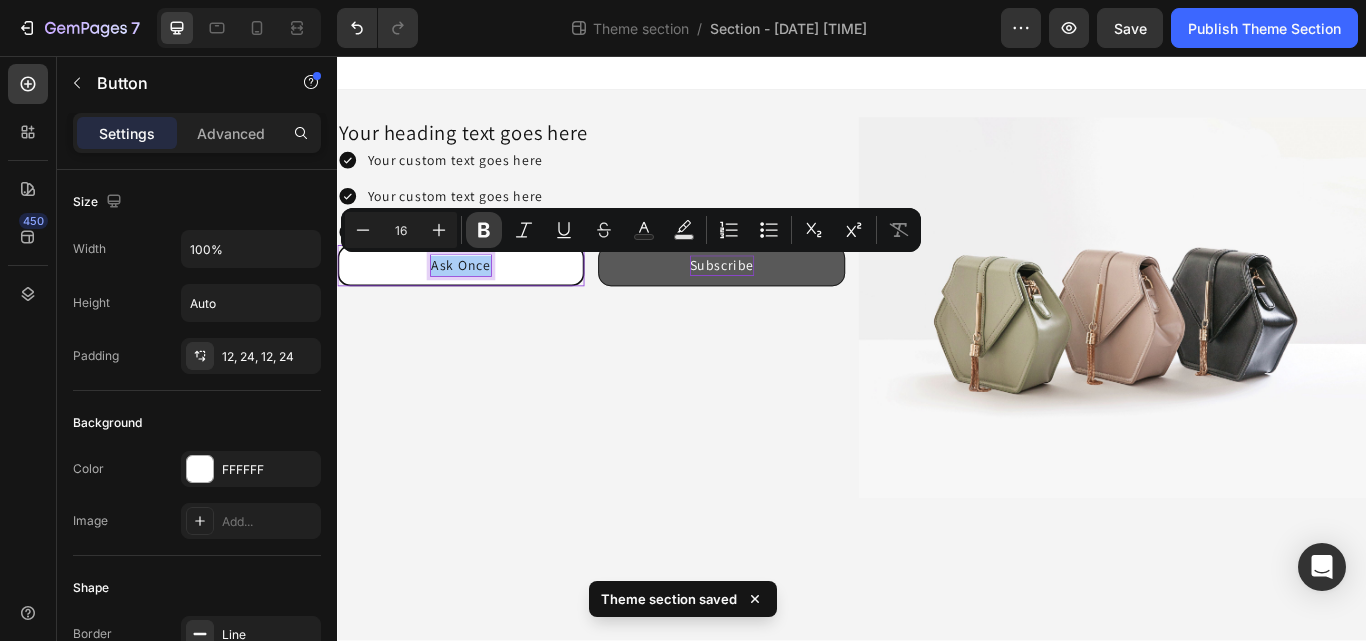 click 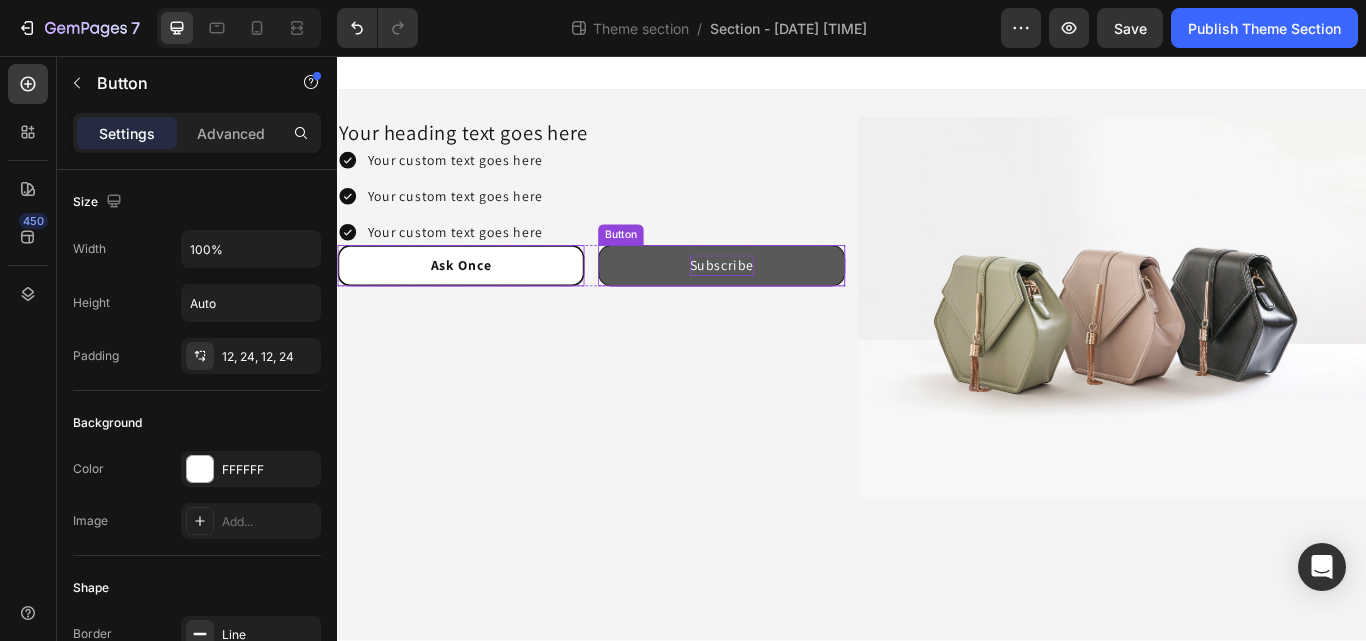 click on "Subscribe" at bounding box center (785, 301) 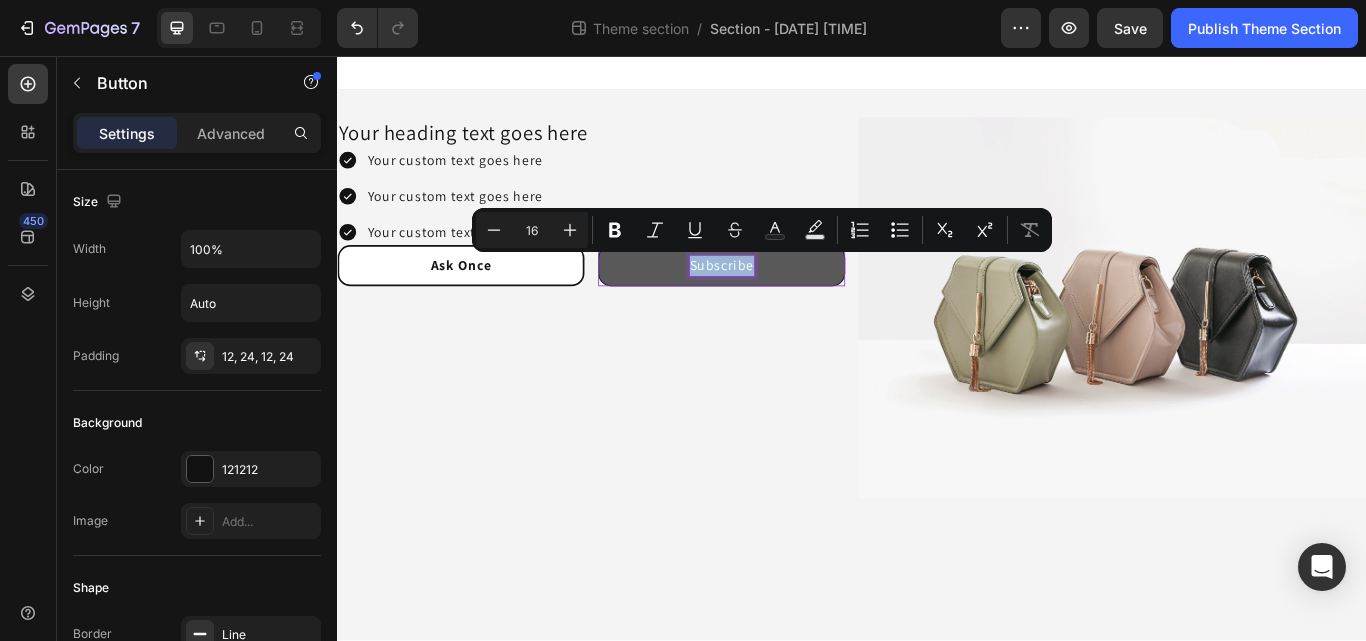 drag, startPoint x: 752, startPoint y: 293, endPoint x: 820, endPoint y: 307, distance: 69.426216 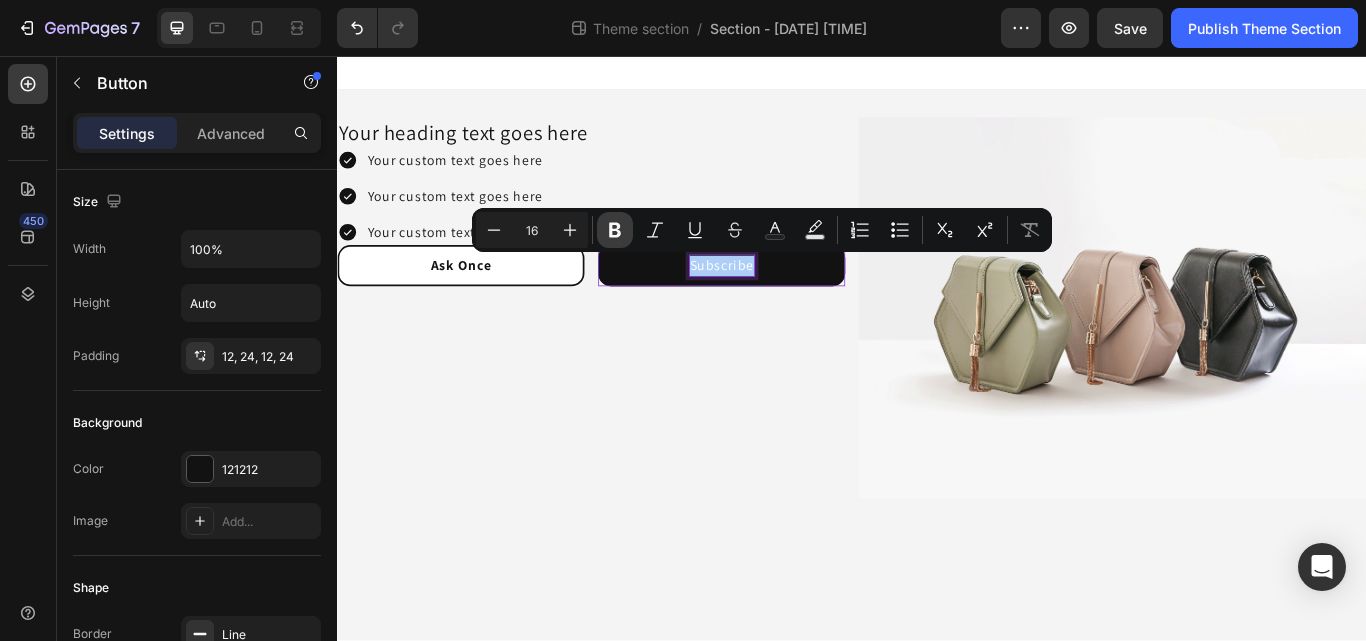 click 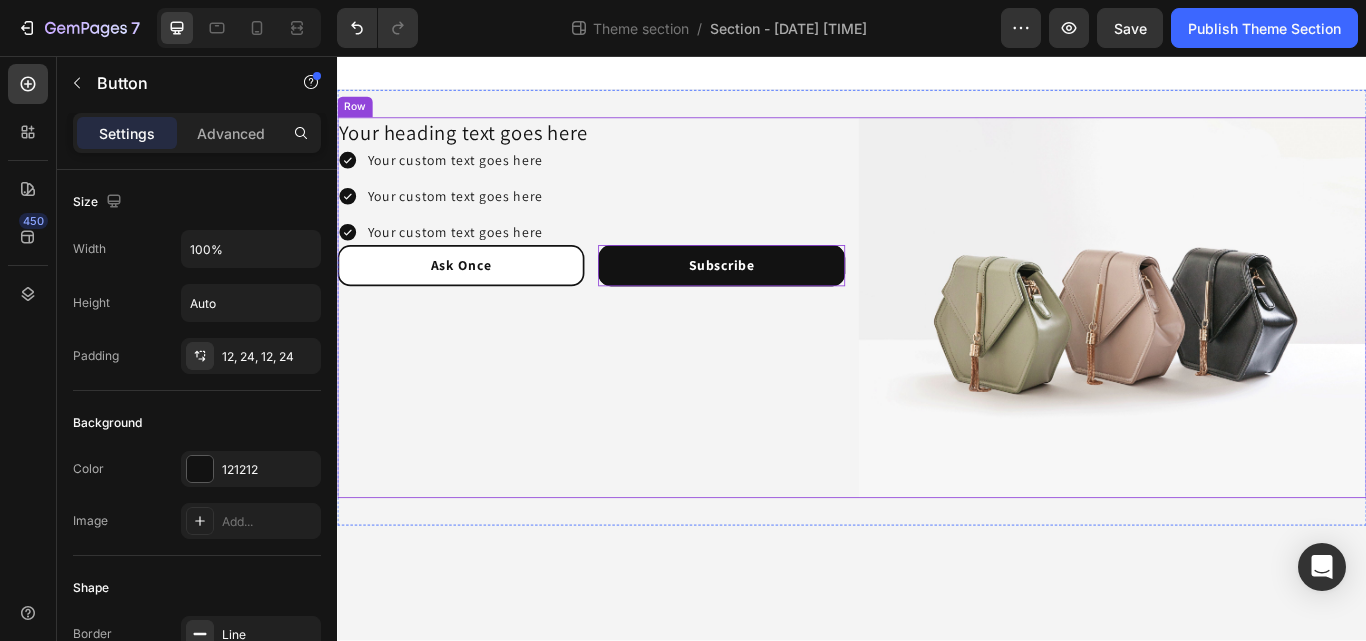 click on "Your heading text goes here Heading Your custom text goes here Your custom text goes here Your custom text goes here Item List Ask Once Button Subscribe Button   0 Row" at bounding box center (633, 350) 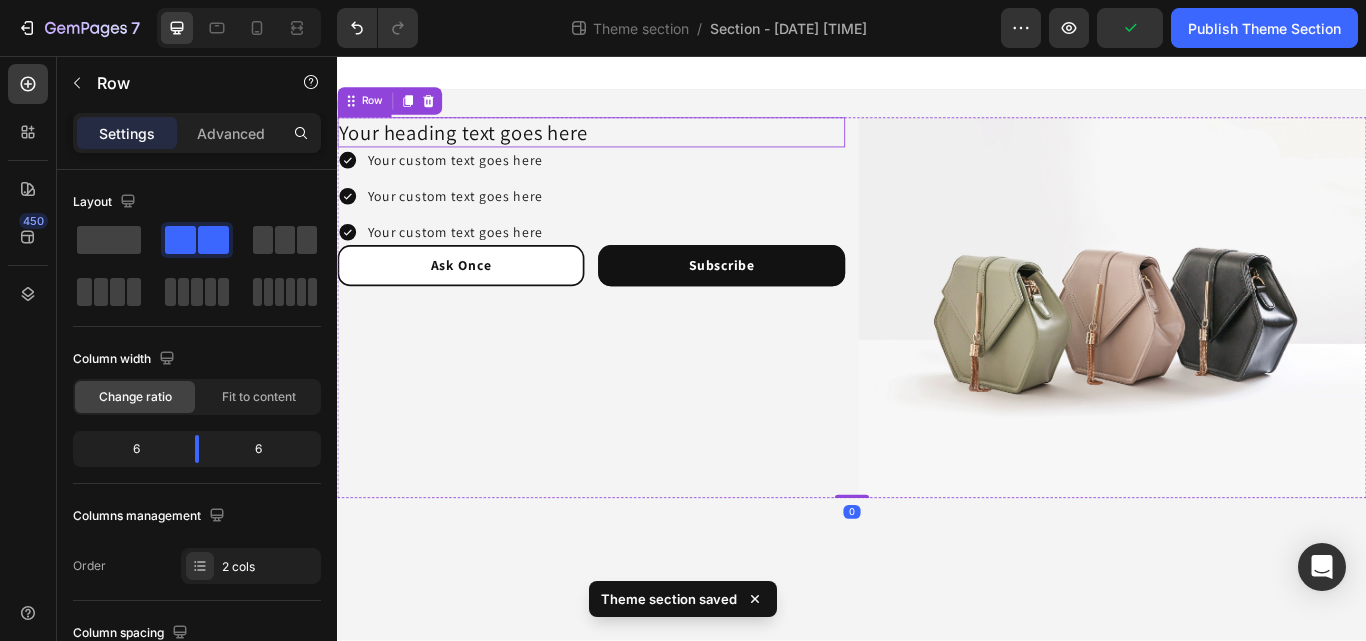 click on "Your heading text goes here" at bounding box center (633, 145) 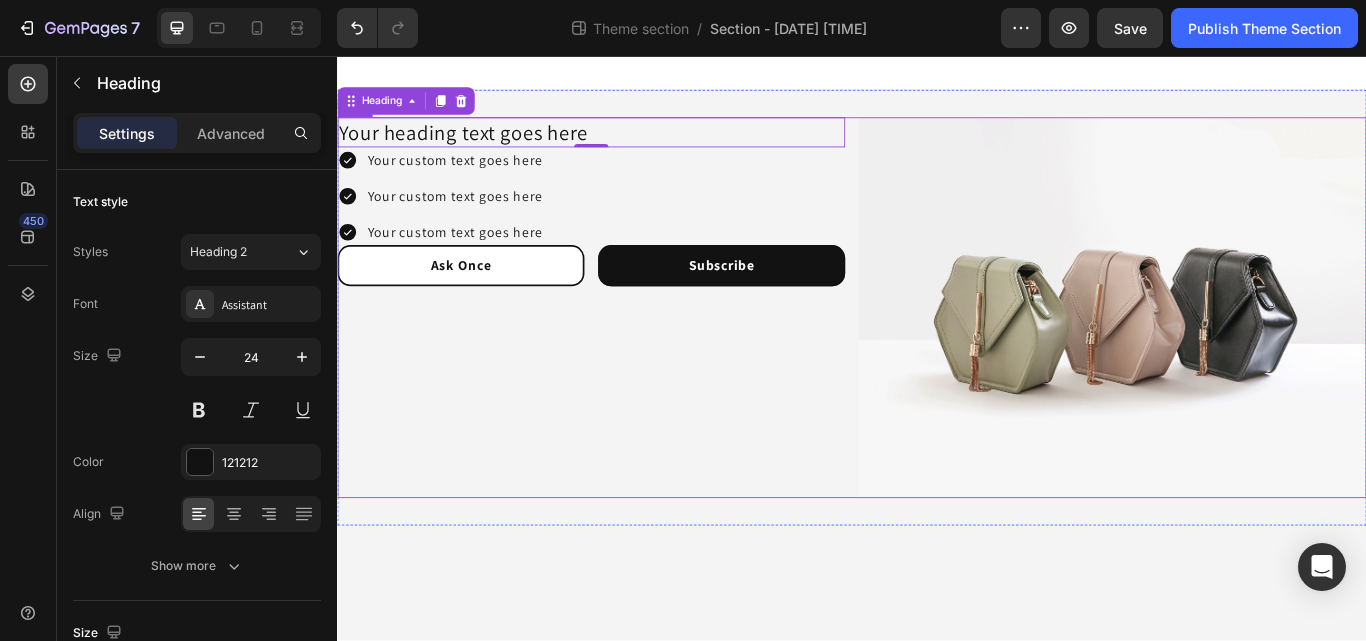 click on "Your heading text goes here Heading   0 Your custom text goes here Your custom text goes here Your custom text goes here Item List Ask Once Button Subscribe Button Row" at bounding box center [633, 350] 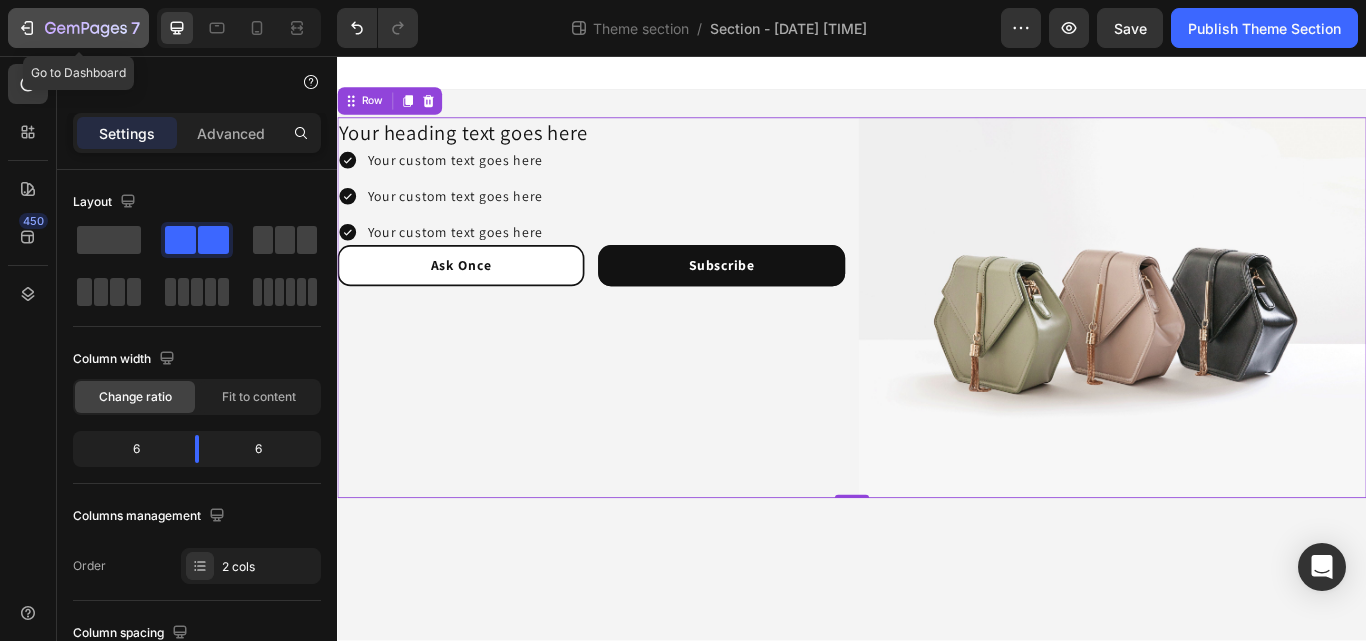 click 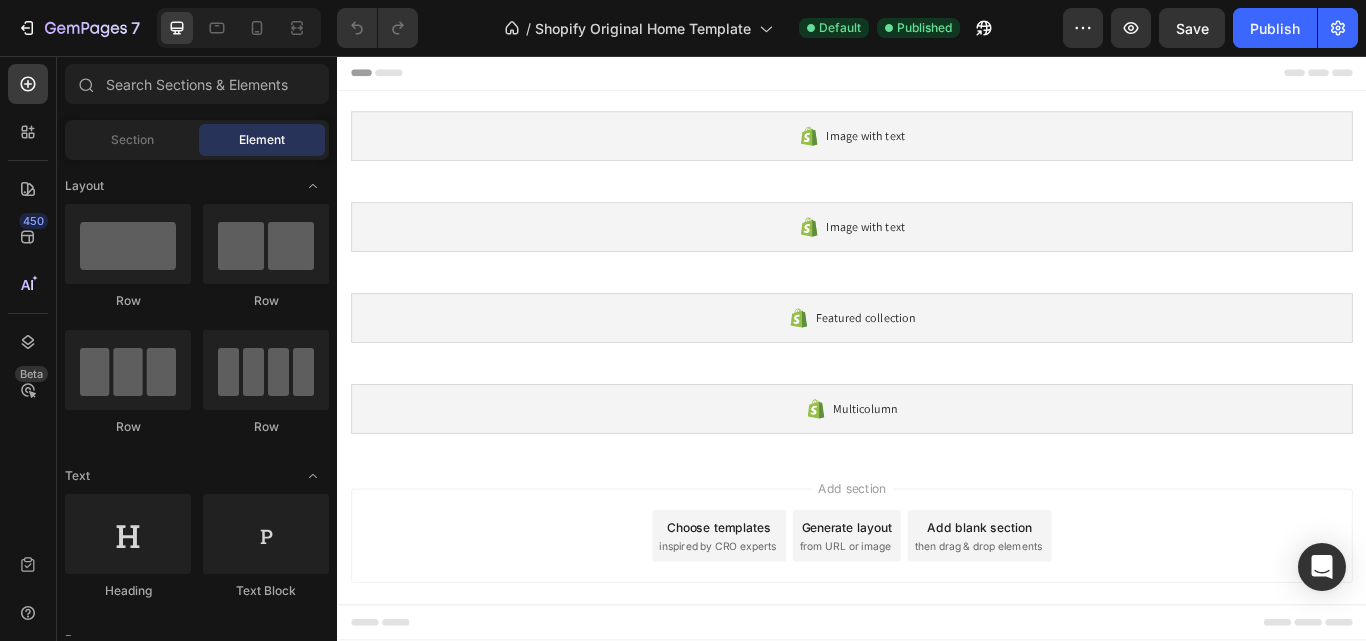 scroll, scrollTop: 0, scrollLeft: 0, axis: both 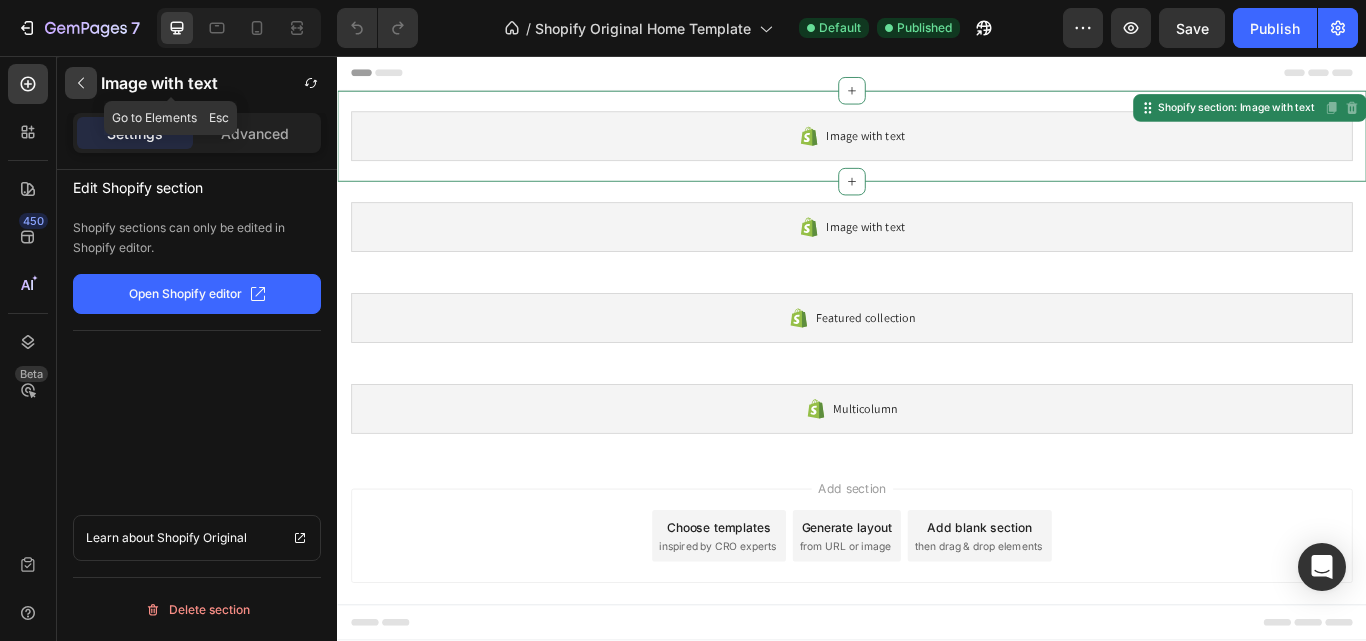 click at bounding box center [81, 83] 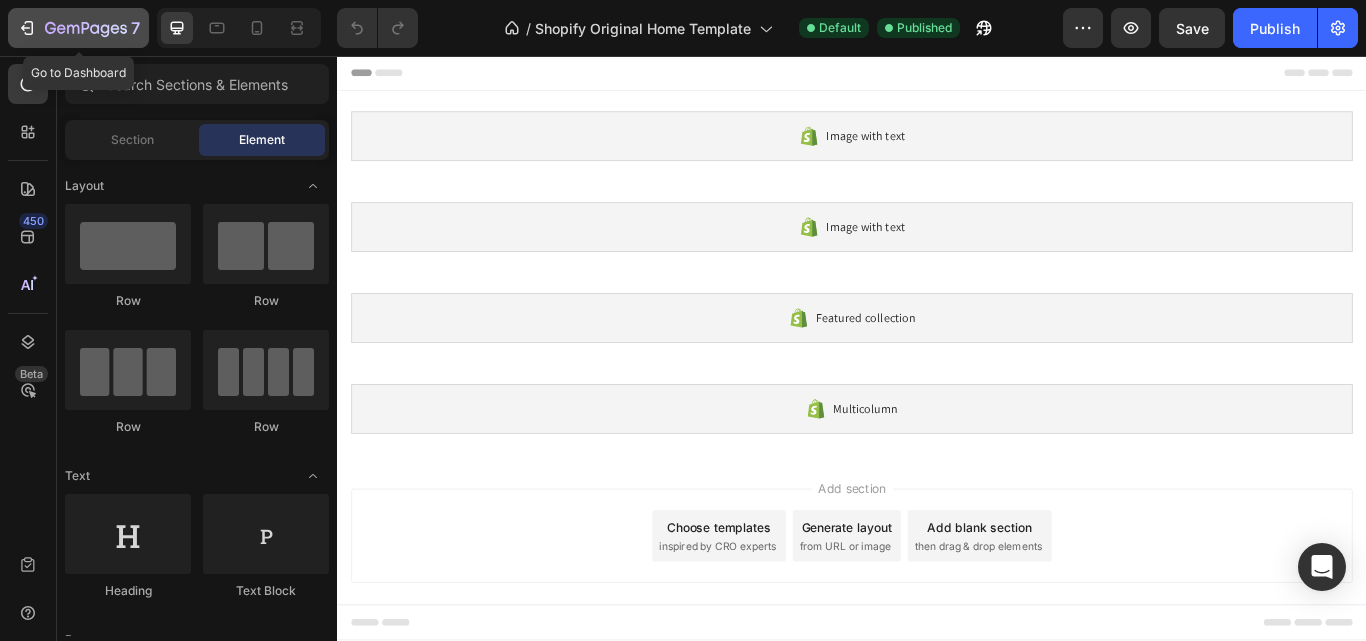 click 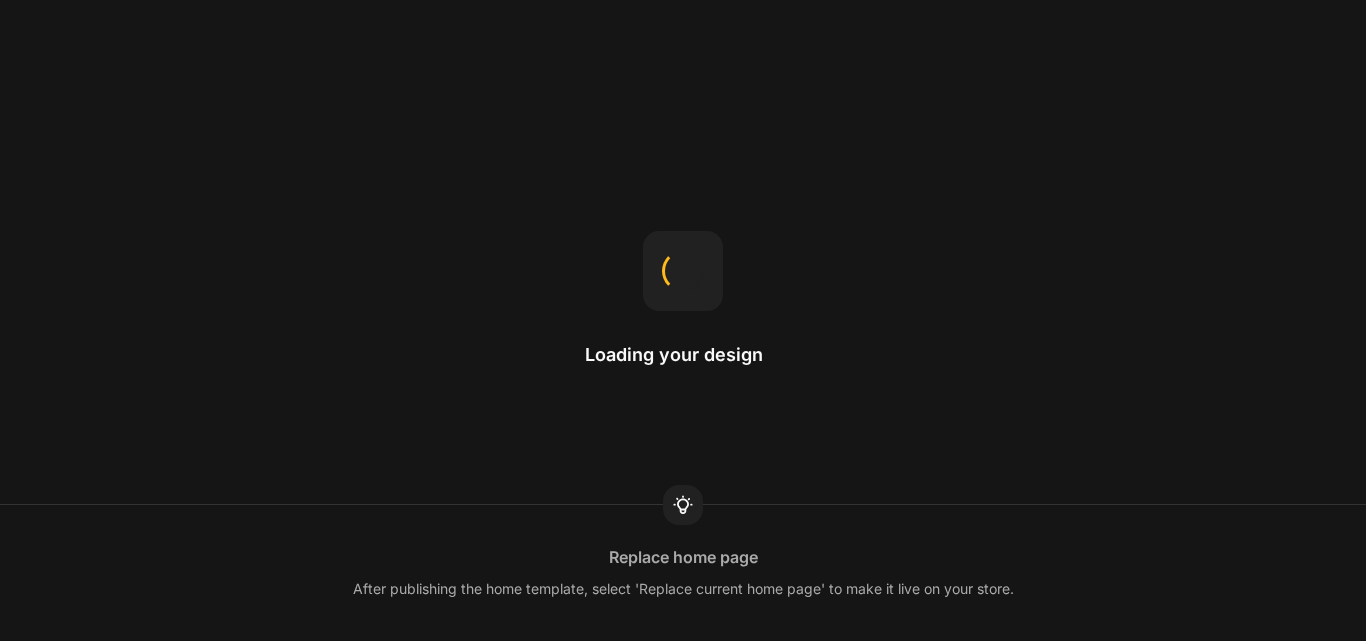 scroll, scrollTop: 0, scrollLeft: 0, axis: both 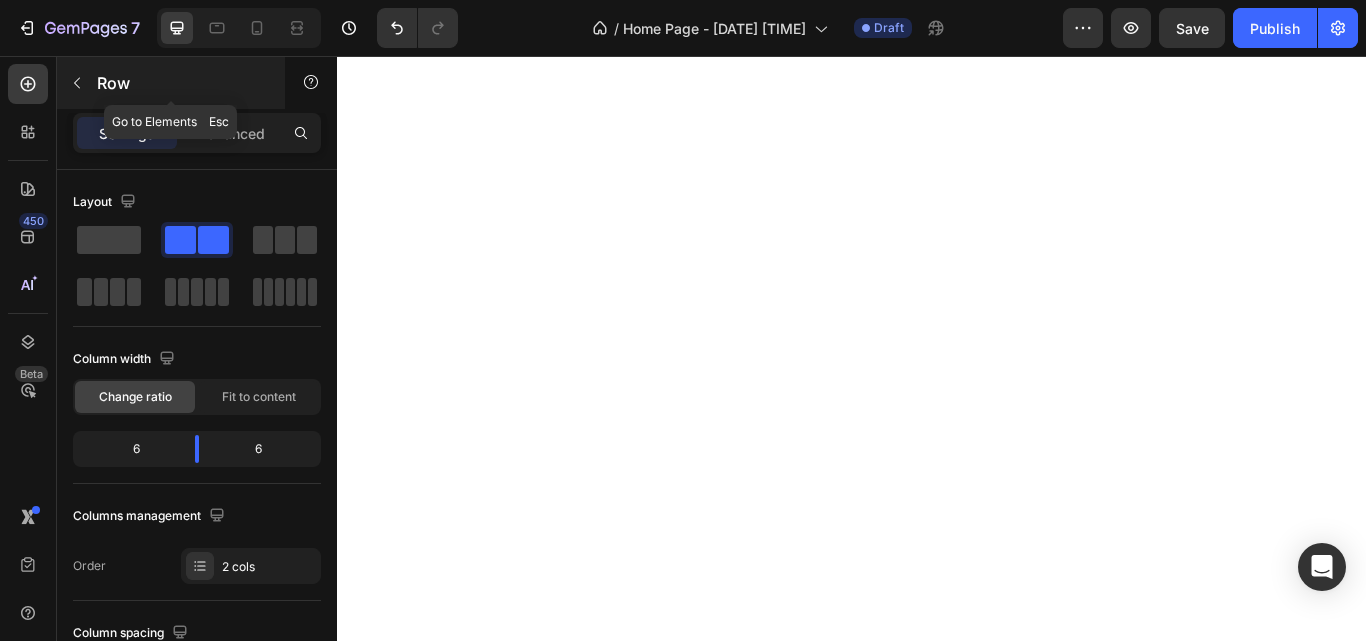 click 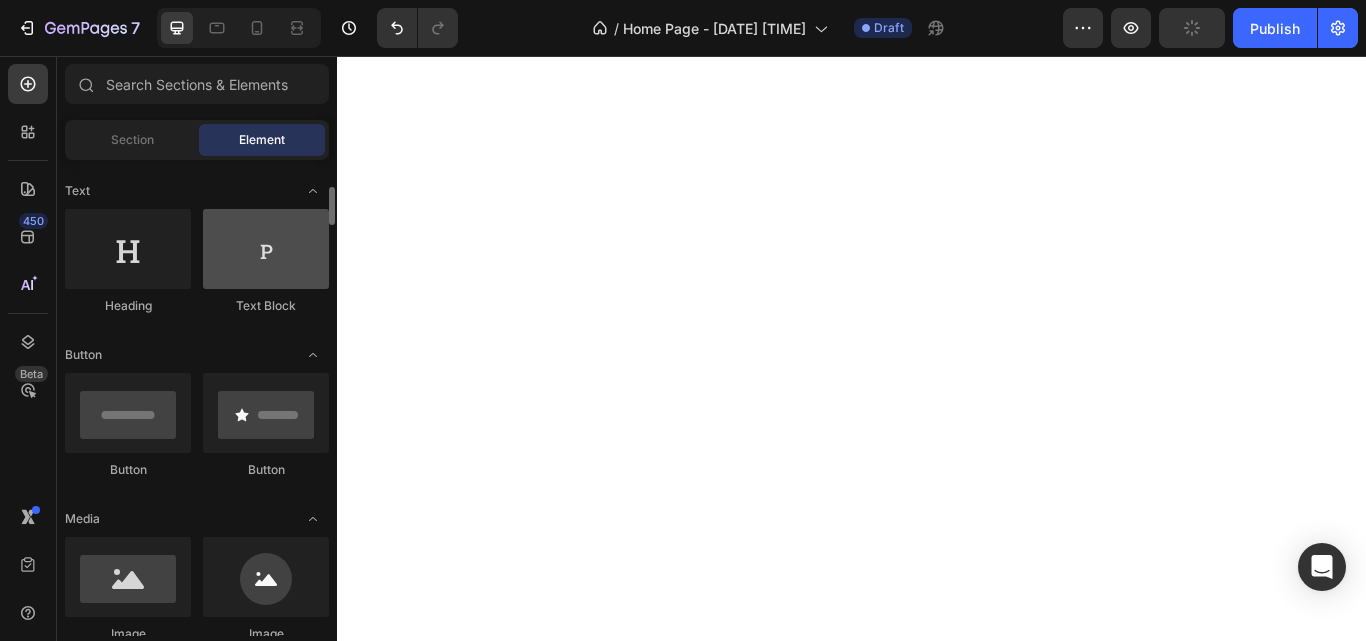 scroll, scrollTop: 417, scrollLeft: 0, axis: vertical 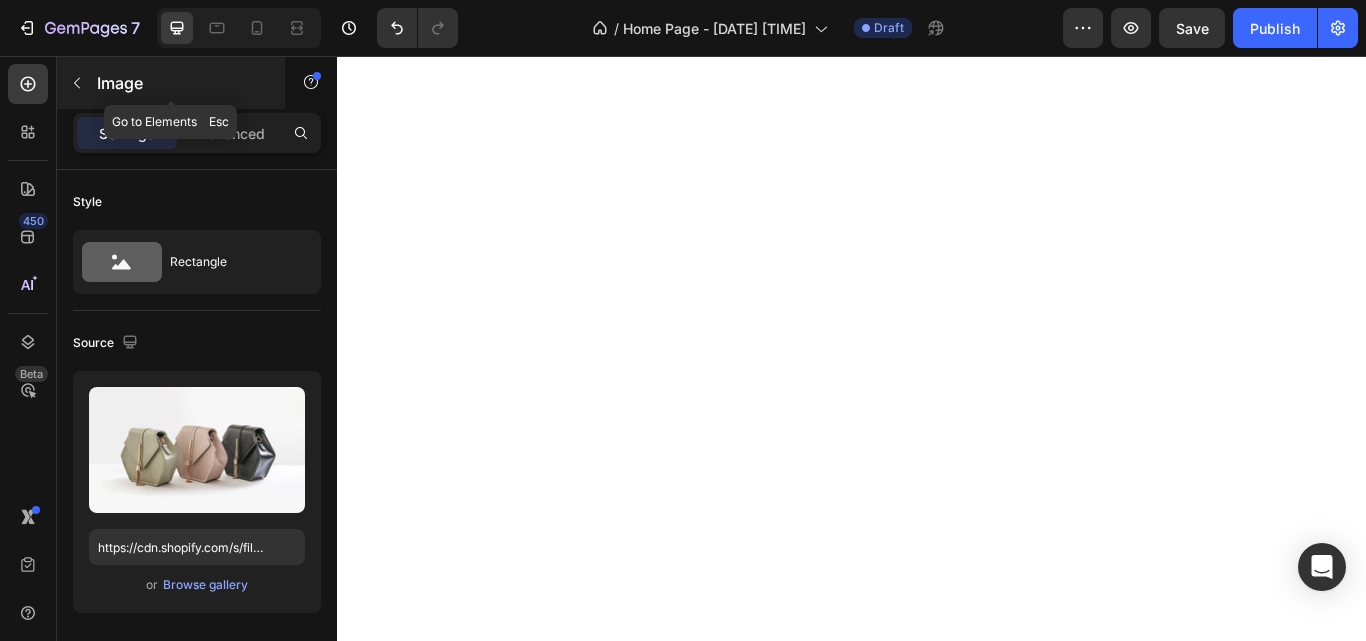 click 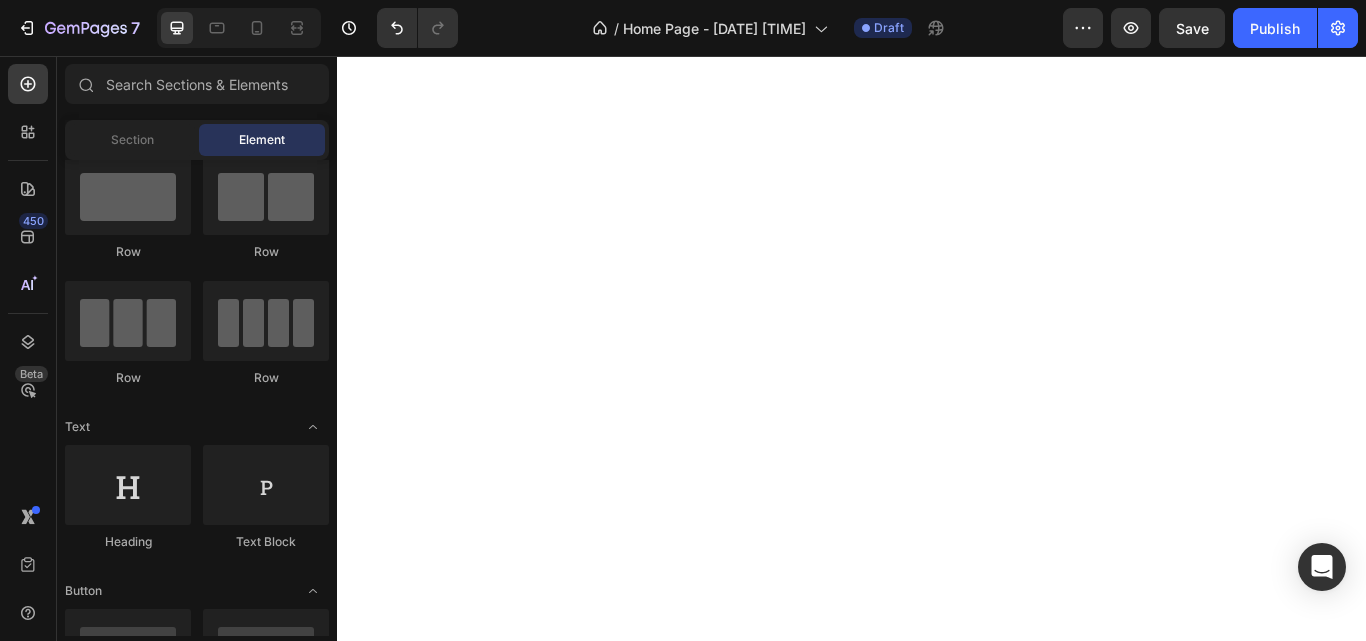 scroll, scrollTop: 0, scrollLeft: 0, axis: both 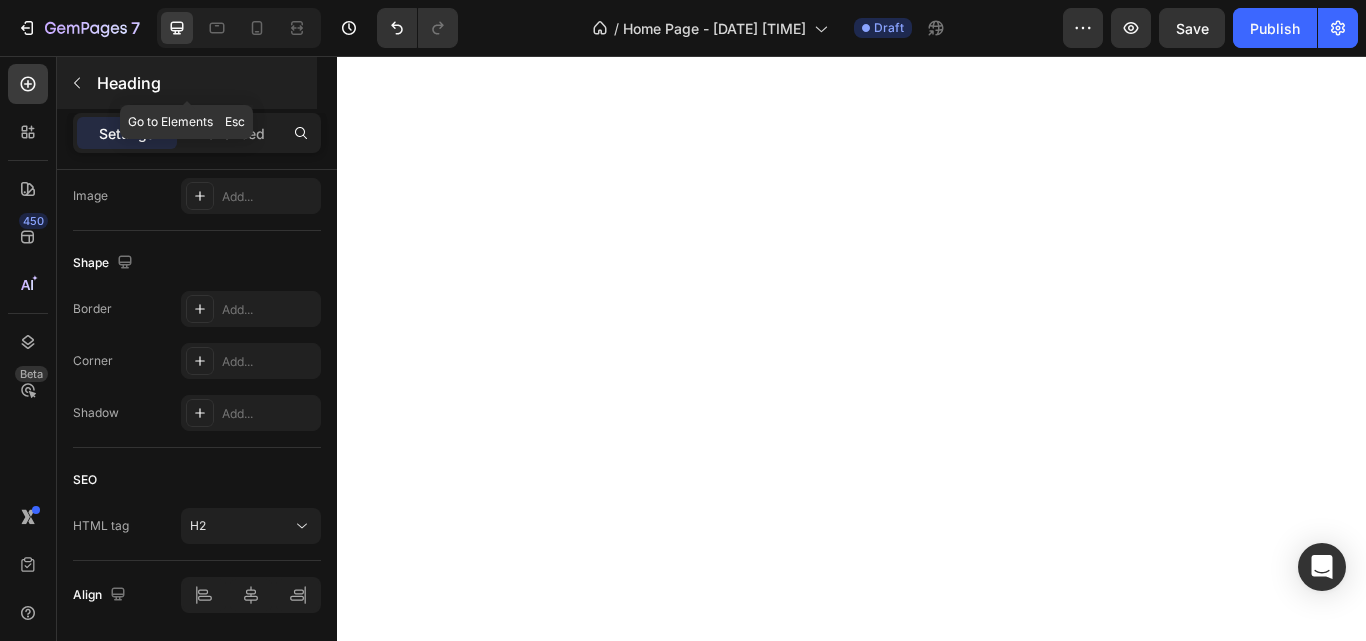 click 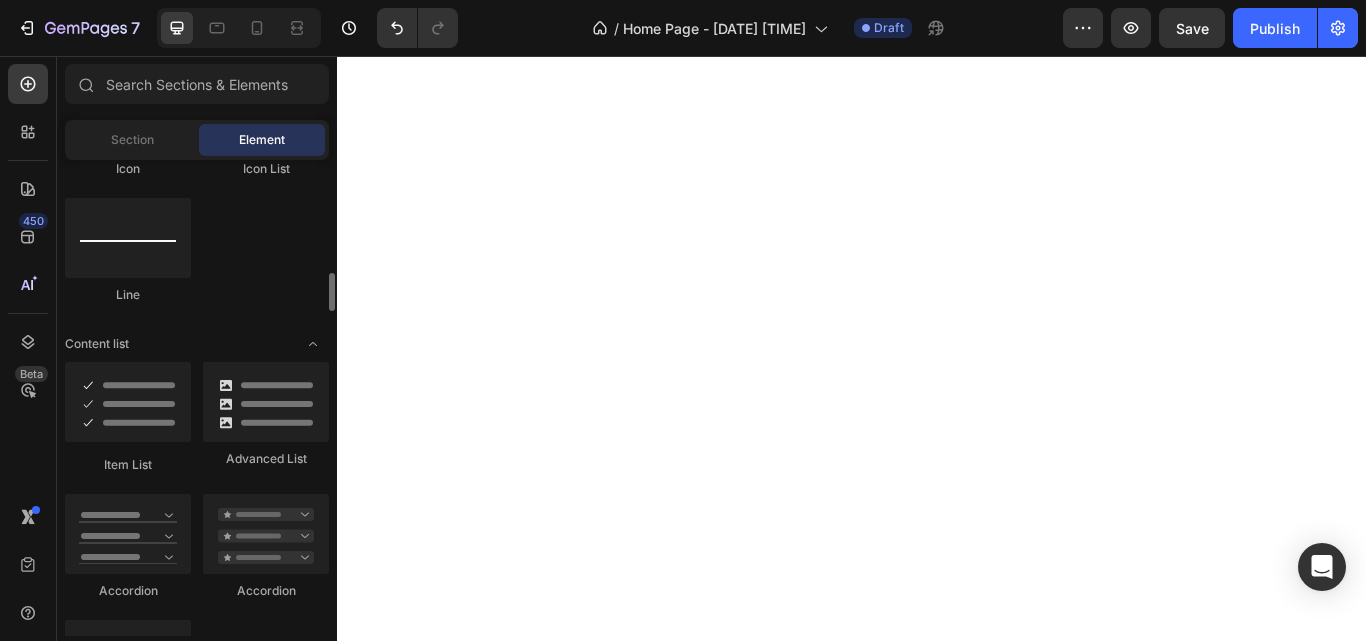 scroll, scrollTop: 1419, scrollLeft: 0, axis: vertical 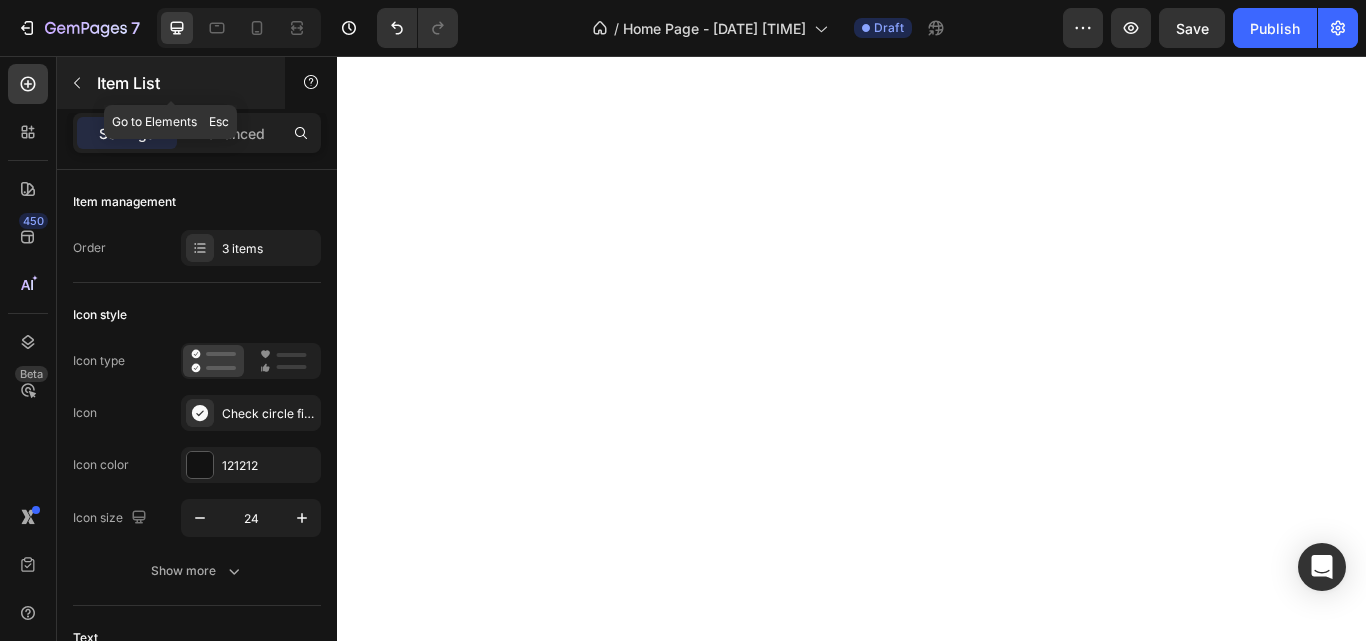 click 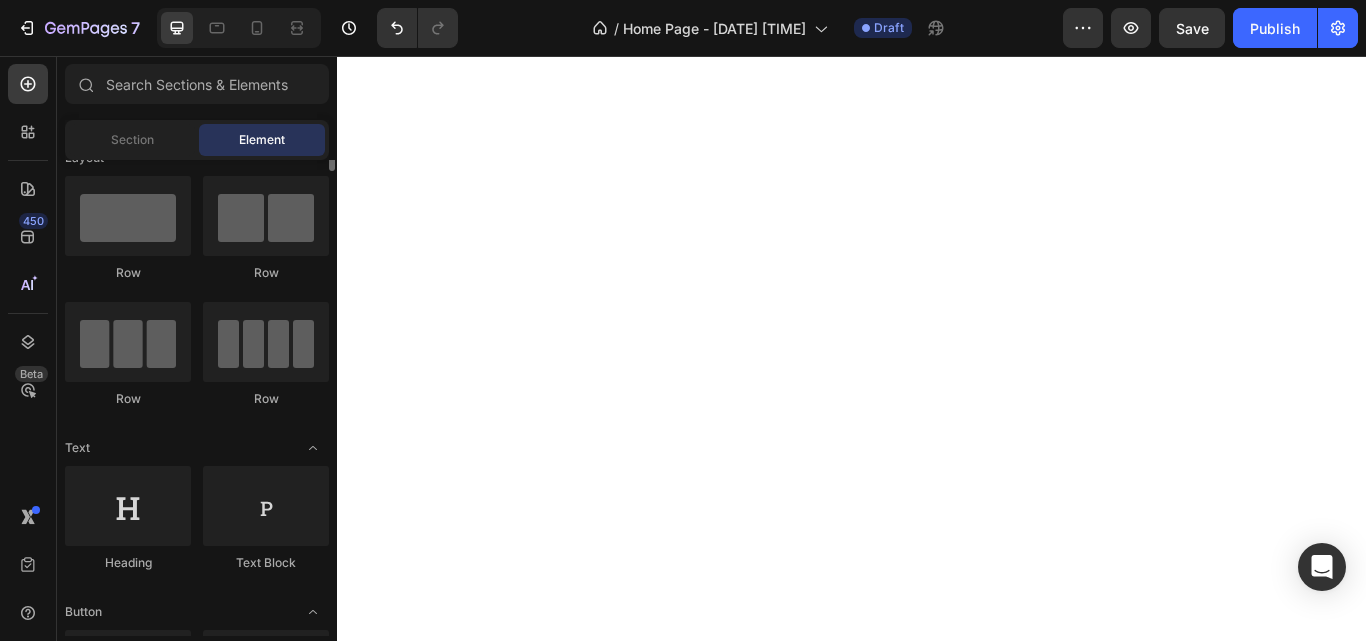 scroll, scrollTop: 0, scrollLeft: 0, axis: both 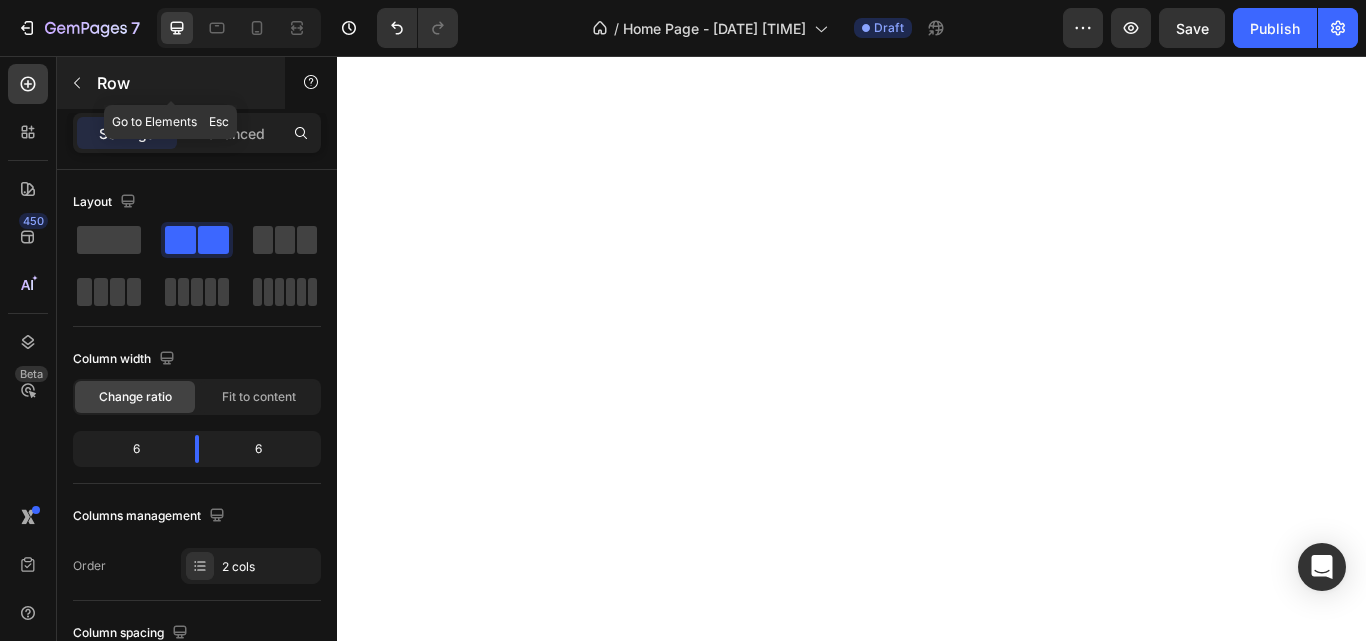 click 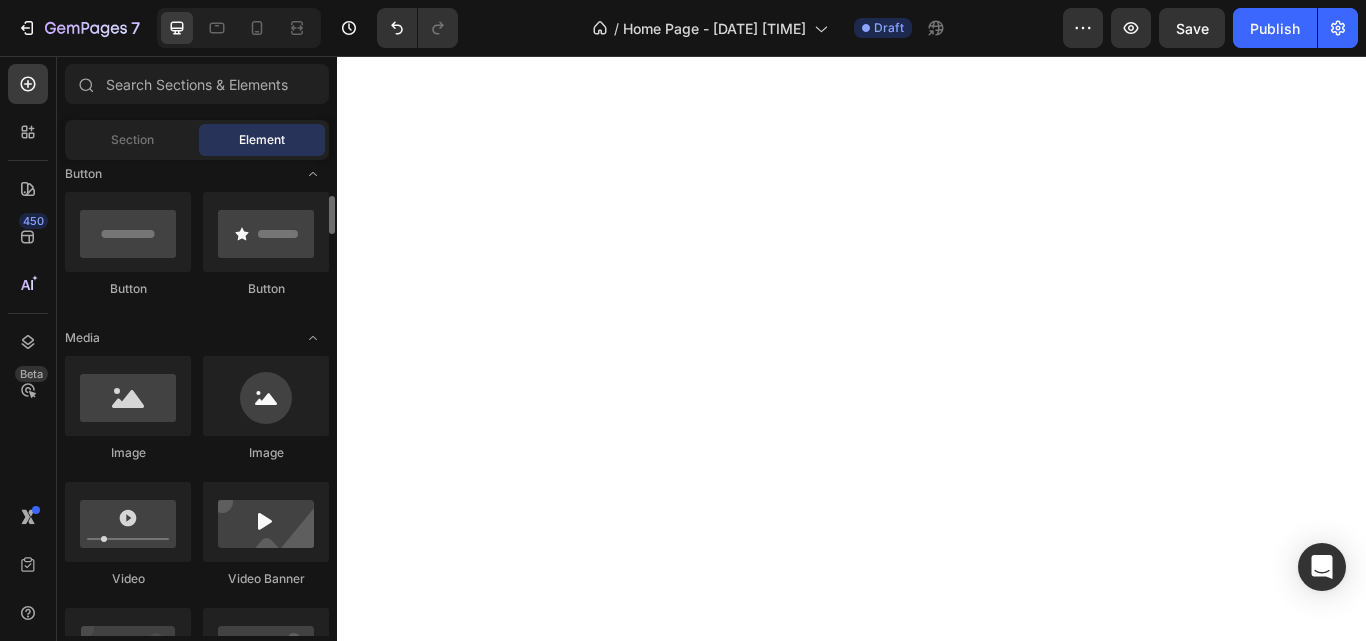 scroll, scrollTop: 465, scrollLeft: 0, axis: vertical 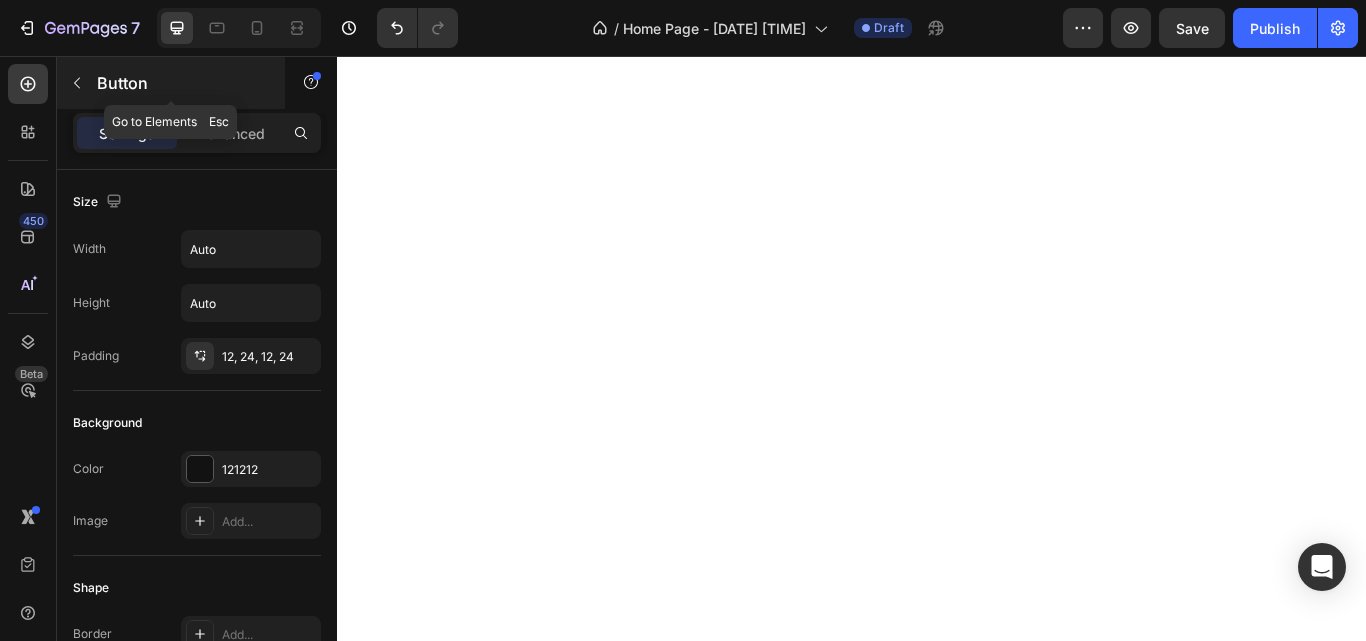 click 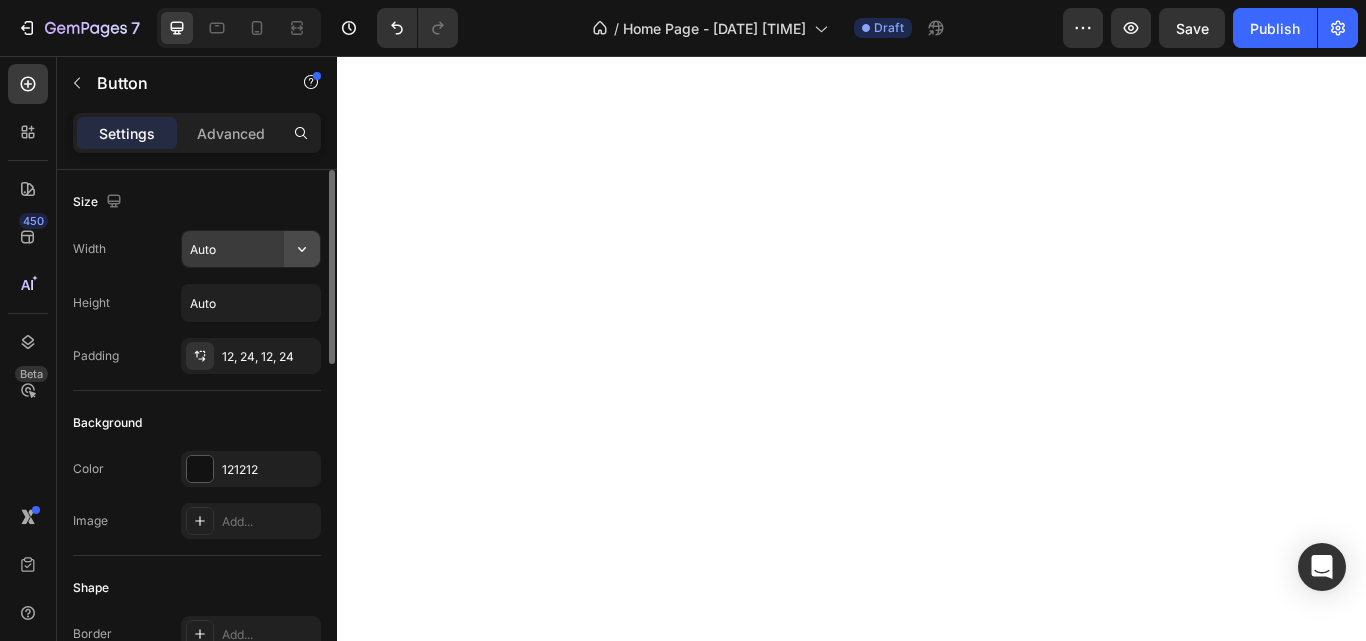 click 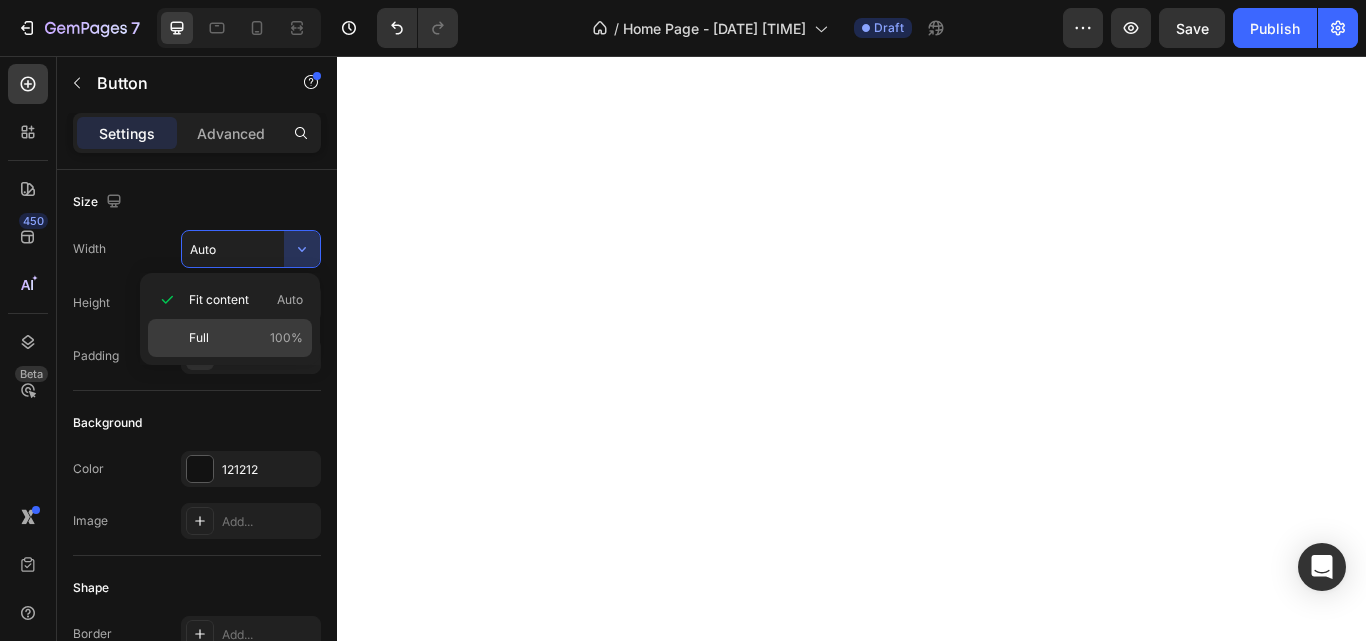 click on "Full 100%" at bounding box center [246, 338] 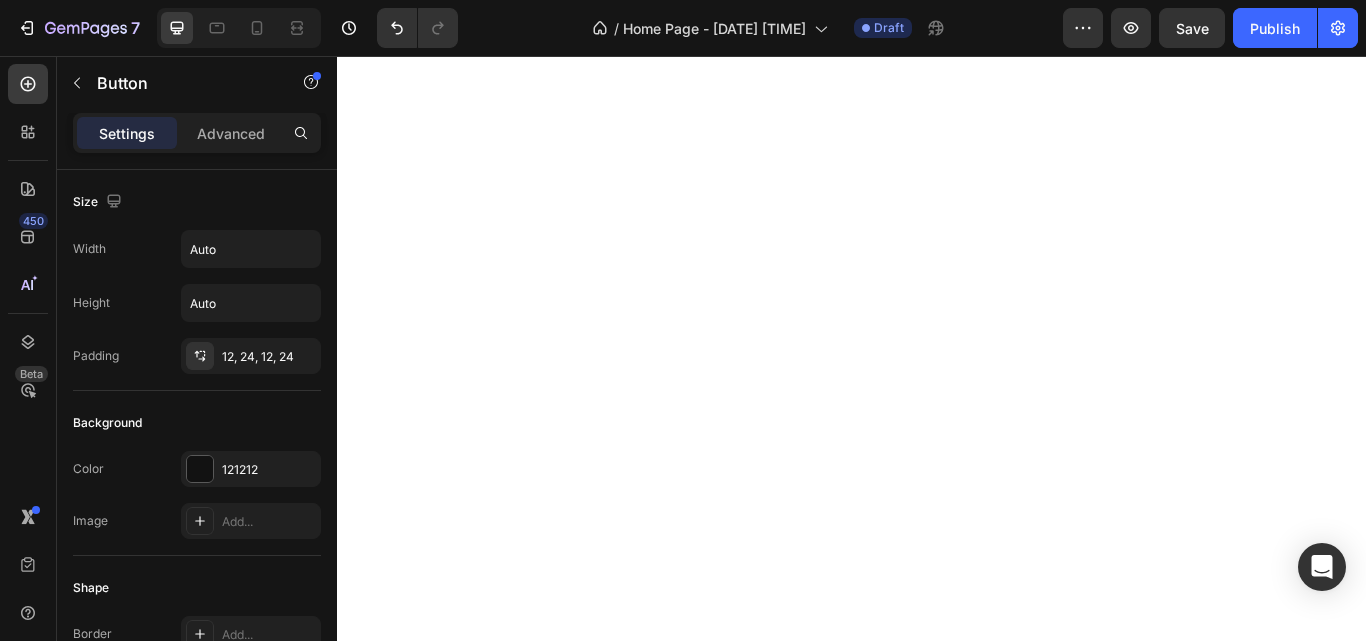 scroll, scrollTop: 702, scrollLeft: 0, axis: vertical 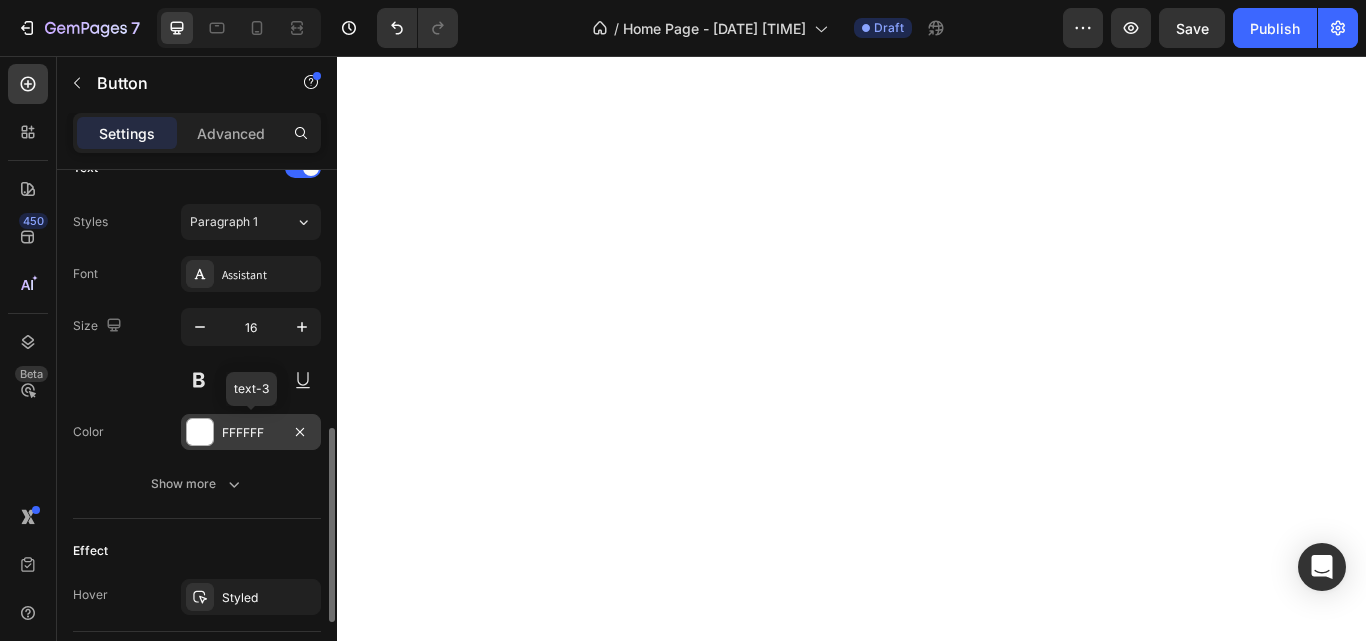 click at bounding box center (200, 432) 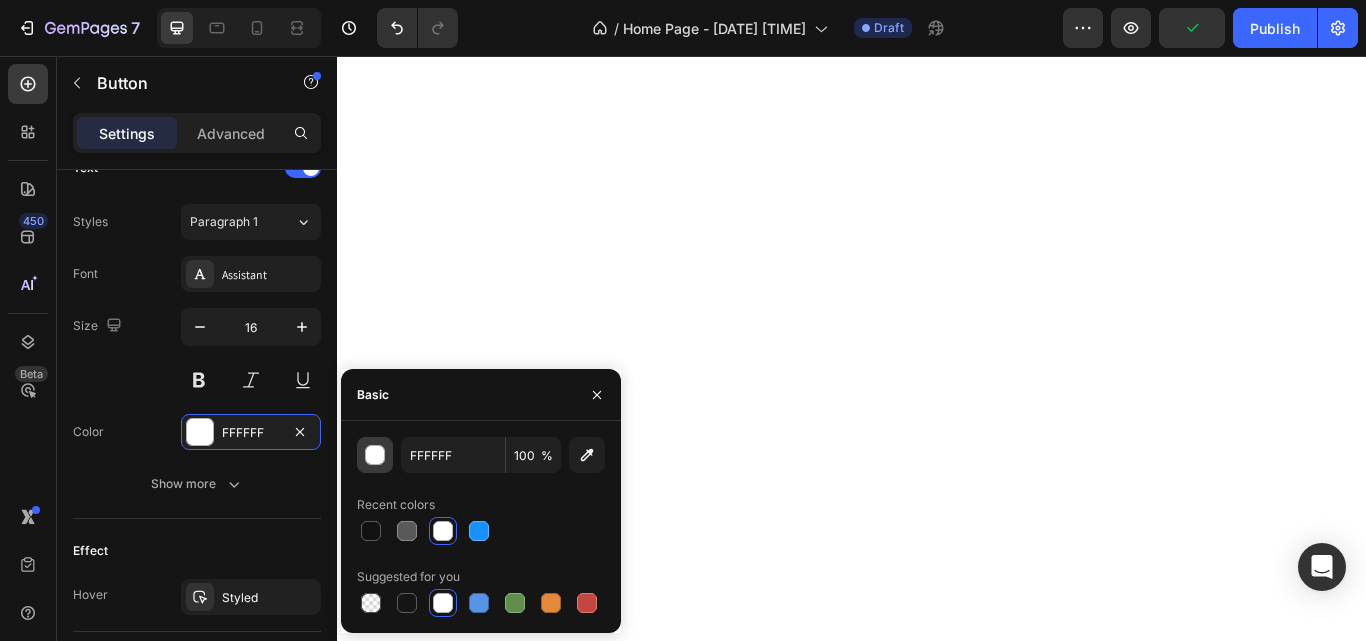 click at bounding box center (376, 456) 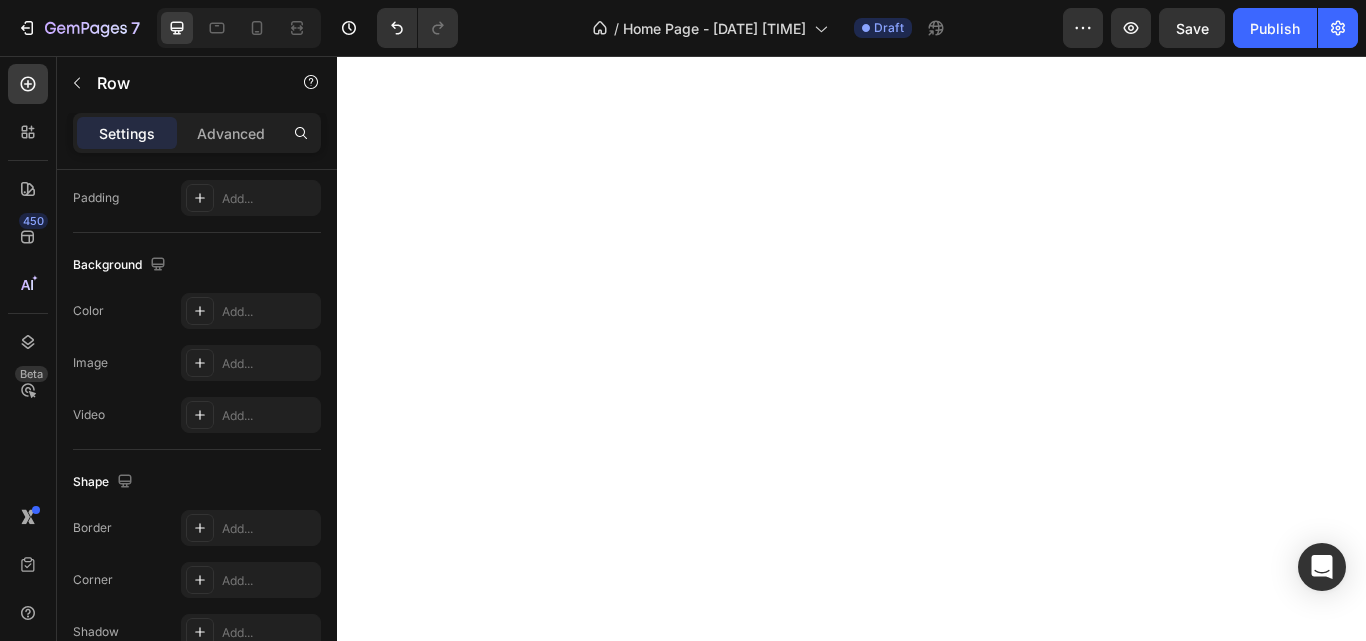 scroll, scrollTop: 0, scrollLeft: 0, axis: both 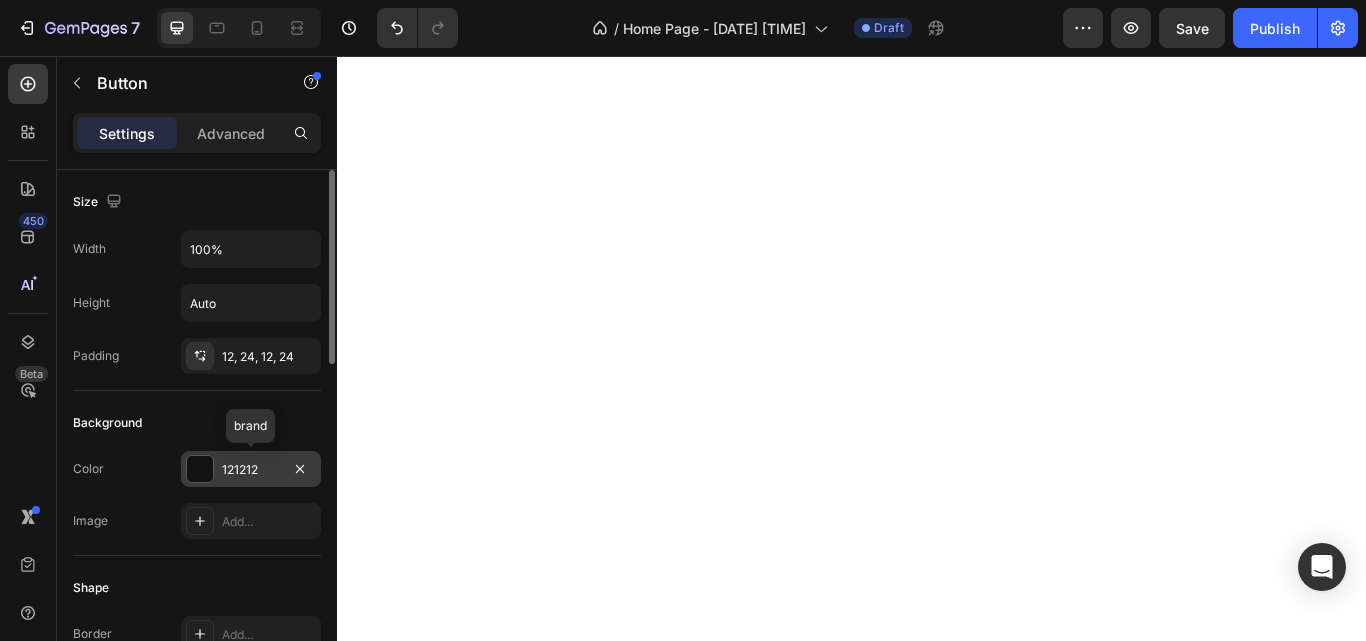 click at bounding box center (200, 469) 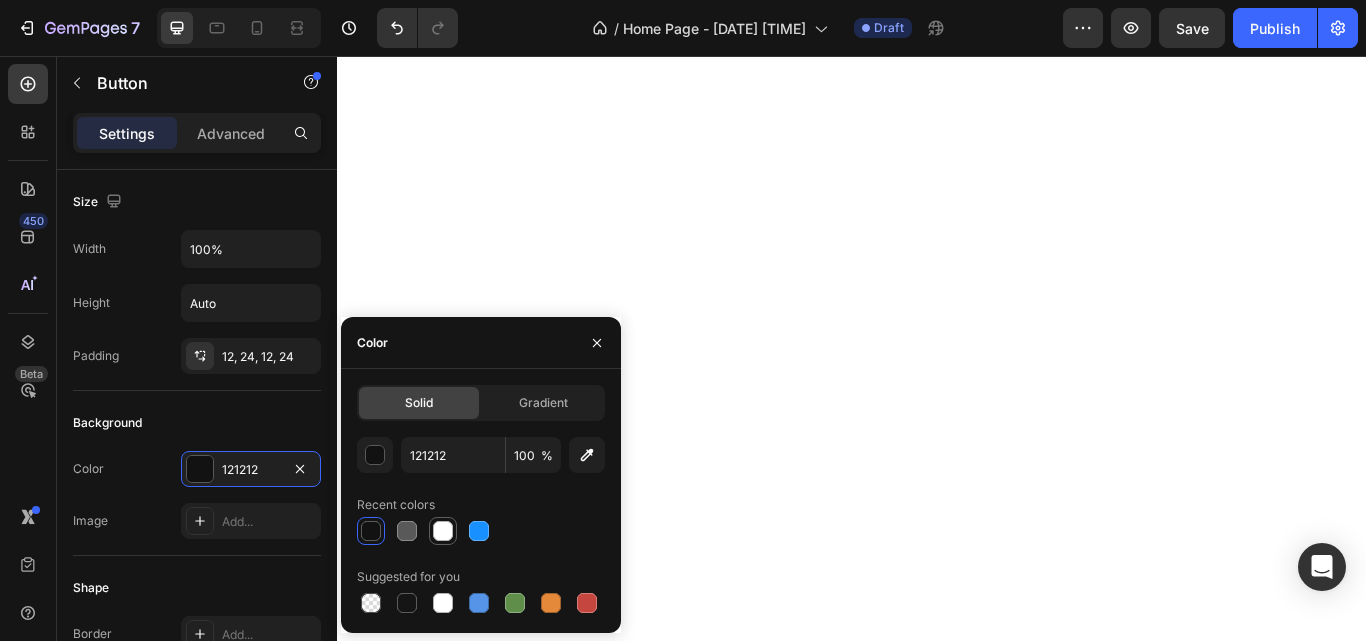 click at bounding box center (443, 531) 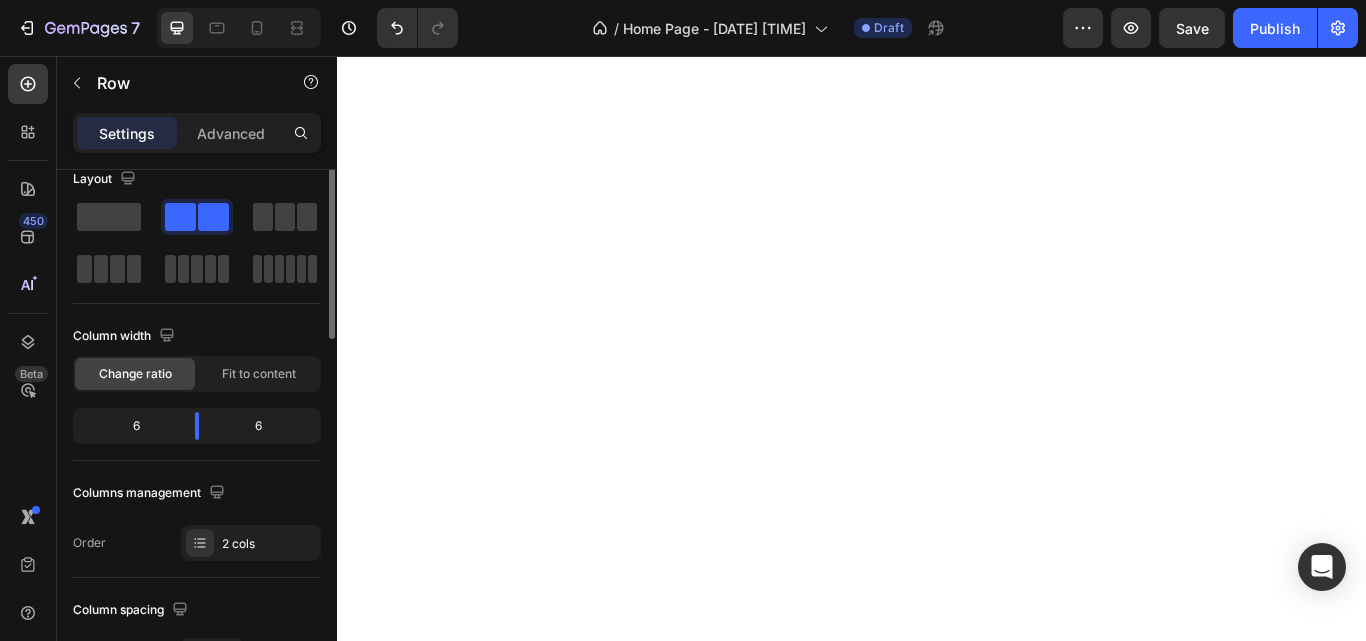 scroll, scrollTop: 0, scrollLeft: 0, axis: both 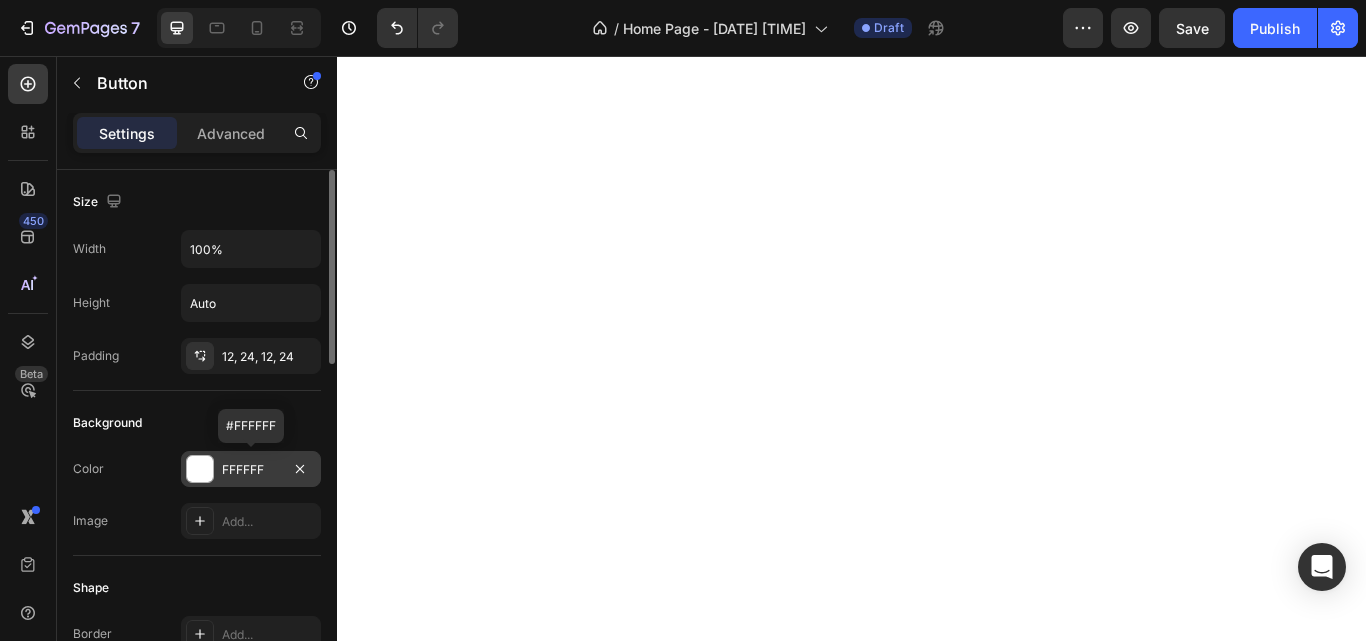 click at bounding box center (200, 469) 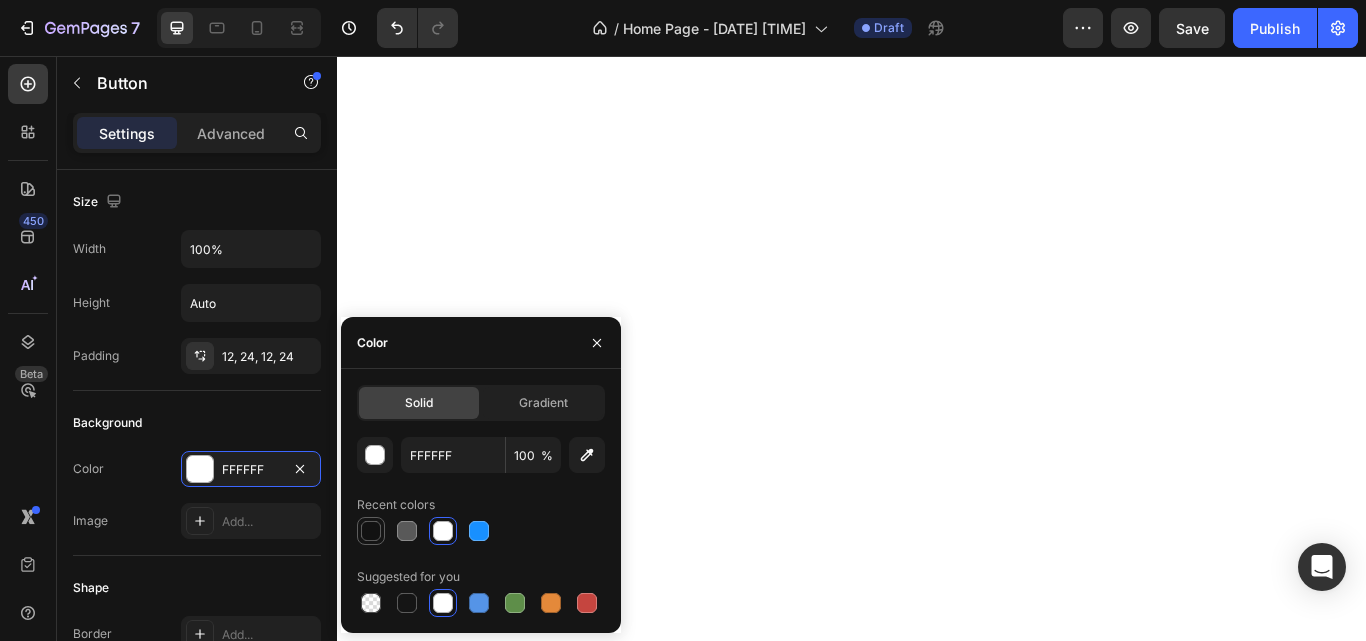click at bounding box center [371, 531] 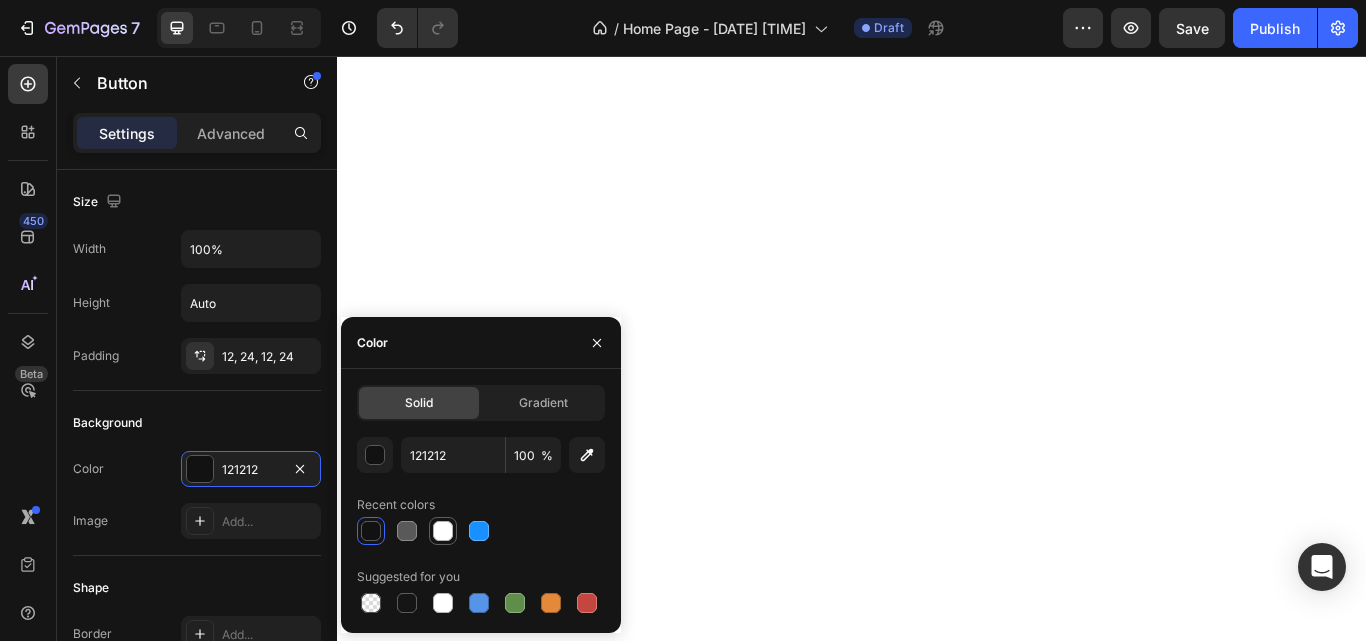 click at bounding box center [443, 531] 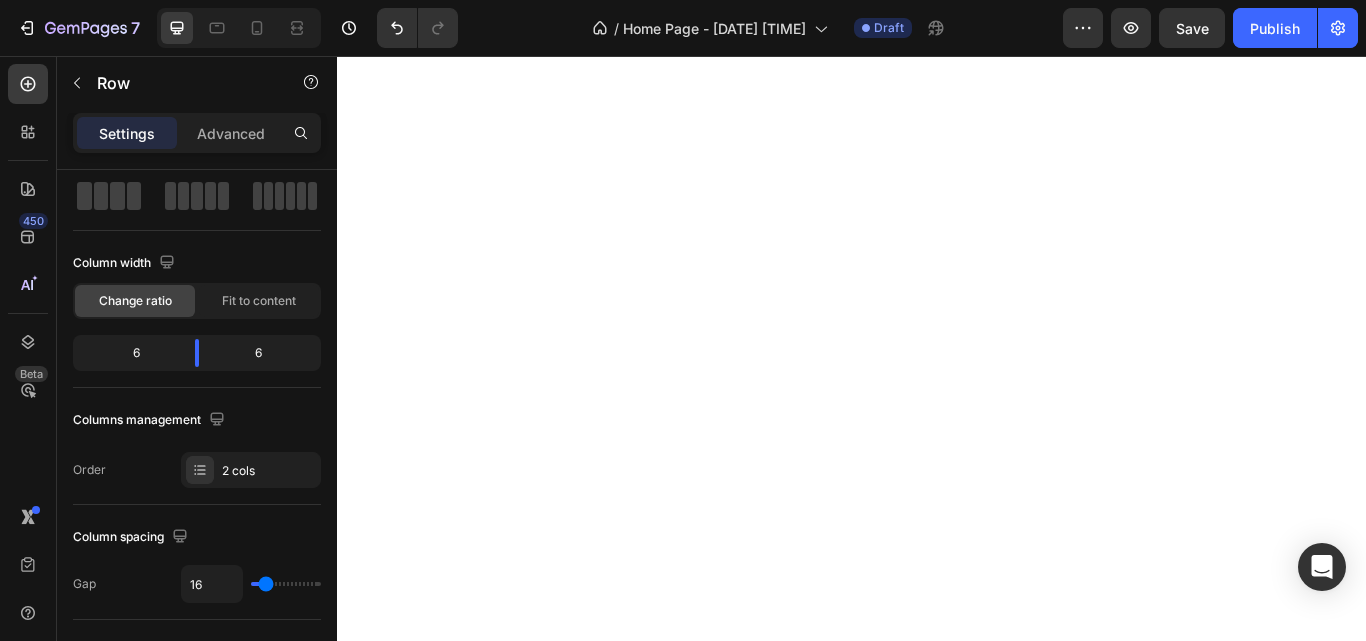 scroll, scrollTop: 0, scrollLeft: 0, axis: both 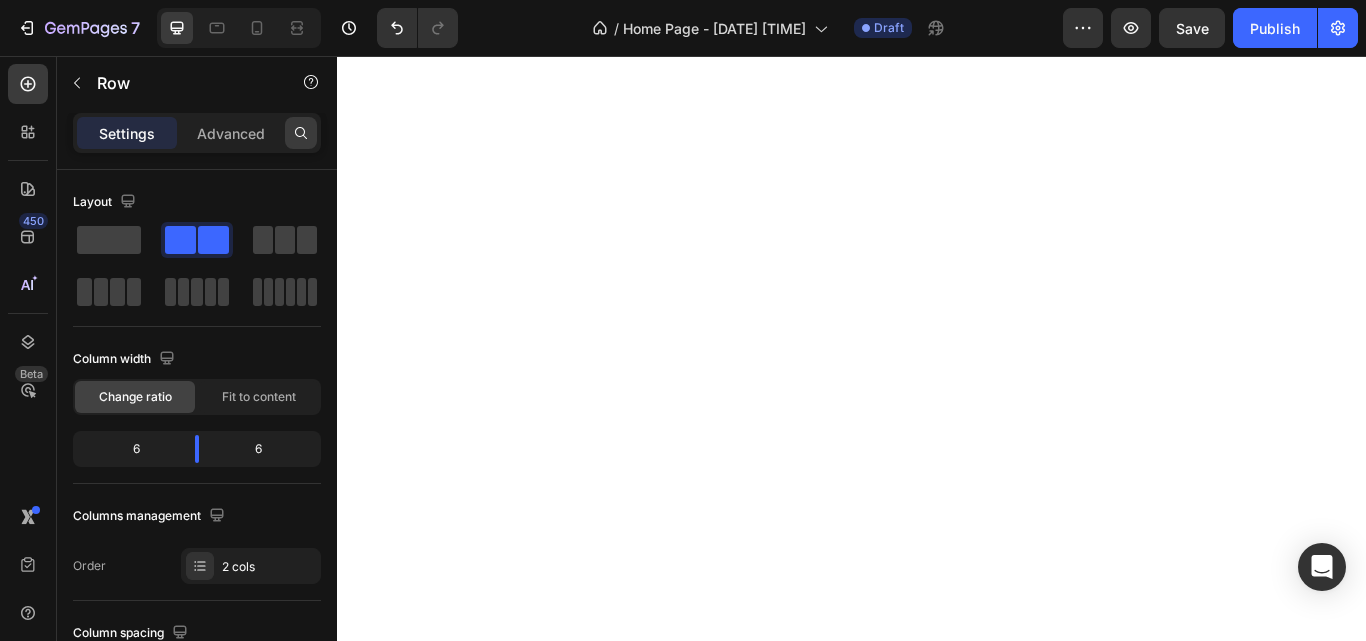 click 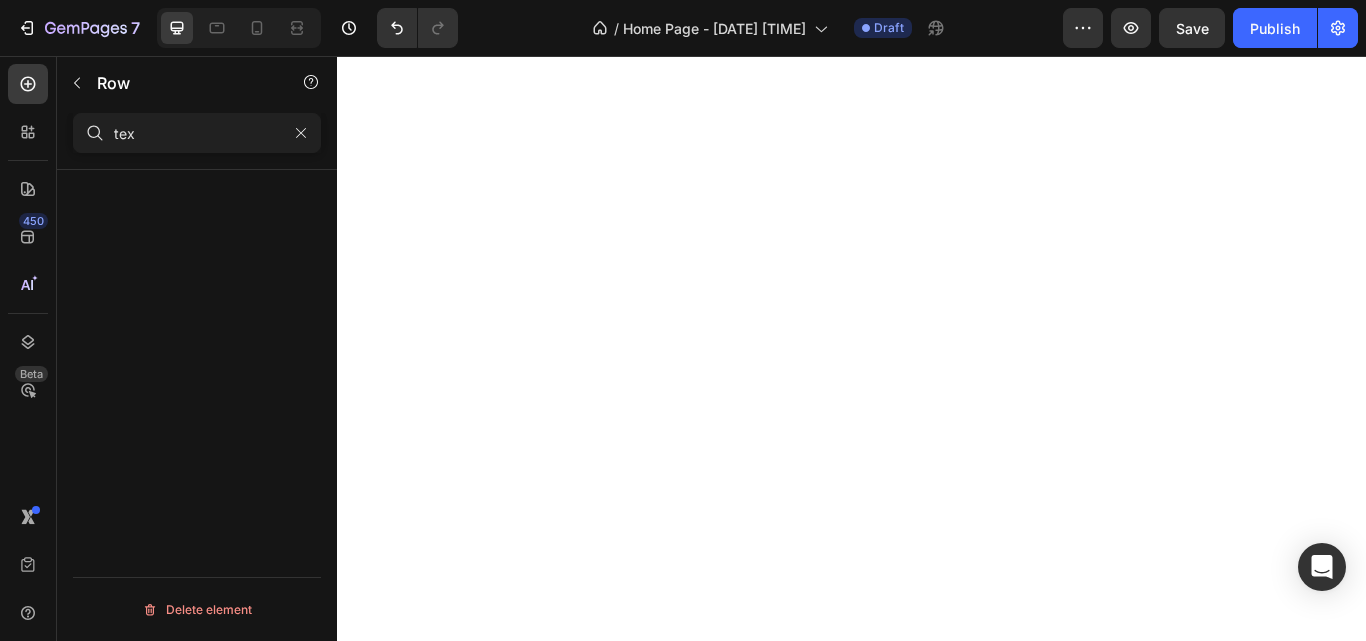 type on "text" 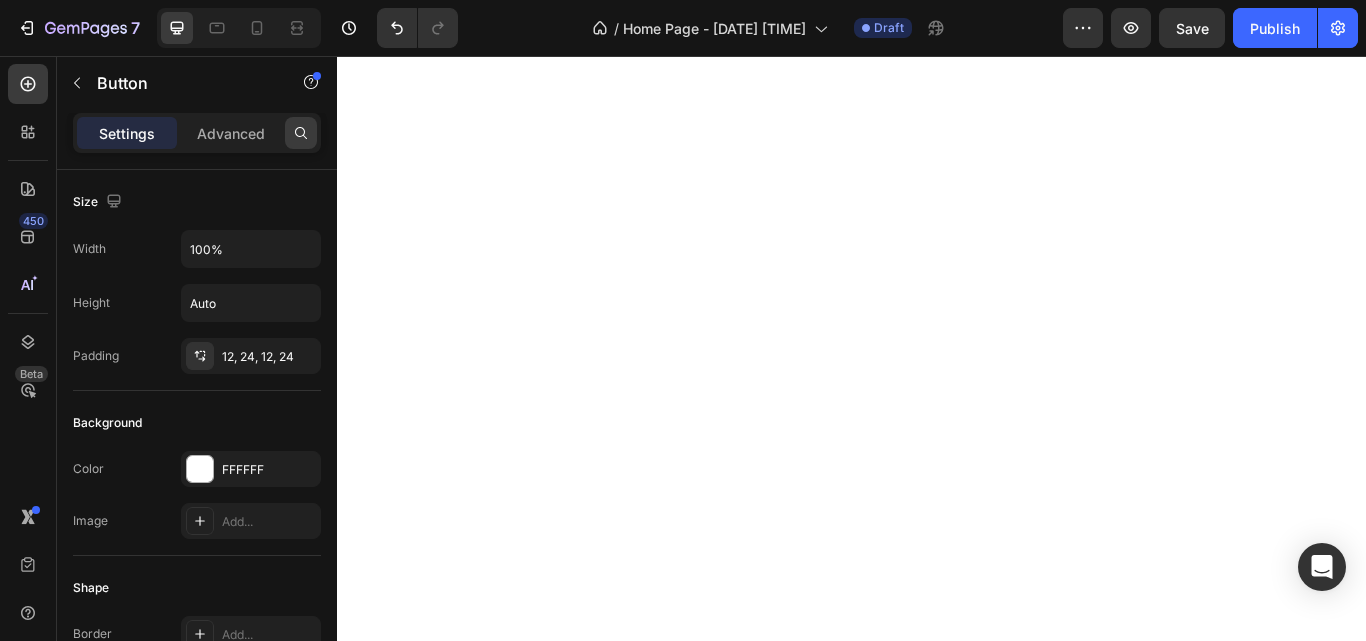 click 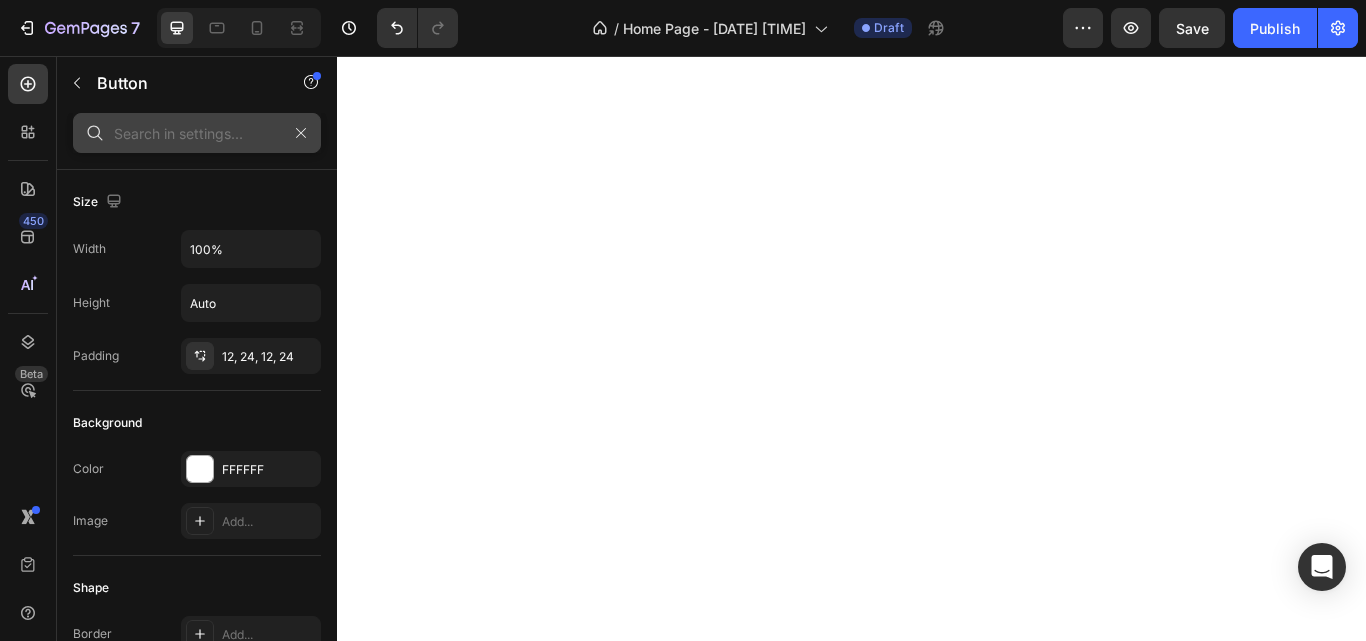 click 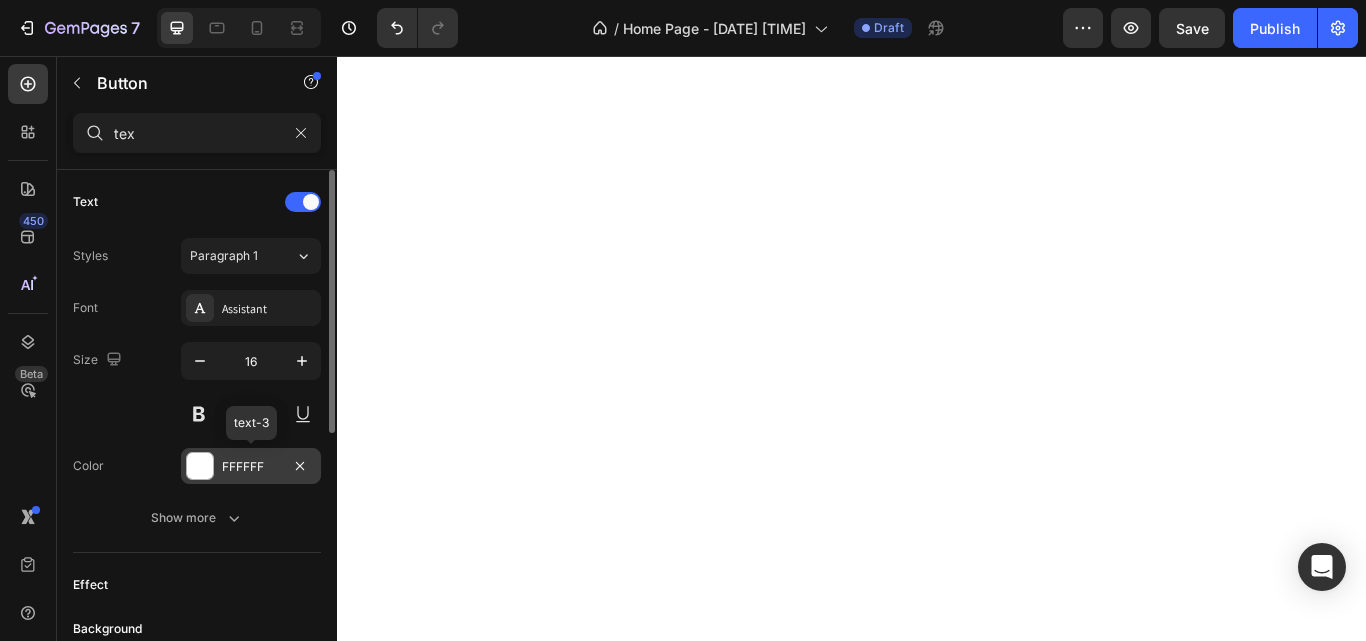 type on "tex" 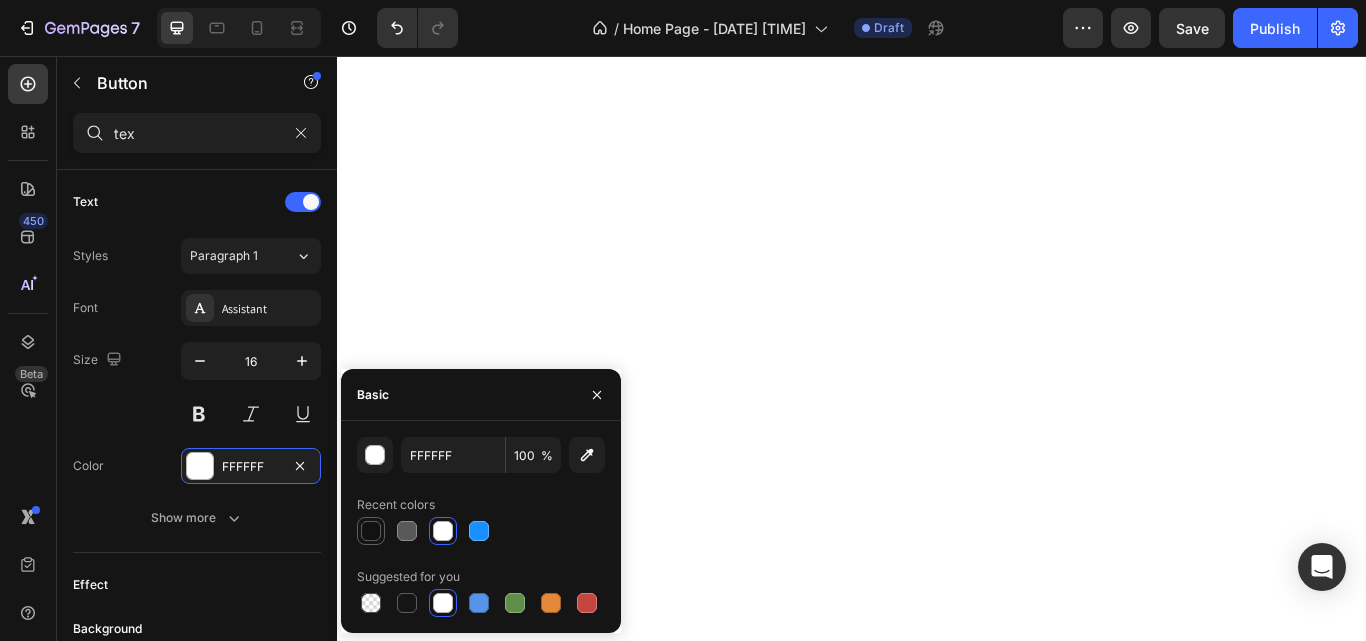 click at bounding box center [371, 531] 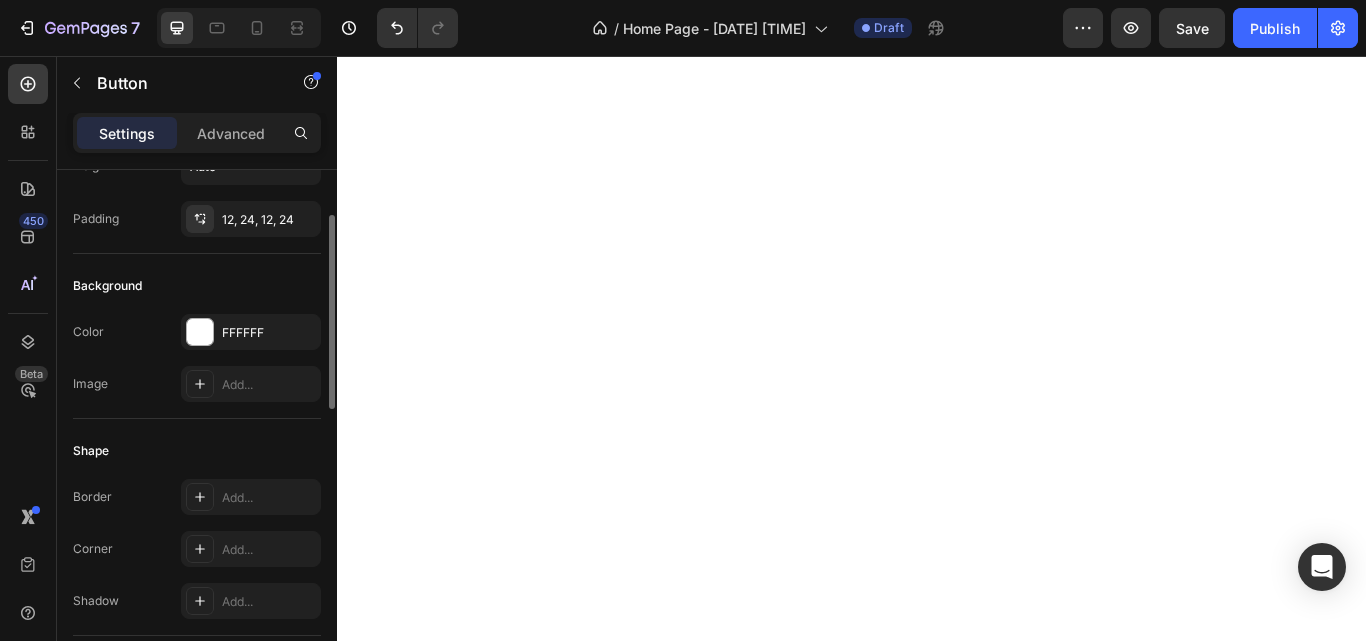 scroll, scrollTop: 140, scrollLeft: 0, axis: vertical 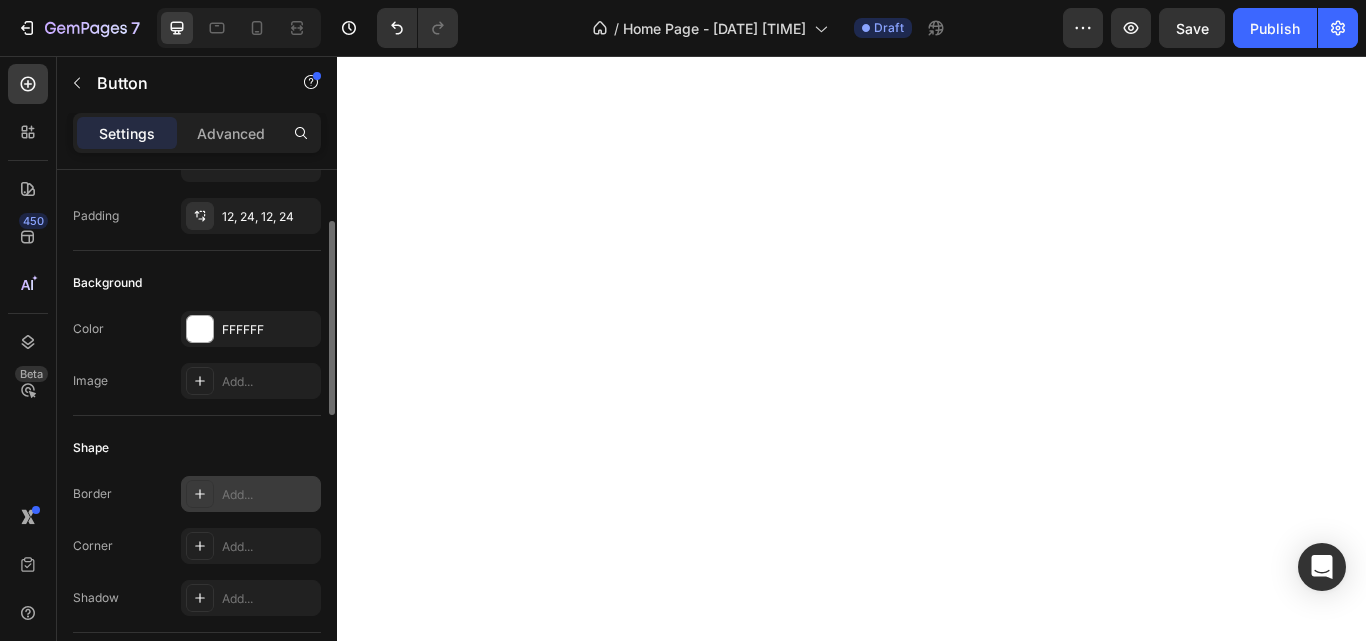 click 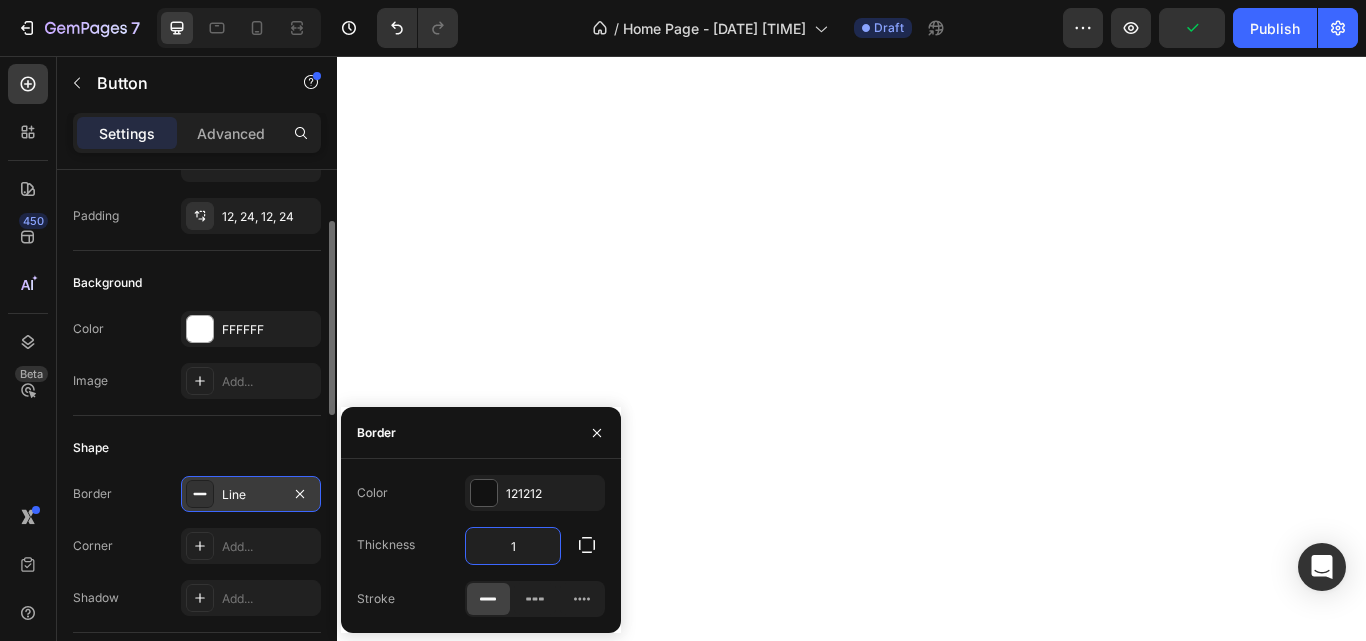 click on "1" at bounding box center (513, 546) 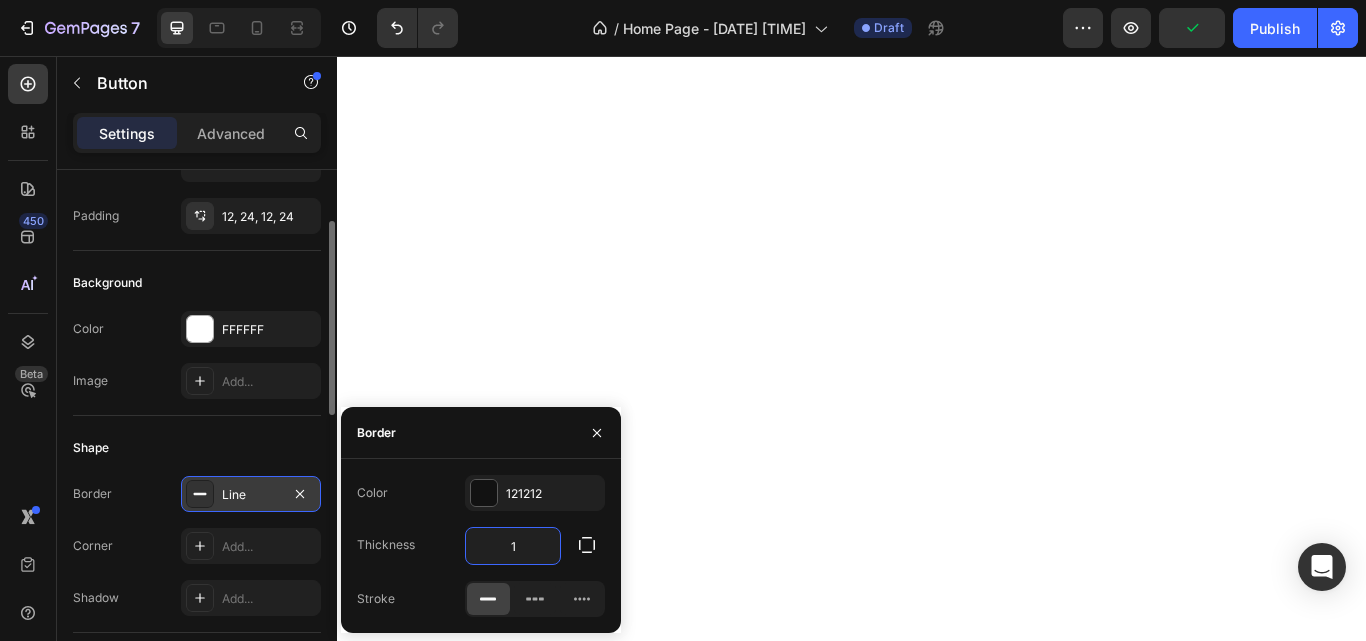 type on "2" 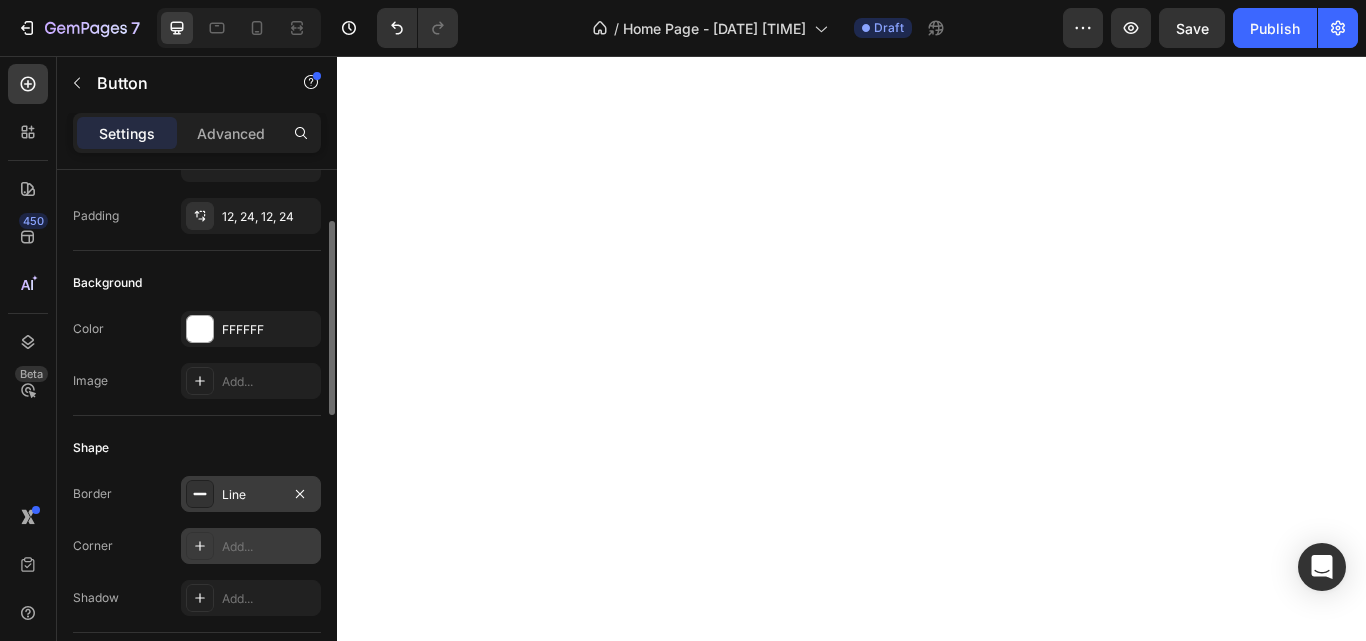 click on "Add..." at bounding box center [269, 547] 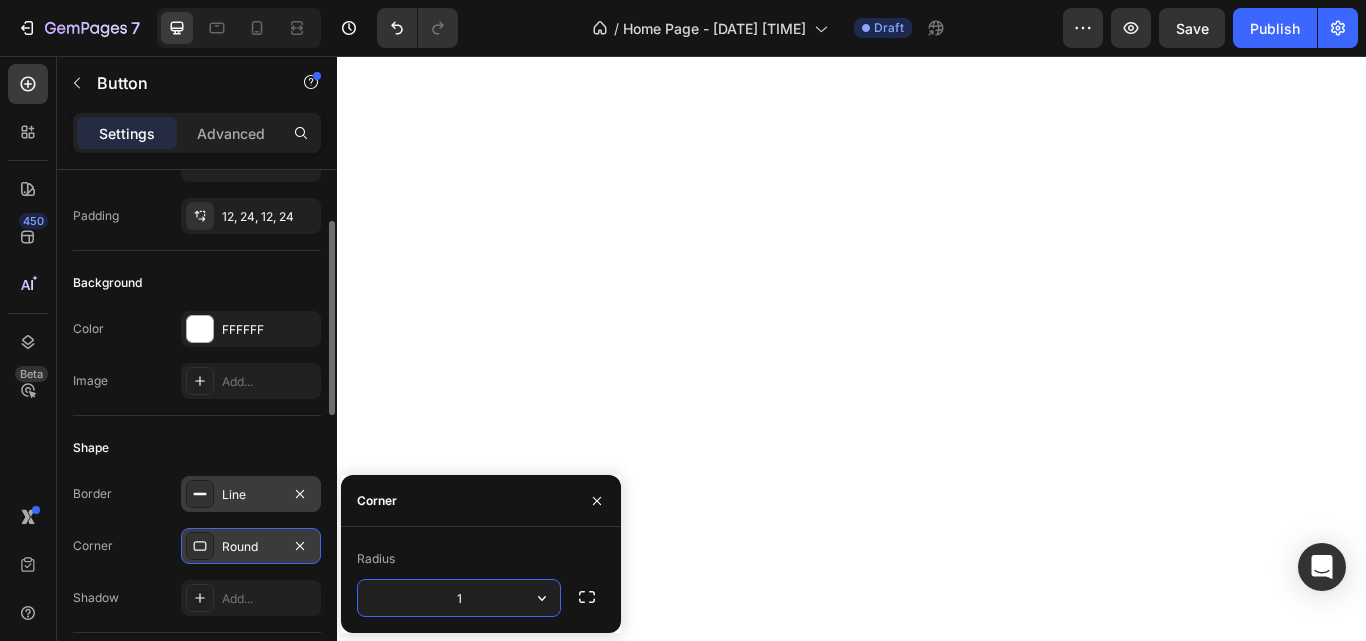 type on "15" 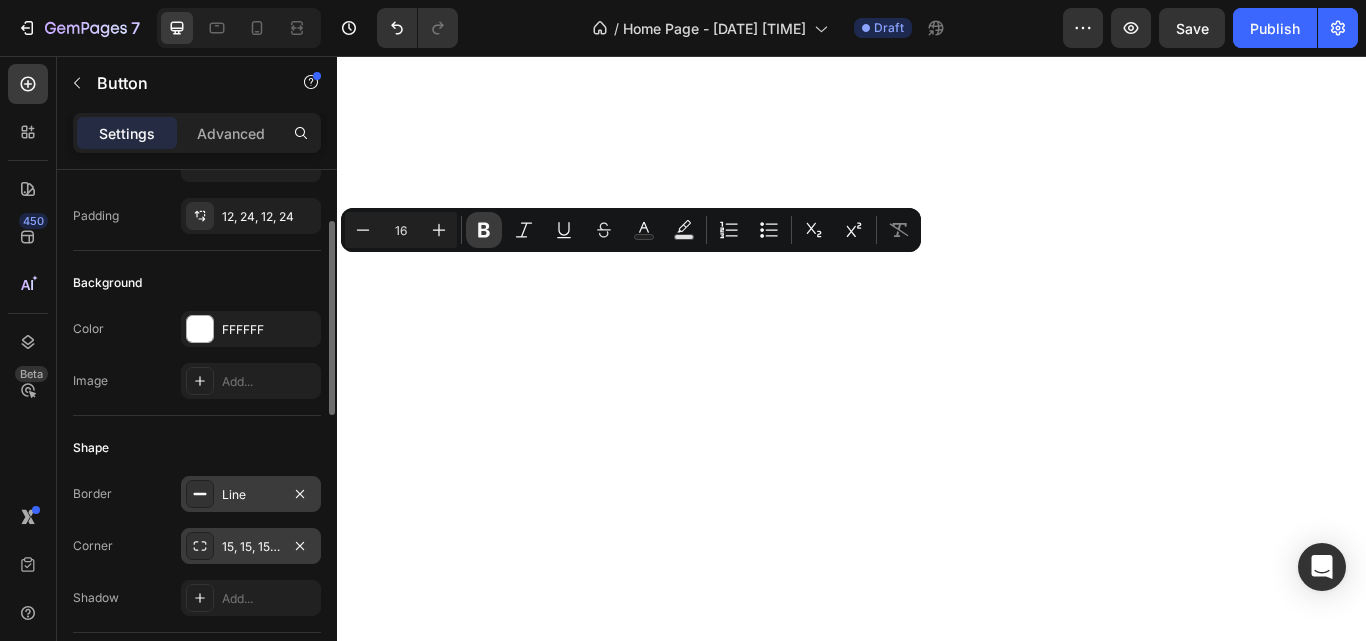 click 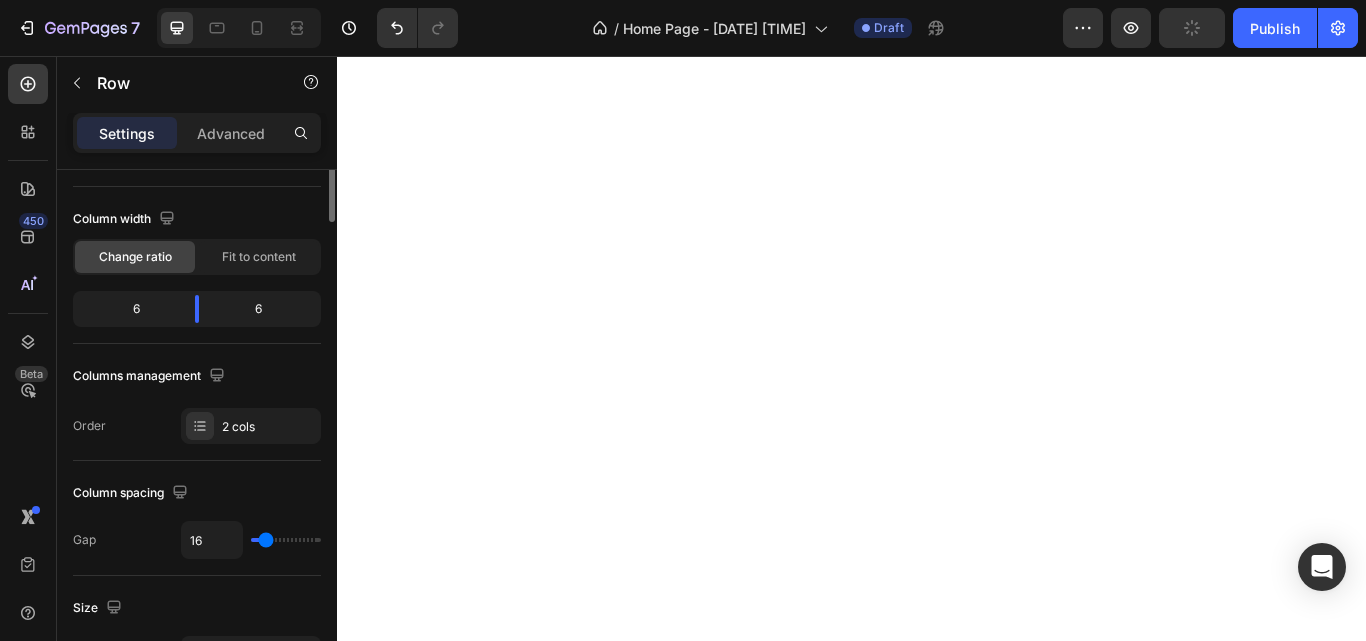 scroll, scrollTop: 0, scrollLeft: 0, axis: both 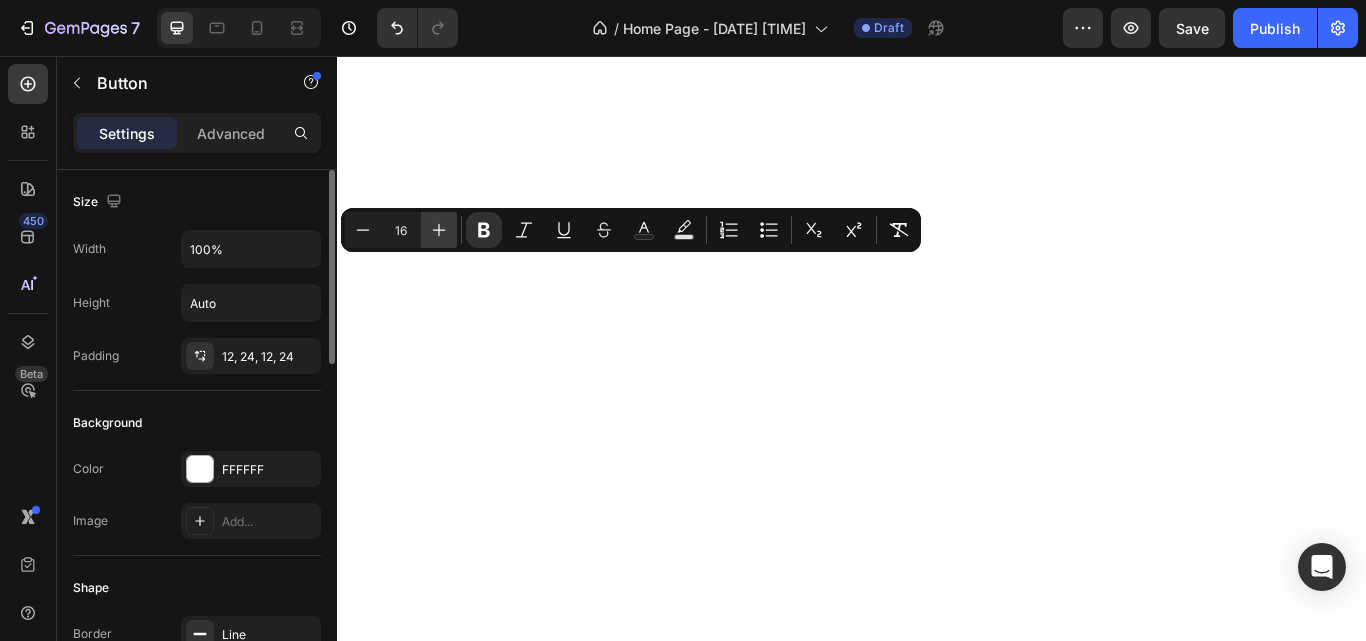 click 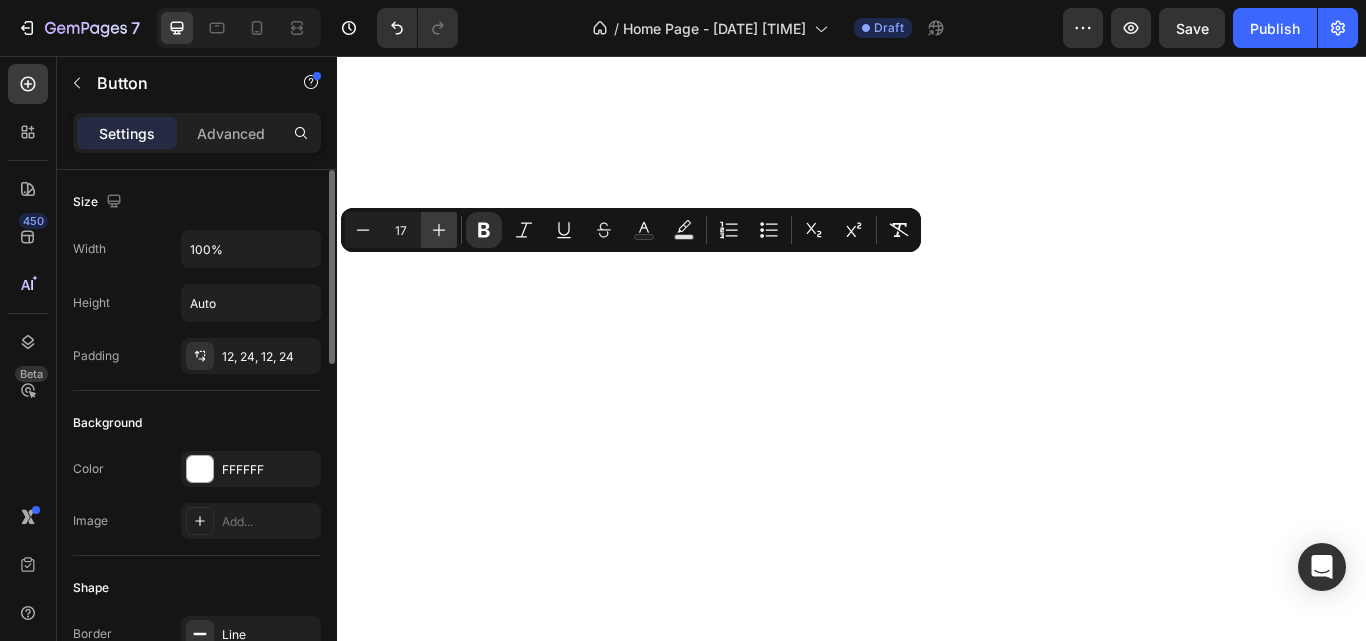 click 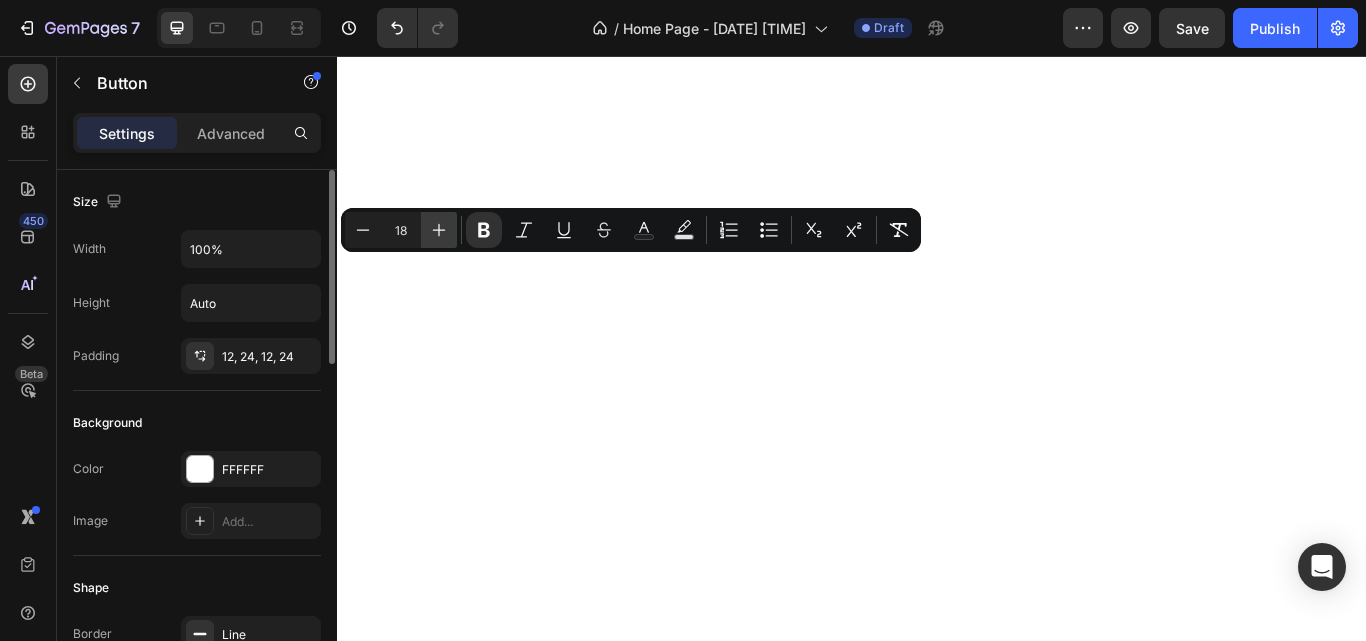 click 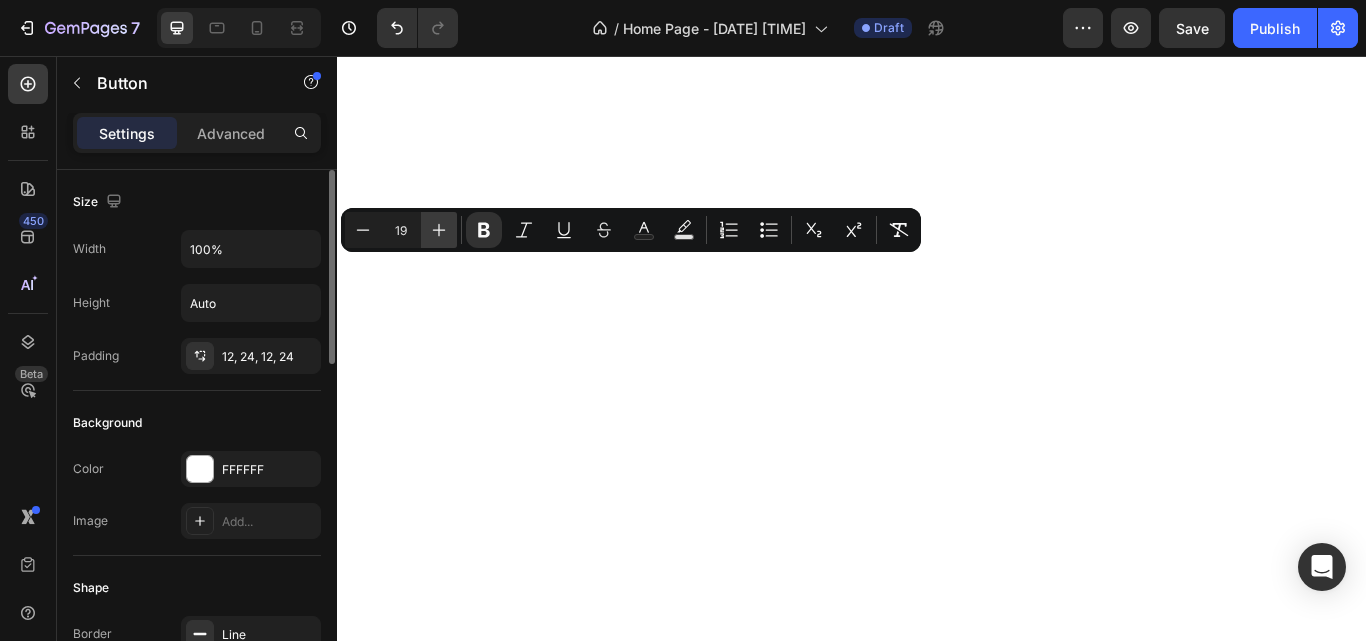 click 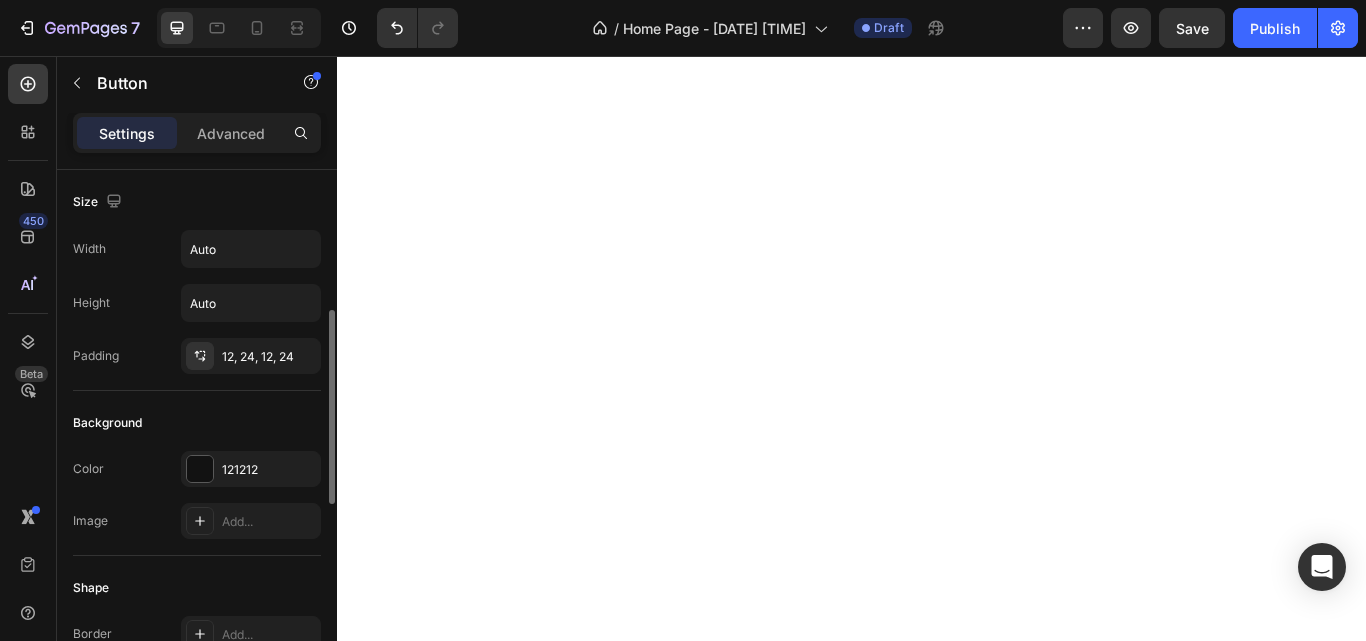 scroll, scrollTop: 105, scrollLeft: 0, axis: vertical 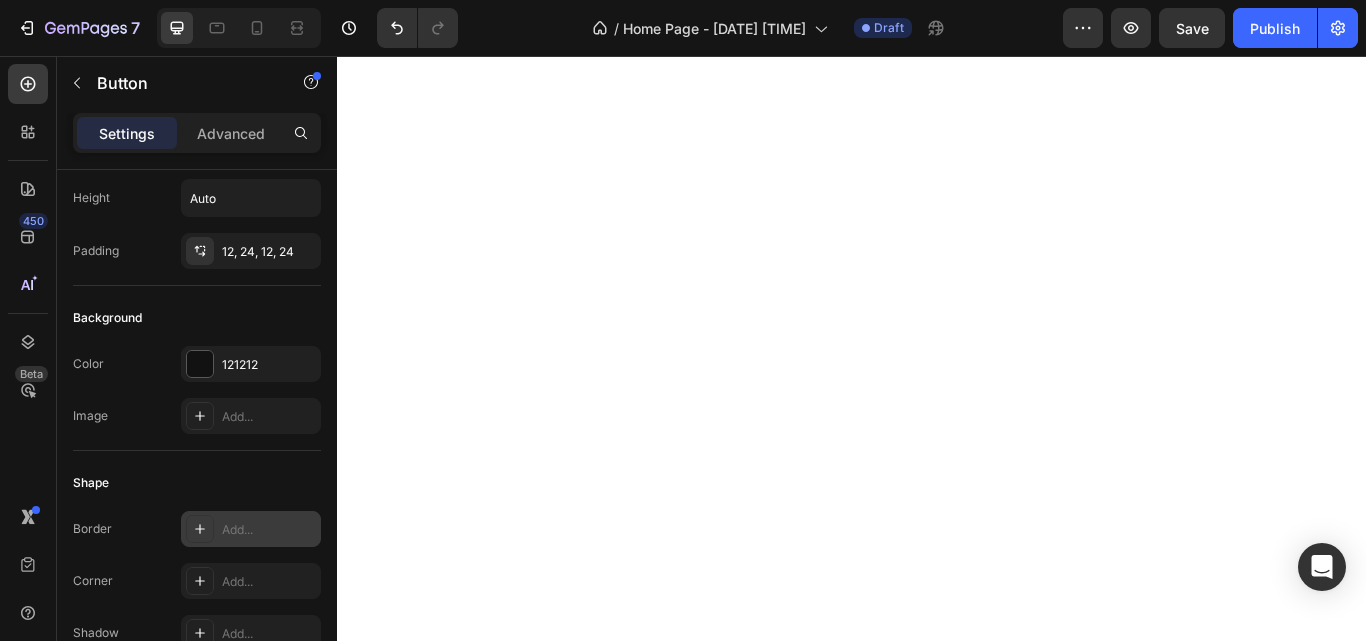 click 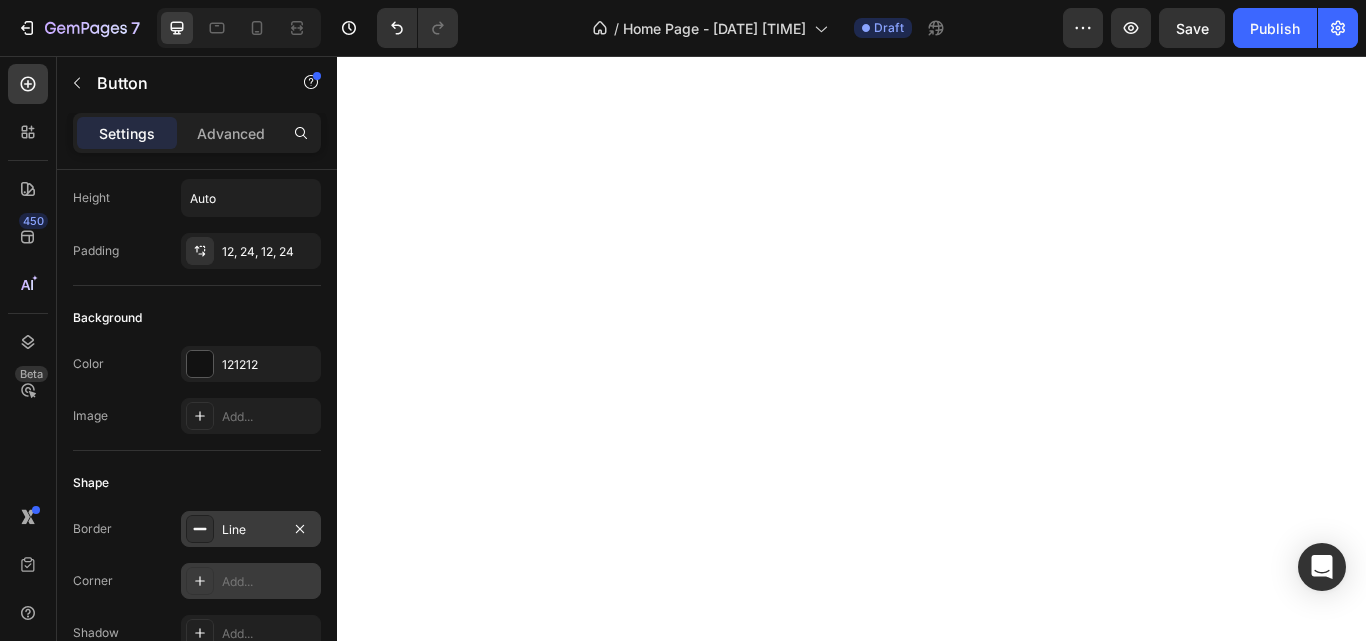 click at bounding box center [200, 581] 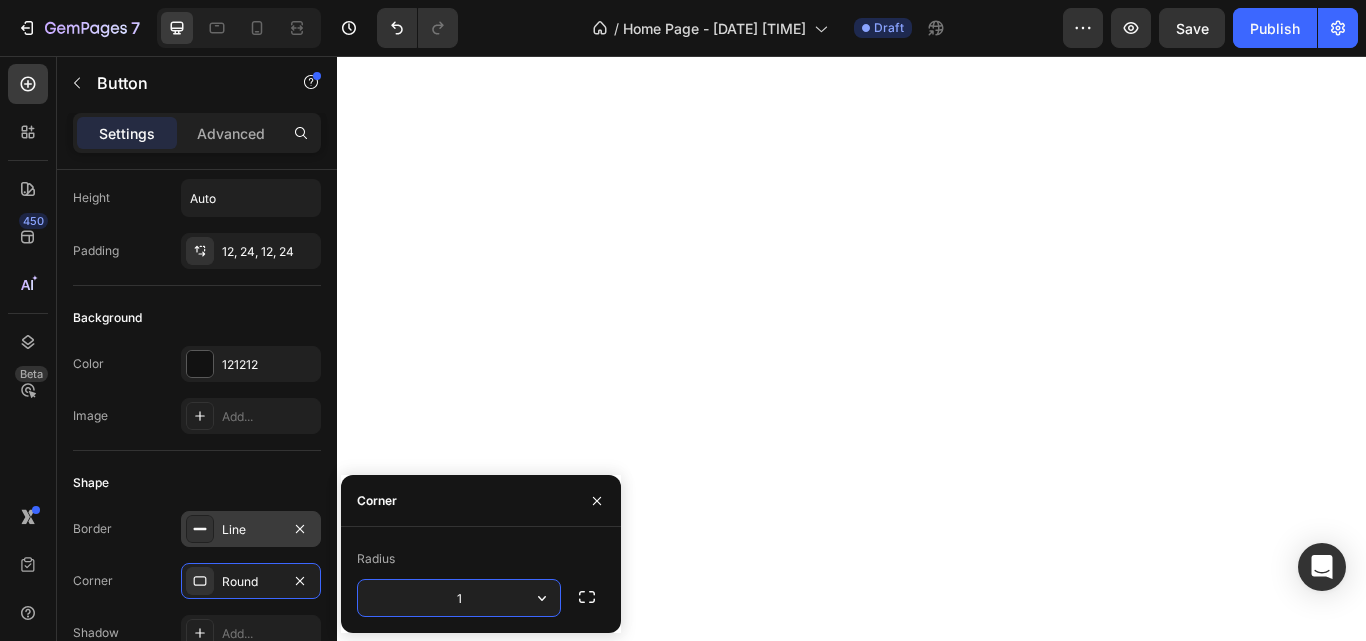 type on "15" 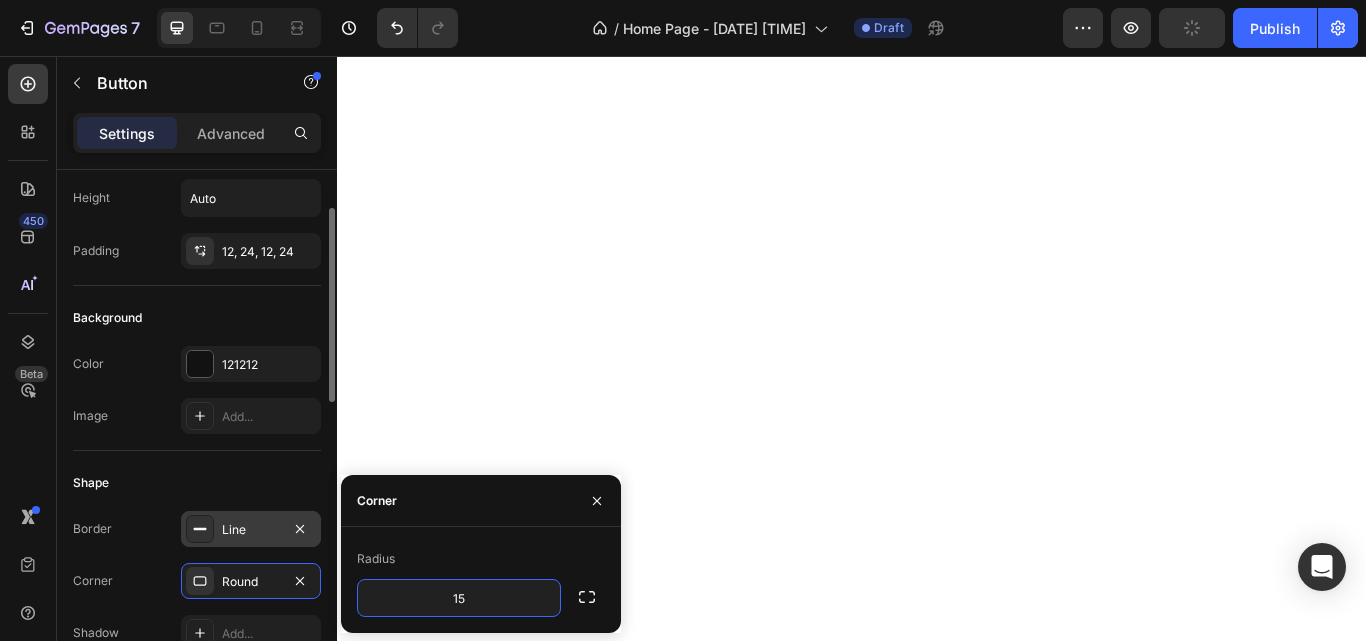 scroll, scrollTop: 0, scrollLeft: 0, axis: both 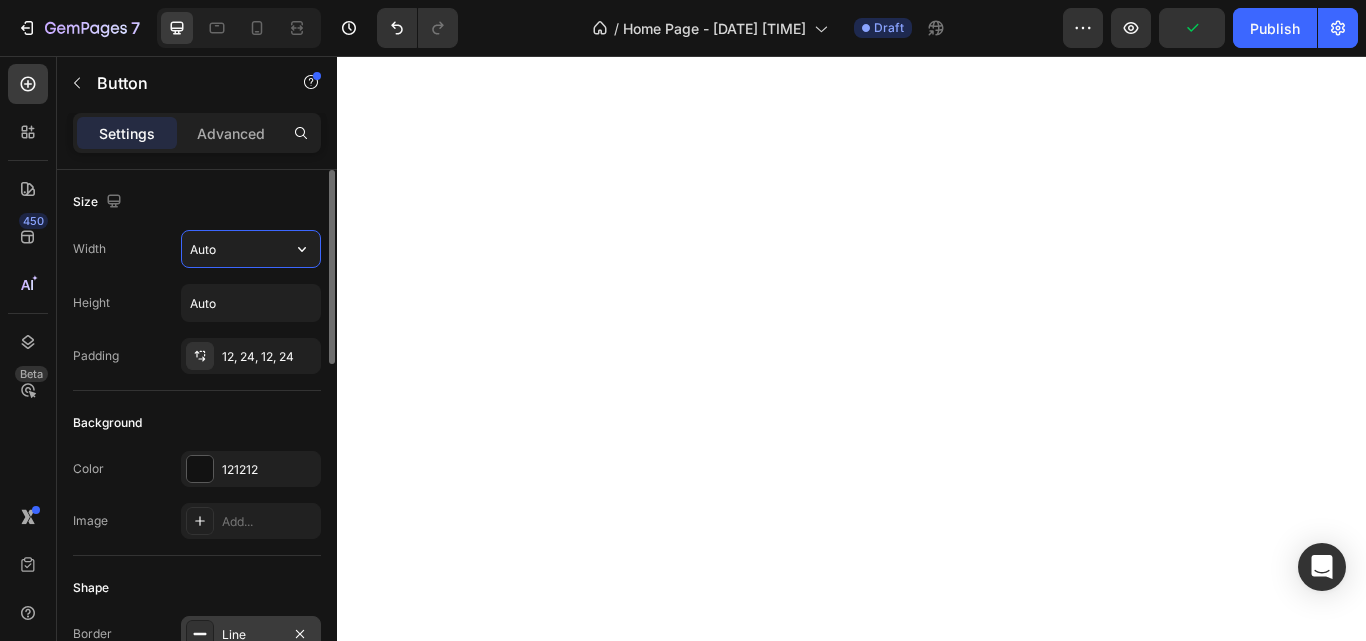 click on "Auto" at bounding box center [251, 249] 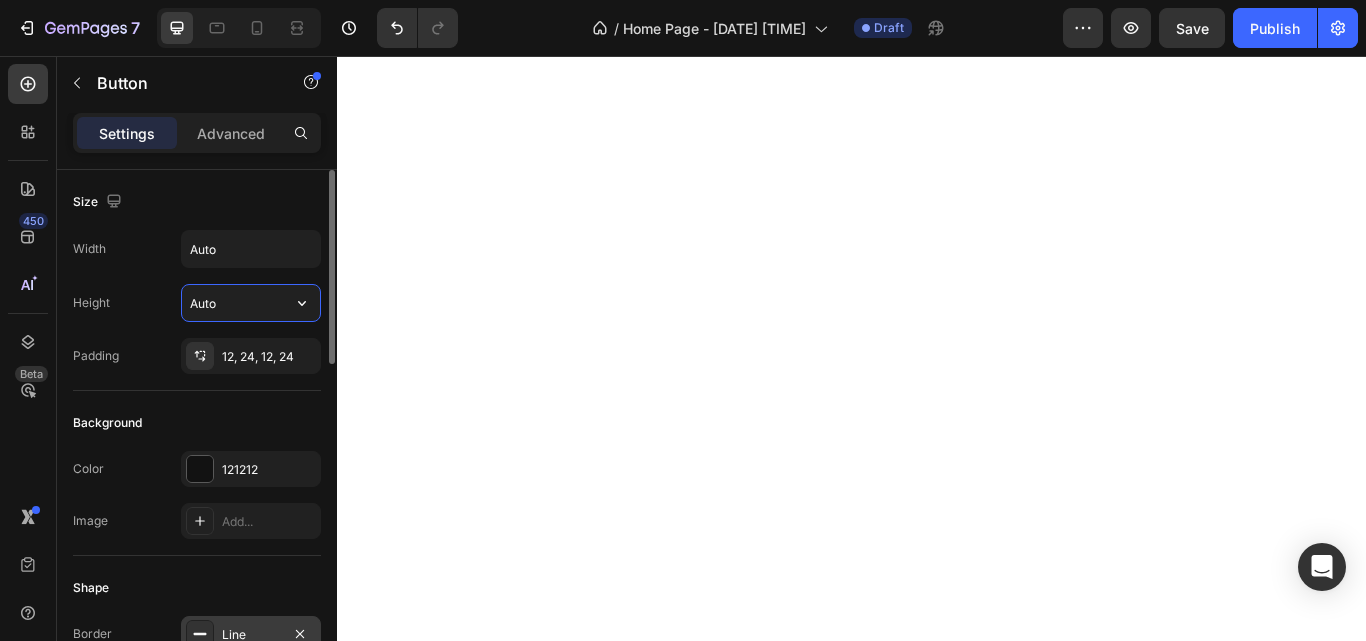 click on "Auto" at bounding box center [251, 303] 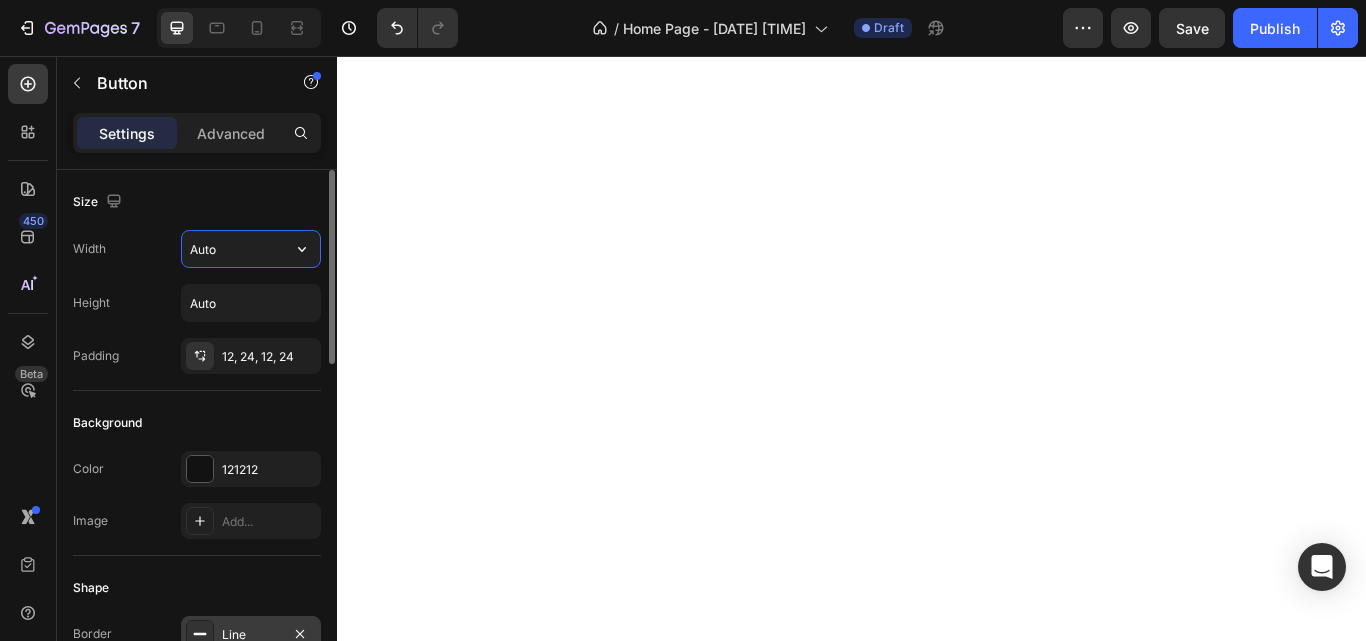 click on "Auto" at bounding box center (251, 249) 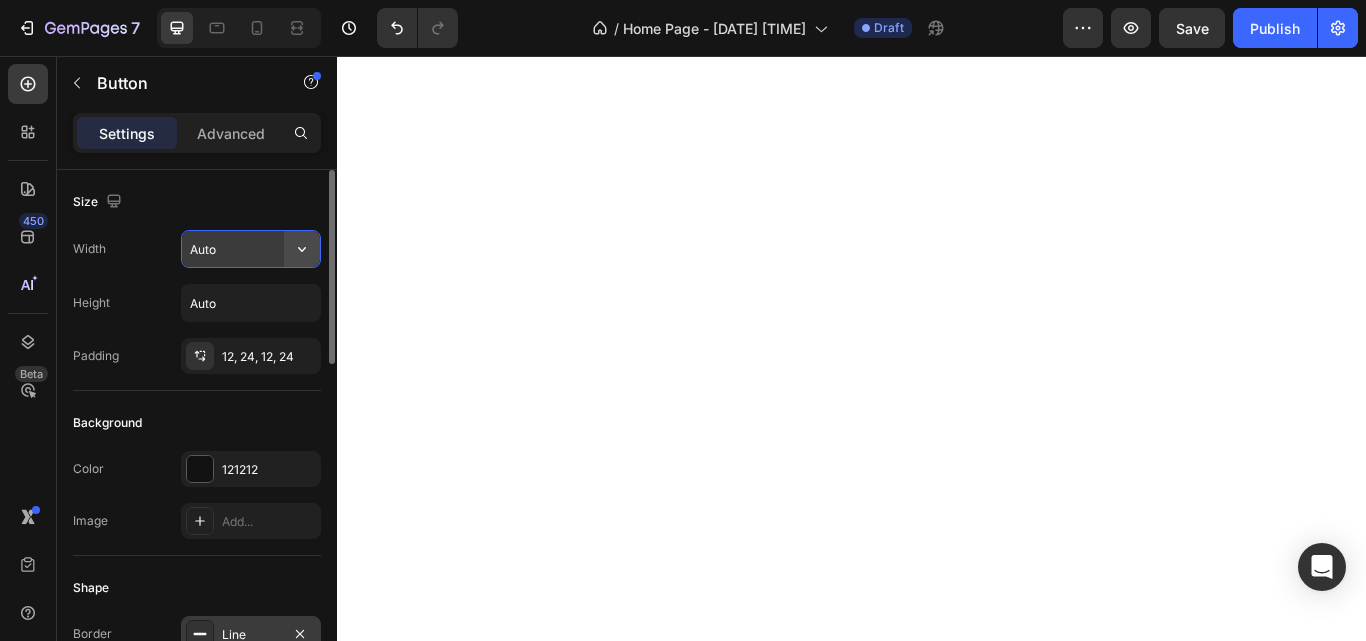 click 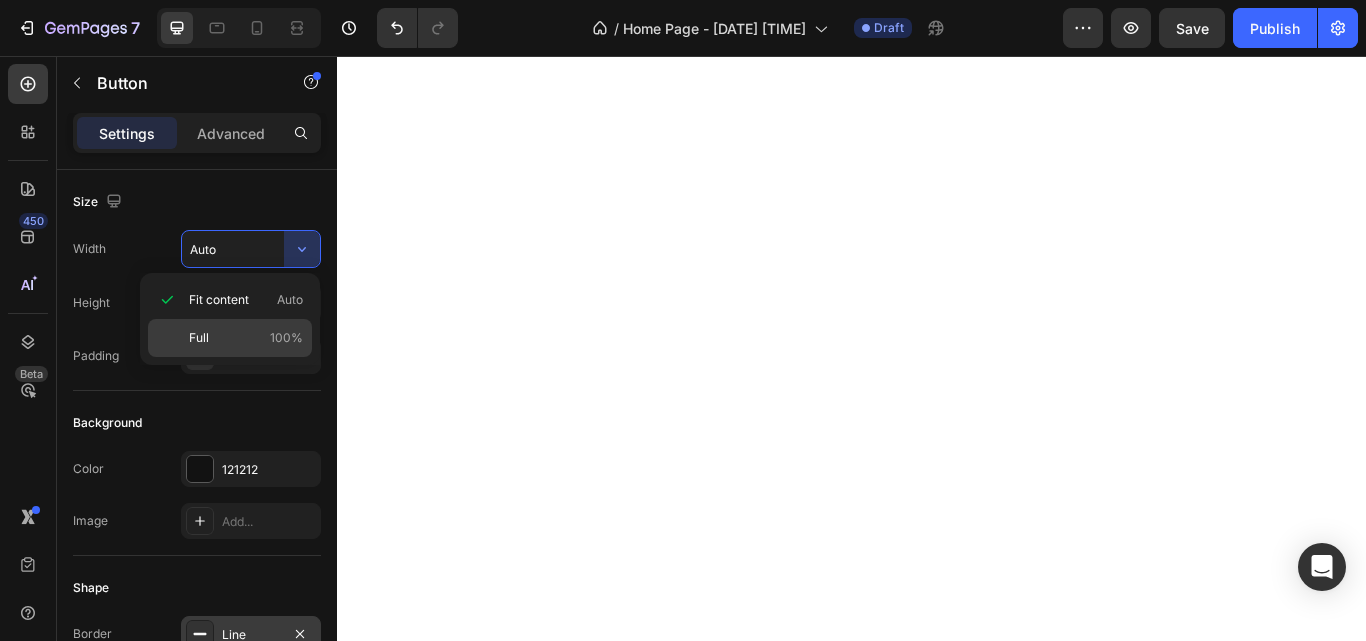 click on "Full 100%" at bounding box center (246, 338) 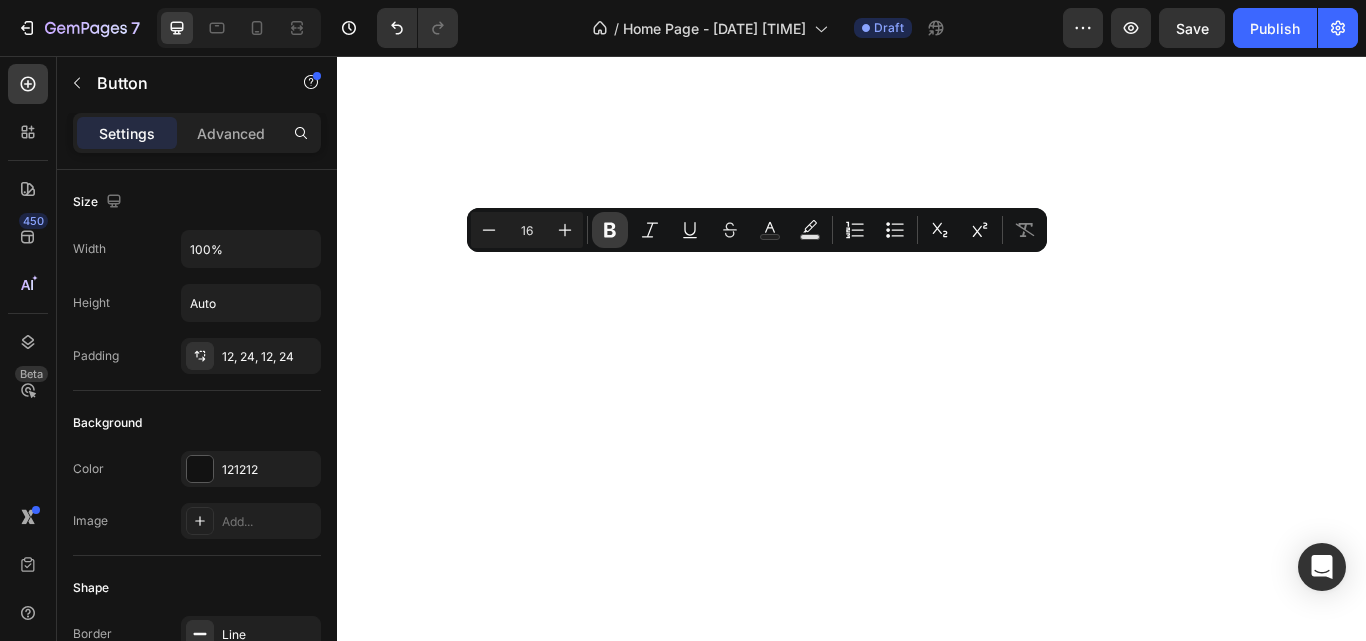 click 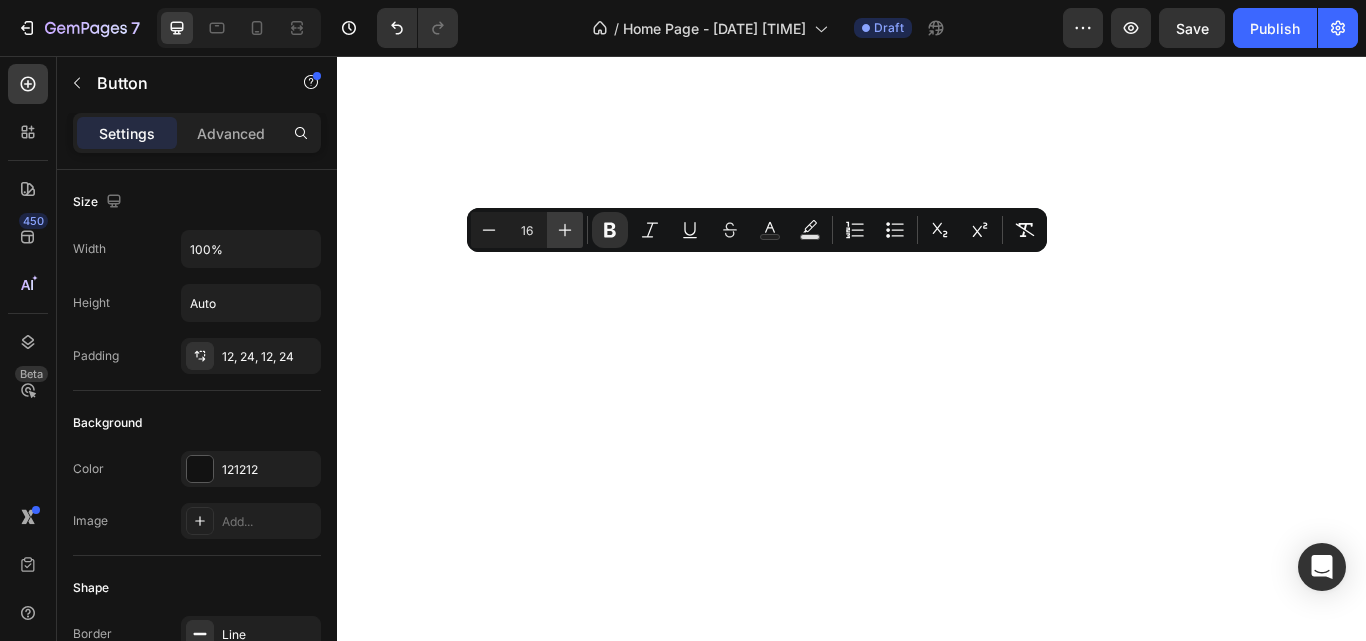 click 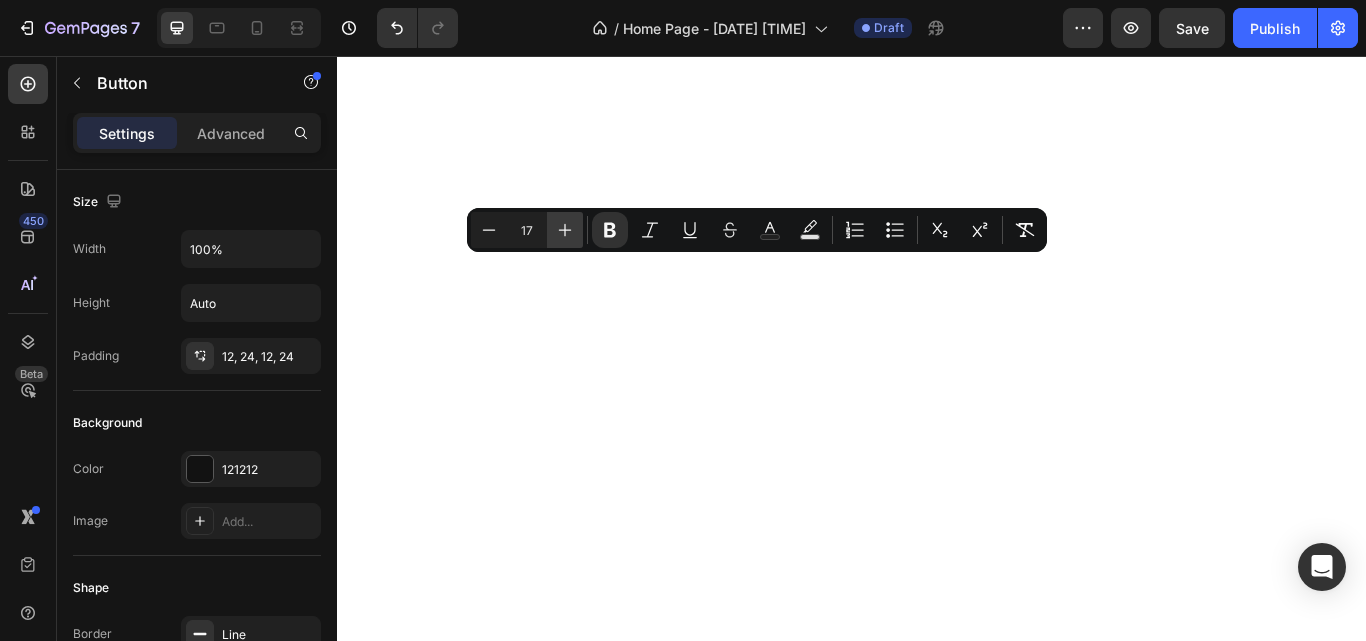 click 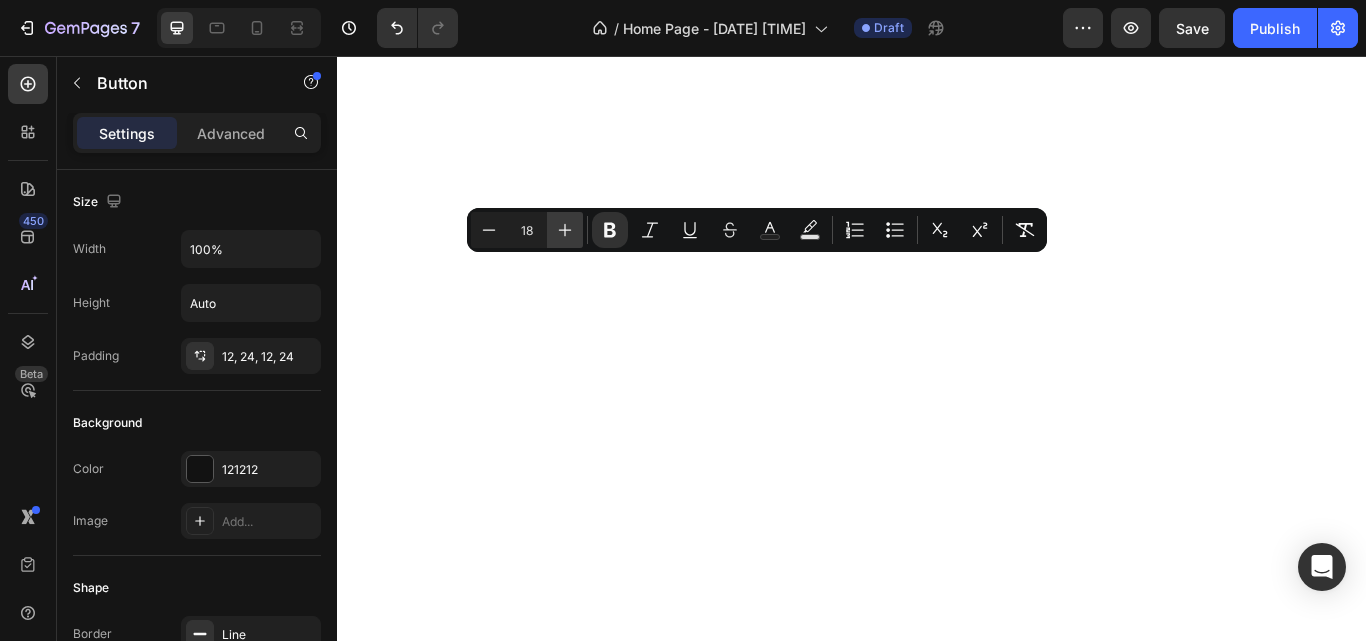 click 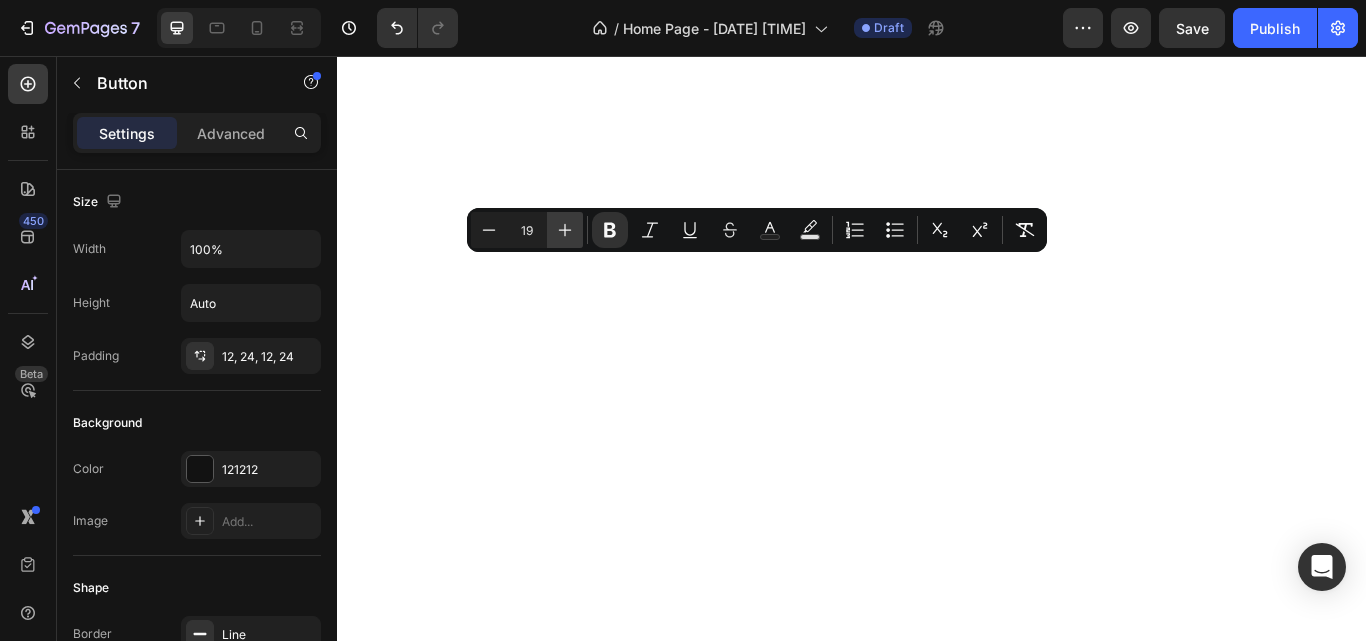 click 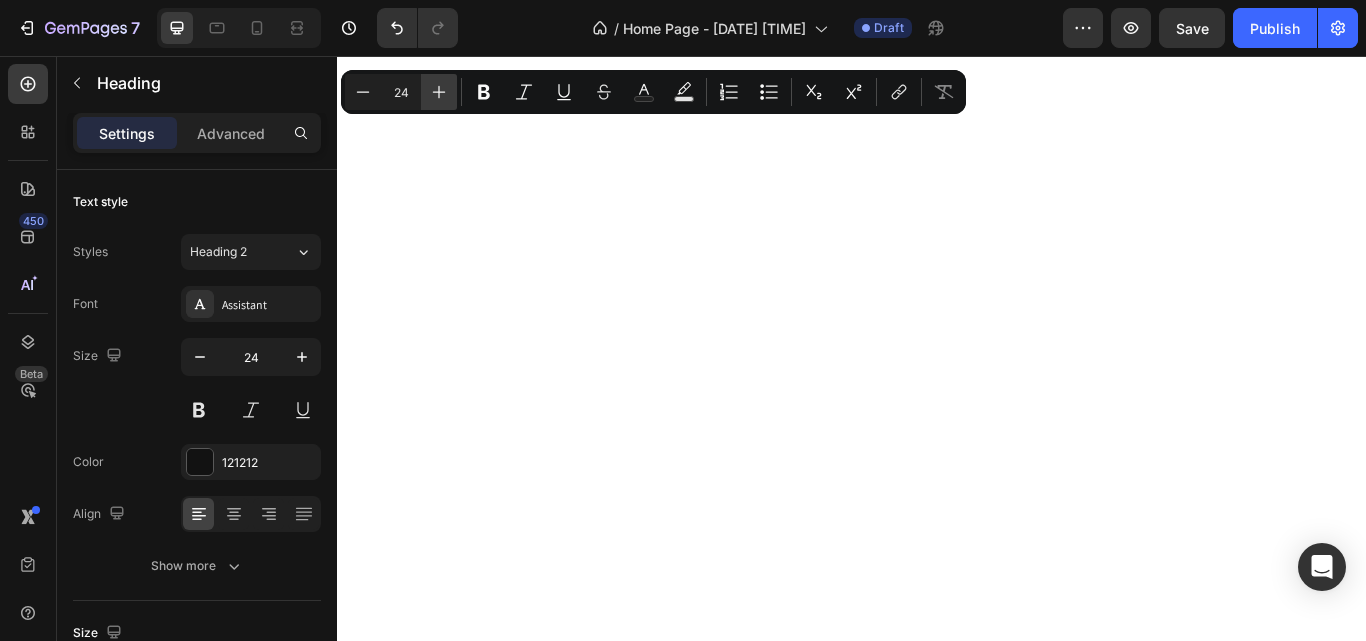 click 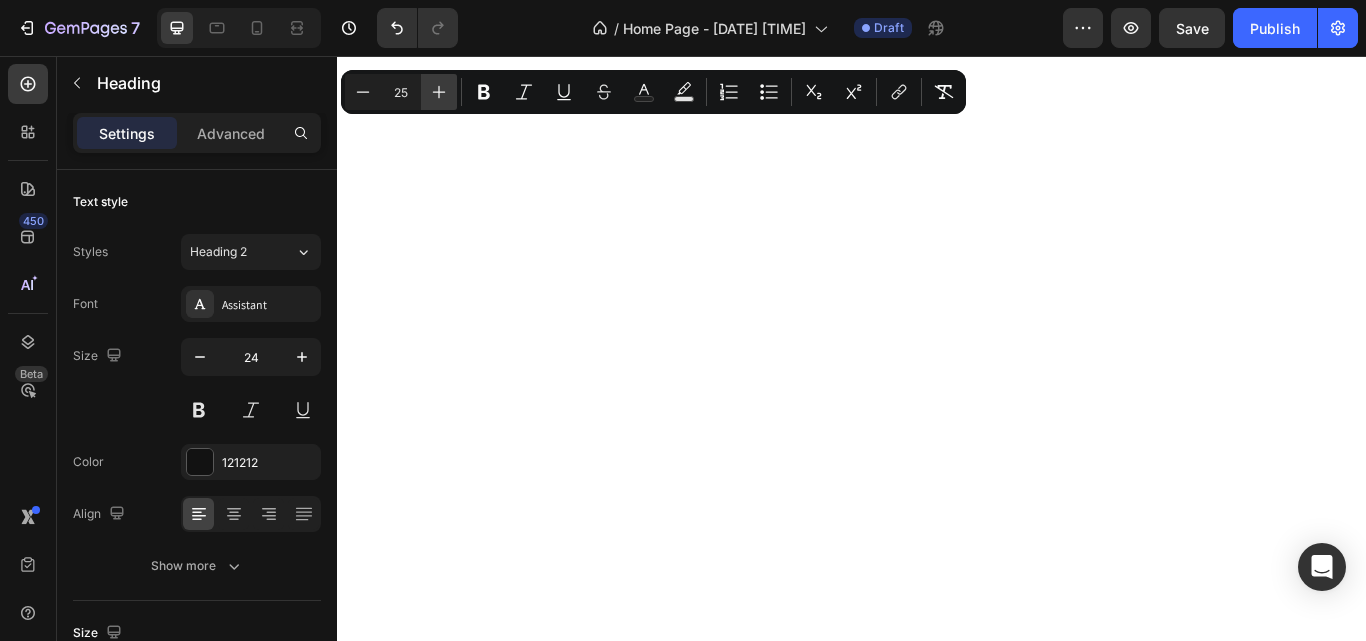 click 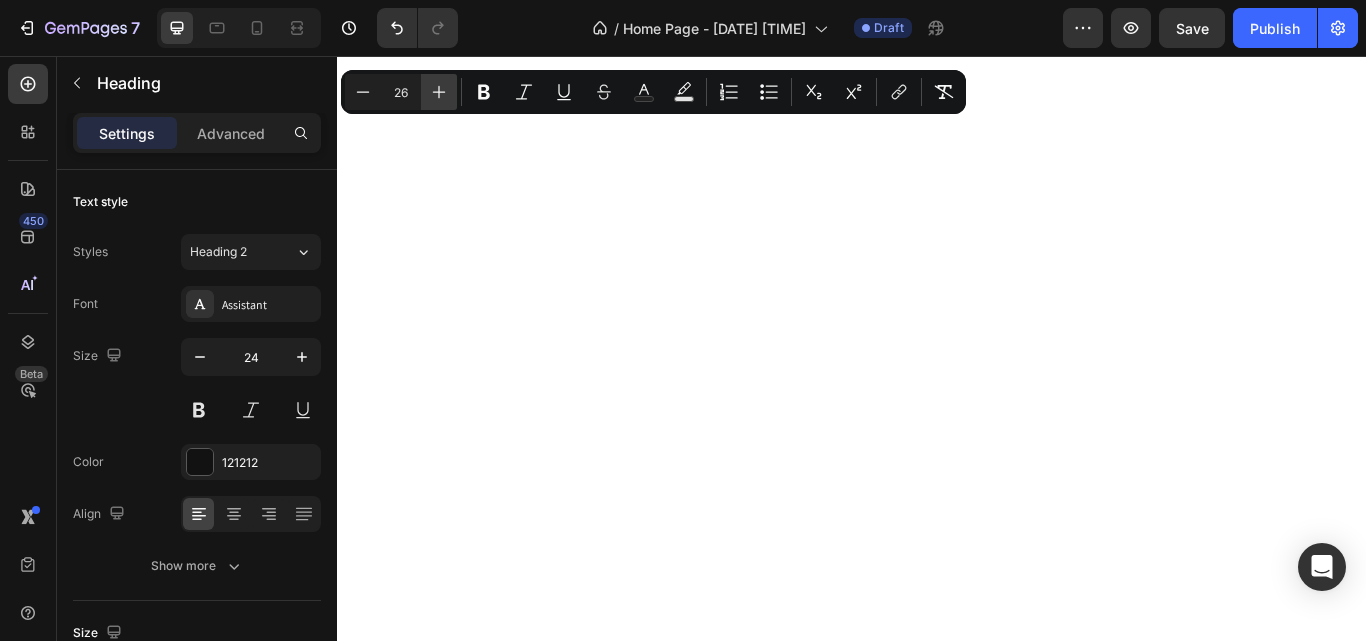 click 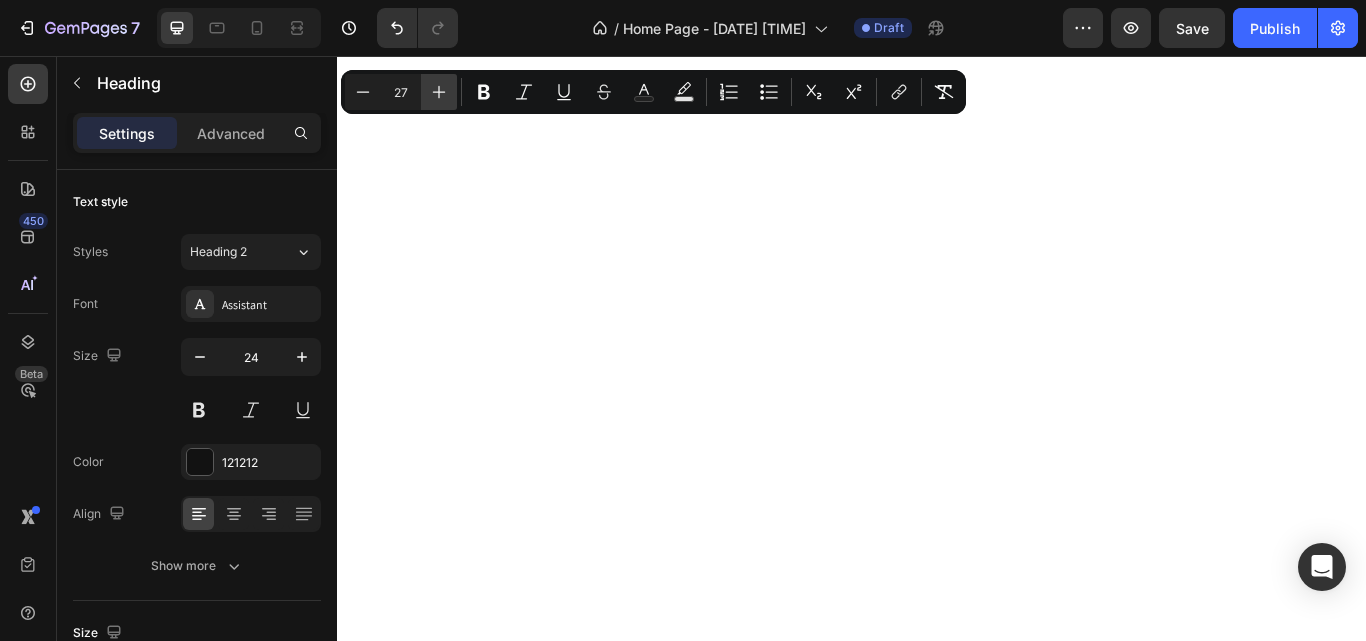 click 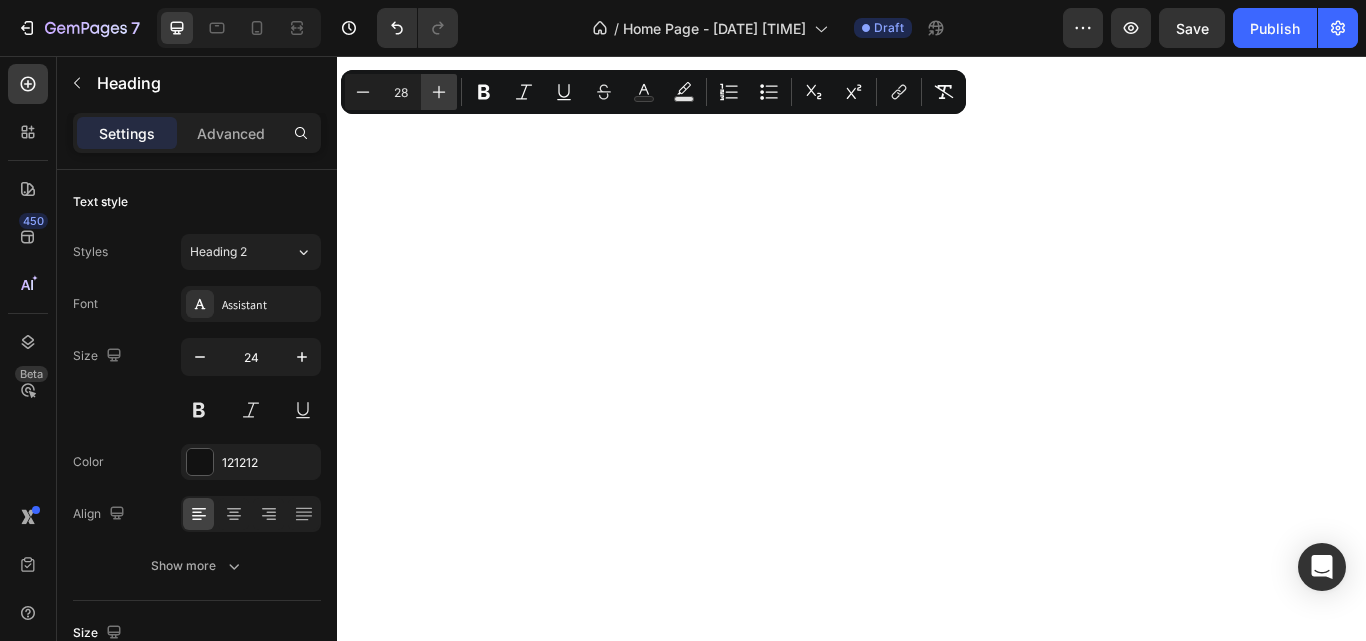 click 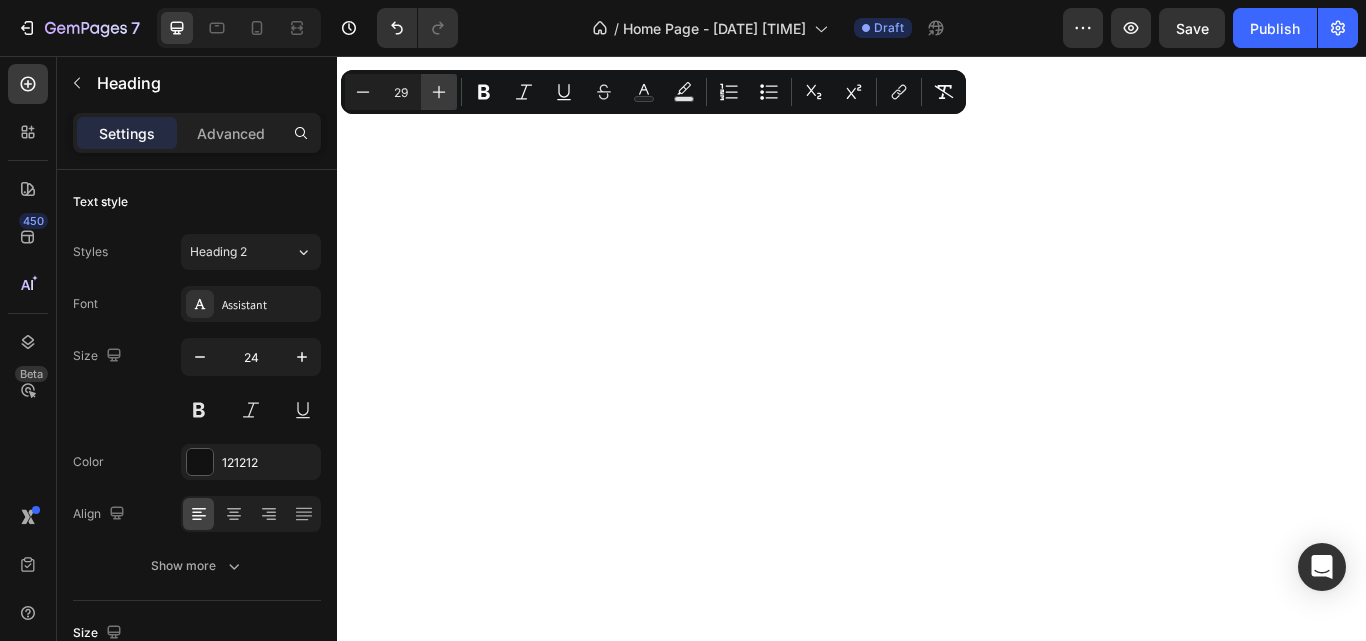 click 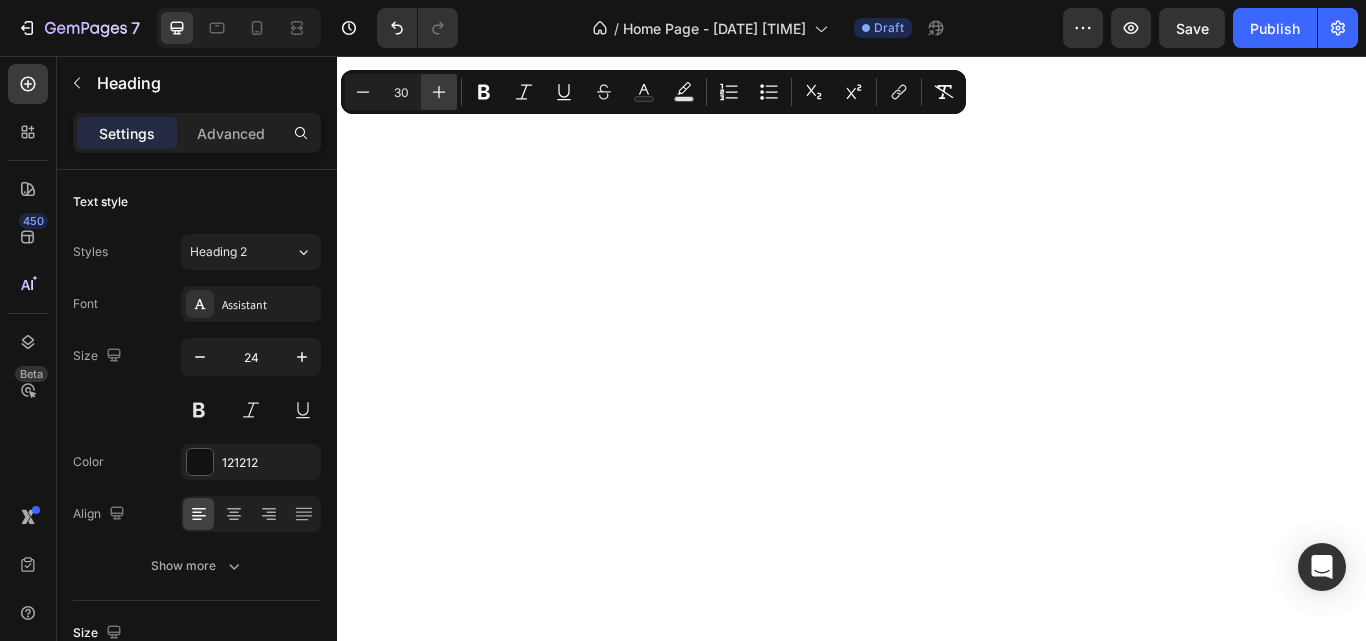 click 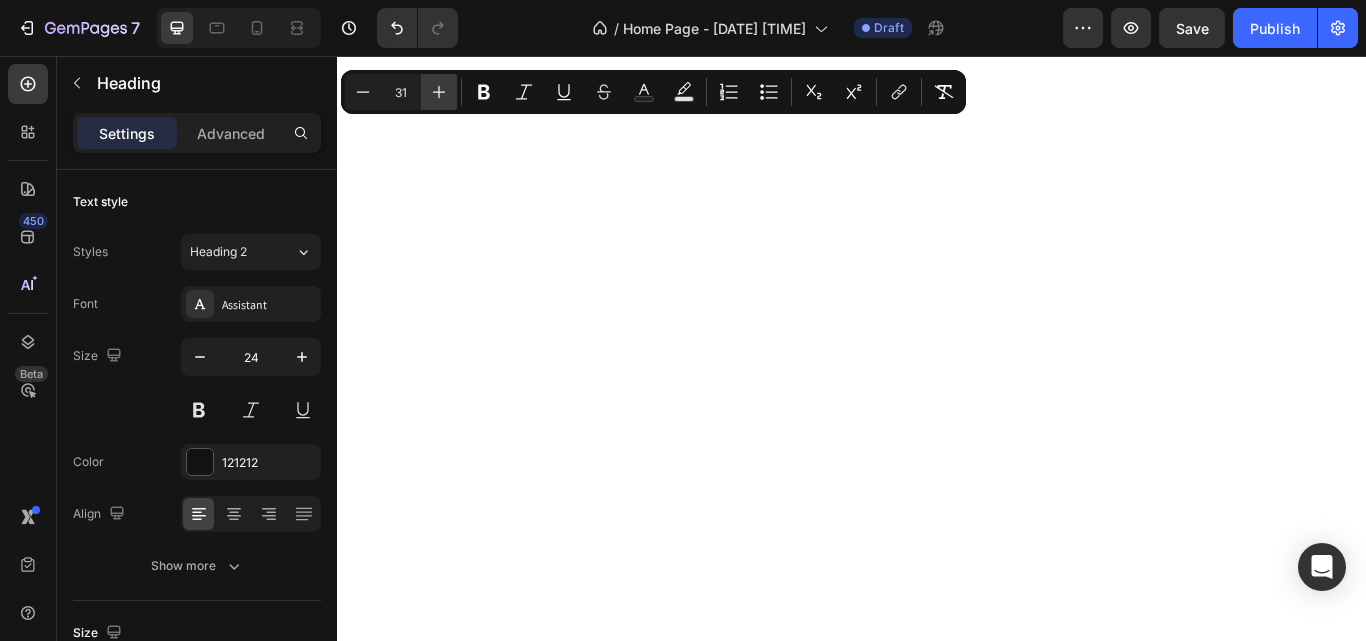 click 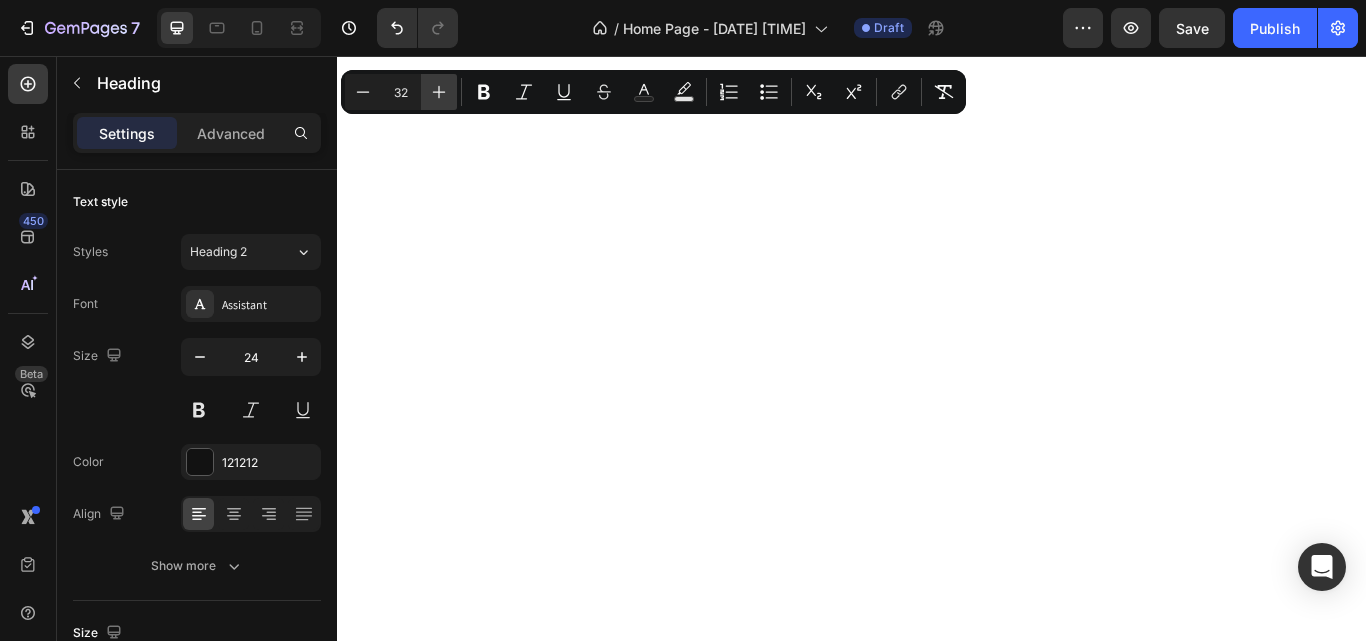 click 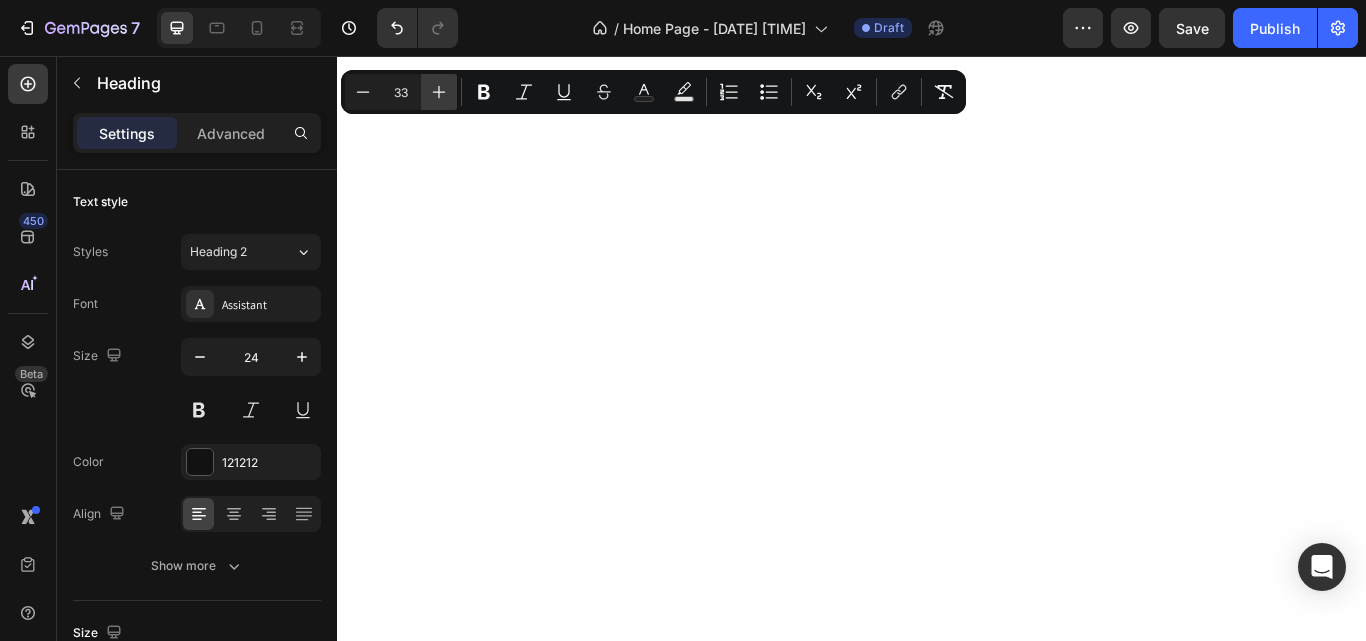 click 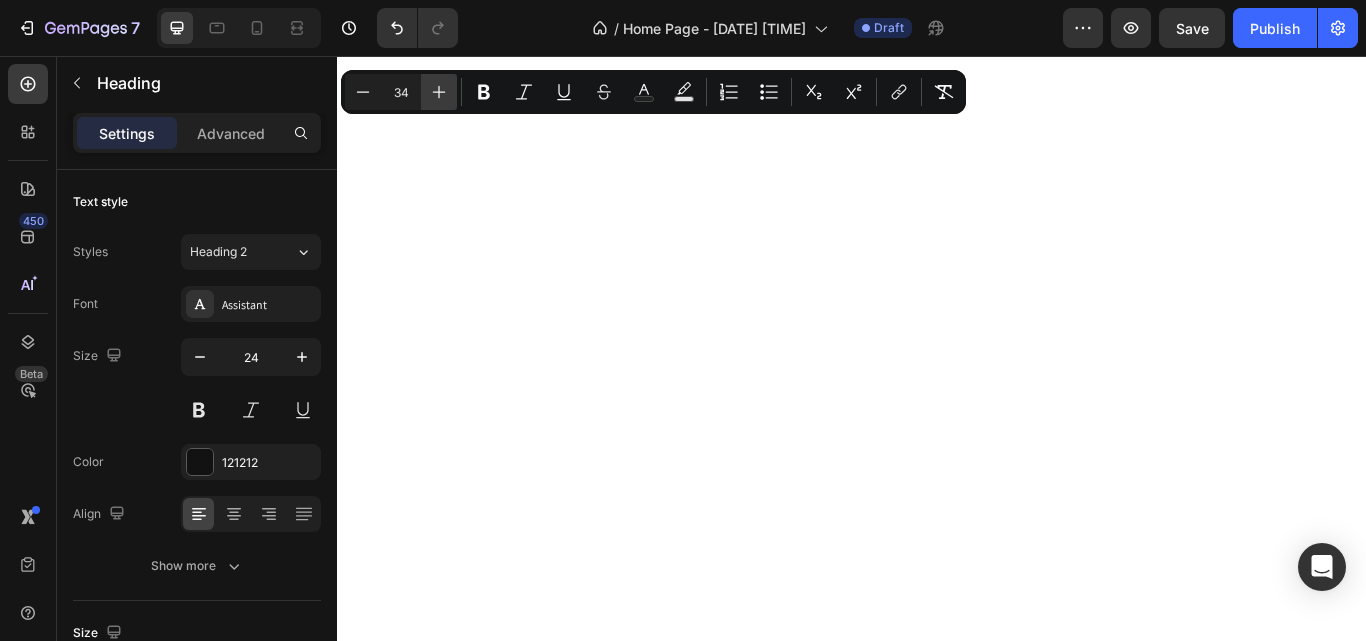 click 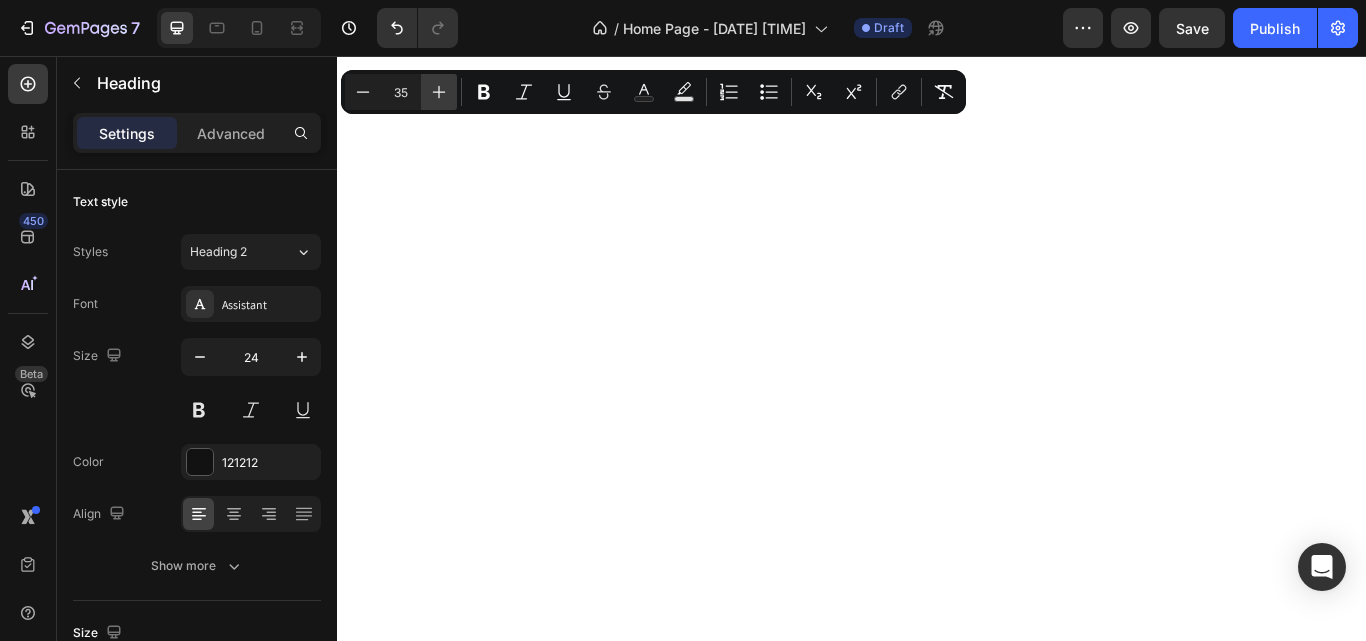 click 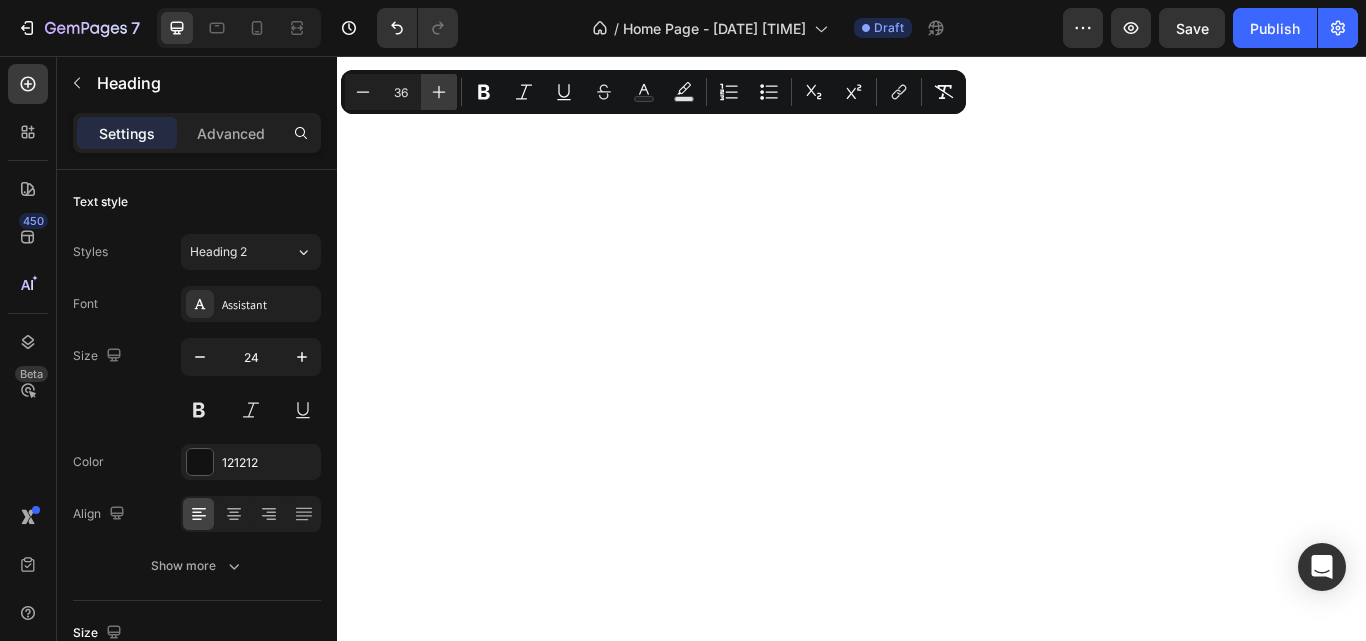 click 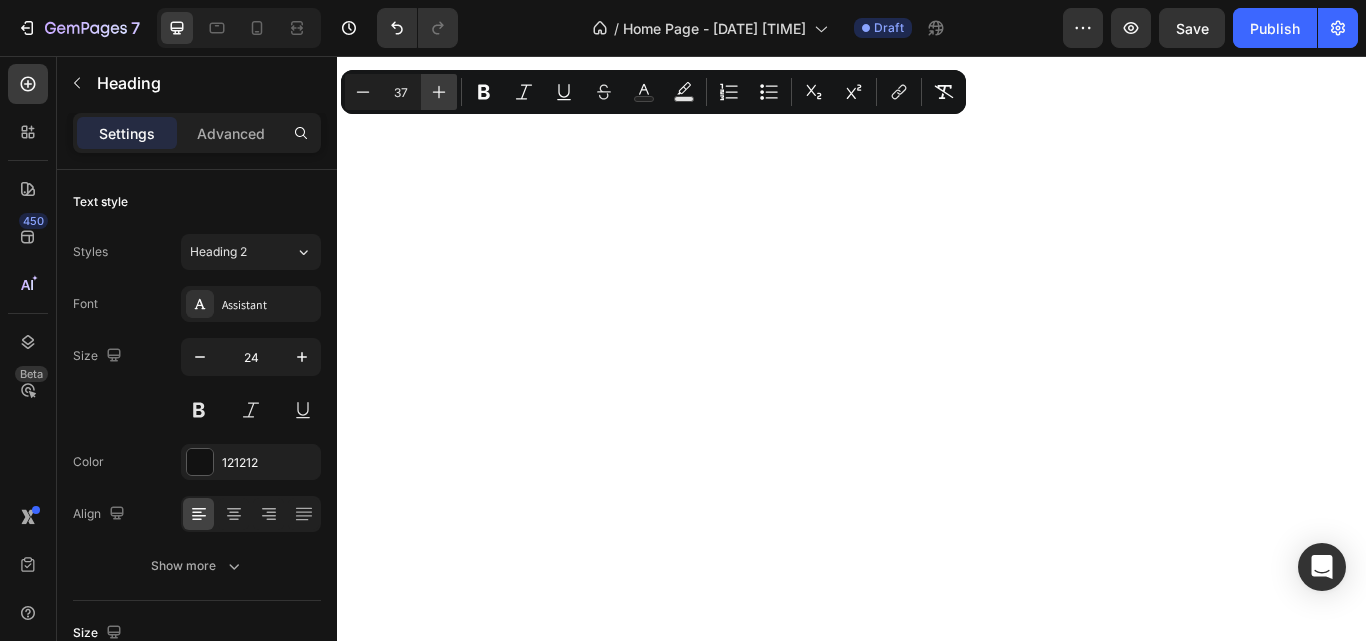 click 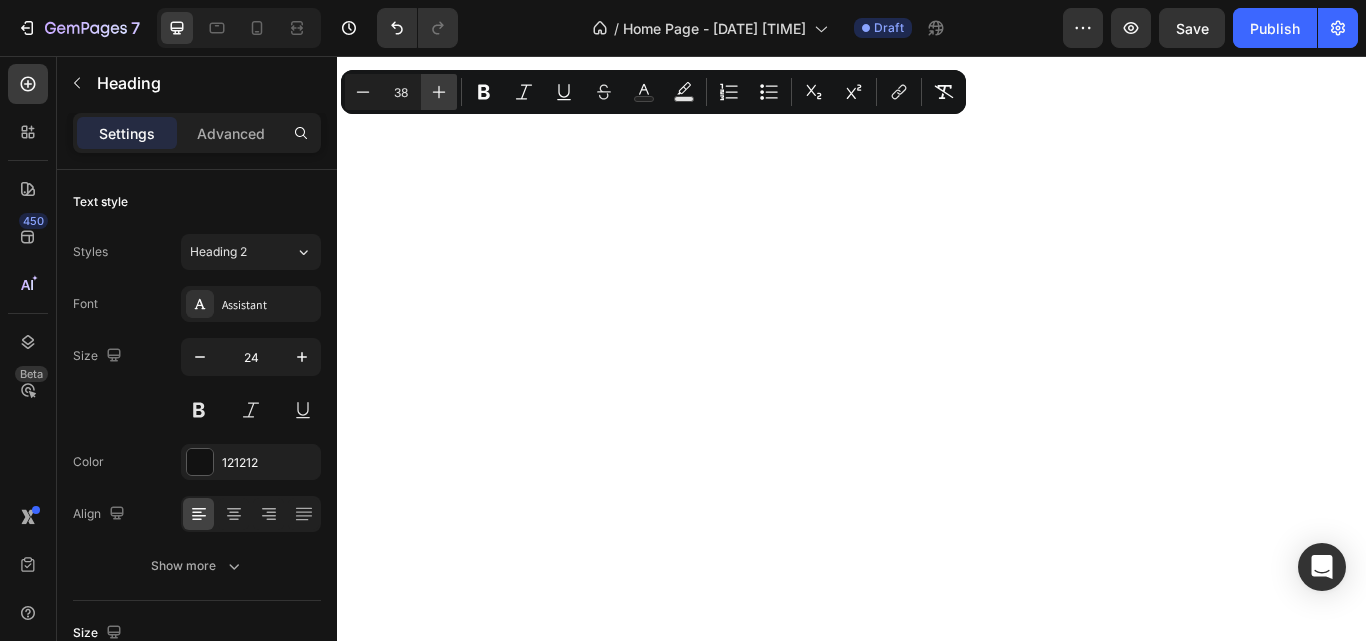click 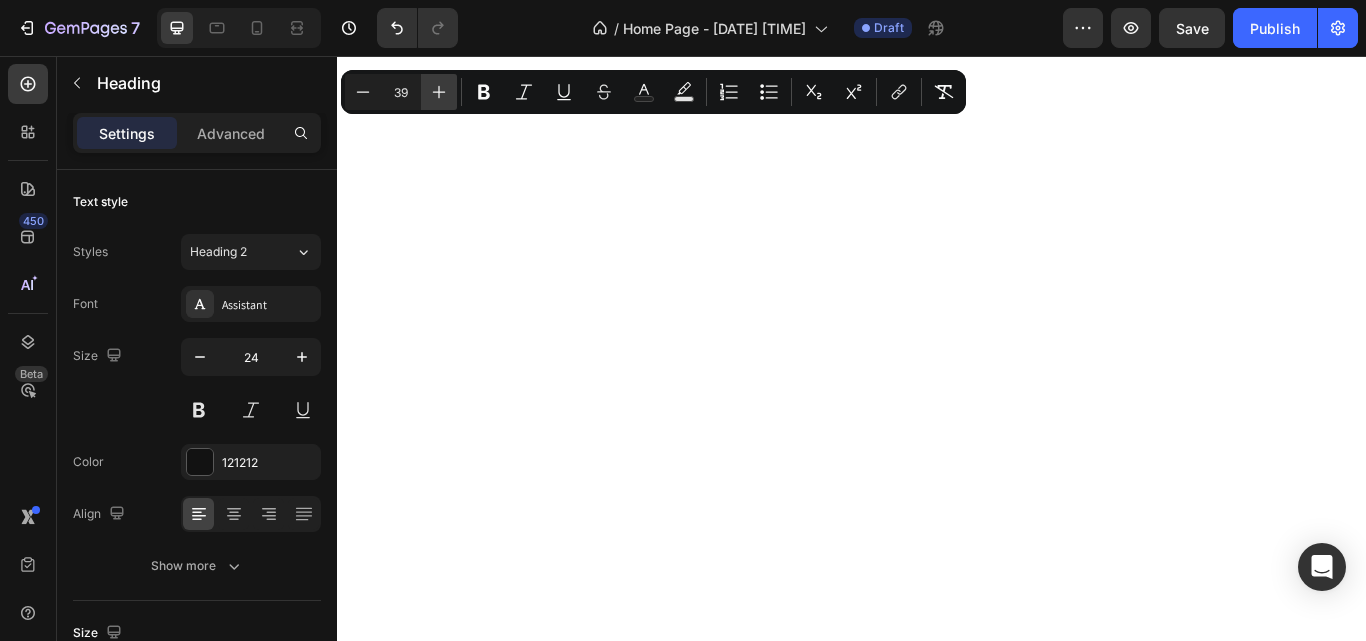 click 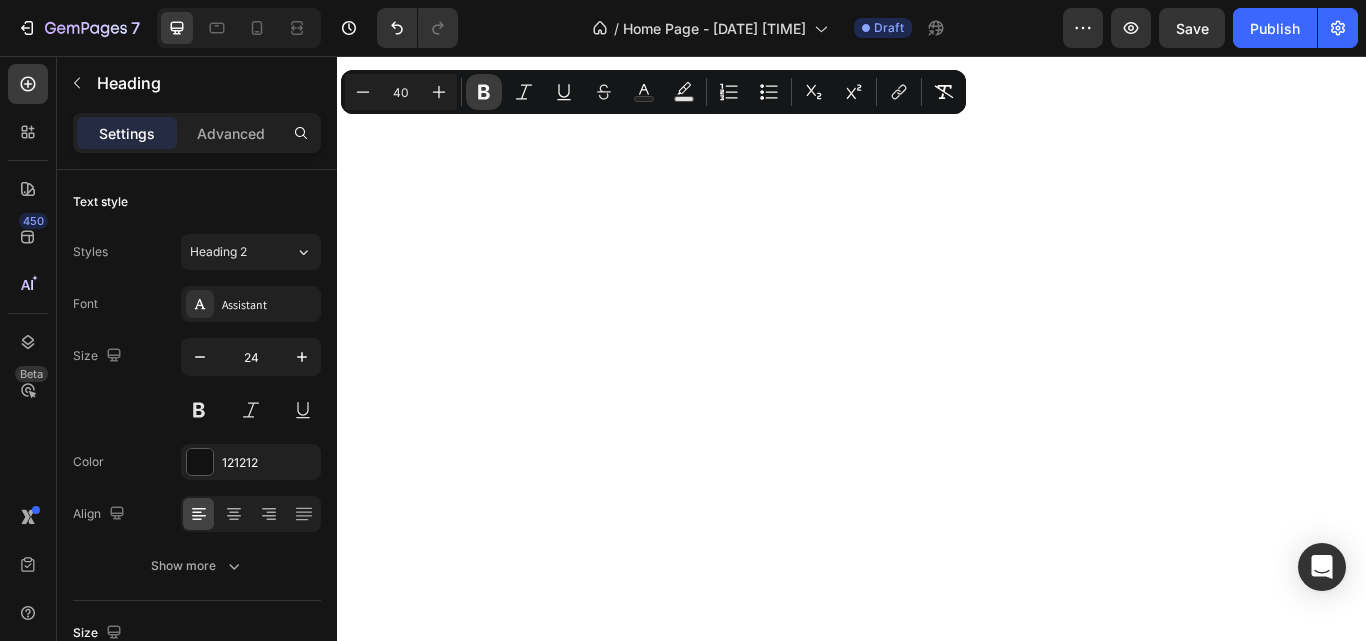 click 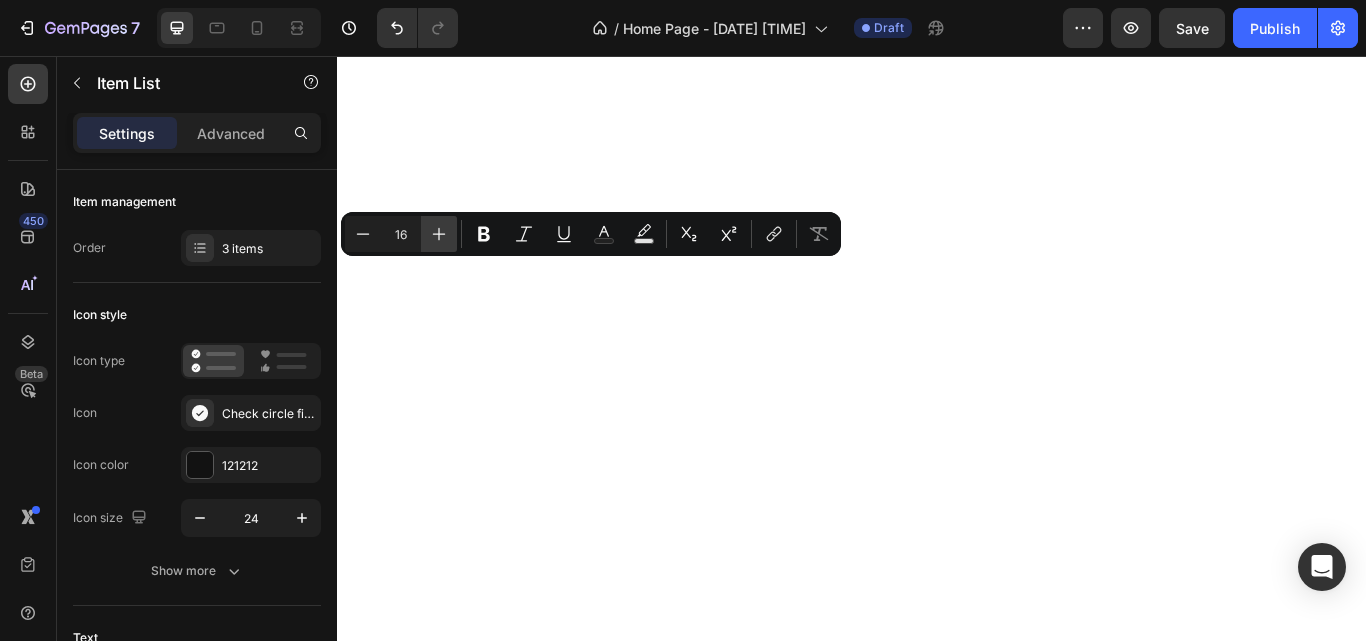 click 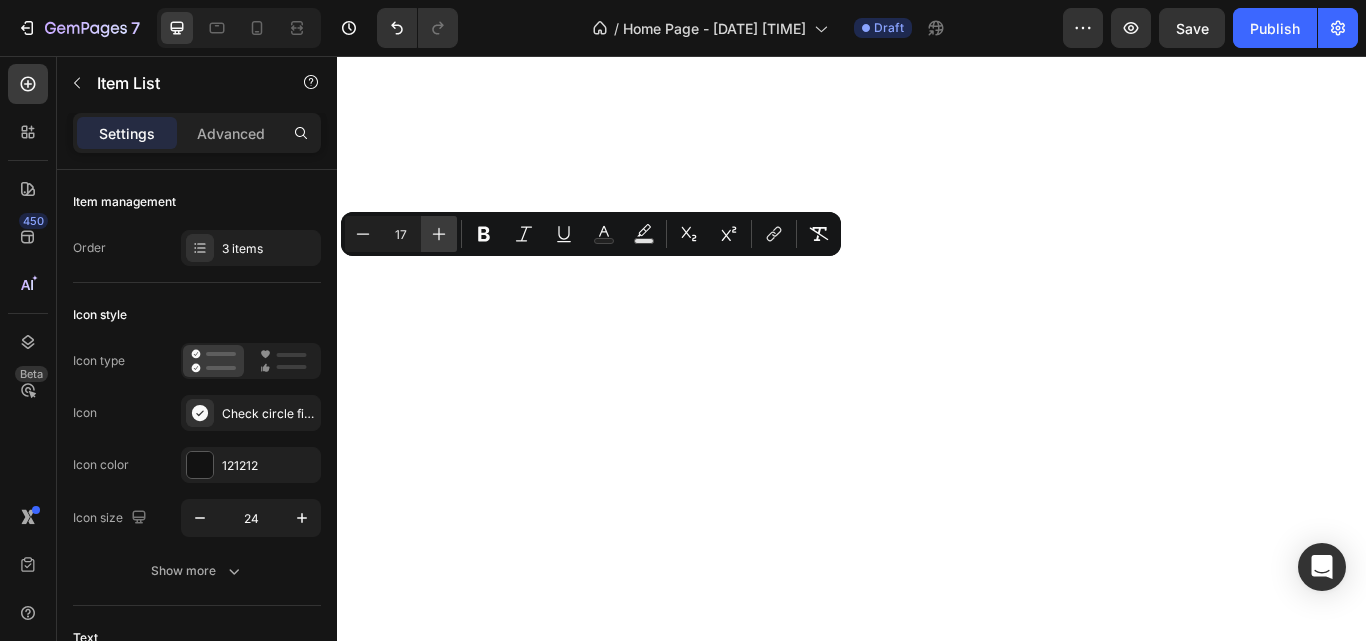 click 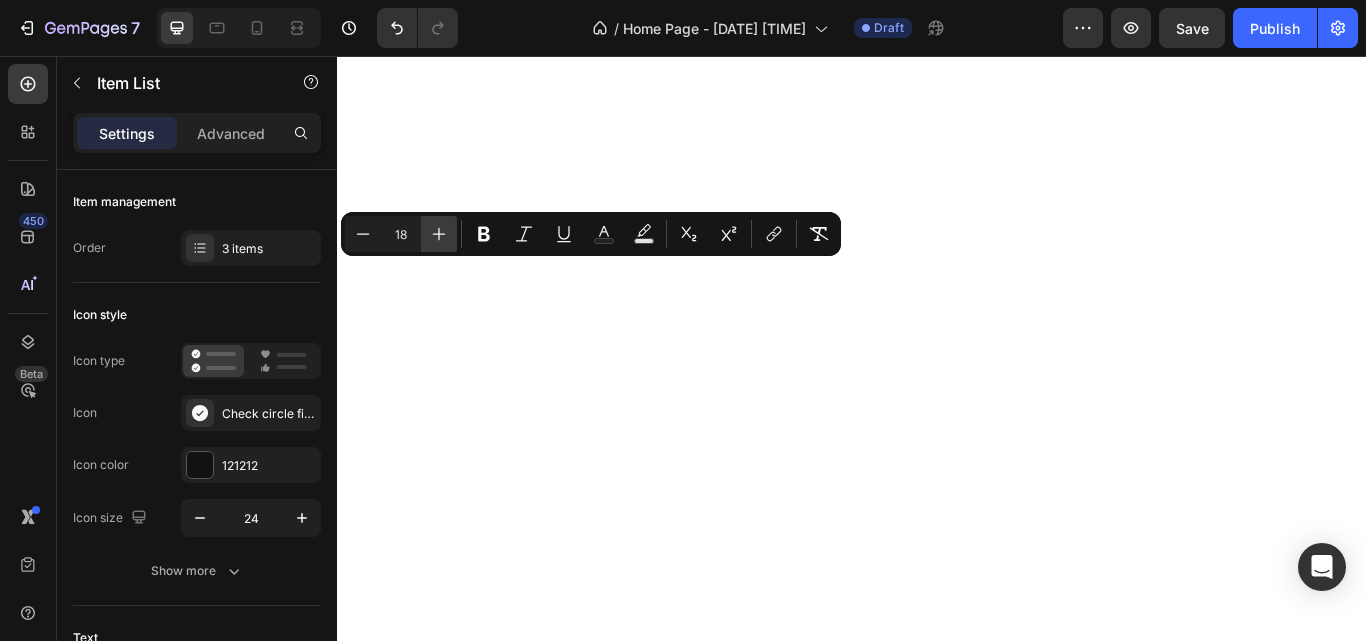 click 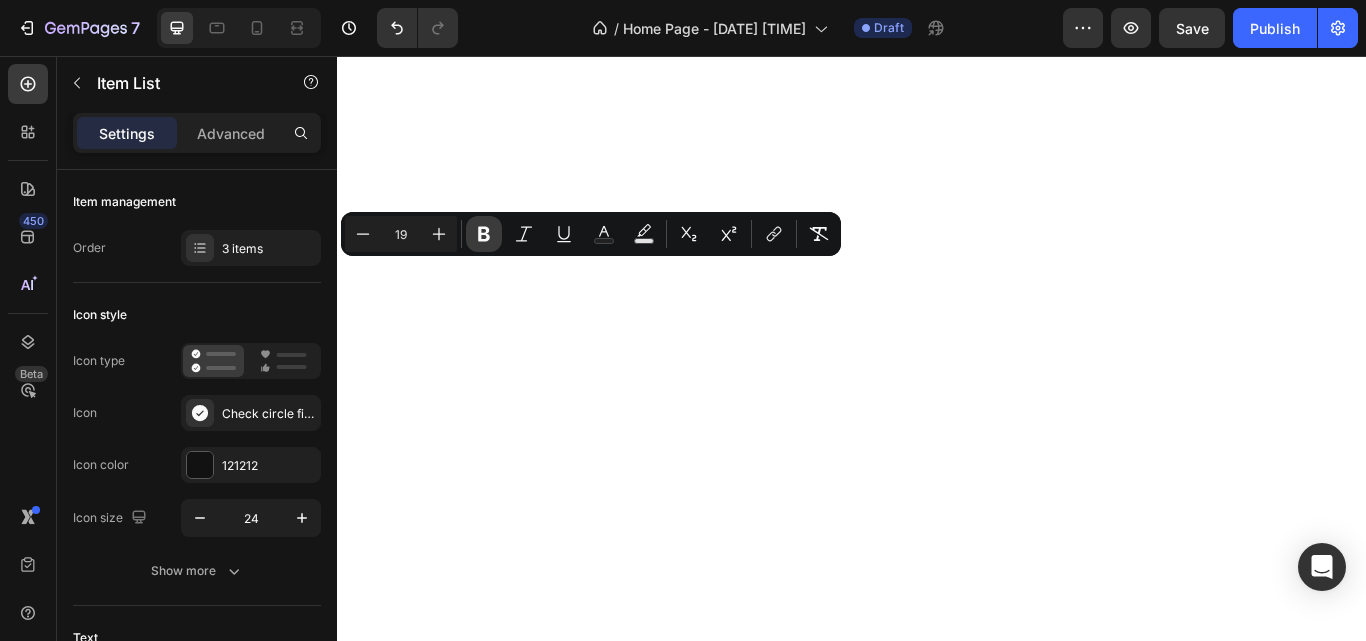 click 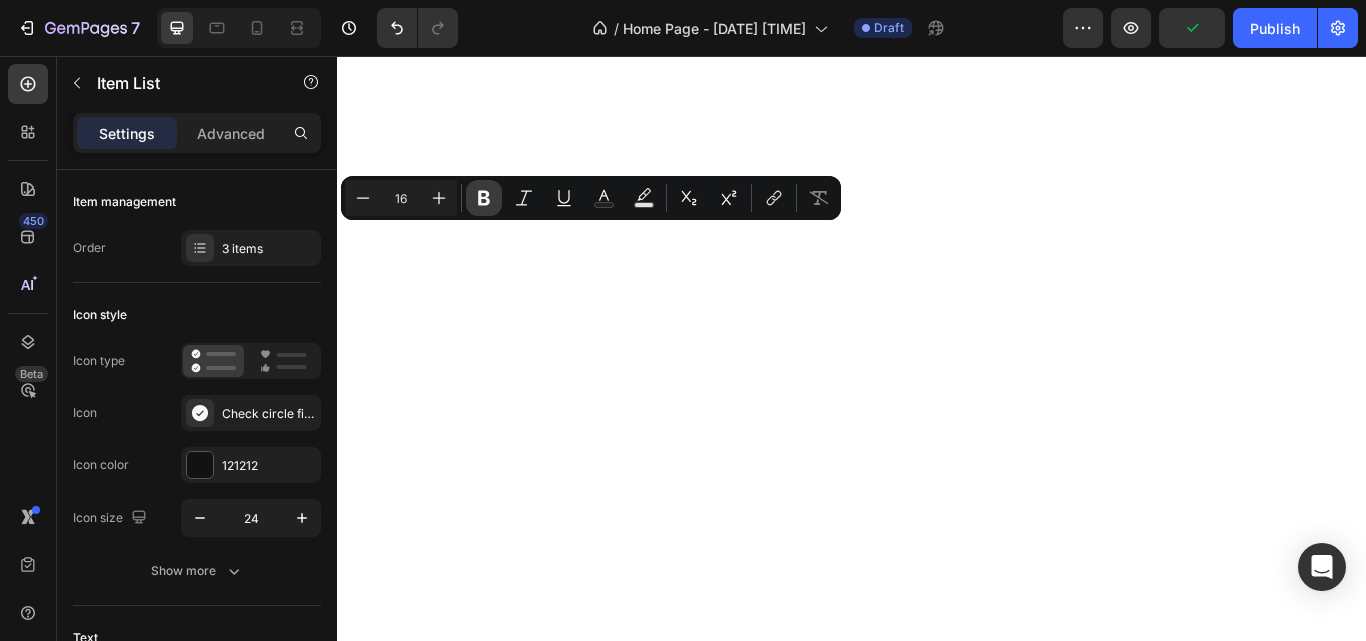 click 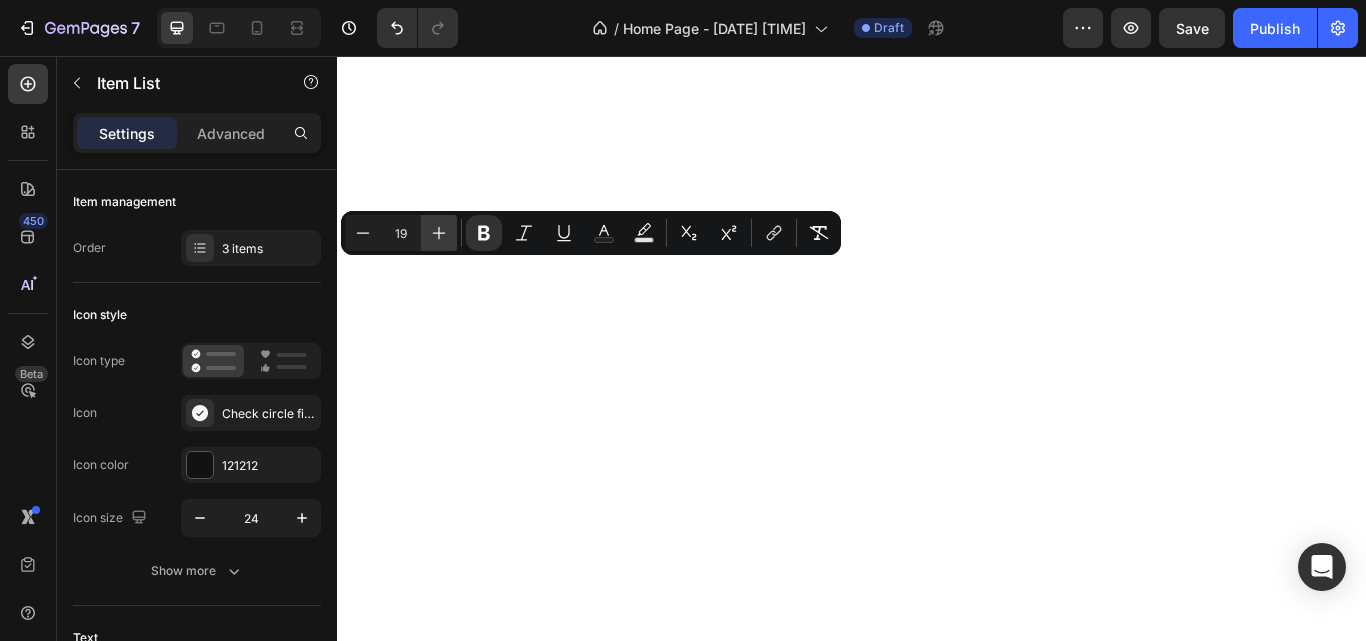 click 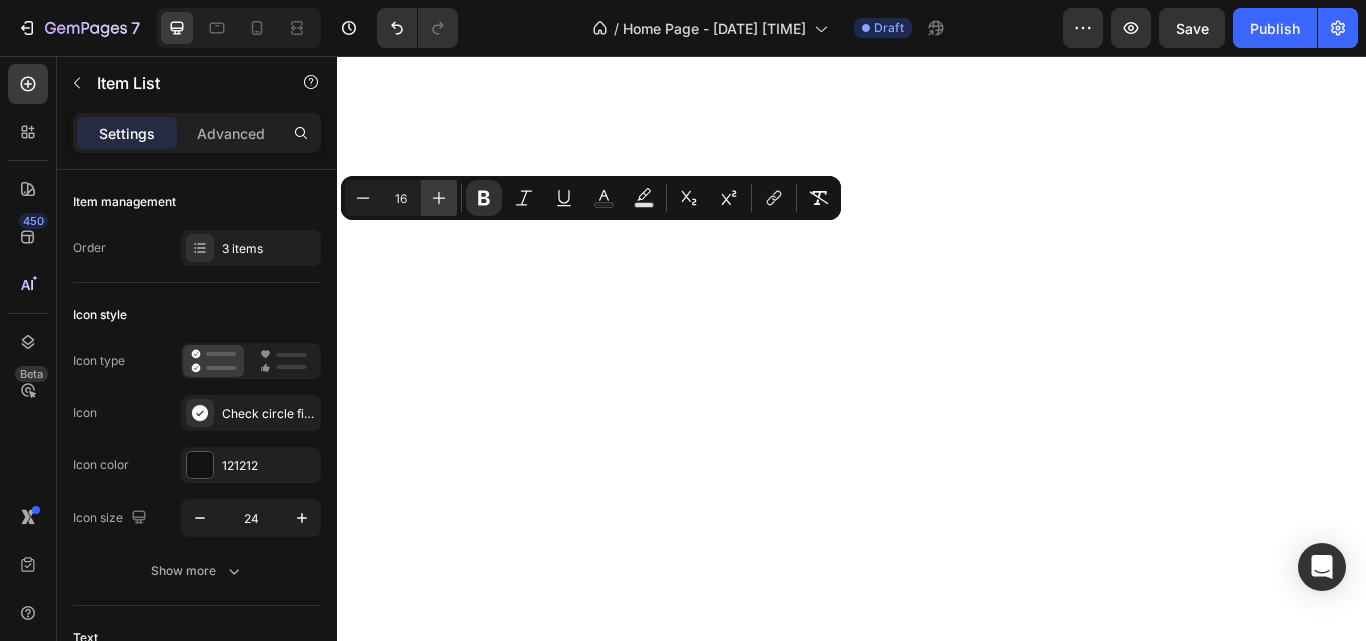 click 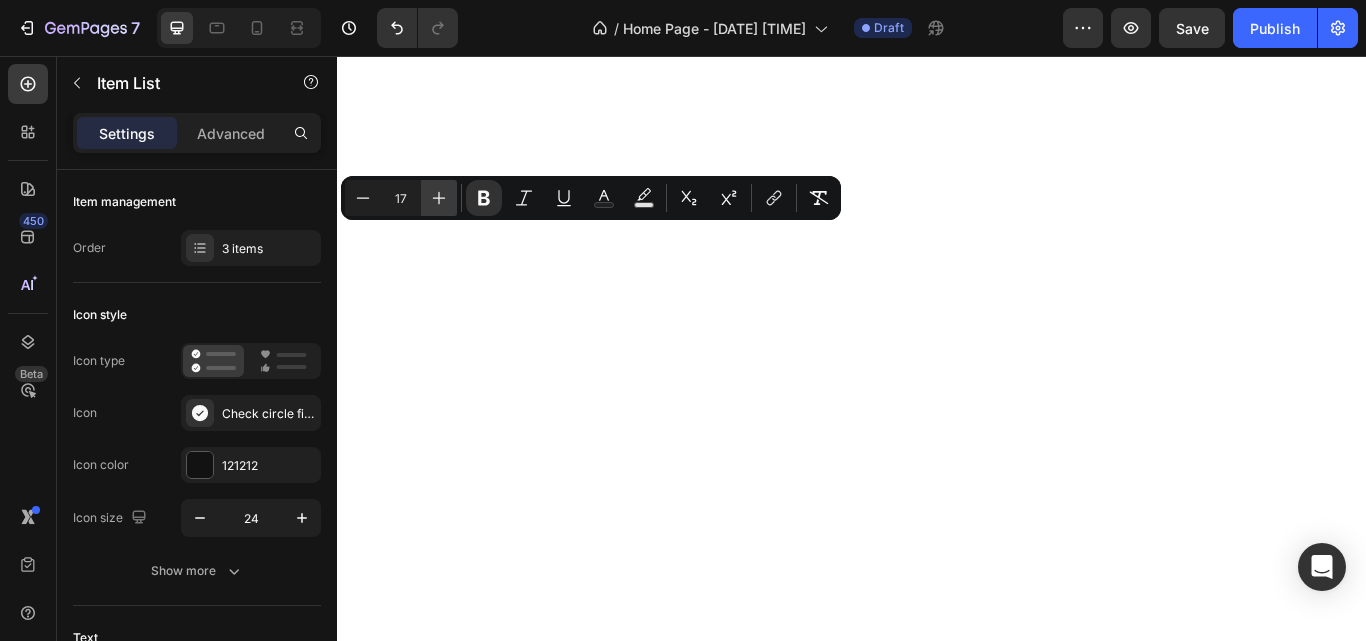 click 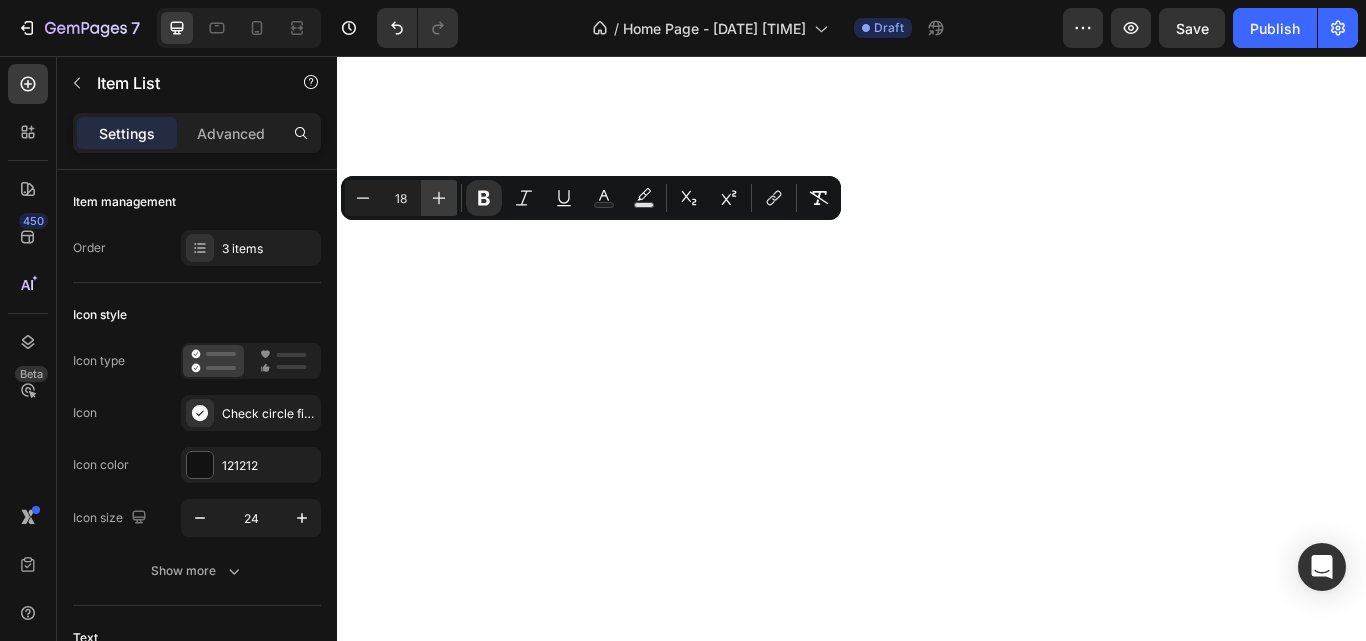 click 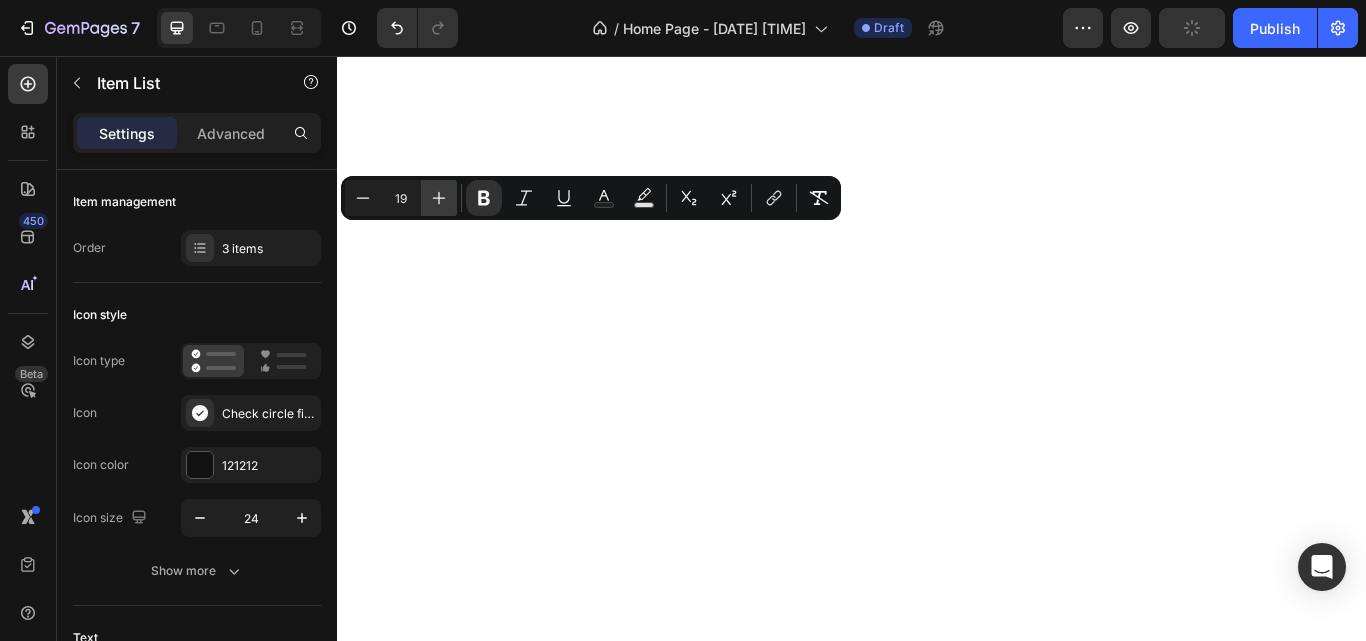 click 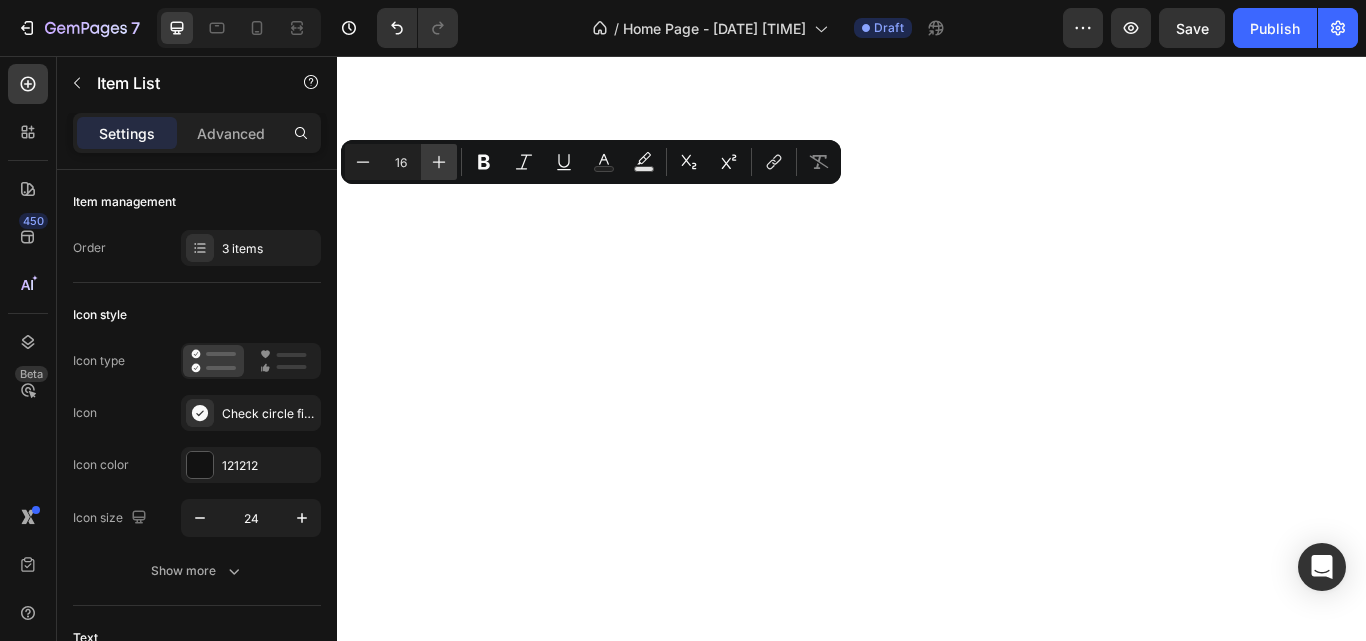 click 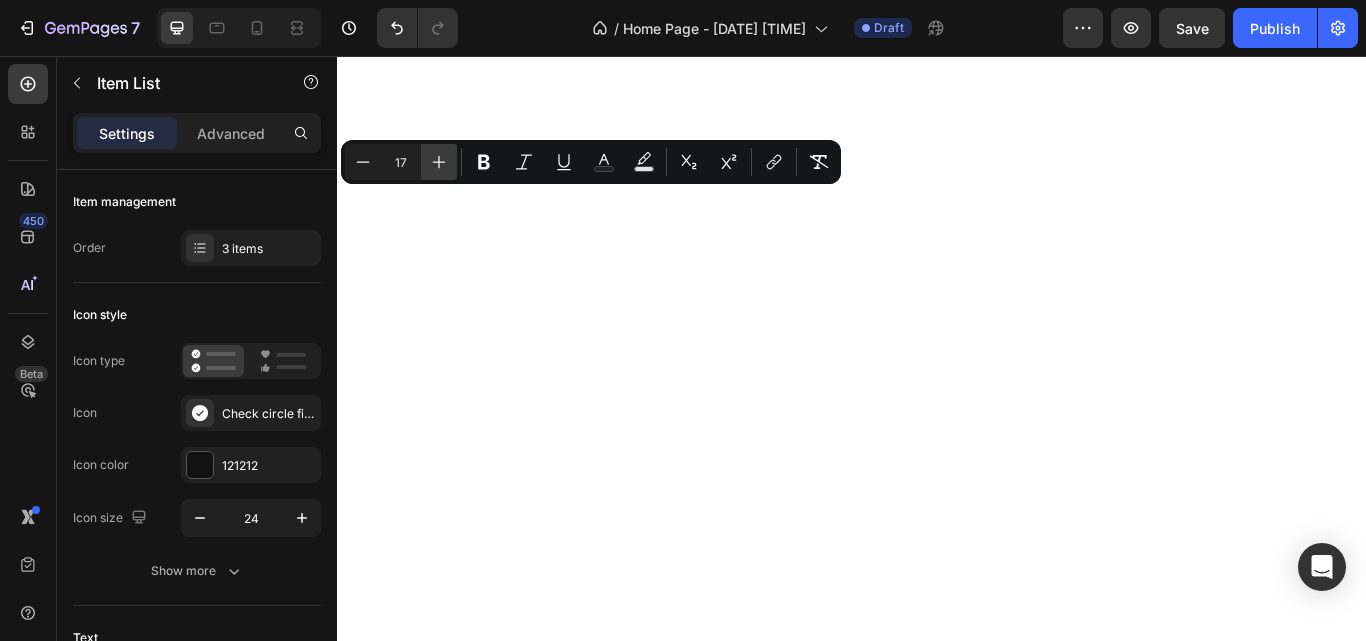 click 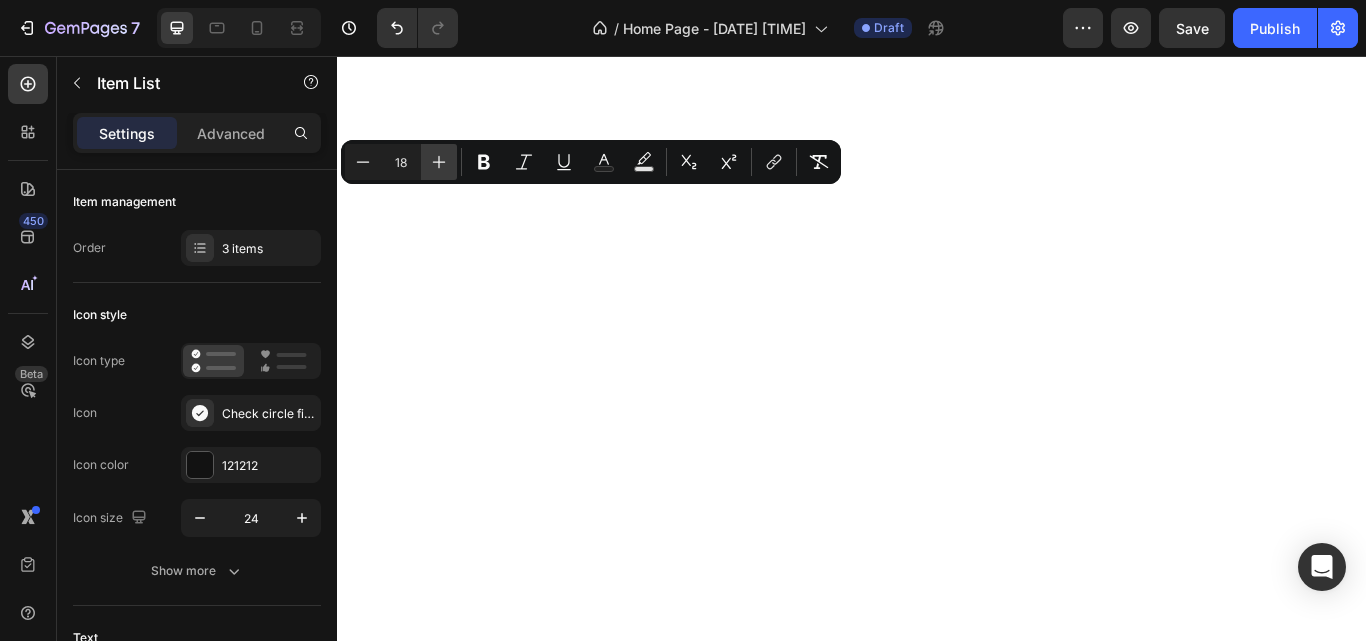 click 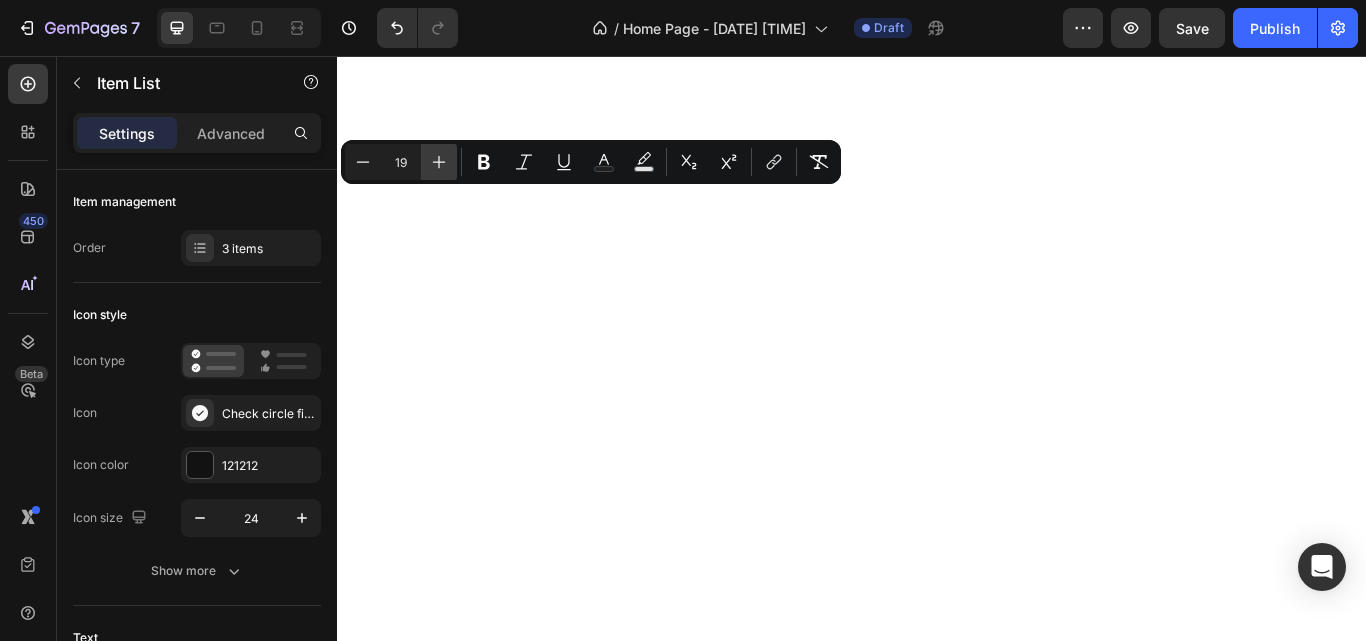 click 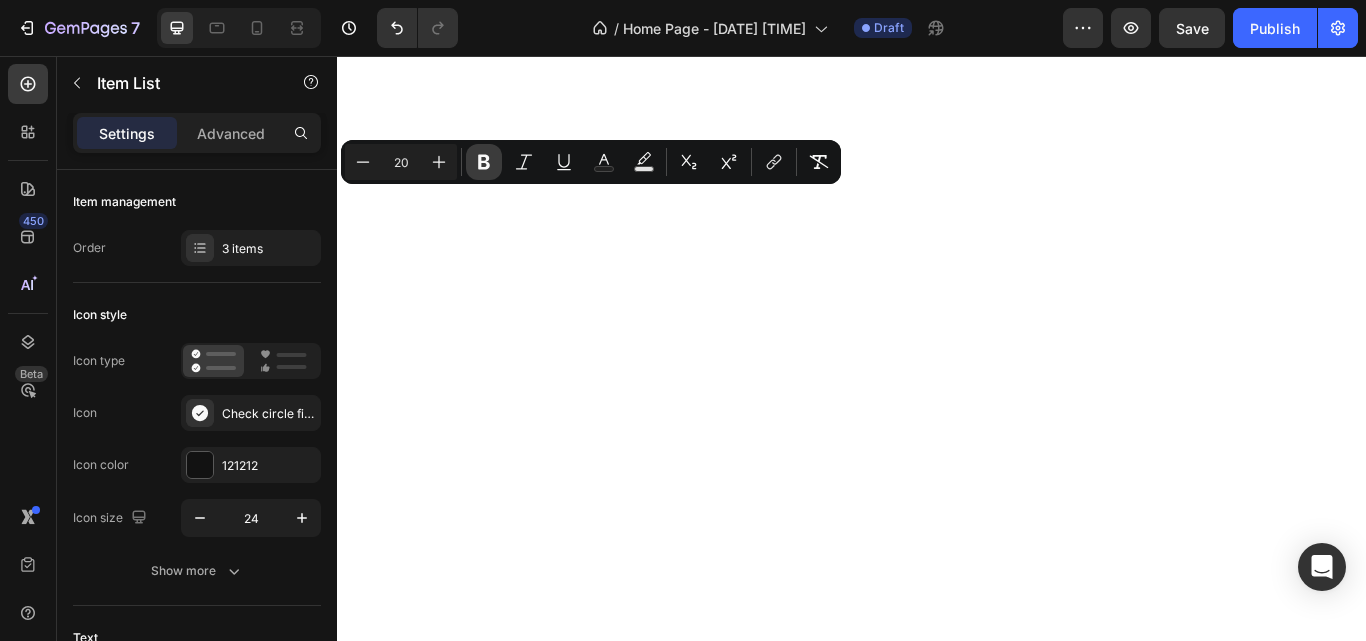 click 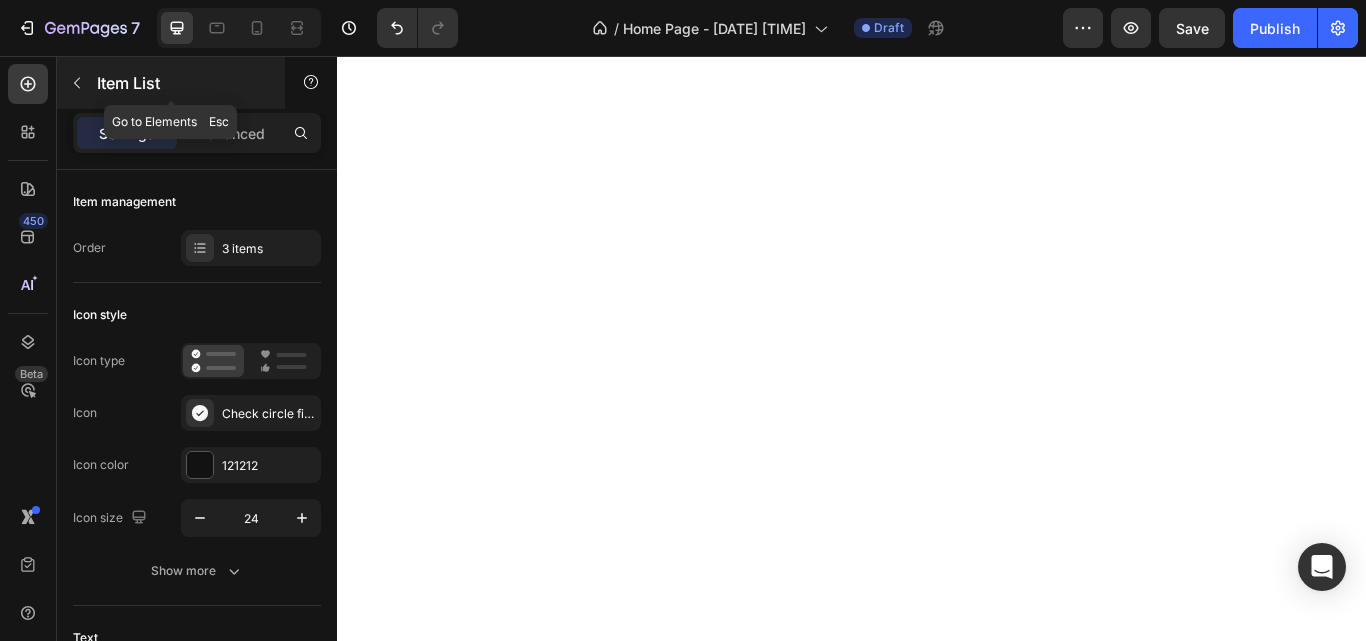 click at bounding box center [77, 83] 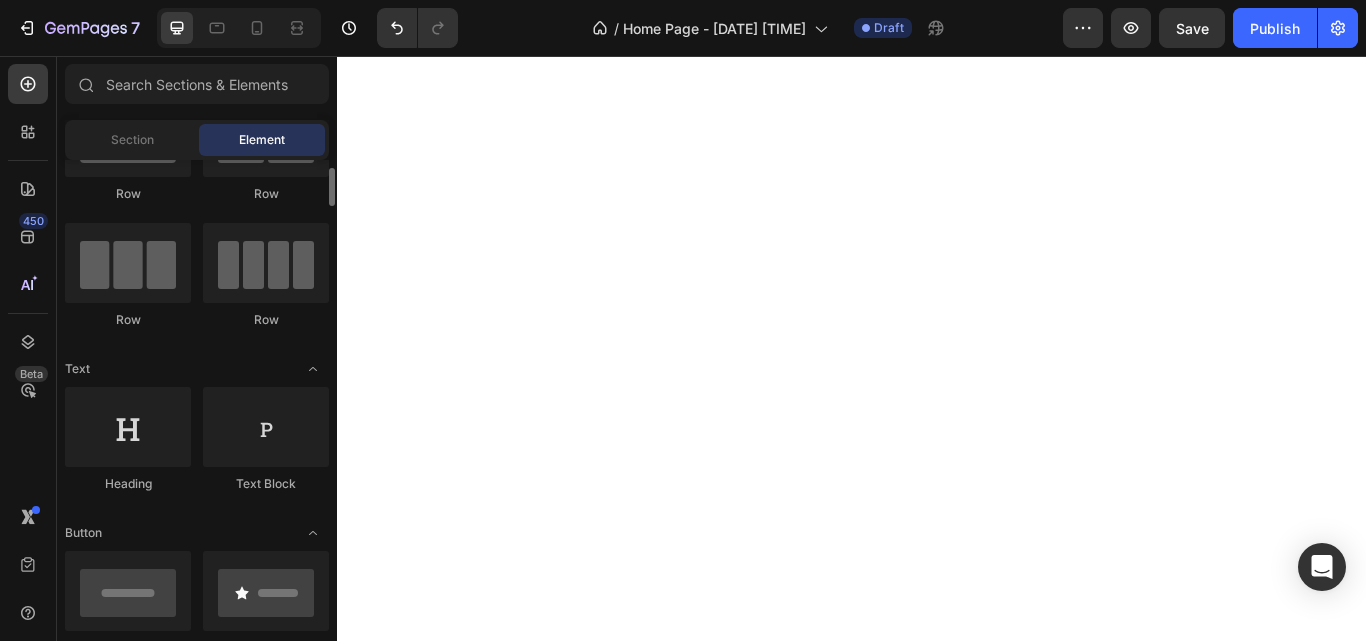scroll, scrollTop: 0, scrollLeft: 0, axis: both 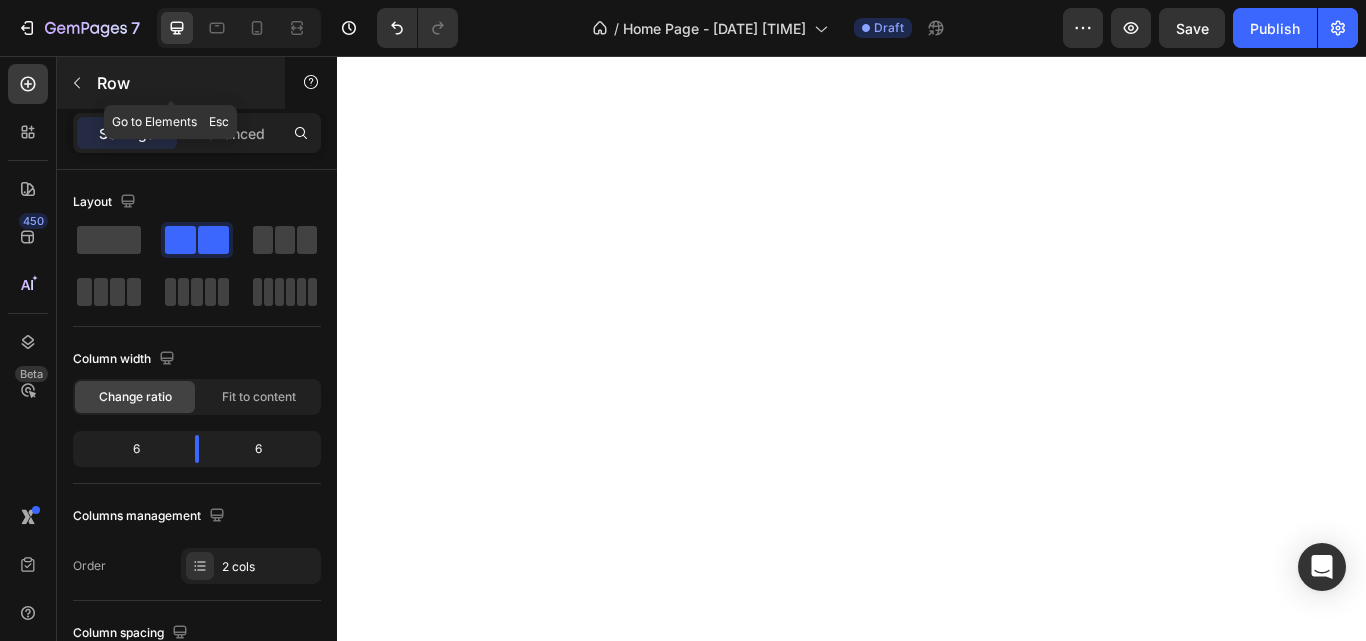 click 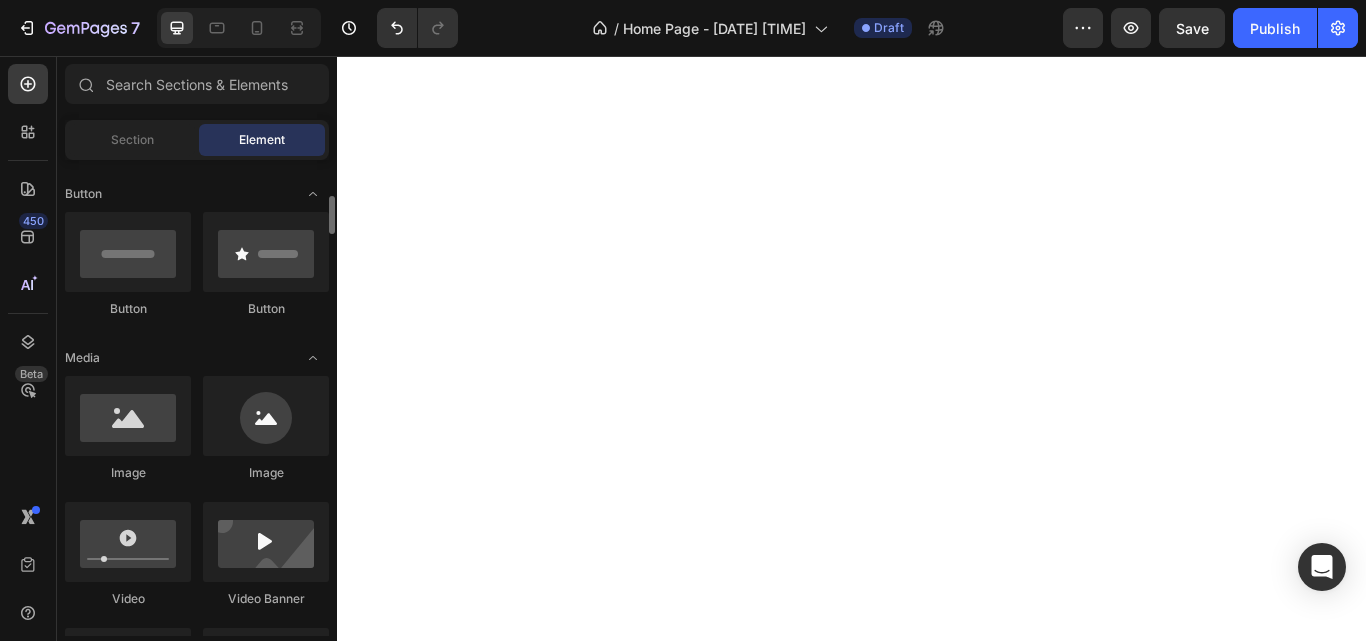 scroll, scrollTop: 447, scrollLeft: 0, axis: vertical 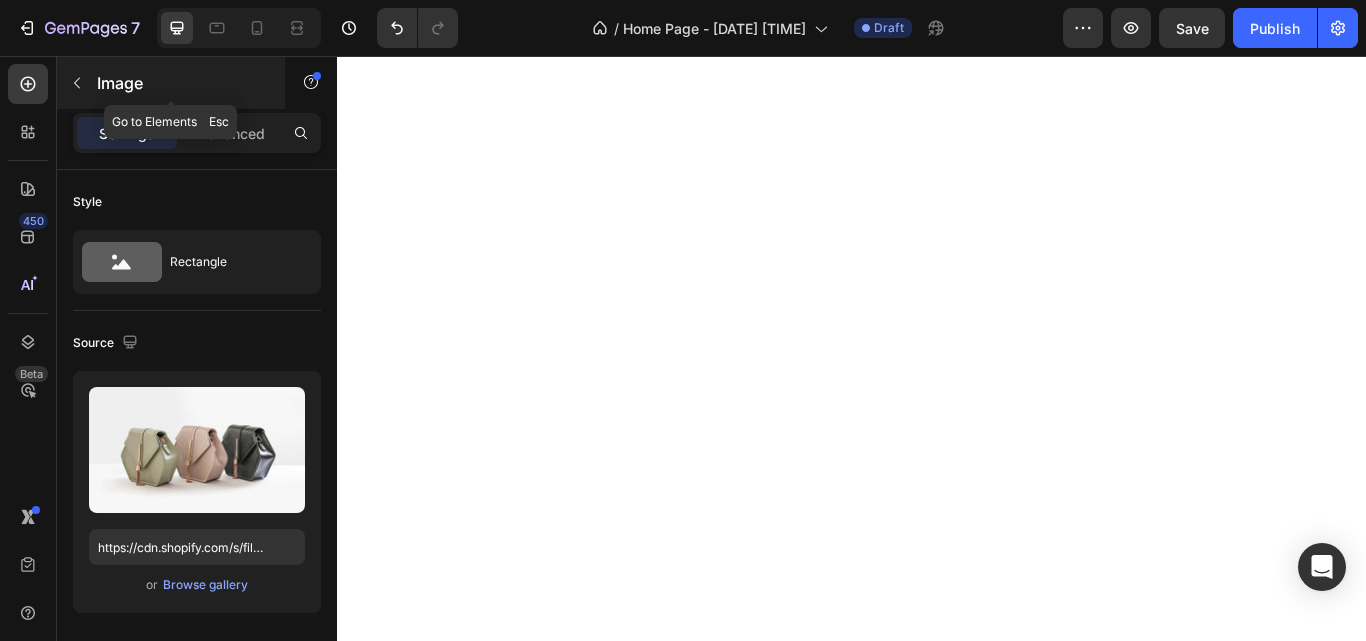 click 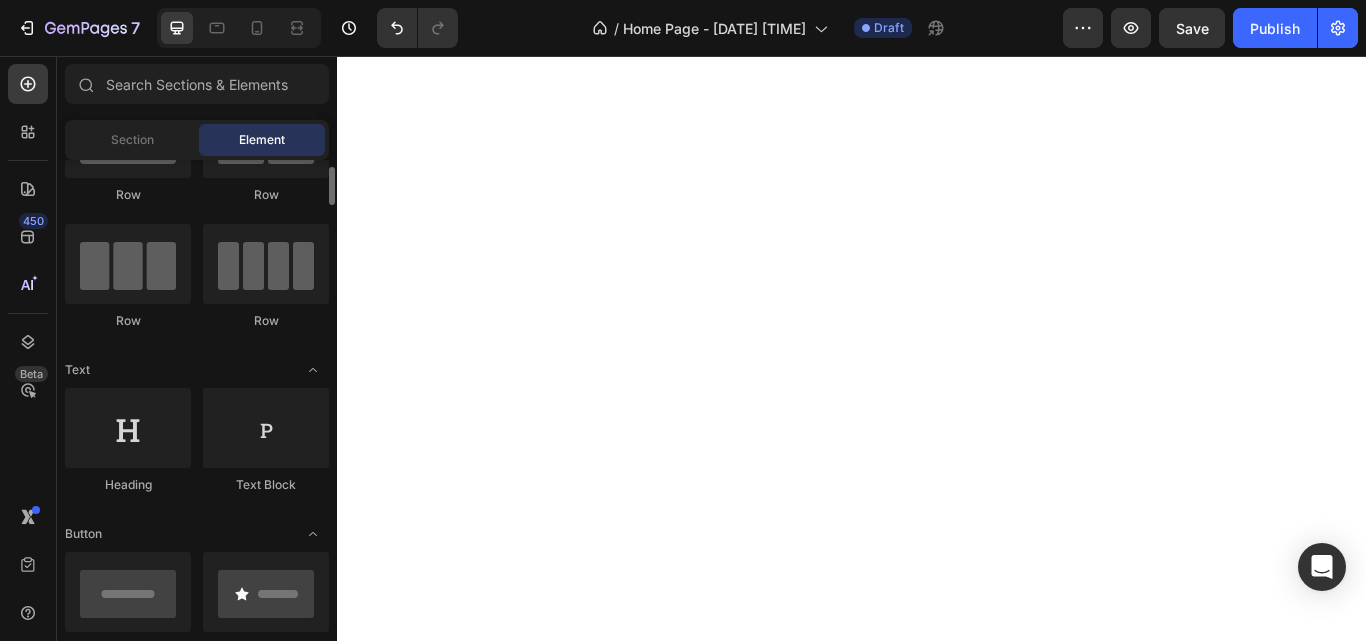 scroll, scrollTop: 104, scrollLeft: 0, axis: vertical 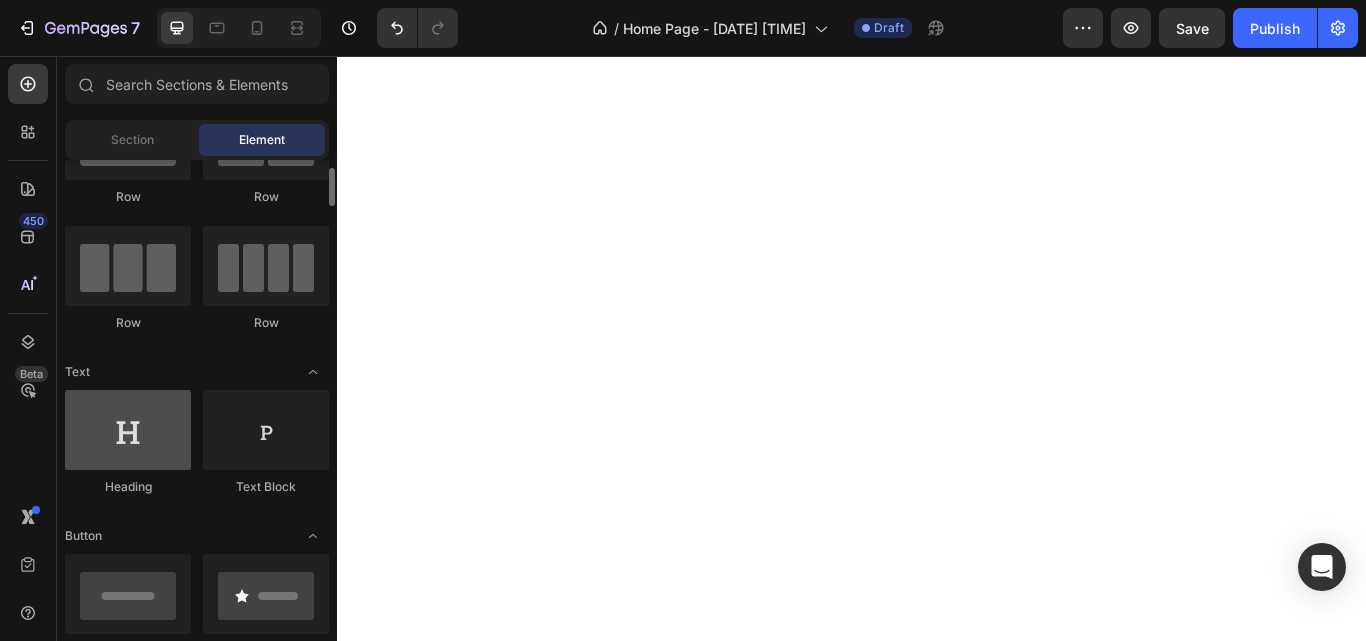 click at bounding box center (128, 430) 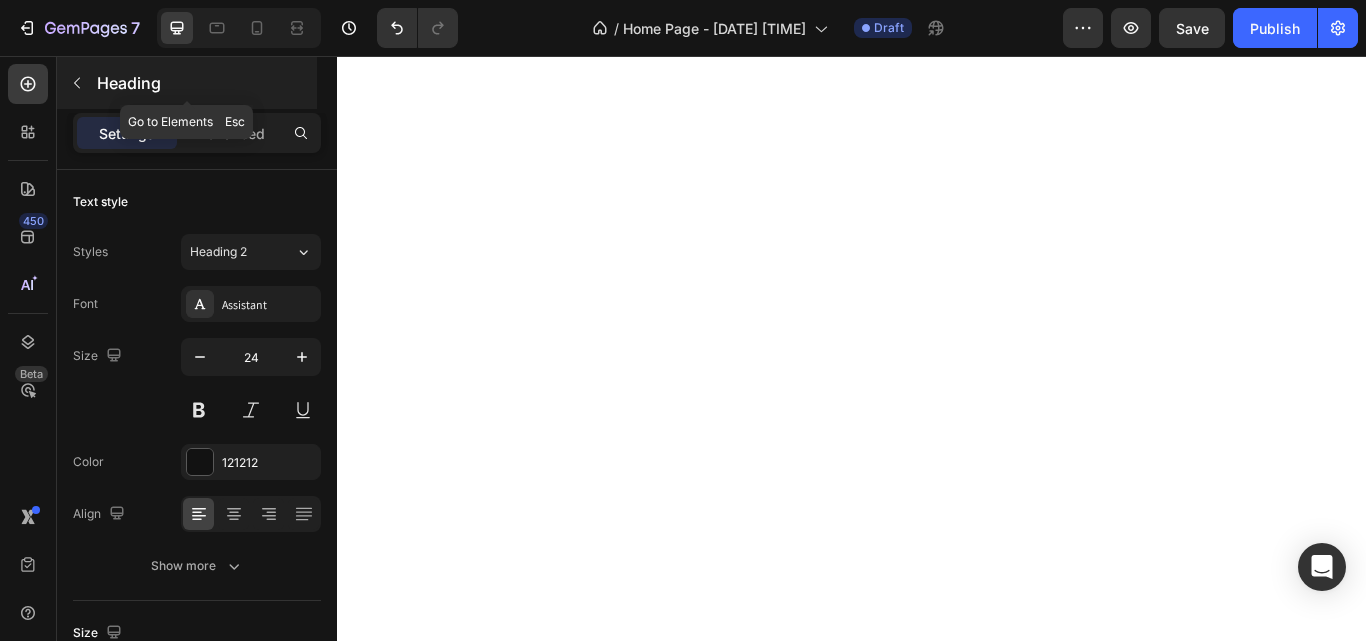 click 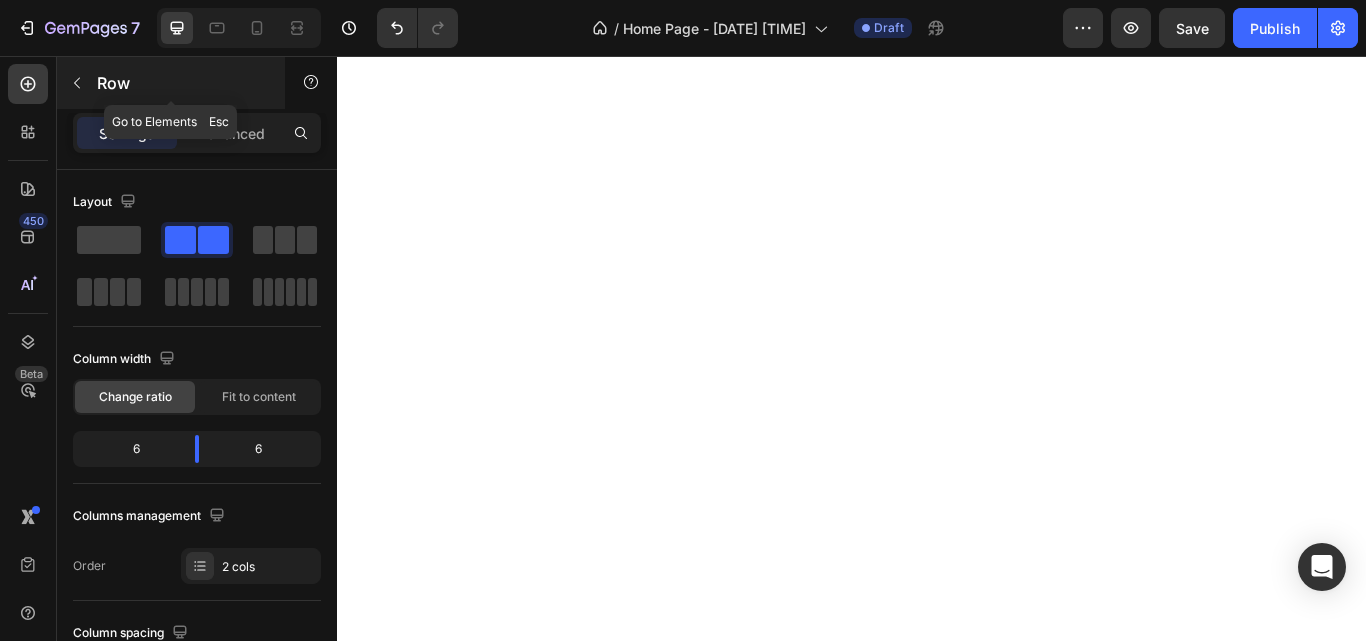 click 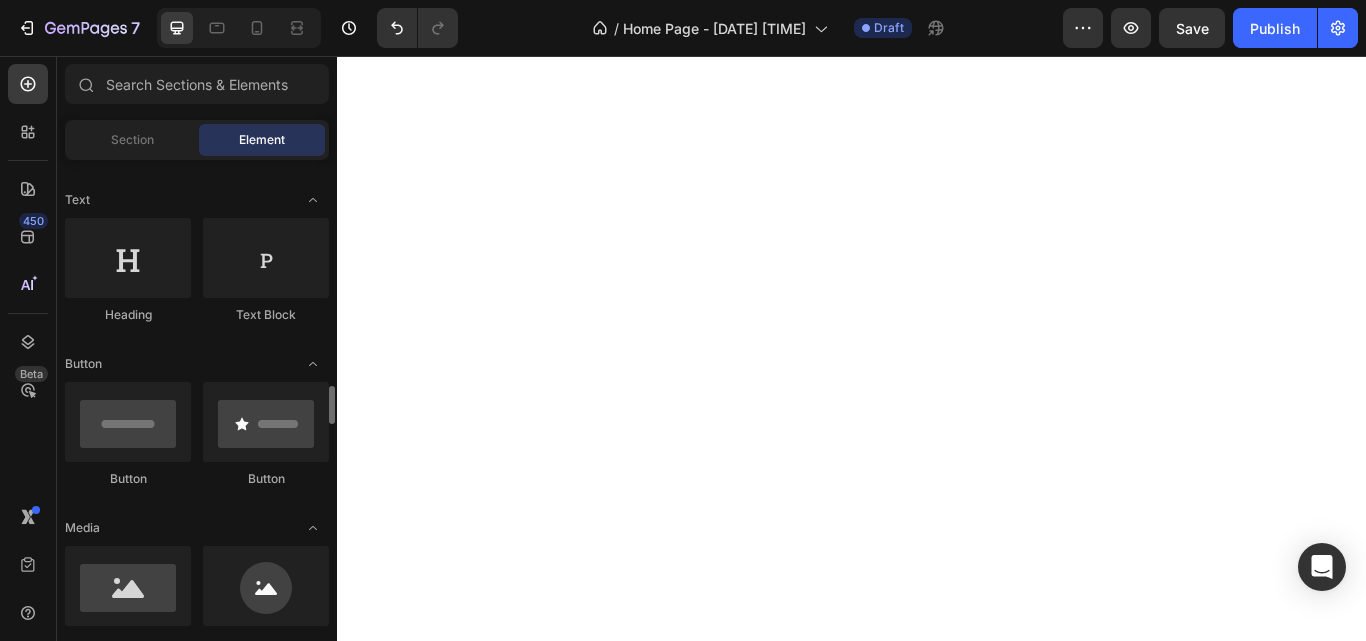scroll, scrollTop: 0, scrollLeft: 0, axis: both 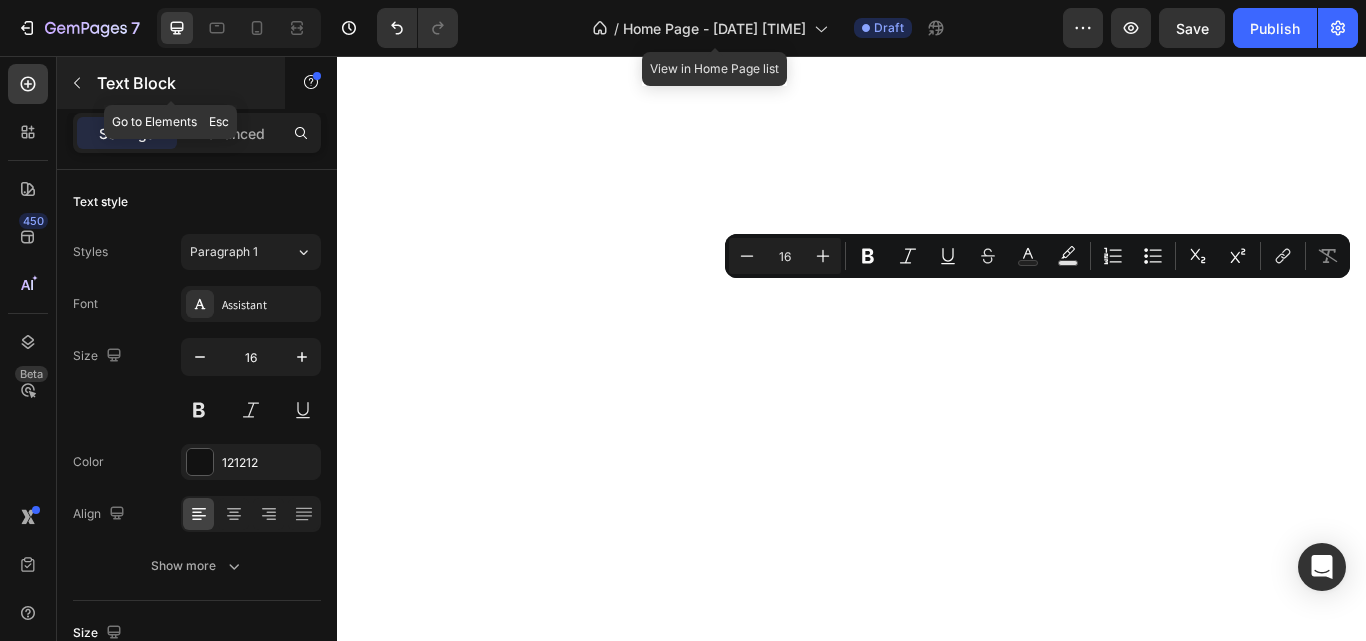 click at bounding box center [77, 83] 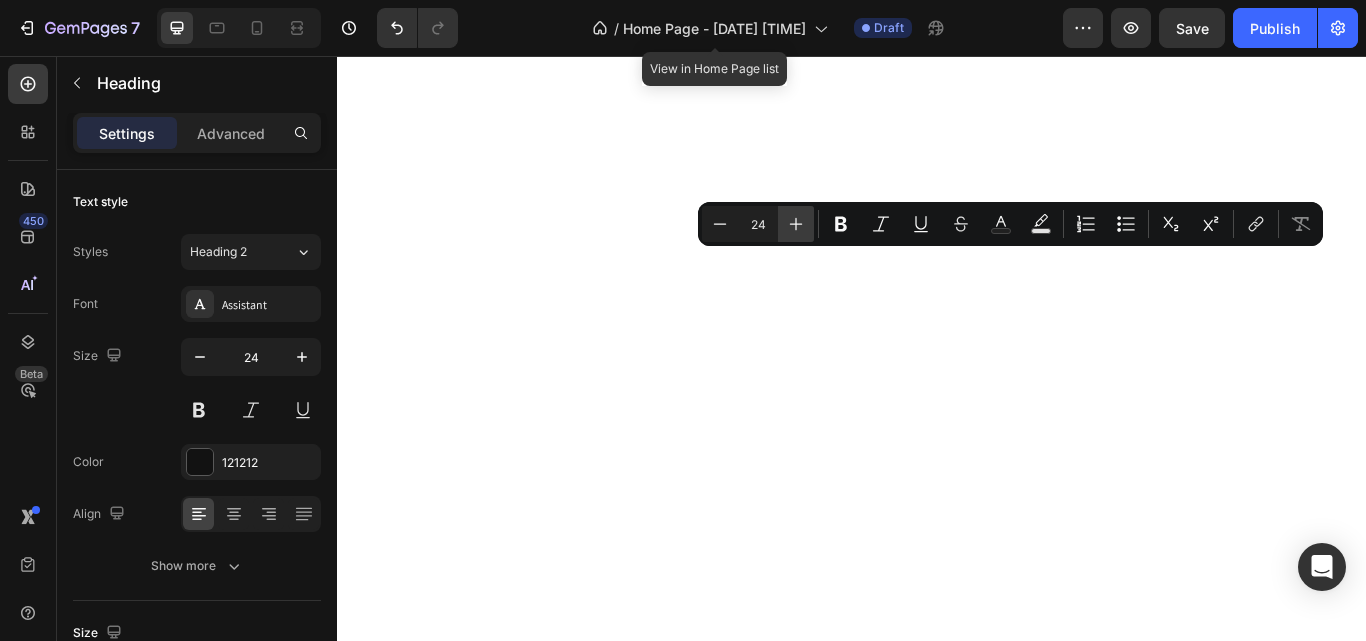 click 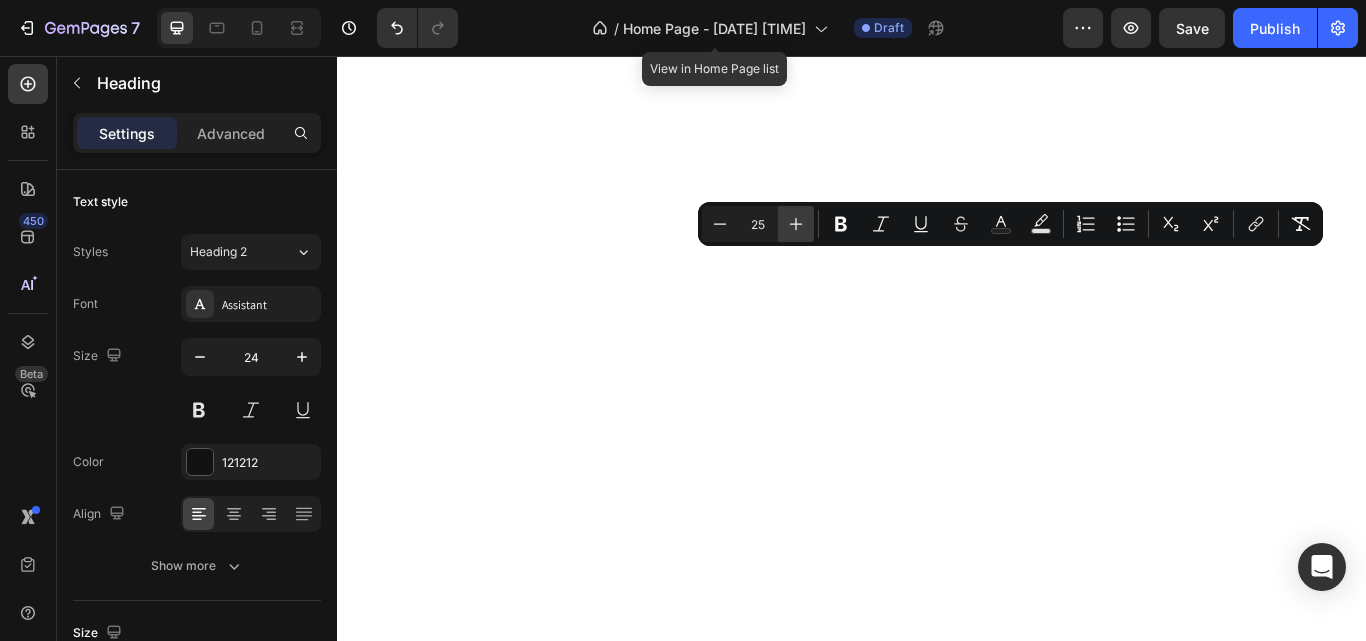 click 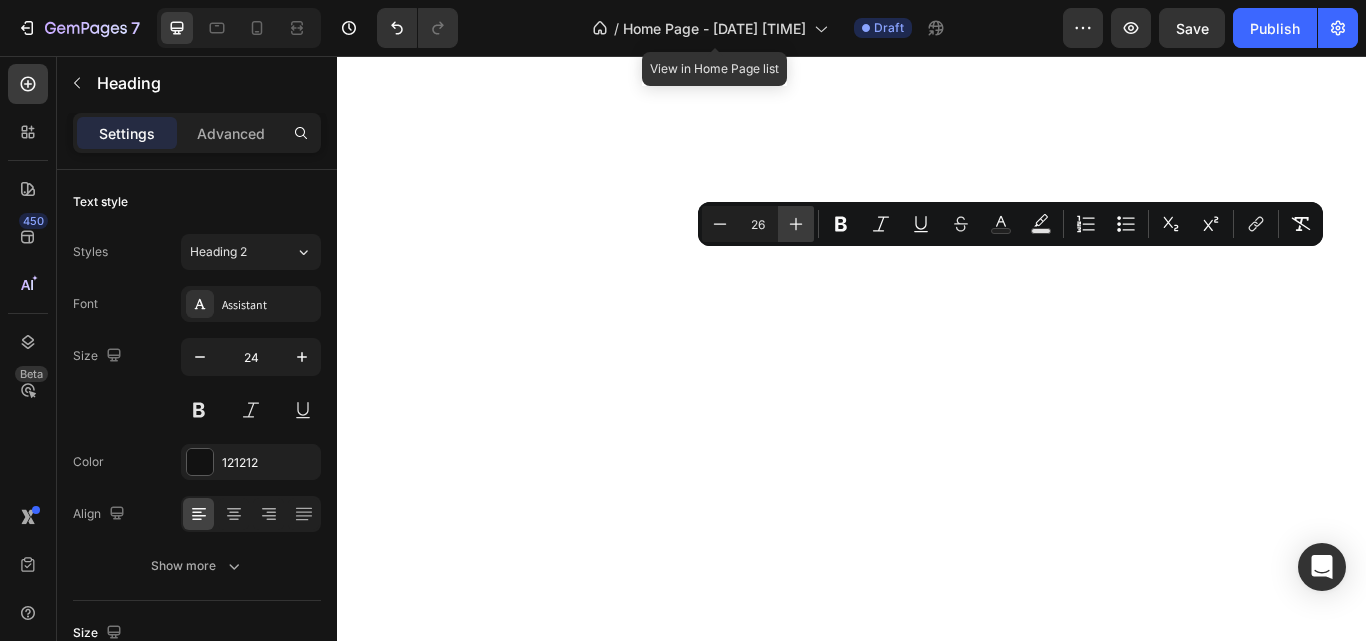 click 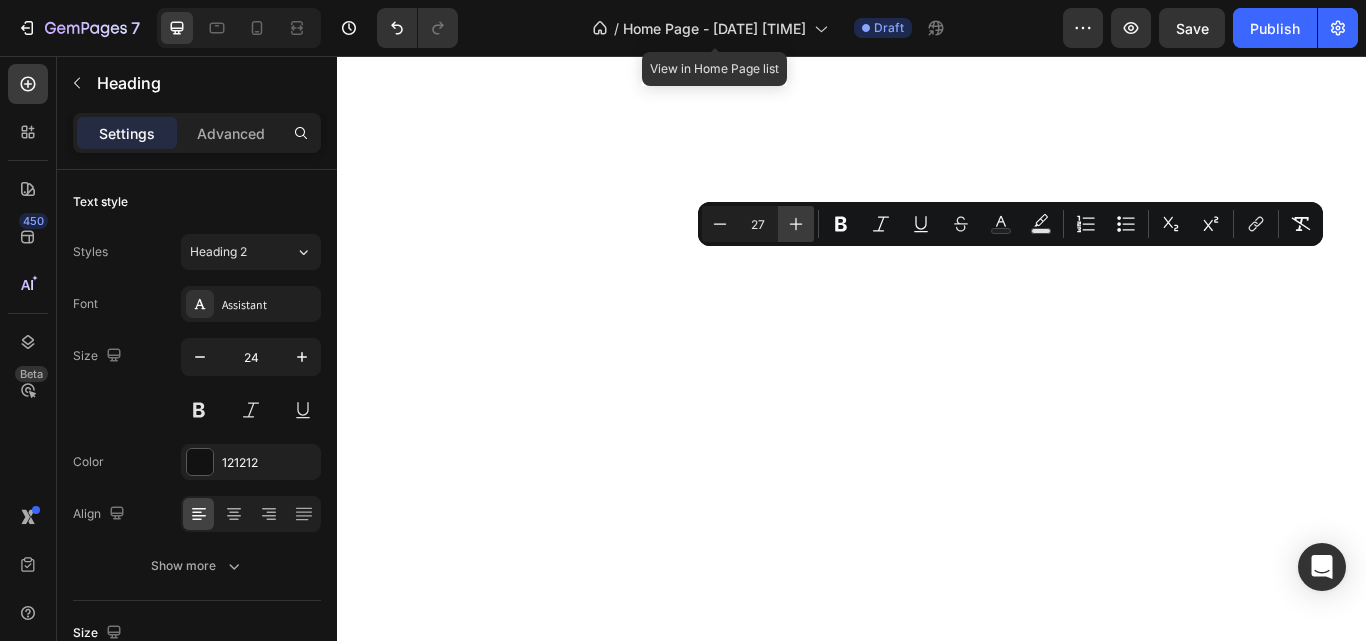 click 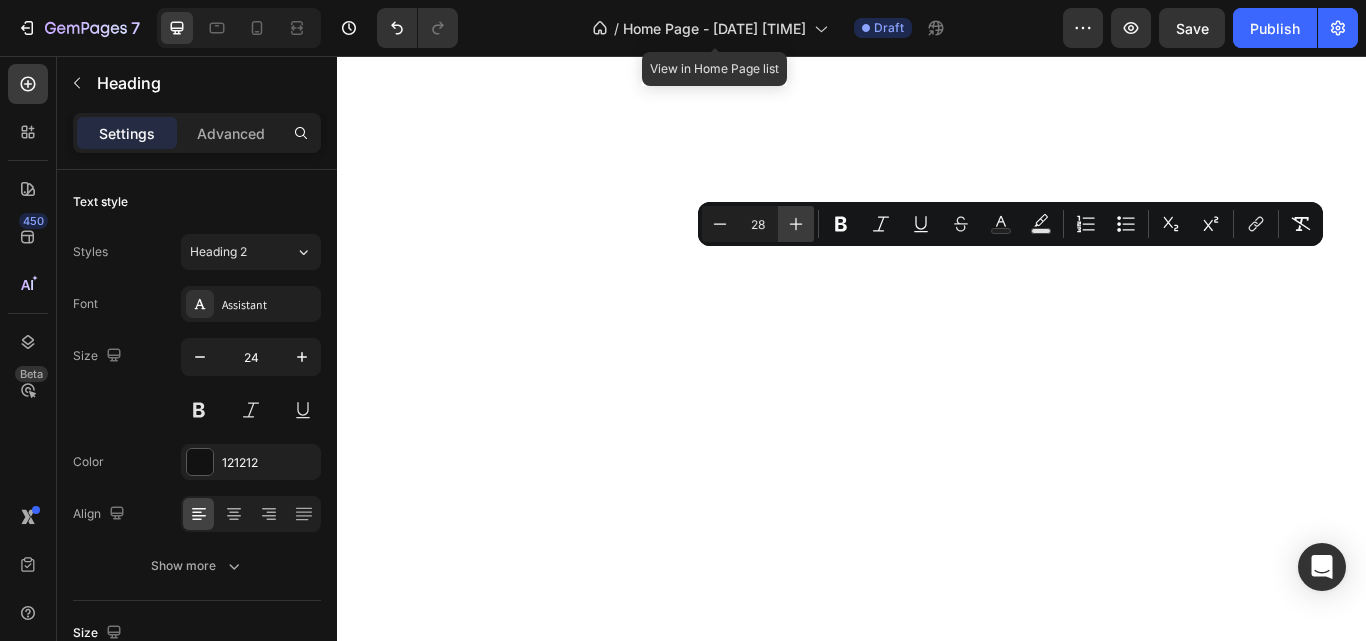 click 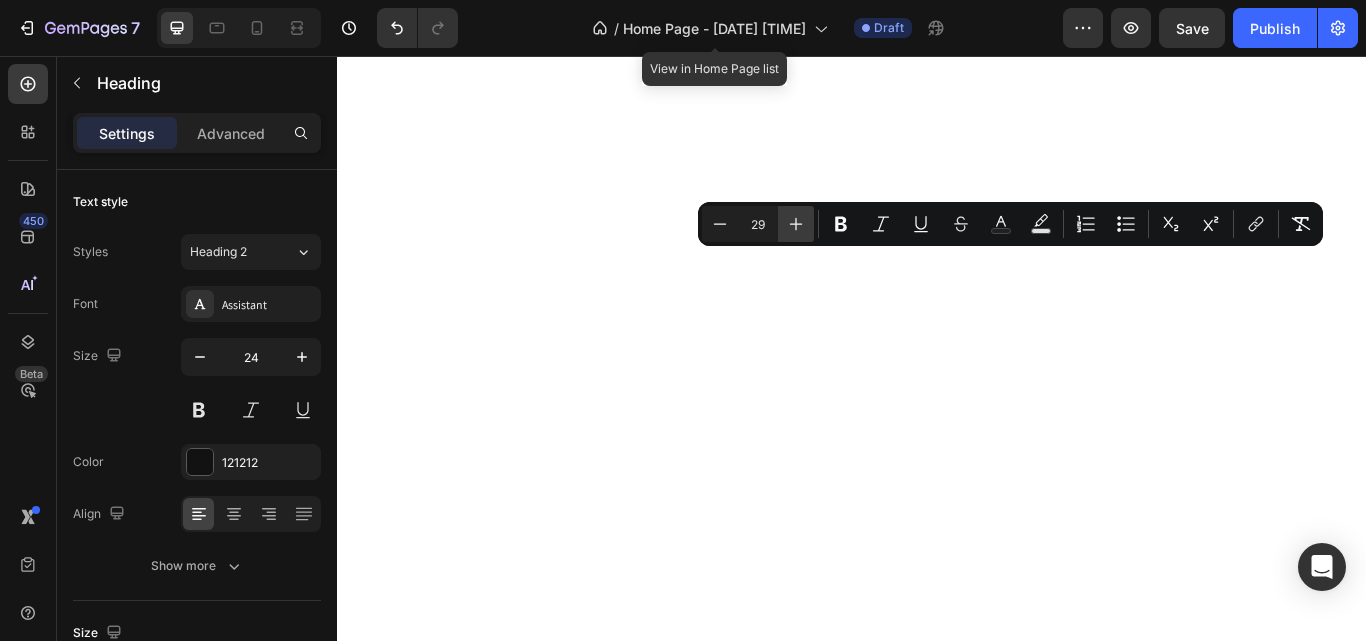 click 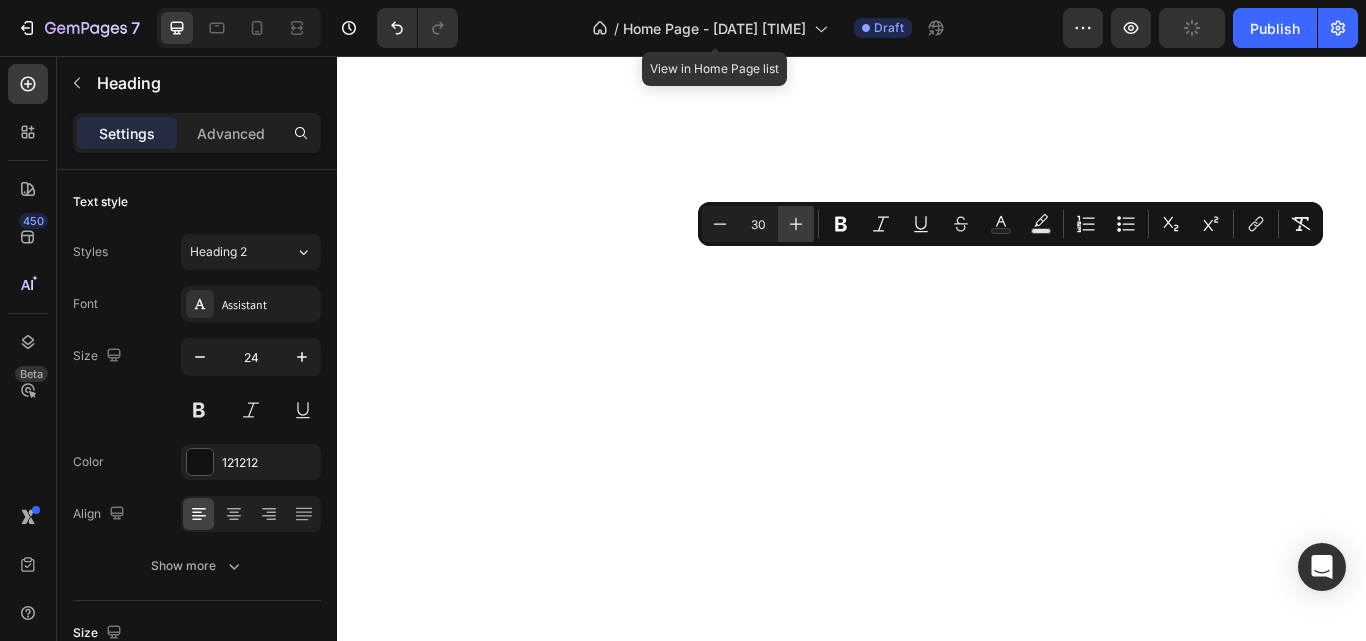 click 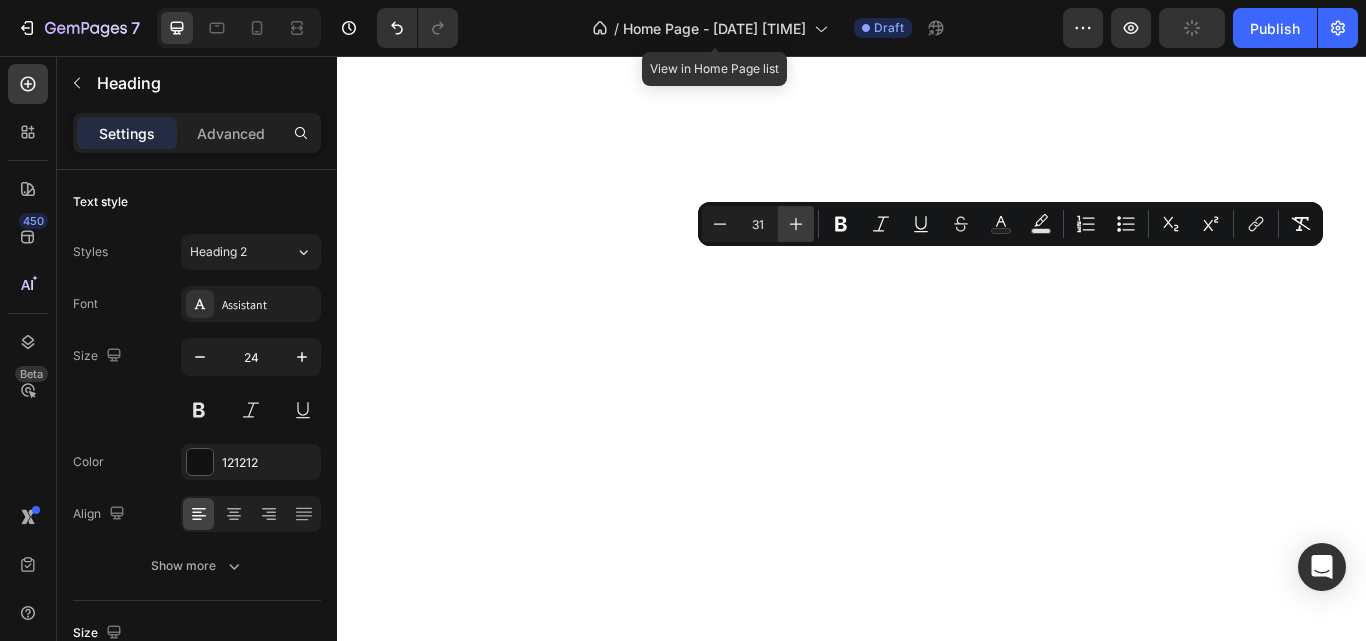 click 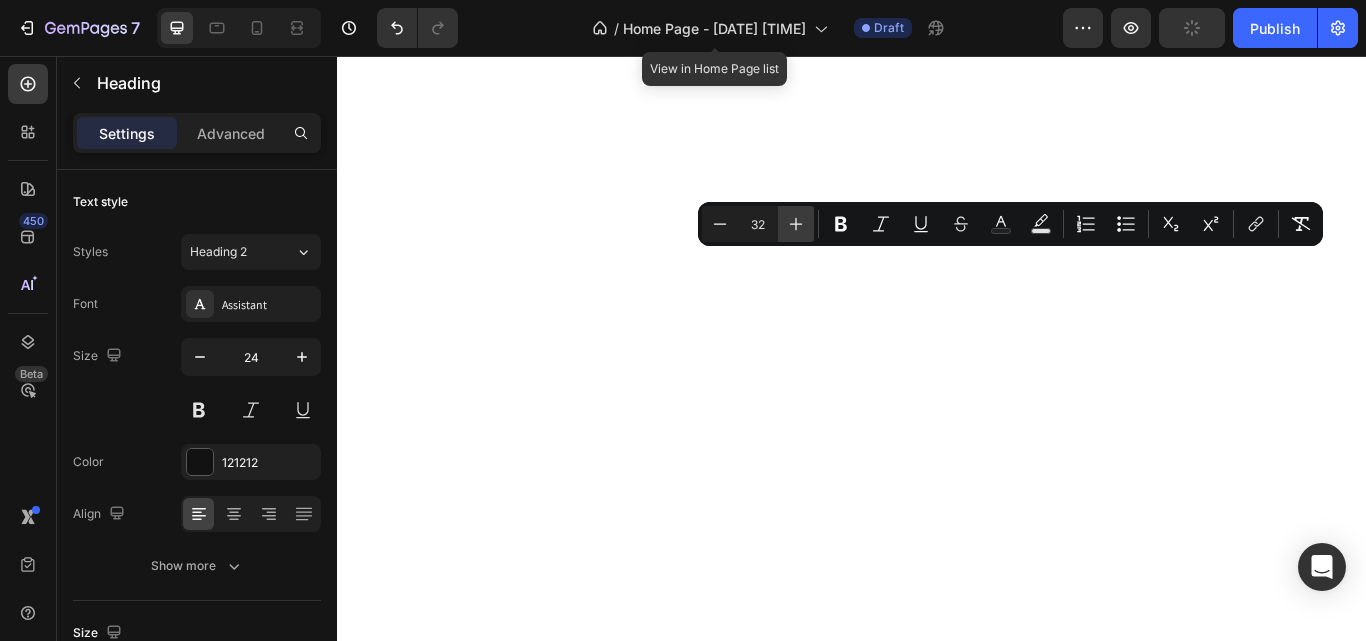 click 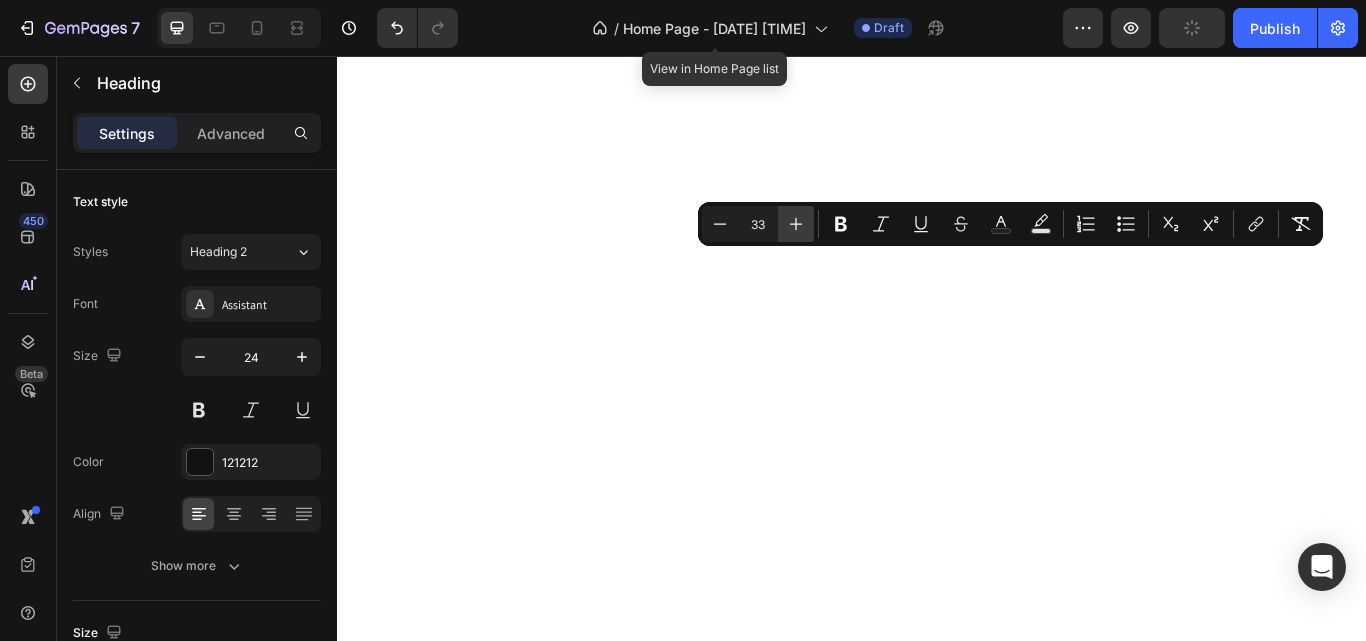 click 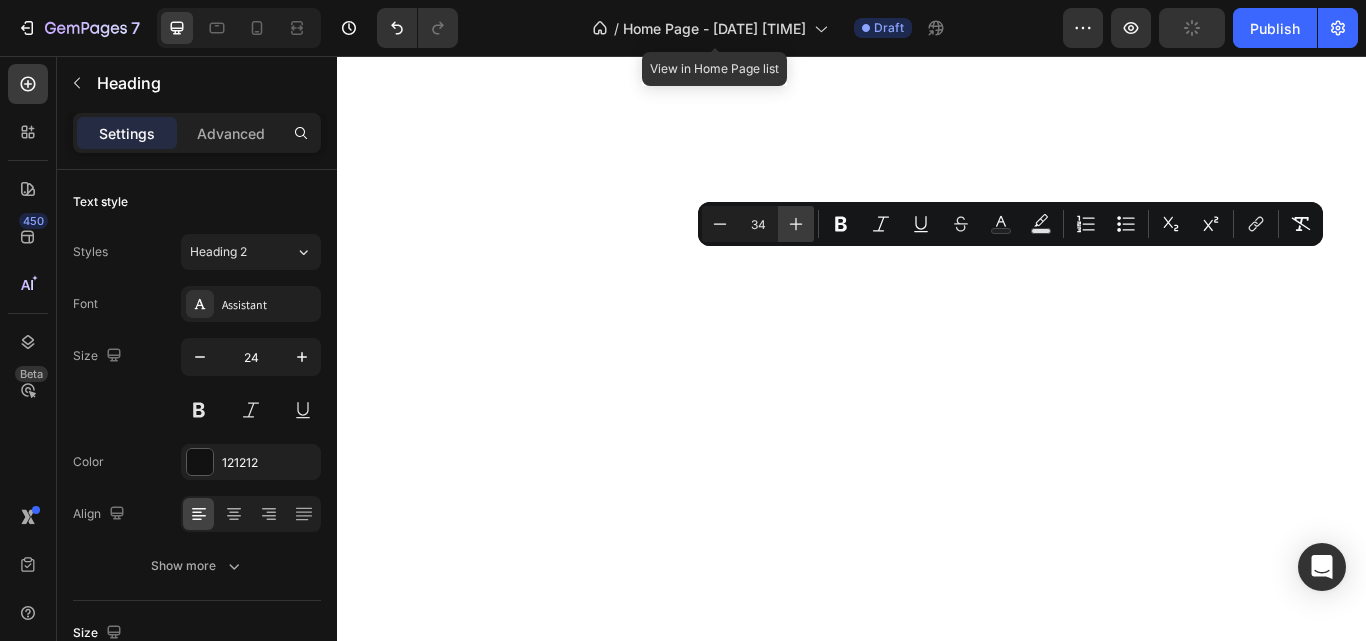 click 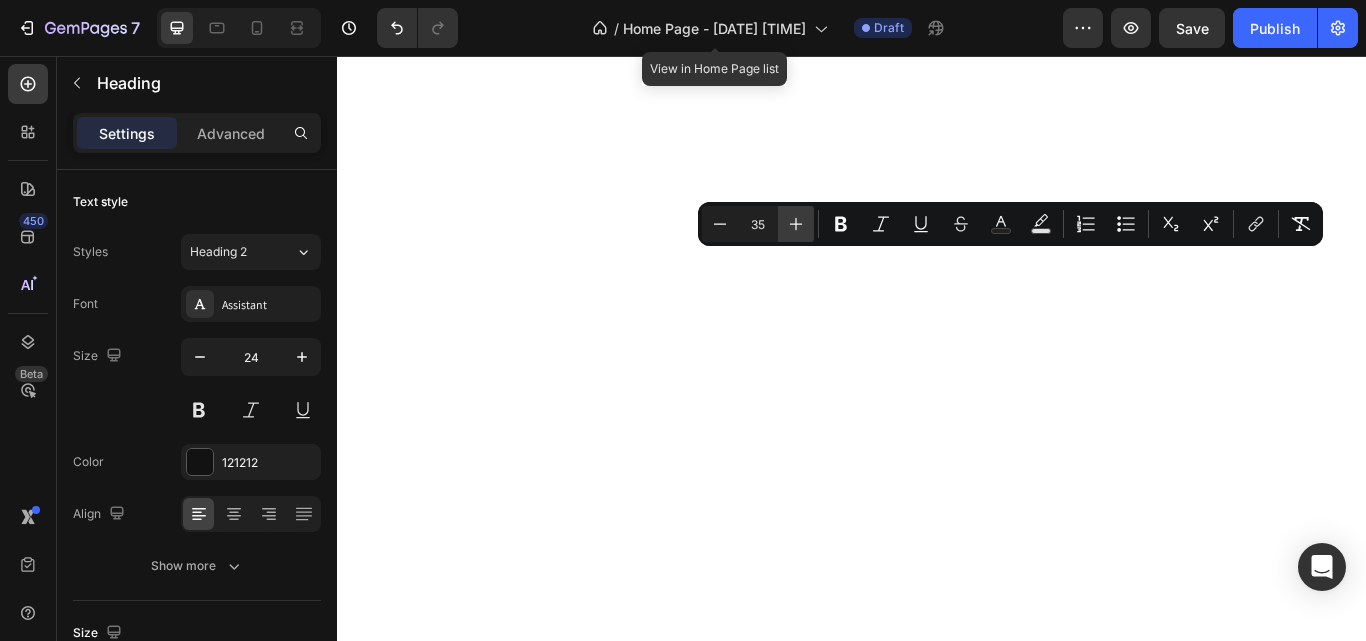 click 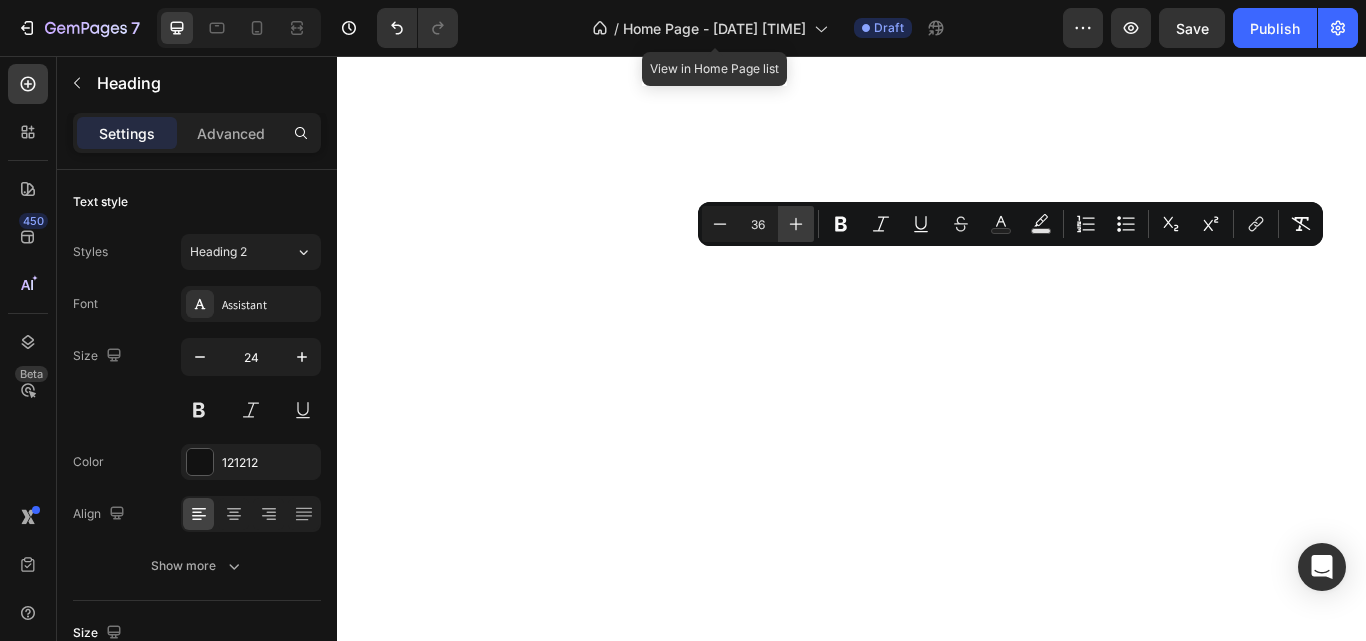click 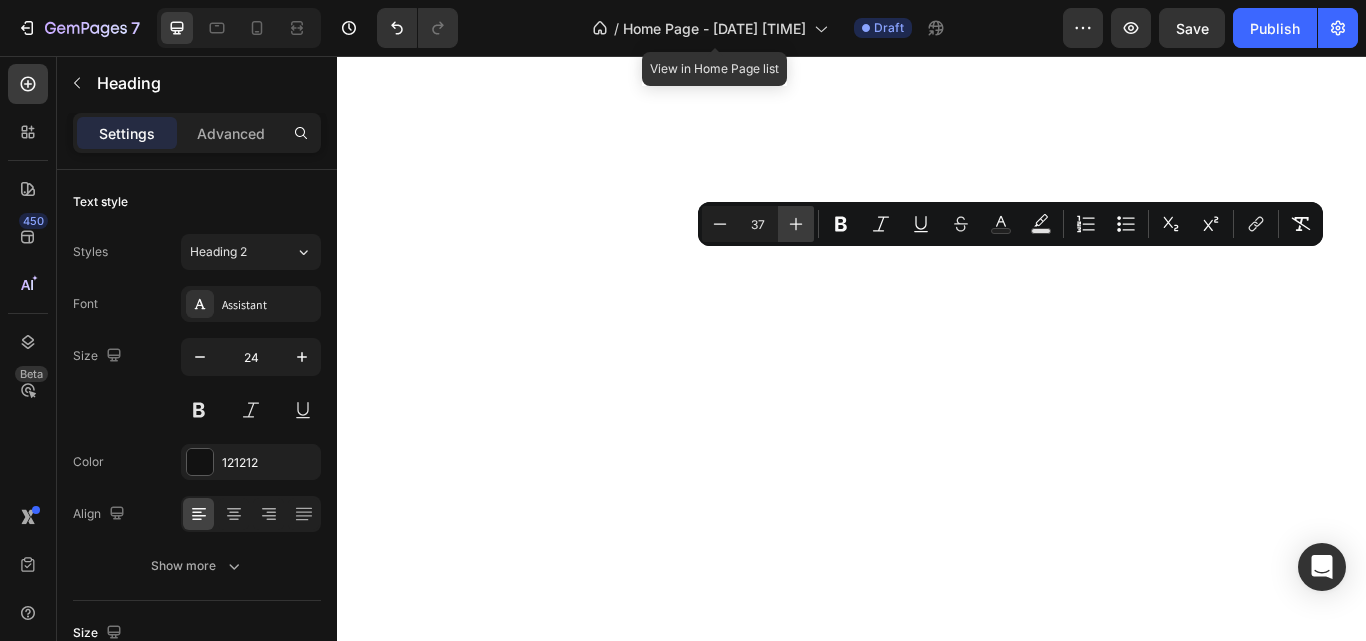 click 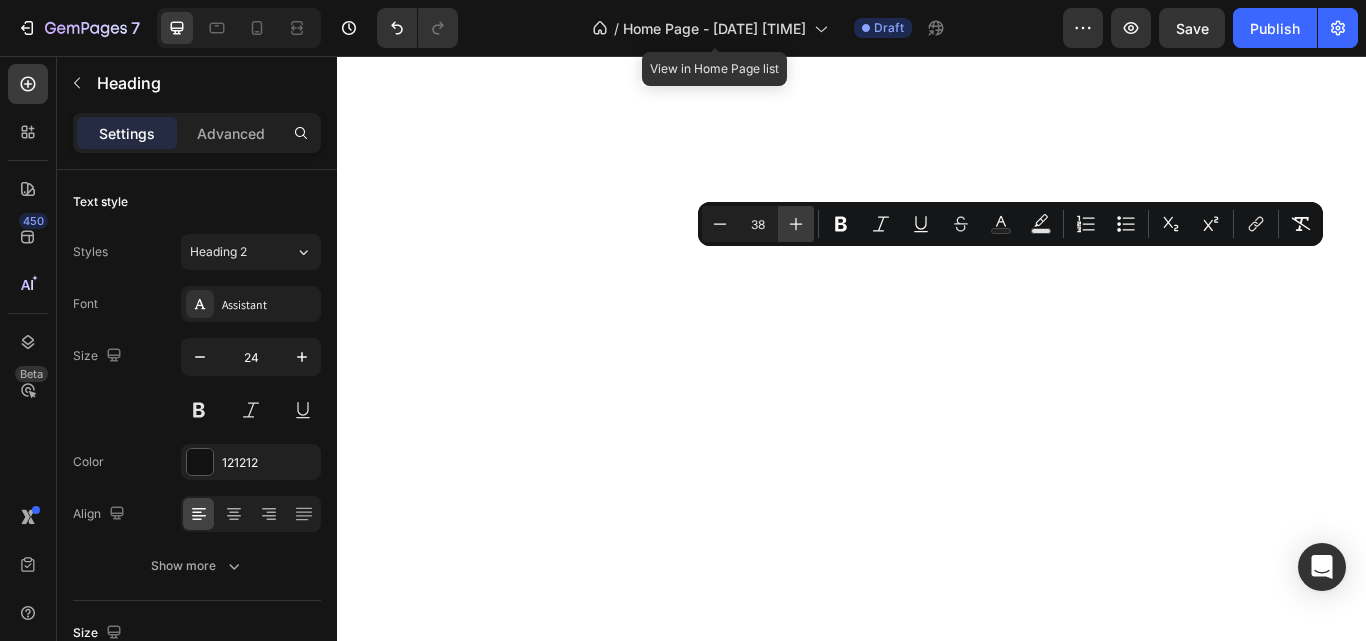 click 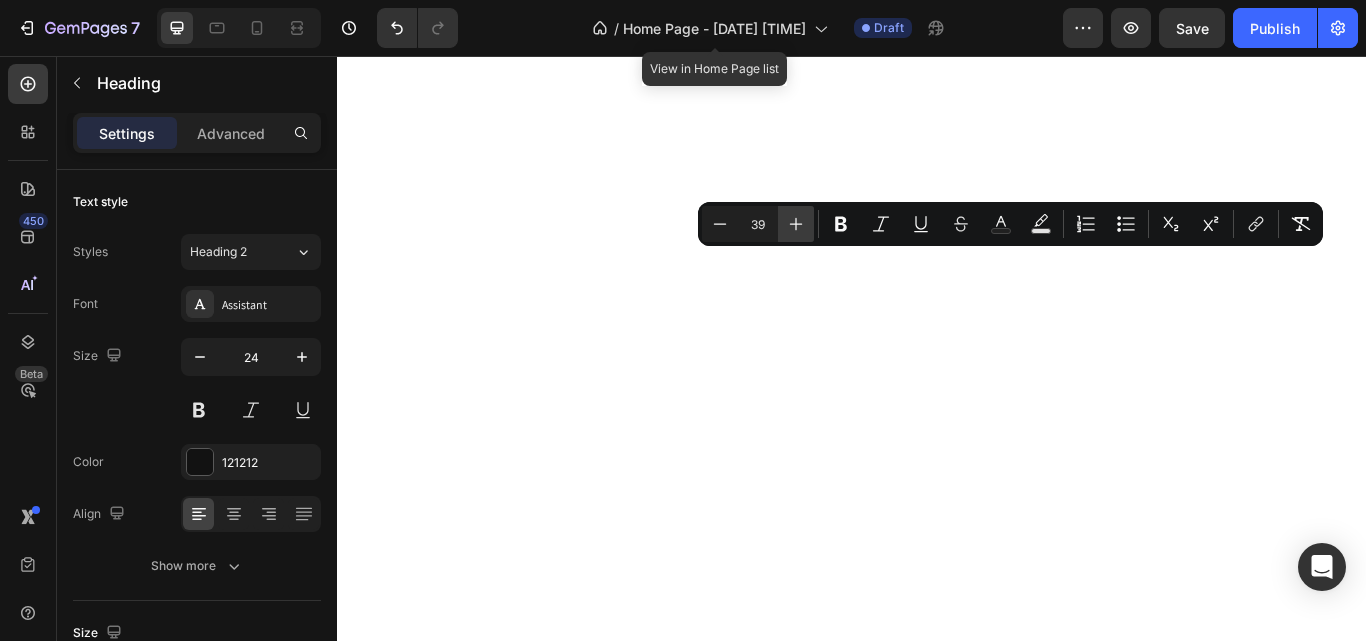 click 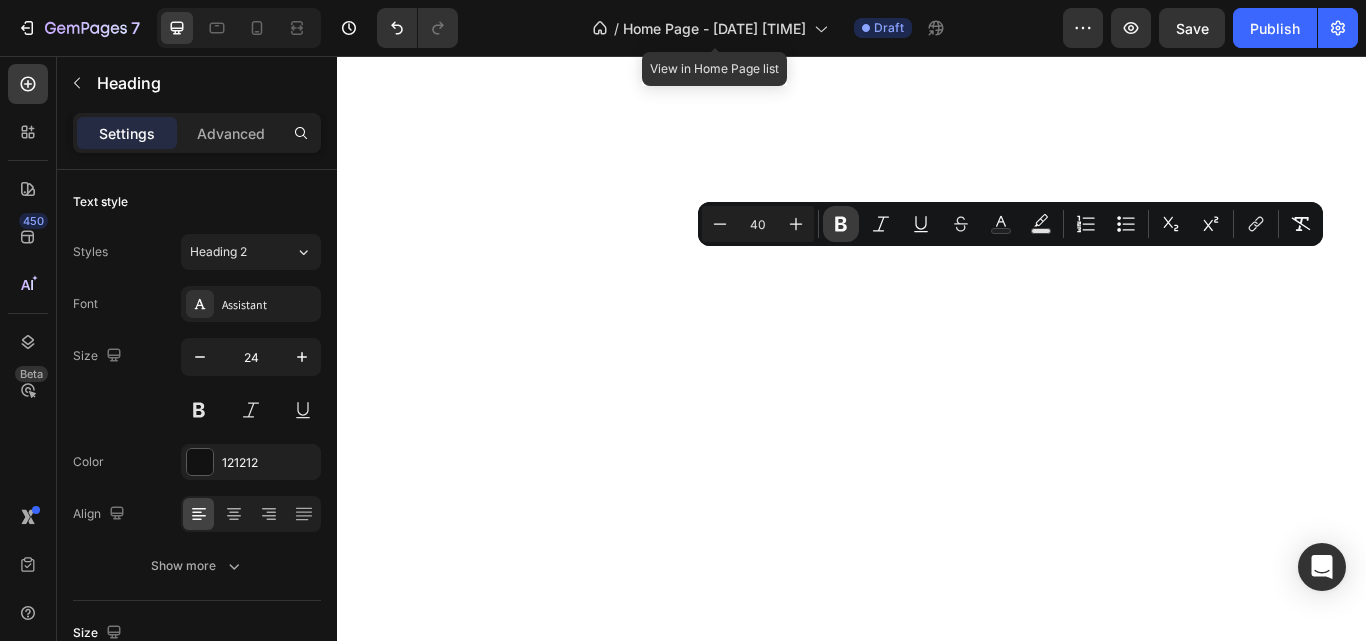click 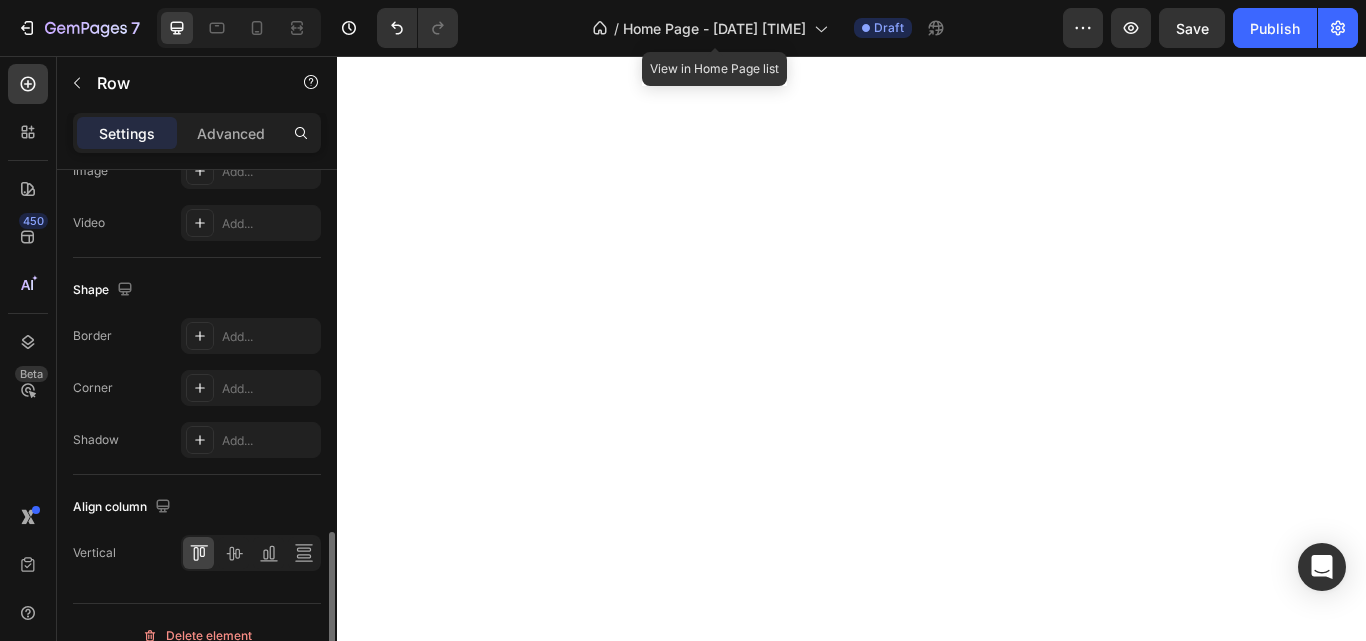 scroll, scrollTop: 920, scrollLeft: 0, axis: vertical 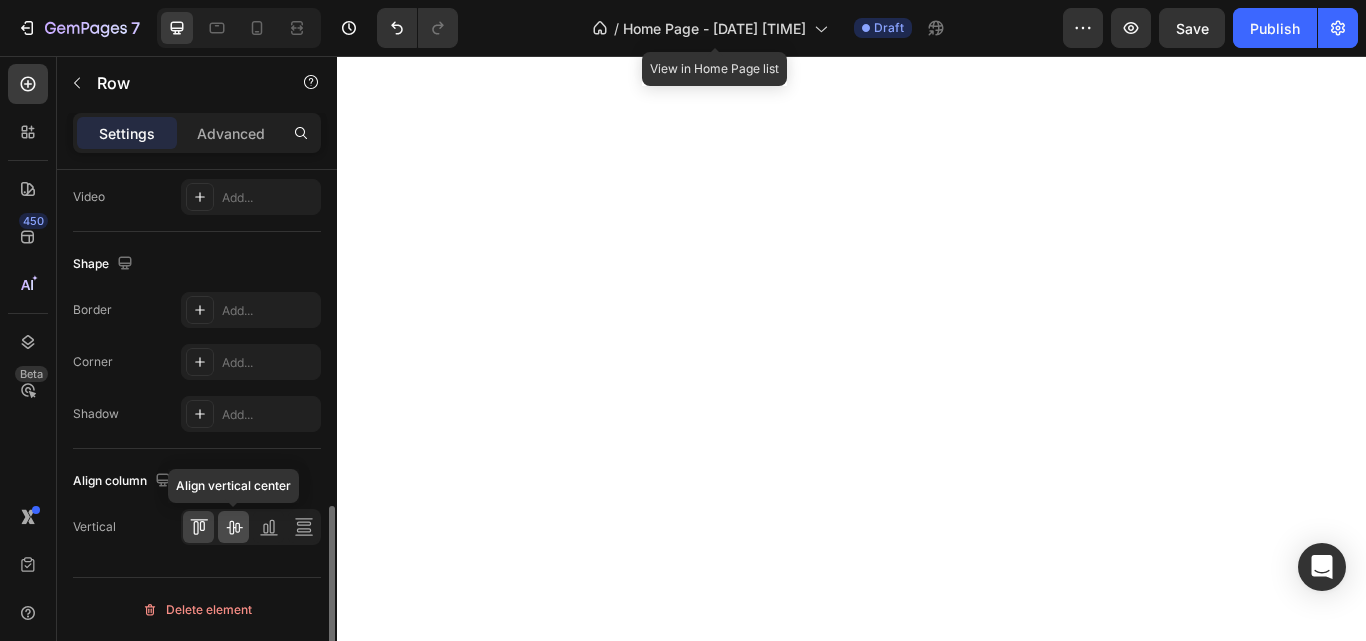 click 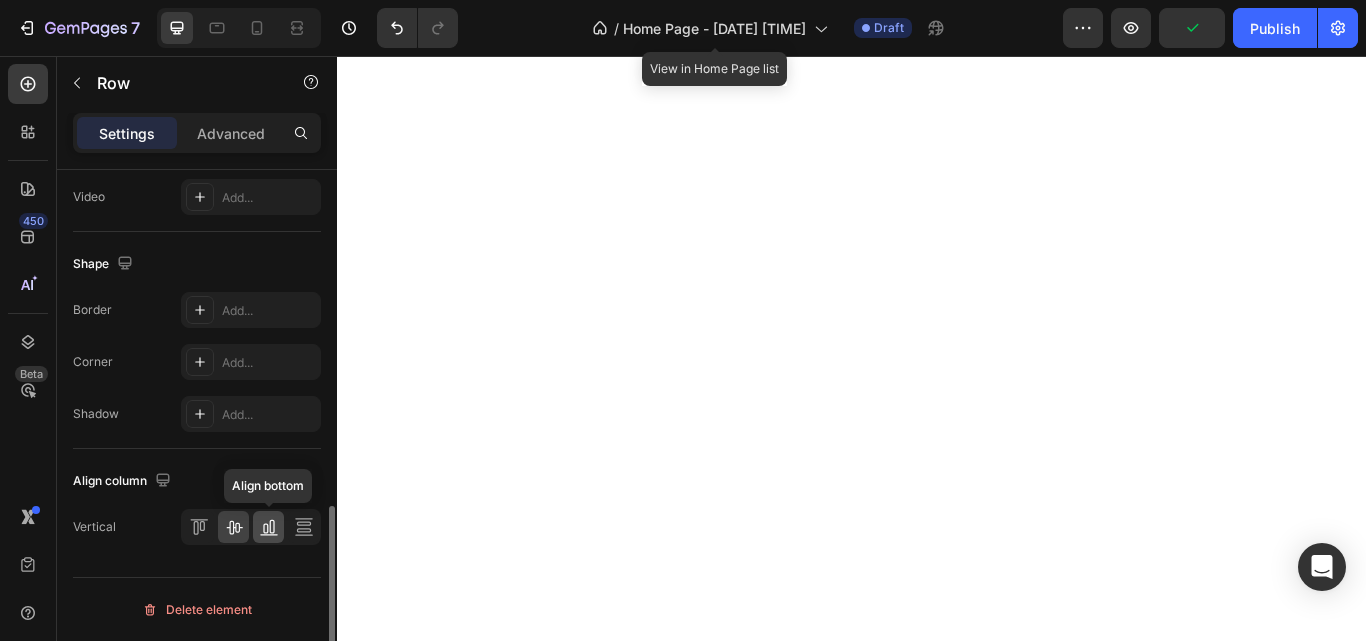 click 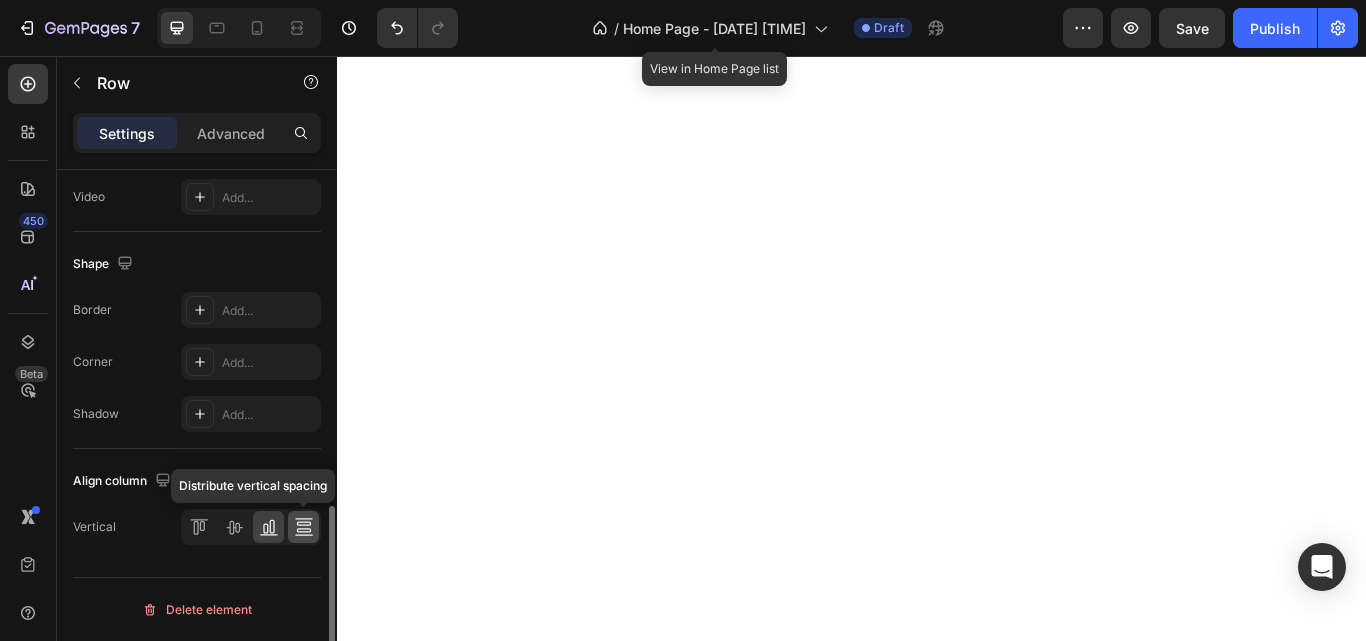 click 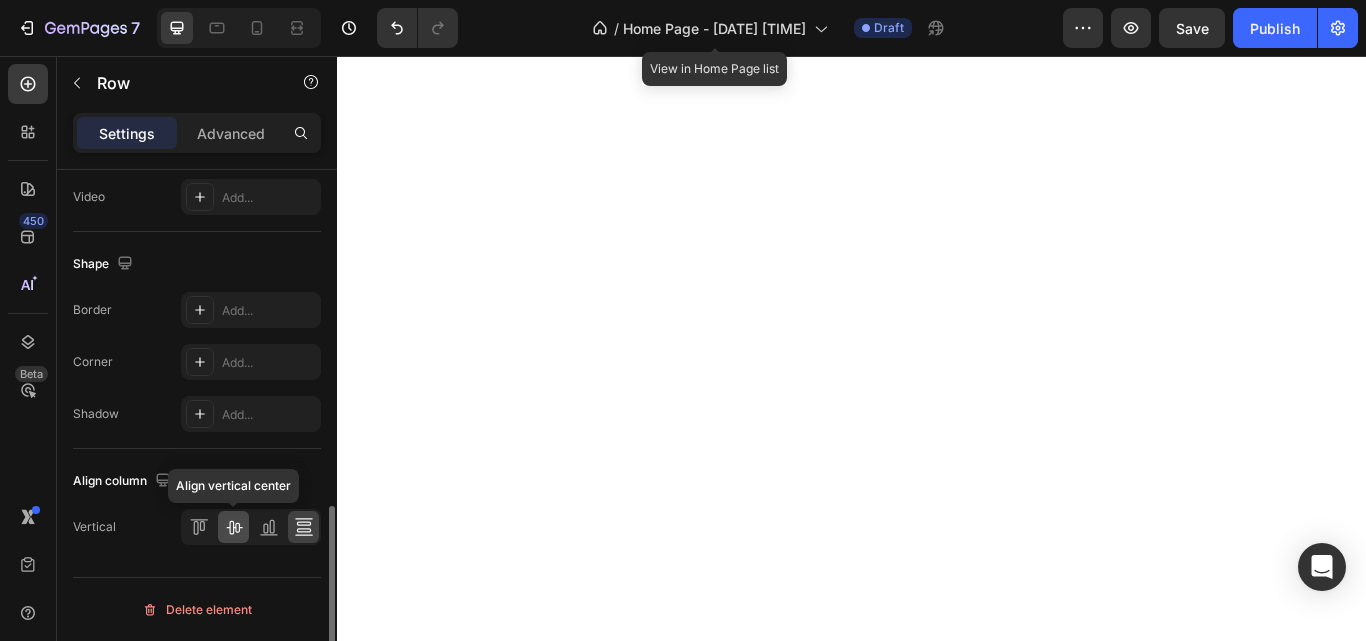 click 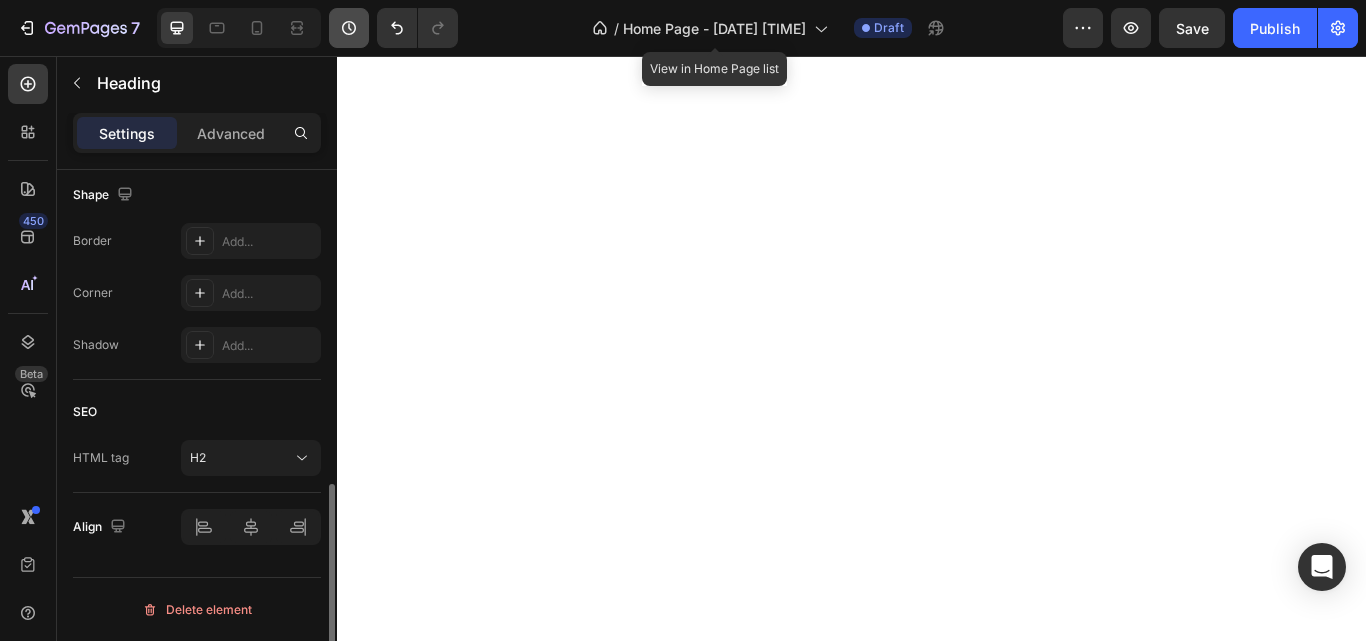 scroll, scrollTop: 0, scrollLeft: 0, axis: both 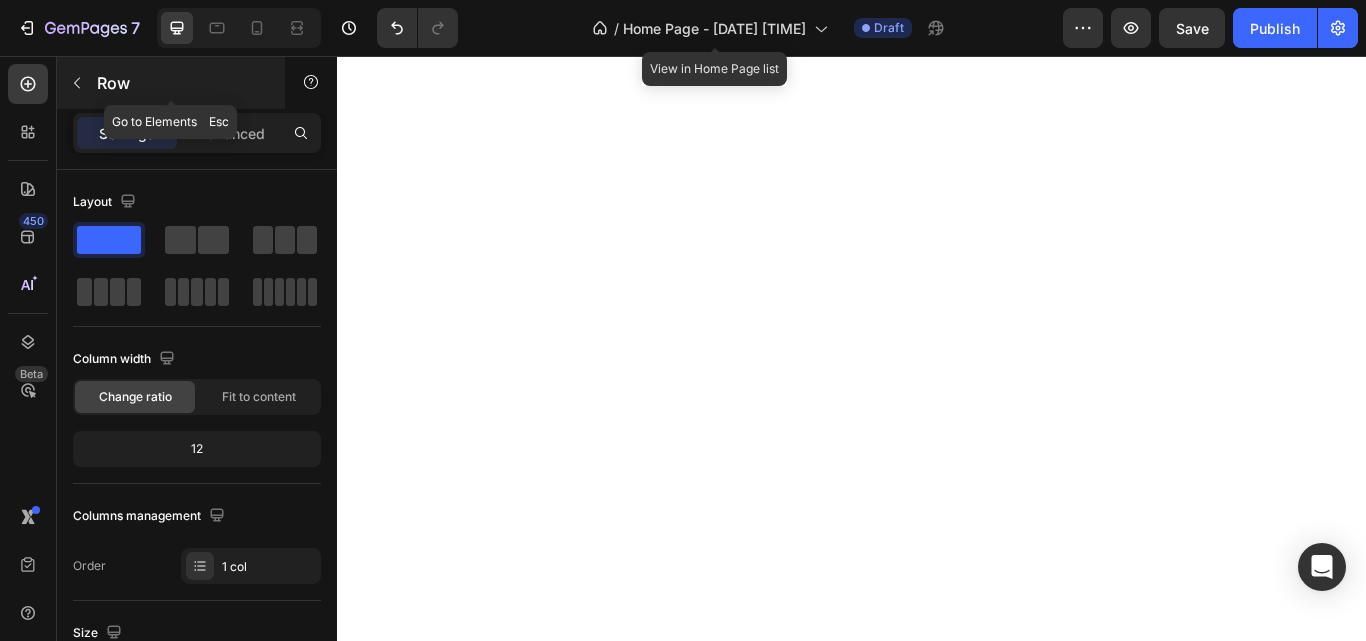 click 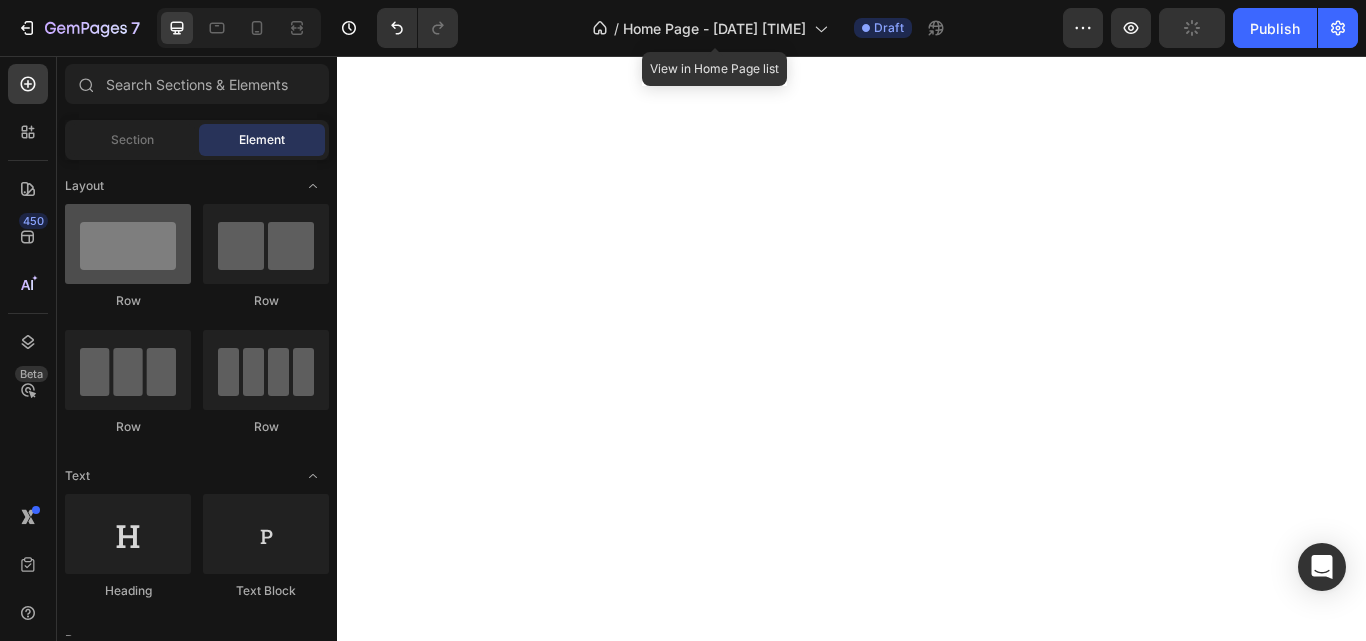 click at bounding box center [128, 244] 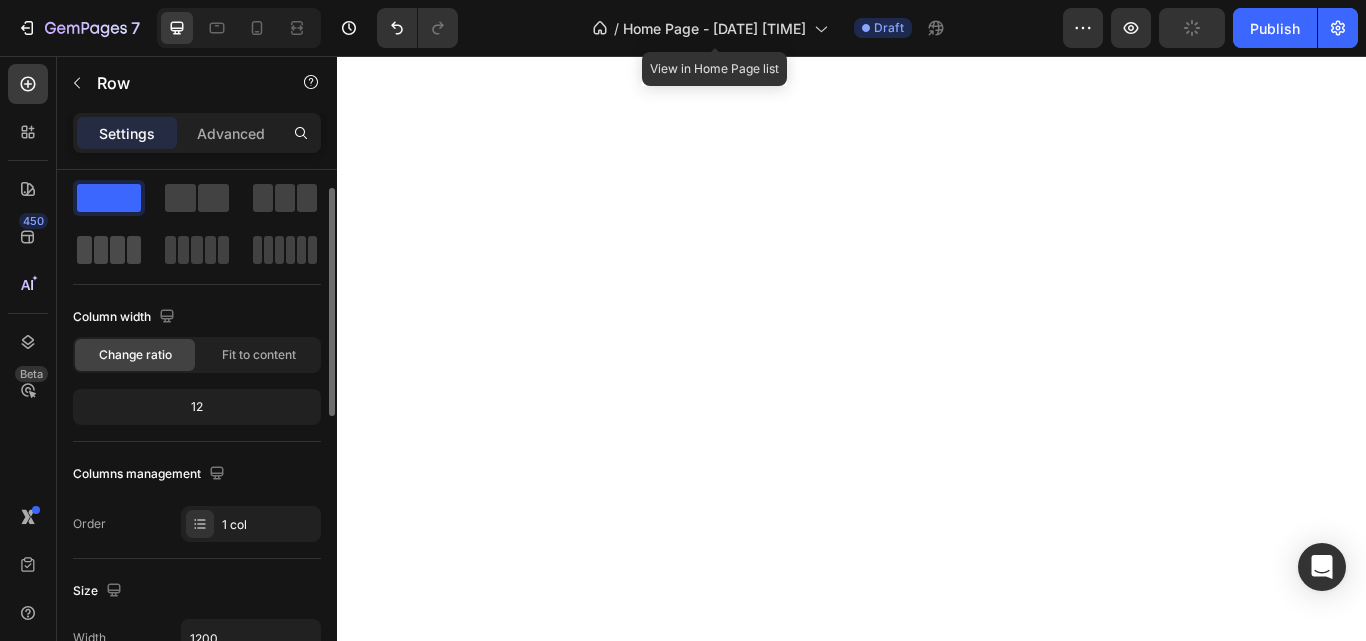 scroll, scrollTop: 40, scrollLeft: 0, axis: vertical 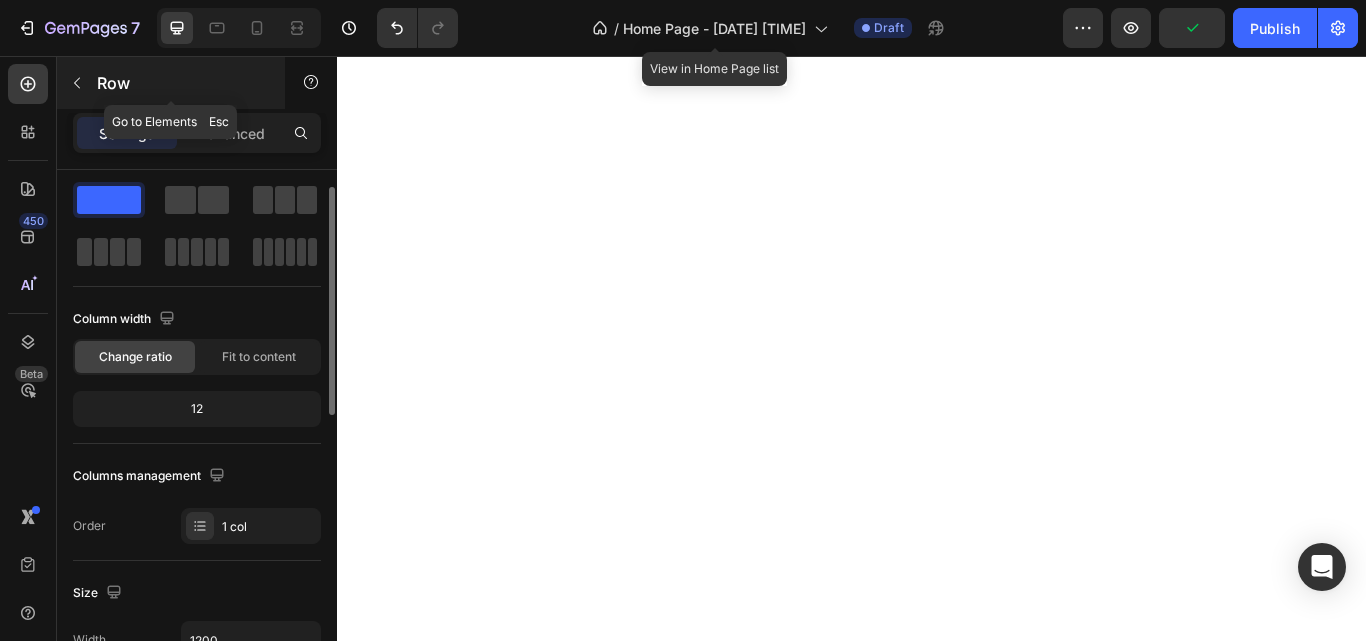 click 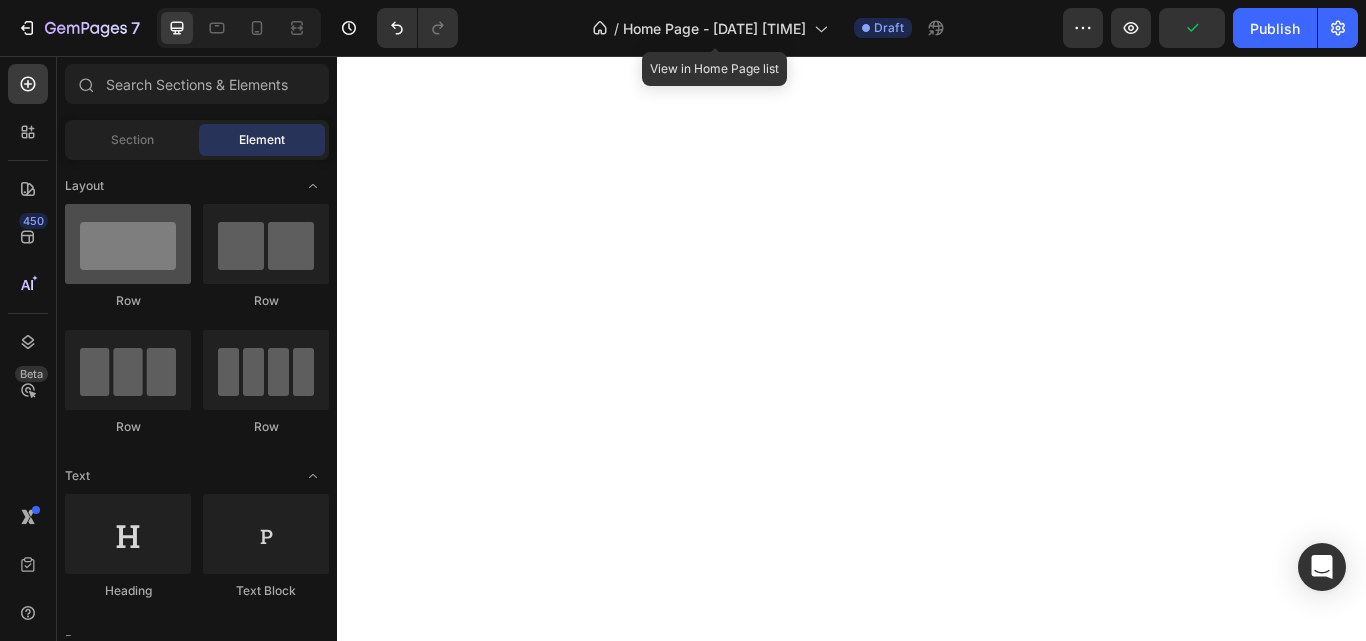 click at bounding box center [128, 244] 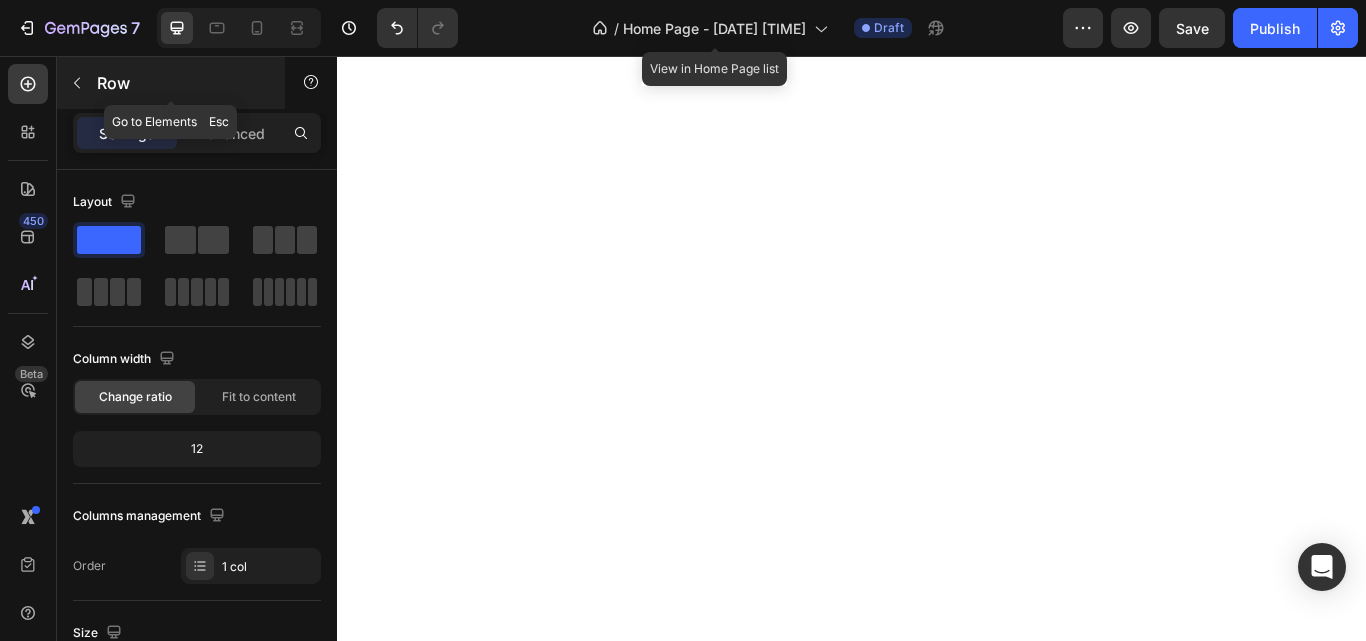click 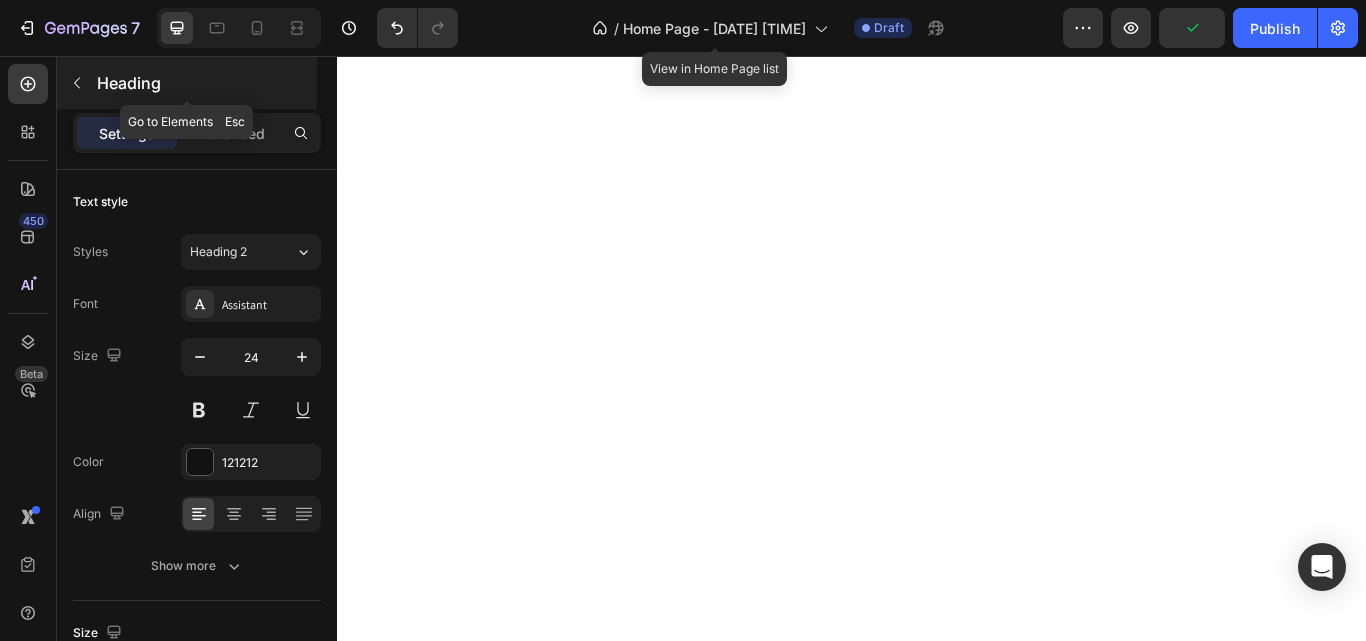 click 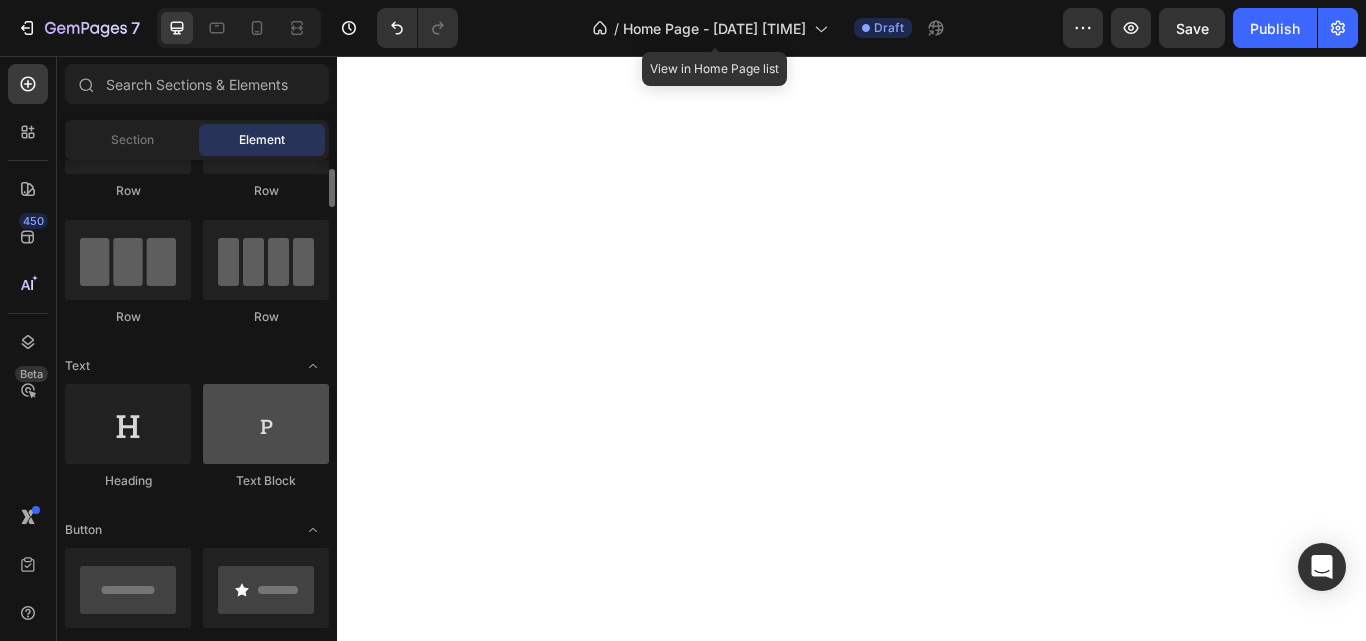 scroll, scrollTop: 111, scrollLeft: 0, axis: vertical 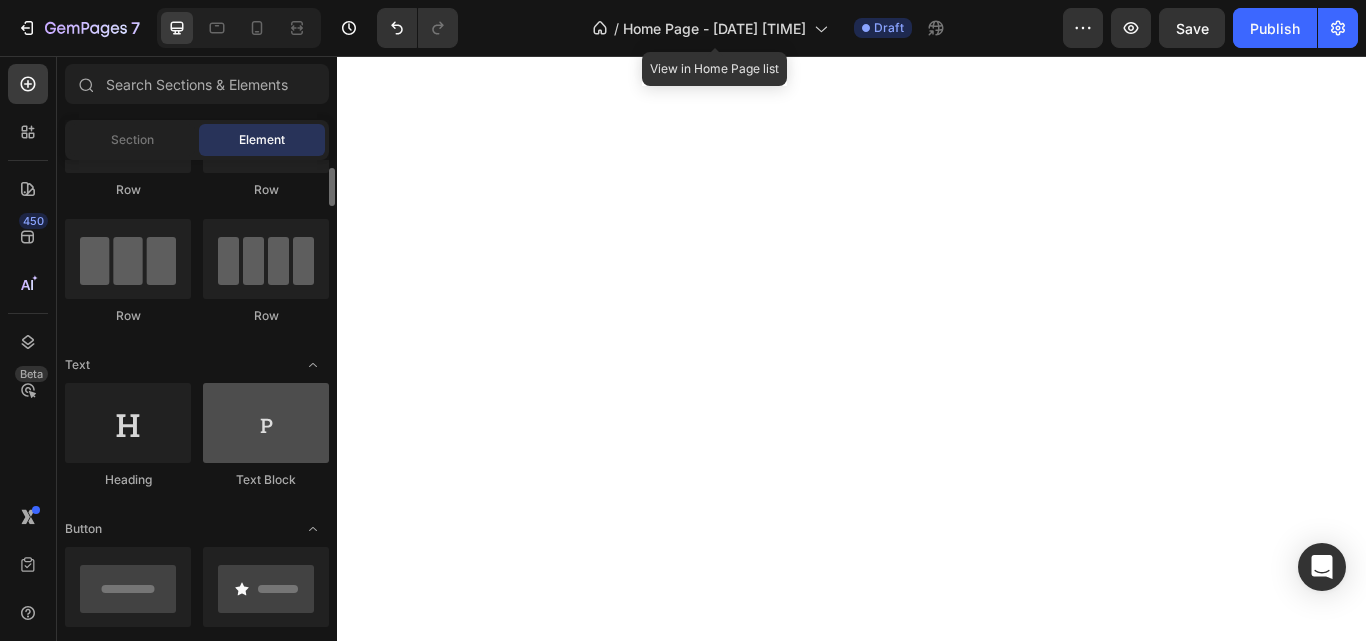 click at bounding box center (266, 423) 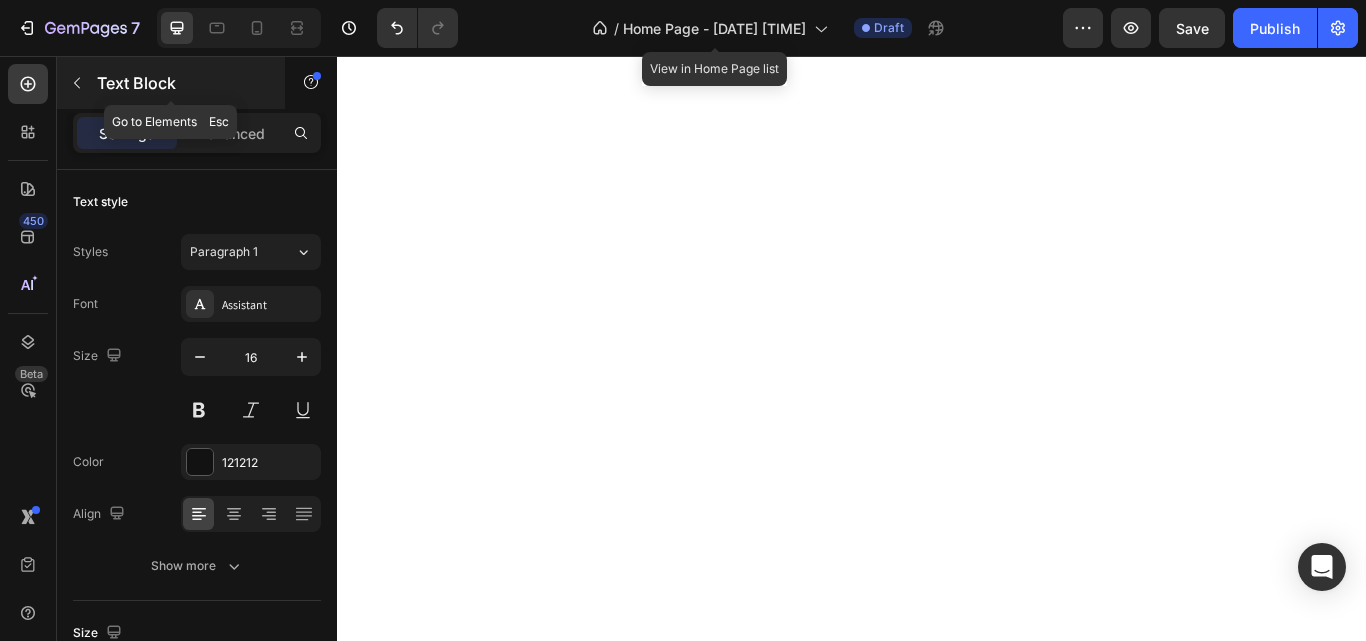 click 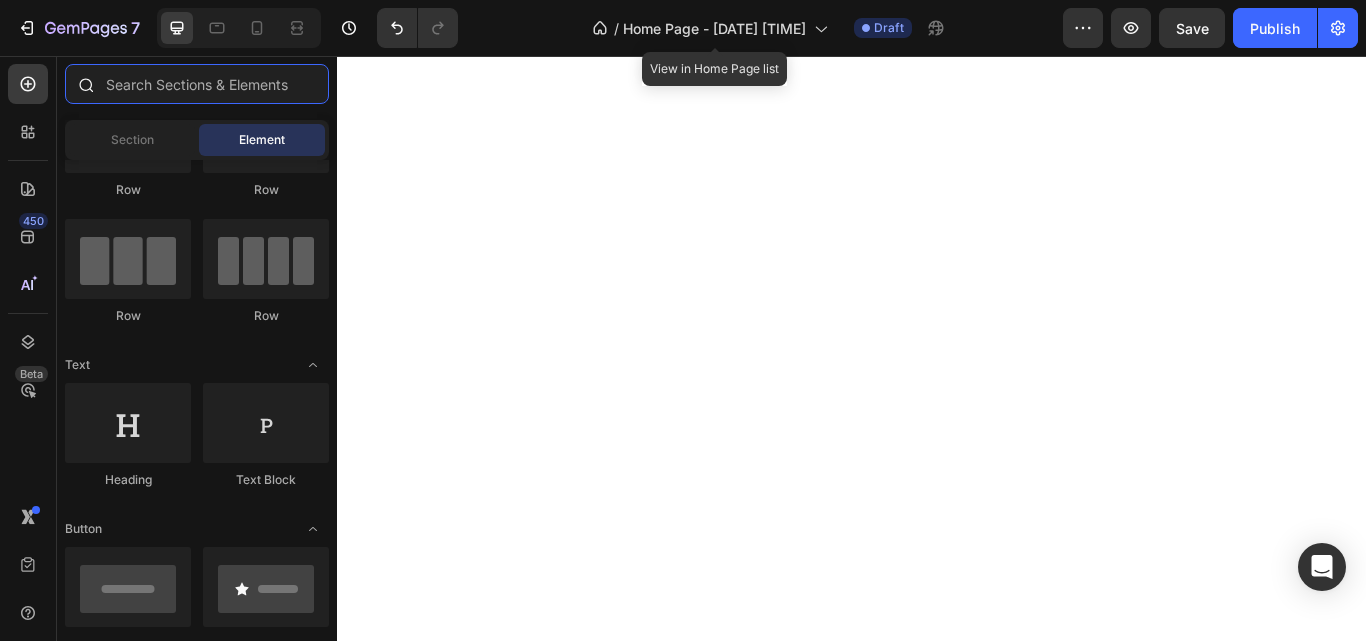 click at bounding box center [197, 84] 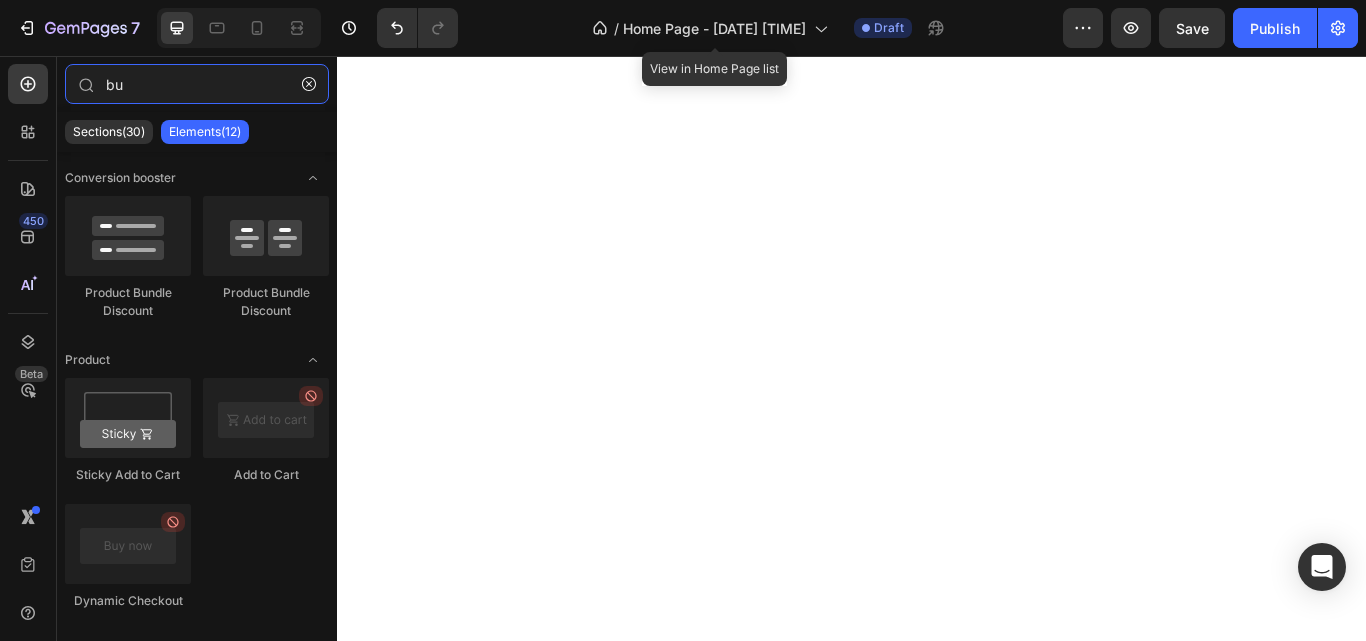 type on "bu" 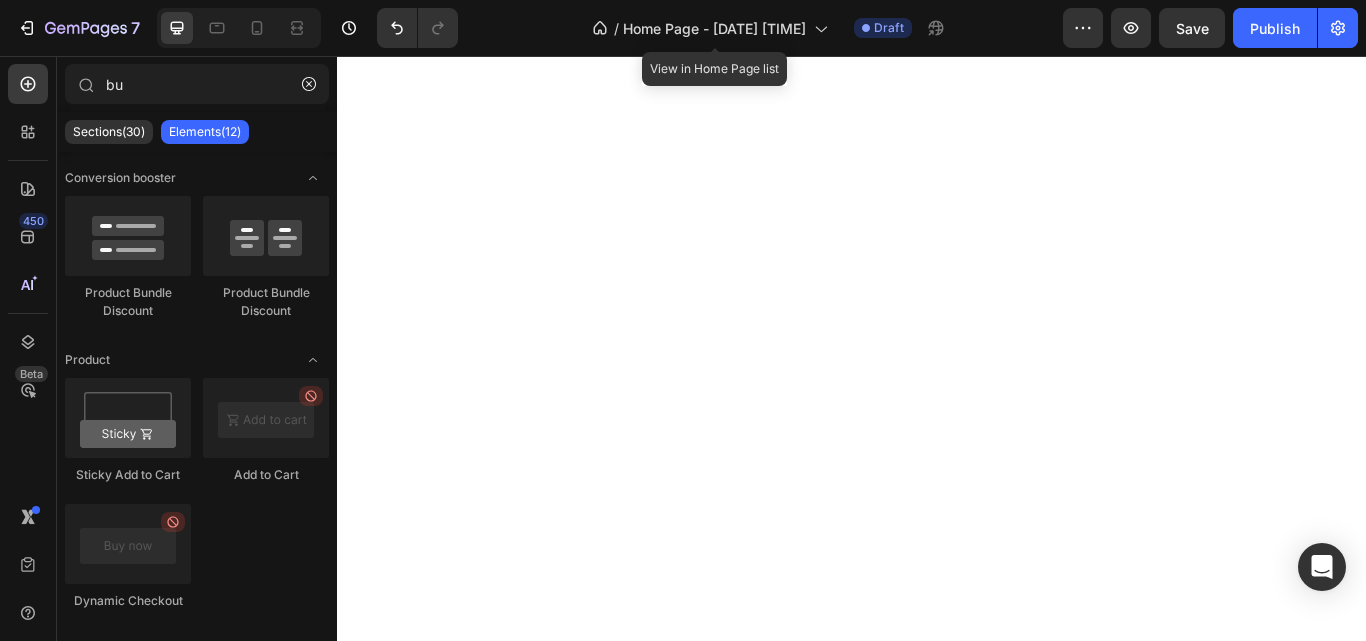 click on "Elements(12)" 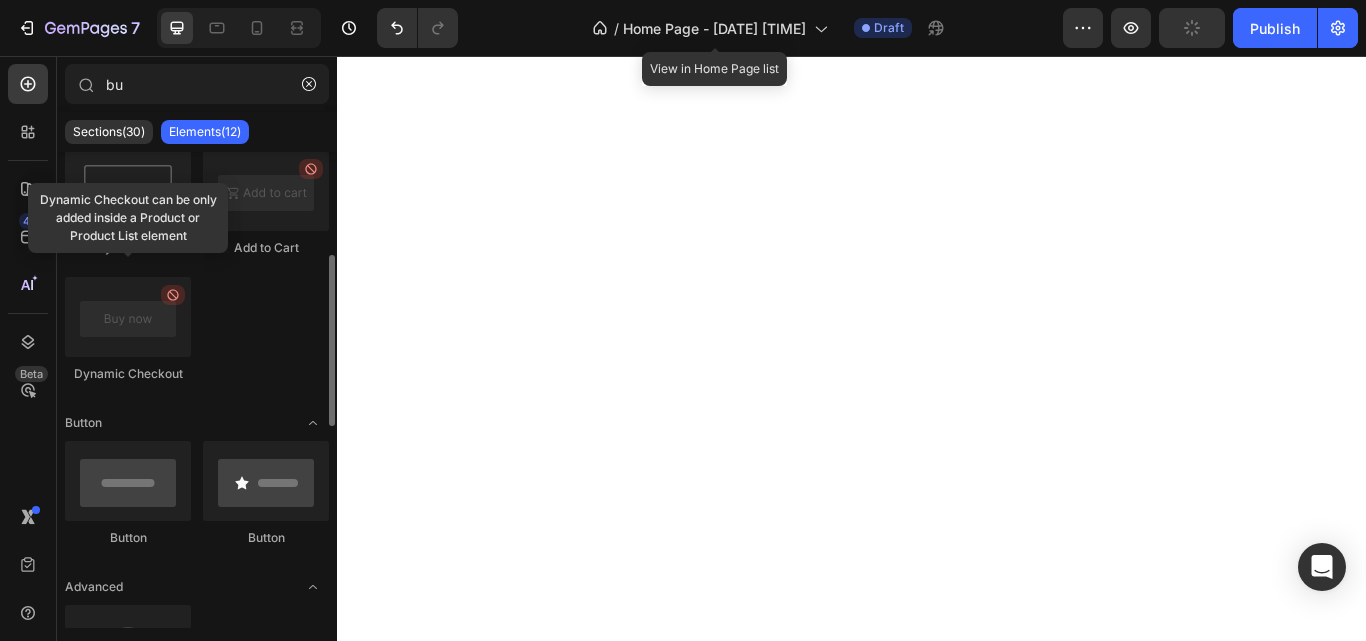 scroll, scrollTop: 257, scrollLeft: 0, axis: vertical 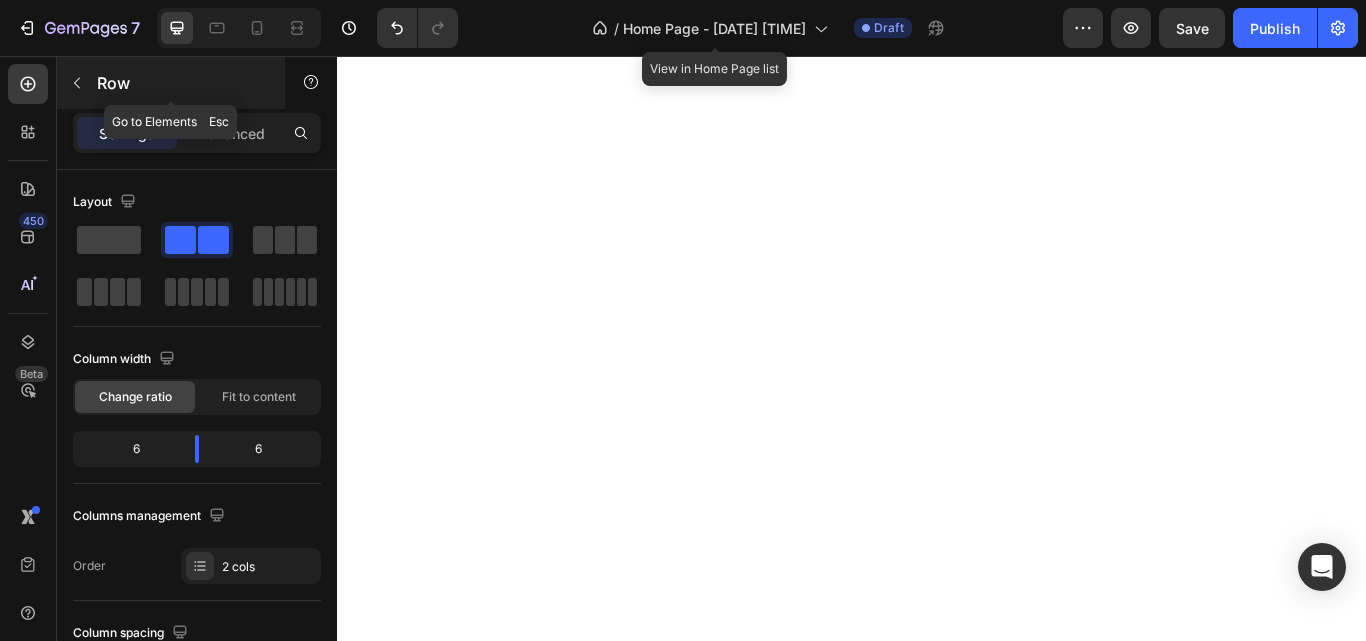 click 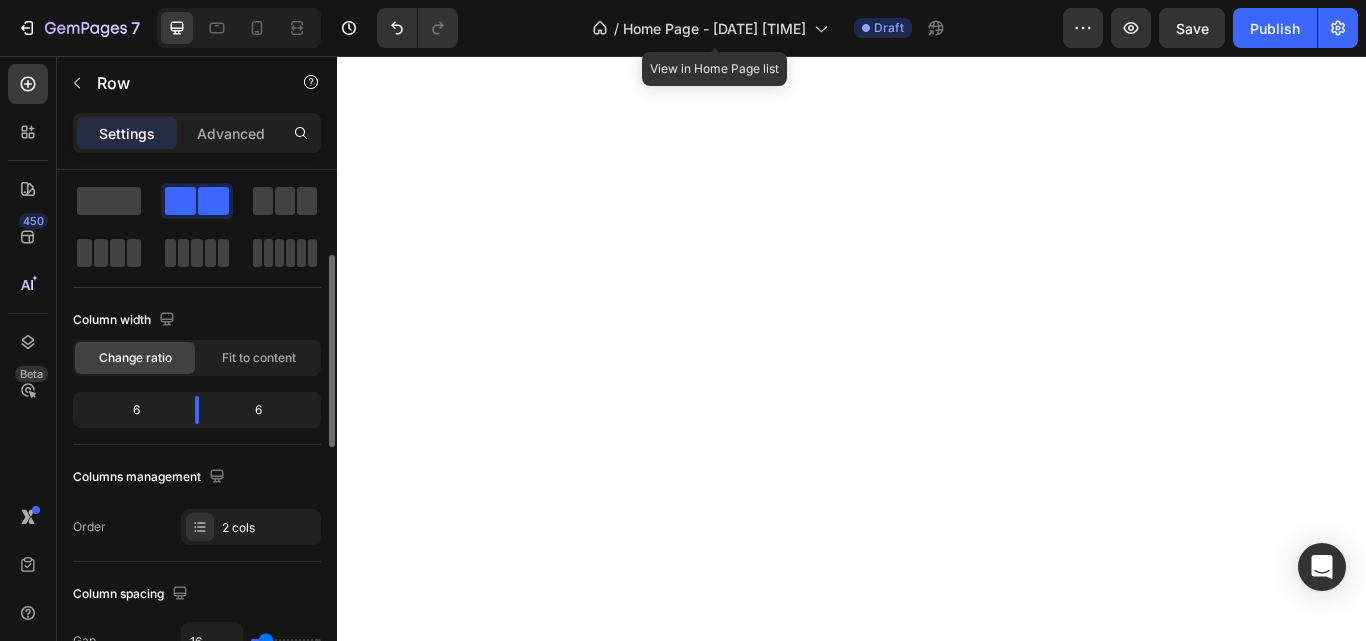 scroll, scrollTop: 0, scrollLeft: 0, axis: both 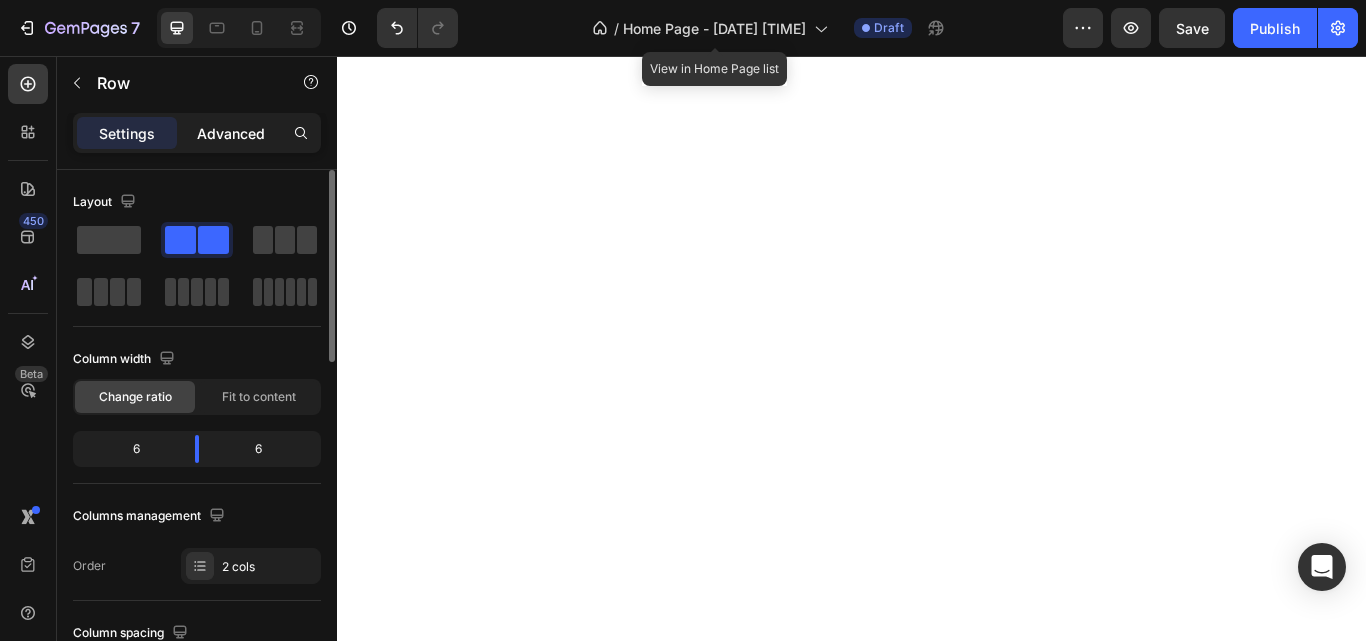 click on "Advanced" at bounding box center [231, 133] 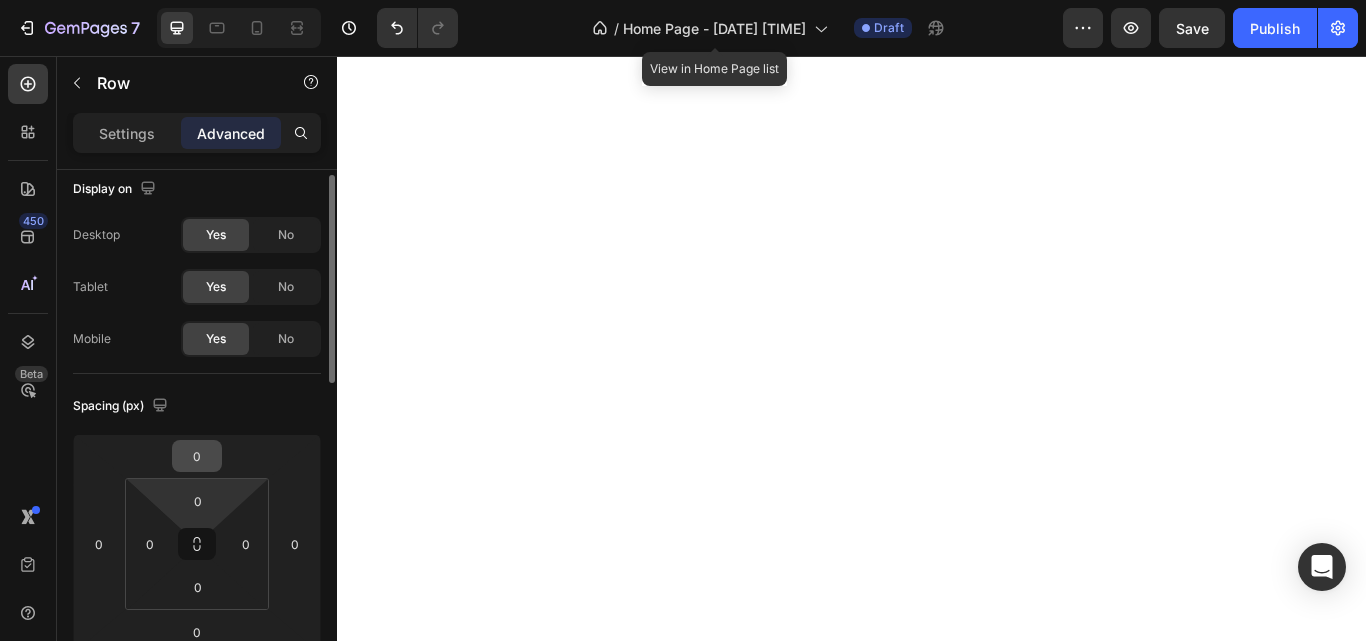 scroll, scrollTop: 0, scrollLeft: 0, axis: both 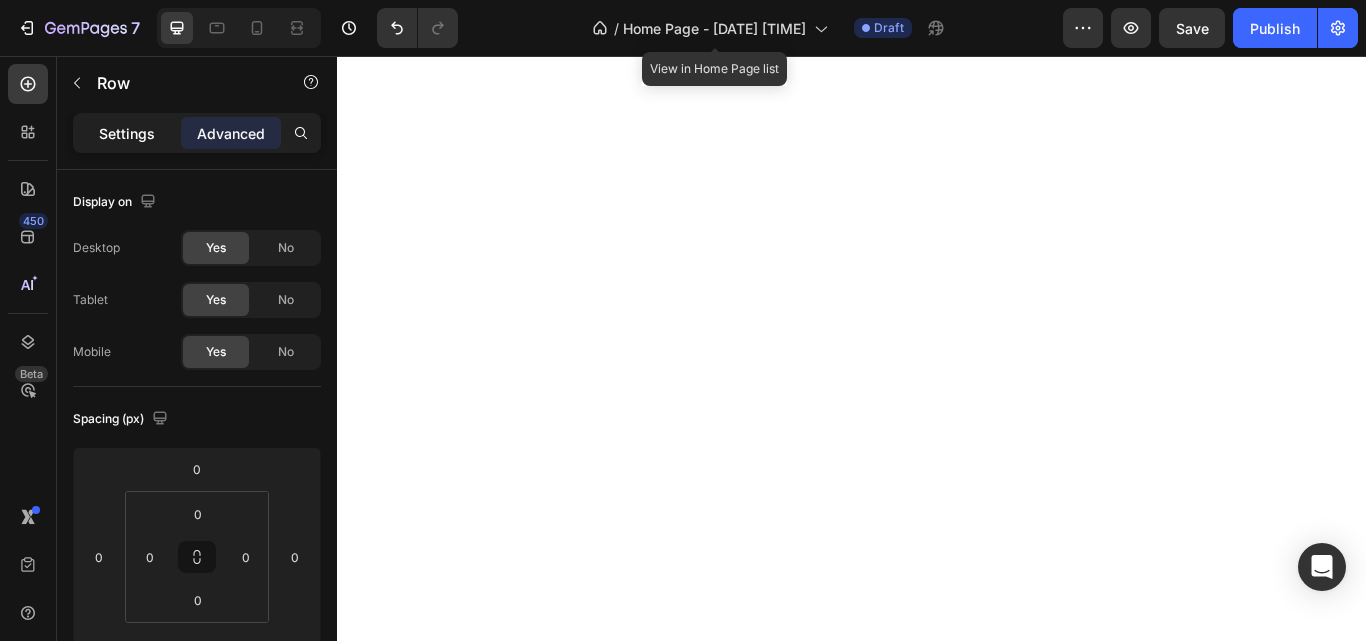 click on "Settings" at bounding box center (127, 133) 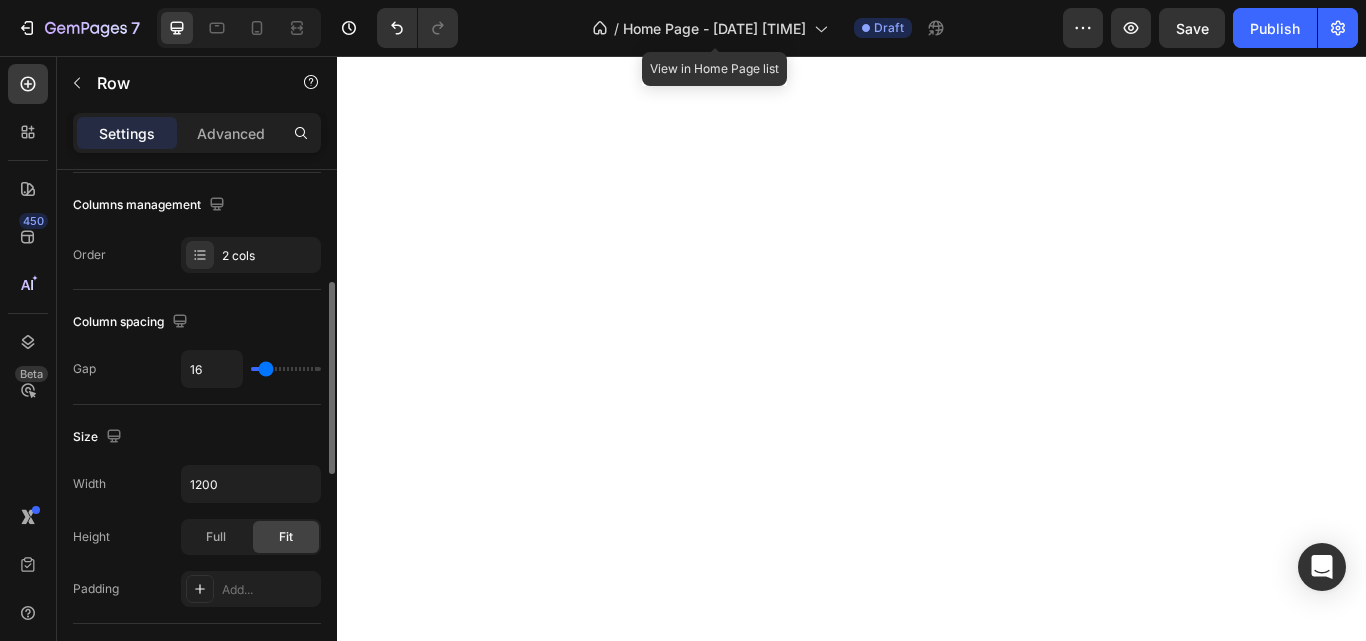 scroll, scrollTop: 312, scrollLeft: 0, axis: vertical 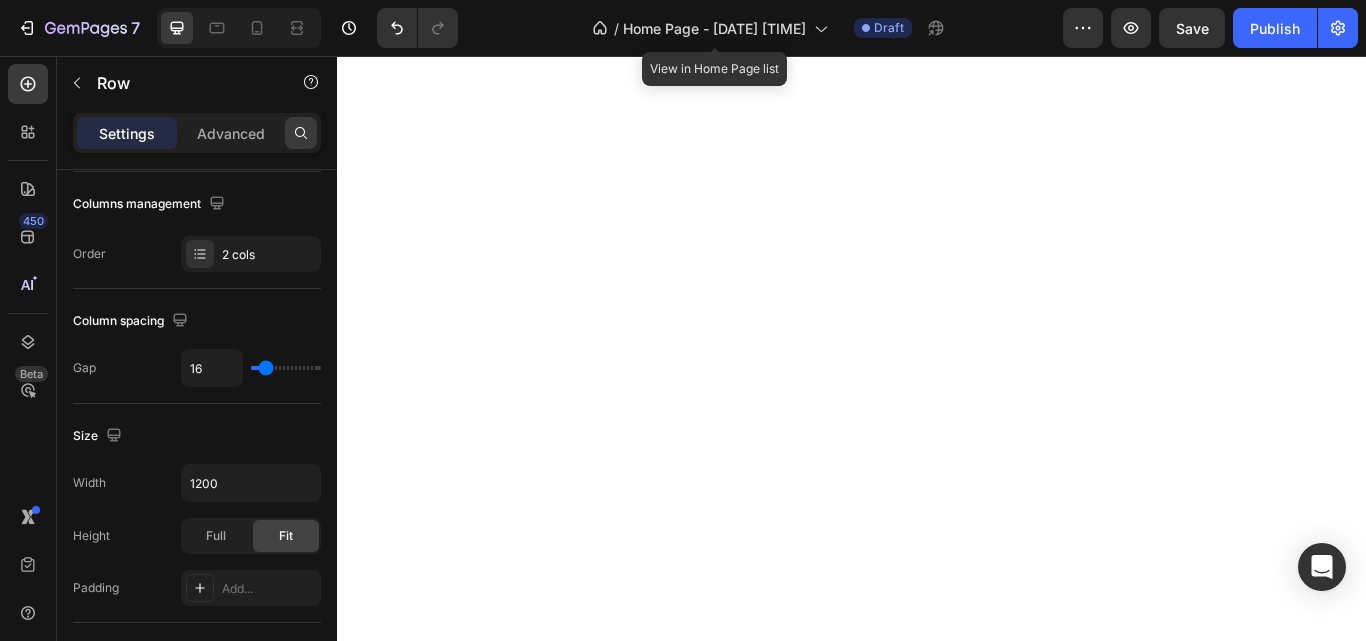 click 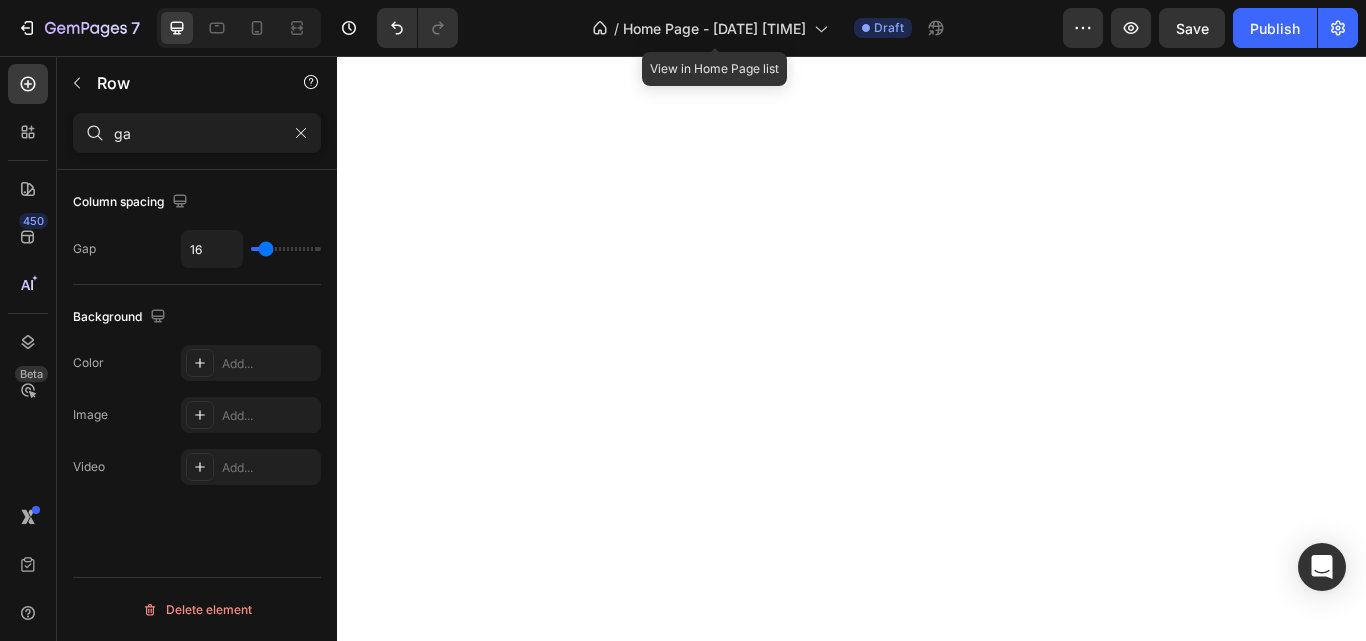 scroll, scrollTop: 0, scrollLeft: 0, axis: both 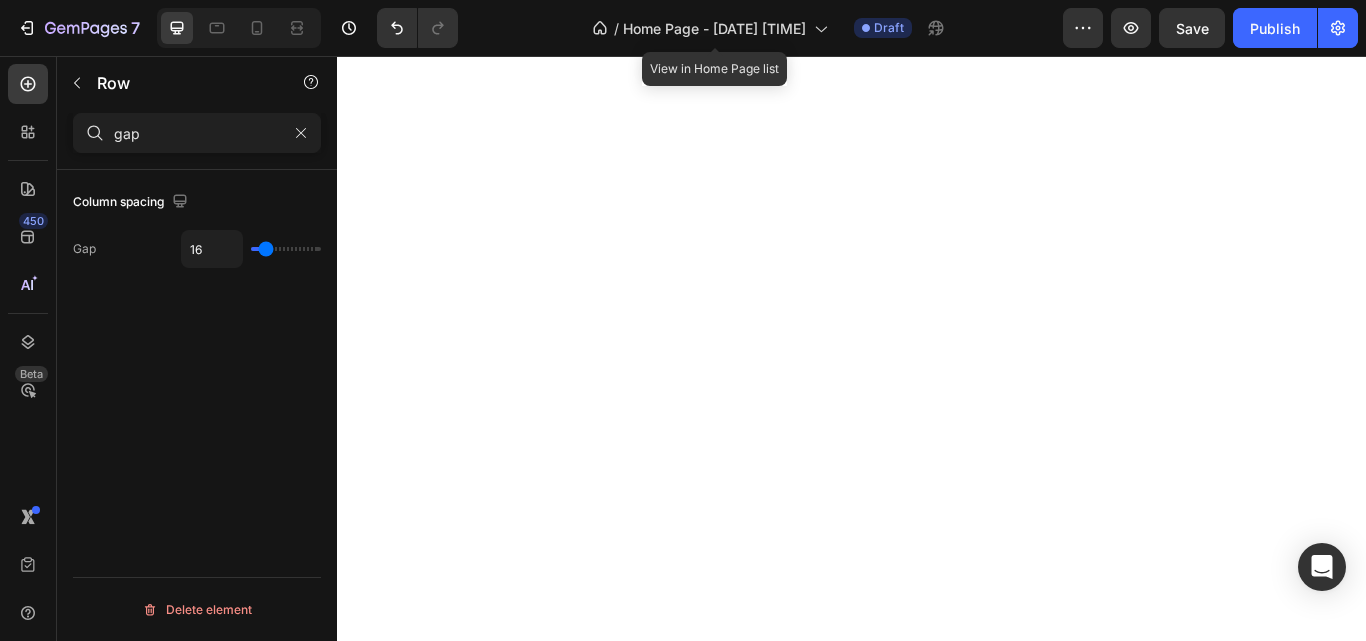 type on "gap" 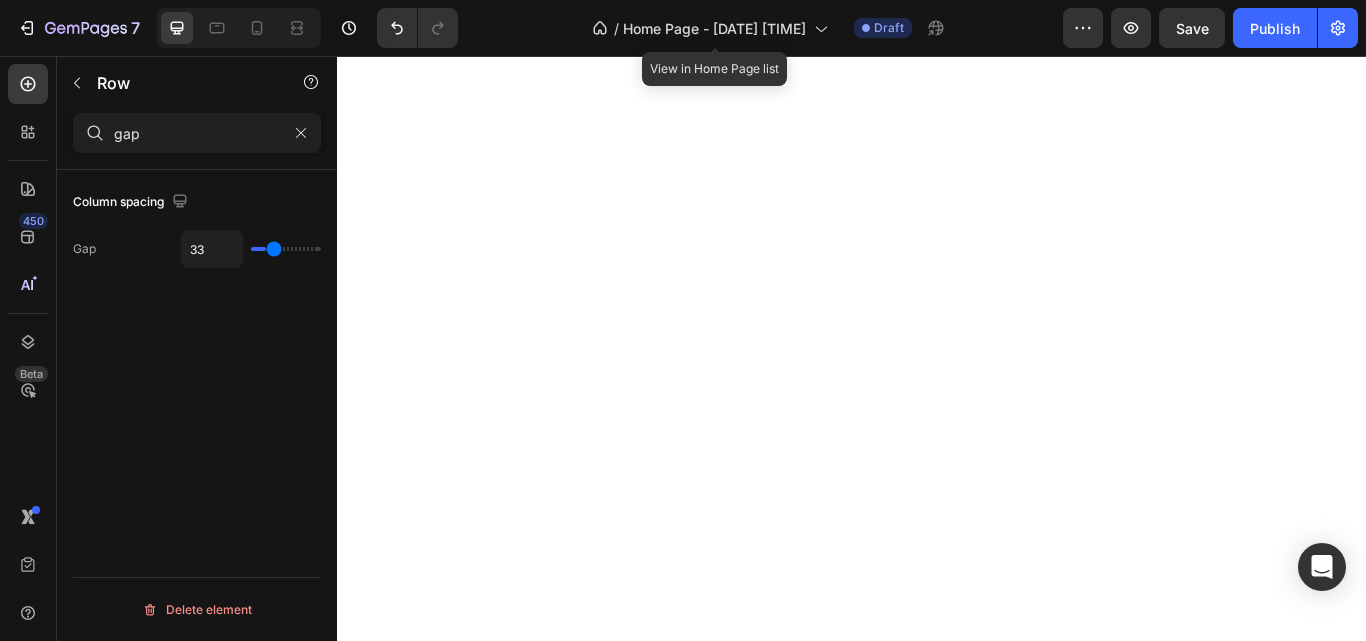 type on "53" 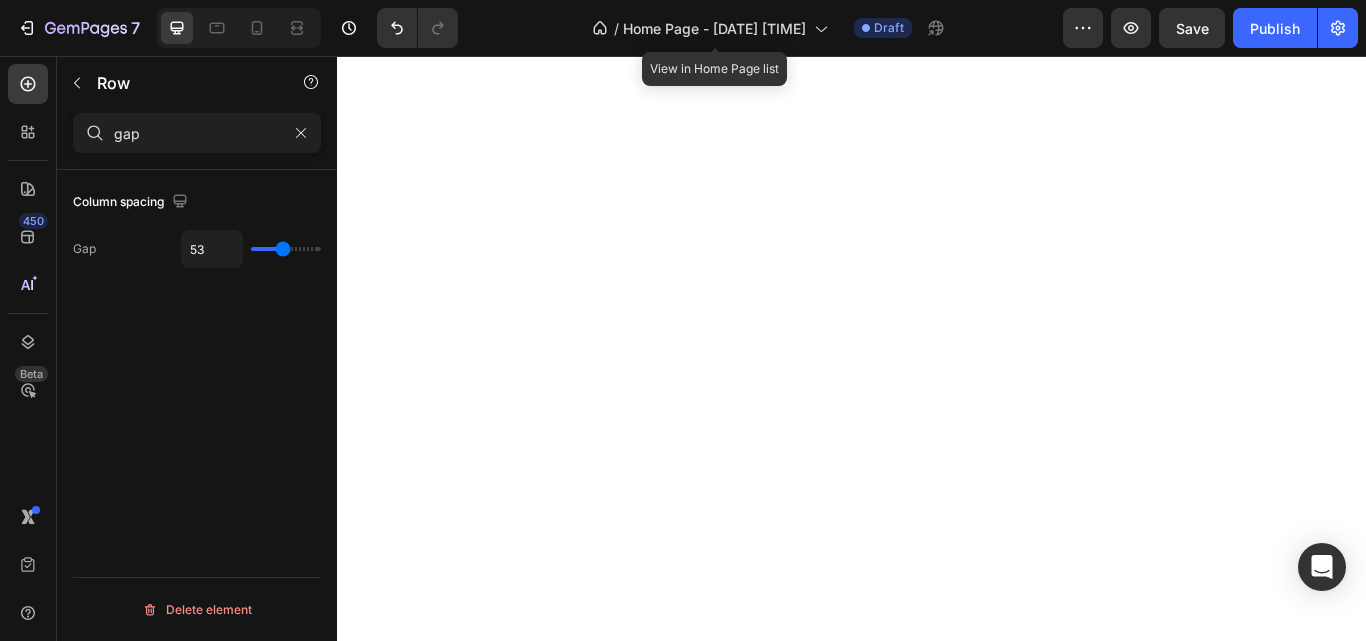type on "51" 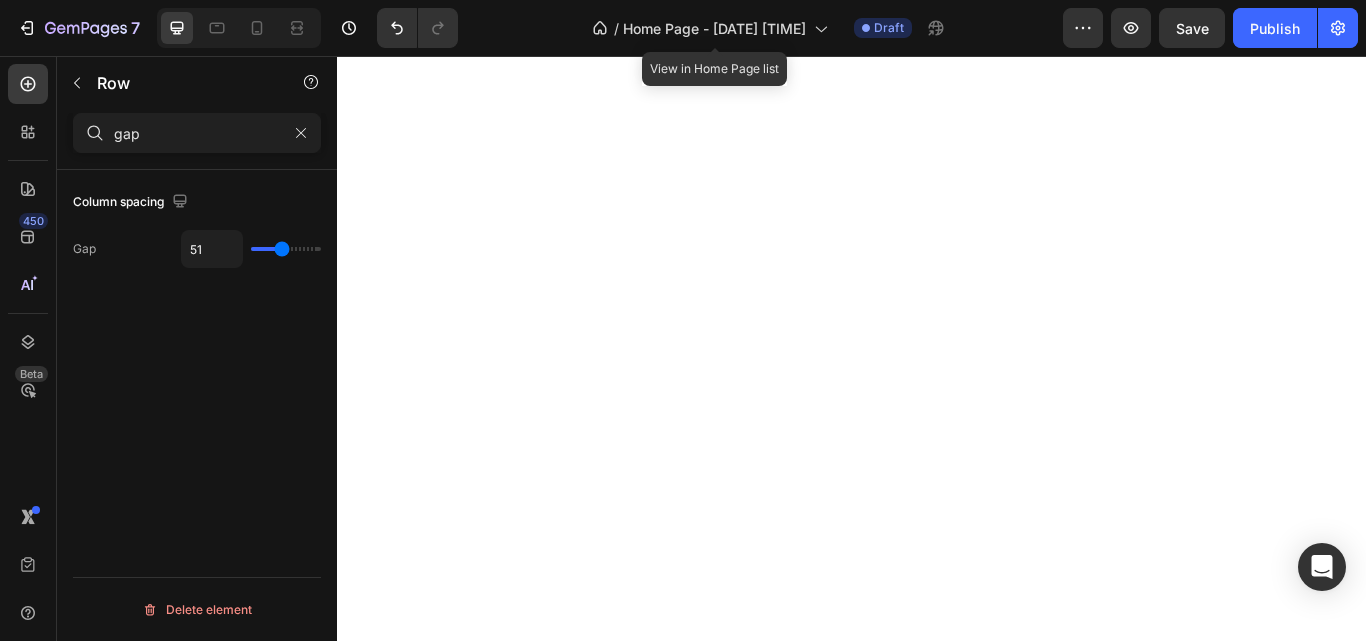 type on "49" 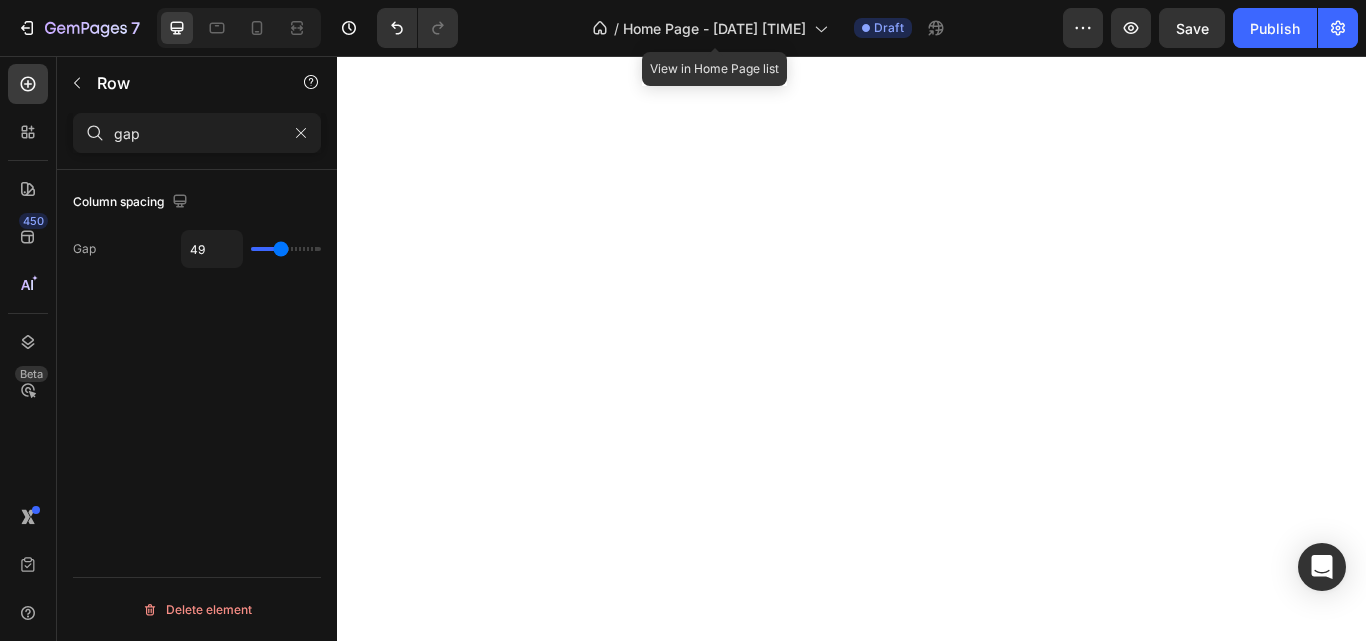 type on "27" 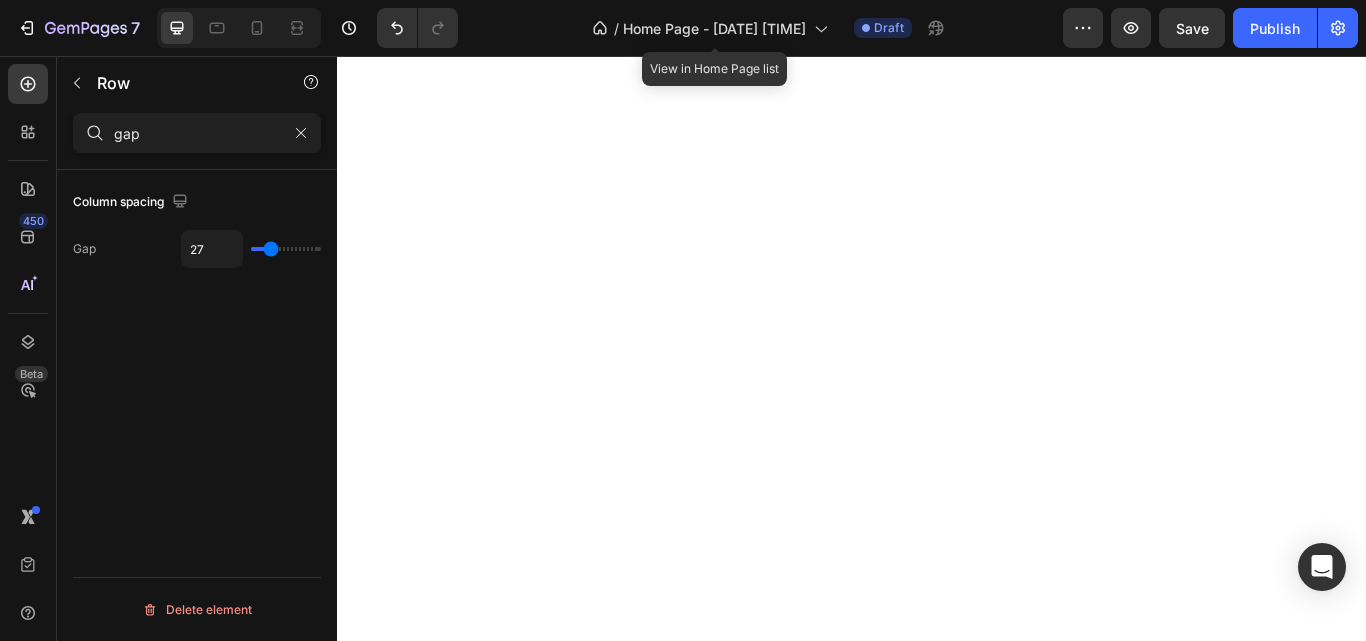 type on "7" 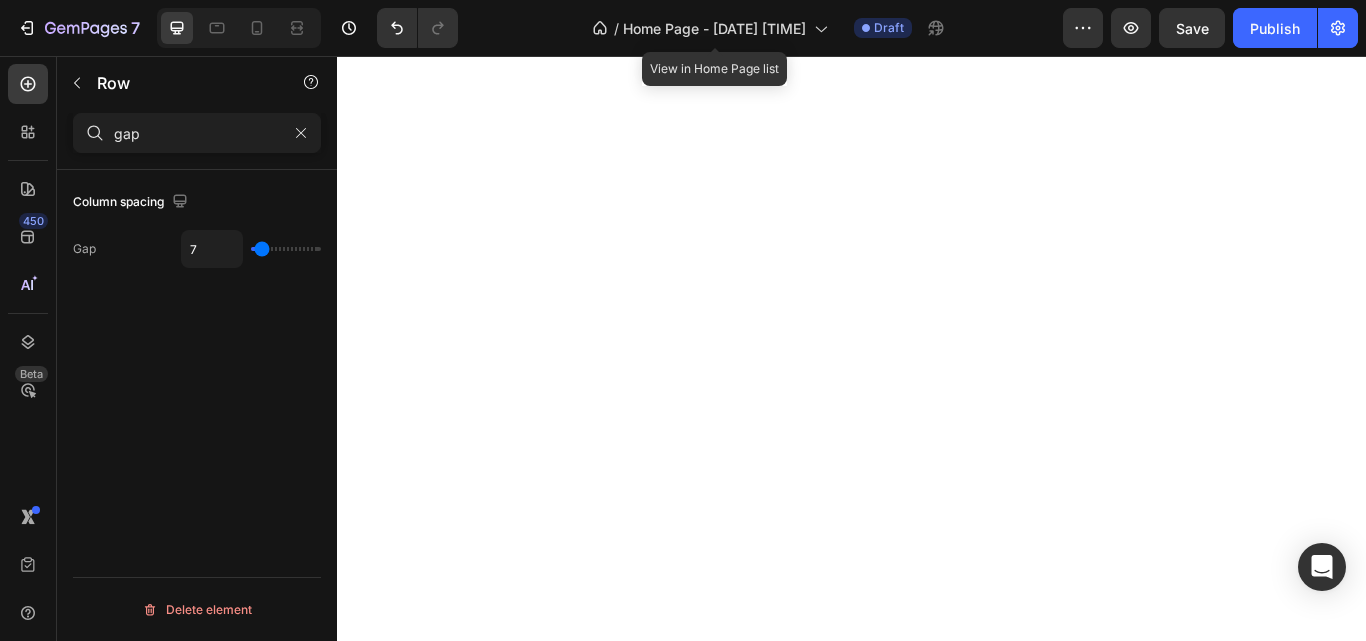 type on "4" 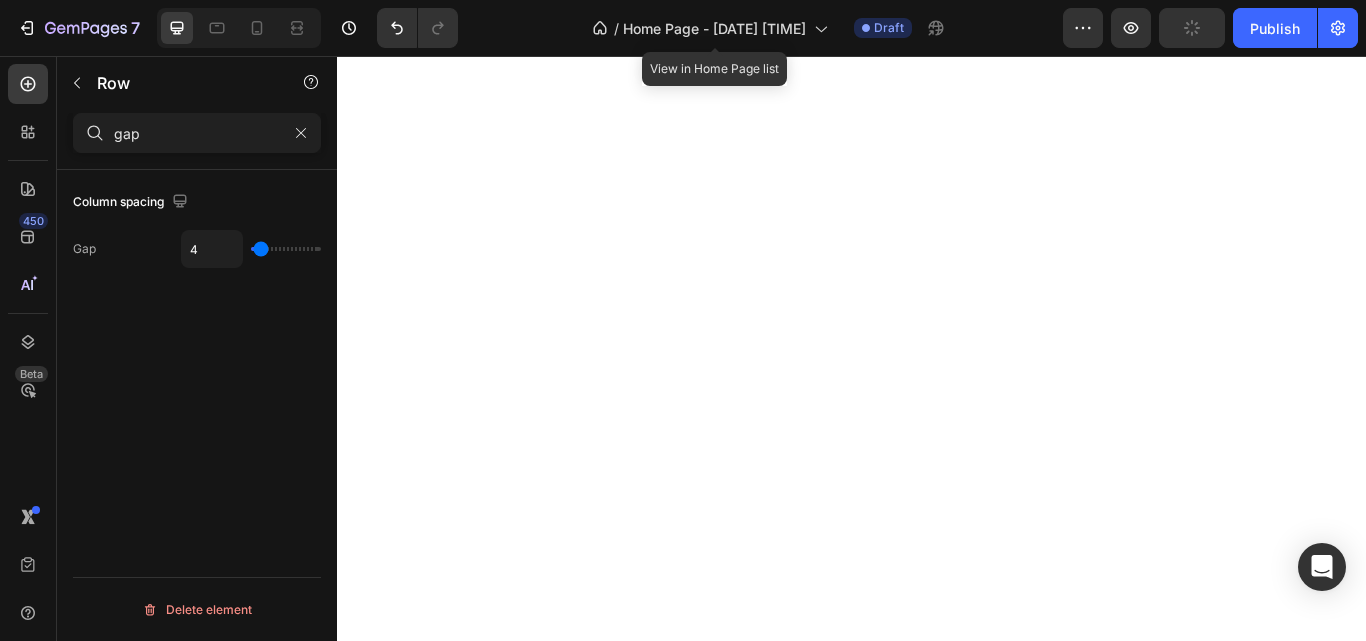 type on "9" 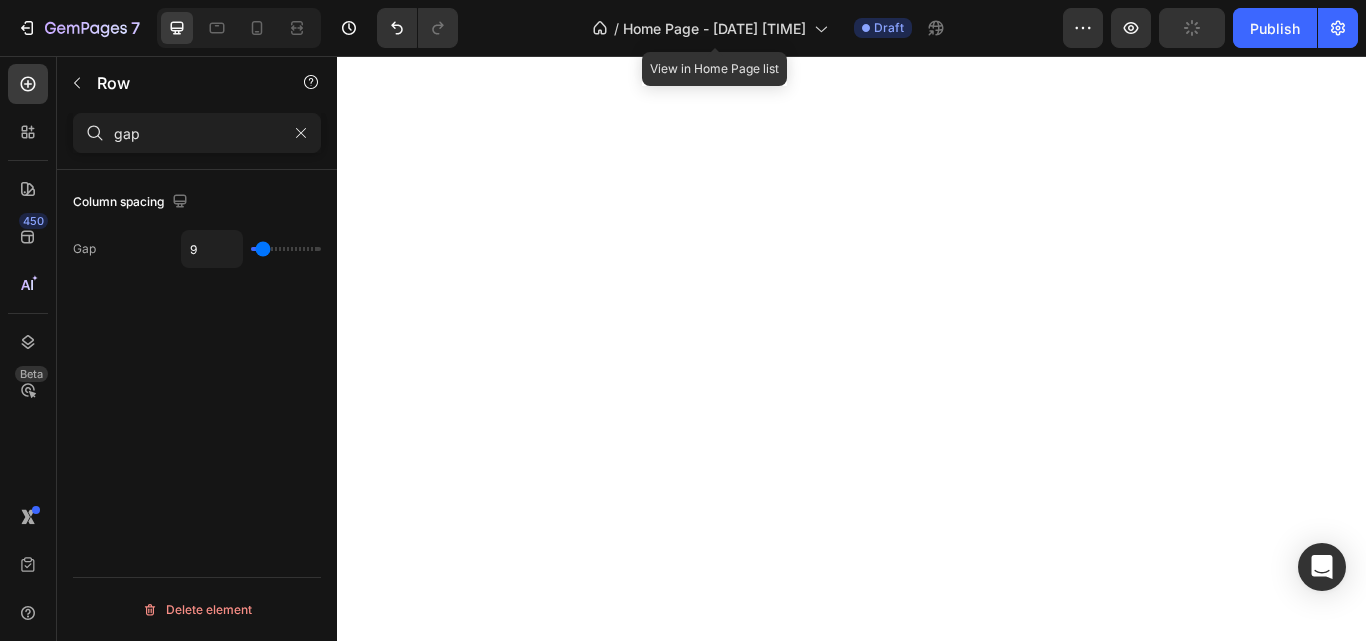 type on "29" 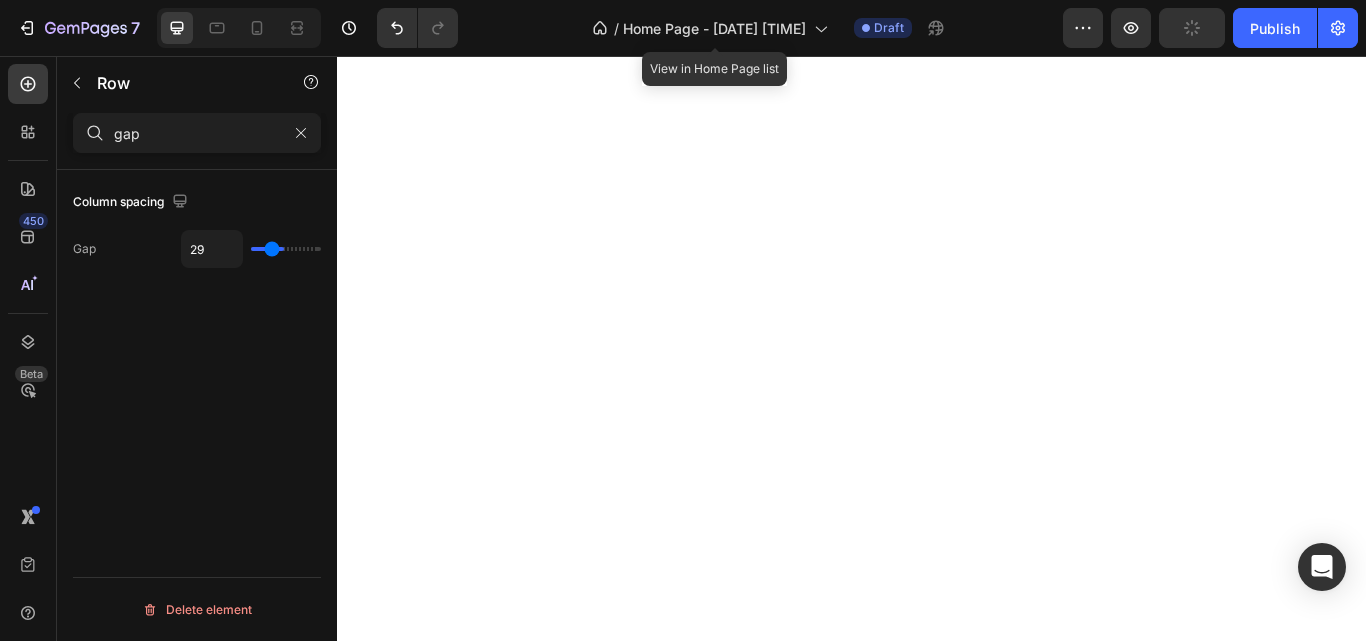 type on "49" 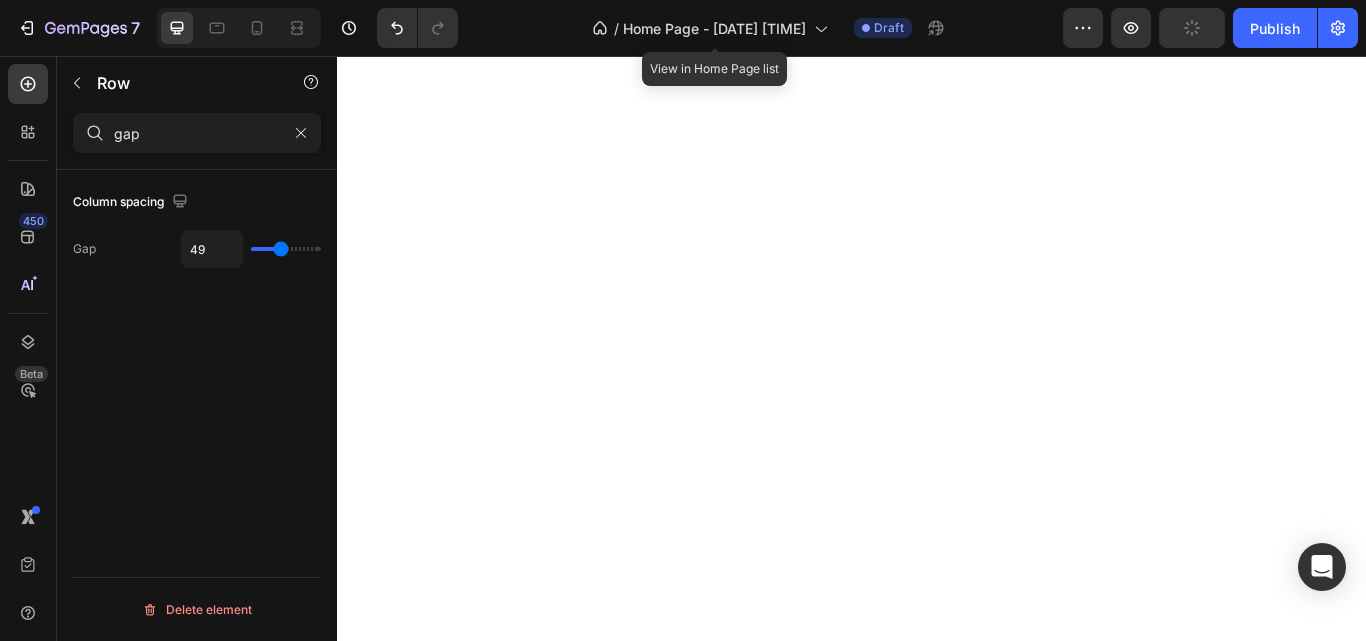 drag, startPoint x: 268, startPoint y: 253, endPoint x: 282, endPoint y: 255, distance: 14.142136 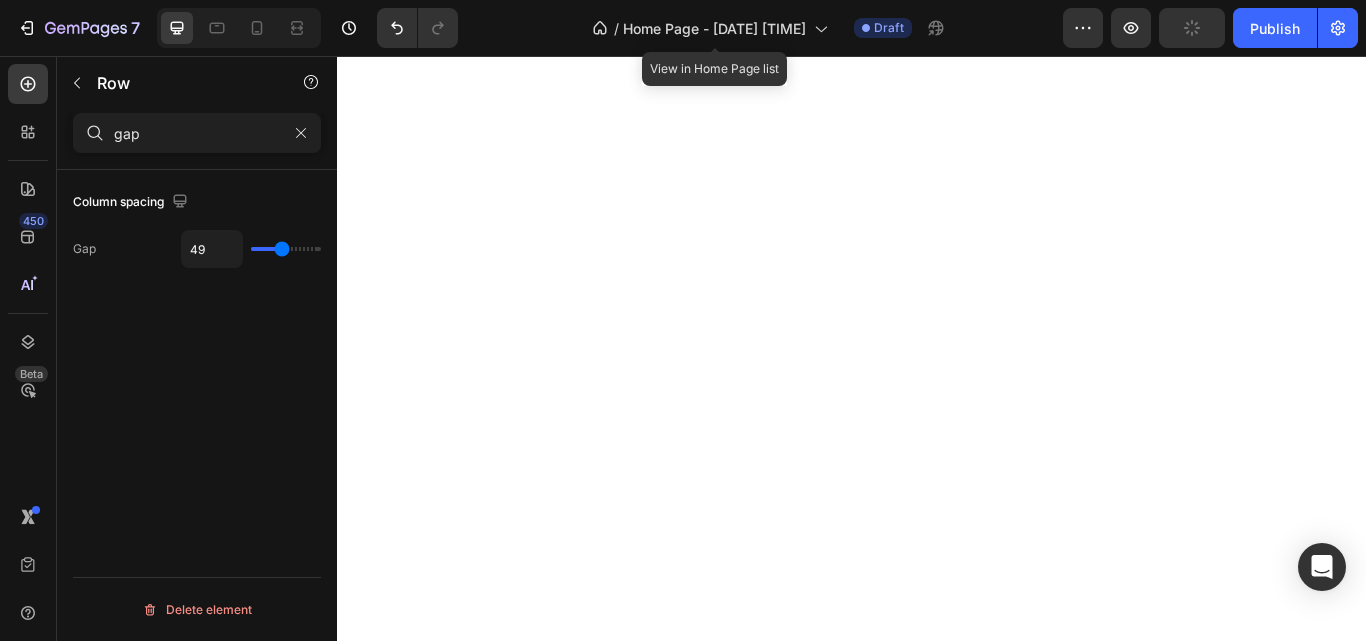 click at bounding box center [286, 249] 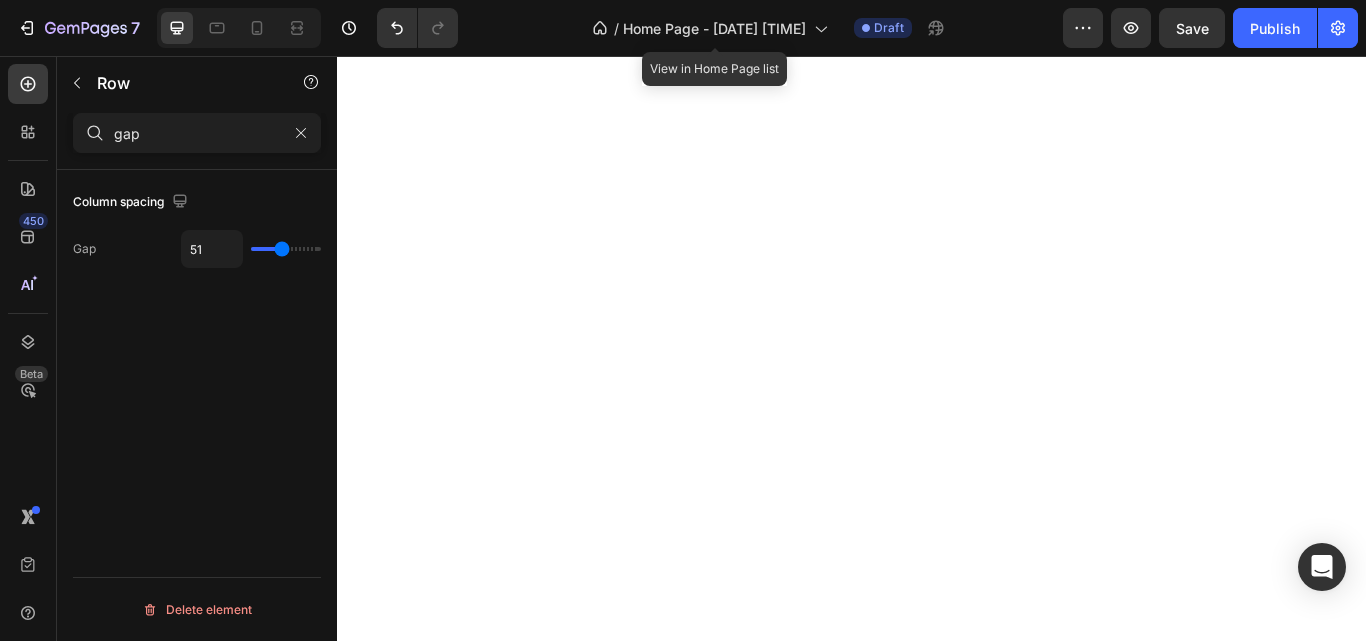 type on "38" 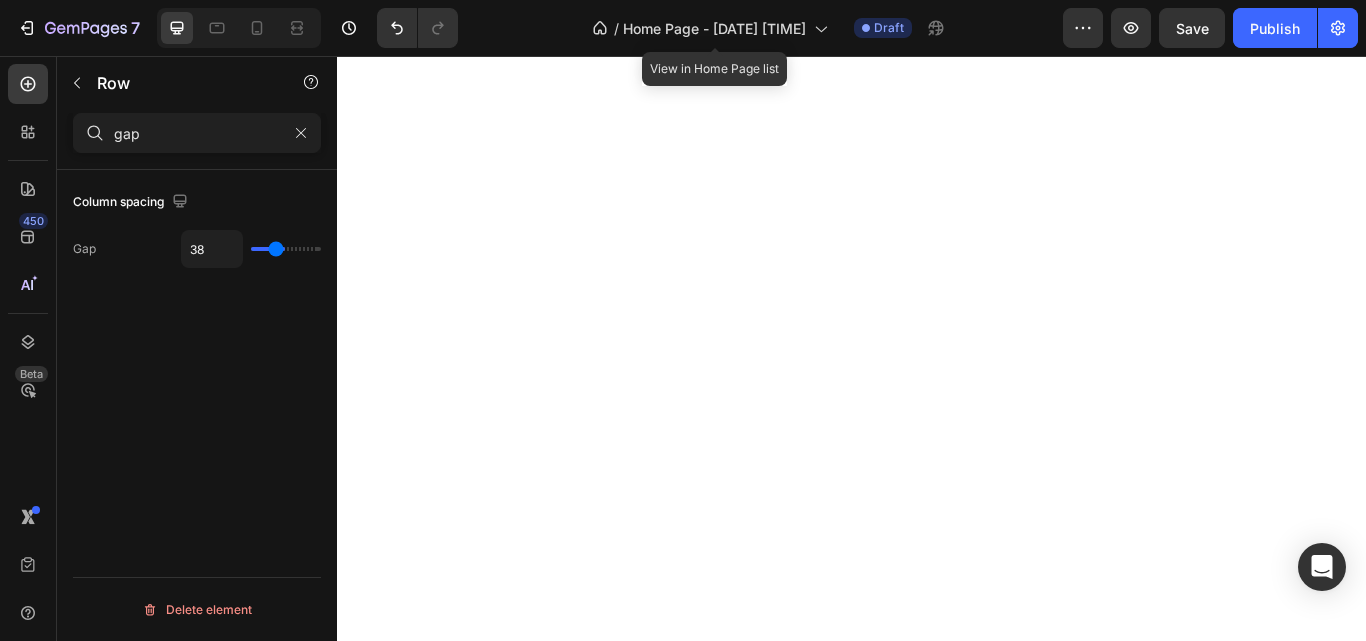 type on "29" 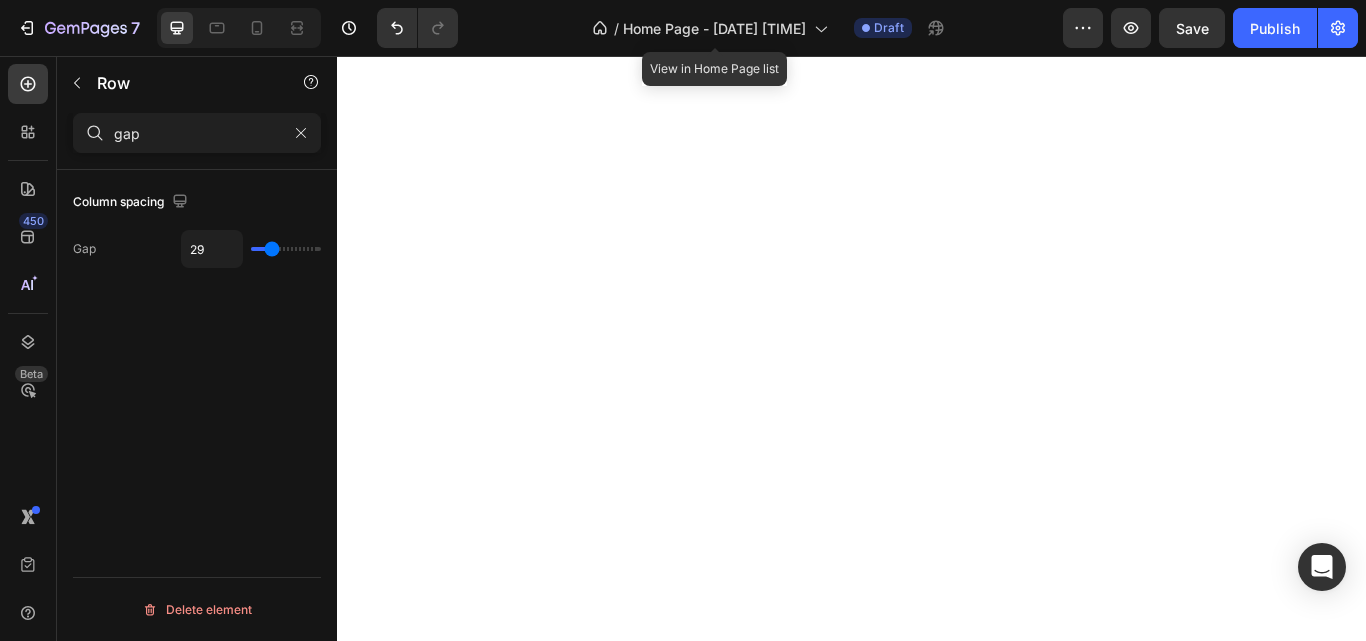 type on "27" 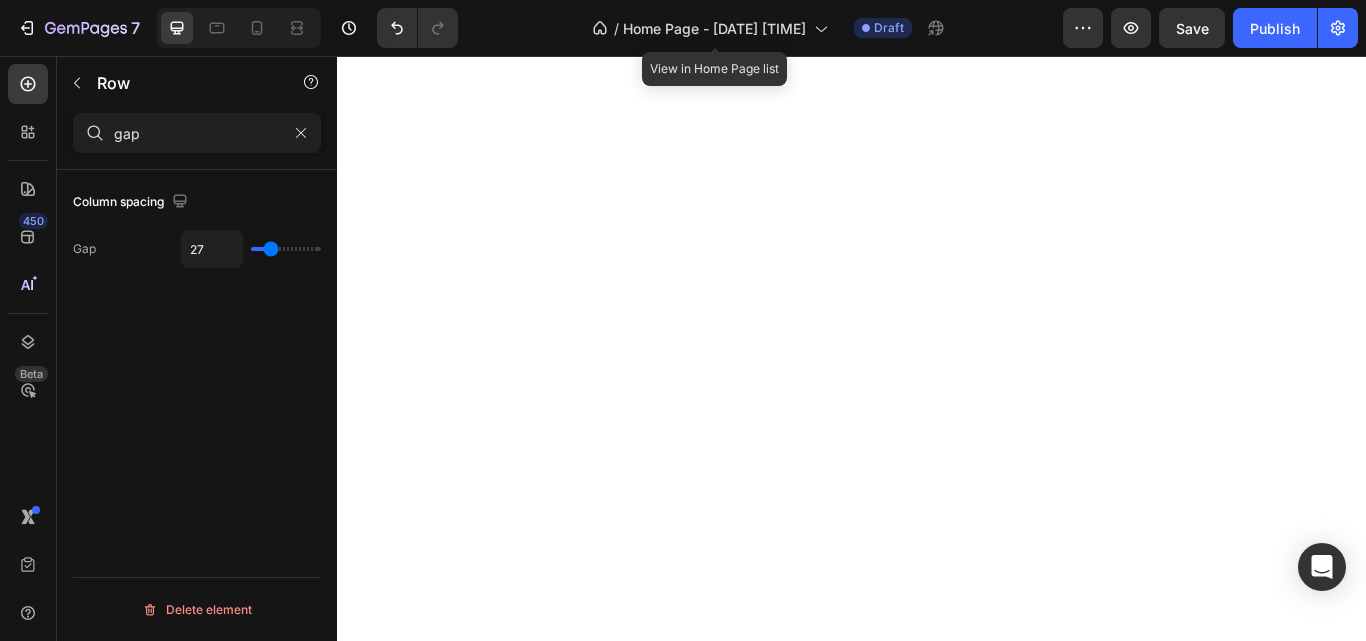 type on "31" 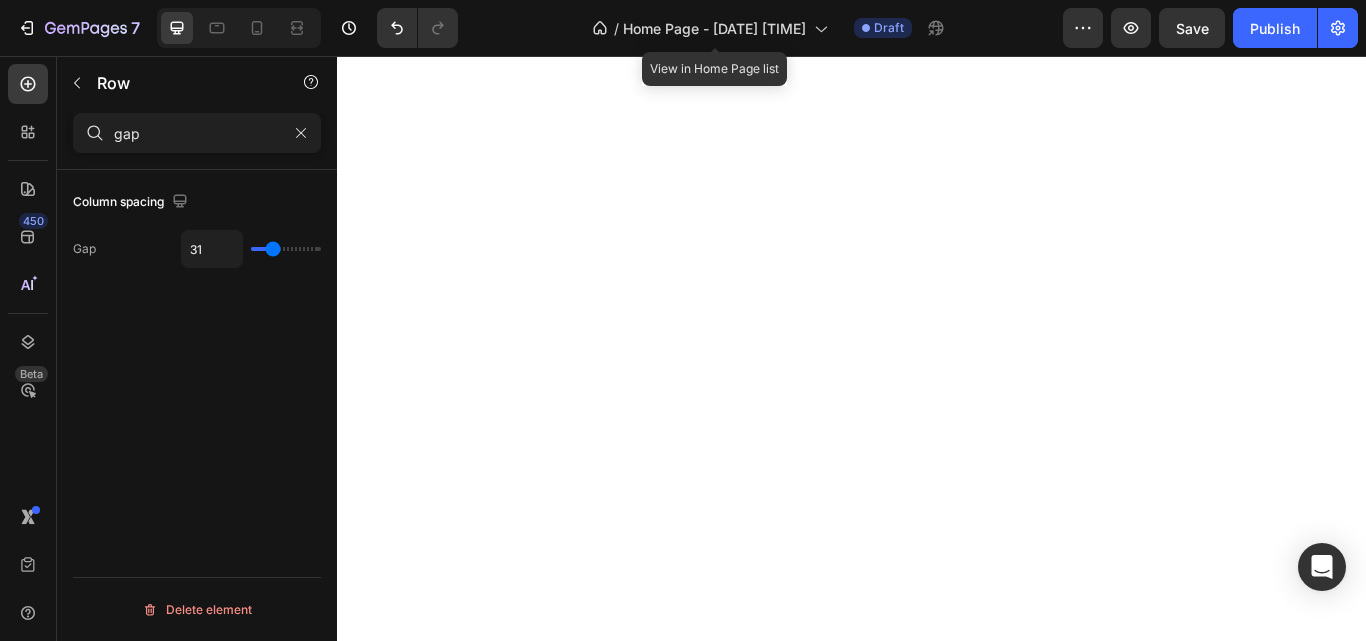 type on "33" 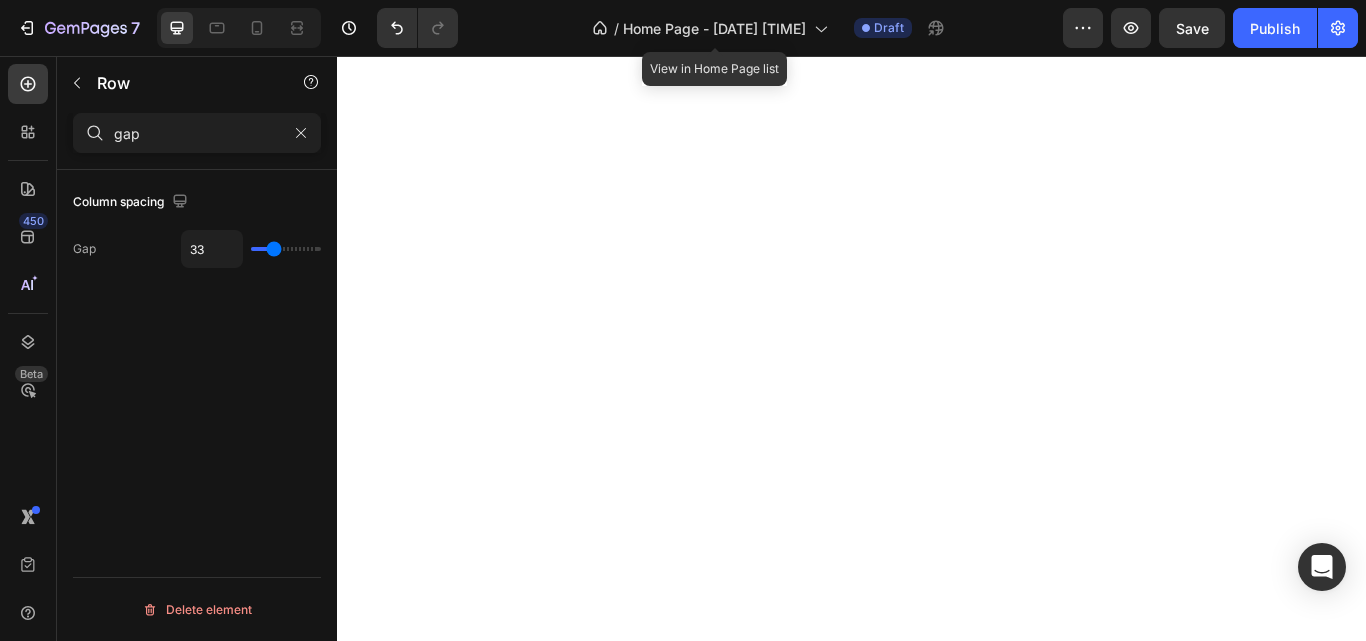 type on "33" 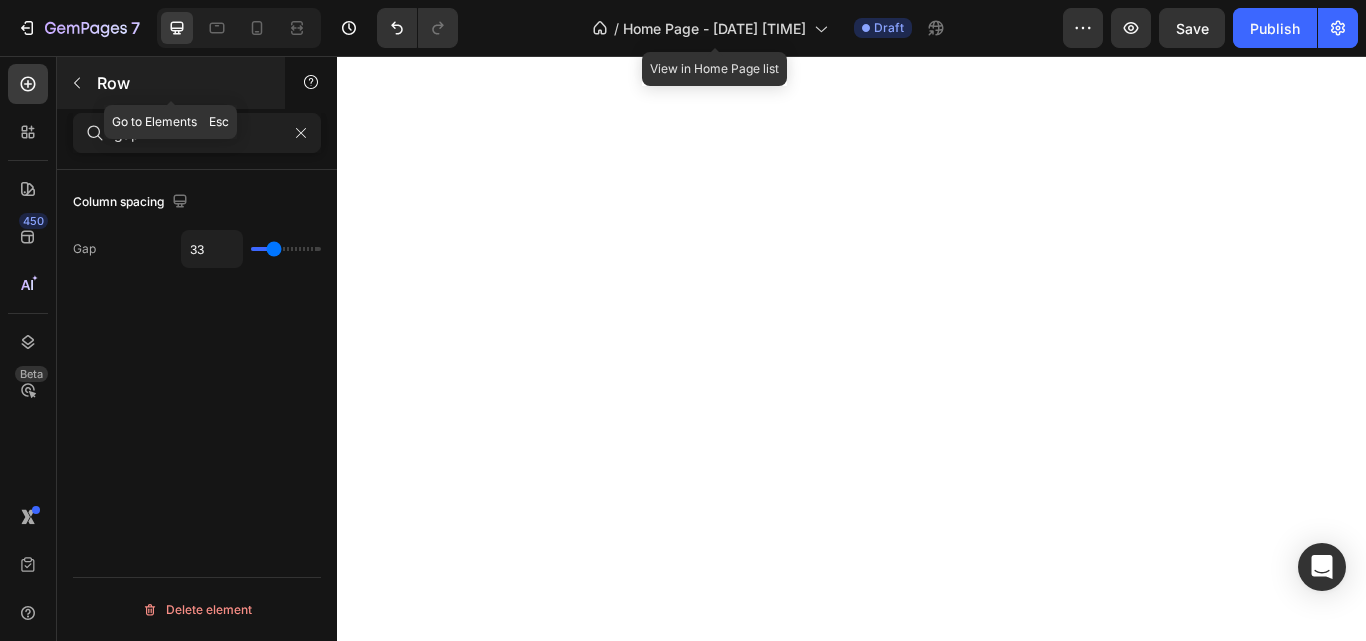 click 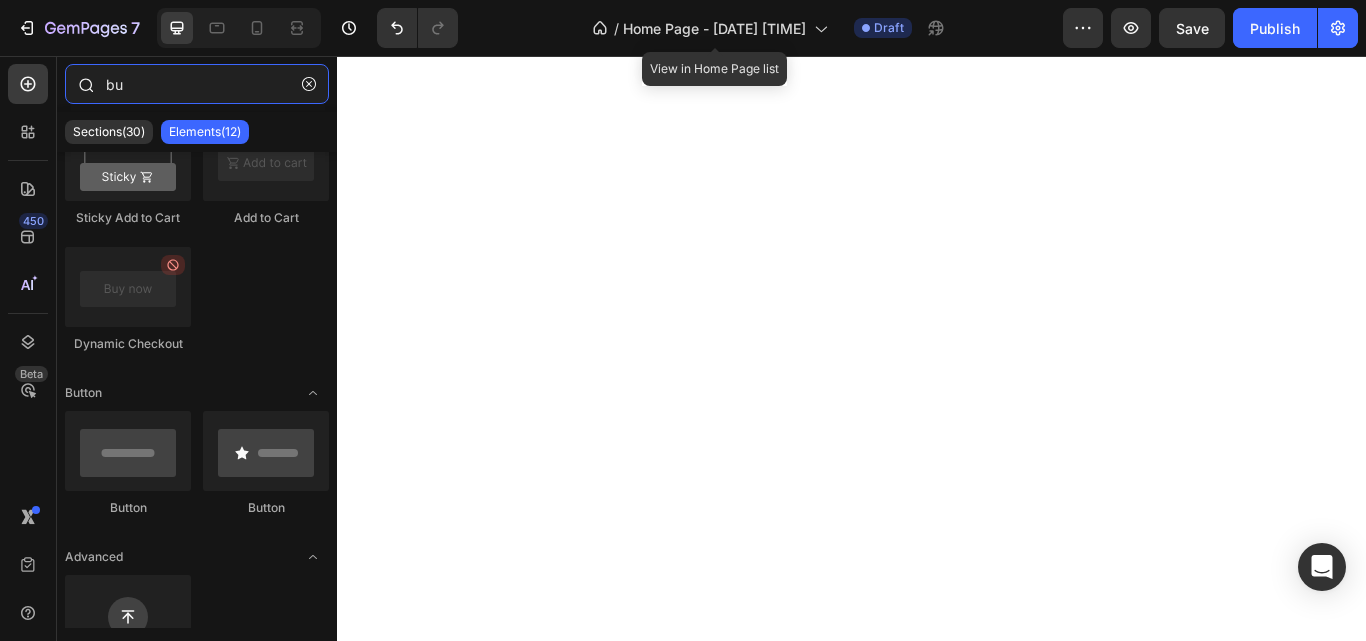 click on "bu" at bounding box center [197, 84] 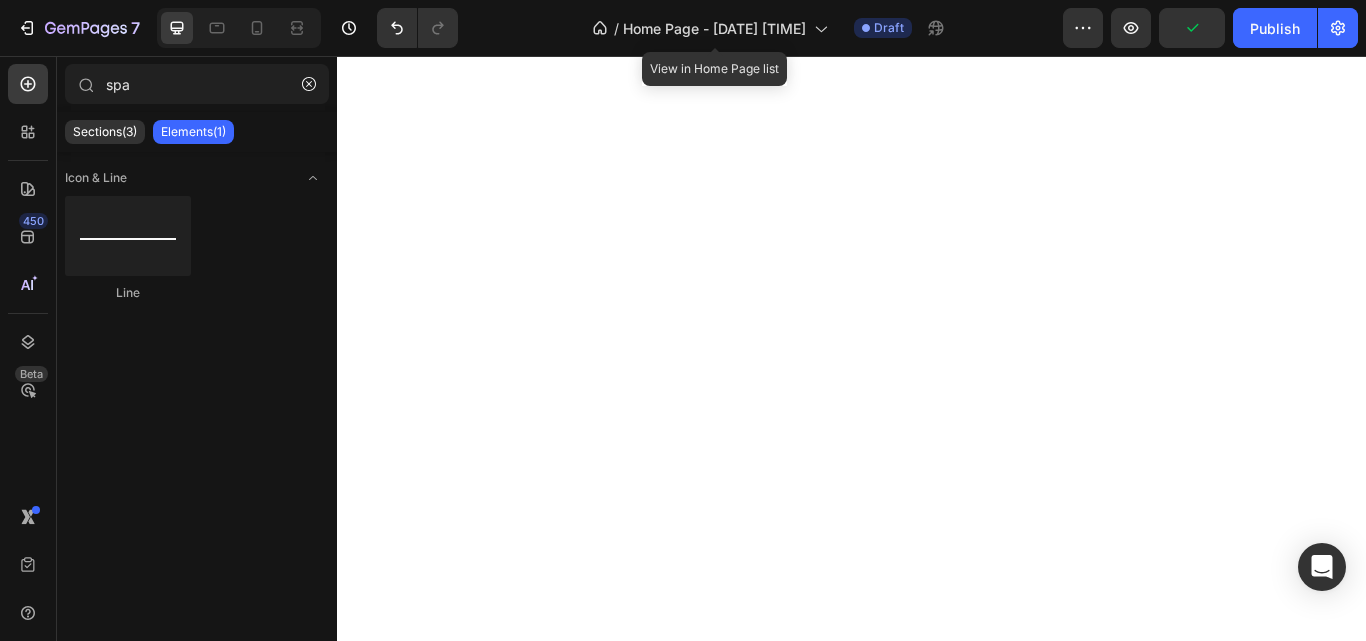 click on "Elements(1)" at bounding box center [193, 132] 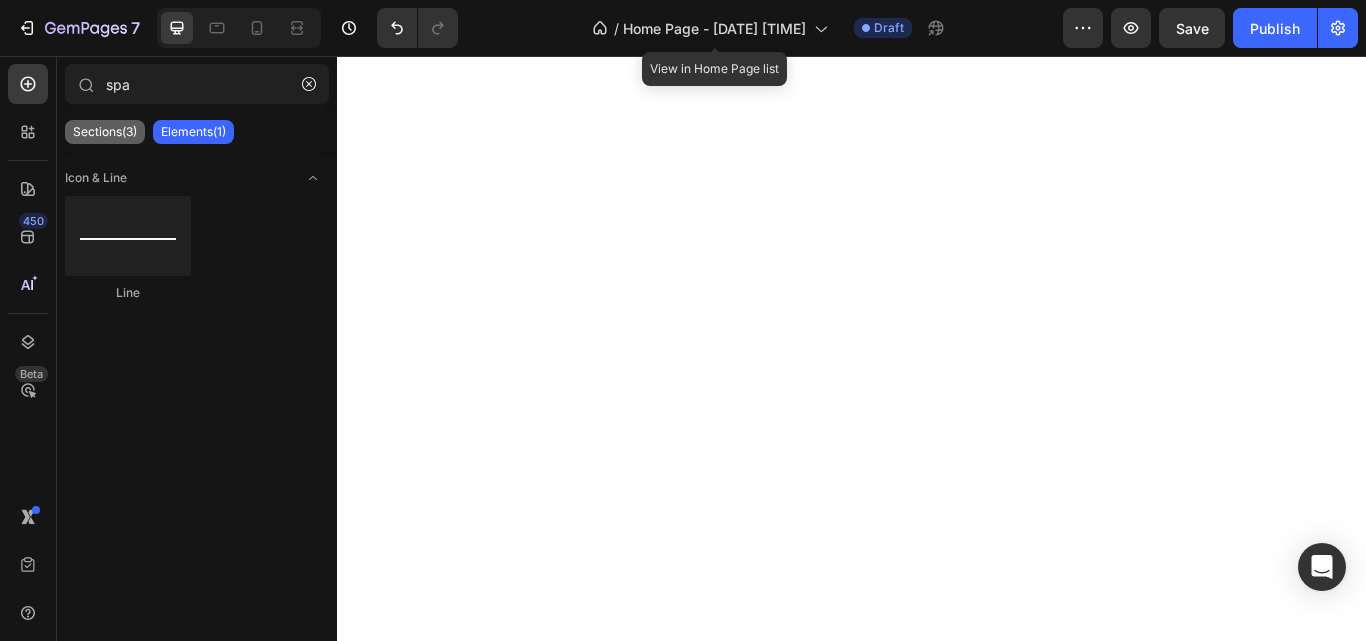 click on "Sections(3)" at bounding box center [105, 132] 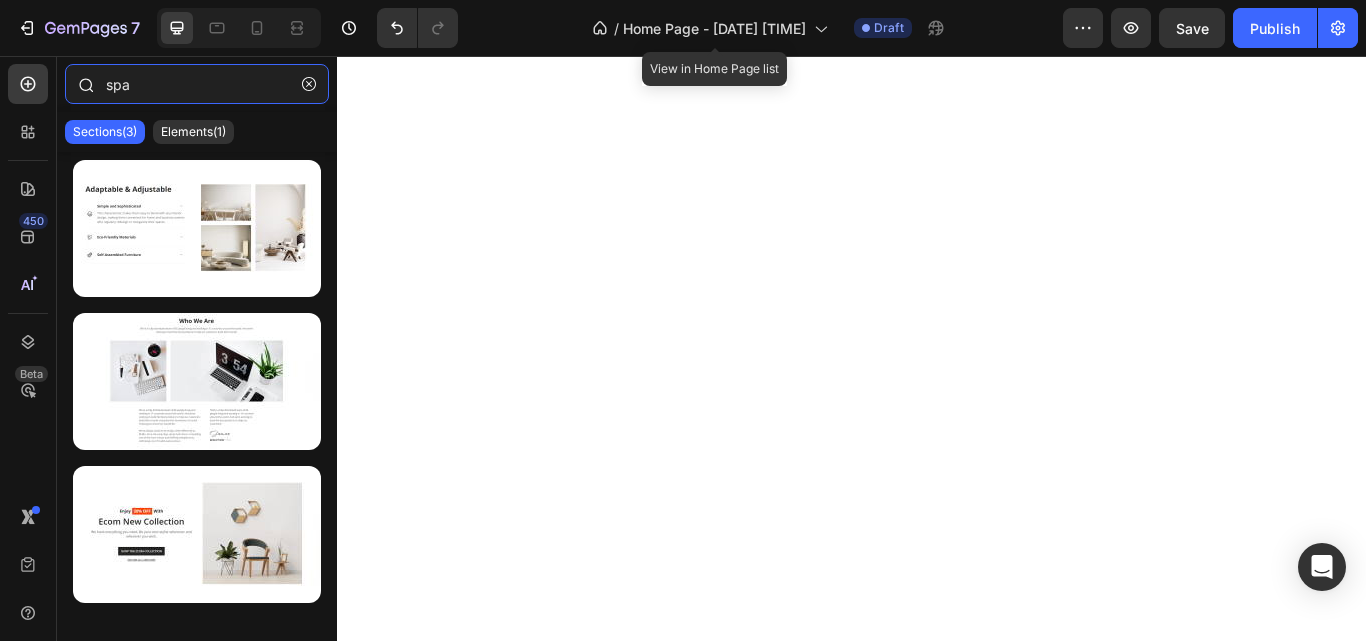 click on "spa" at bounding box center (197, 84) 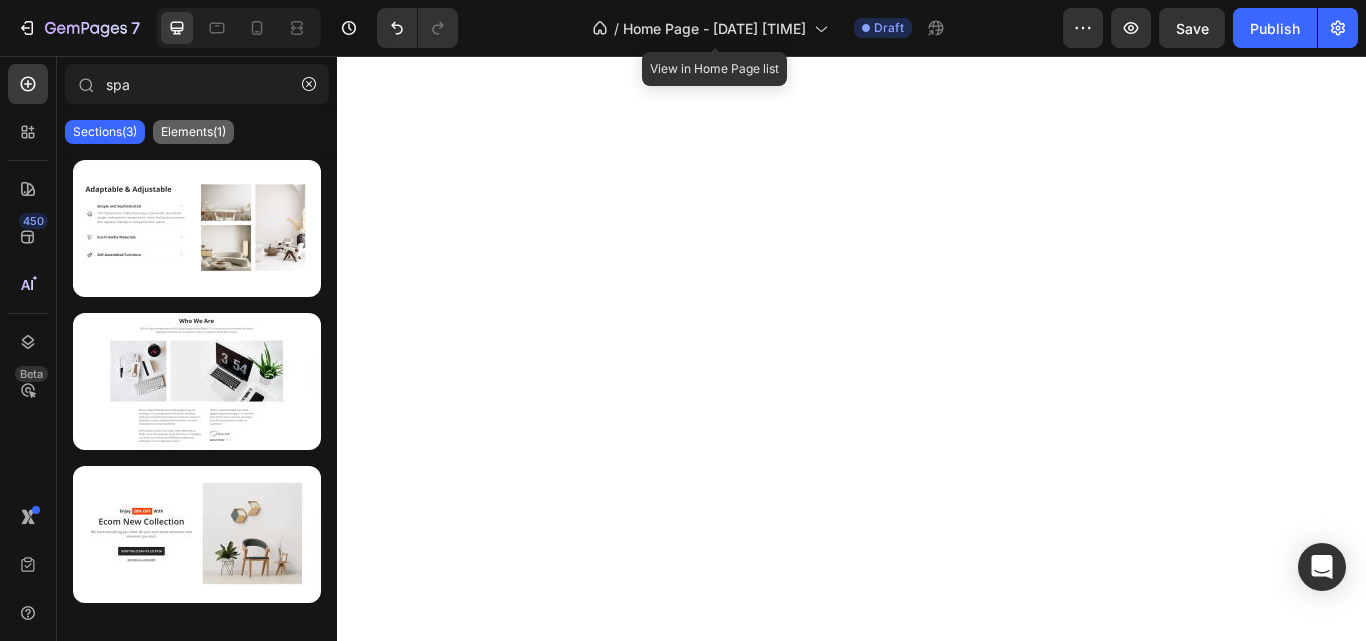 click on "Elements(1)" 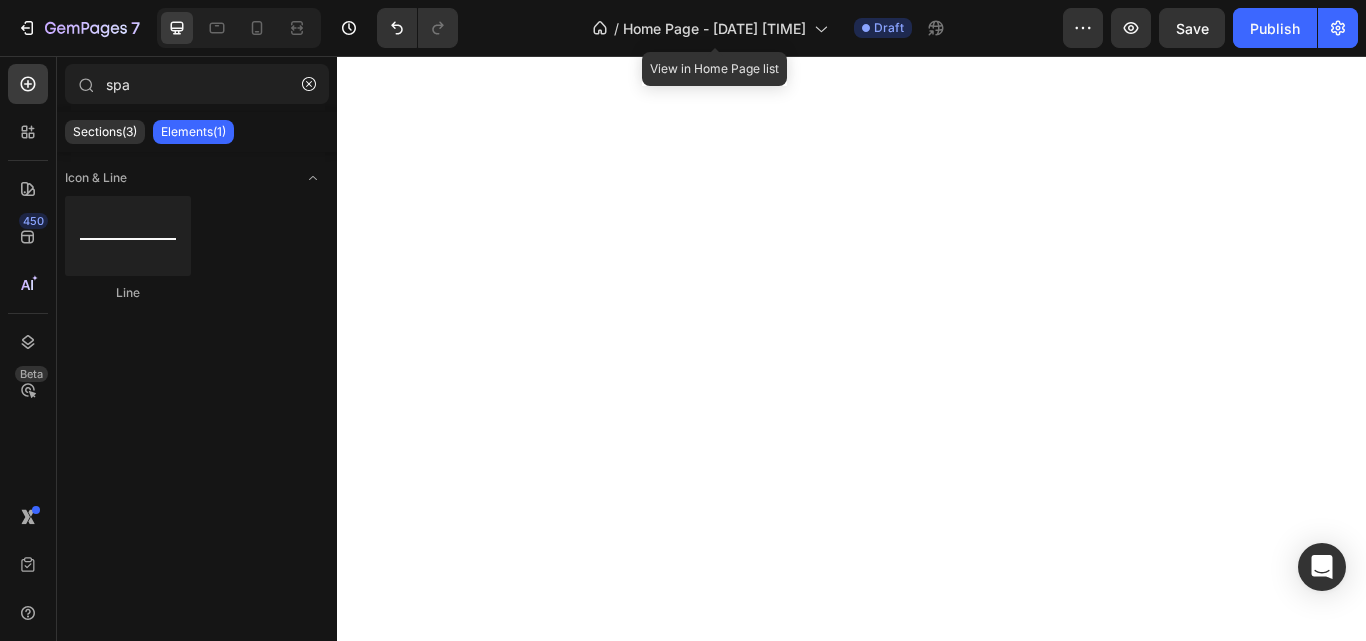 click on "Elements(1)" 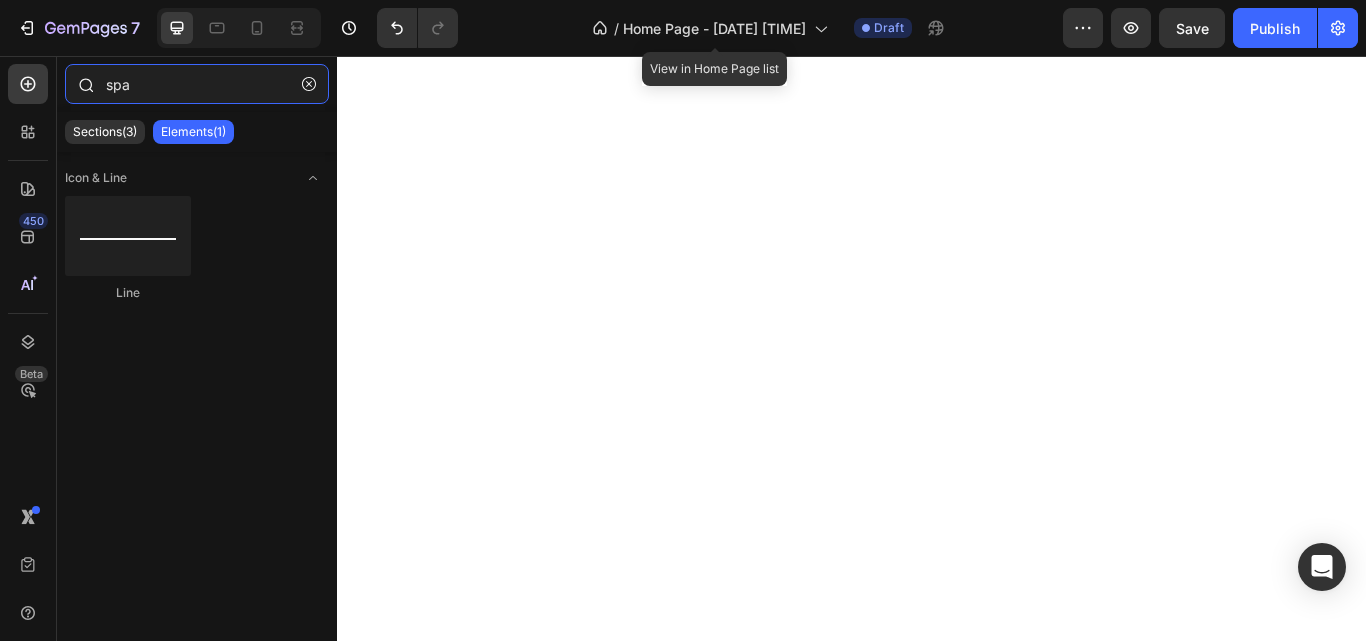 click on "spa" at bounding box center (197, 84) 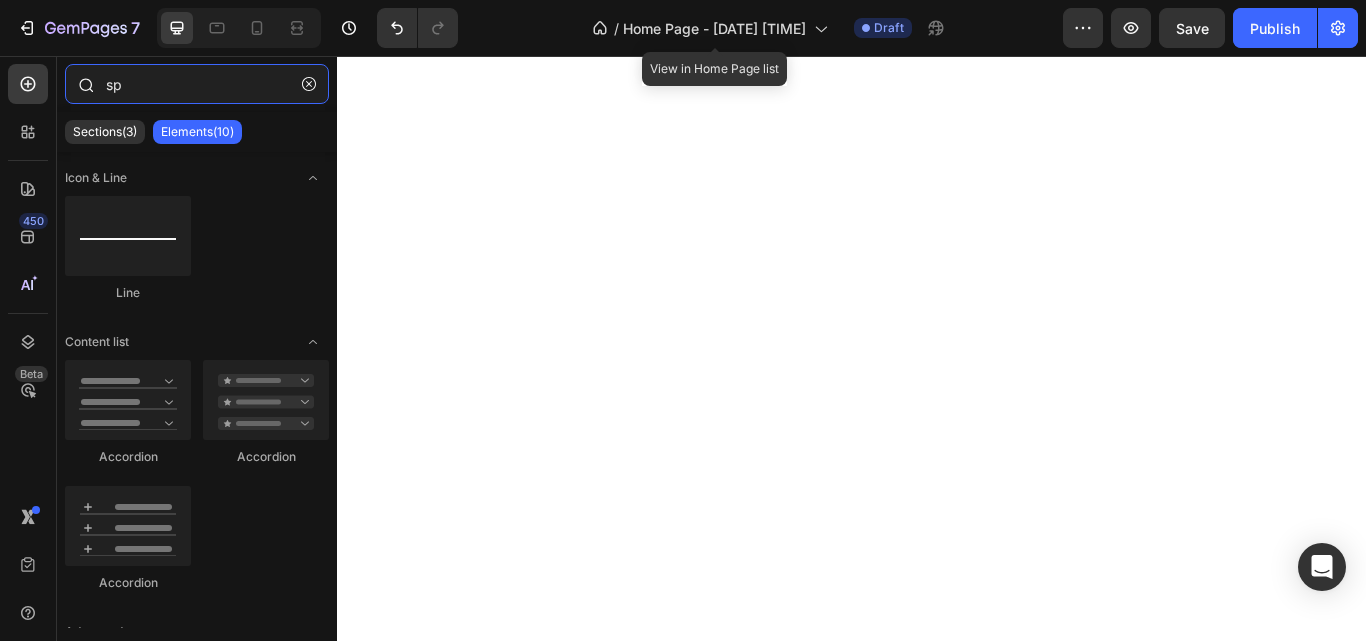 type on "s" 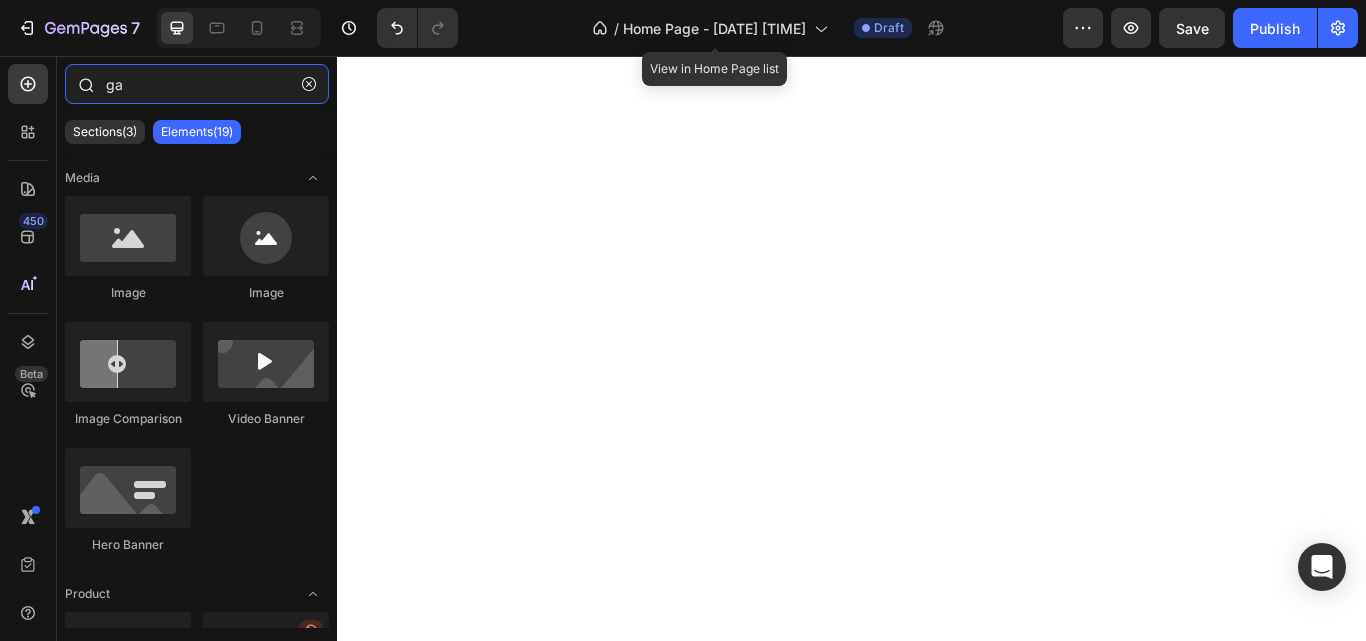 type on "gap" 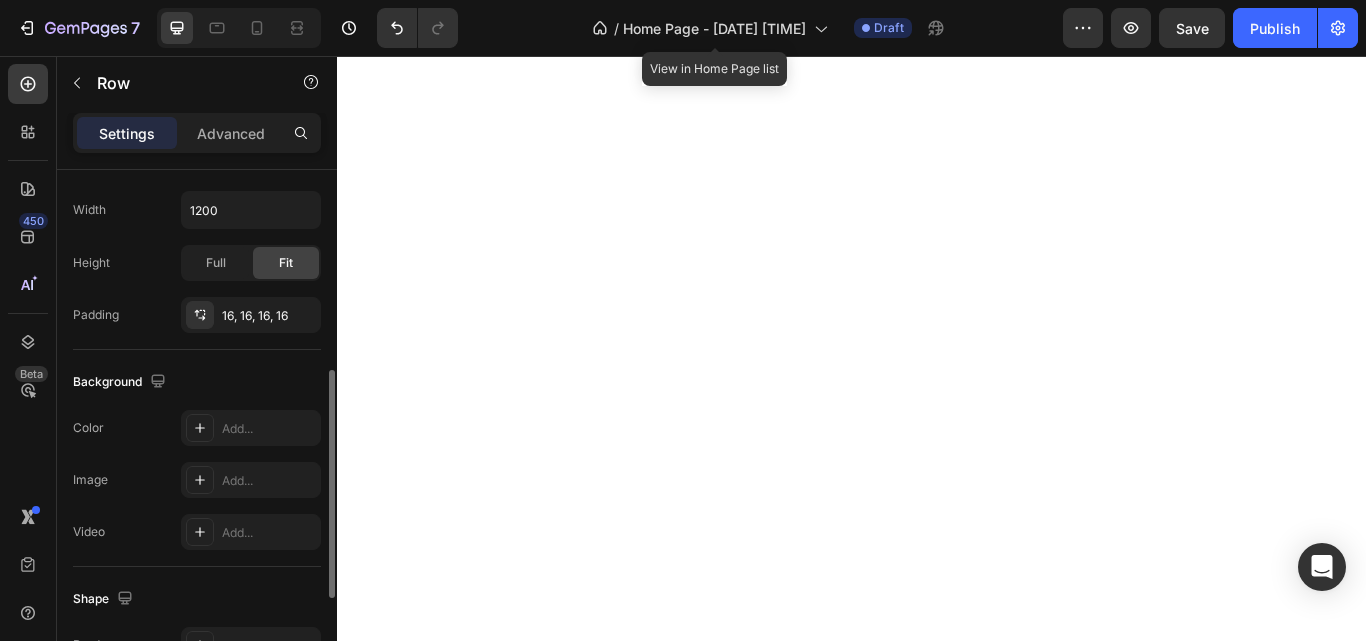 scroll, scrollTop: 474, scrollLeft: 0, axis: vertical 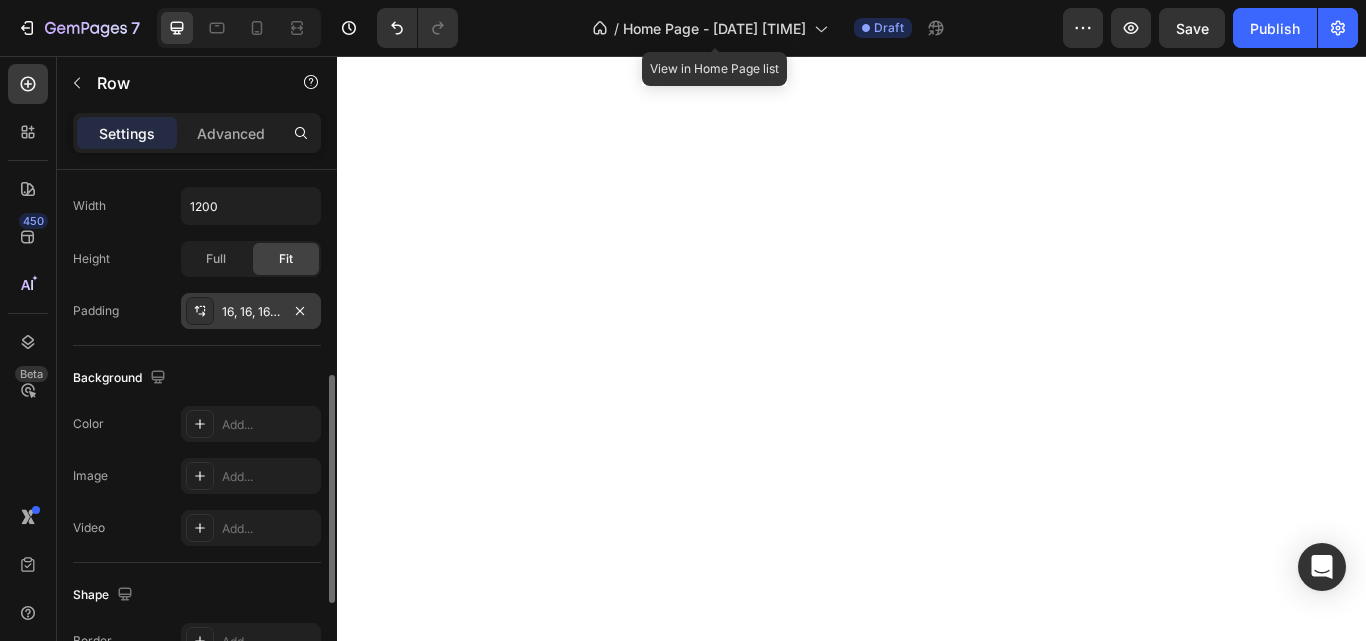 click on "16, 16, 16, 16" at bounding box center (251, 312) 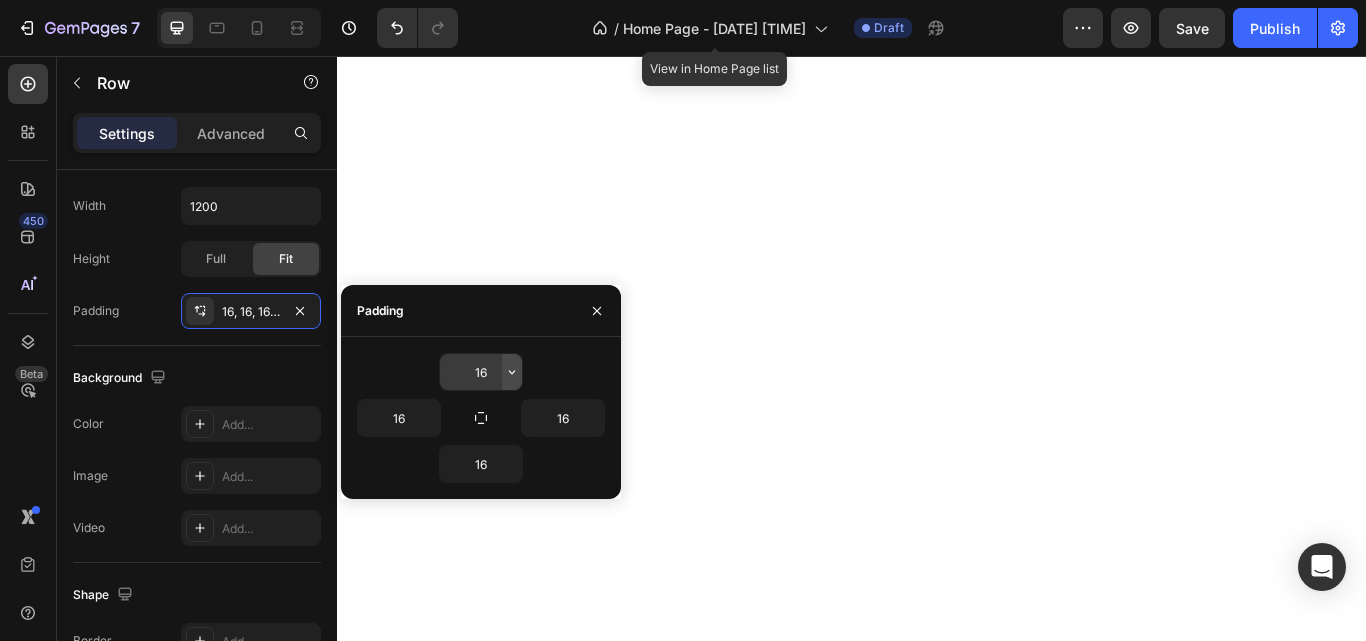 click 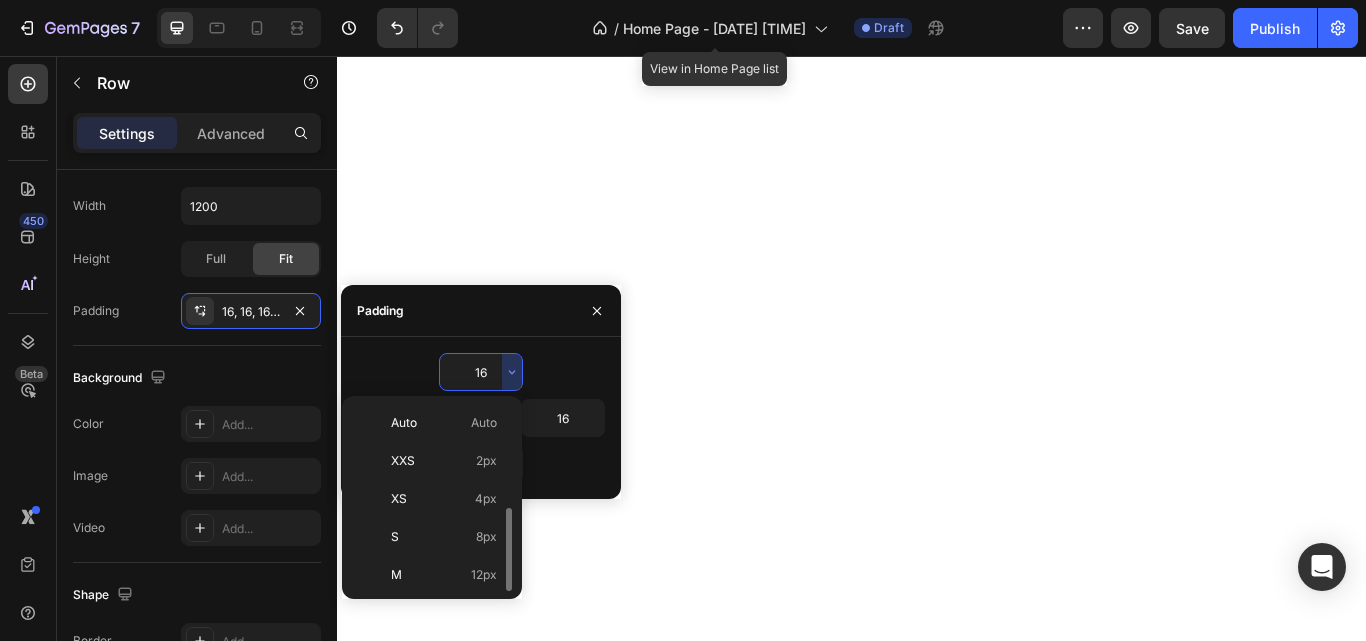 scroll, scrollTop: 72, scrollLeft: 0, axis: vertical 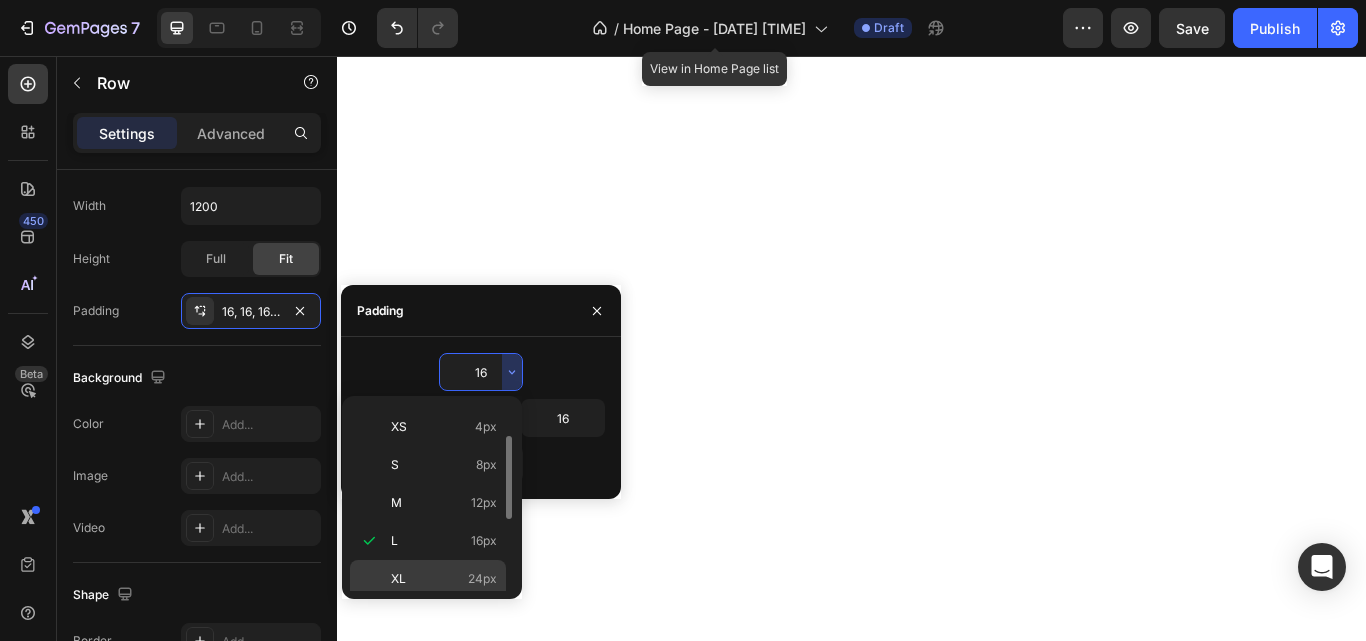 click on "XL 24px" 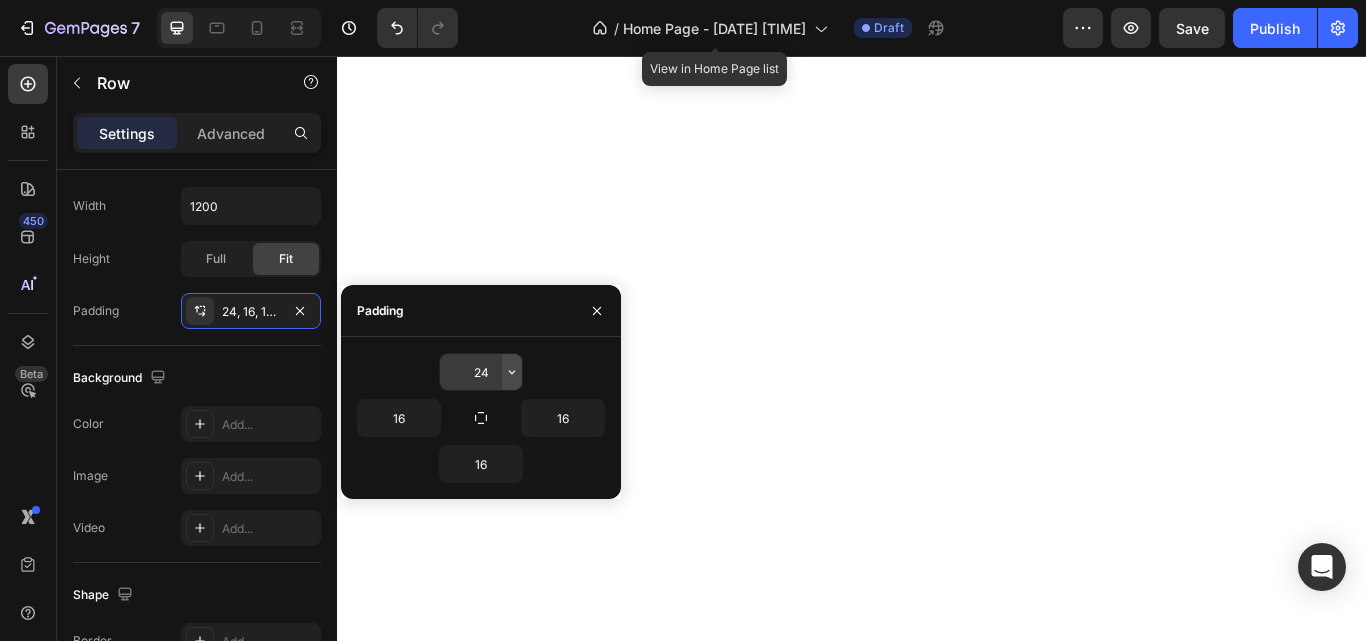 click 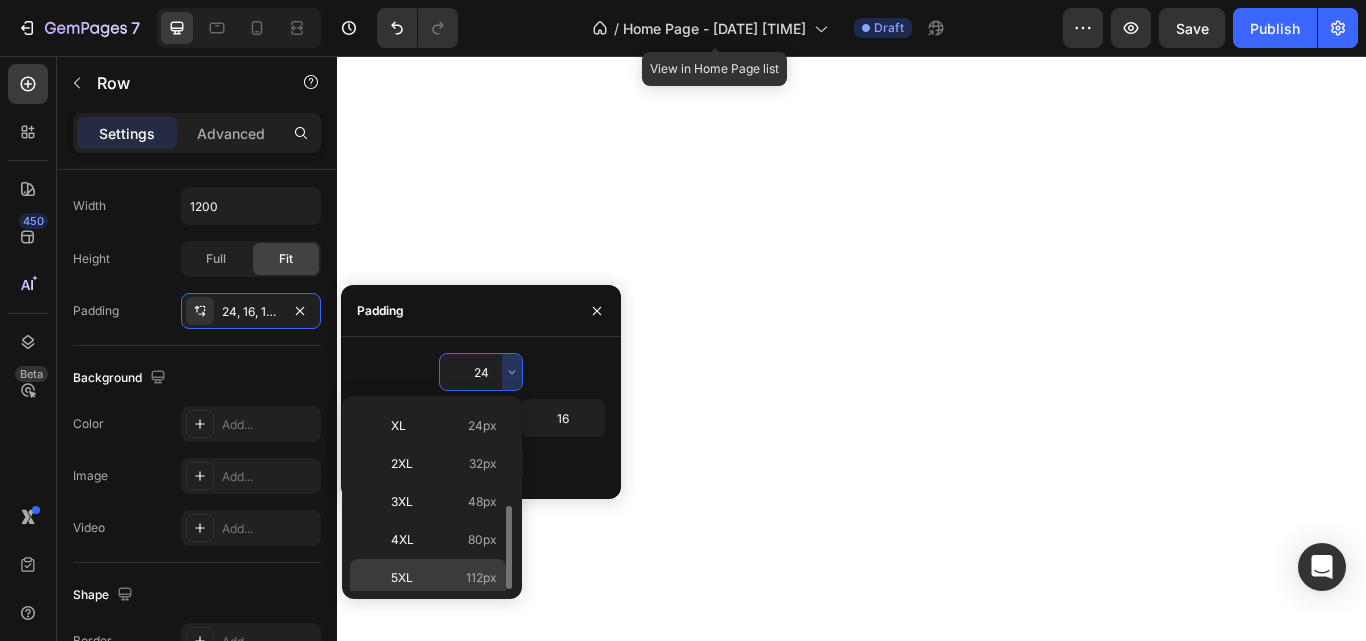 scroll, scrollTop: 226, scrollLeft: 0, axis: vertical 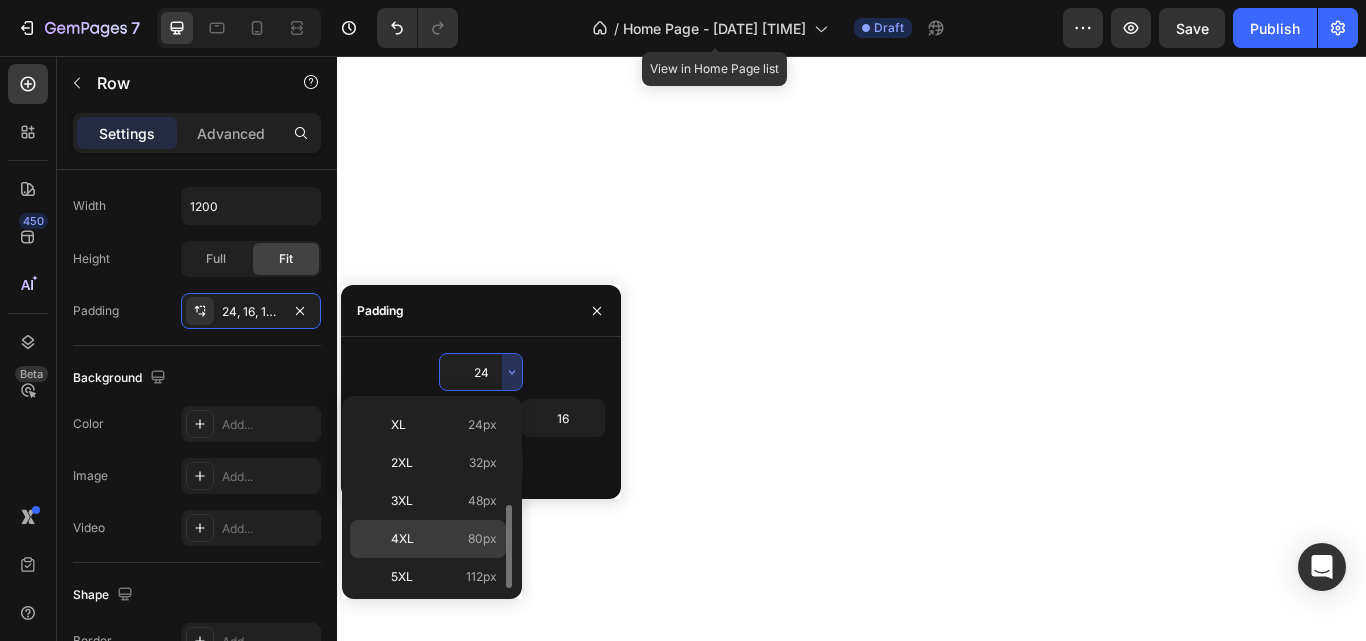 click on "4XL 80px" 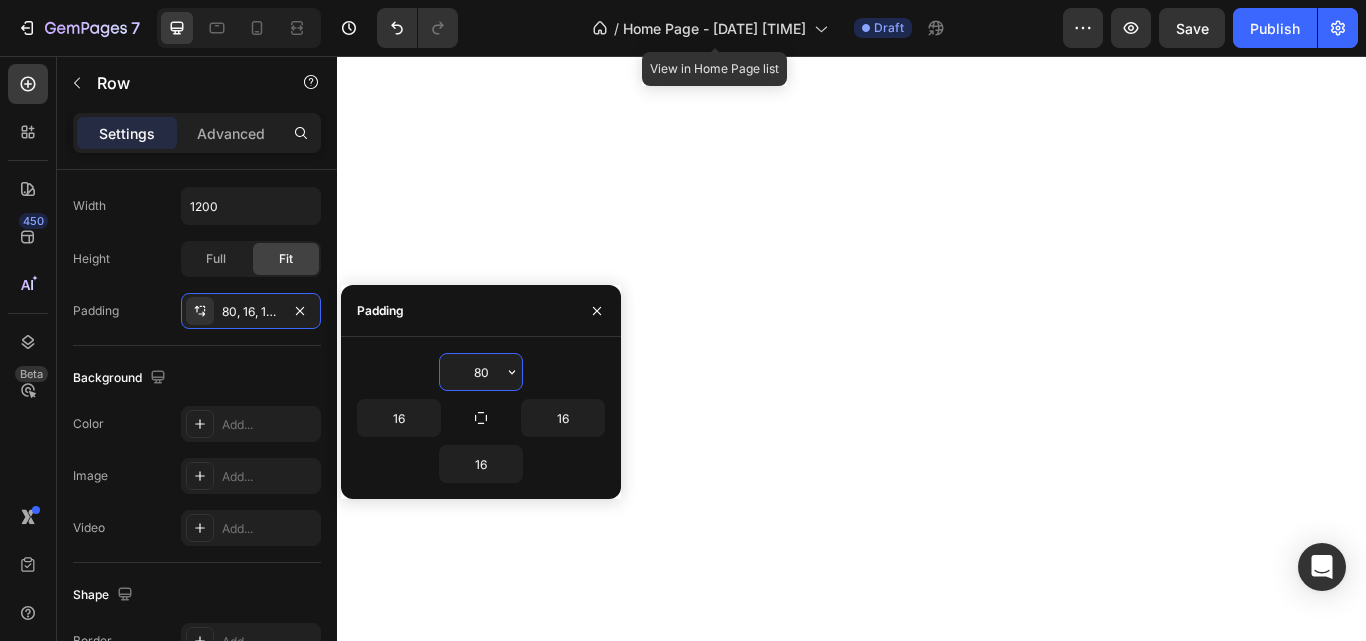 click on "80" at bounding box center (481, 372) 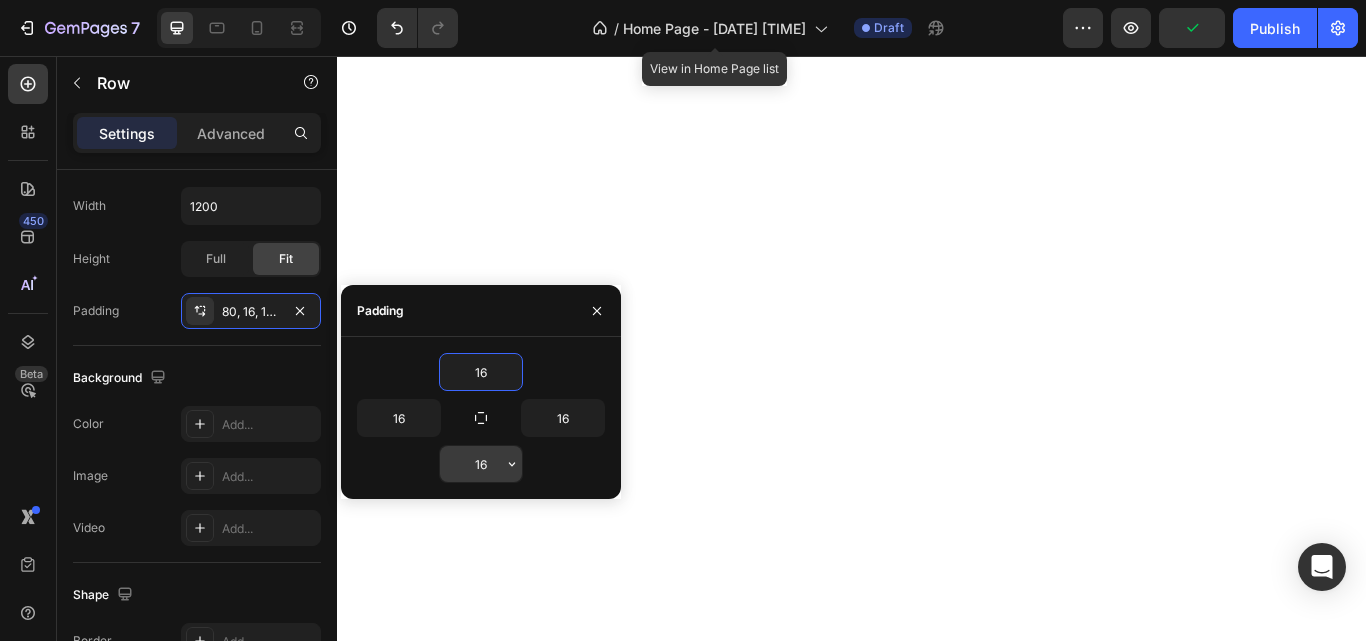 type on "16" 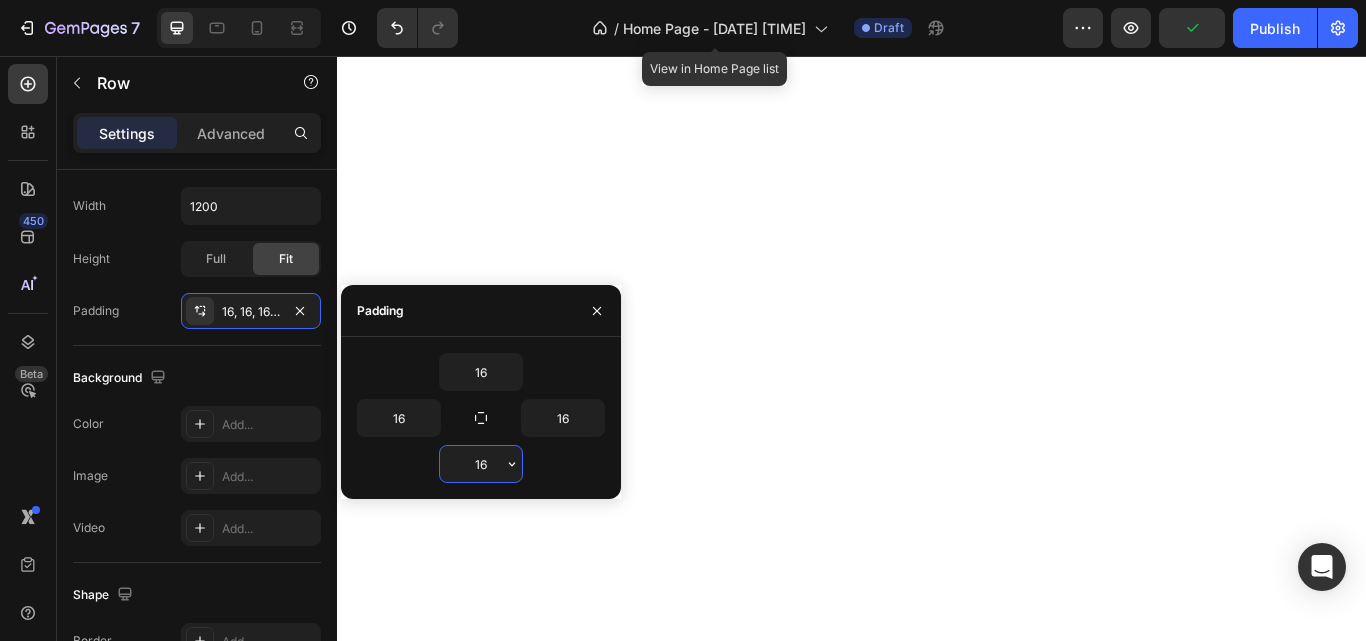 click on "16" at bounding box center [481, 464] 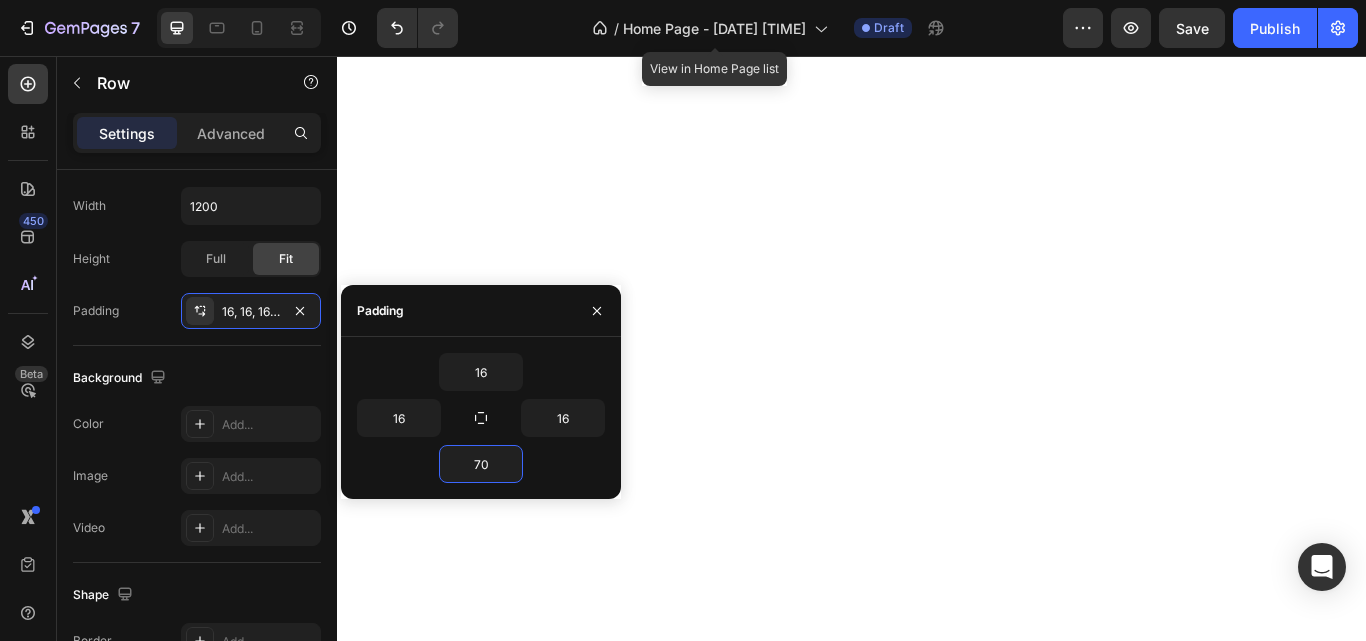 type on "70" 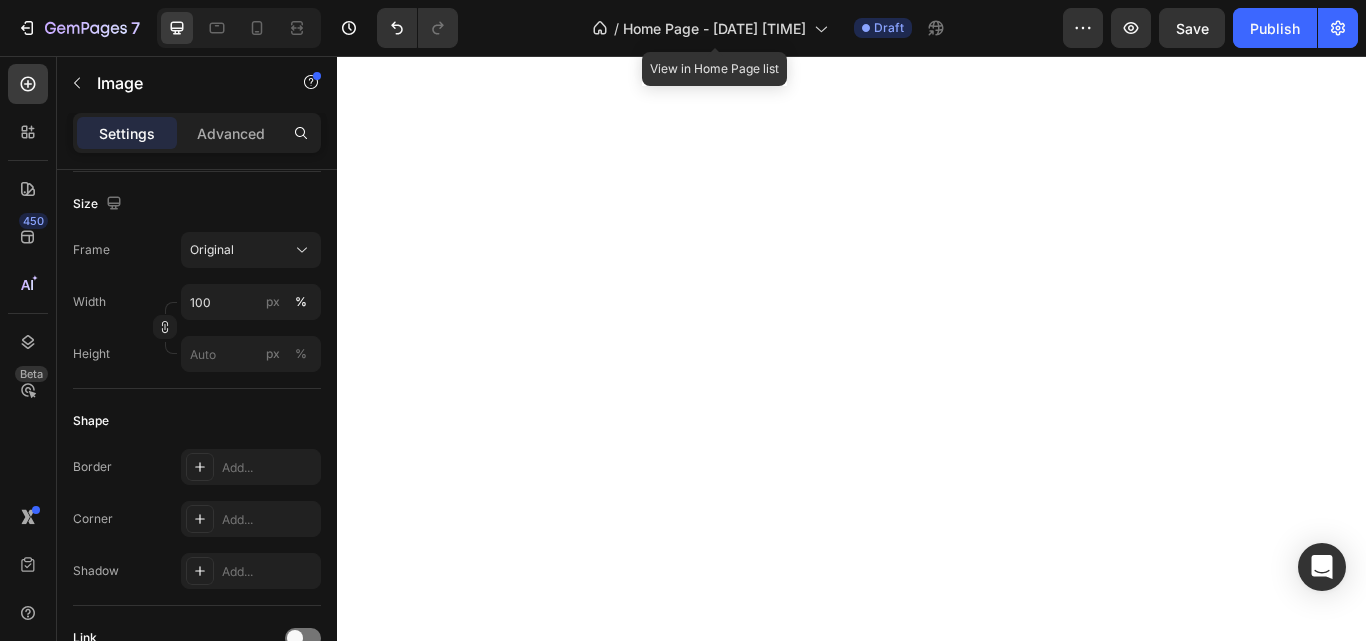 scroll, scrollTop: 0, scrollLeft: 0, axis: both 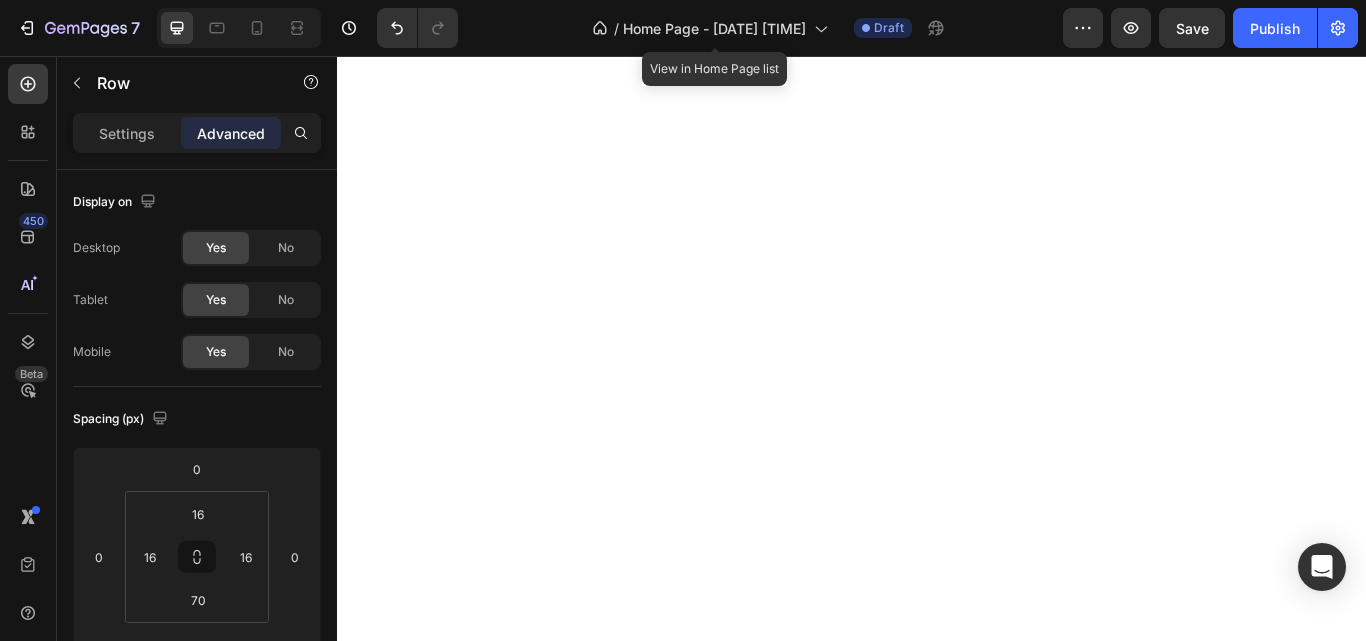 type on "80" 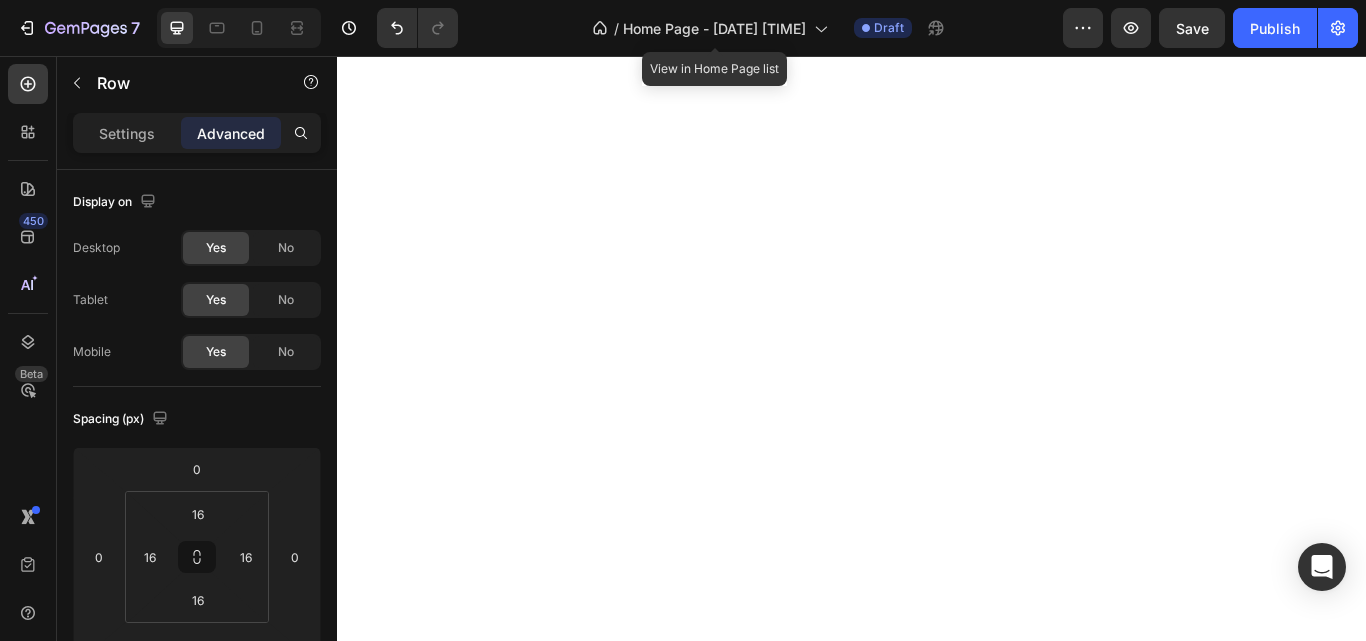 type on "28" 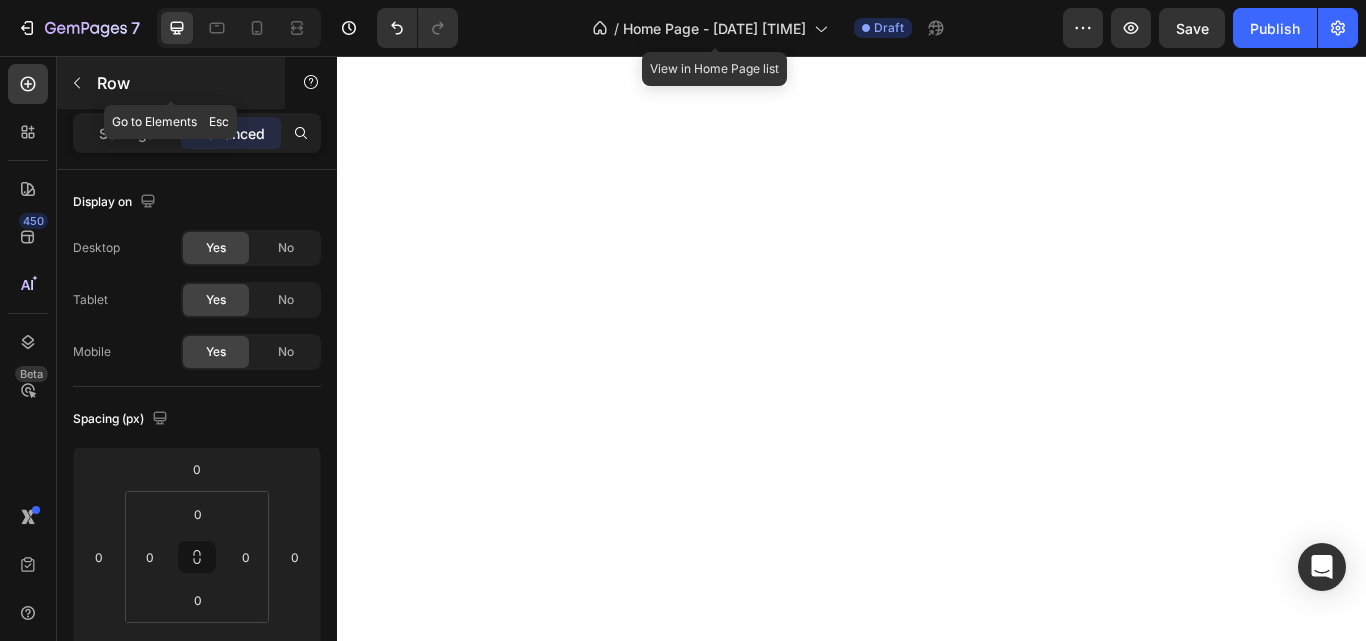 click at bounding box center (77, 83) 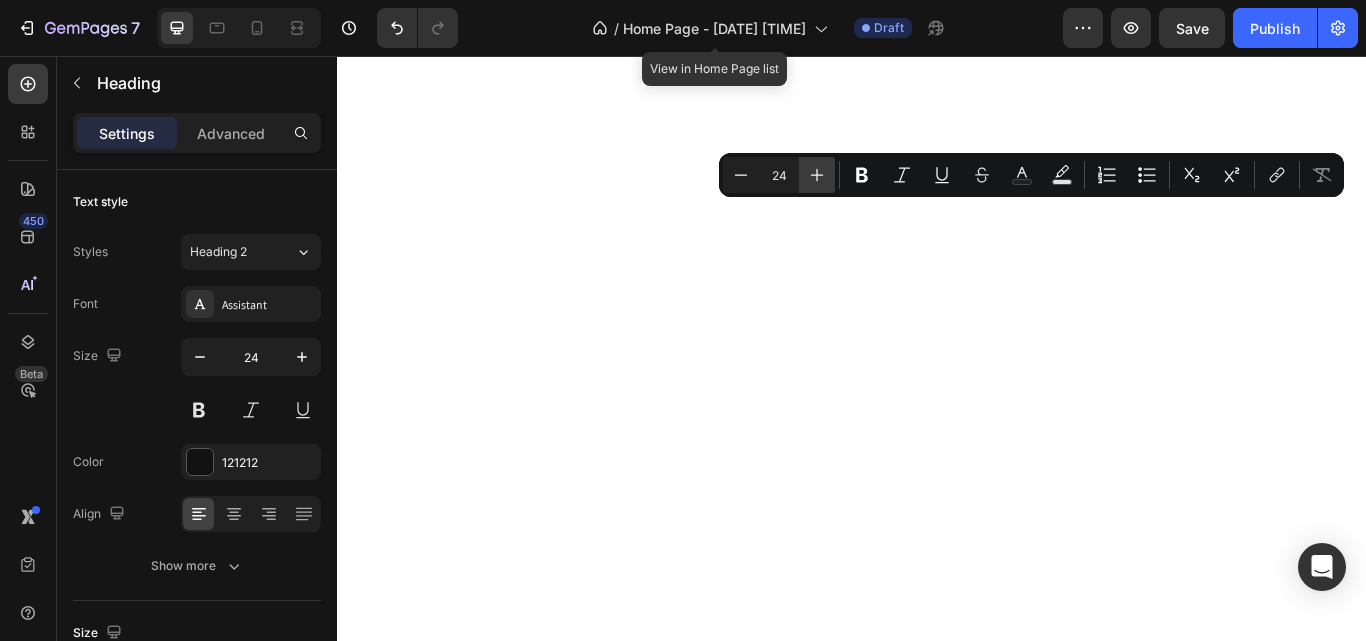 click 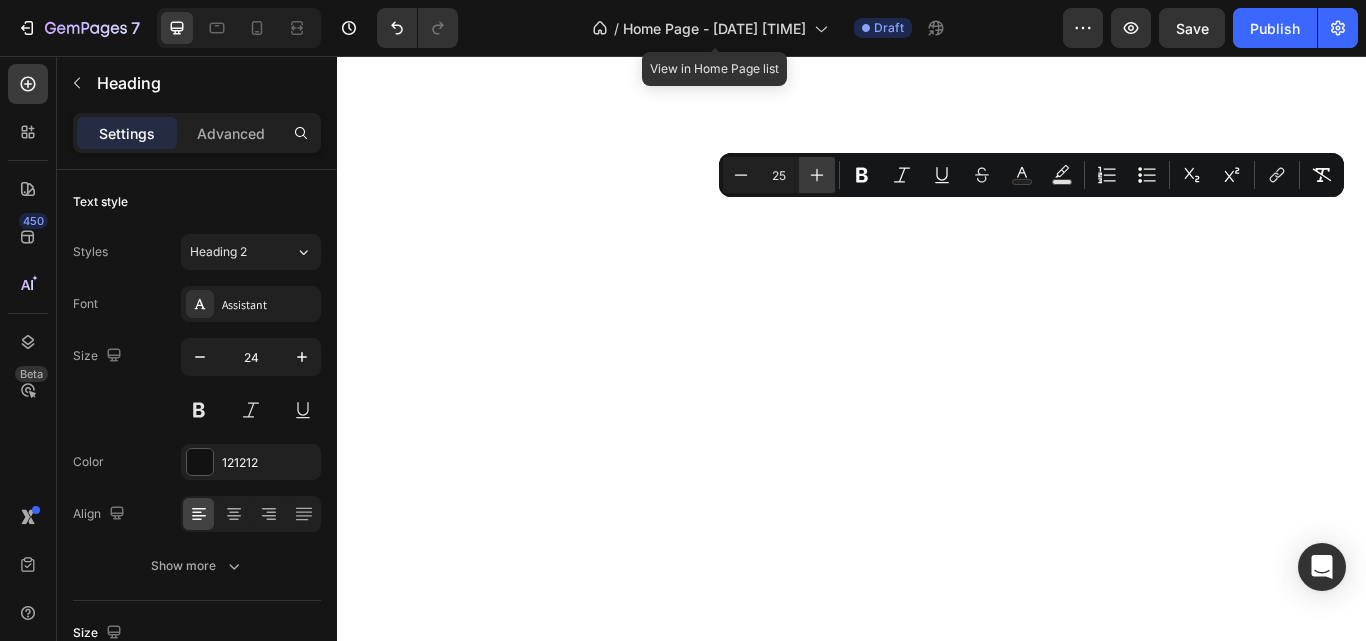 click 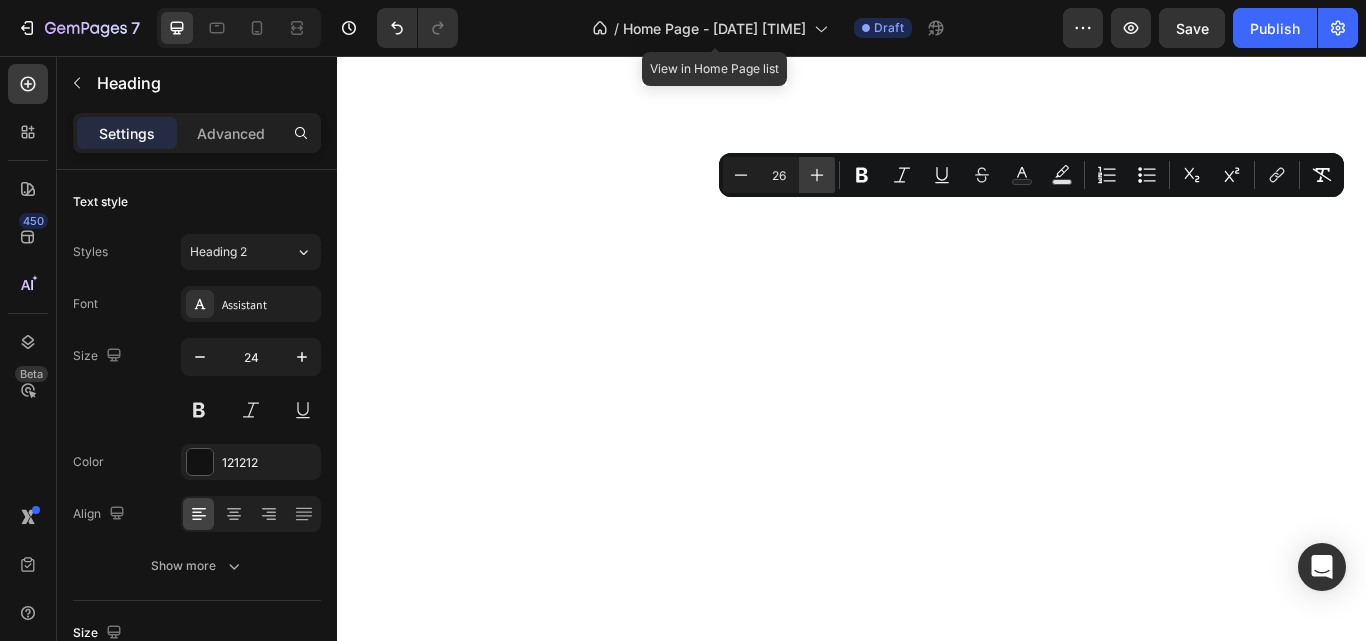 click 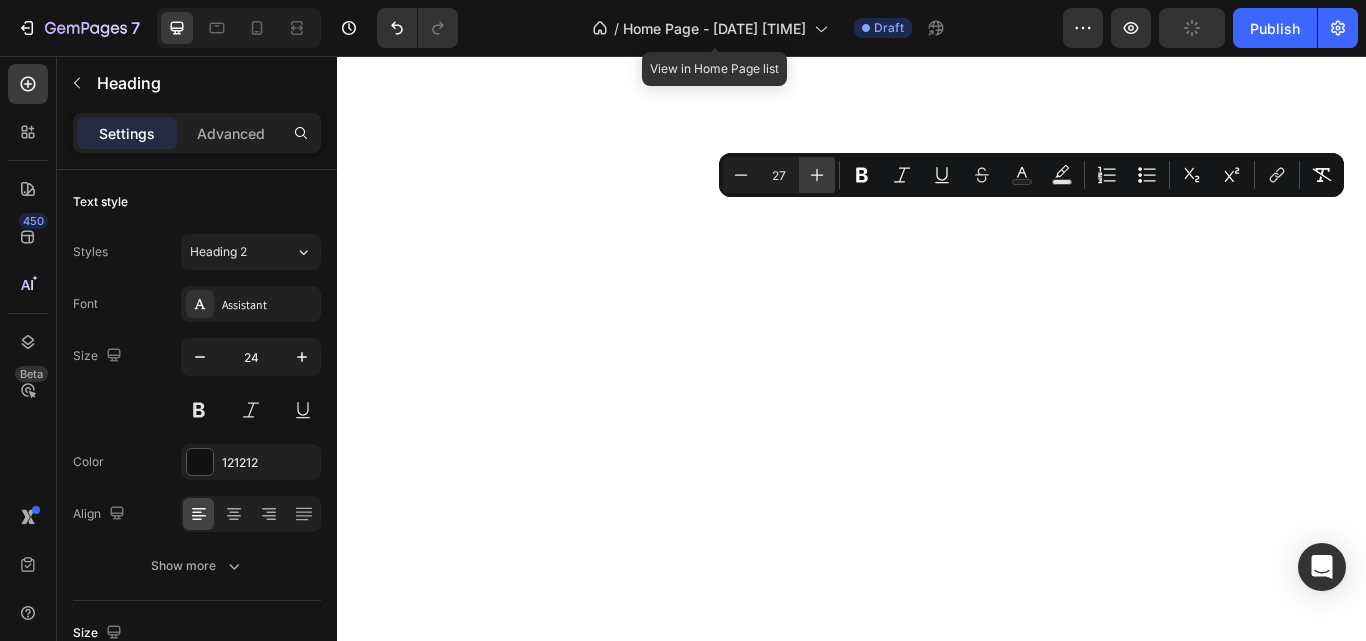 click 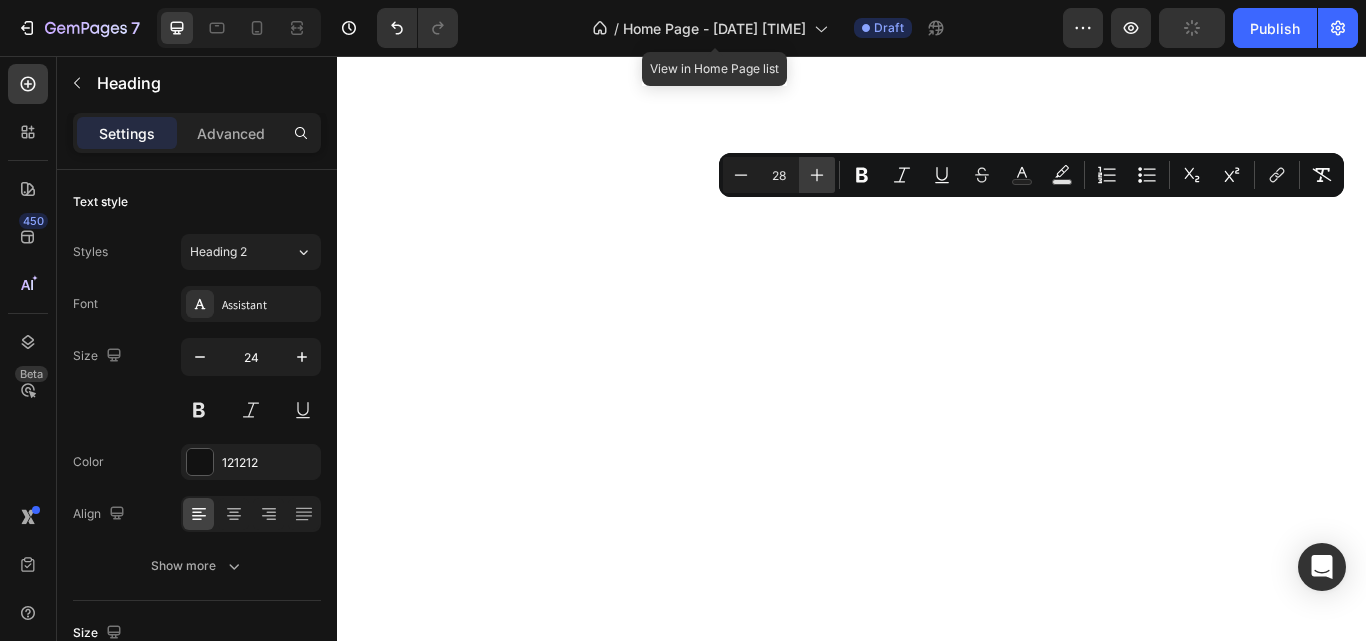 click 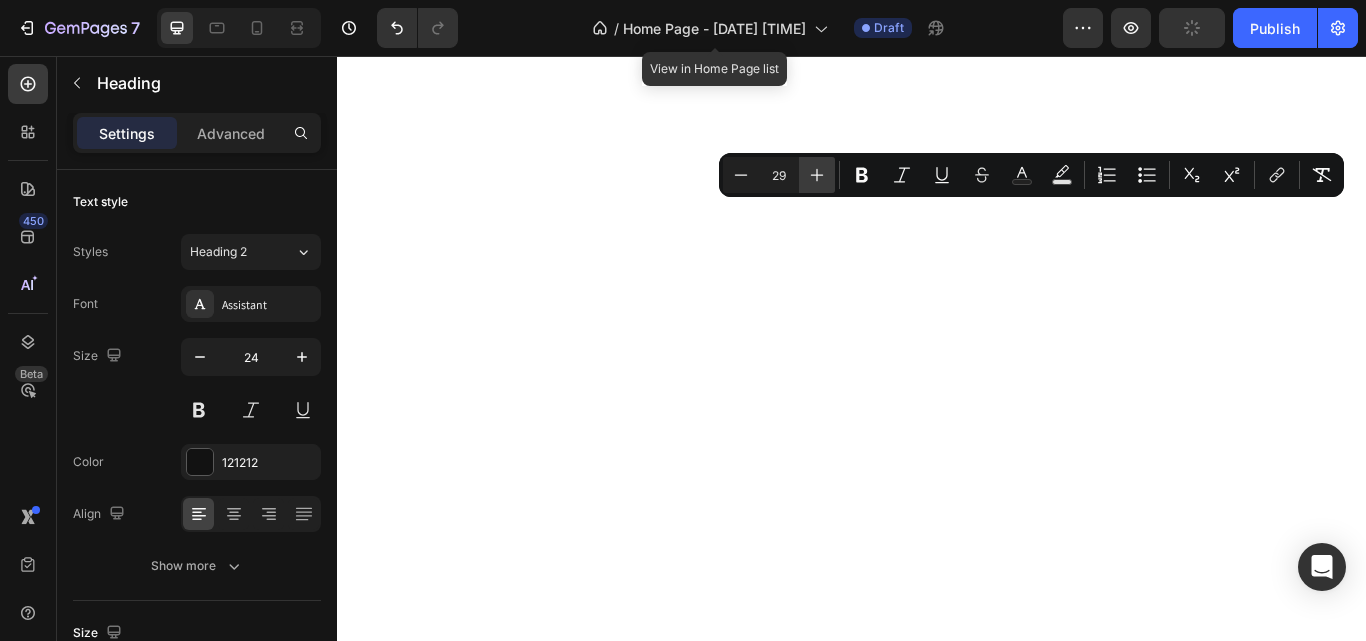 click 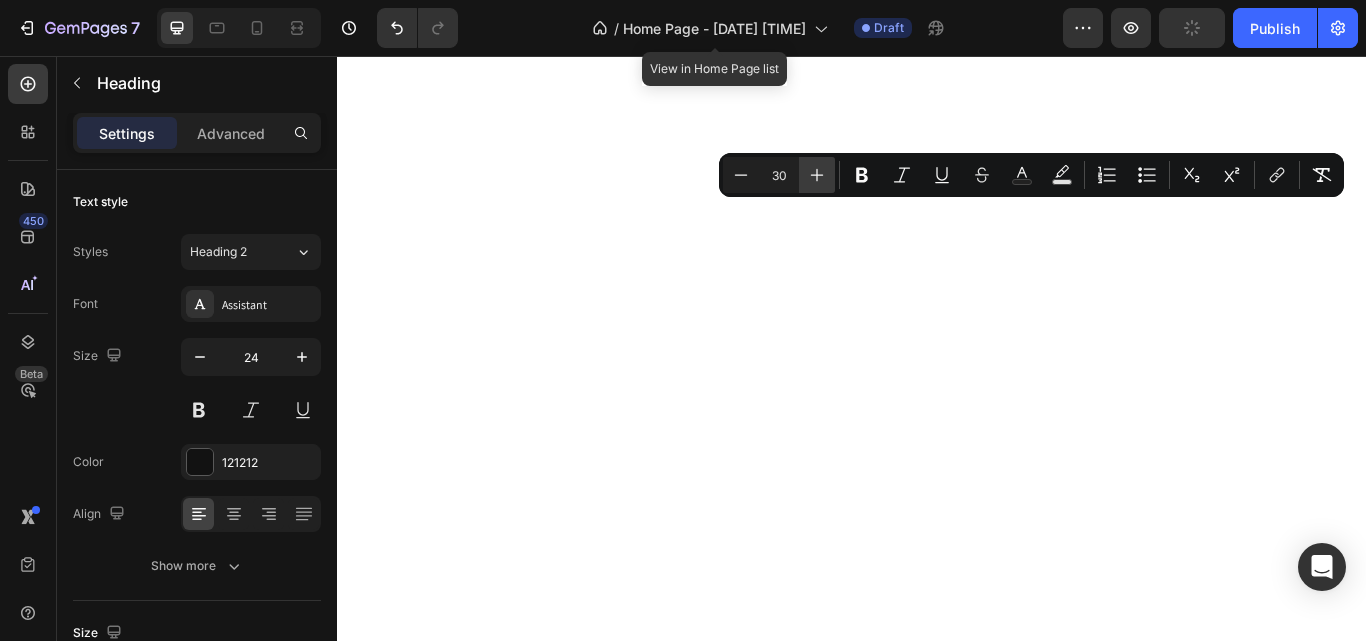 click 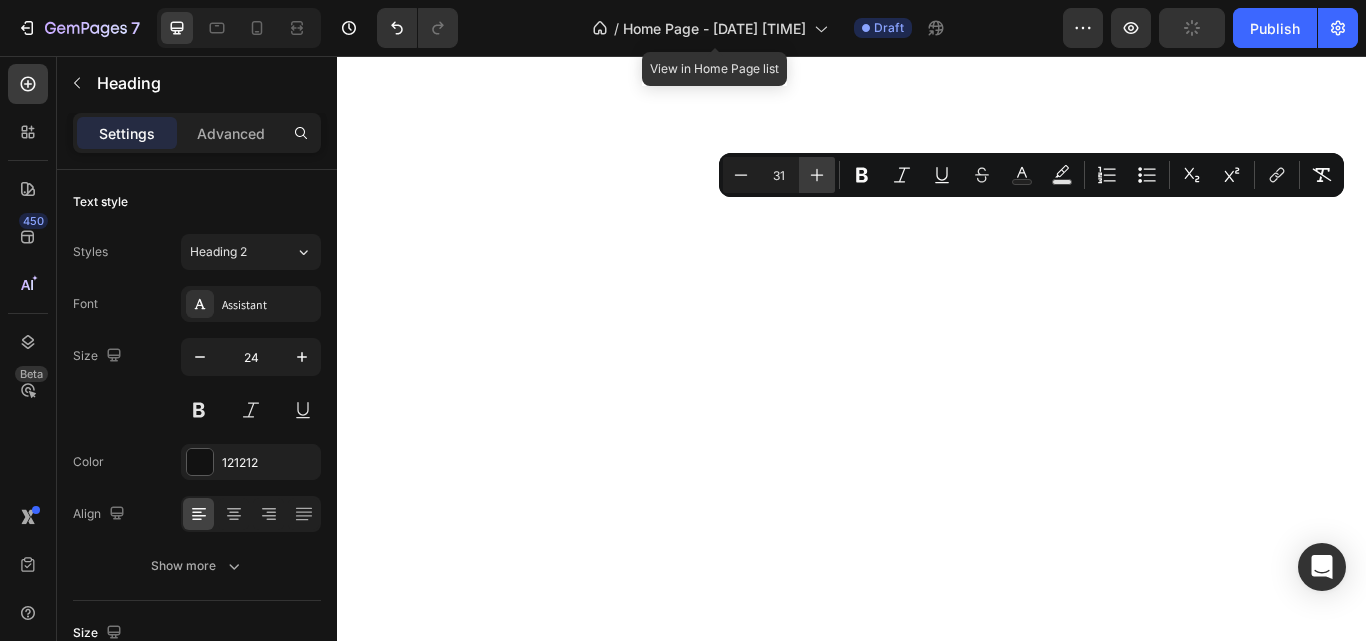 click 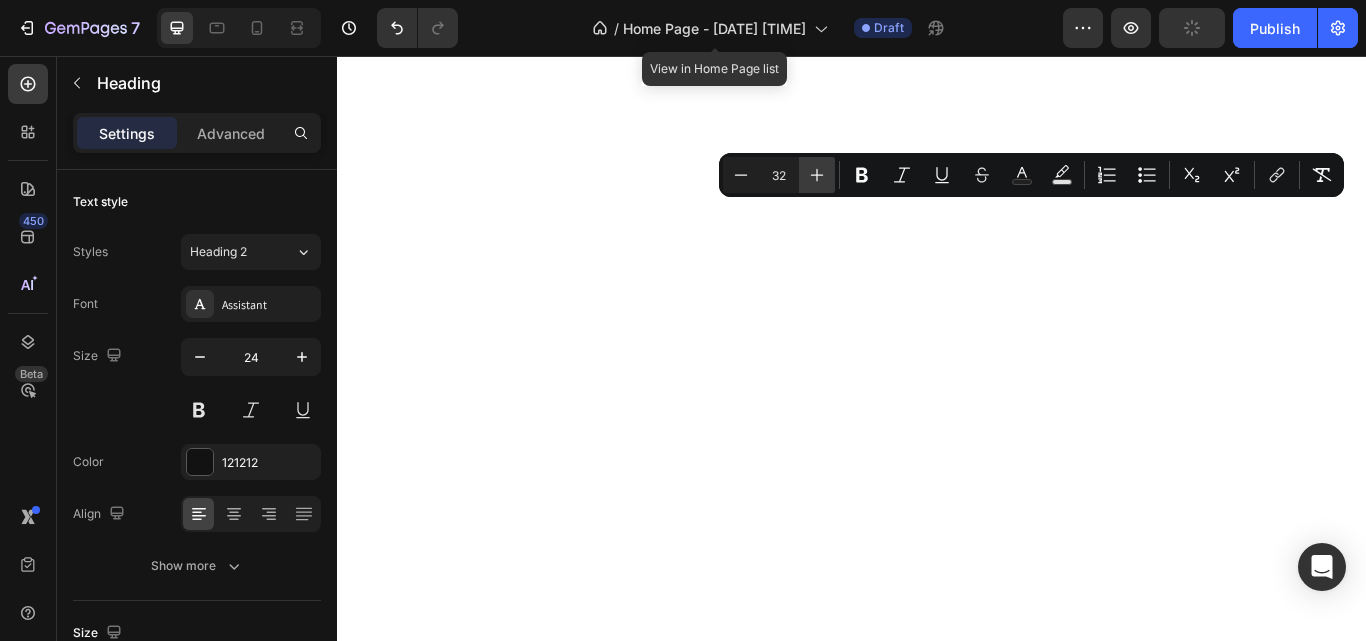 click 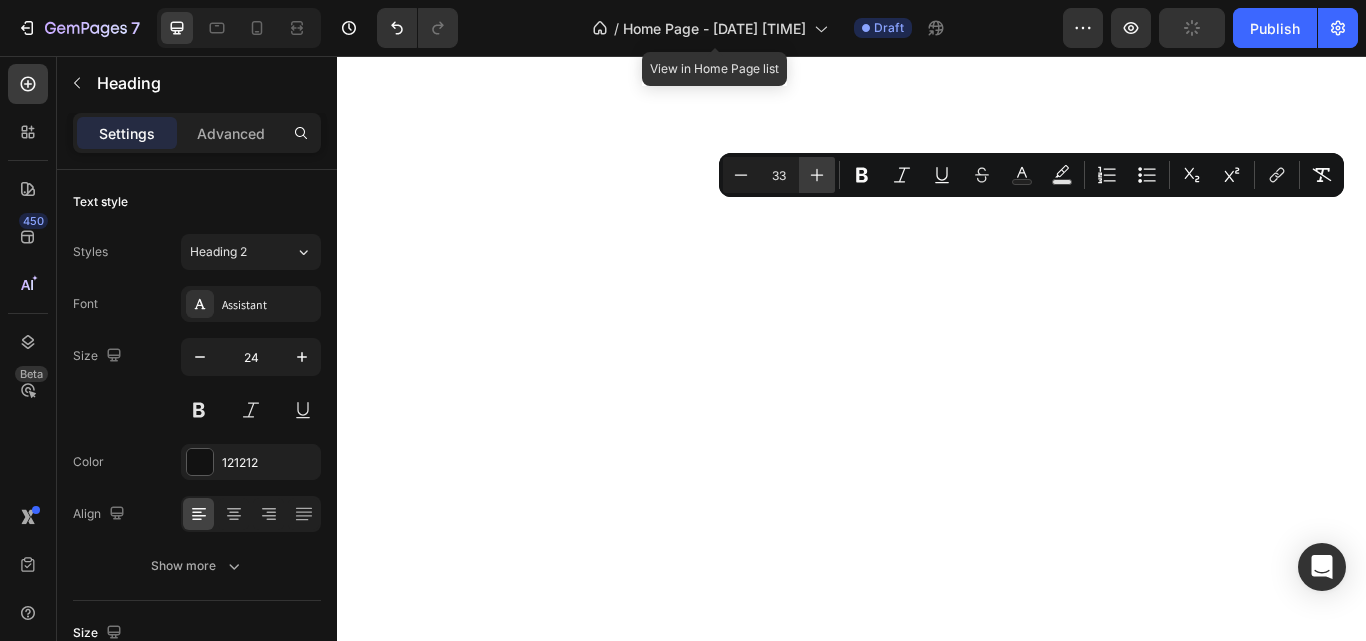 click 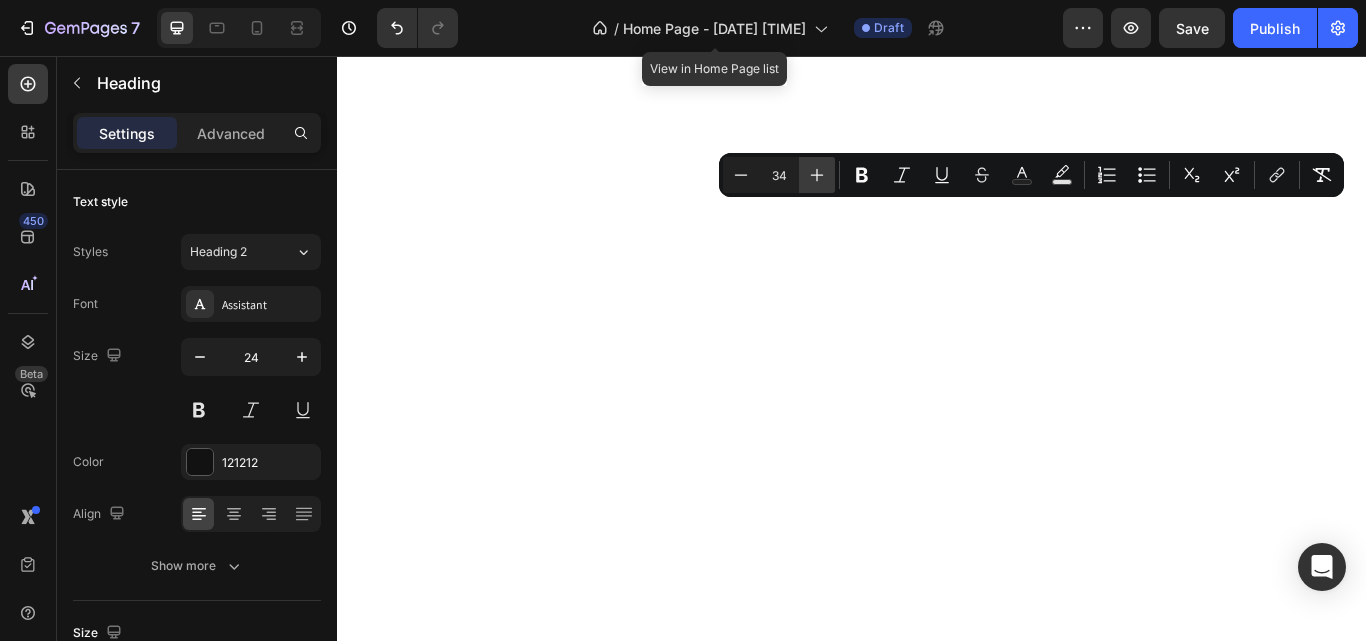 click 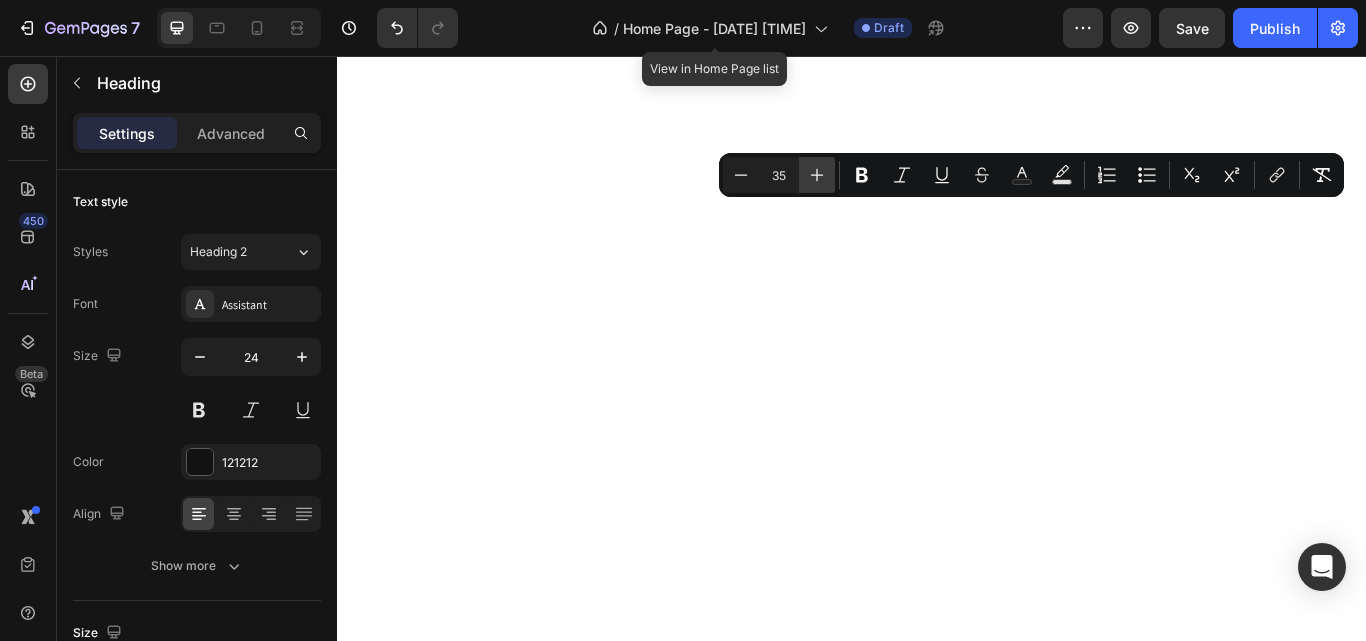 click 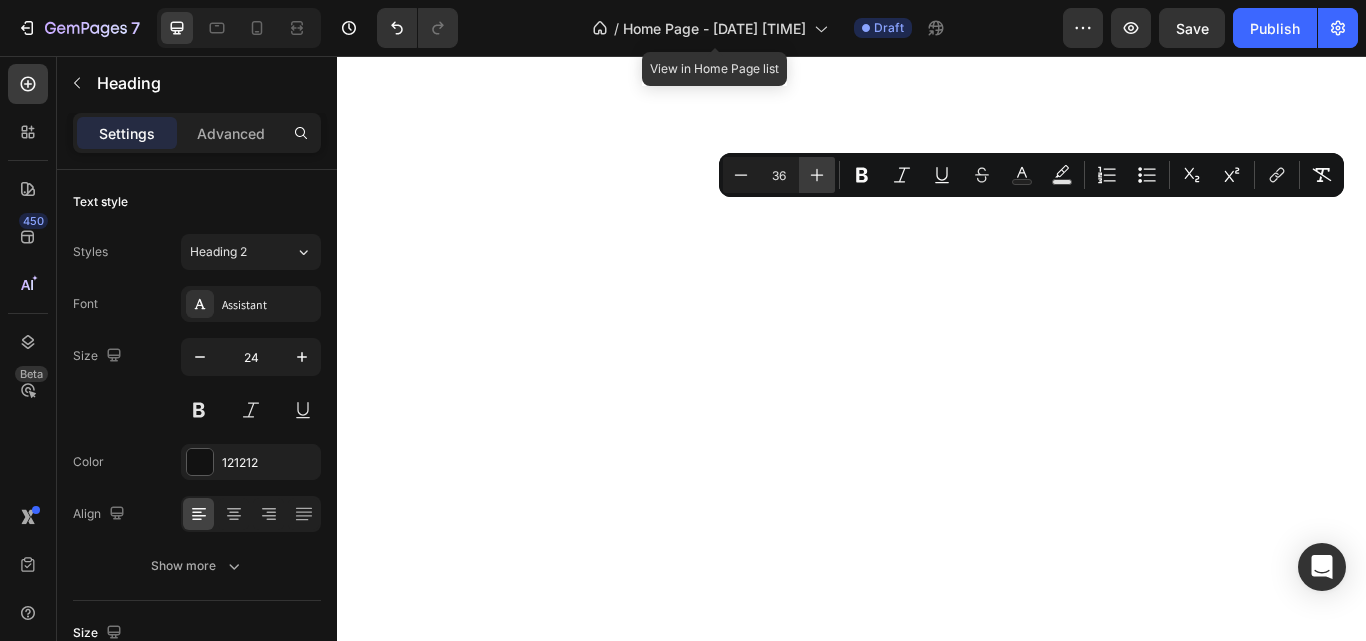 click 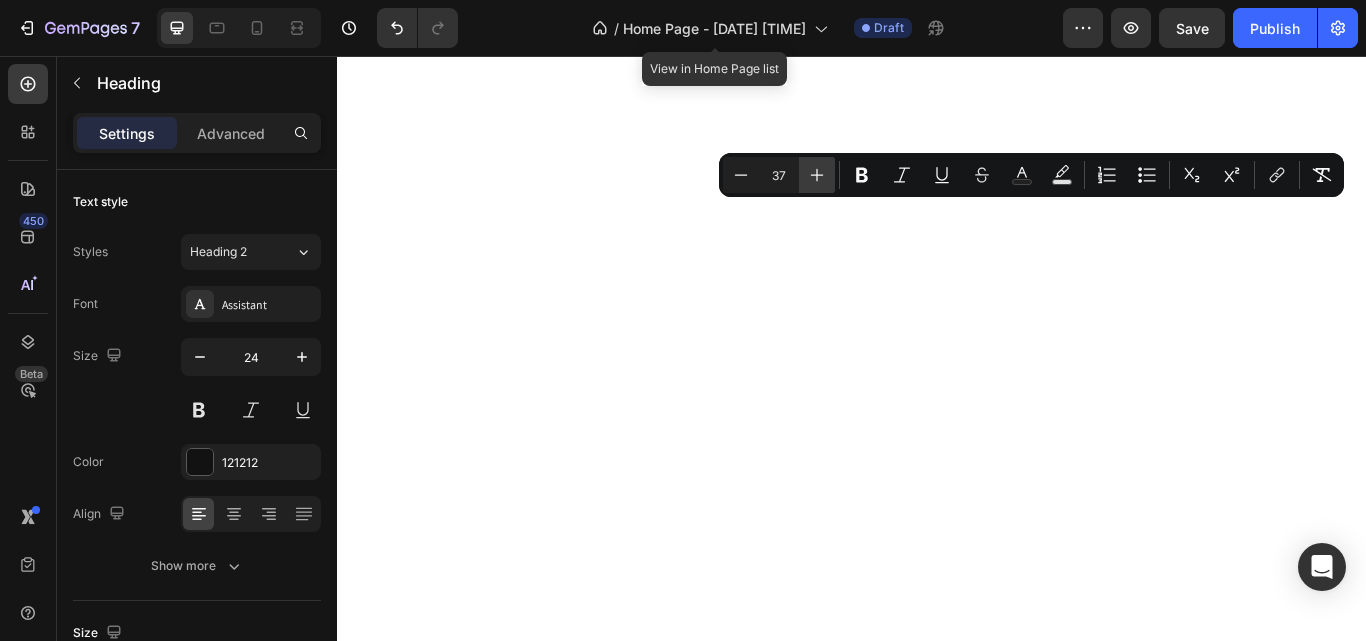click 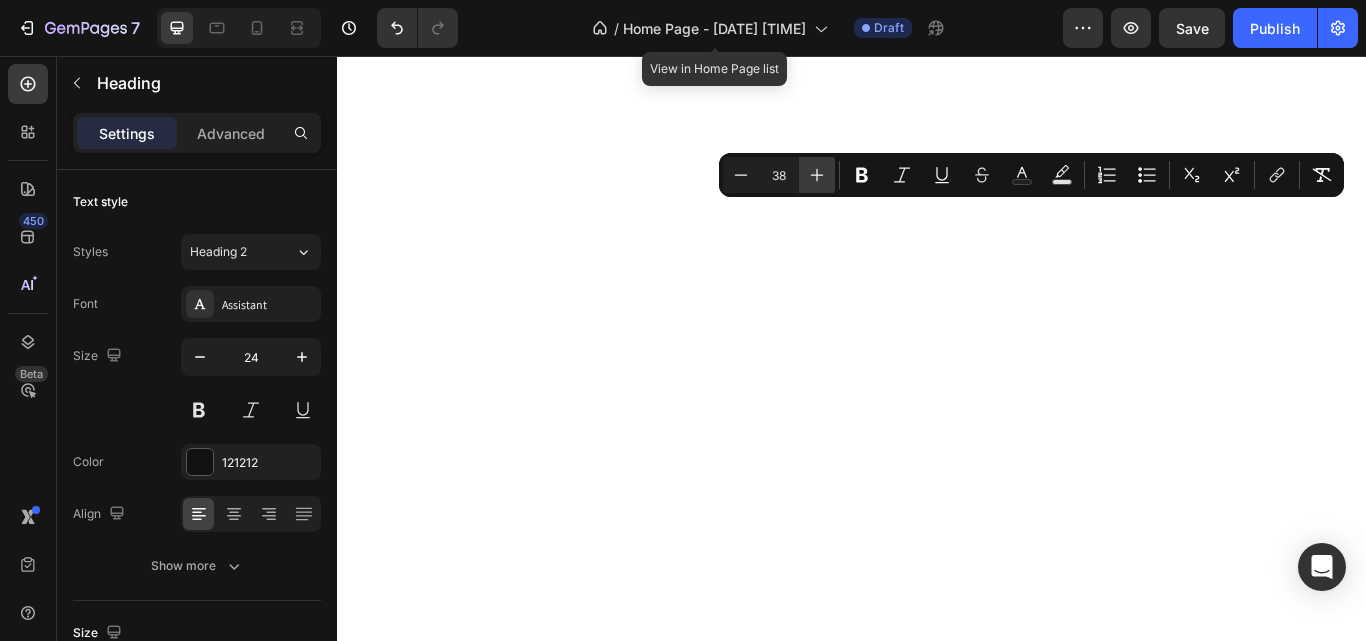 click 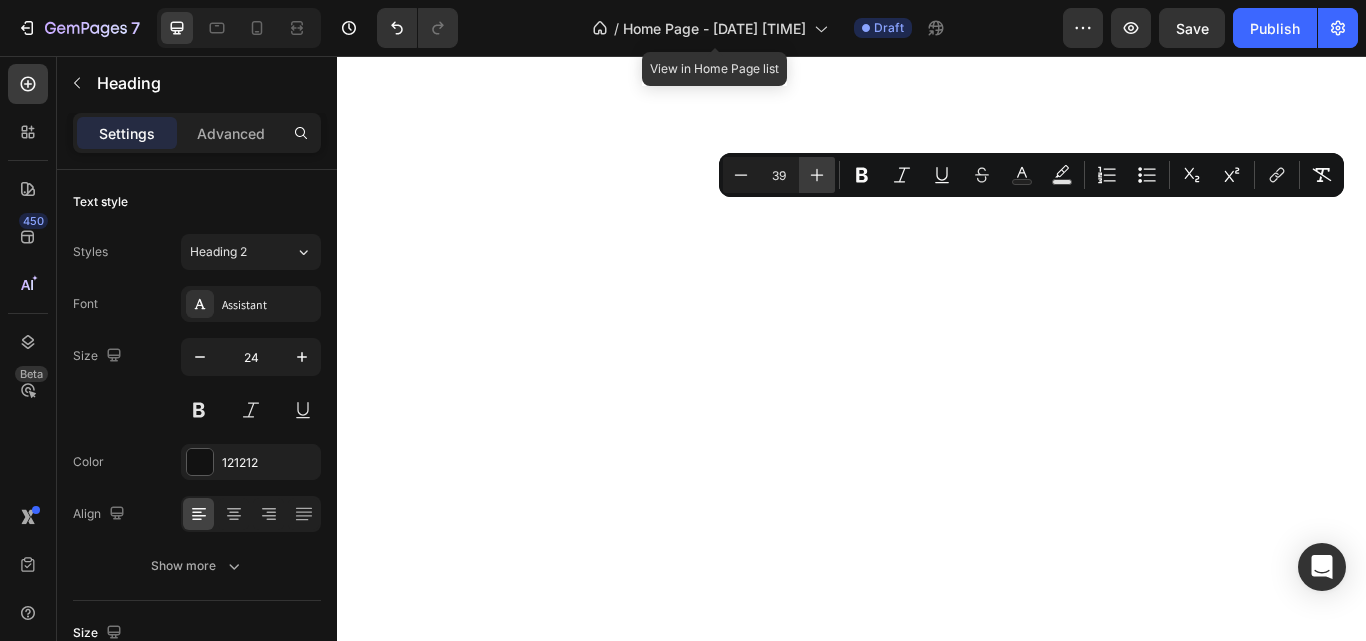 click 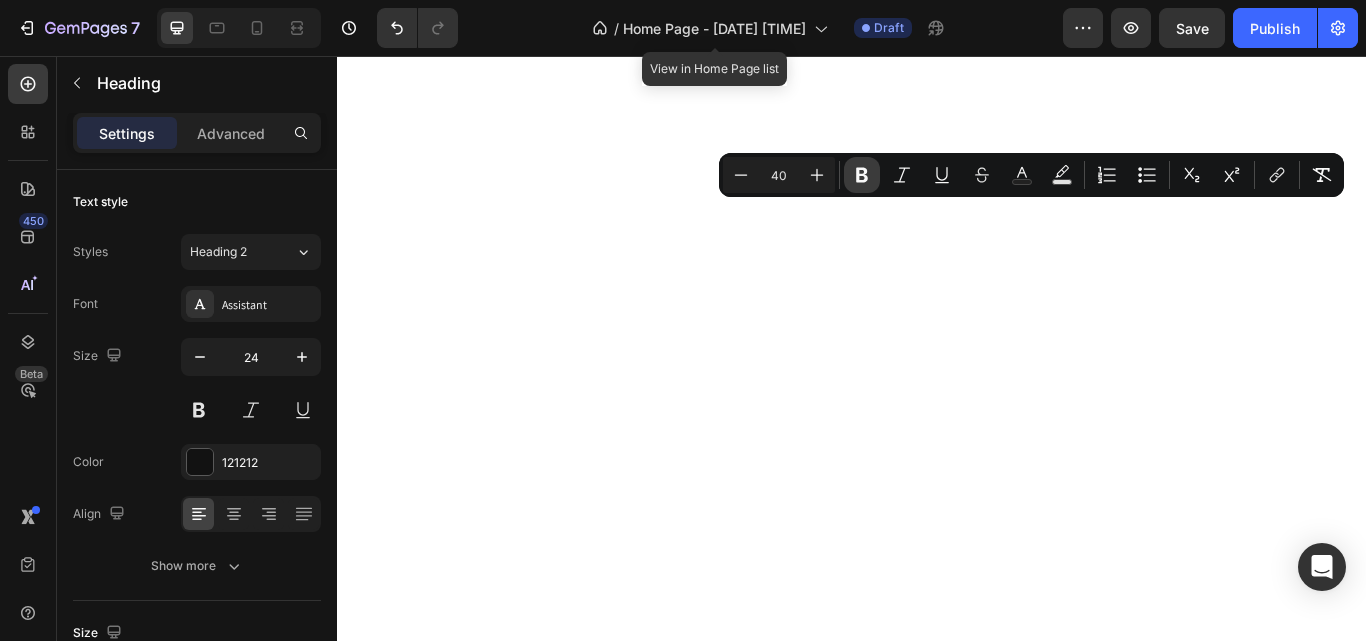 click 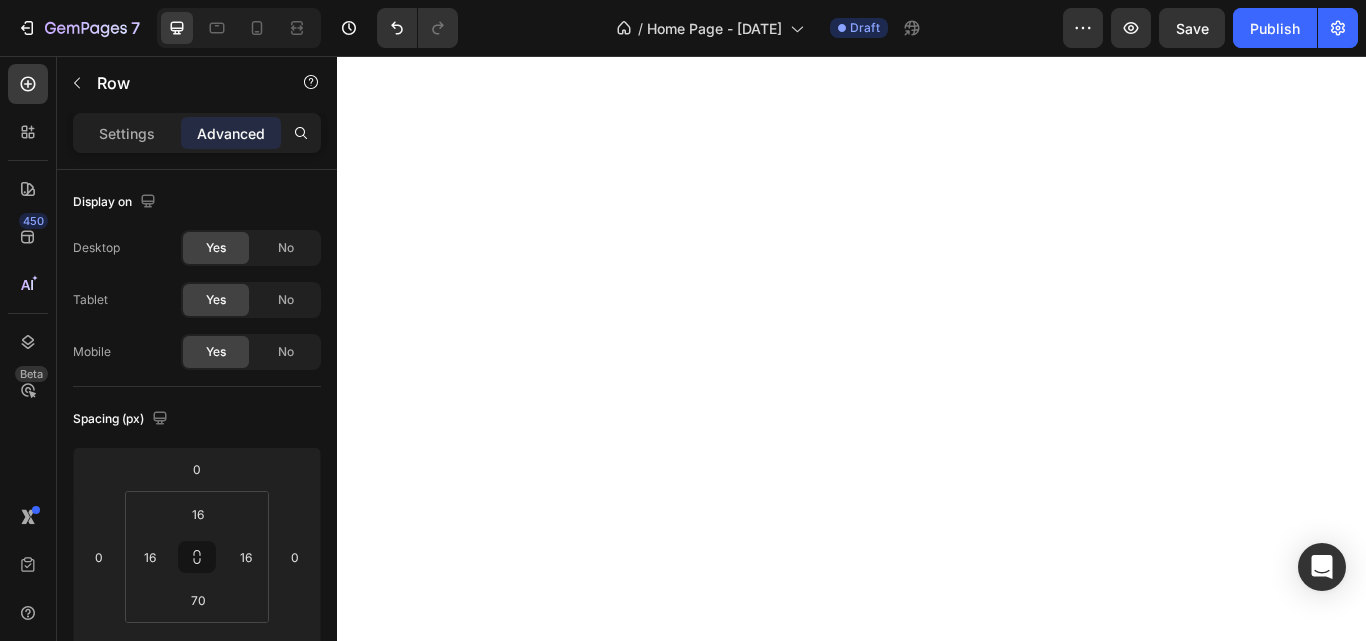 scroll, scrollTop: 0, scrollLeft: 0, axis: both 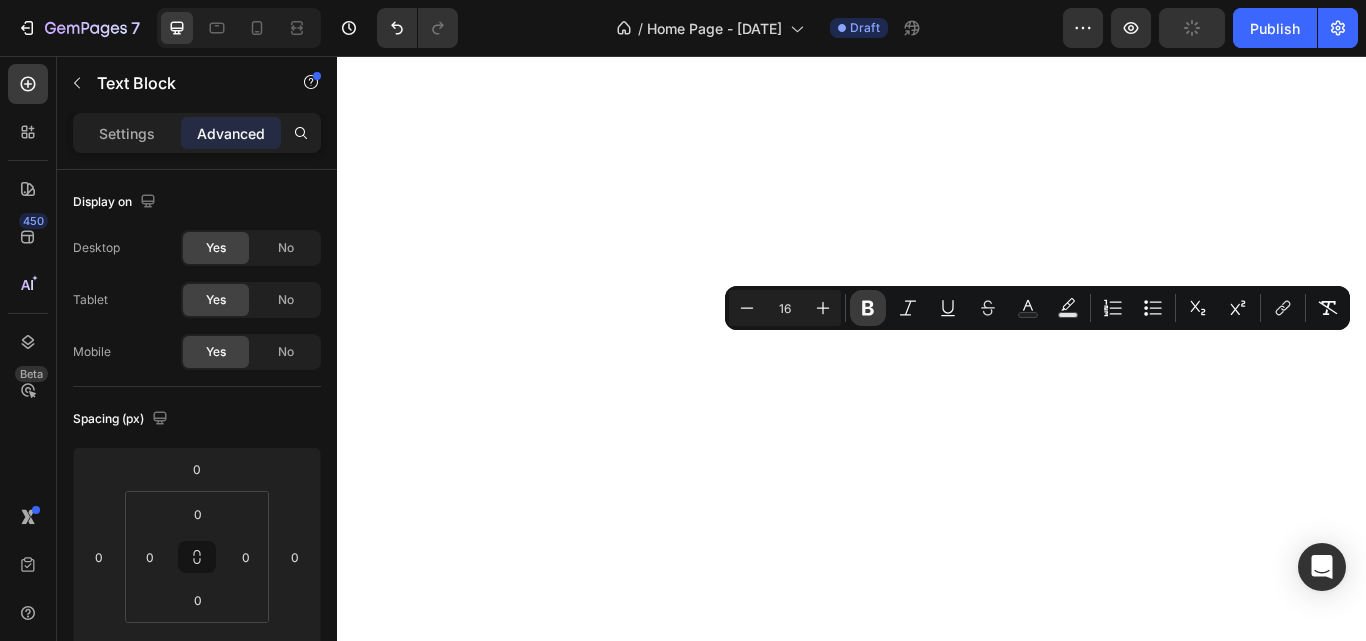 click 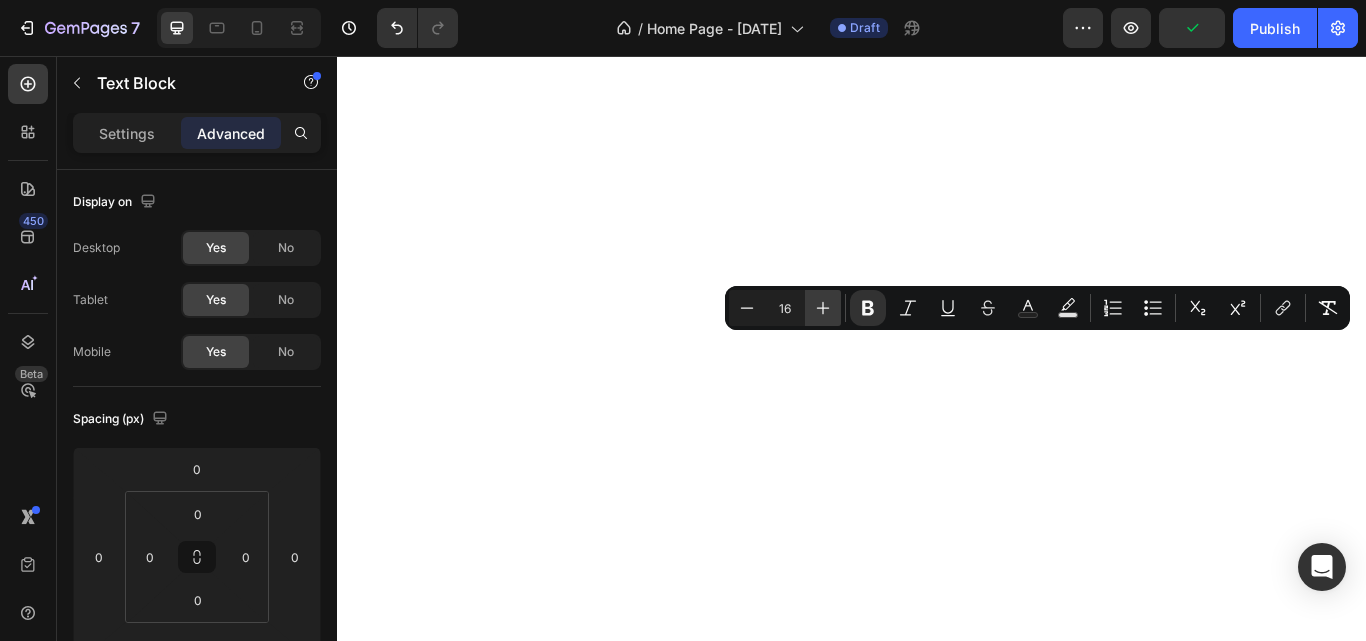 click 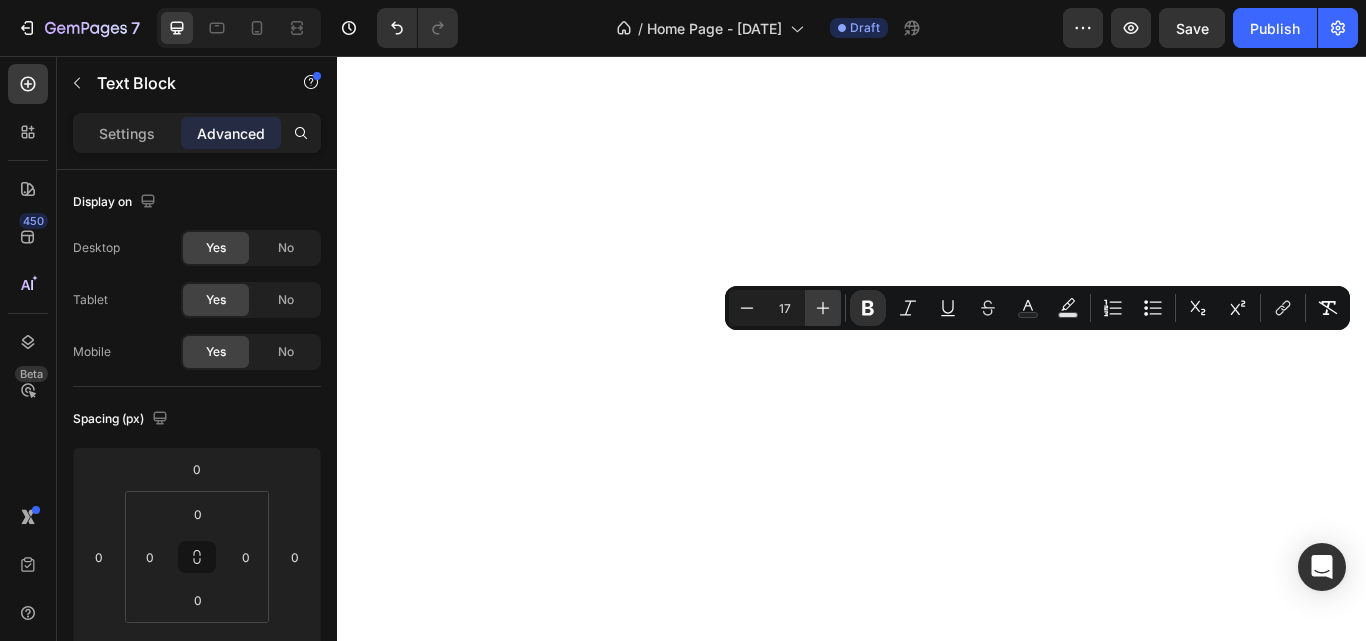 click 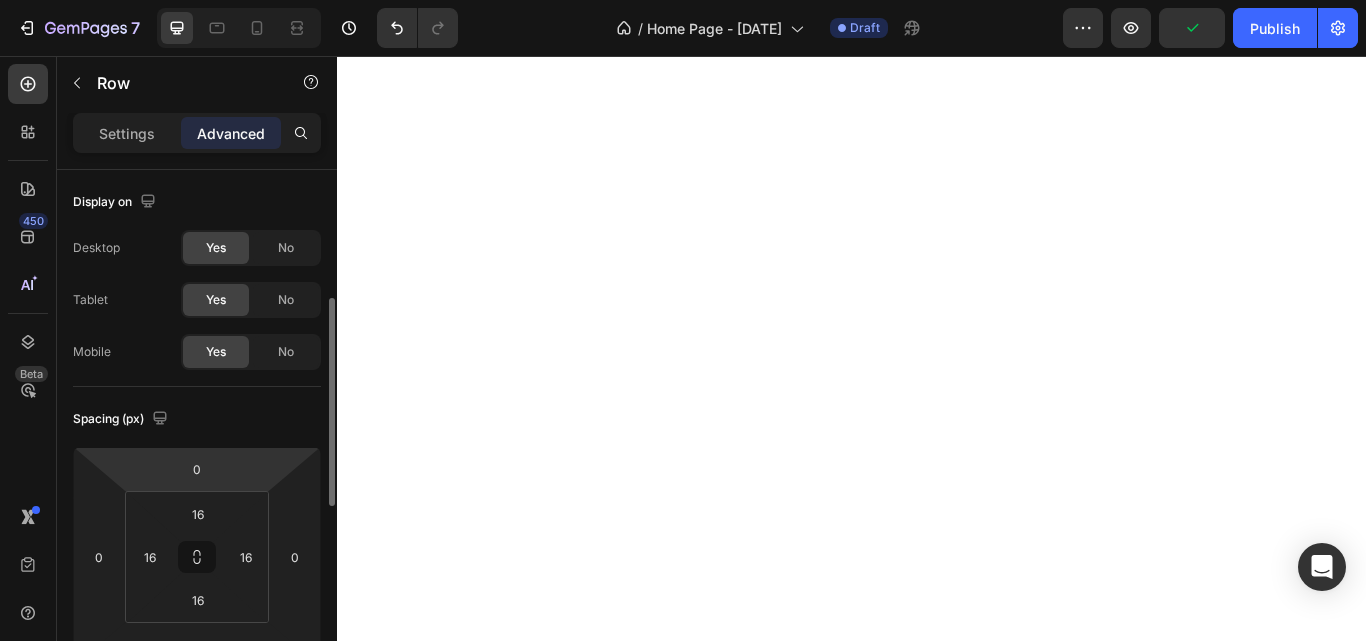 scroll, scrollTop: 92, scrollLeft: 0, axis: vertical 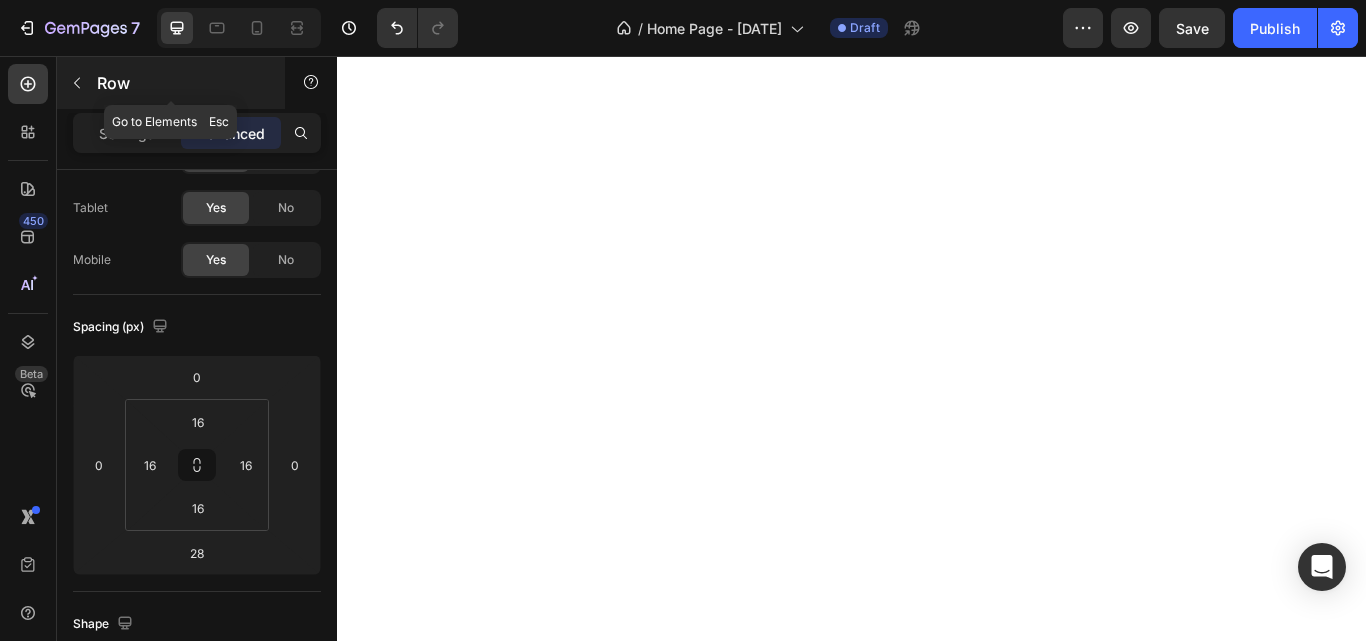 click 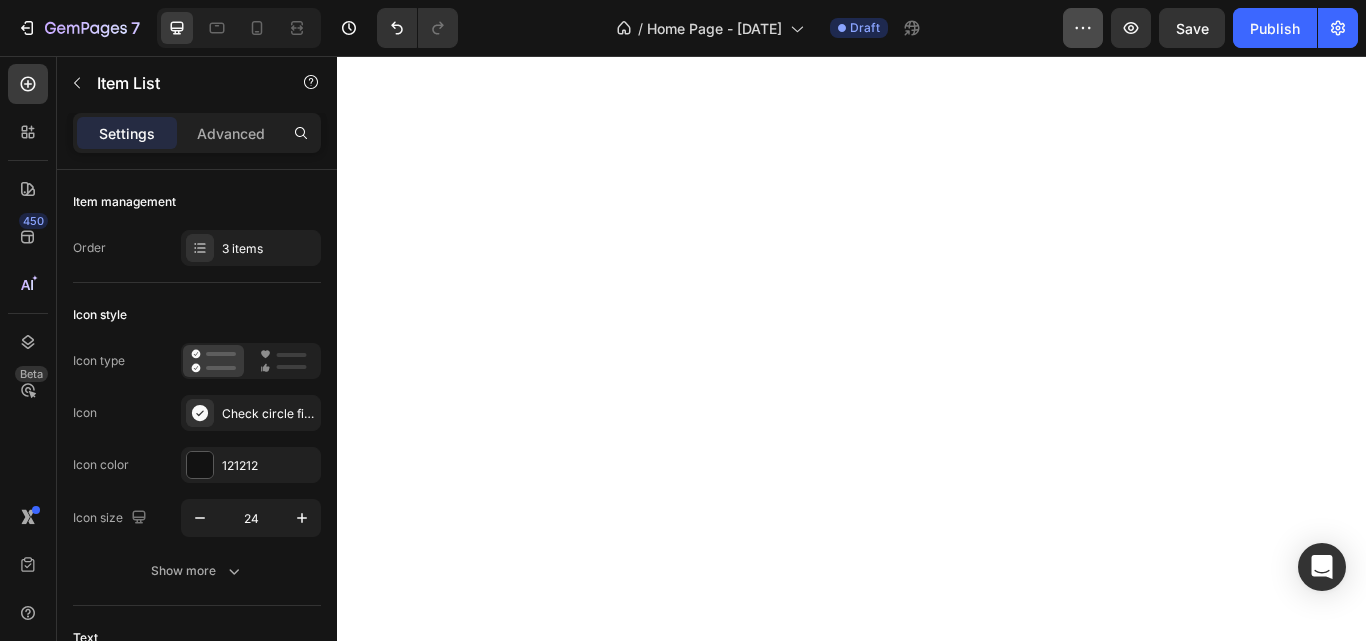 type on "100%" 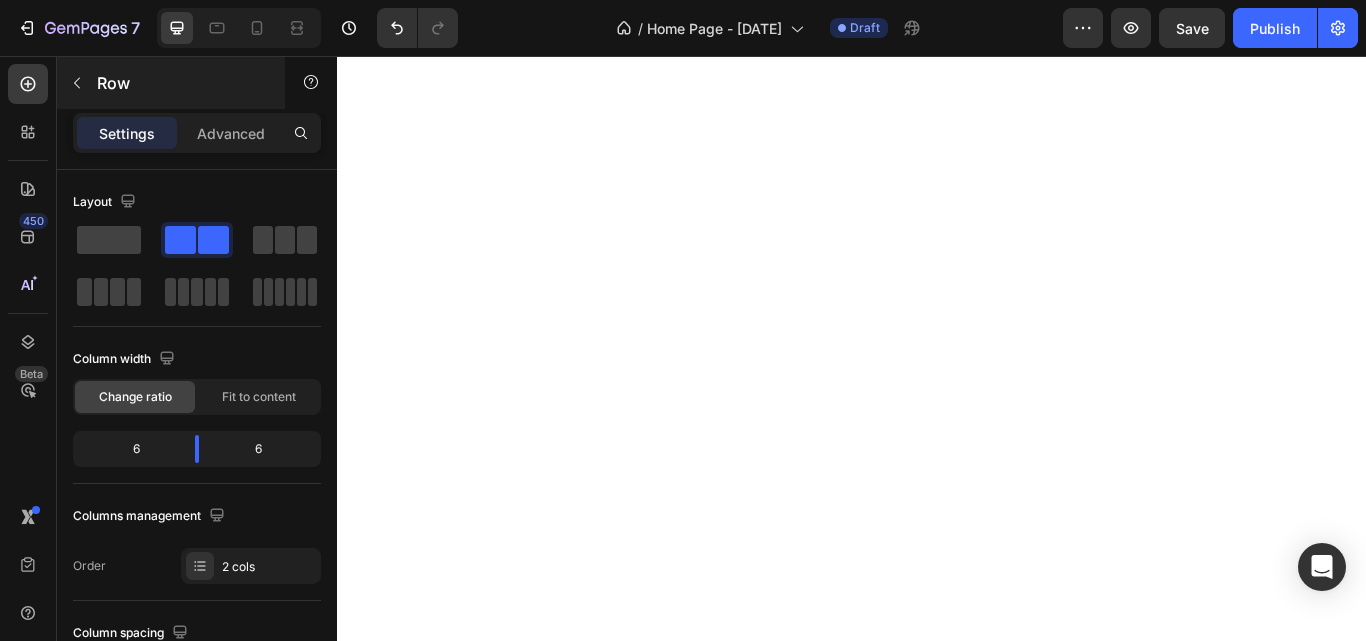 drag, startPoint x: 284, startPoint y: 234, endPoint x: 145, endPoint y: 74, distance: 211.94576 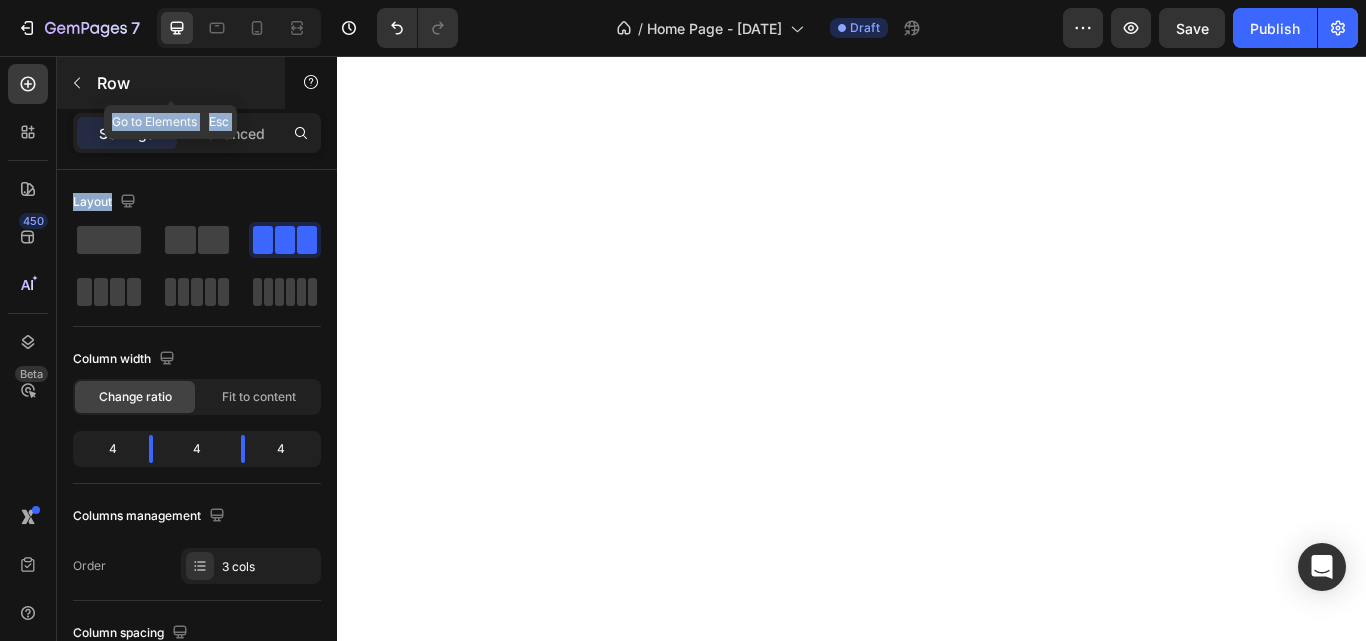 click 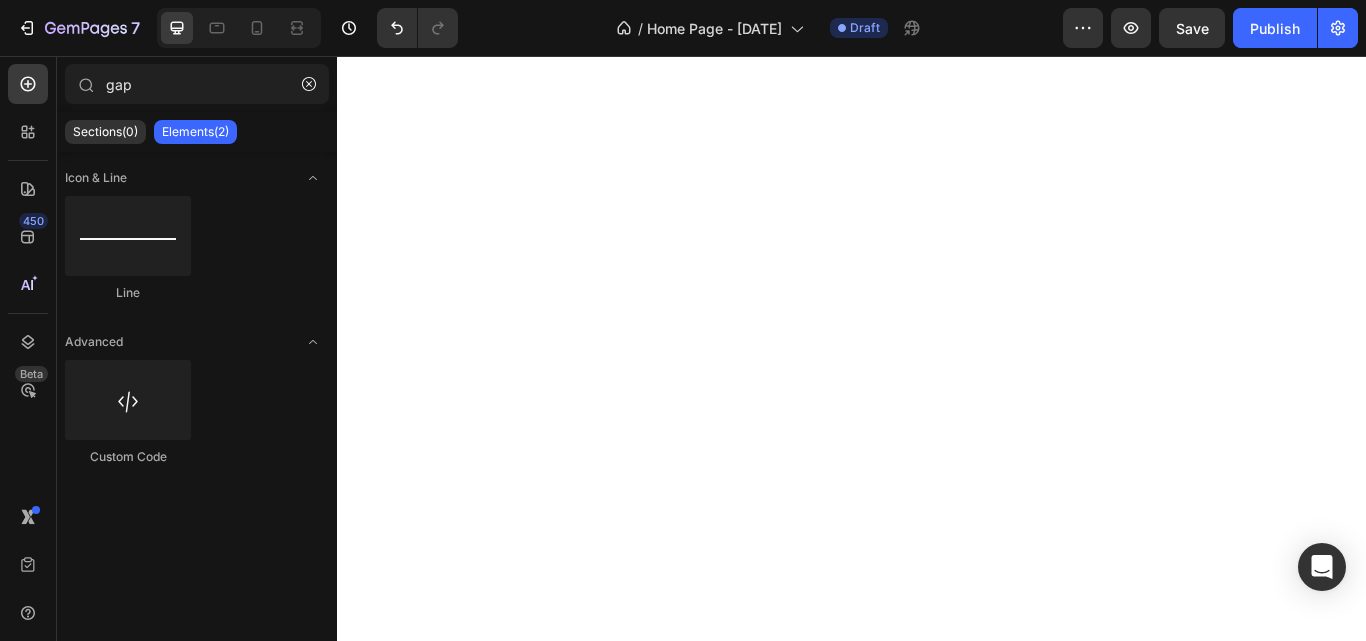 click on "Elements(2)" at bounding box center [195, 132] 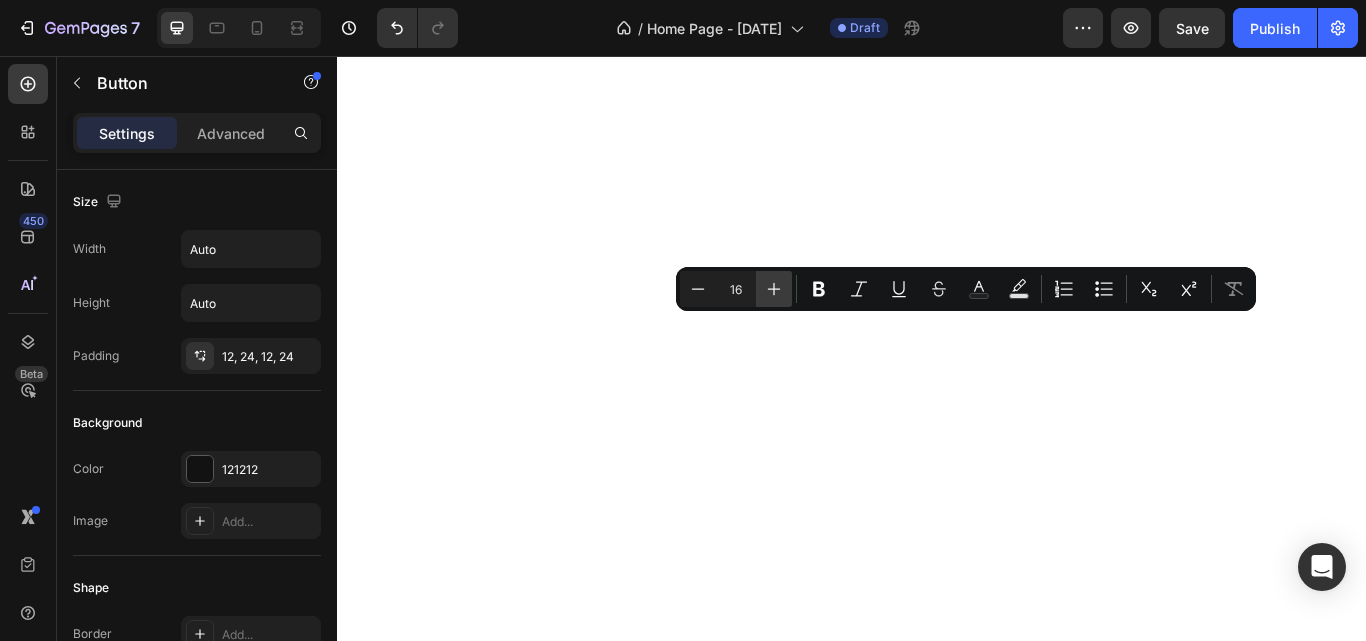click 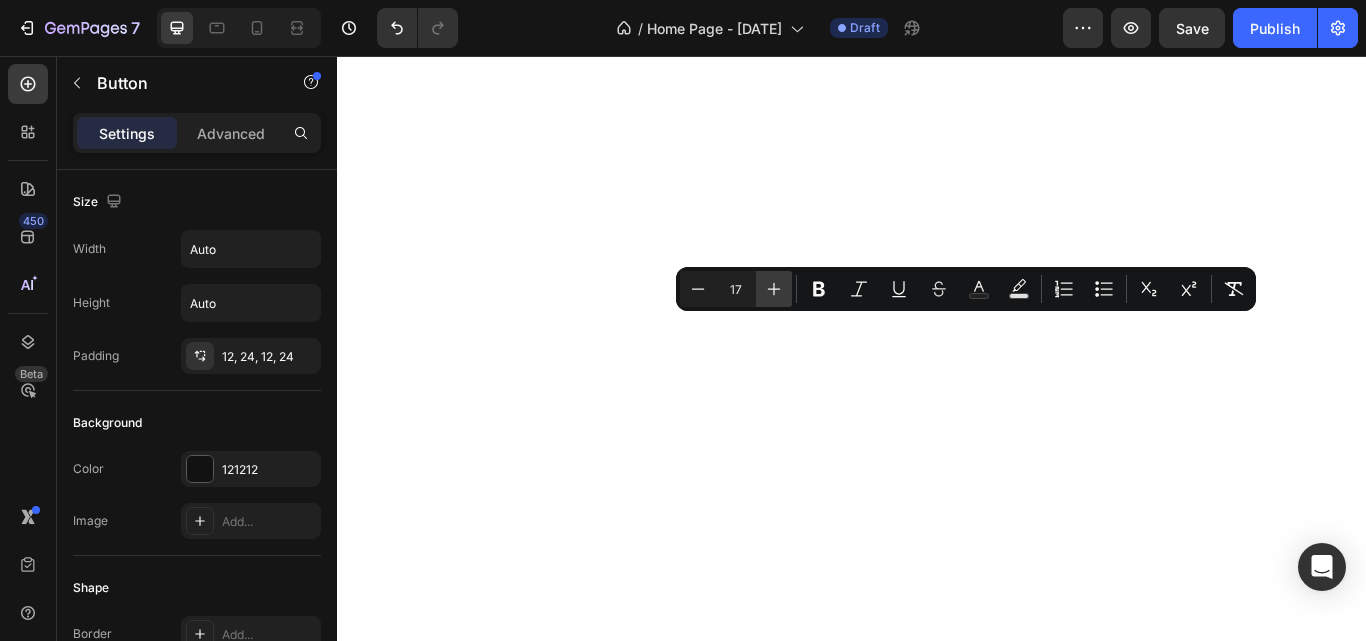 click 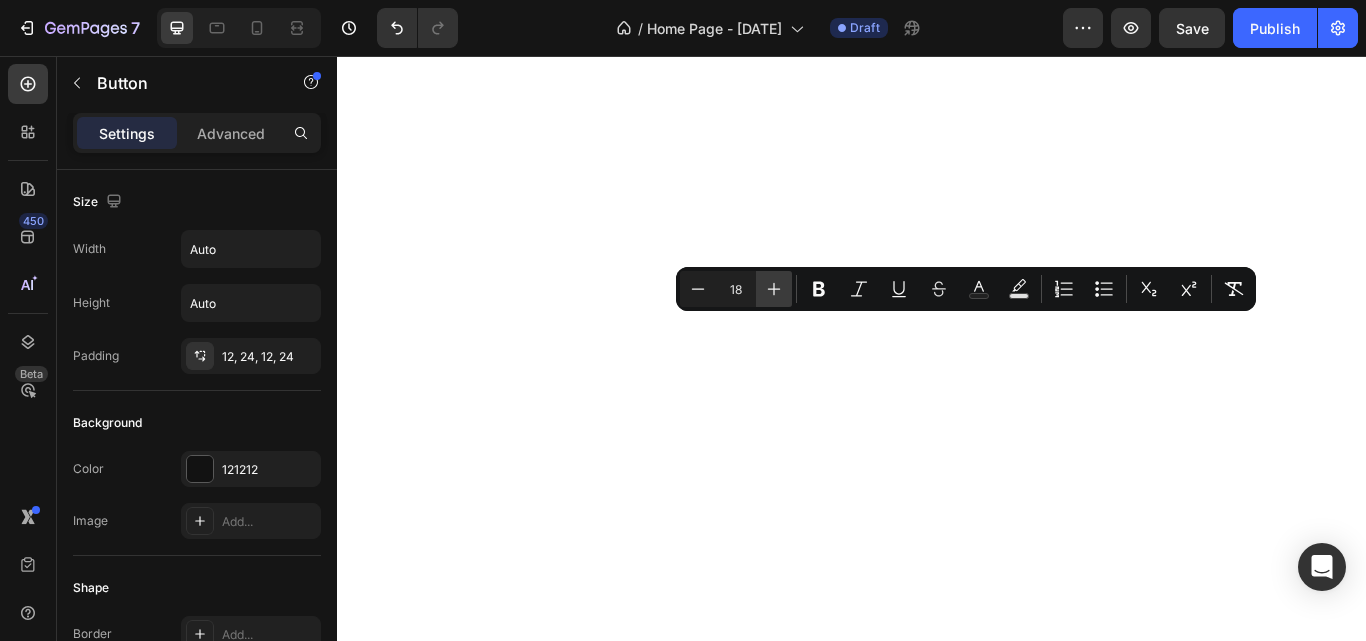 click 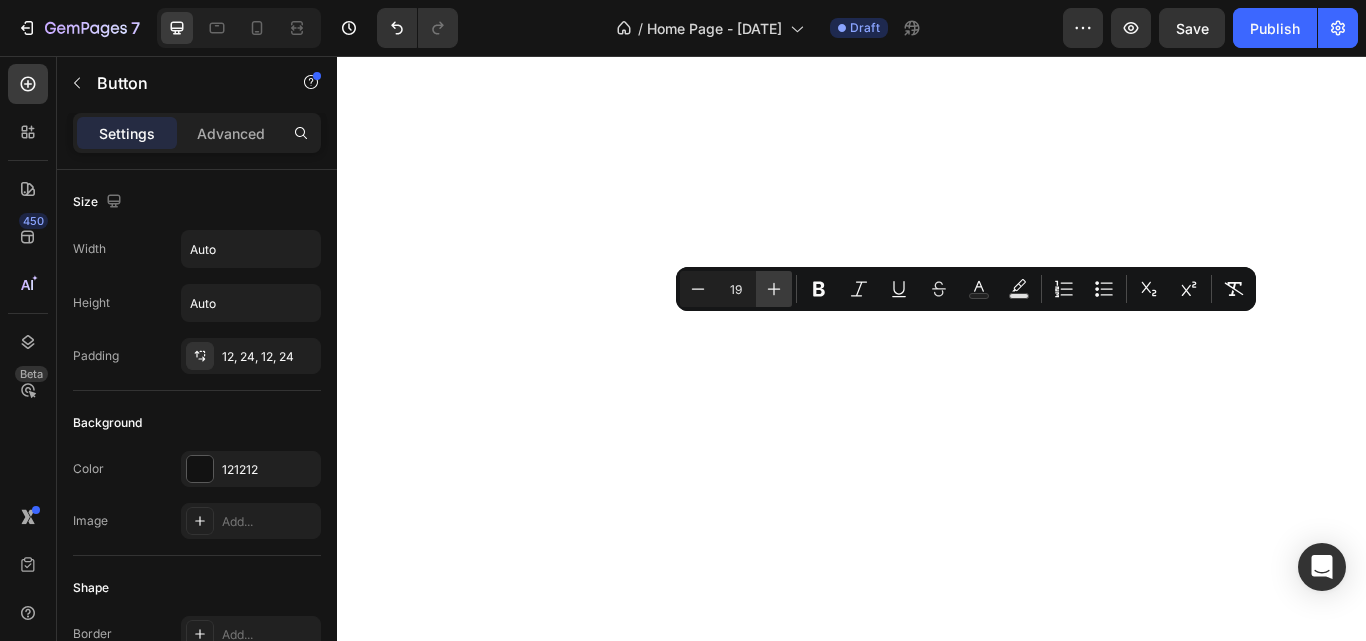 click 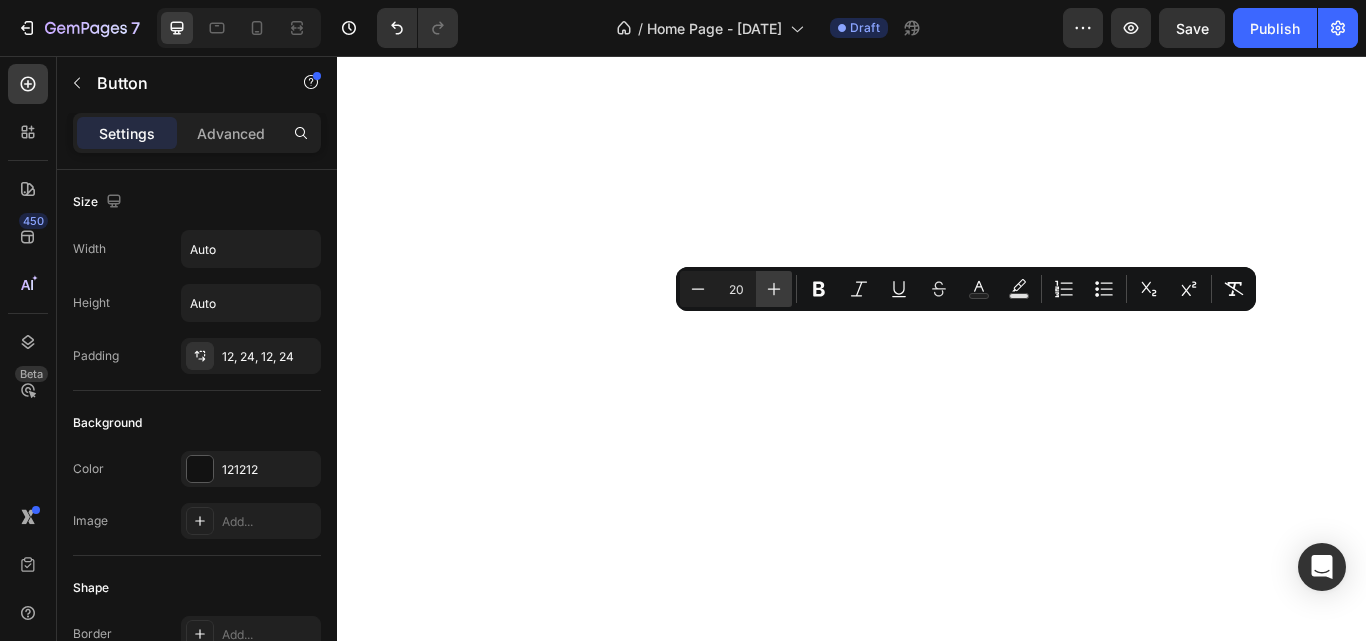click 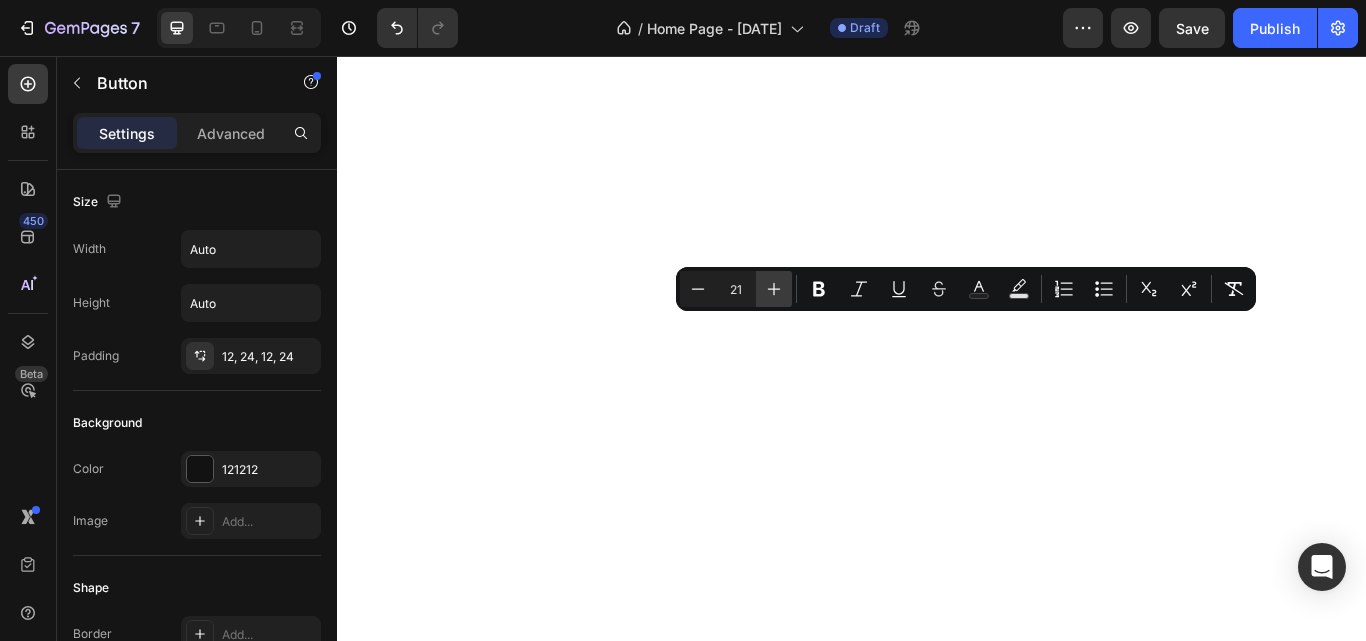 click 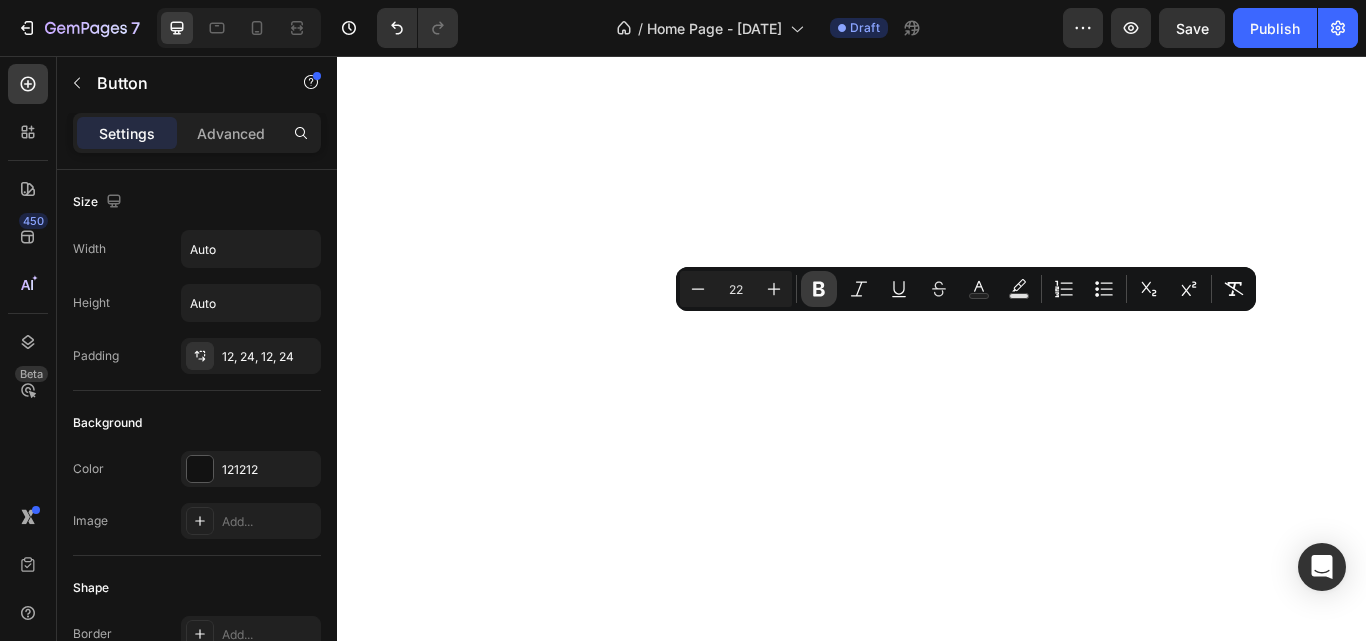 click 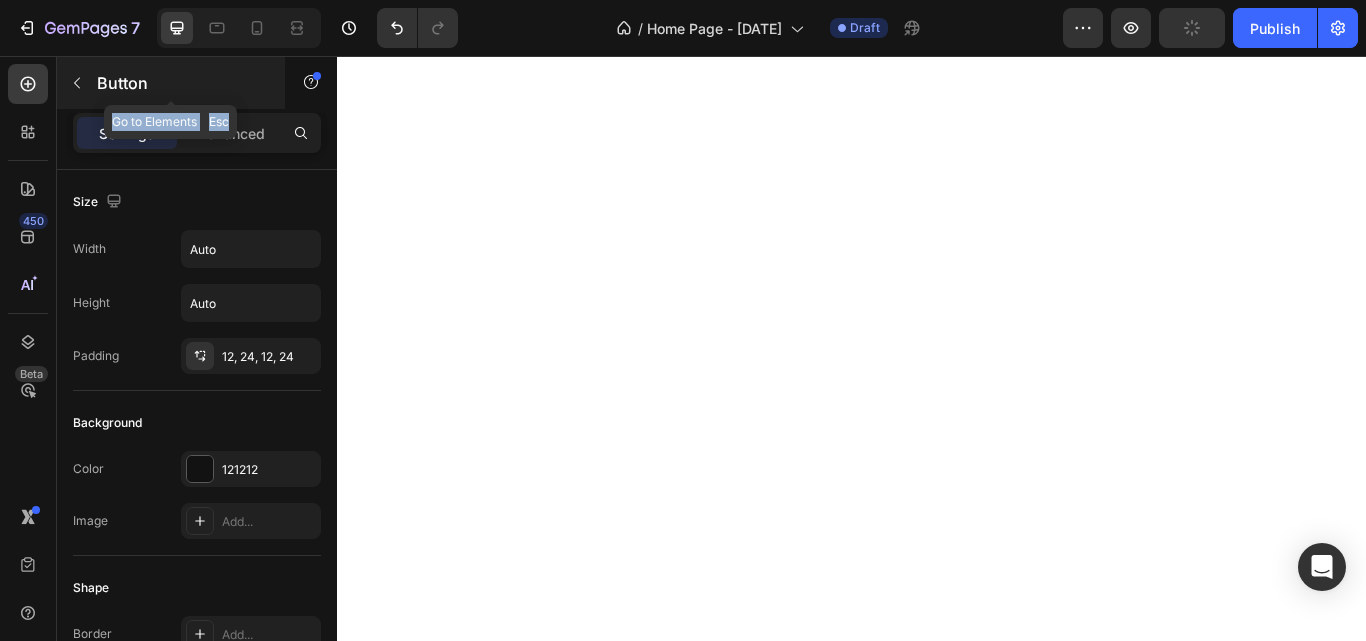 click 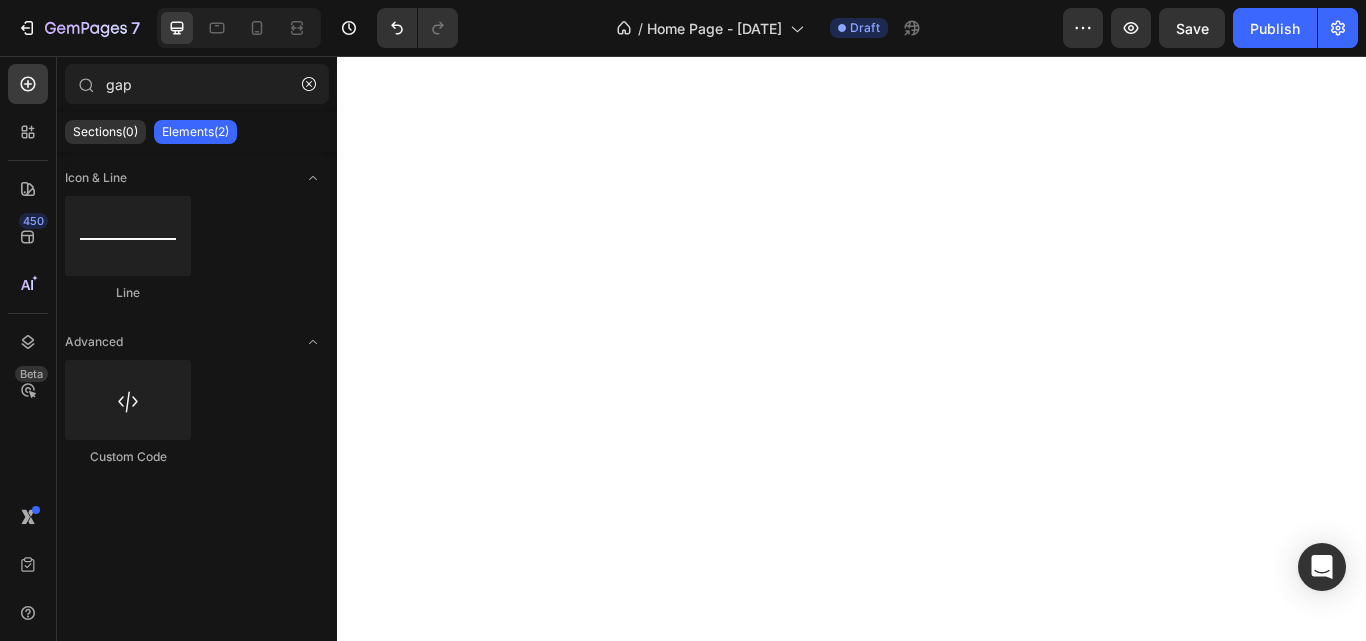 click on "Elements(2)" at bounding box center (195, 132) 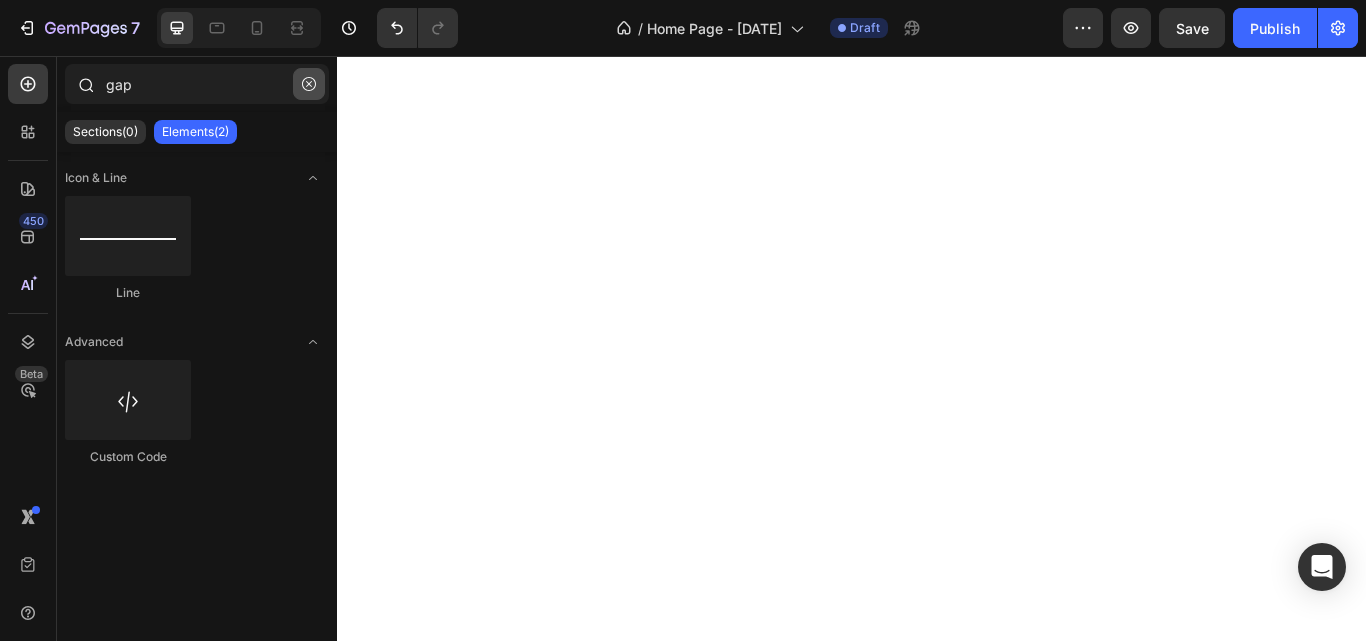 click 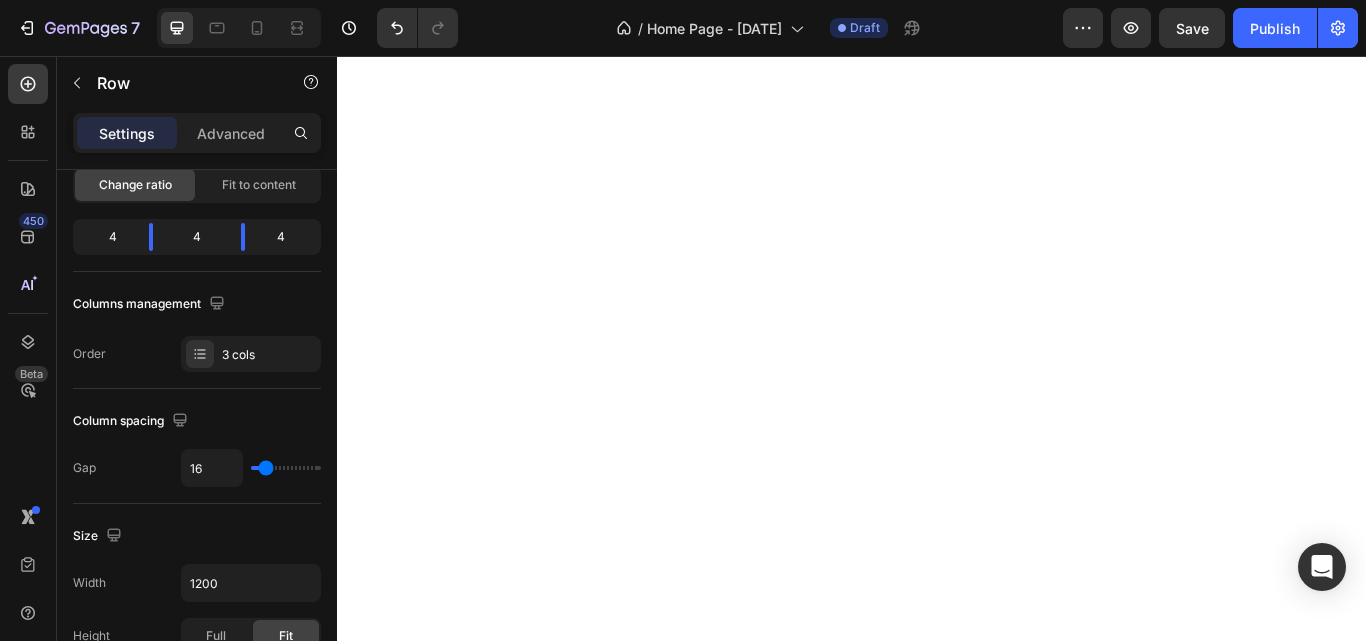 scroll, scrollTop: 0, scrollLeft: 0, axis: both 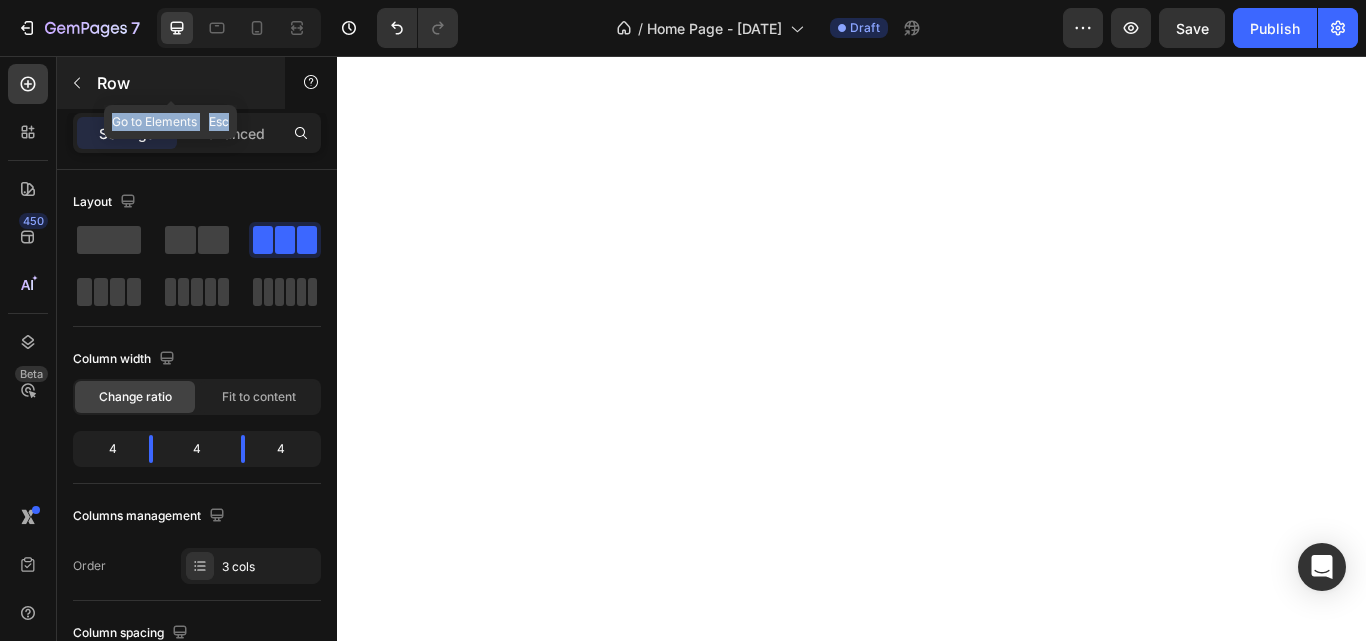 click 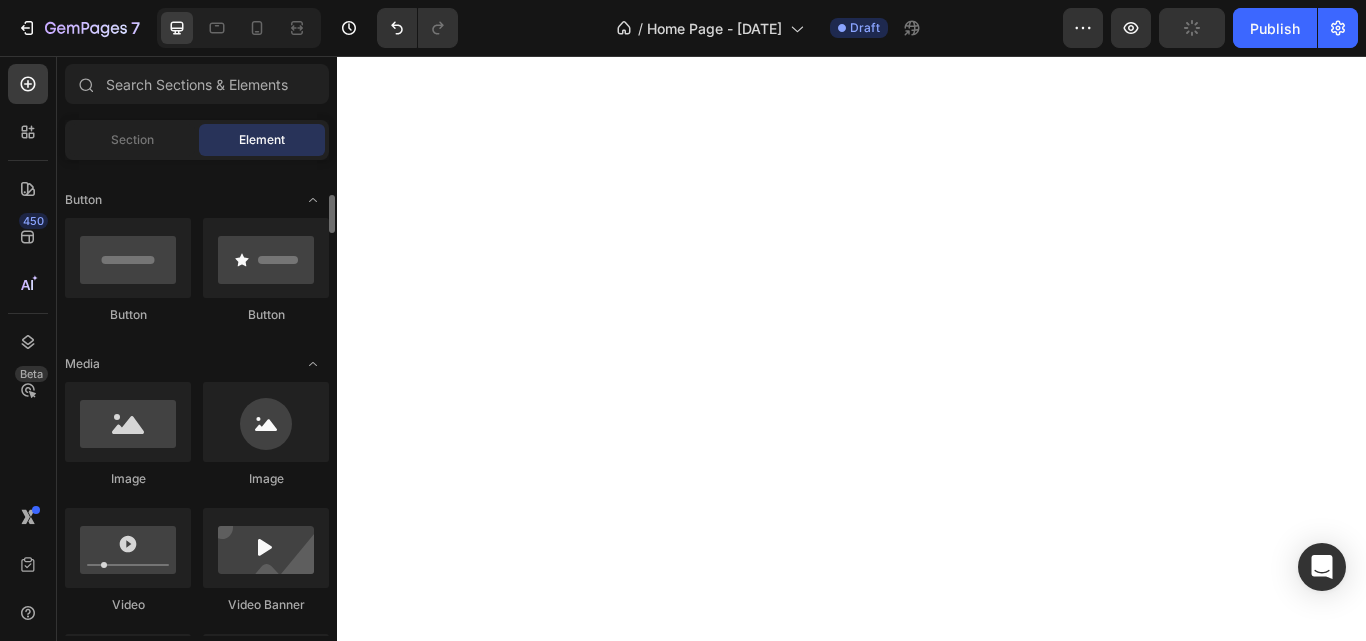 scroll, scrollTop: 441, scrollLeft: 0, axis: vertical 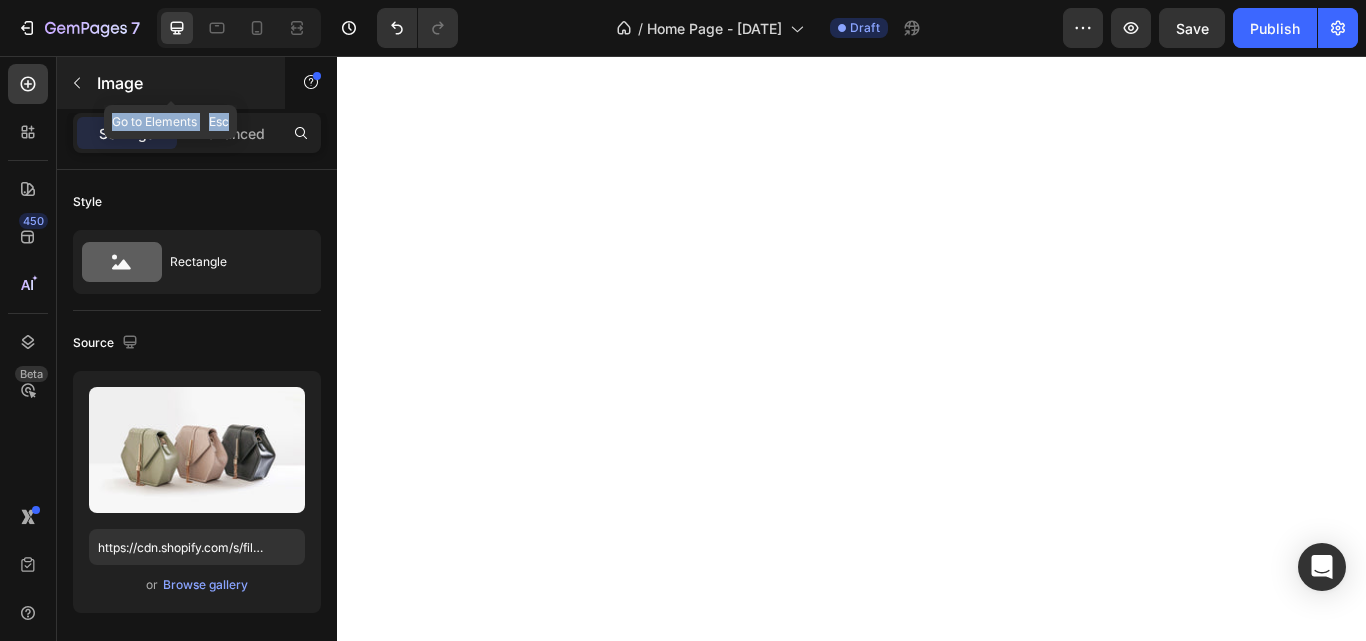 click 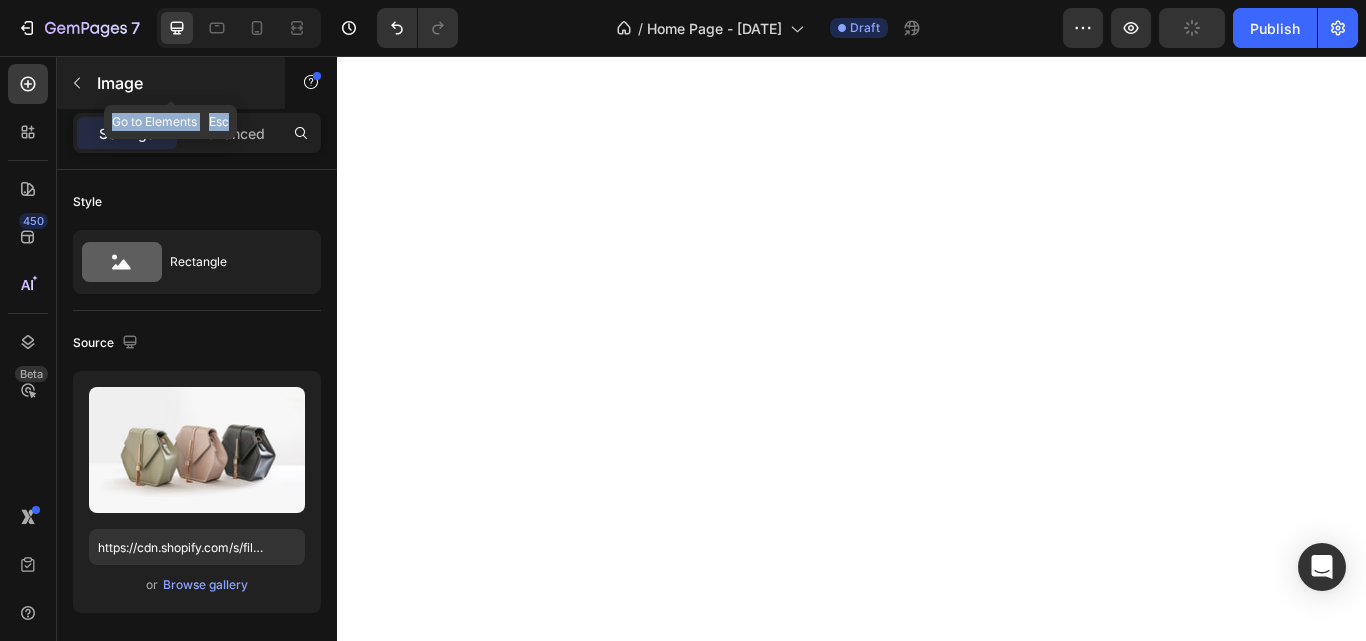 click 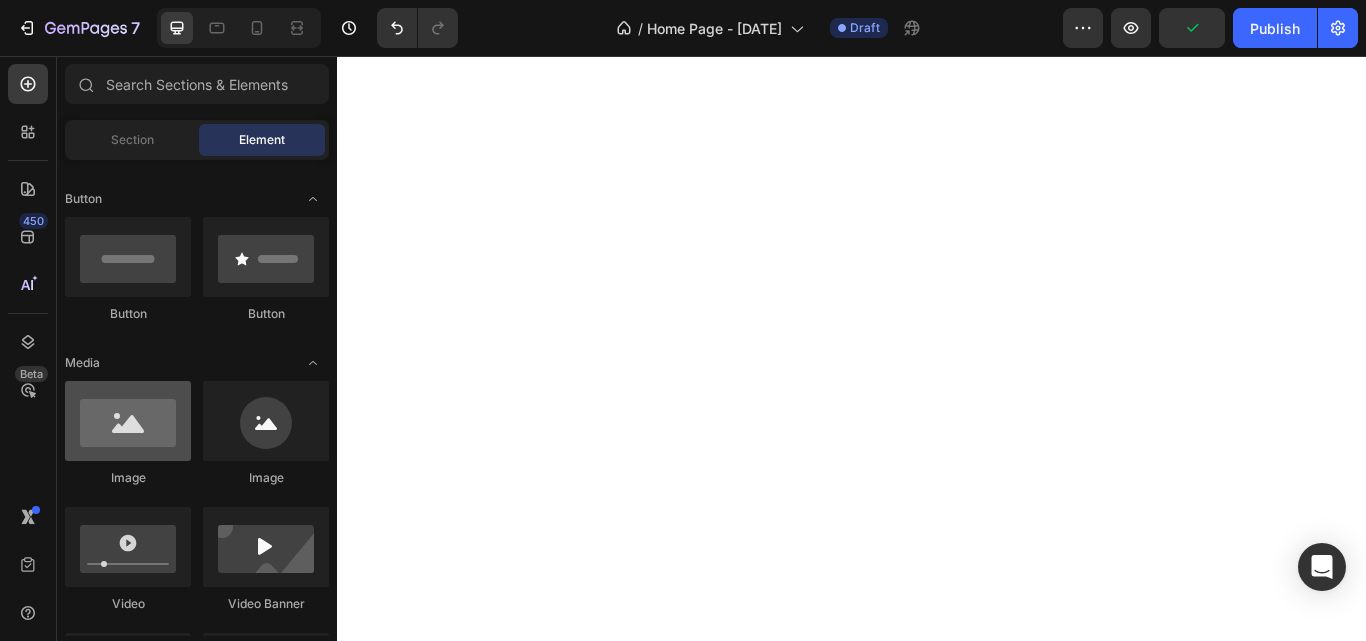 click at bounding box center (128, 421) 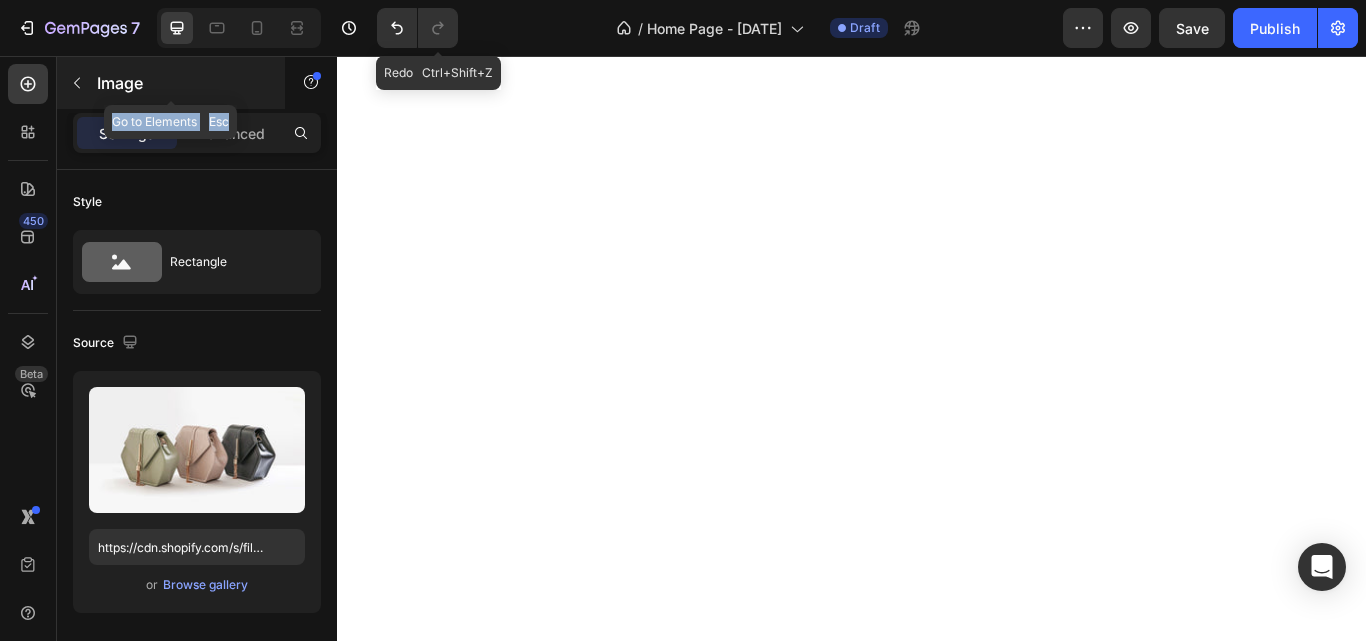 click 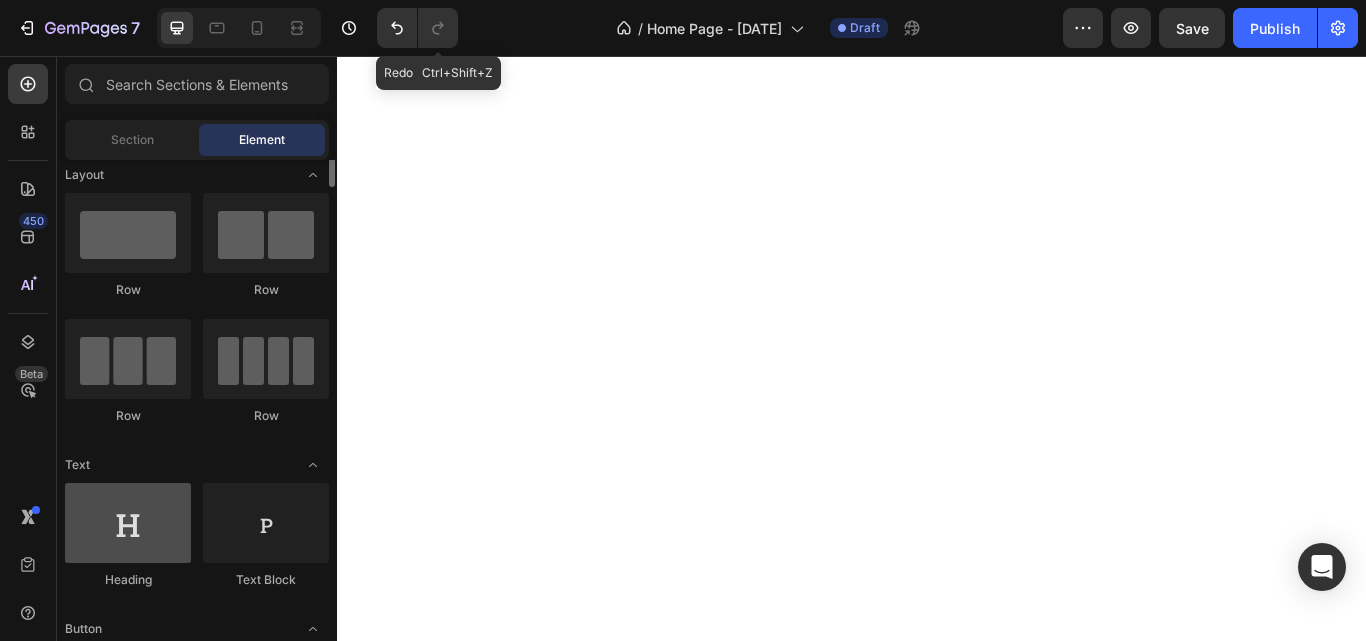 scroll, scrollTop: 0, scrollLeft: 0, axis: both 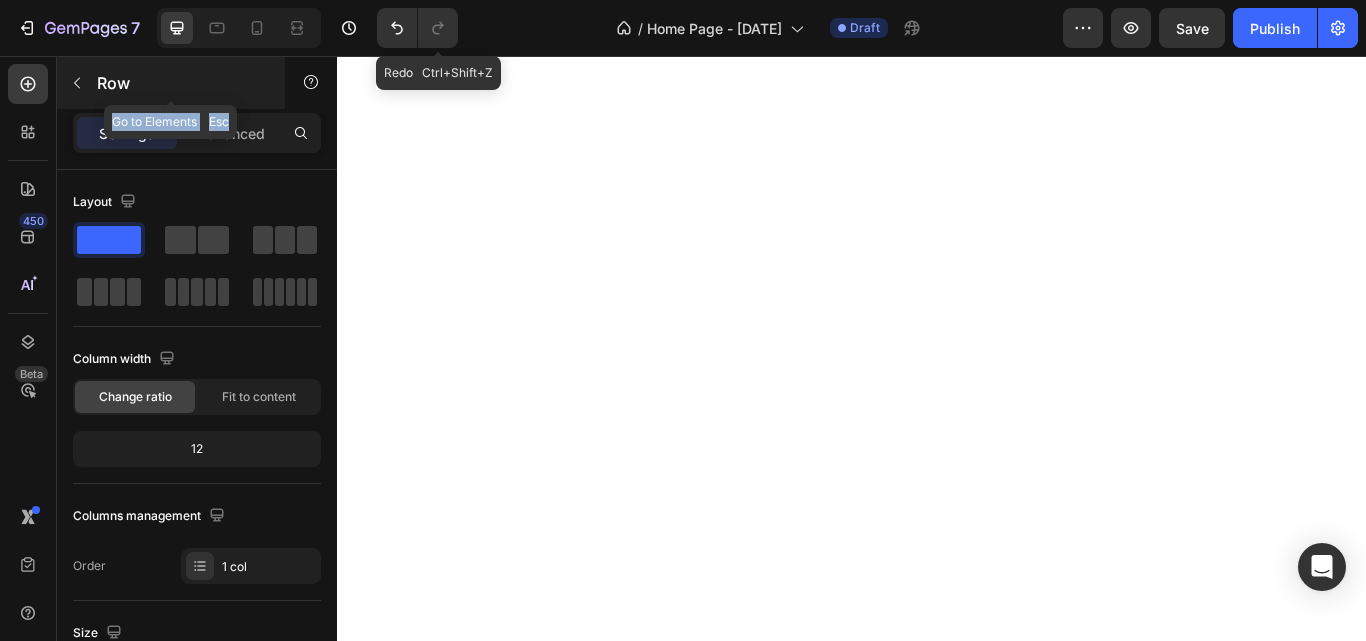 click 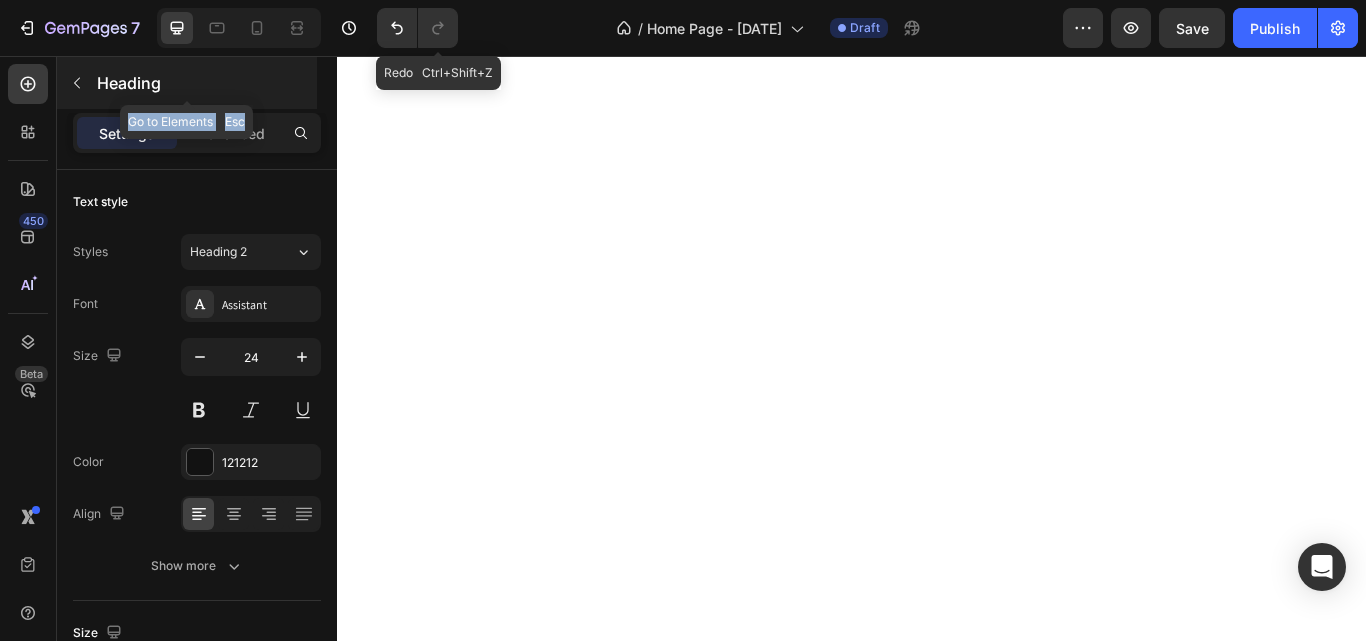 click 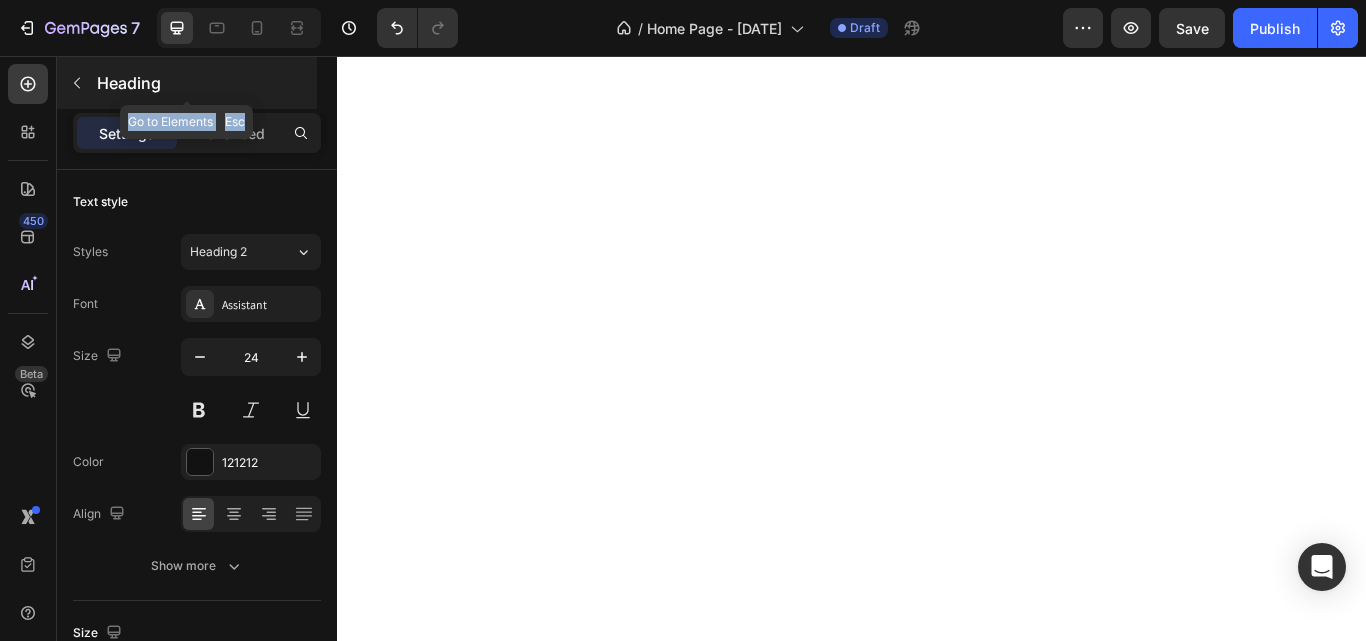 click 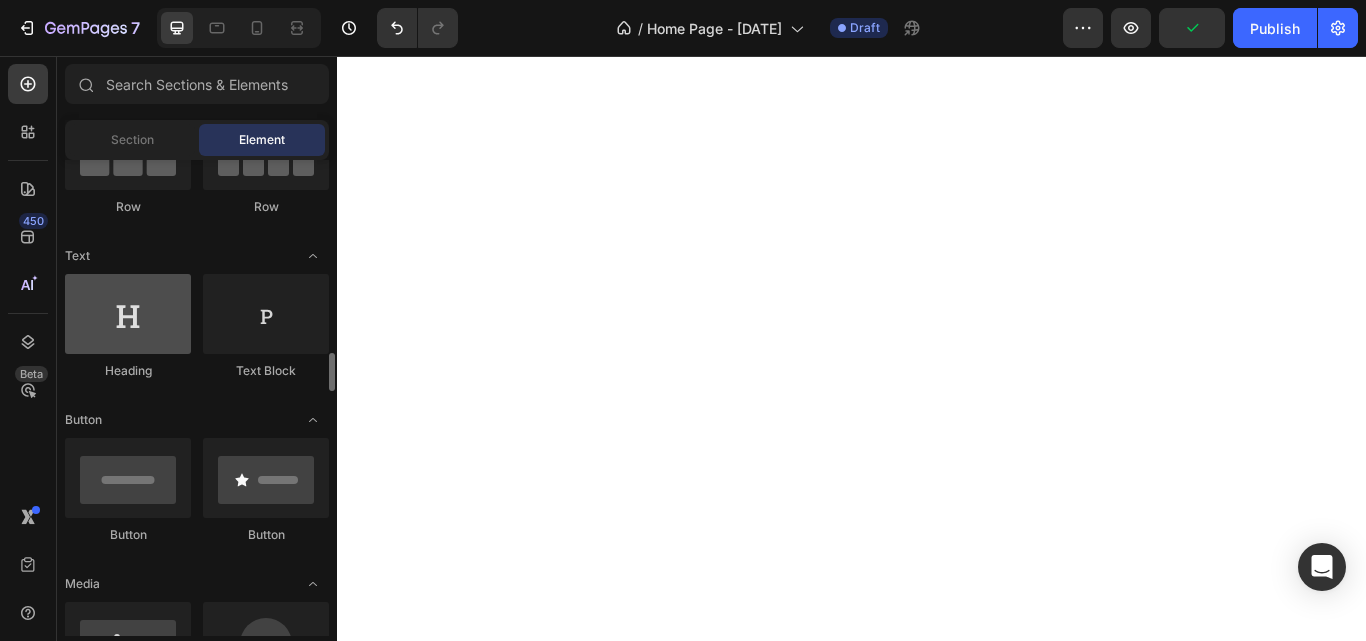 scroll, scrollTop: 386, scrollLeft: 0, axis: vertical 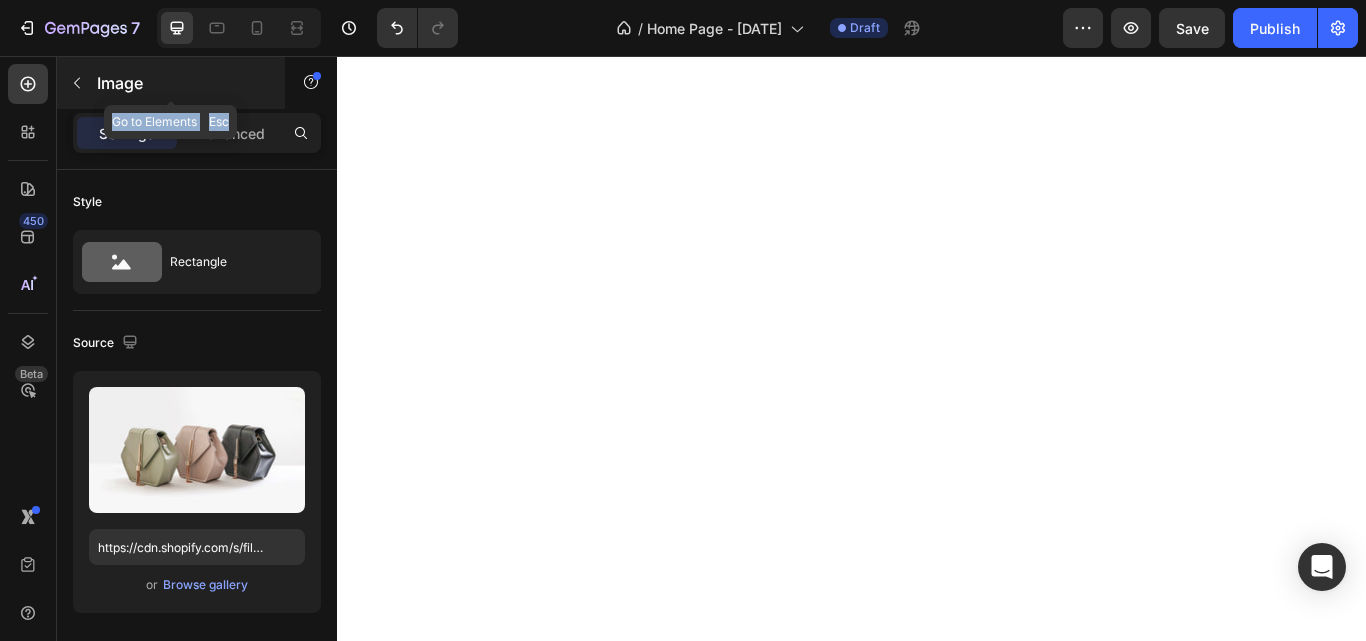 click 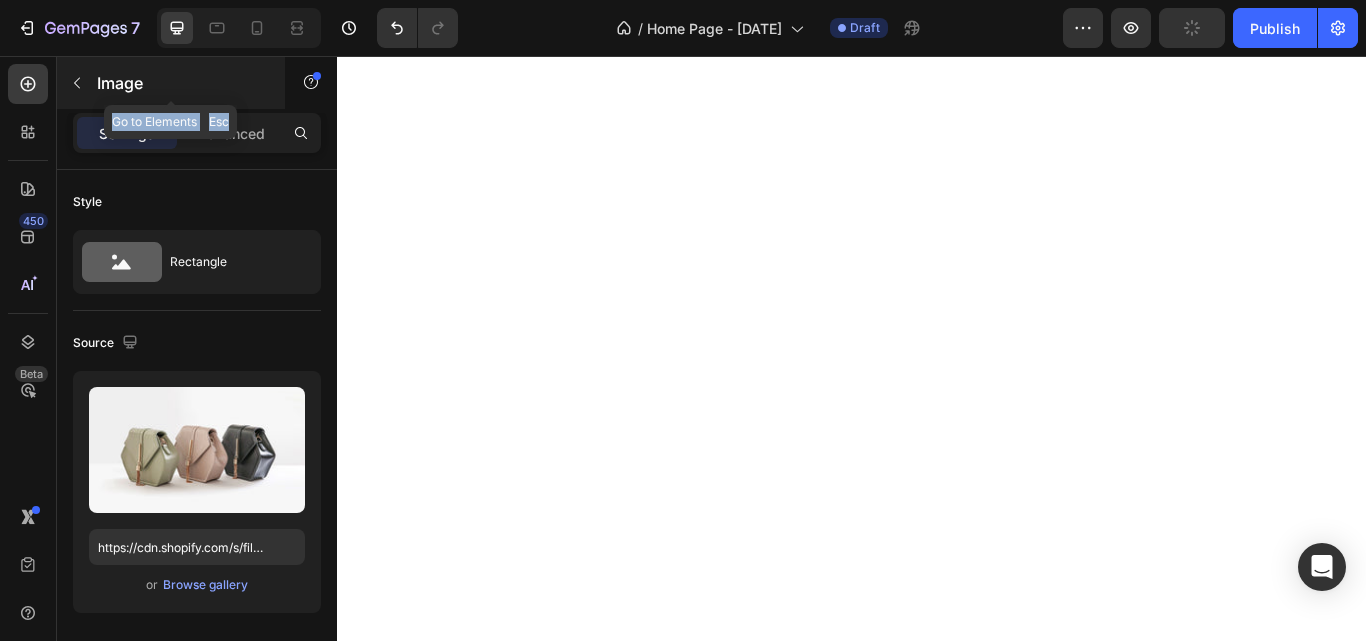 click 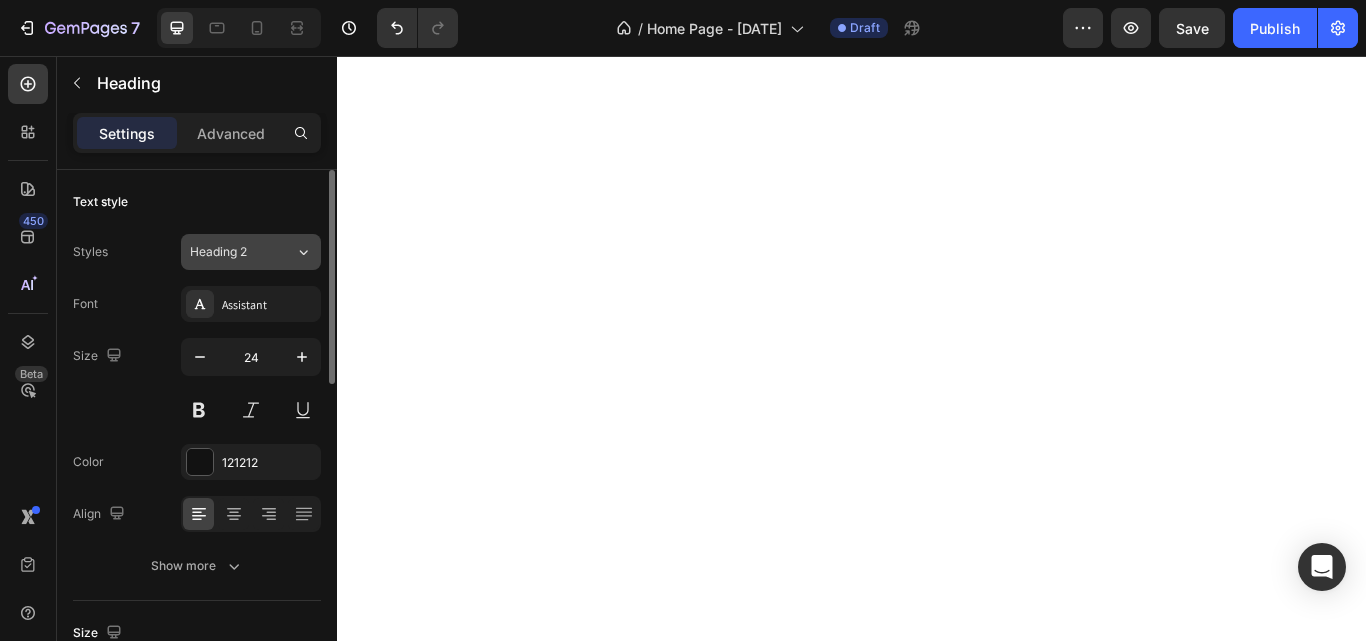 click on "Heading 2" at bounding box center [230, 252] 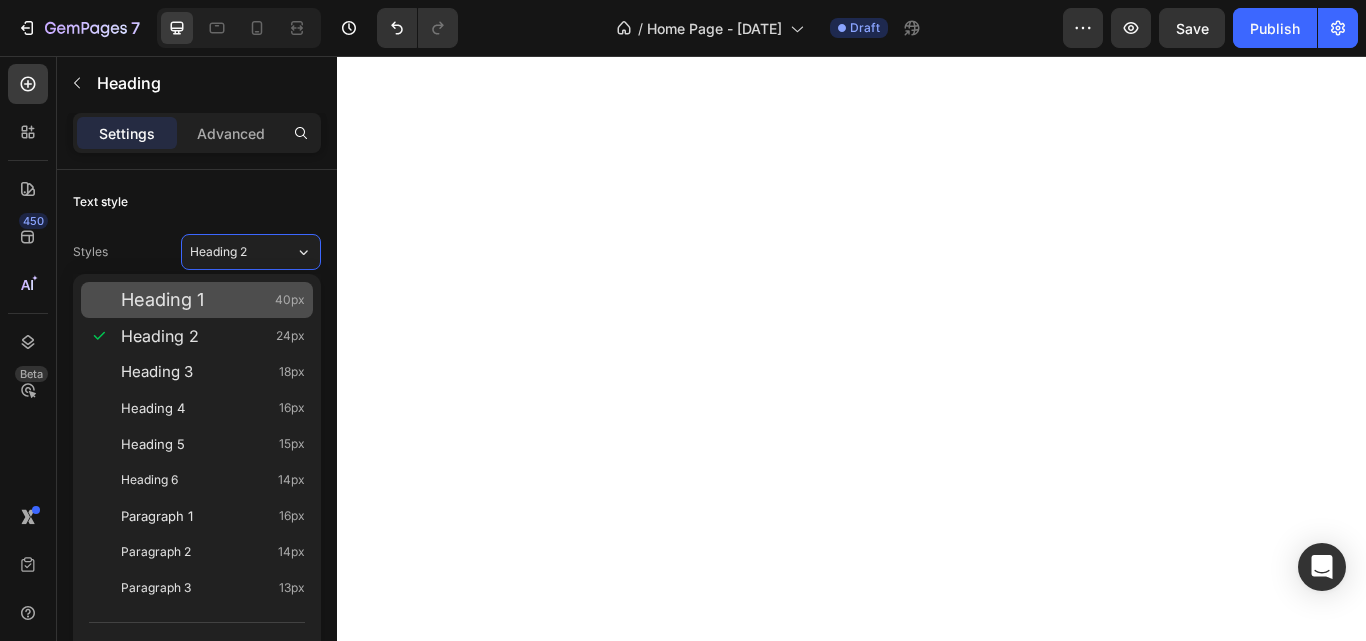 click on "Heading 1 40px" at bounding box center [213, 300] 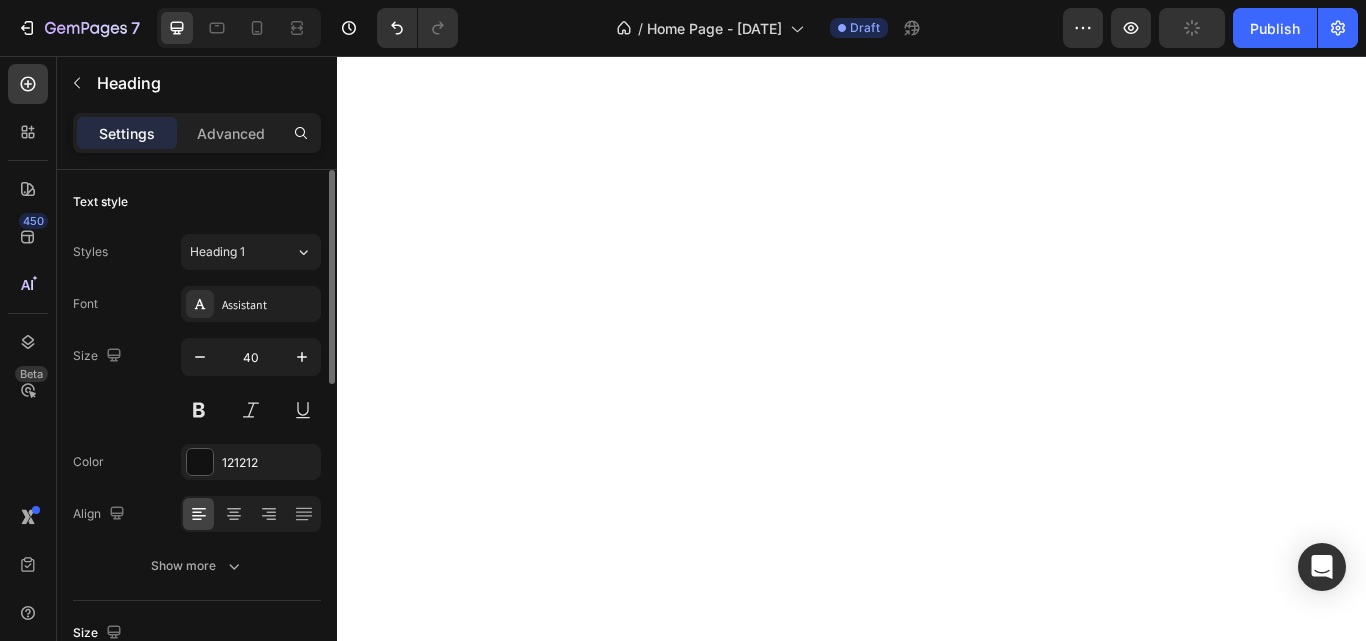 click on "Font Assistant" at bounding box center (197, 304) 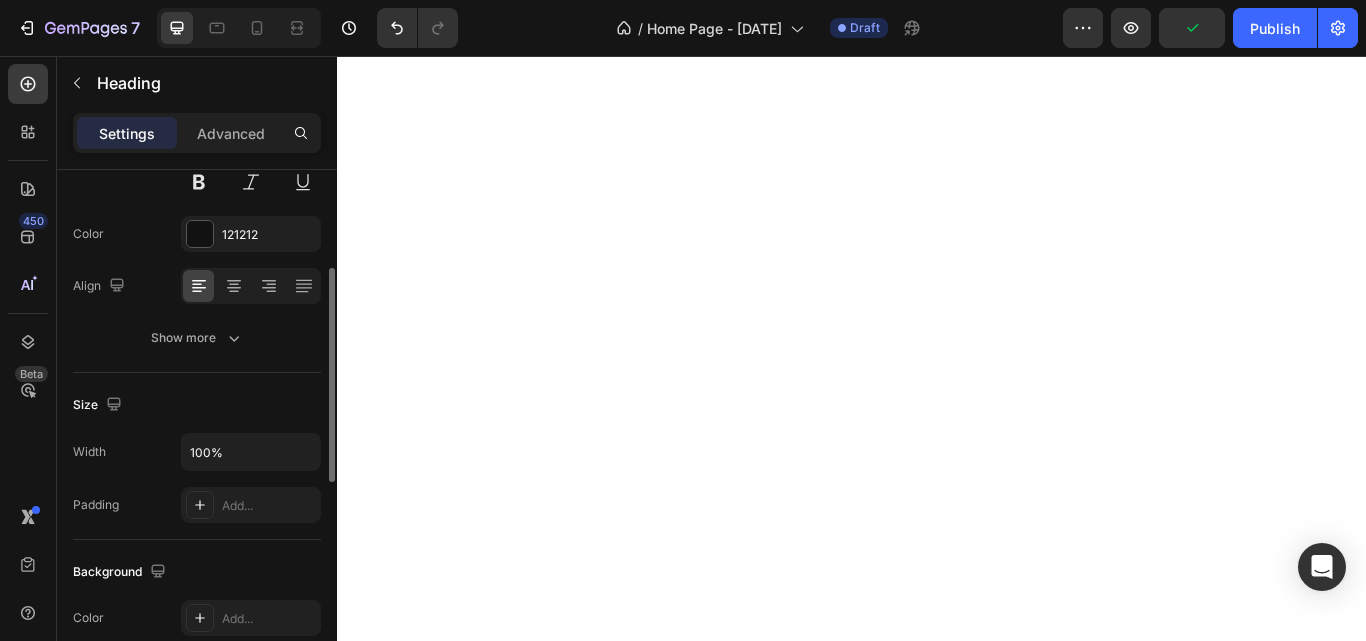 scroll, scrollTop: 233, scrollLeft: 0, axis: vertical 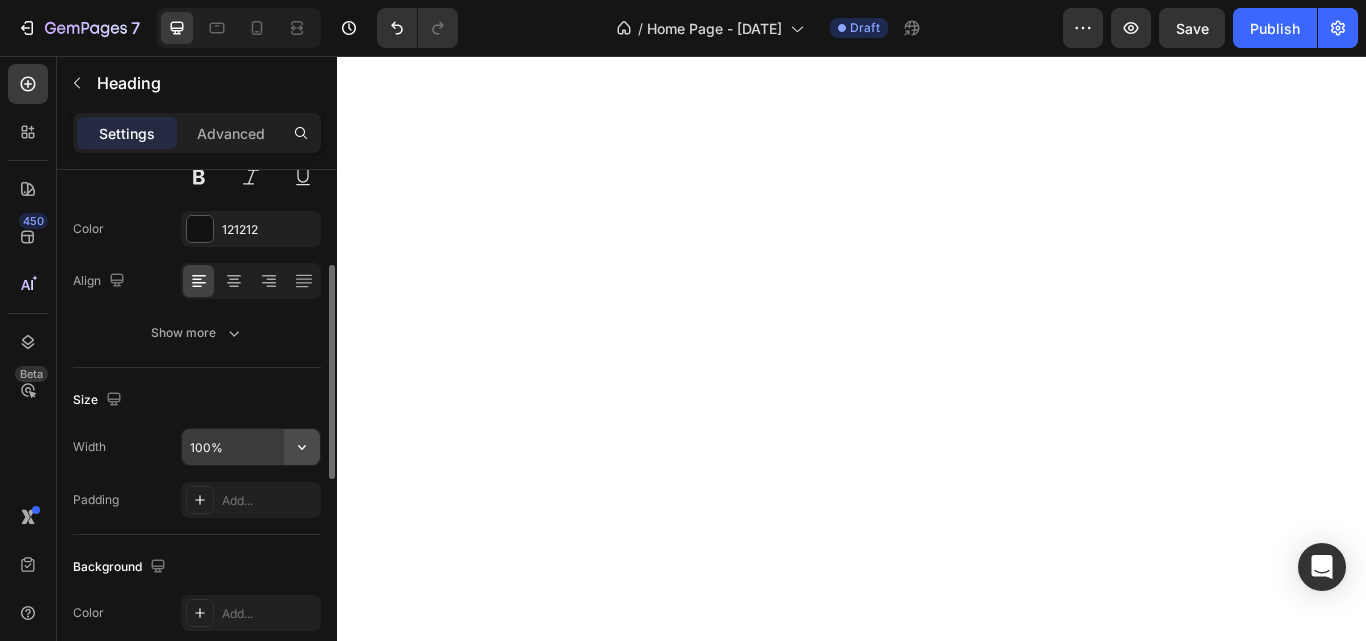 click 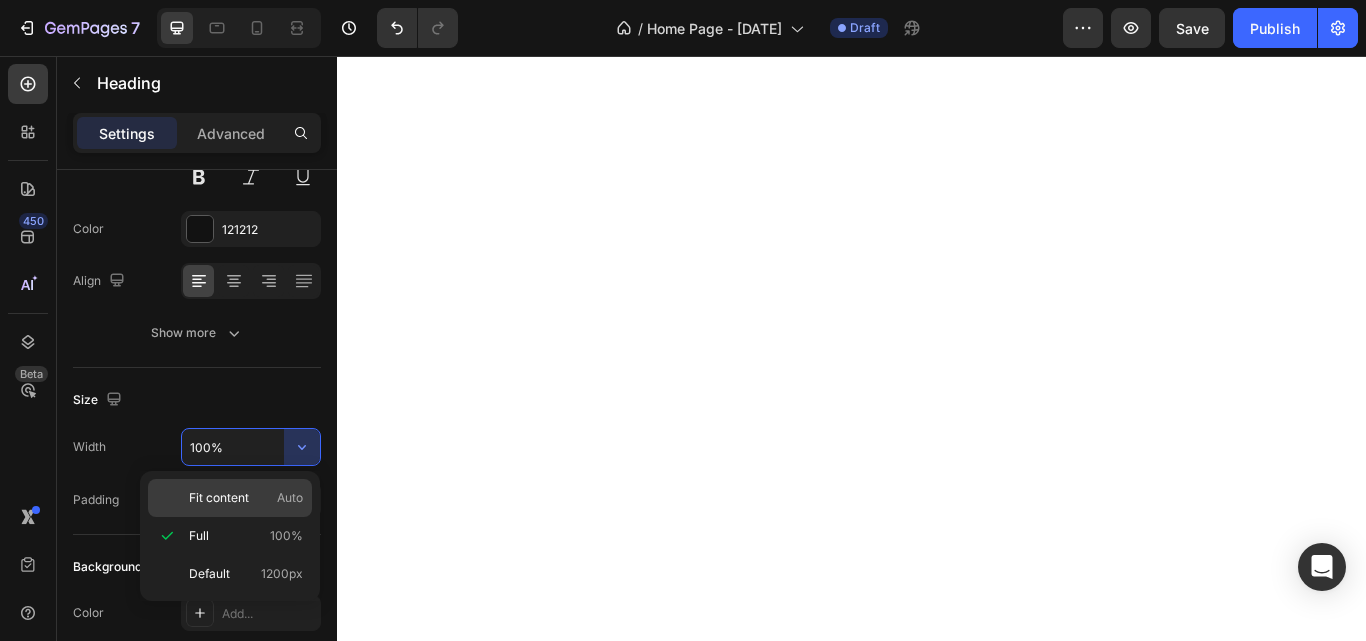 click on "Fit content Auto" at bounding box center (246, 498) 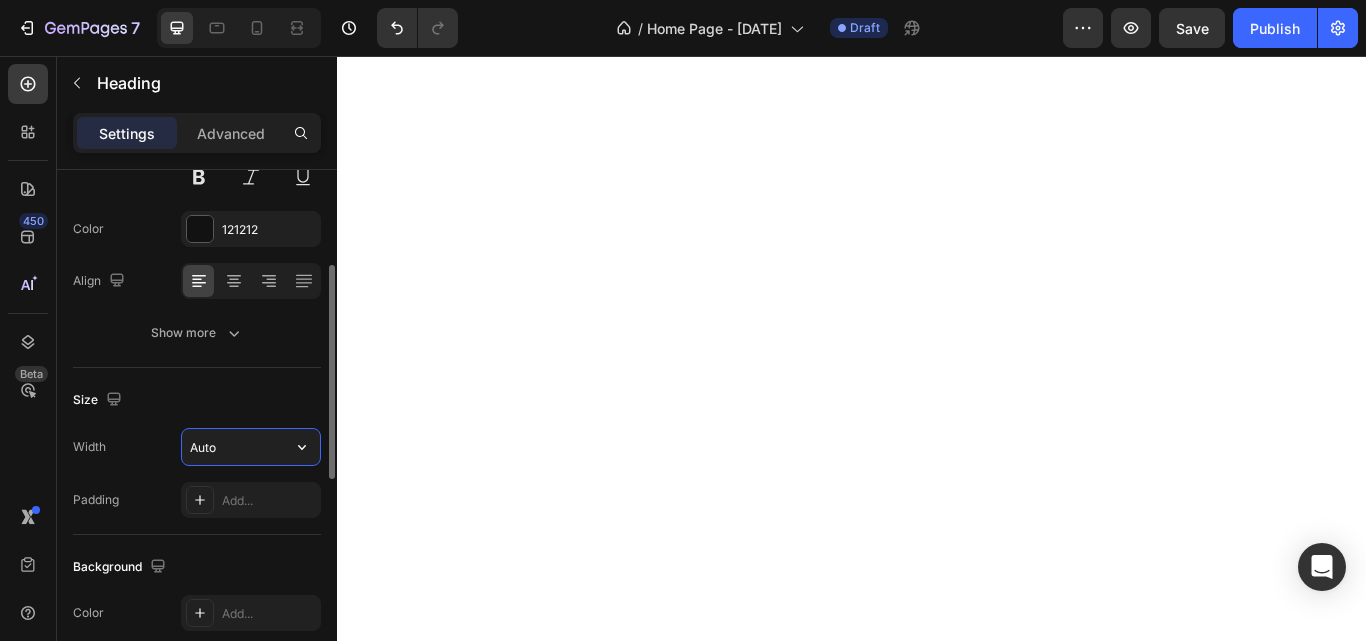 click on "Auto" at bounding box center (251, 447) 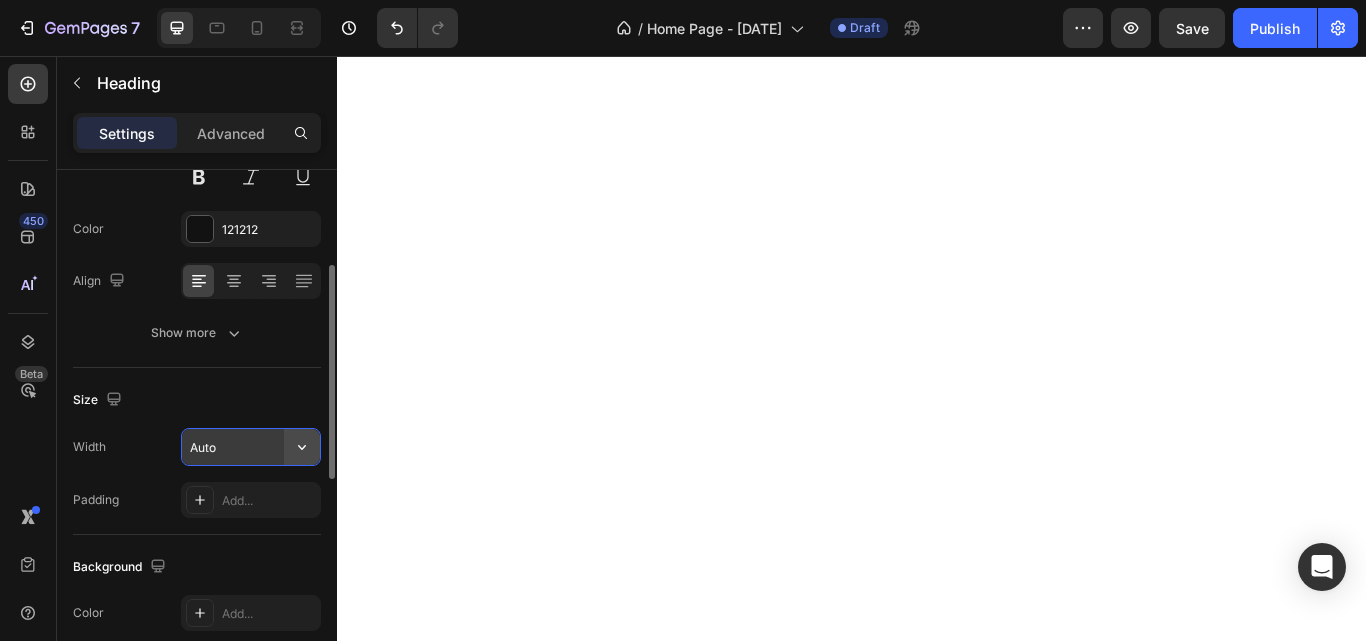 click 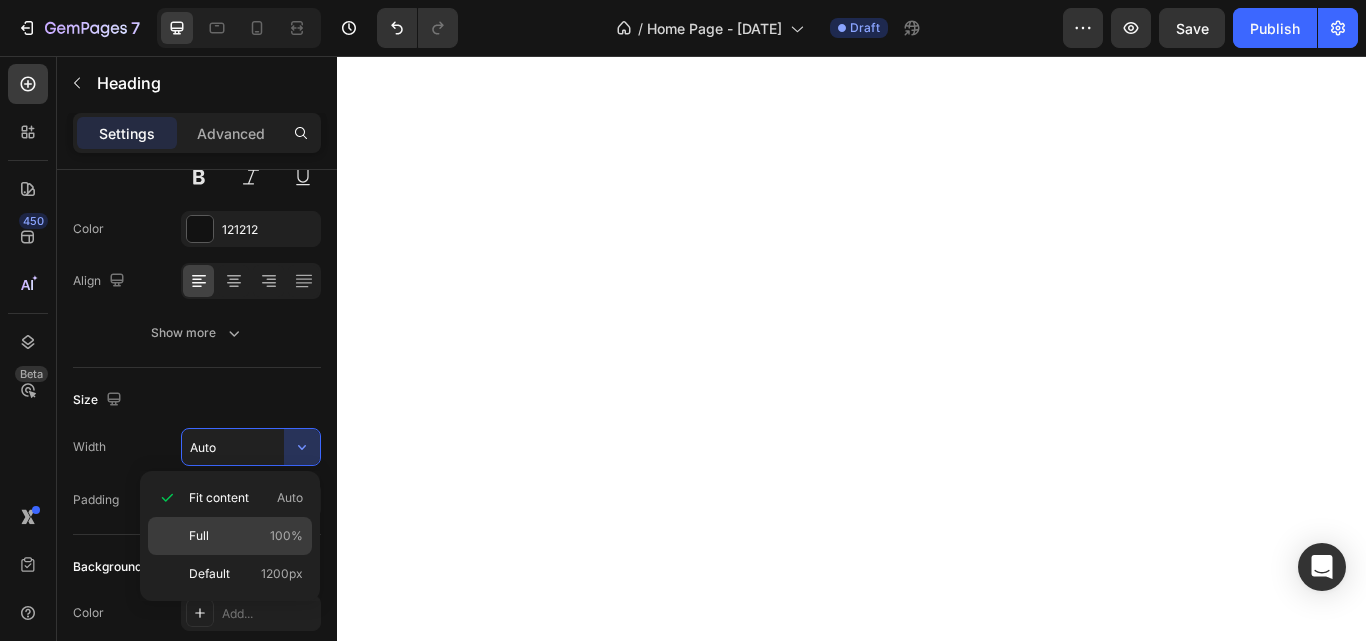 click on "Full 100%" at bounding box center [246, 536] 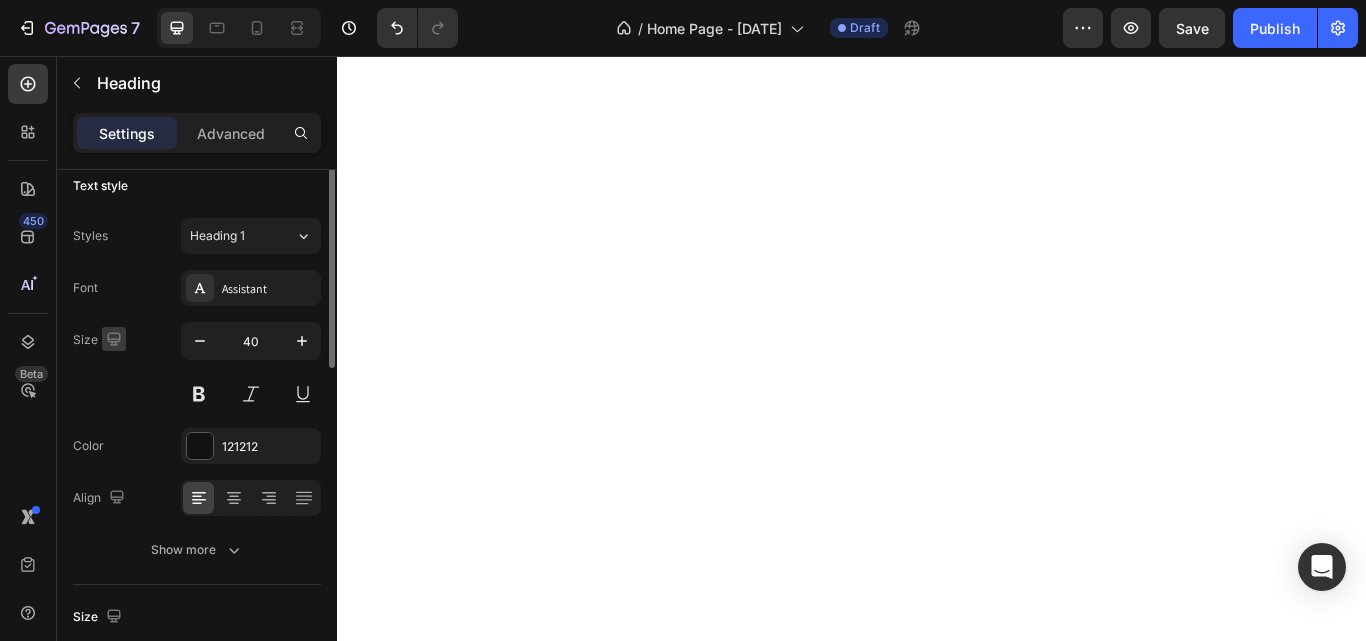 scroll, scrollTop: 0, scrollLeft: 0, axis: both 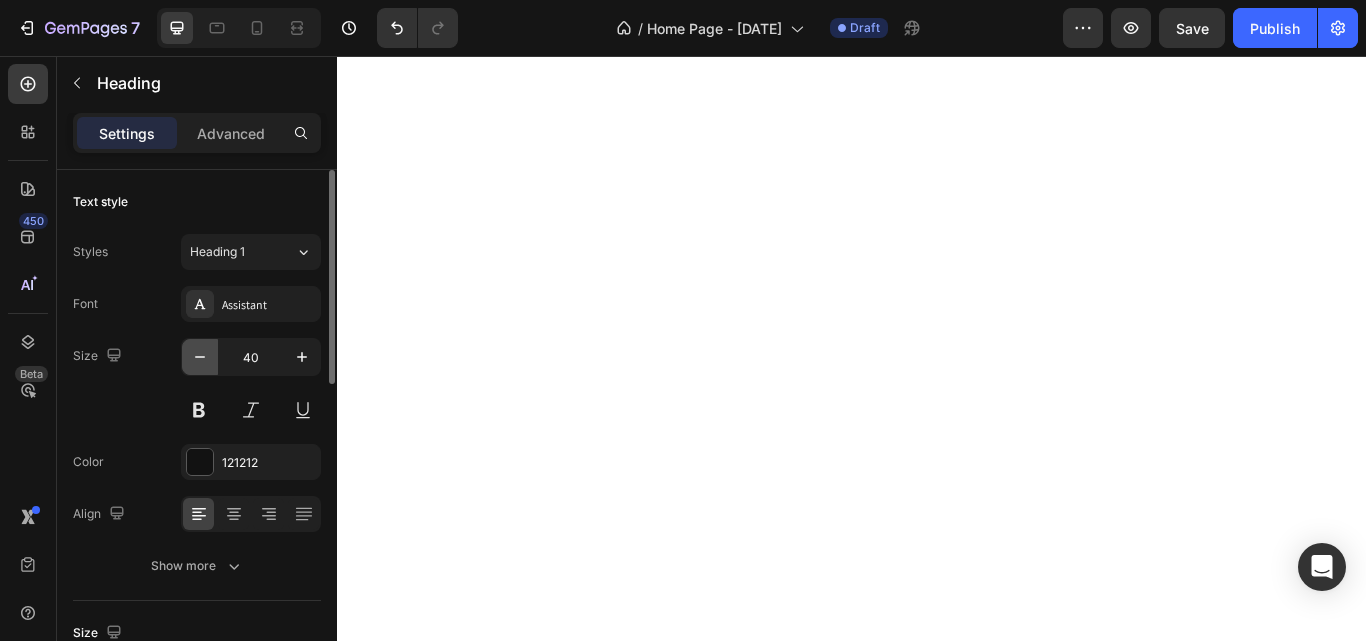 click 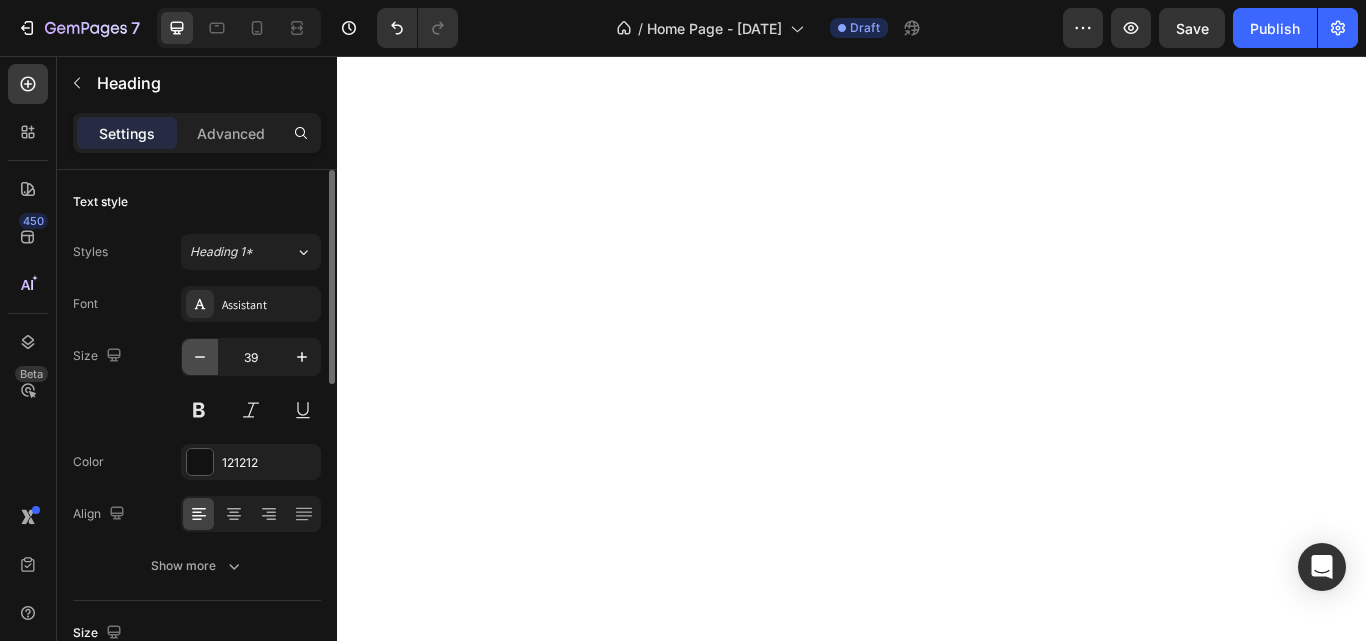 click 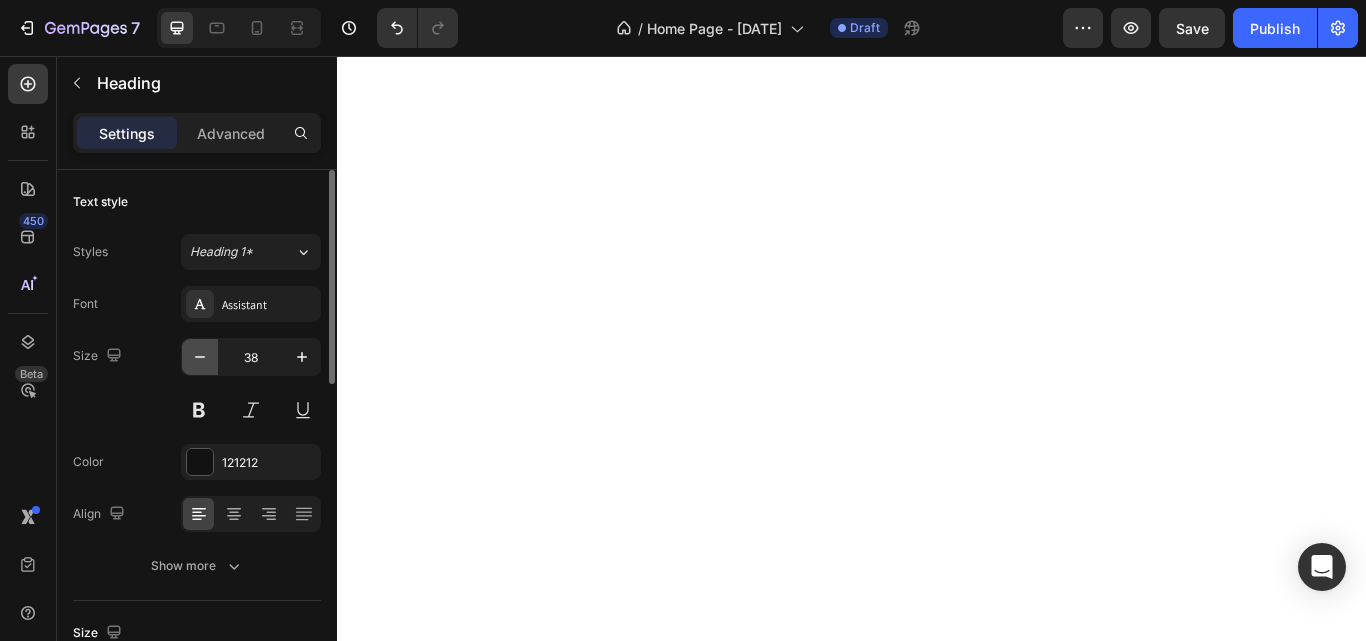 click 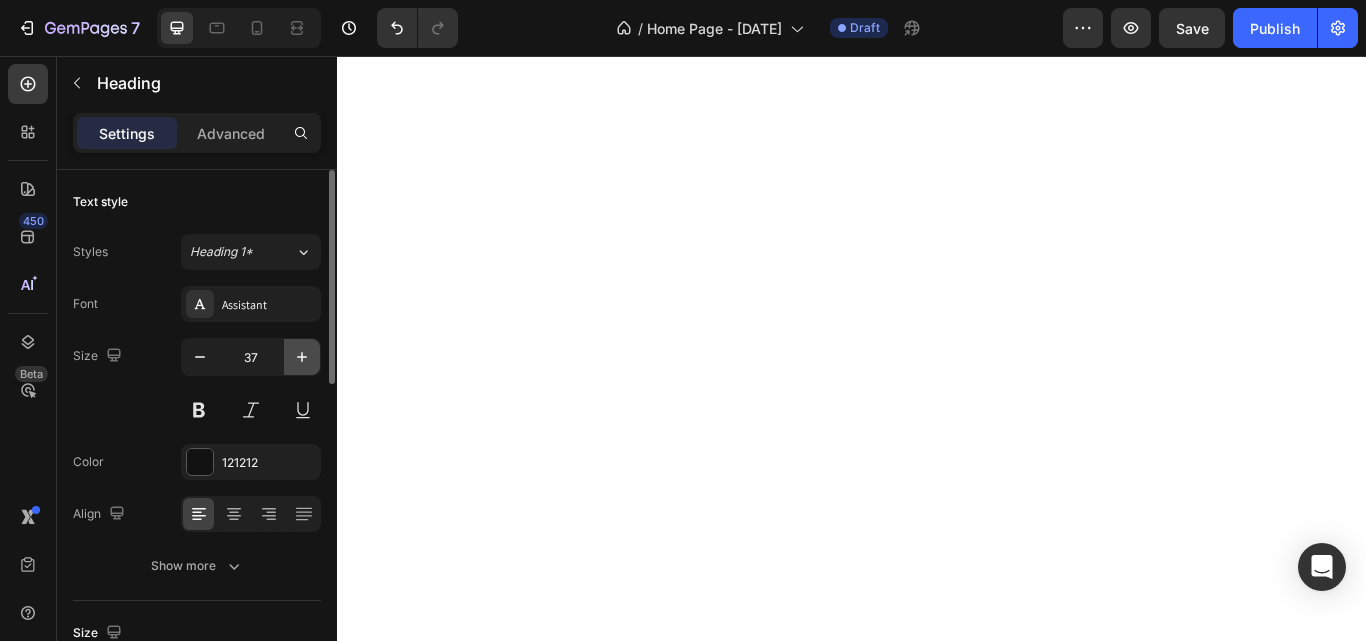 click 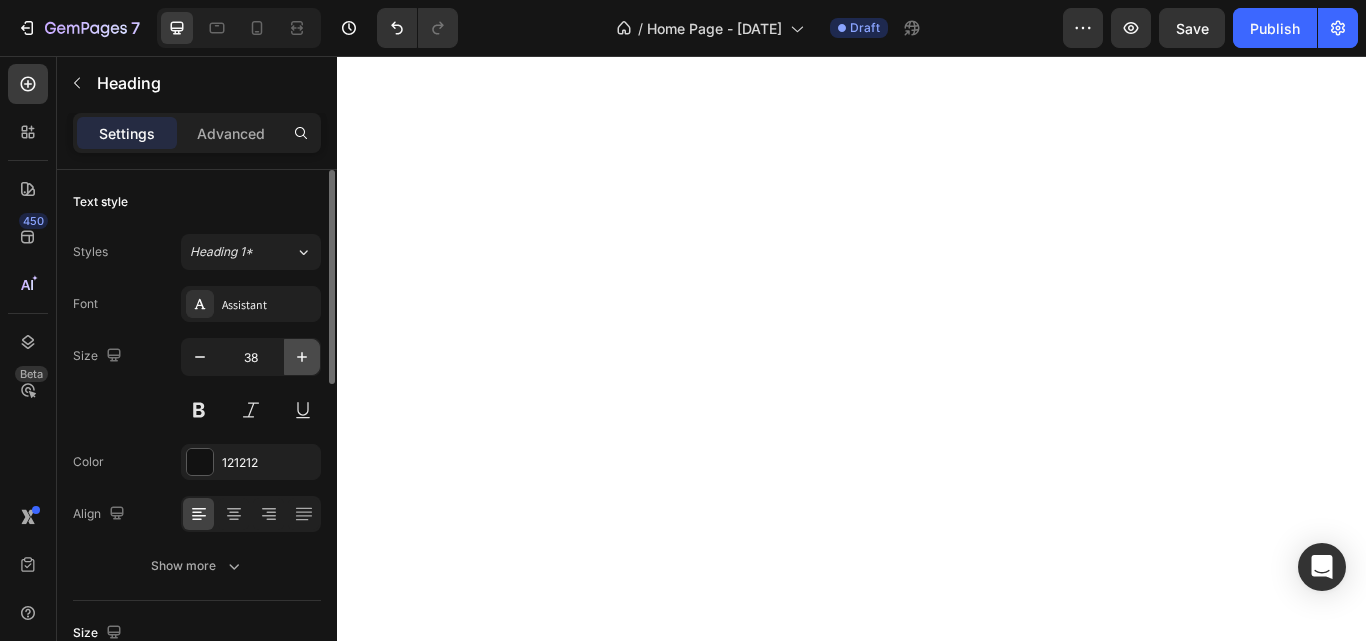 click 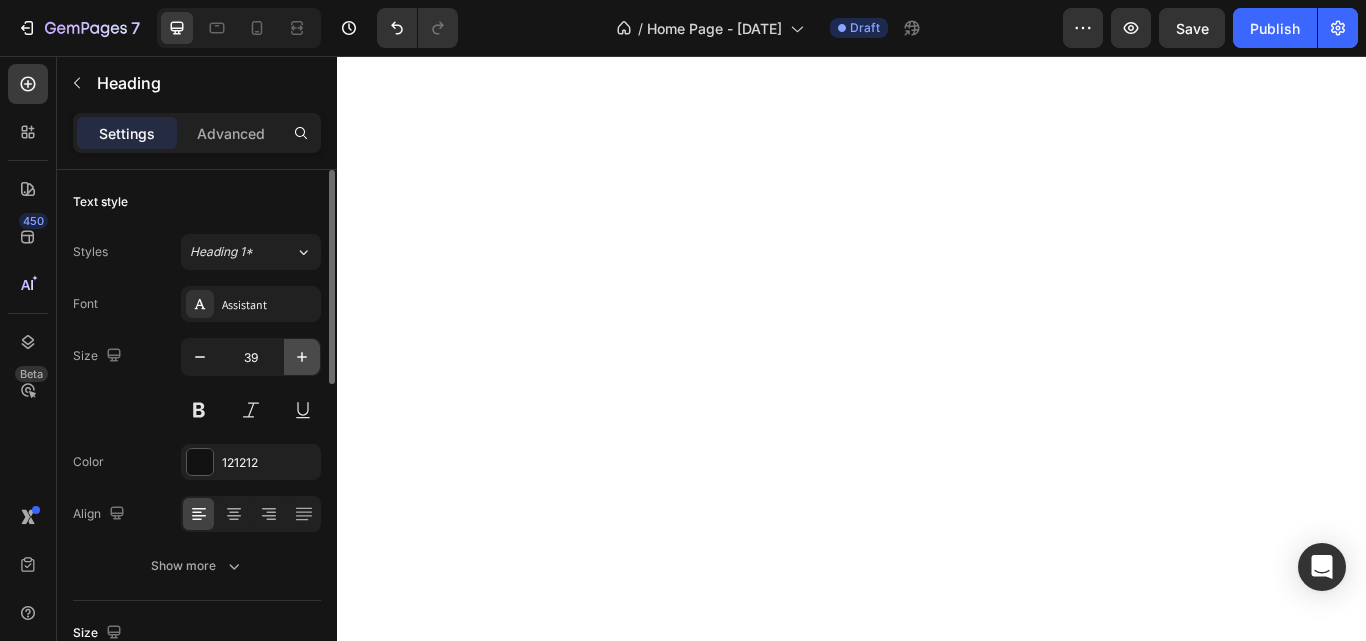 click 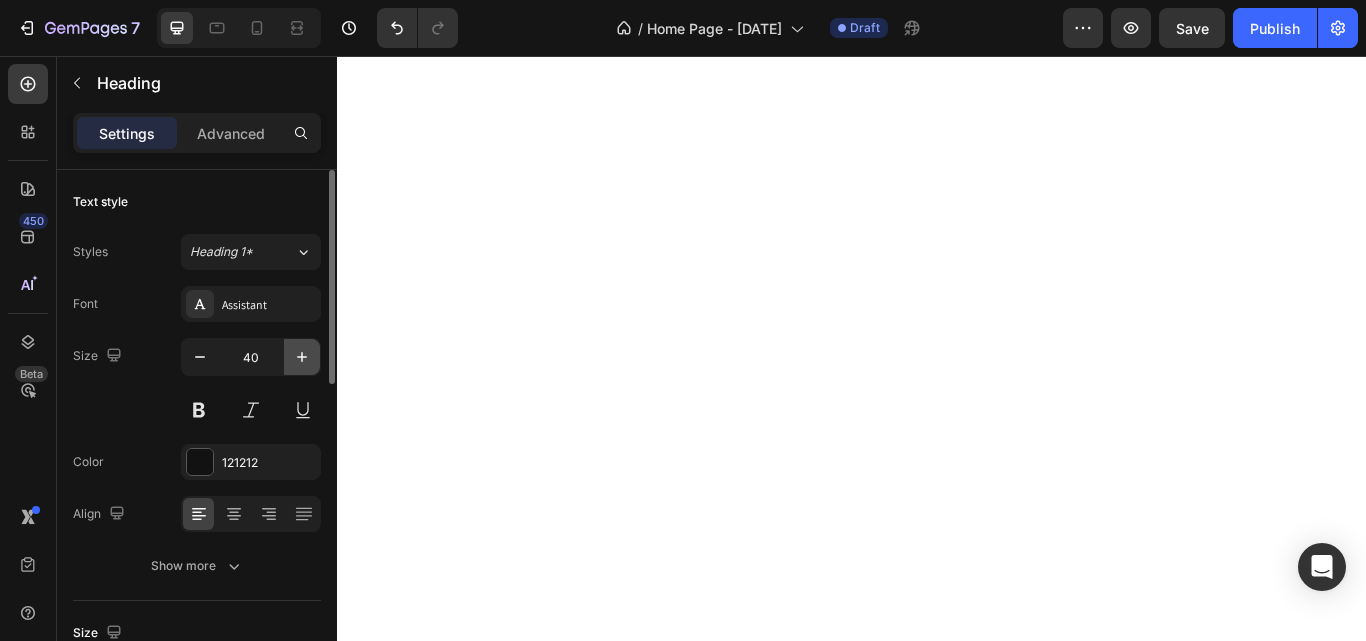 click 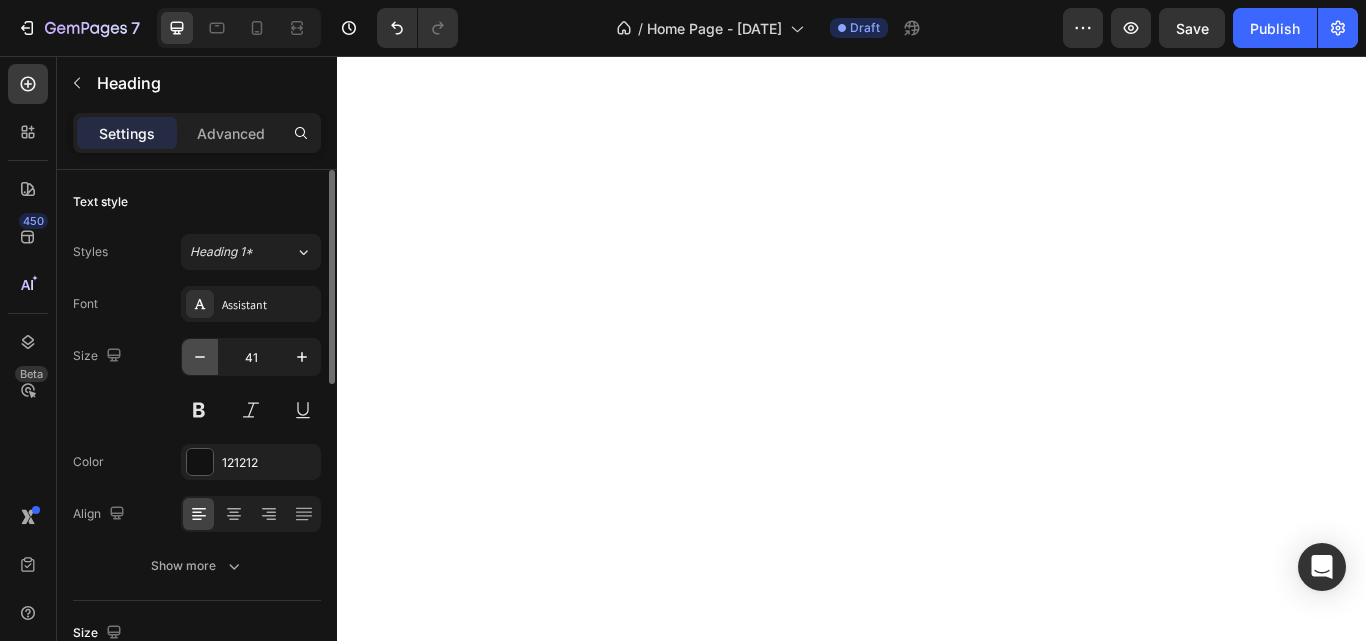 click at bounding box center (200, 357) 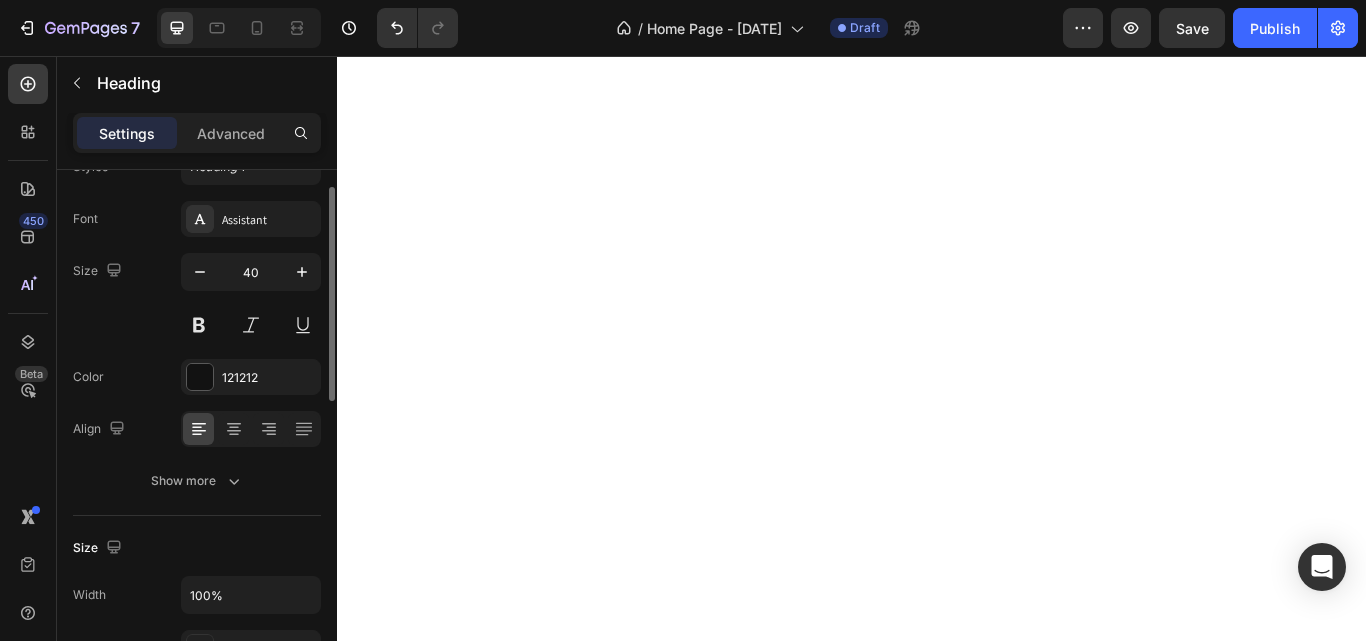 scroll, scrollTop: 86, scrollLeft: 0, axis: vertical 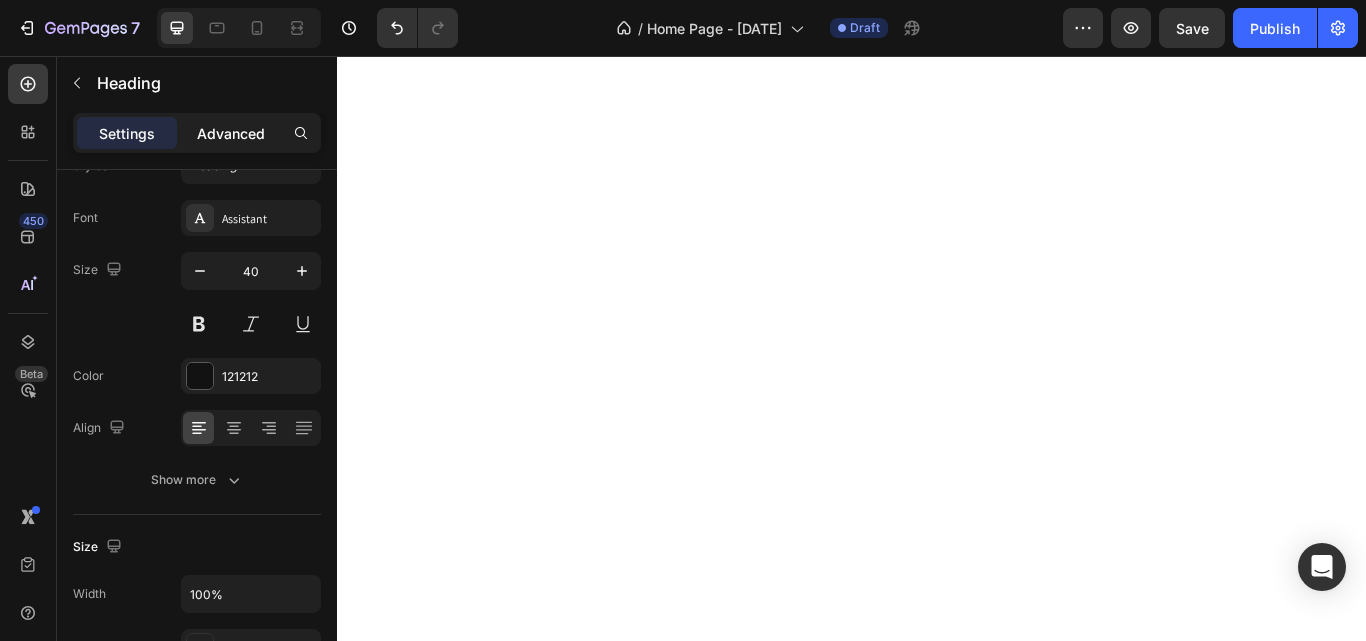 click on "Advanced" at bounding box center [231, 133] 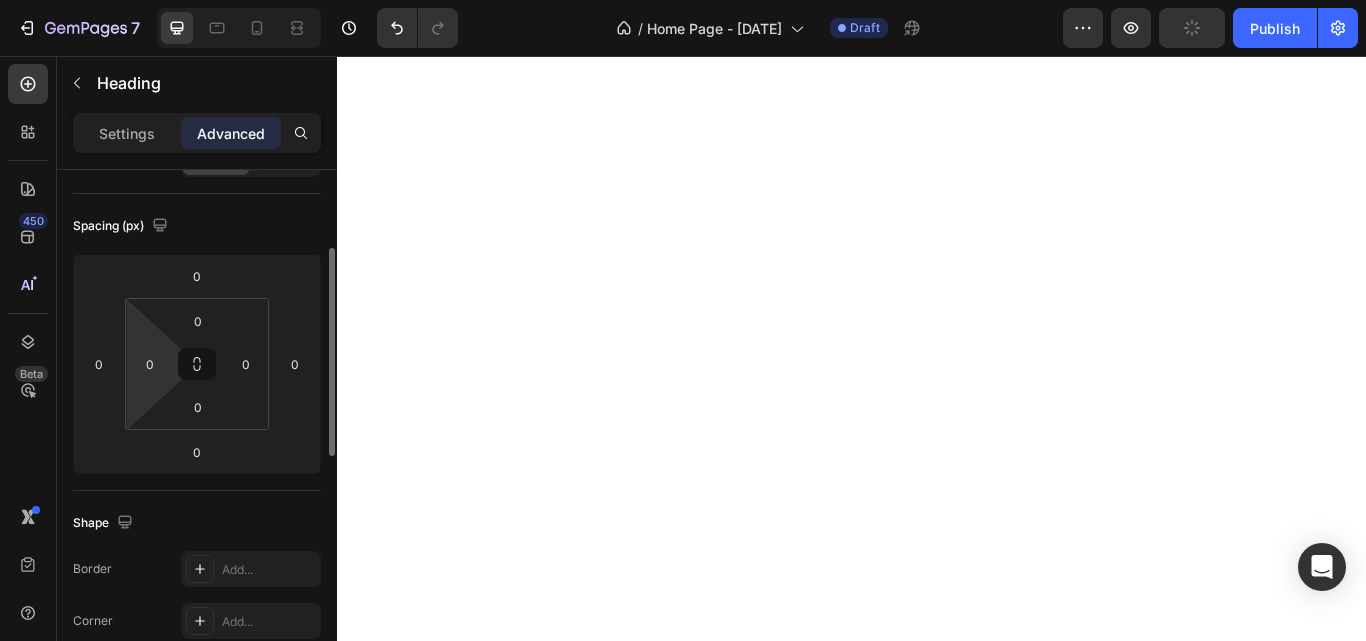 scroll, scrollTop: 195, scrollLeft: 0, axis: vertical 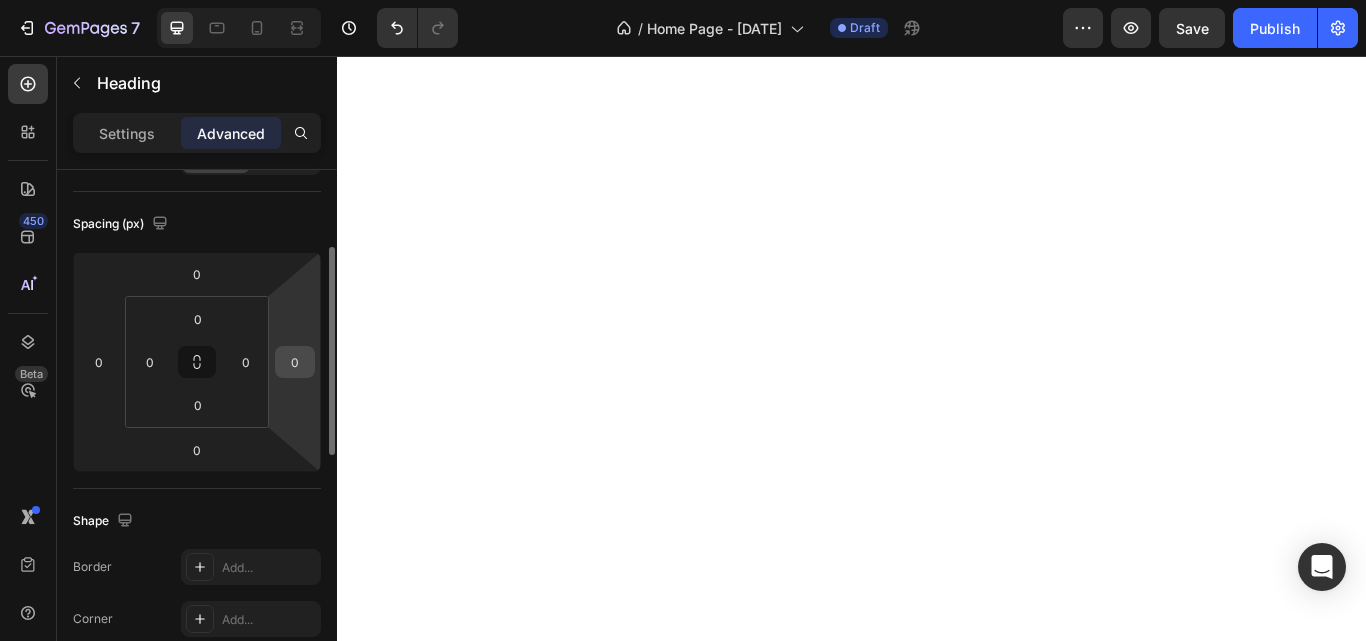 click on "0" at bounding box center (295, 362) 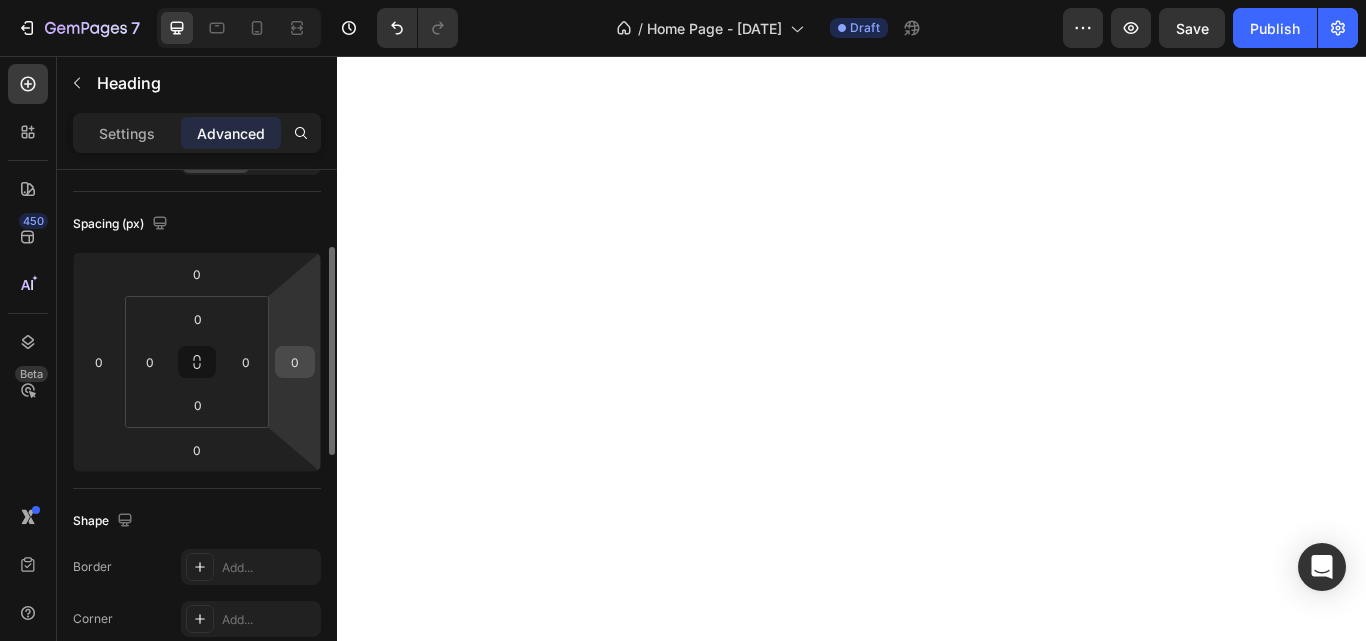click on "0" at bounding box center (295, 362) 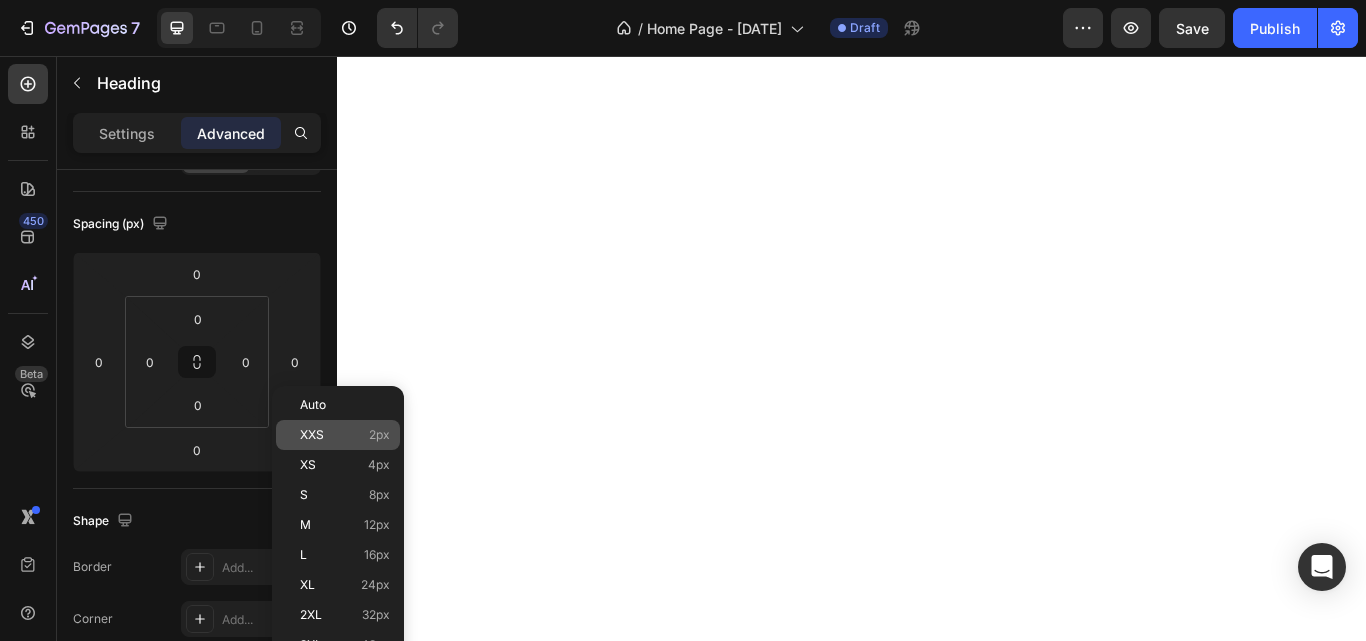 click on "XXS 2px" 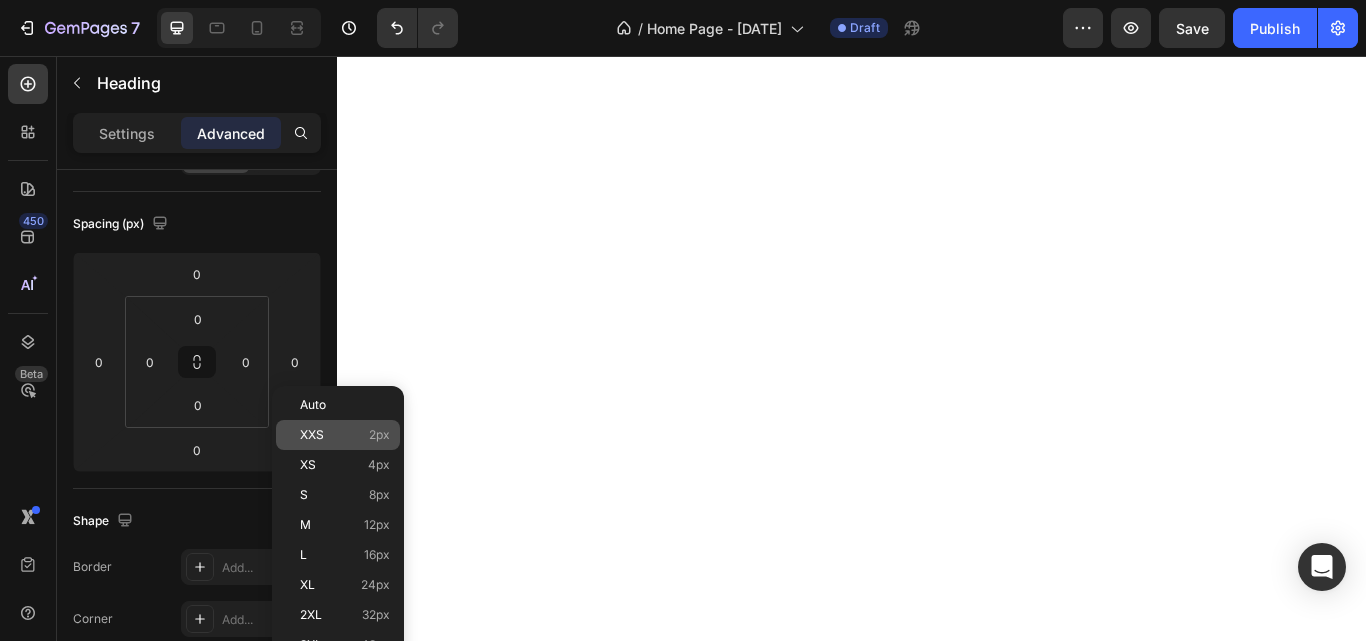 type on "2" 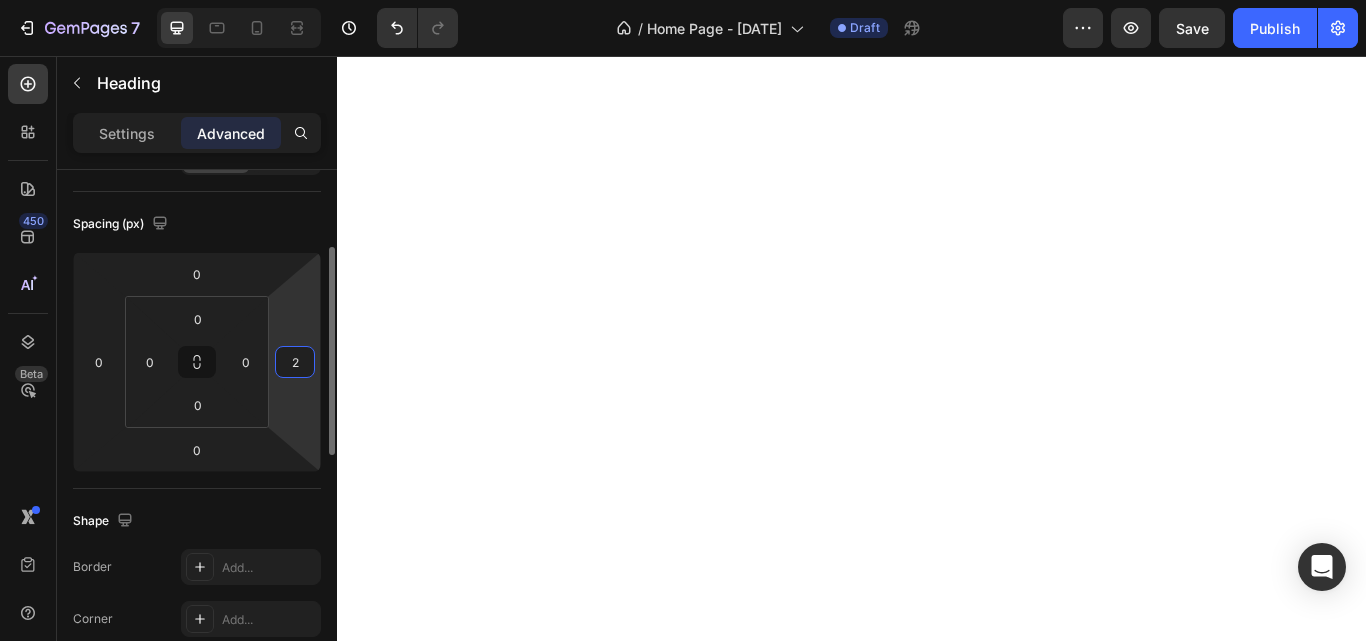 click on "2" at bounding box center (295, 362) 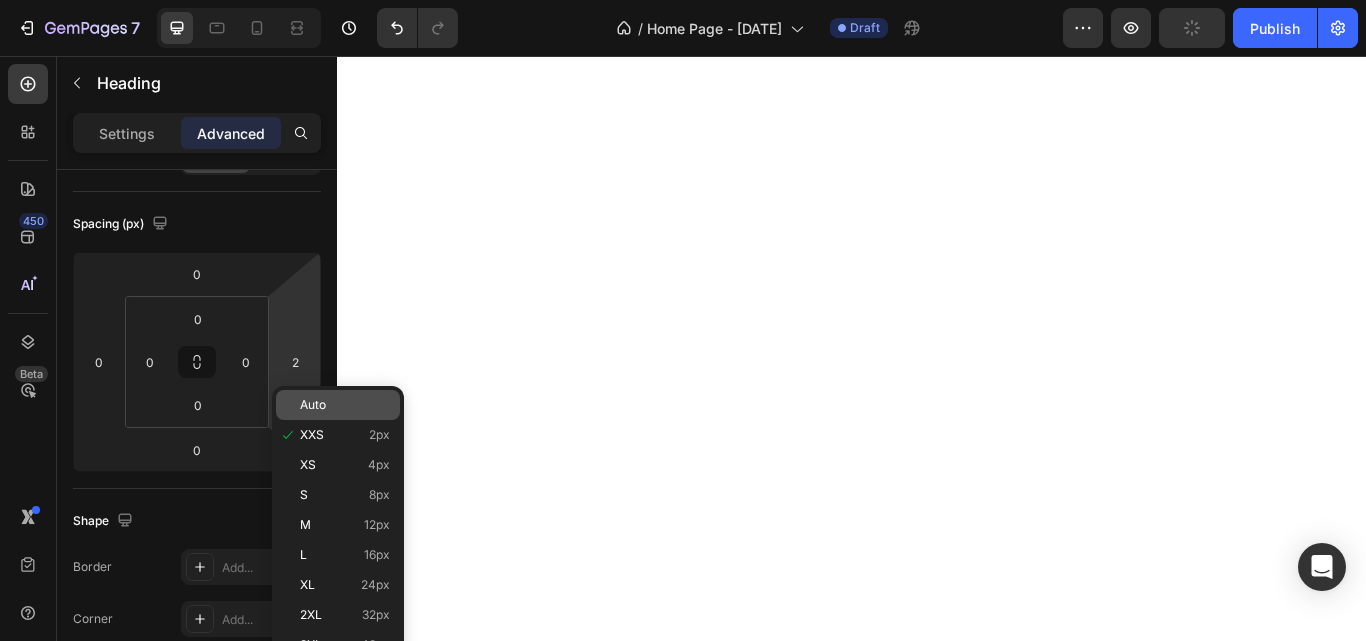 click on "Auto" at bounding box center (345, 405) 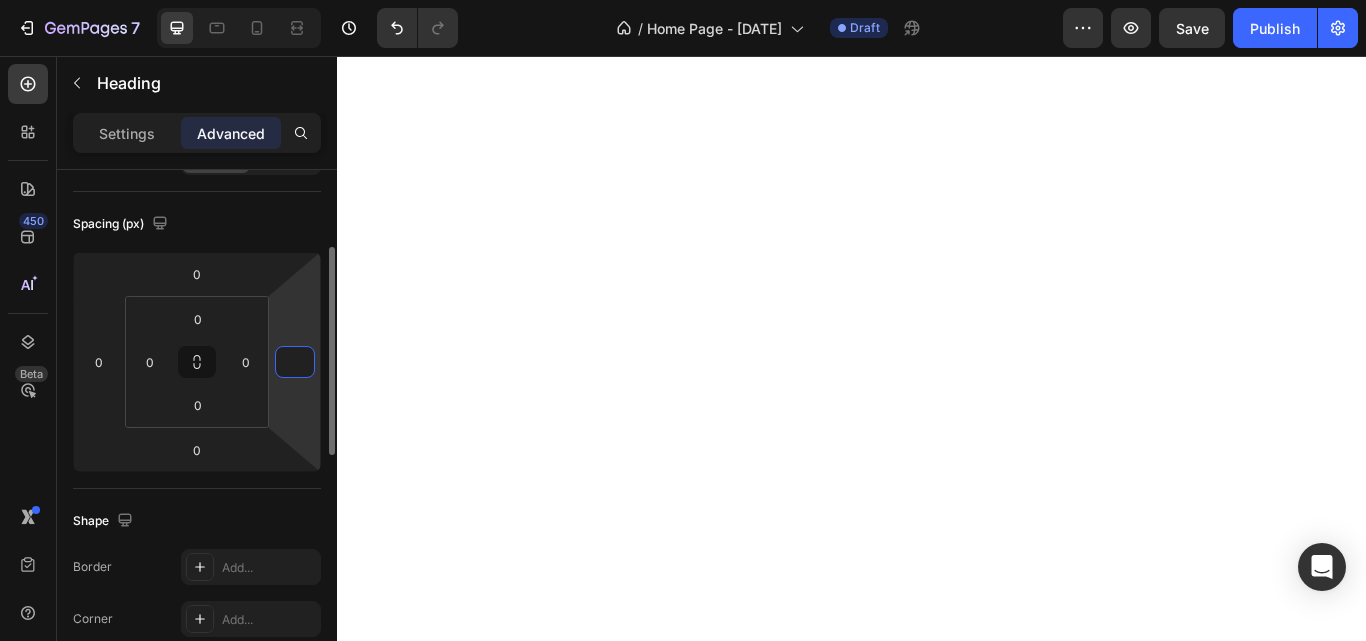 click at bounding box center (295, 362) 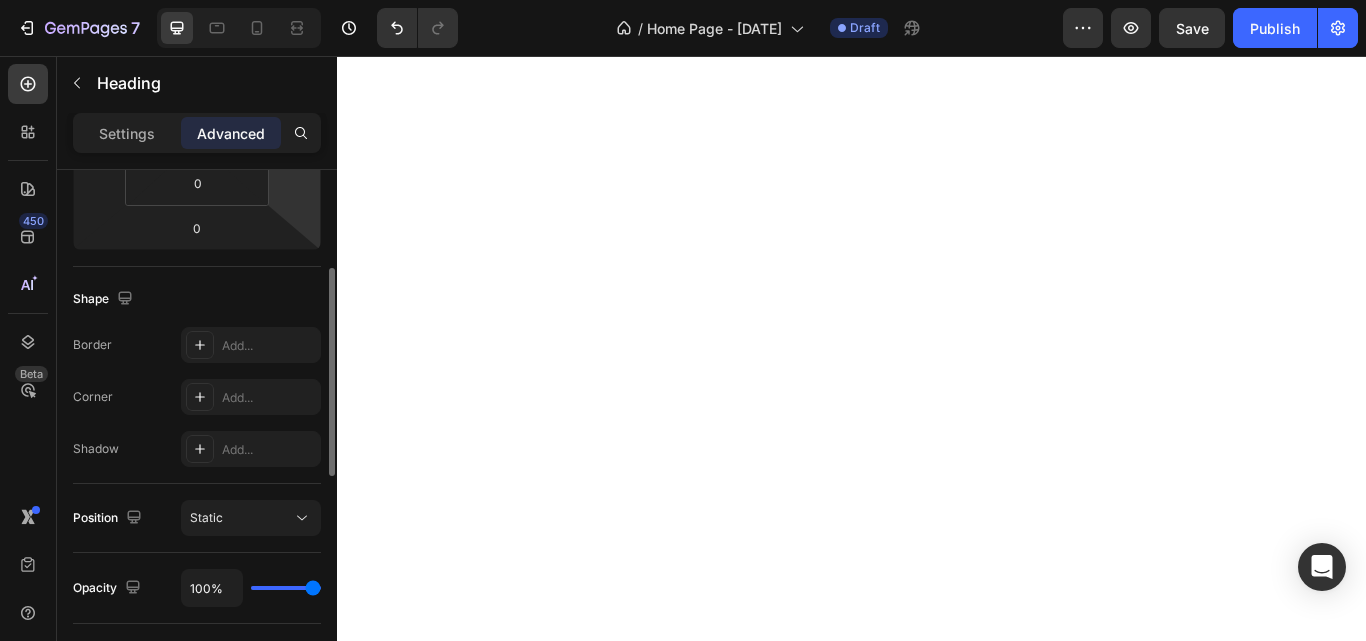 scroll, scrollTop: 337, scrollLeft: 0, axis: vertical 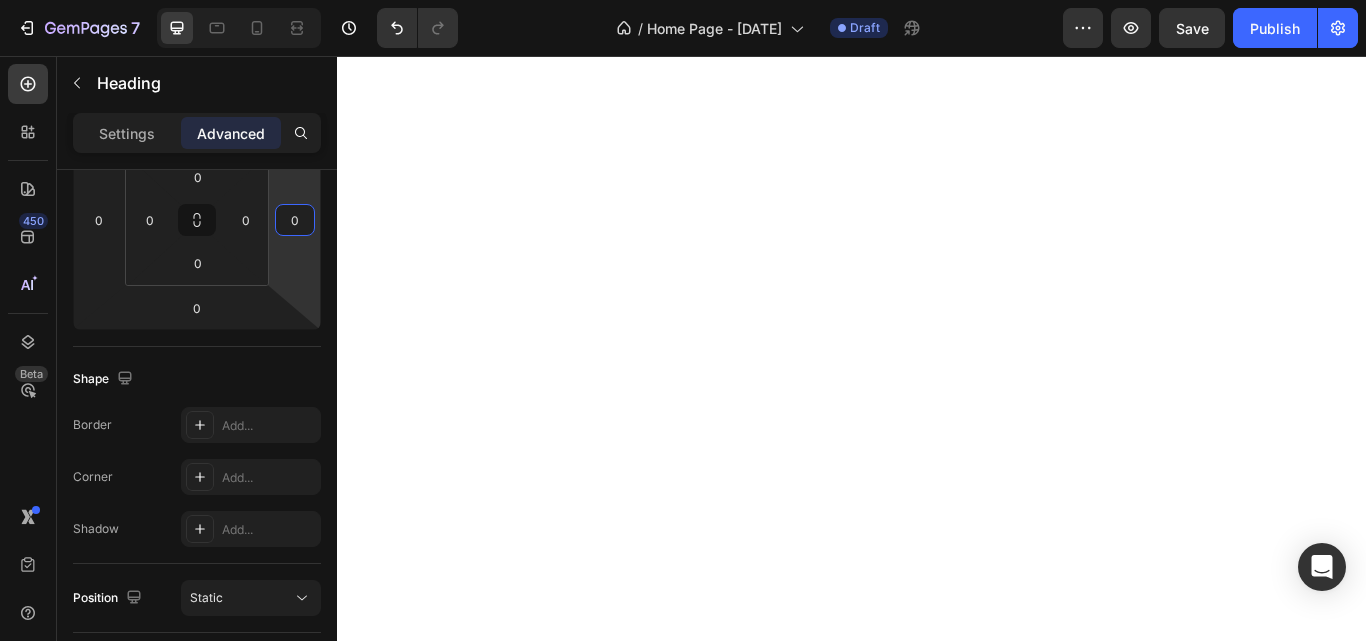 type on "0" 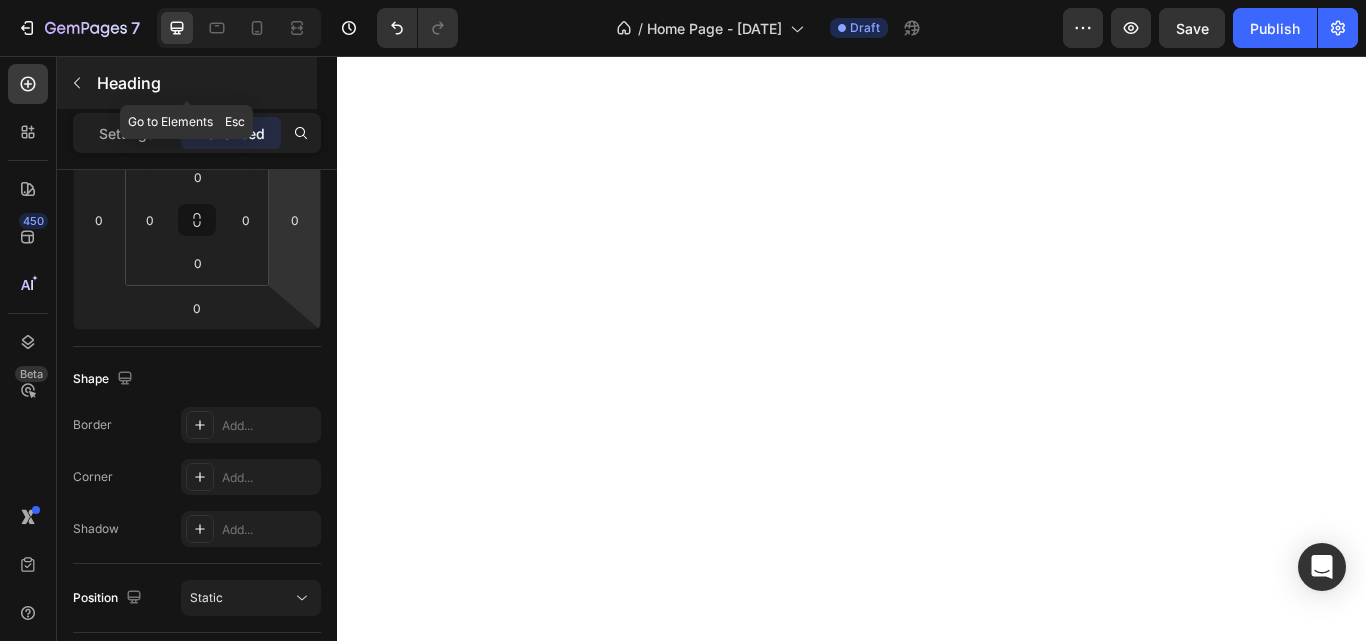 click 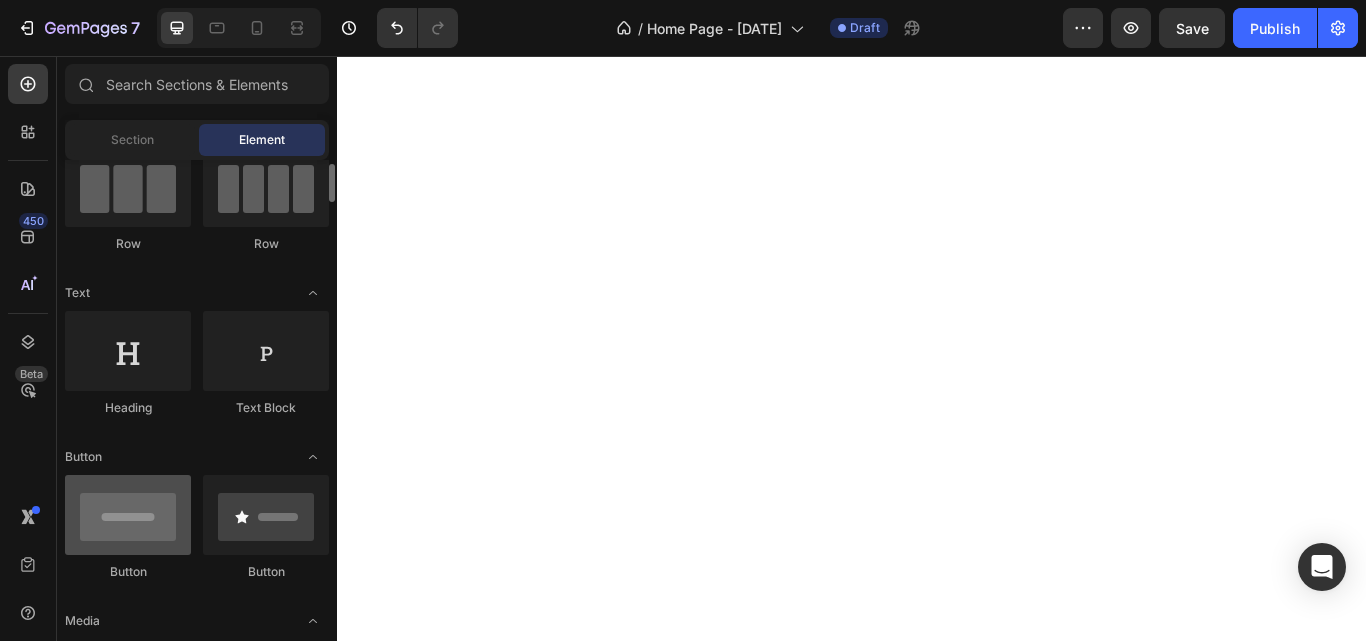 scroll, scrollTop: 174, scrollLeft: 0, axis: vertical 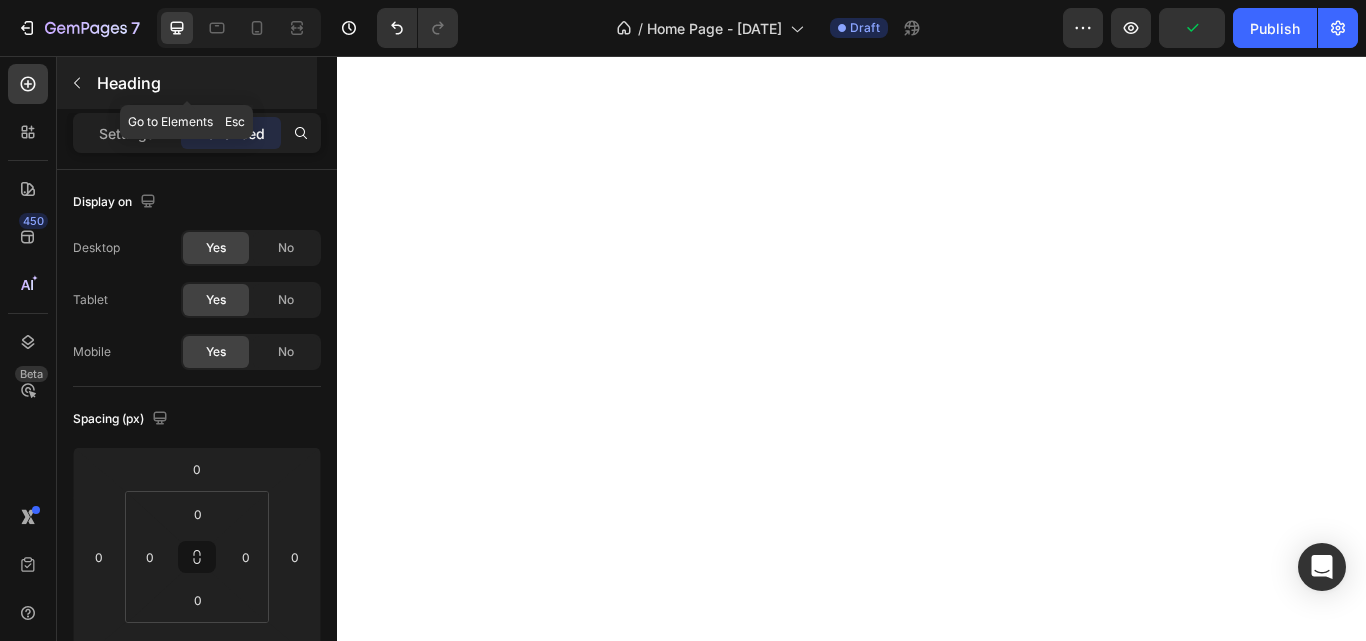 click 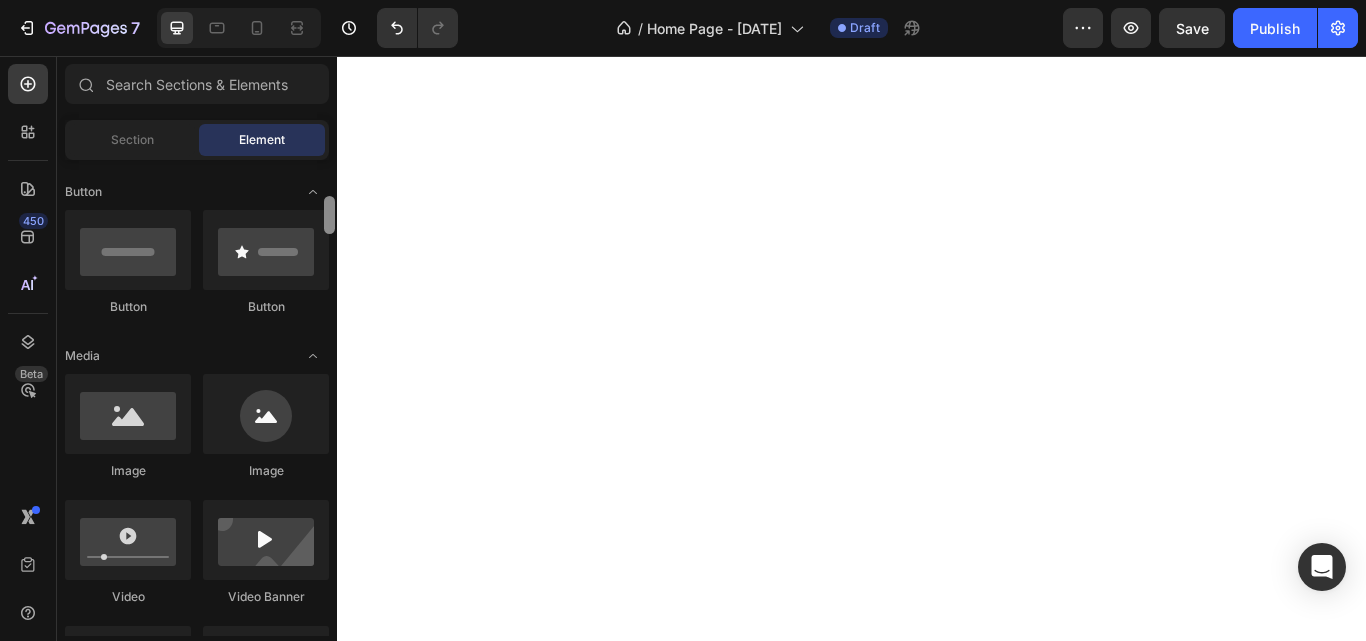 scroll, scrollTop: 449, scrollLeft: 0, axis: vertical 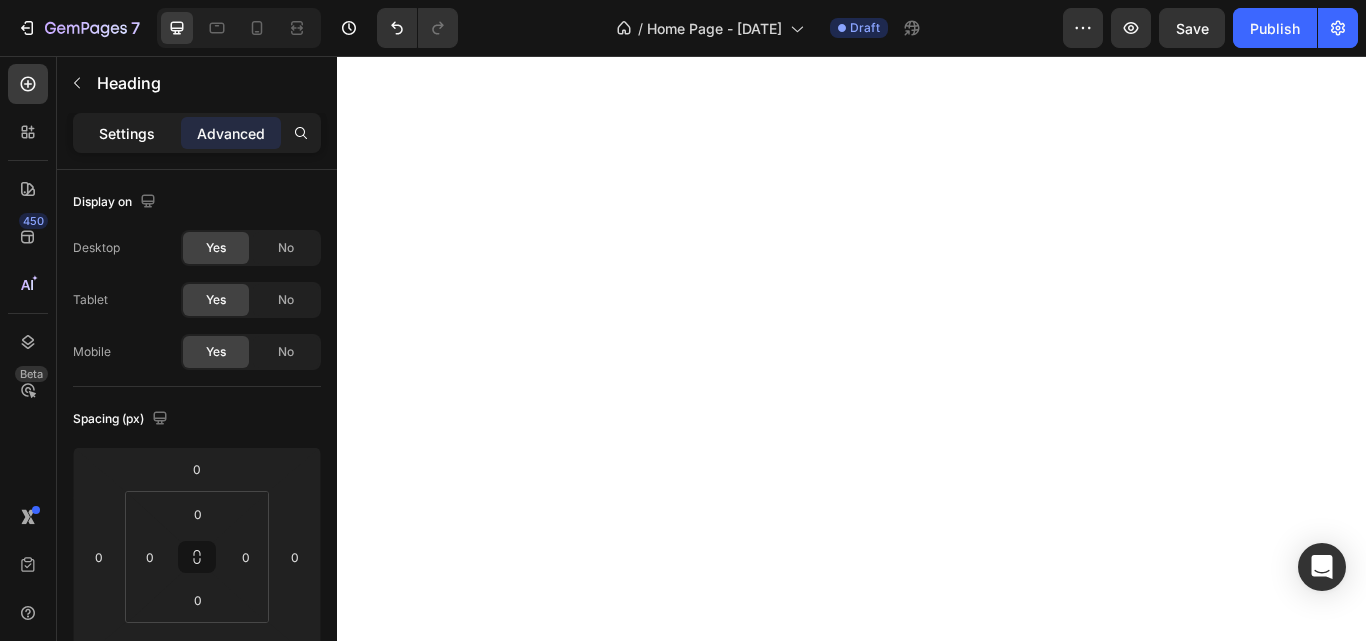 click on "Settings" at bounding box center [127, 133] 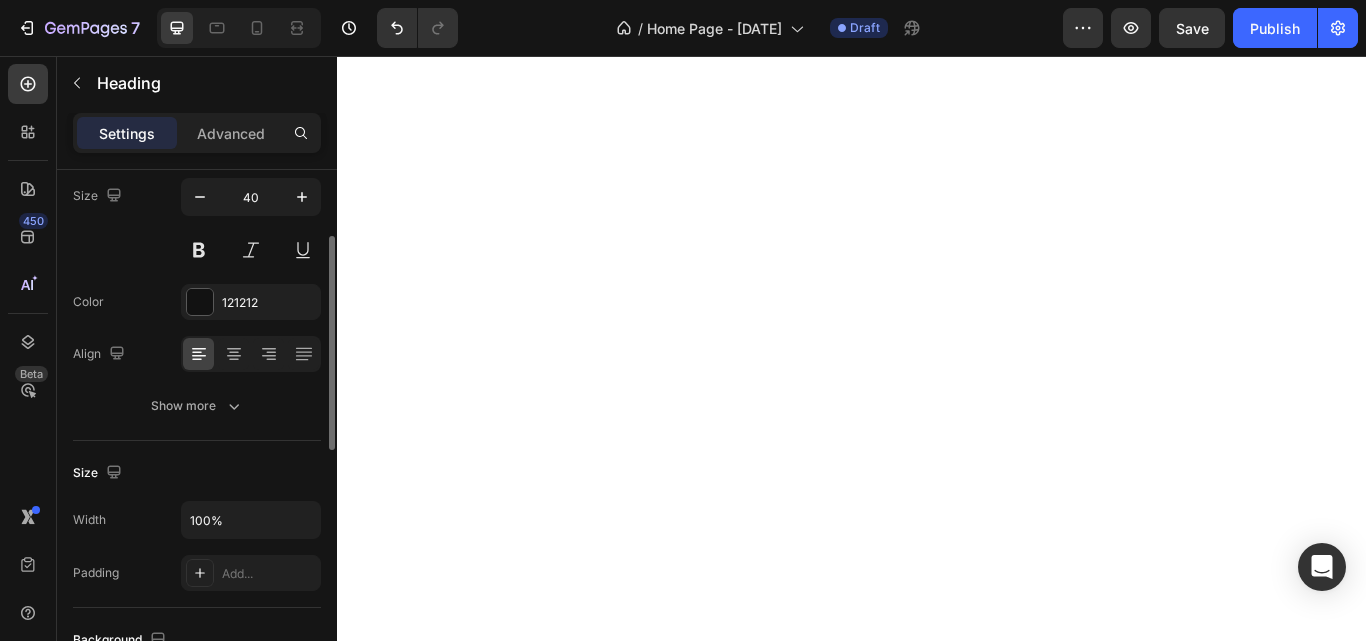 scroll, scrollTop: 161, scrollLeft: 0, axis: vertical 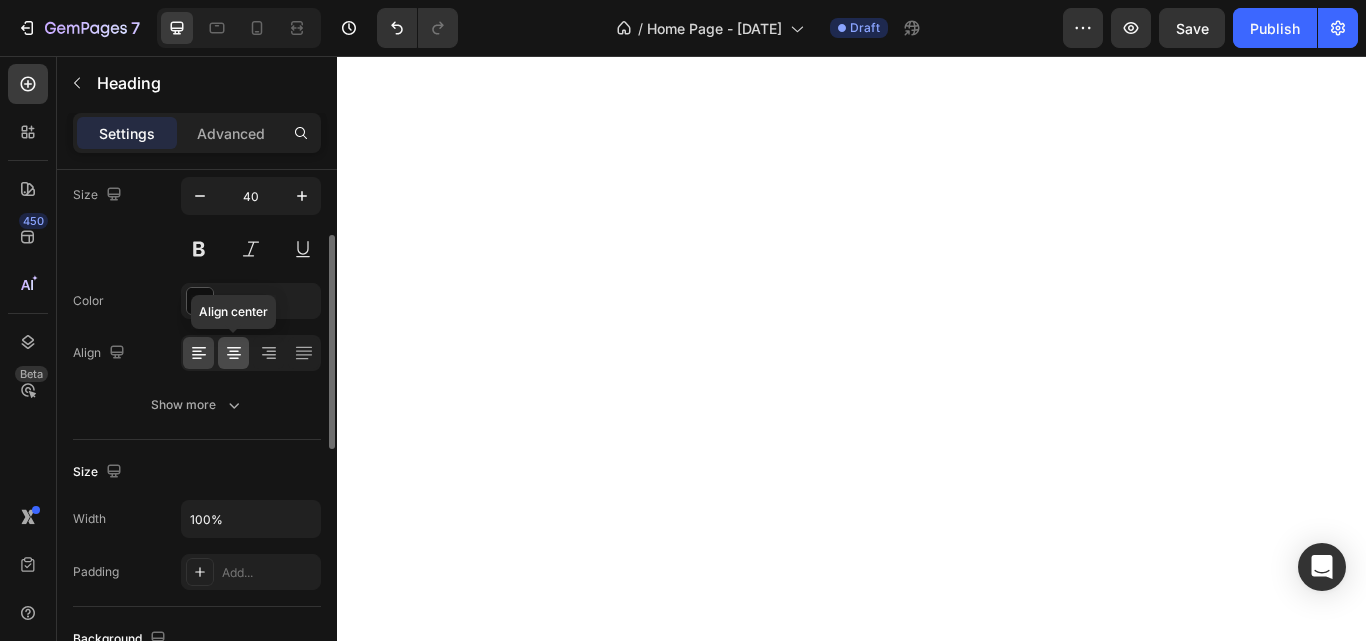 click 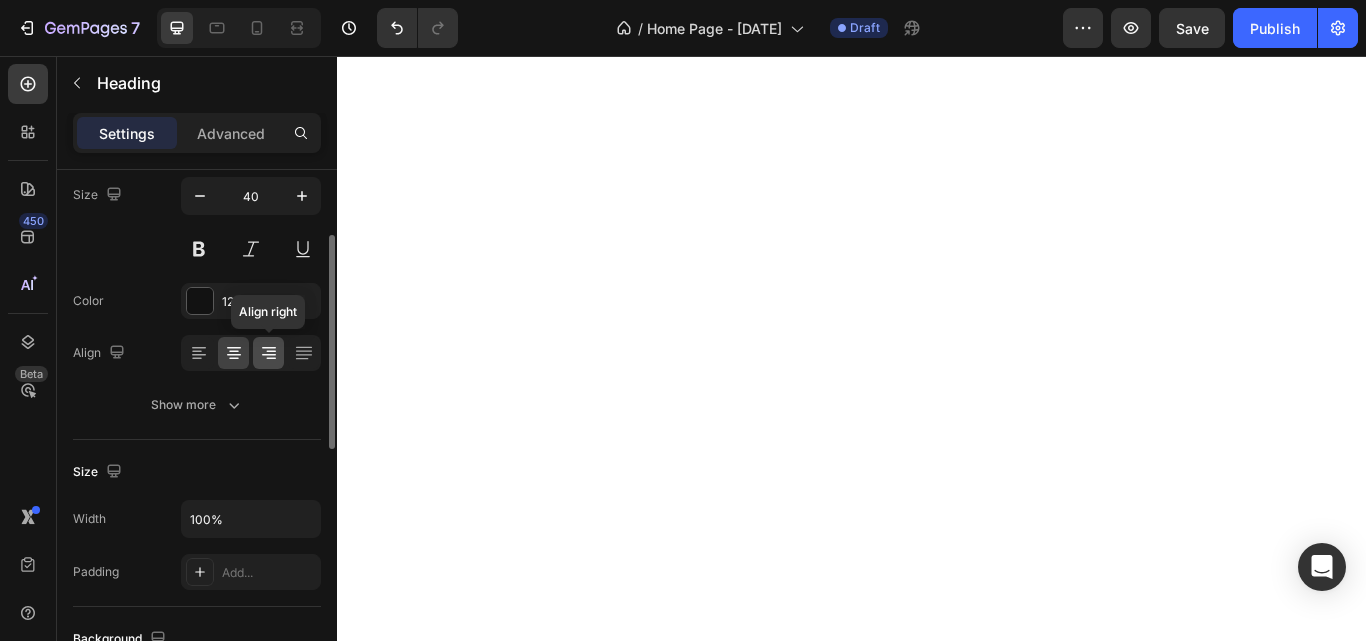 click 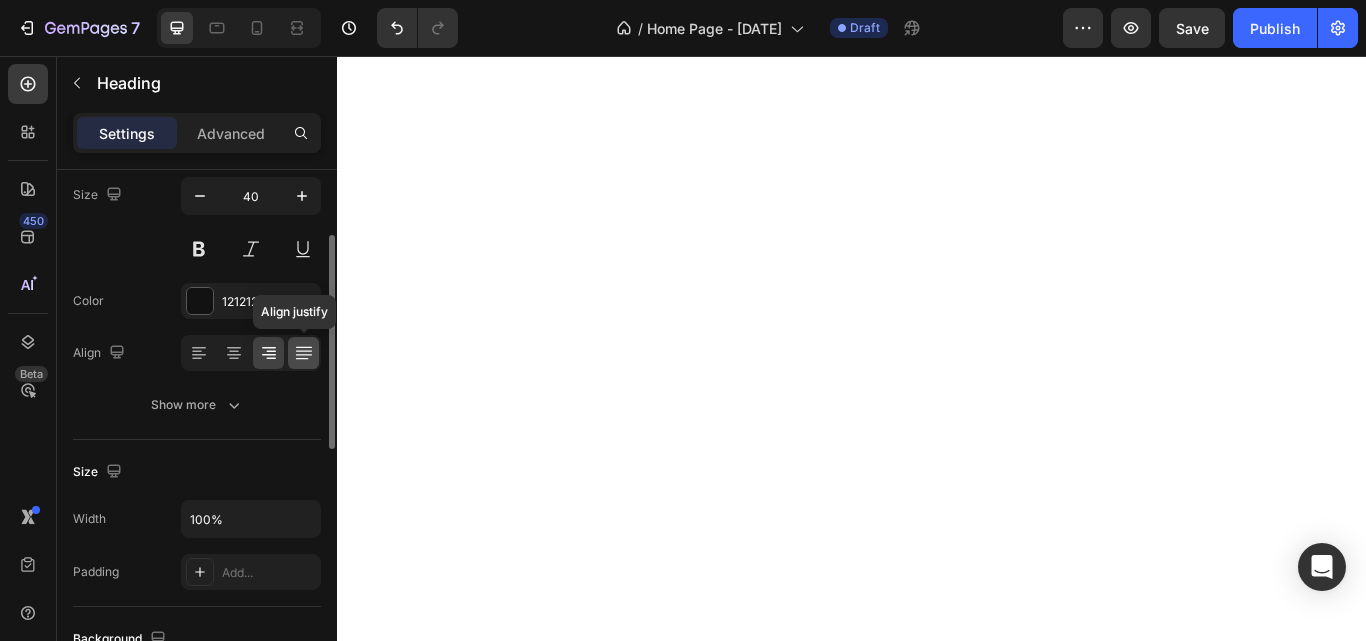click 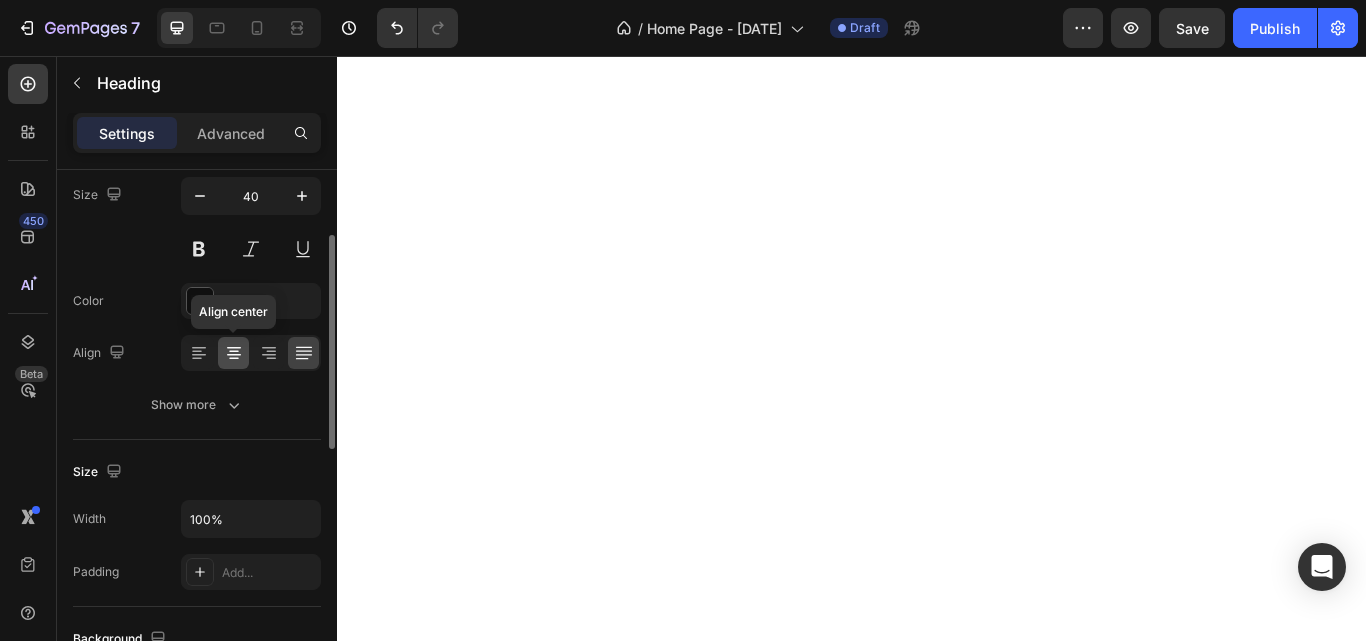 click 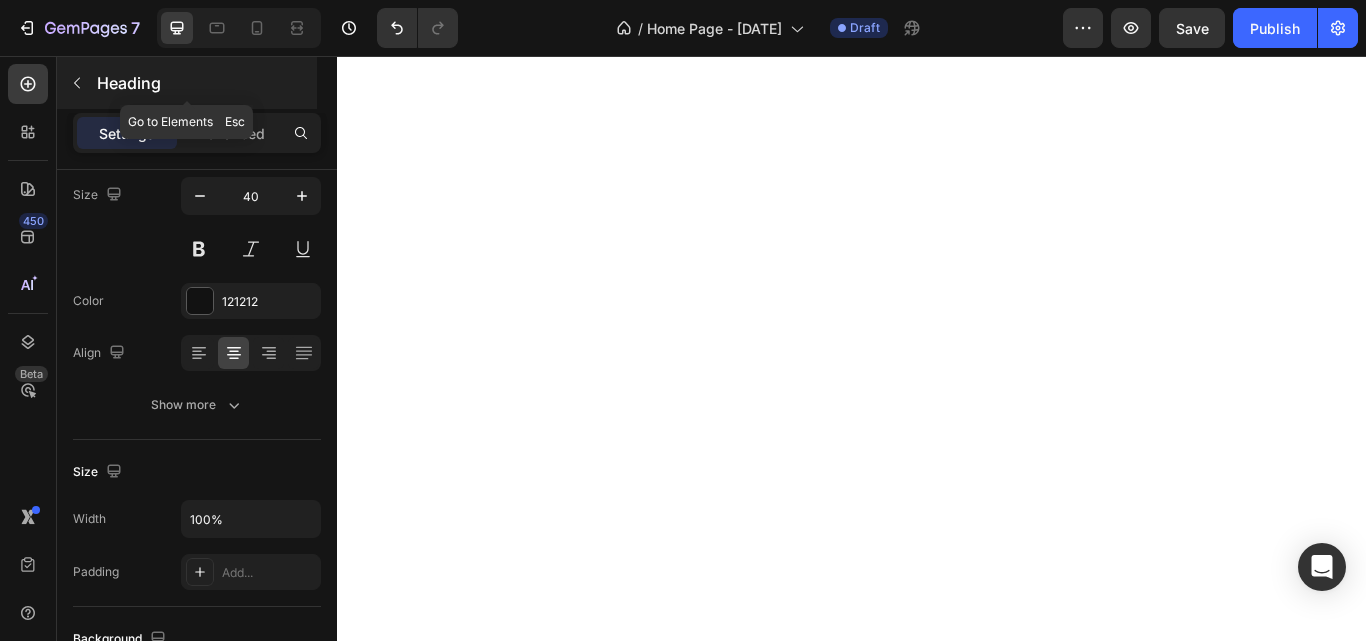 click at bounding box center (77, 83) 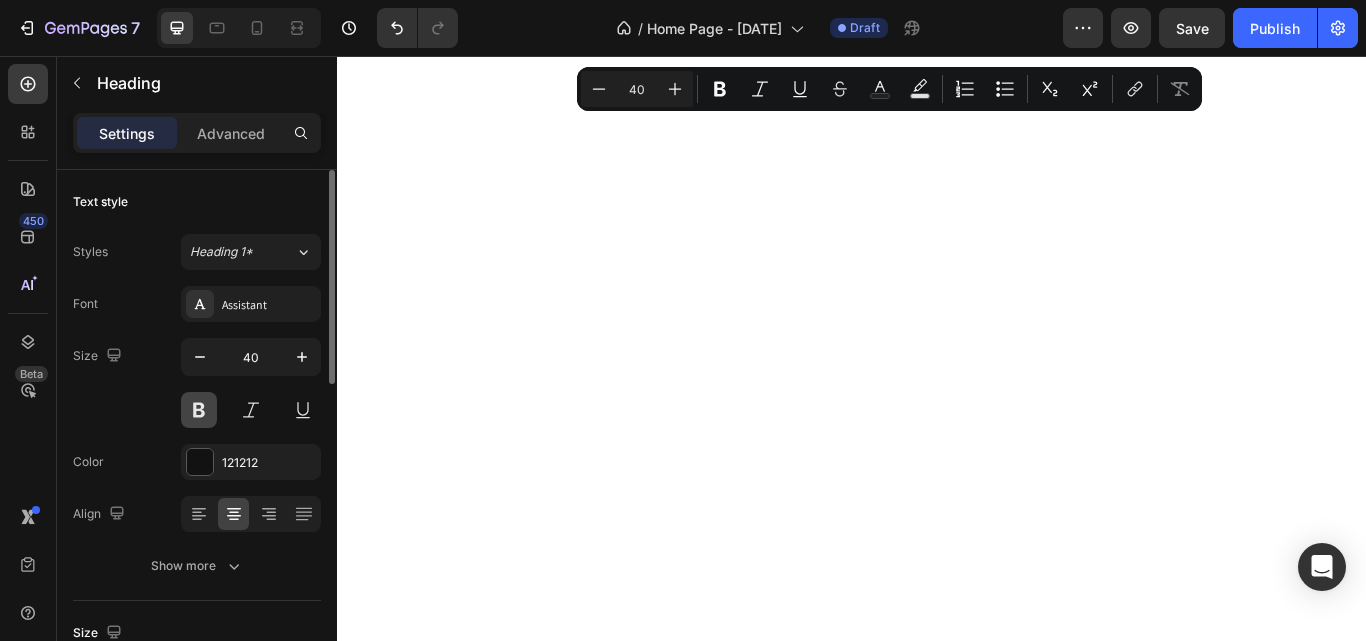 click at bounding box center (199, 410) 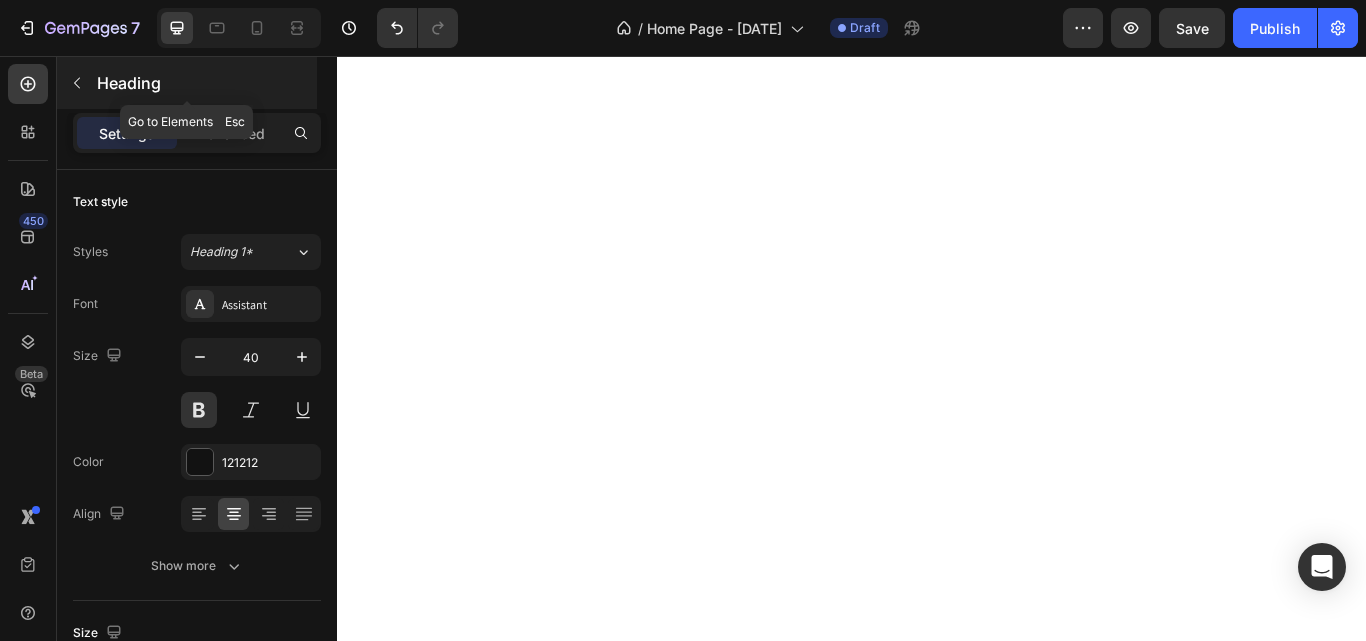 click 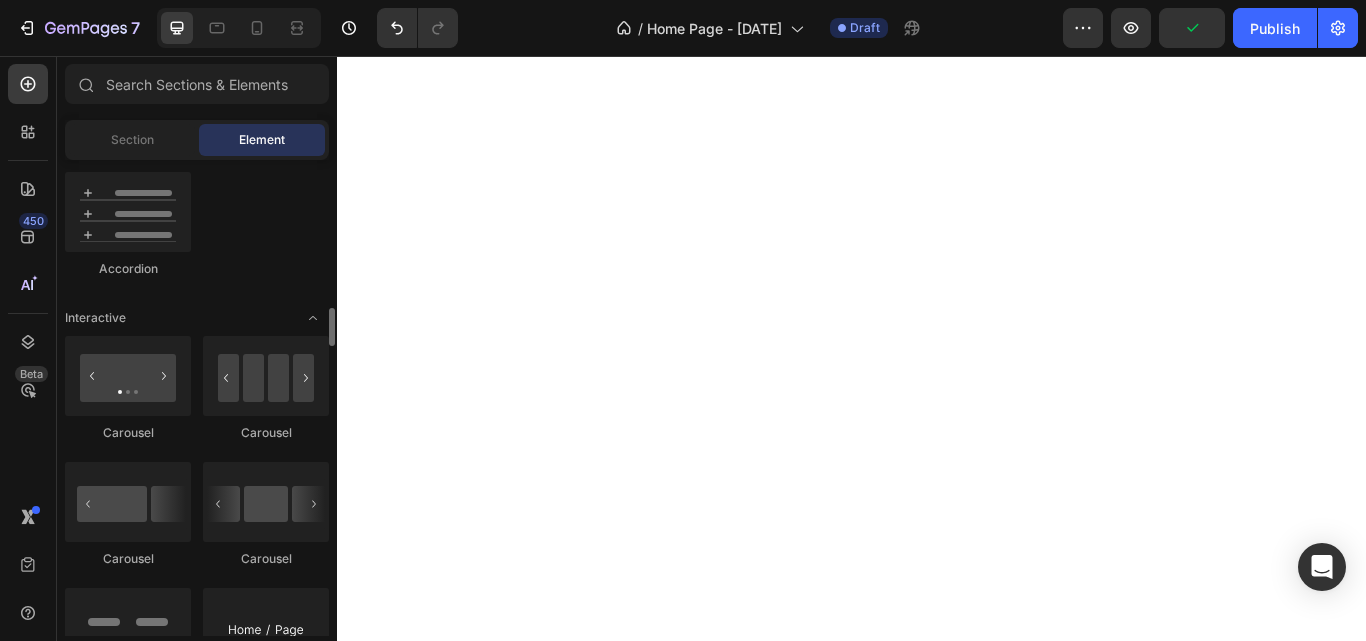 scroll, scrollTop: 1867, scrollLeft: 0, axis: vertical 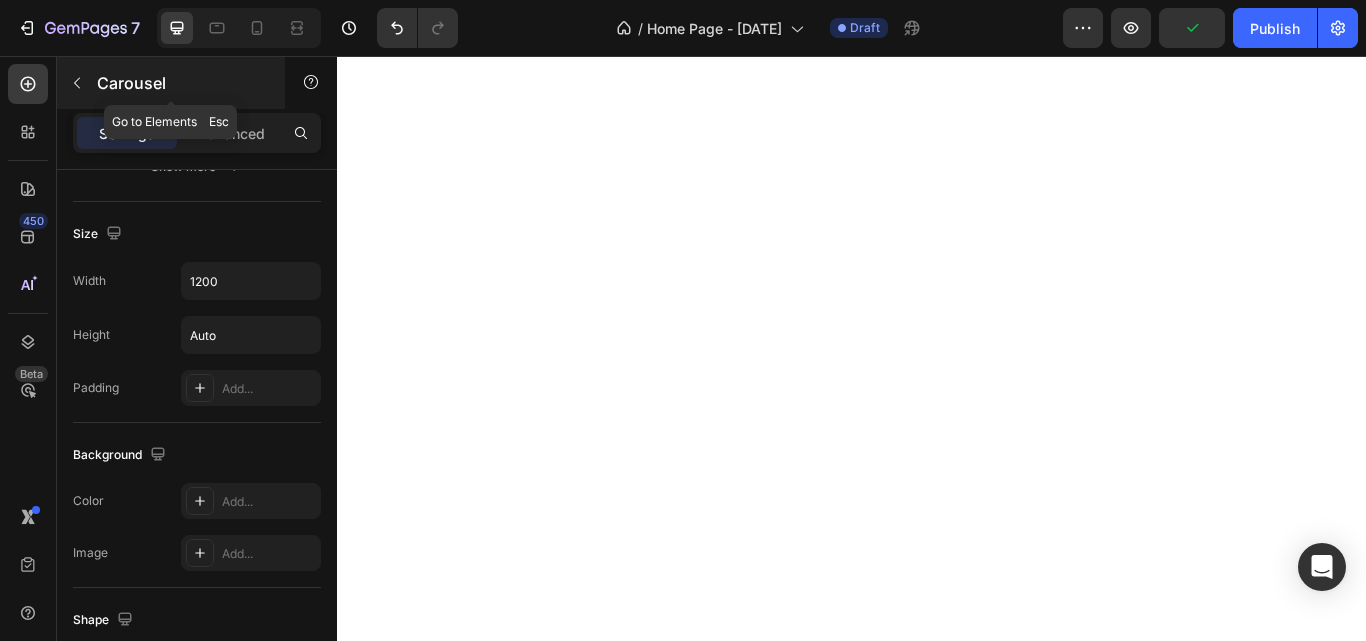 click 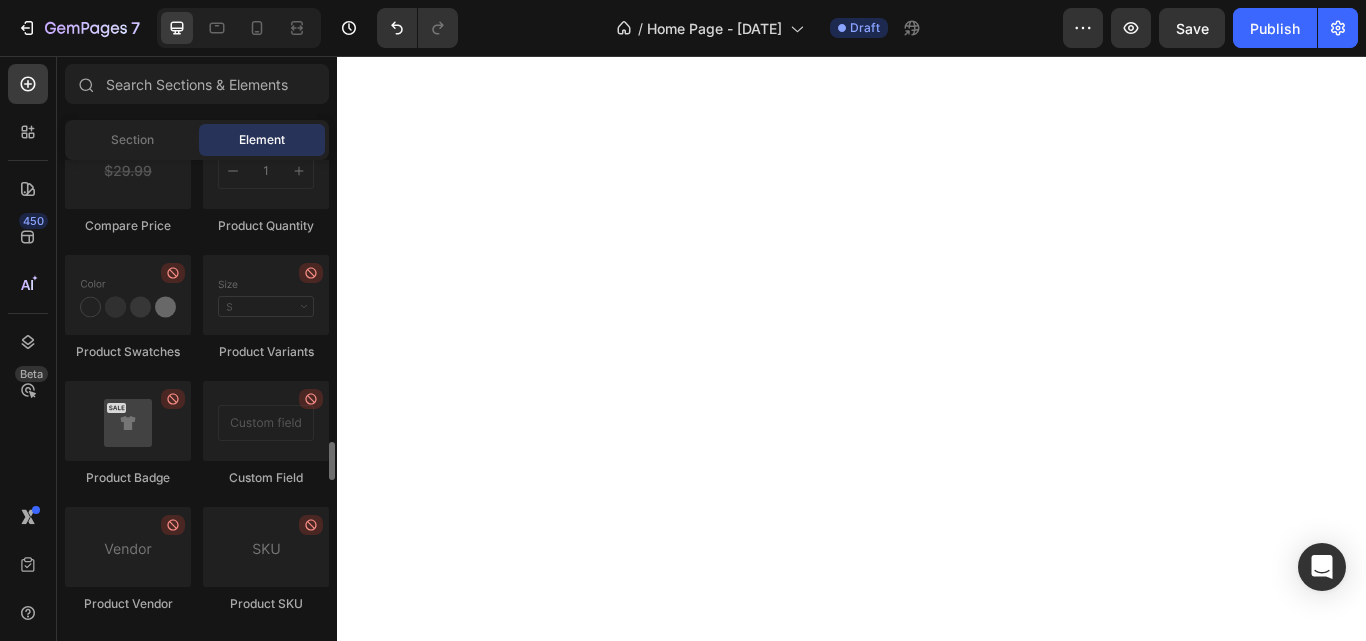 scroll, scrollTop: 3504, scrollLeft: 0, axis: vertical 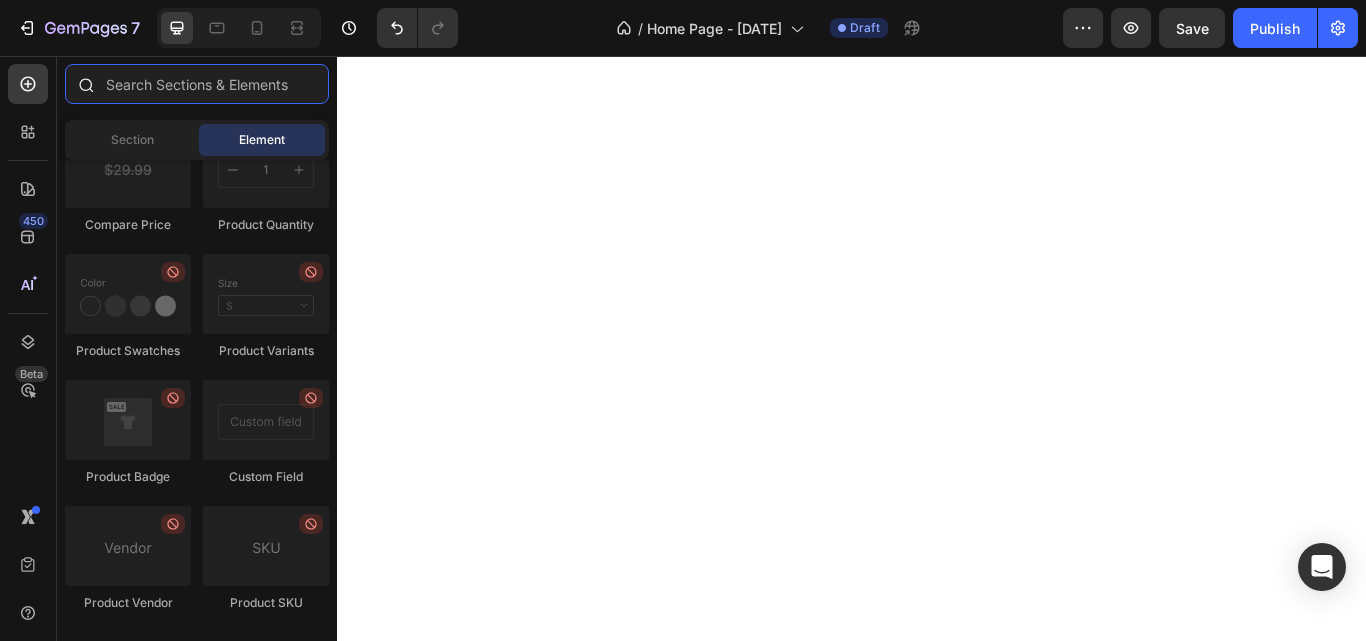 click at bounding box center (197, 84) 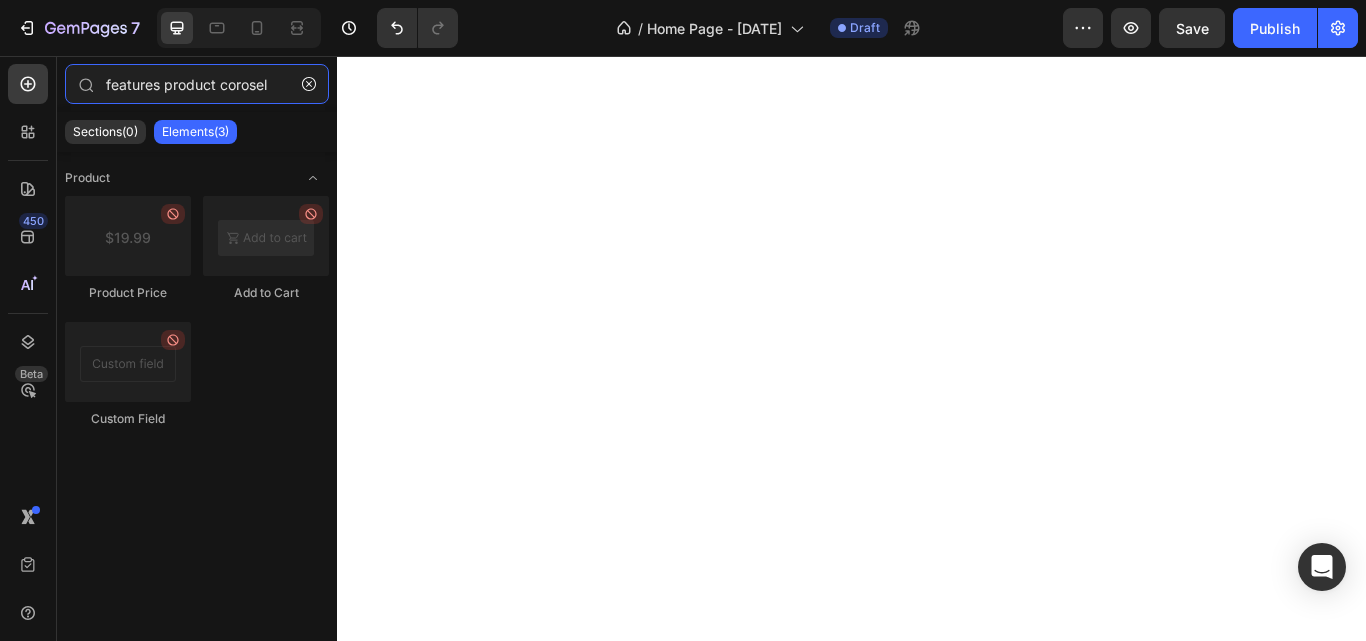 type on "features product corosel" 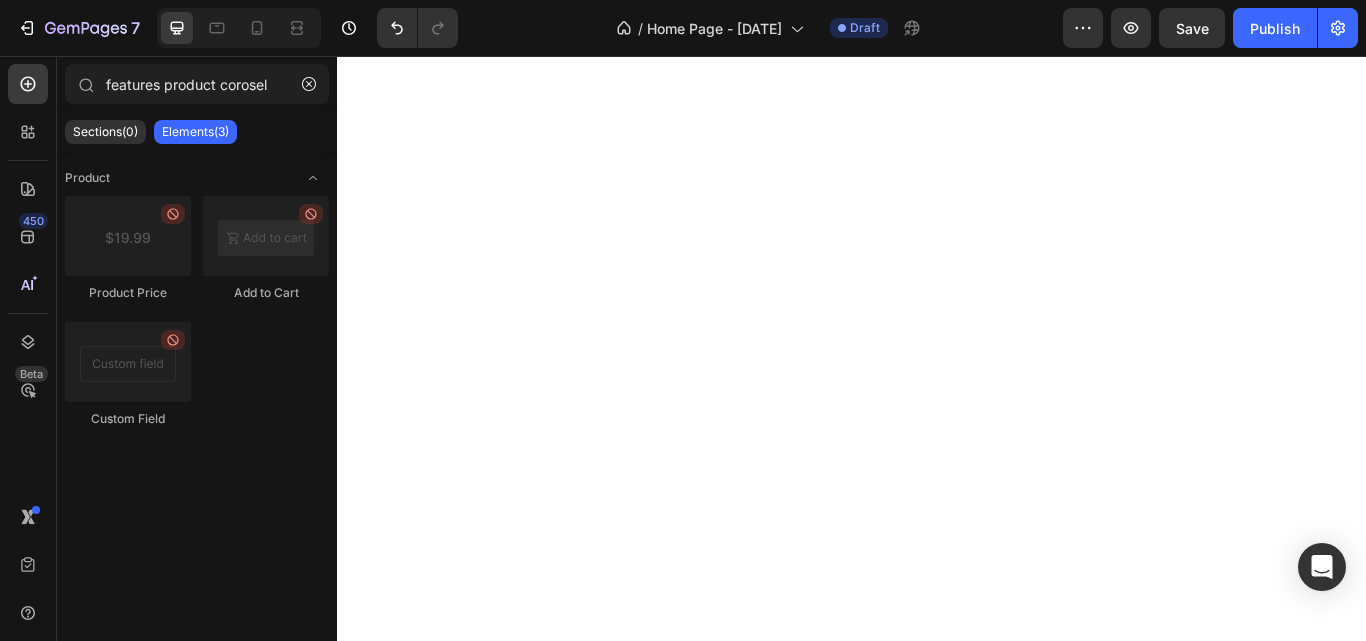 click on "Elements(3)" at bounding box center [195, 132] 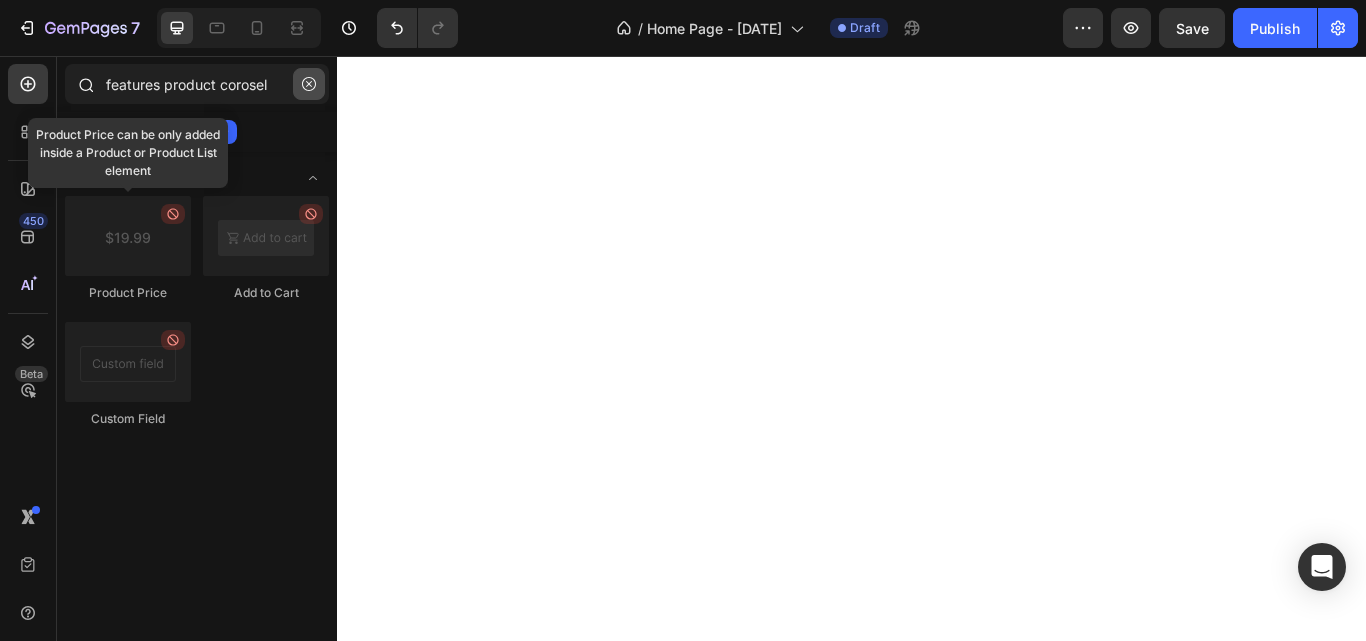 click 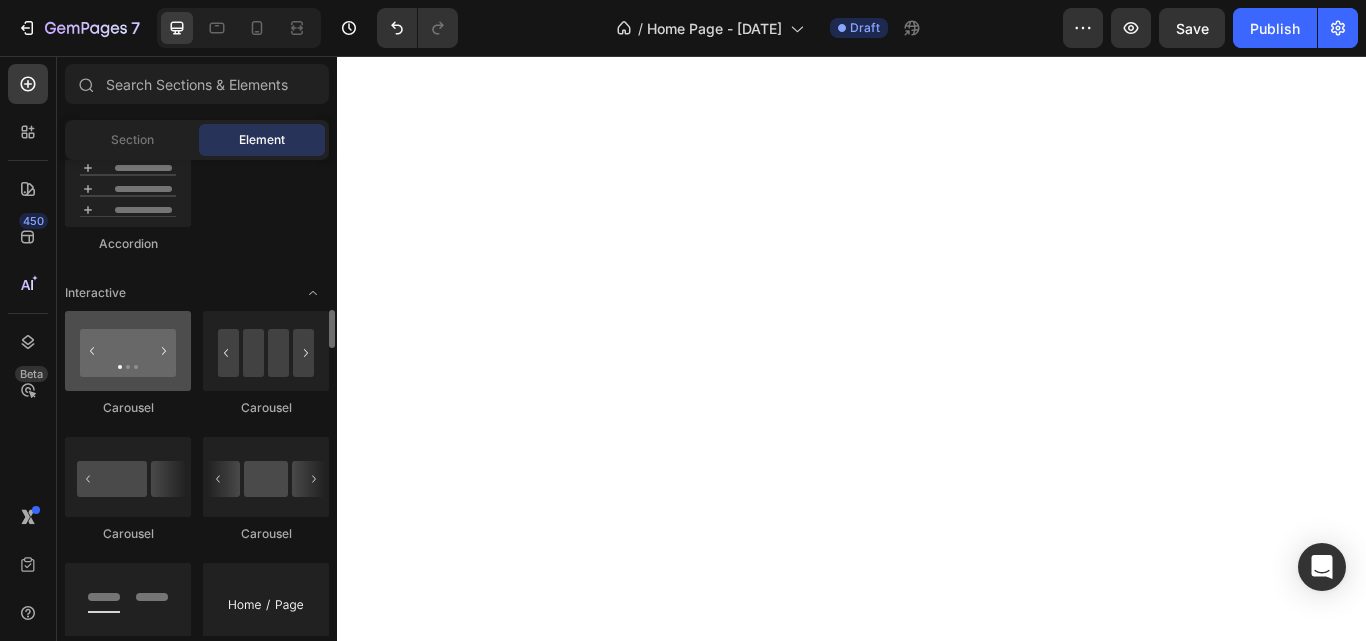 scroll, scrollTop: 1884, scrollLeft: 0, axis: vertical 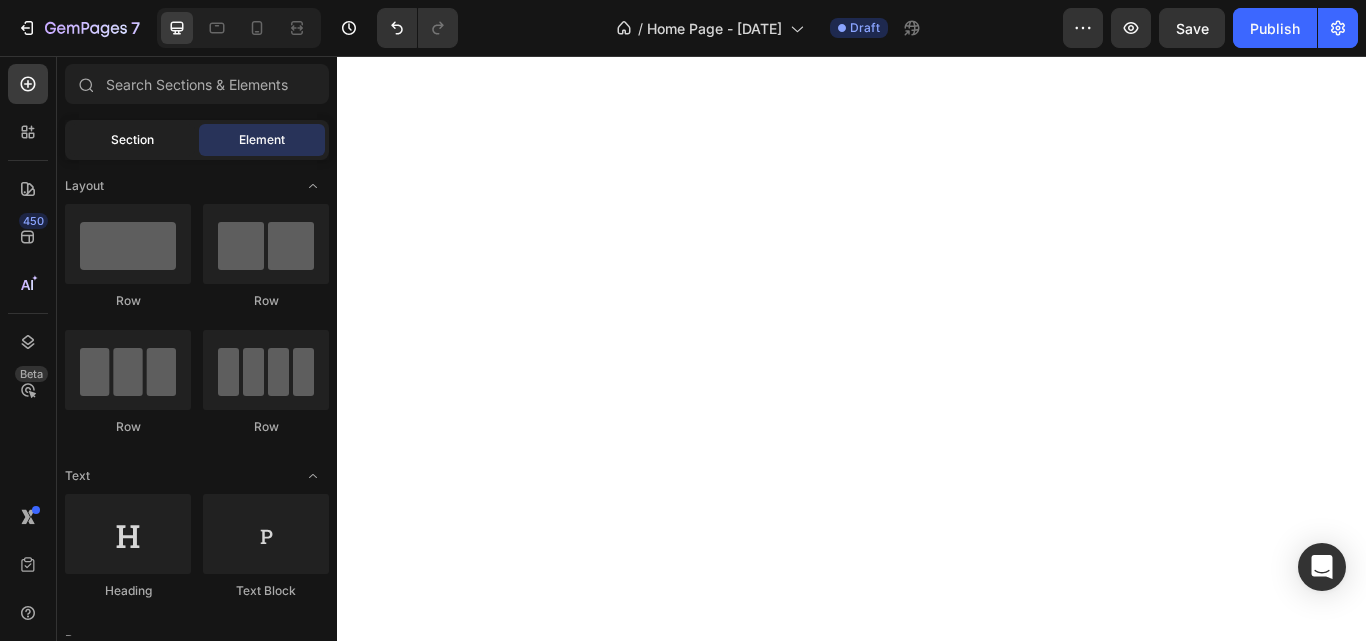 click on "Section" at bounding box center [132, 140] 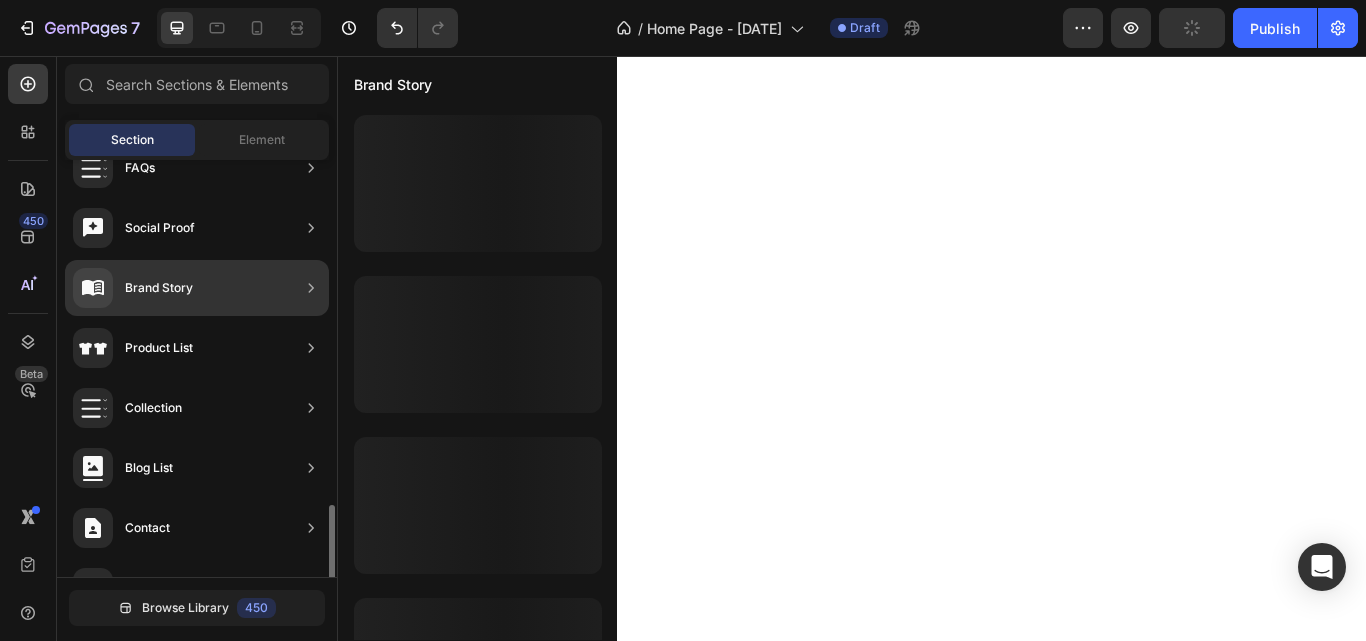 scroll, scrollTop: 743, scrollLeft: 0, axis: vertical 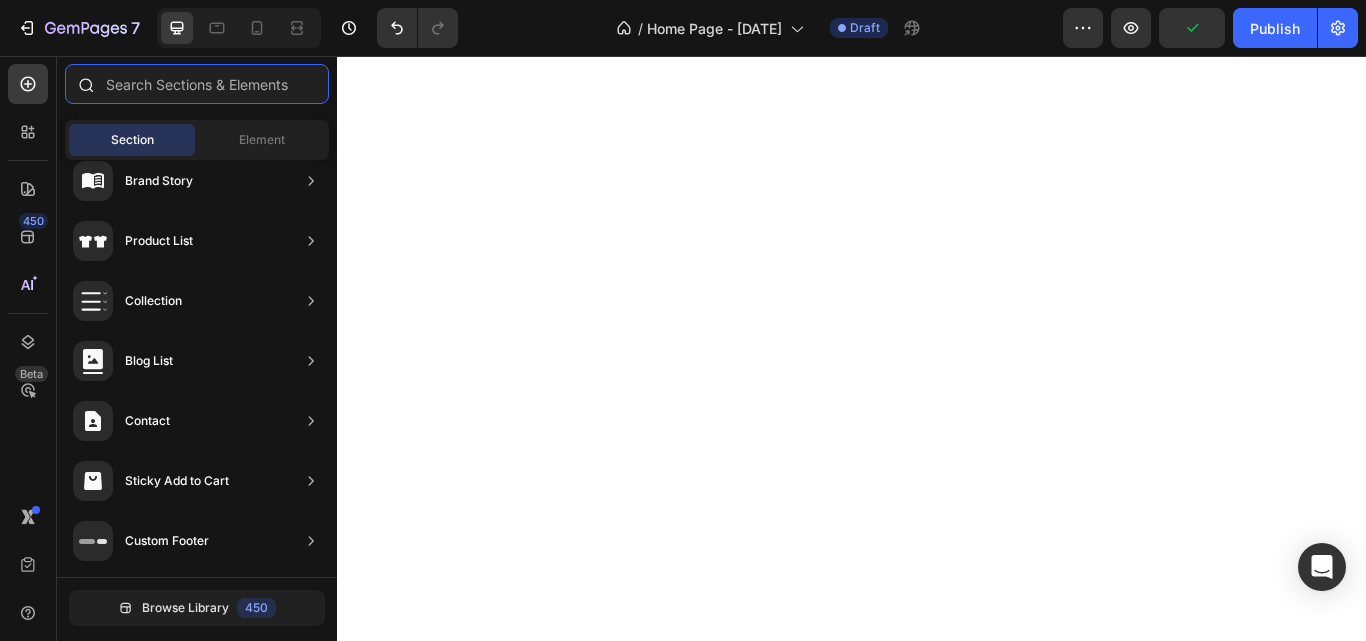 click at bounding box center [197, 84] 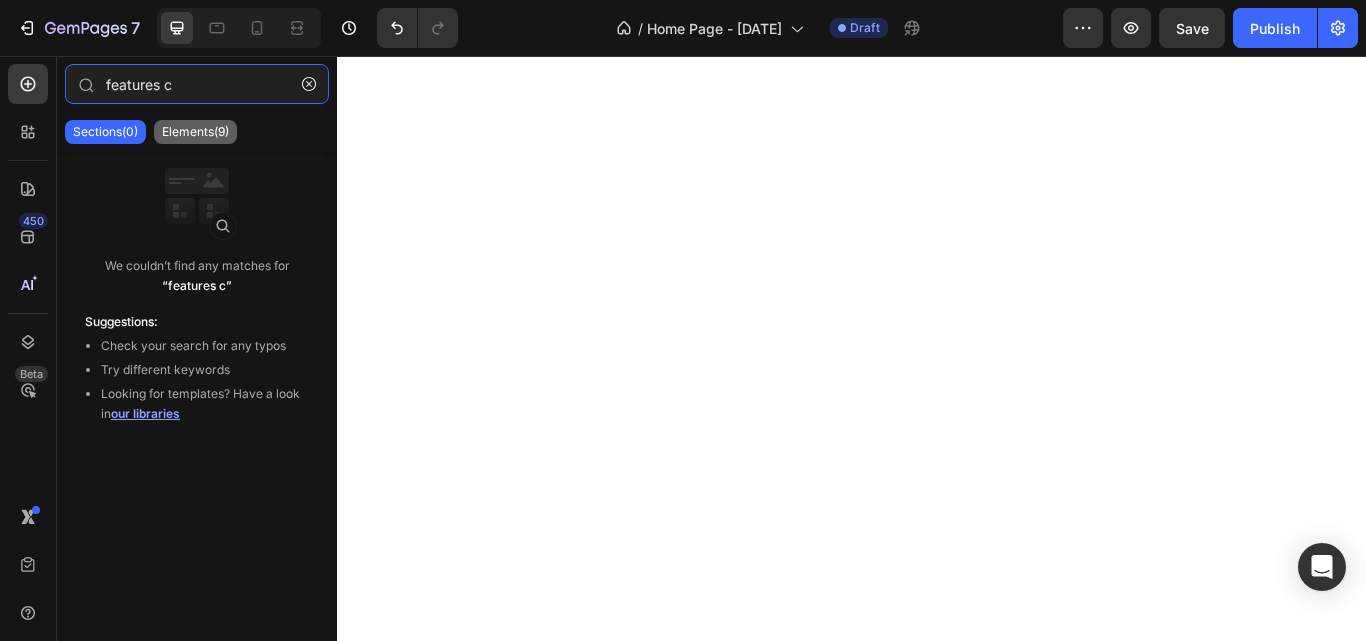 type on "features c" 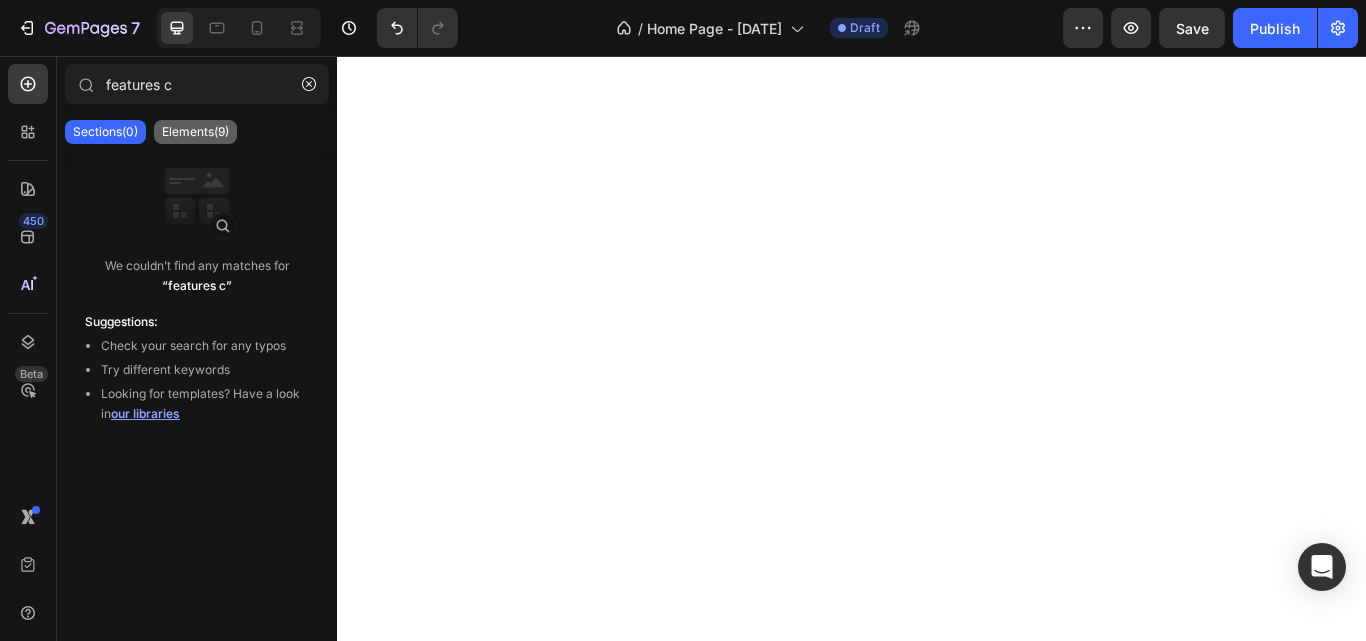 click on "Elements(9)" at bounding box center [195, 132] 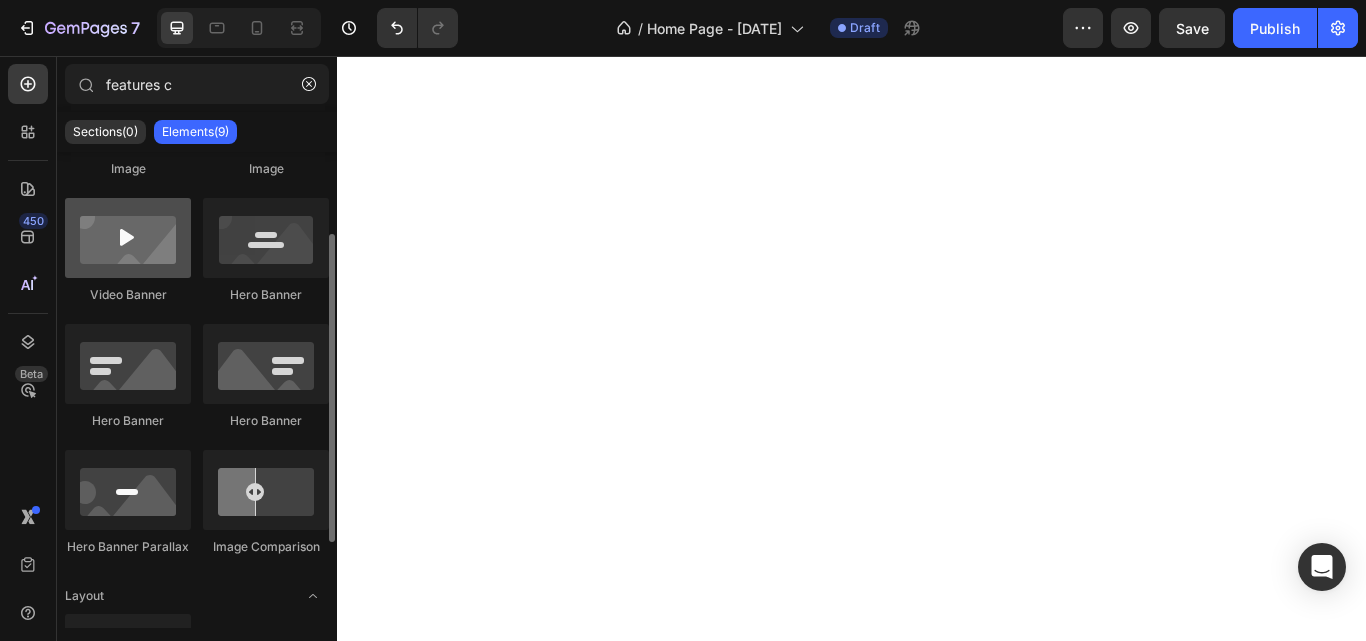 scroll, scrollTop: 258, scrollLeft: 0, axis: vertical 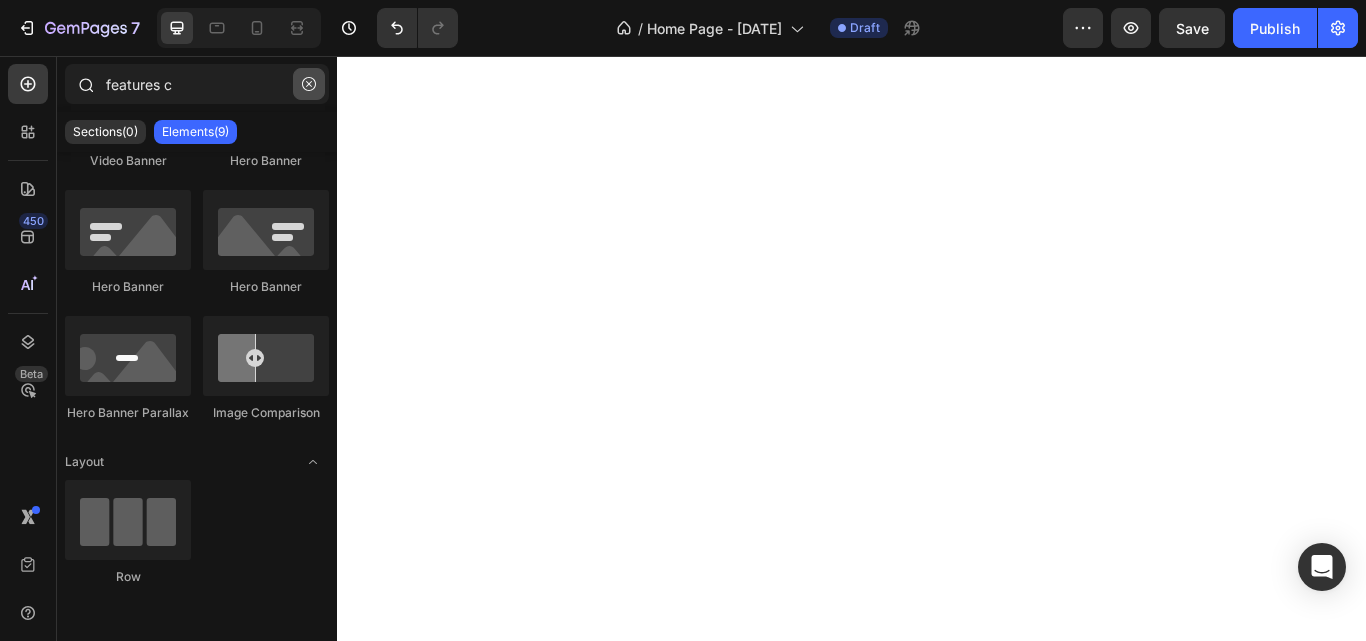 click 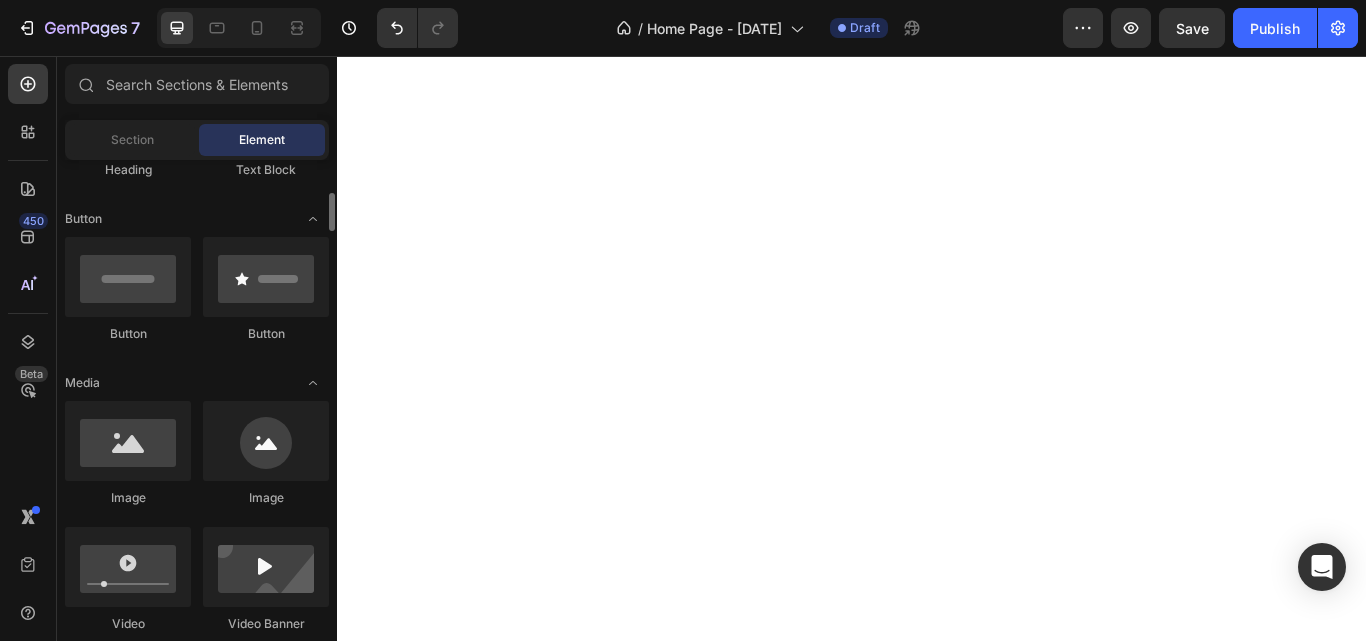 scroll, scrollTop: 422, scrollLeft: 0, axis: vertical 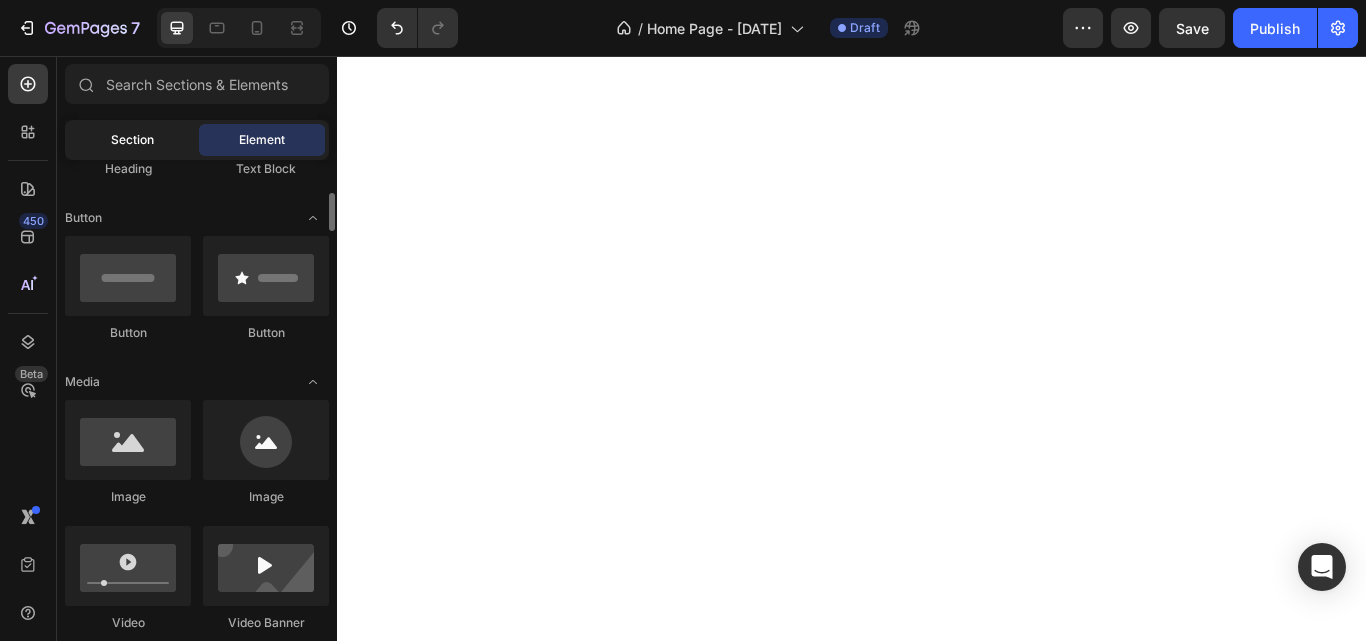 click on "Section" at bounding box center [132, 140] 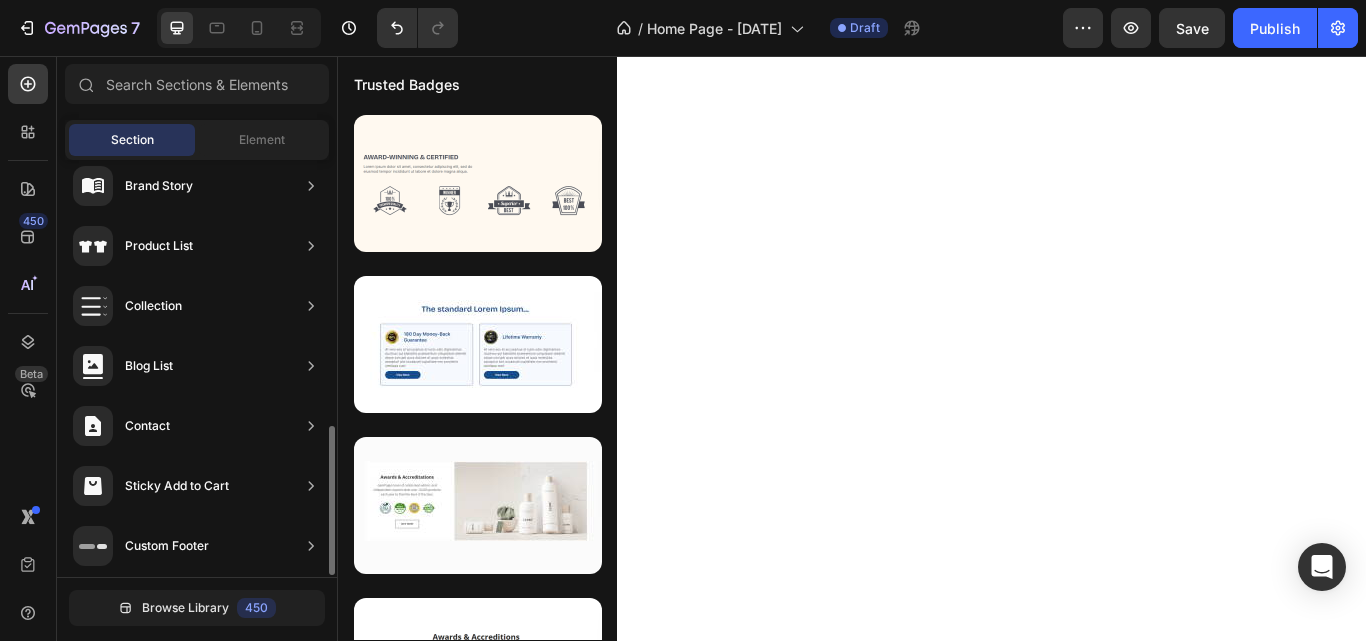 scroll, scrollTop: 739, scrollLeft: 0, axis: vertical 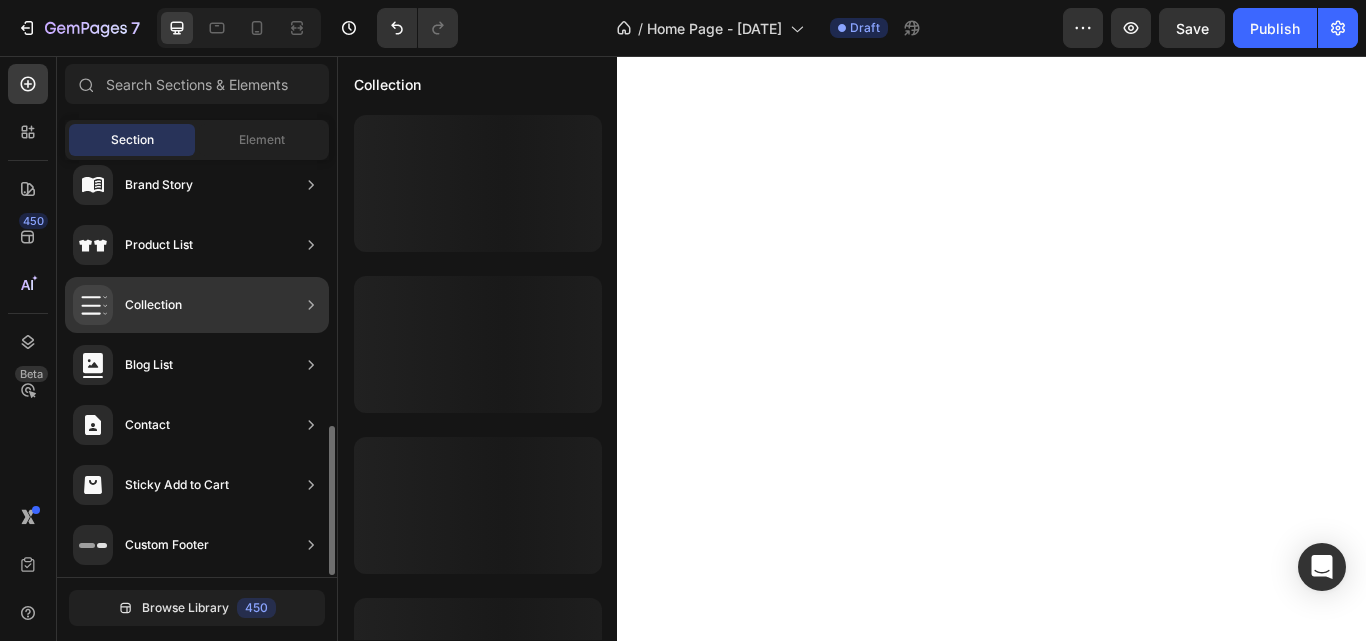 click on "Collection" at bounding box center (153, 305) 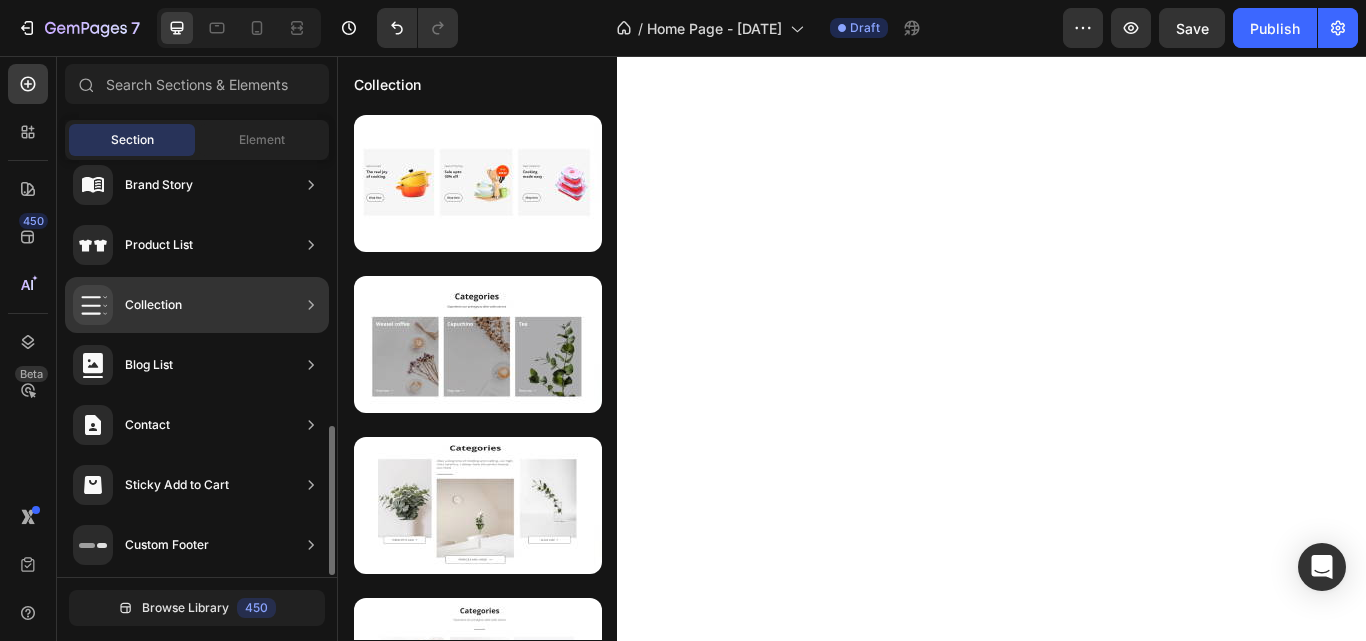 click on "Collection" at bounding box center [127, 305] 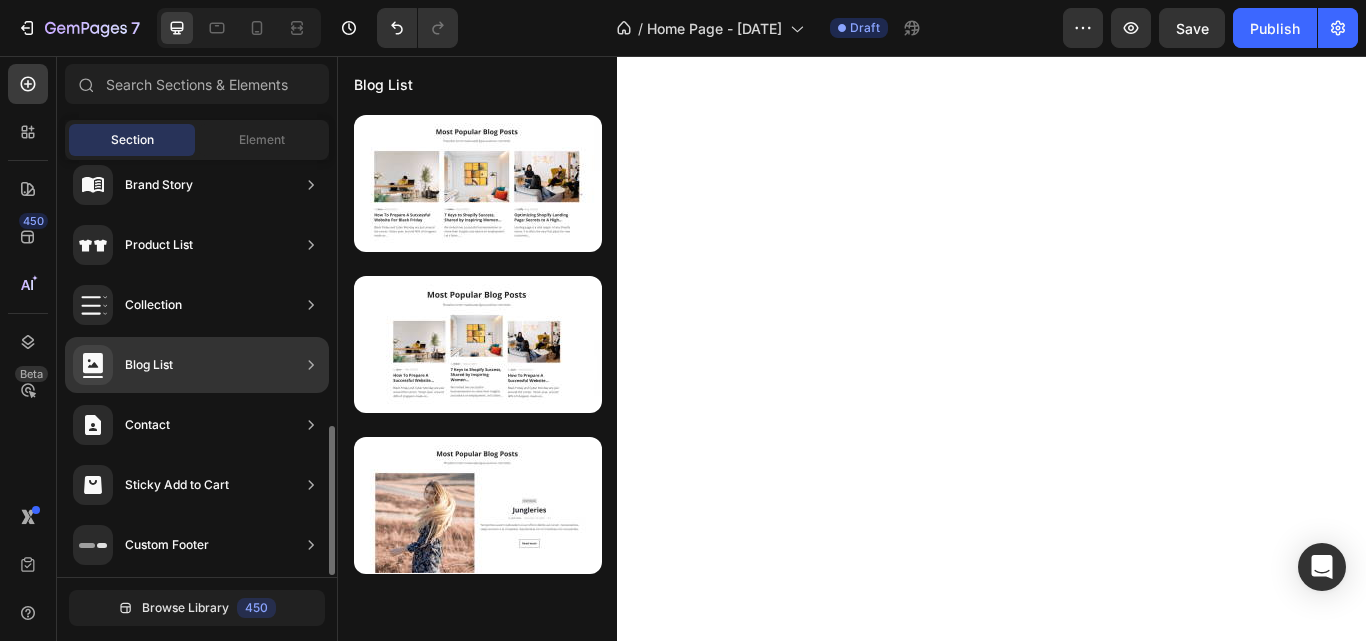 scroll, scrollTop: 0, scrollLeft: 0, axis: both 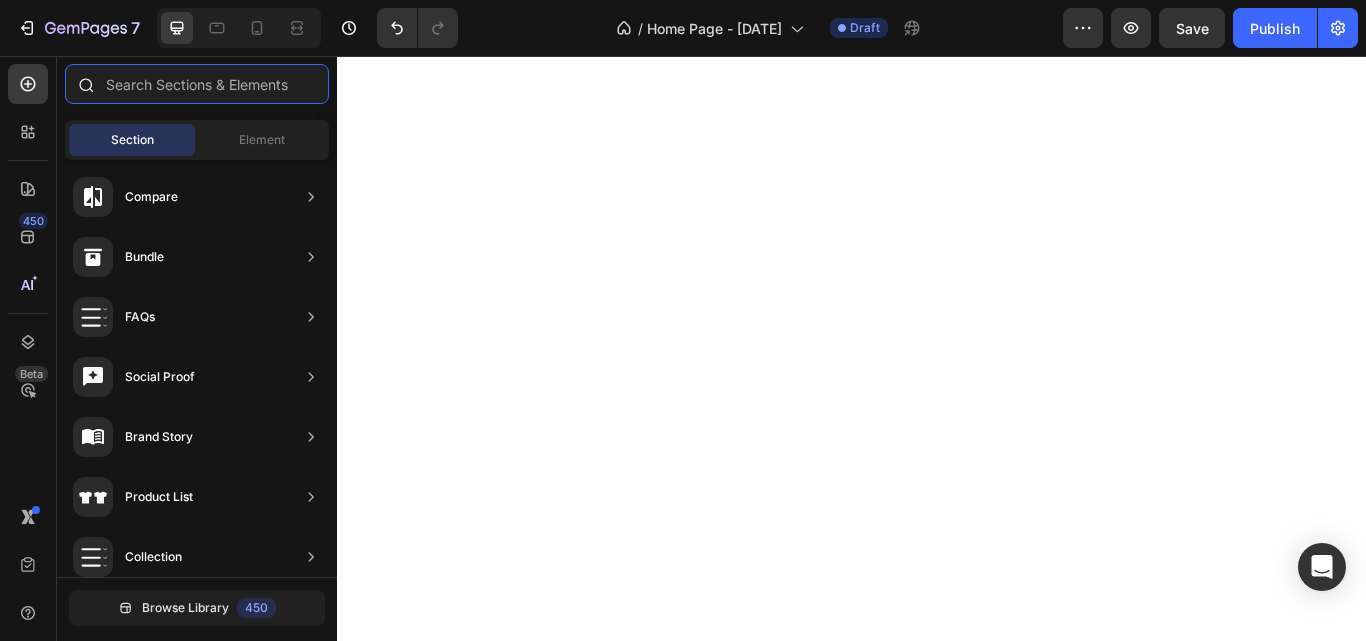 click at bounding box center (197, 84) 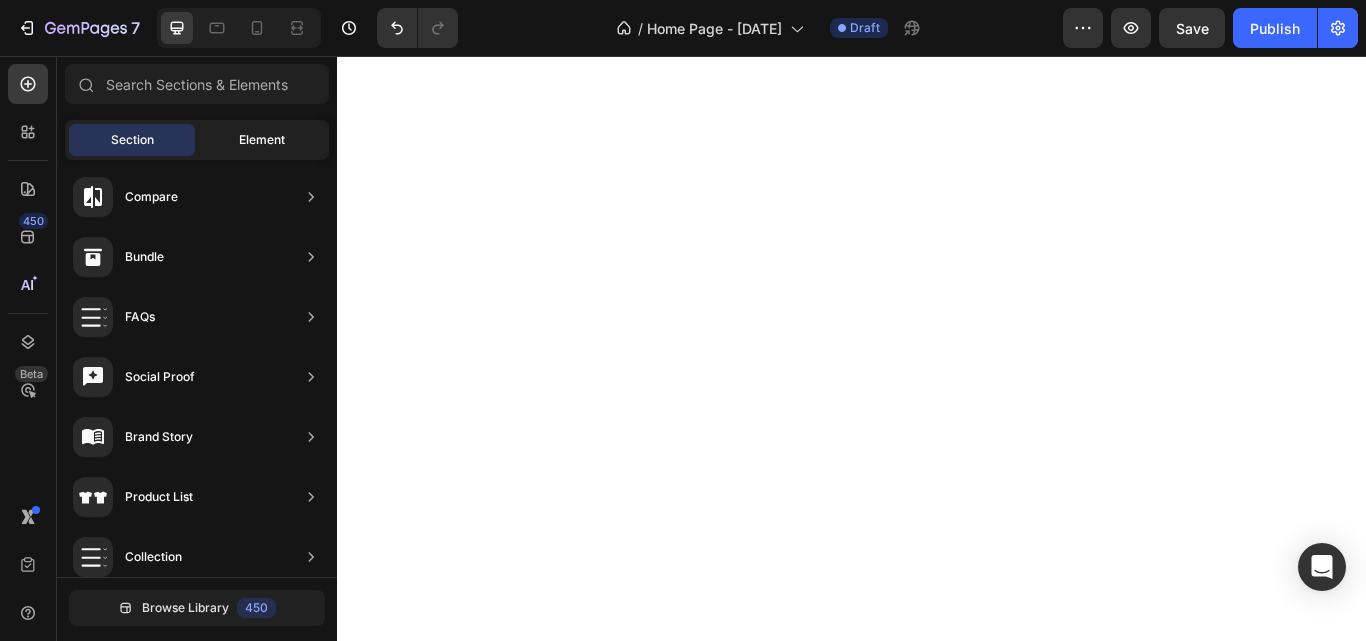 click on "Element" at bounding box center (262, 140) 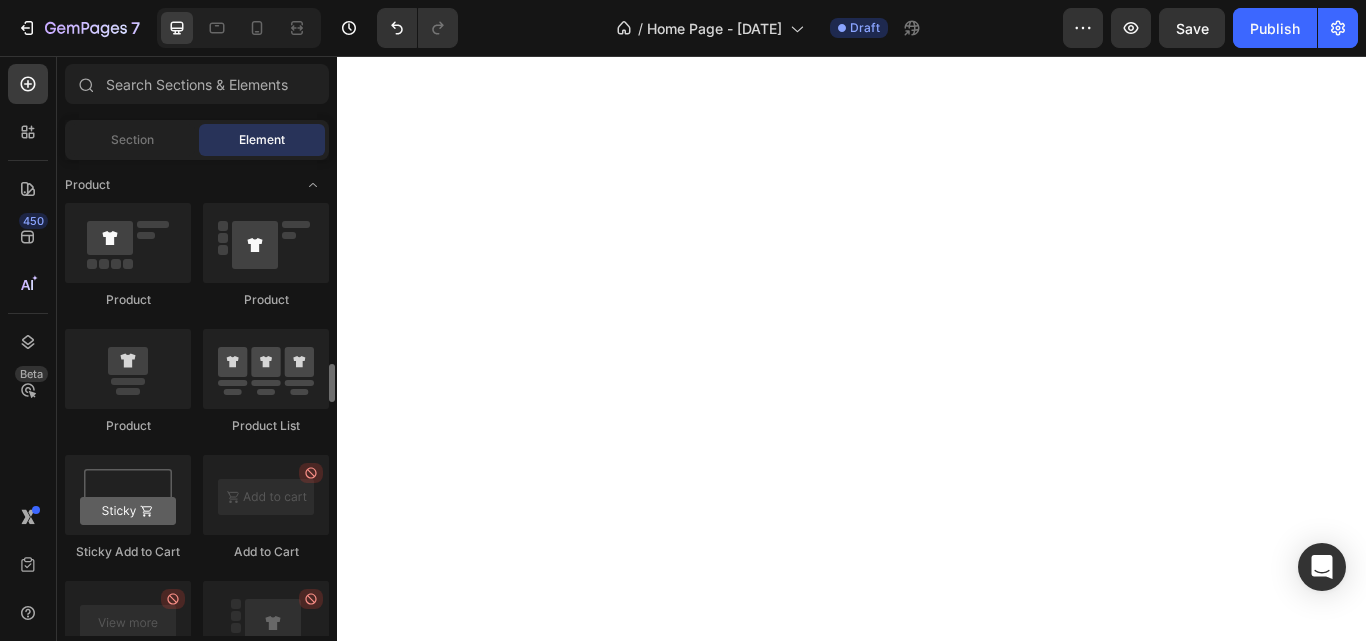 scroll, scrollTop: 2548, scrollLeft: 0, axis: vertical 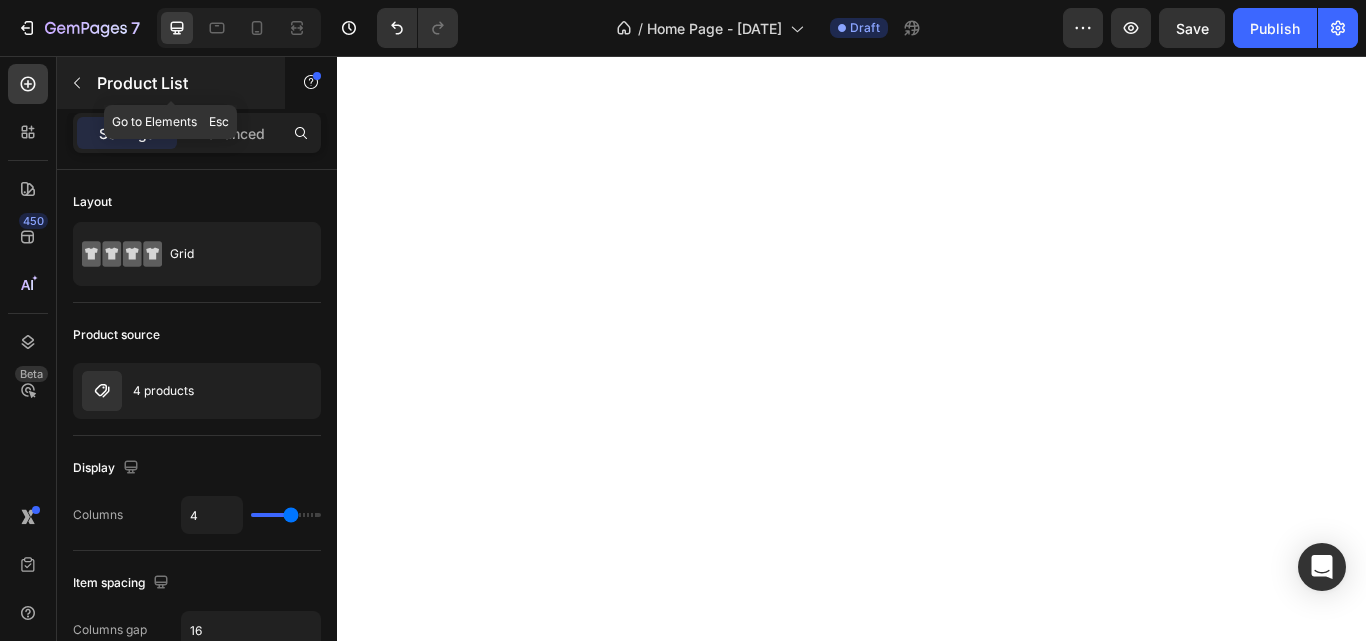 click 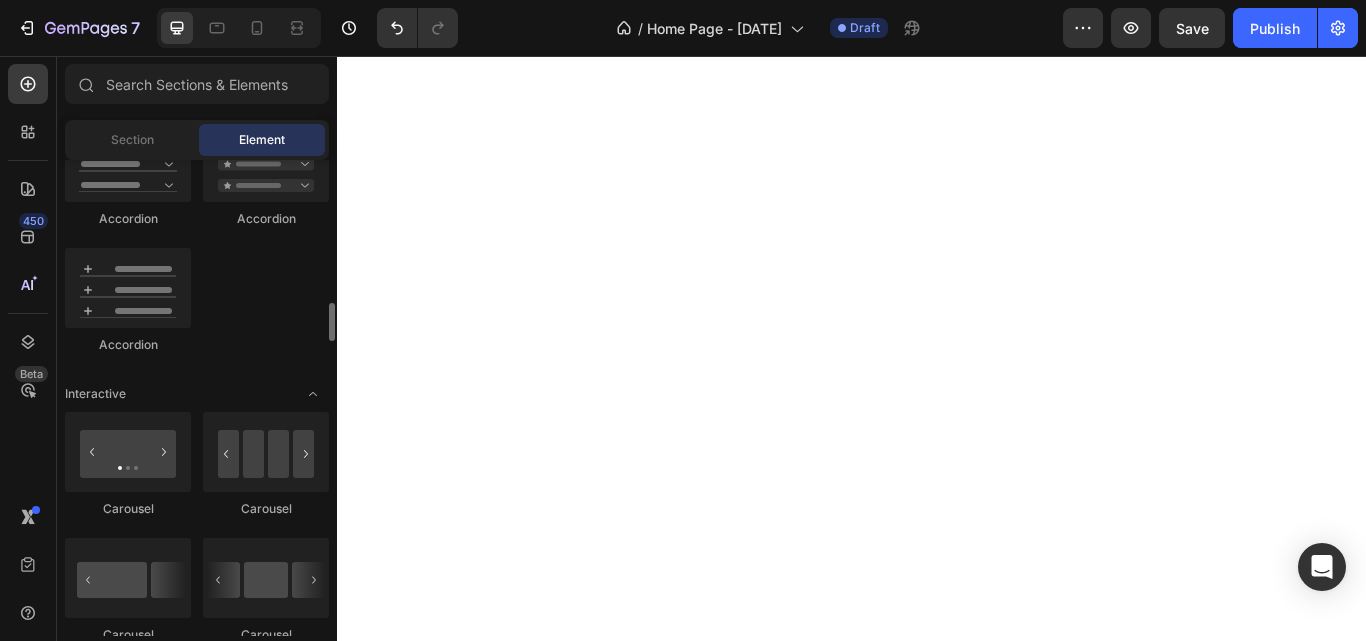 scroll, scrollTop: 1789, scrollLeft: 0, axis: vertical 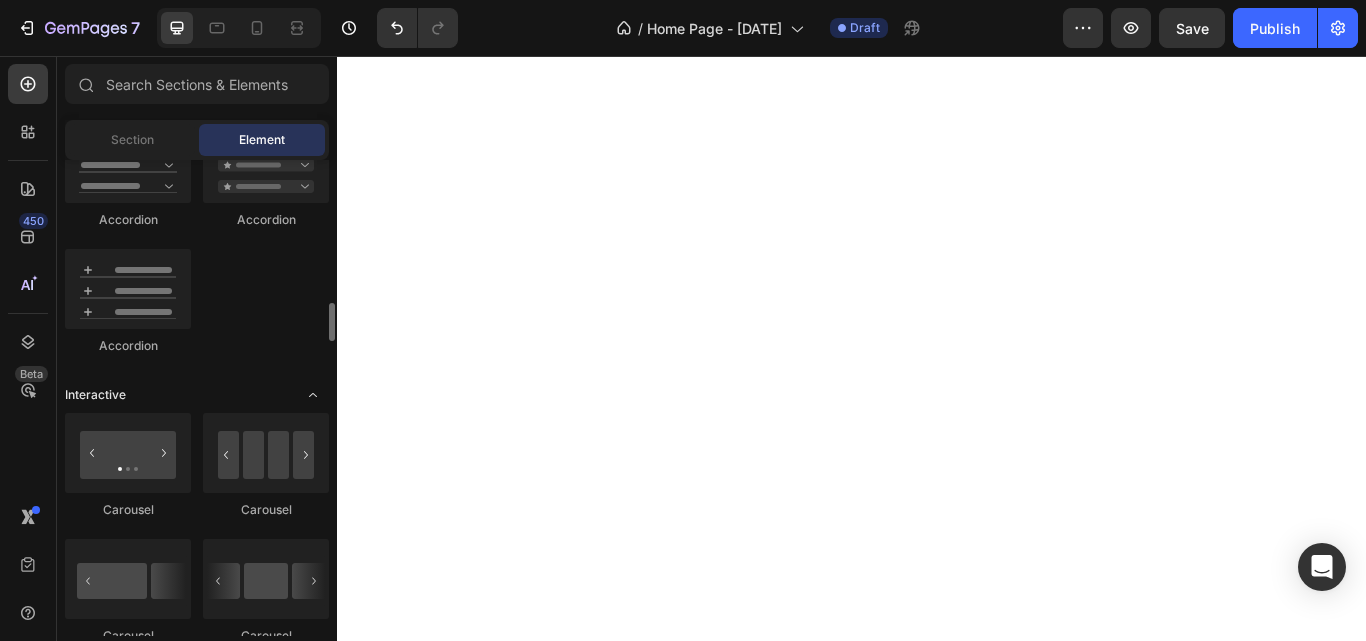 click 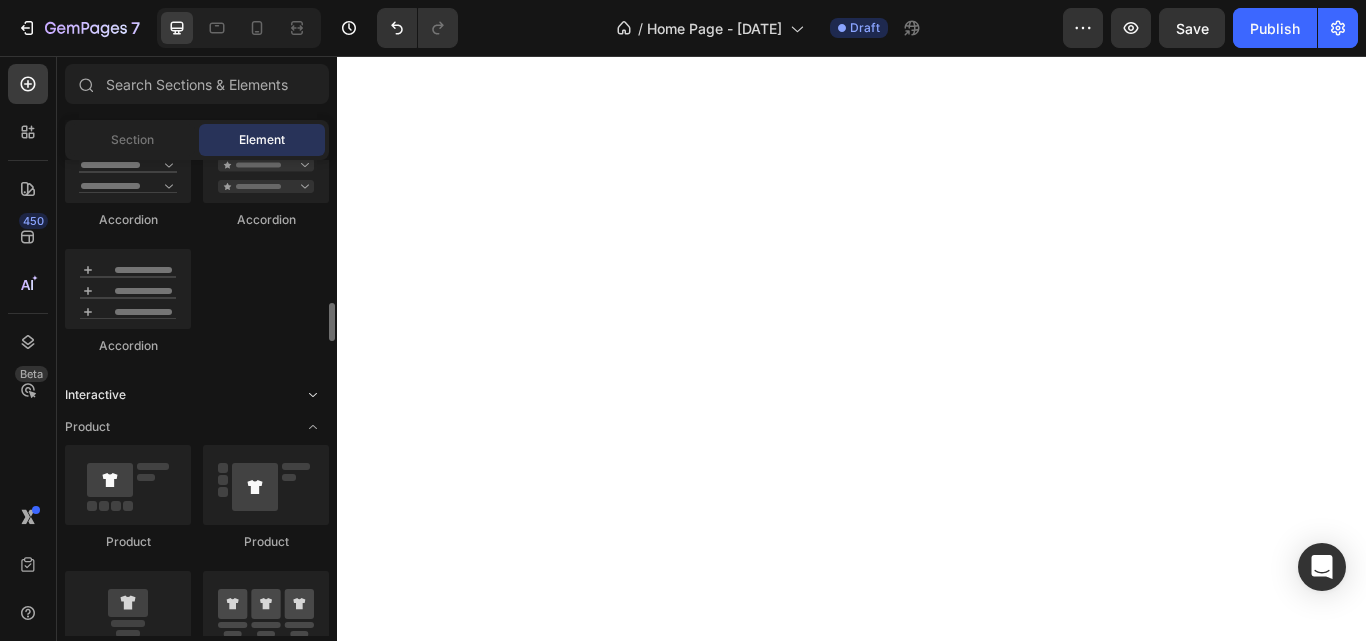 click 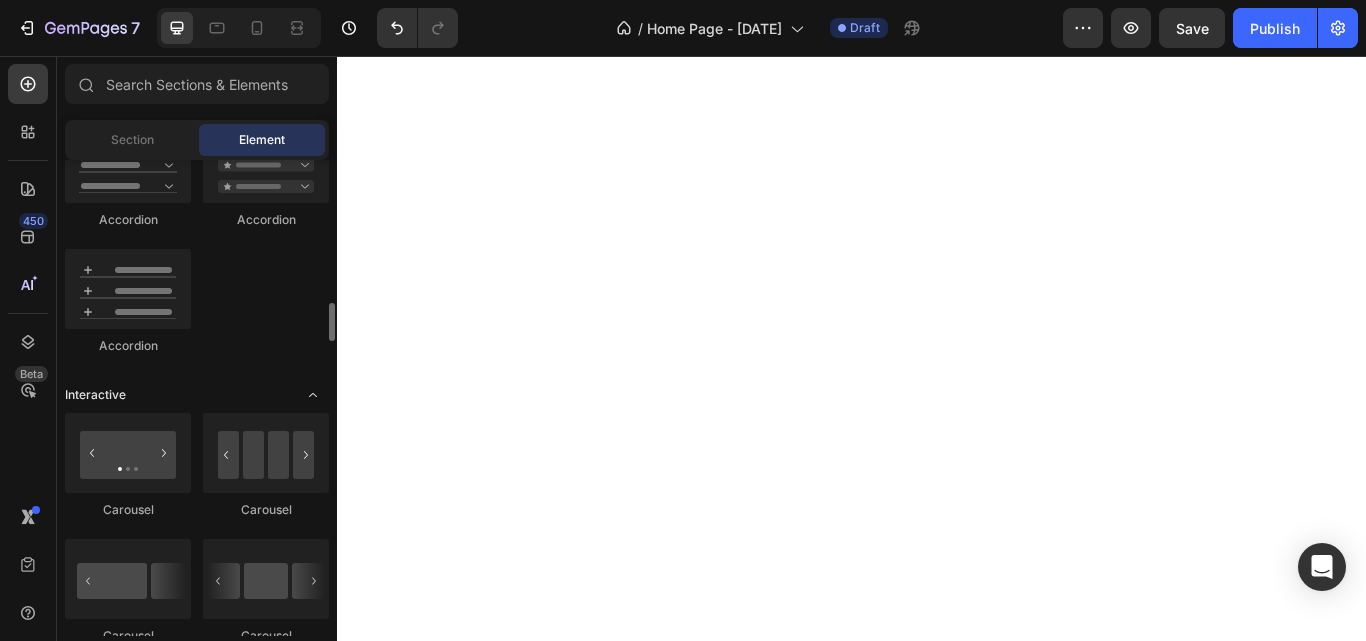 click 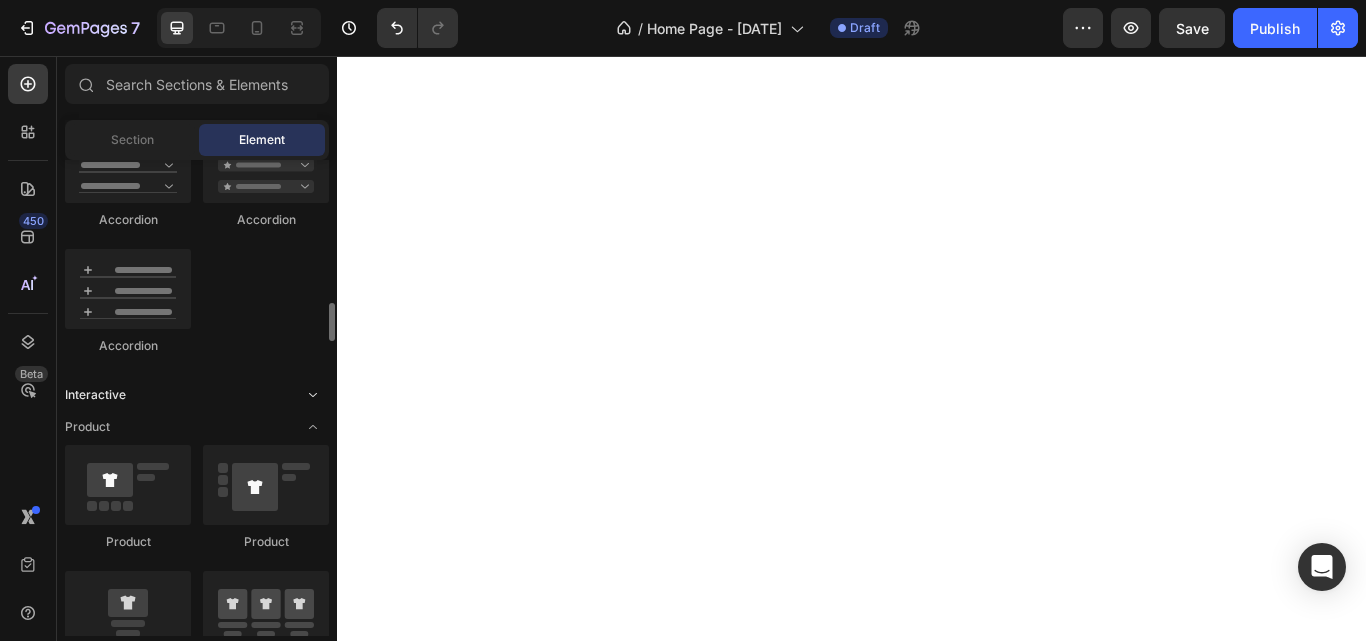 click 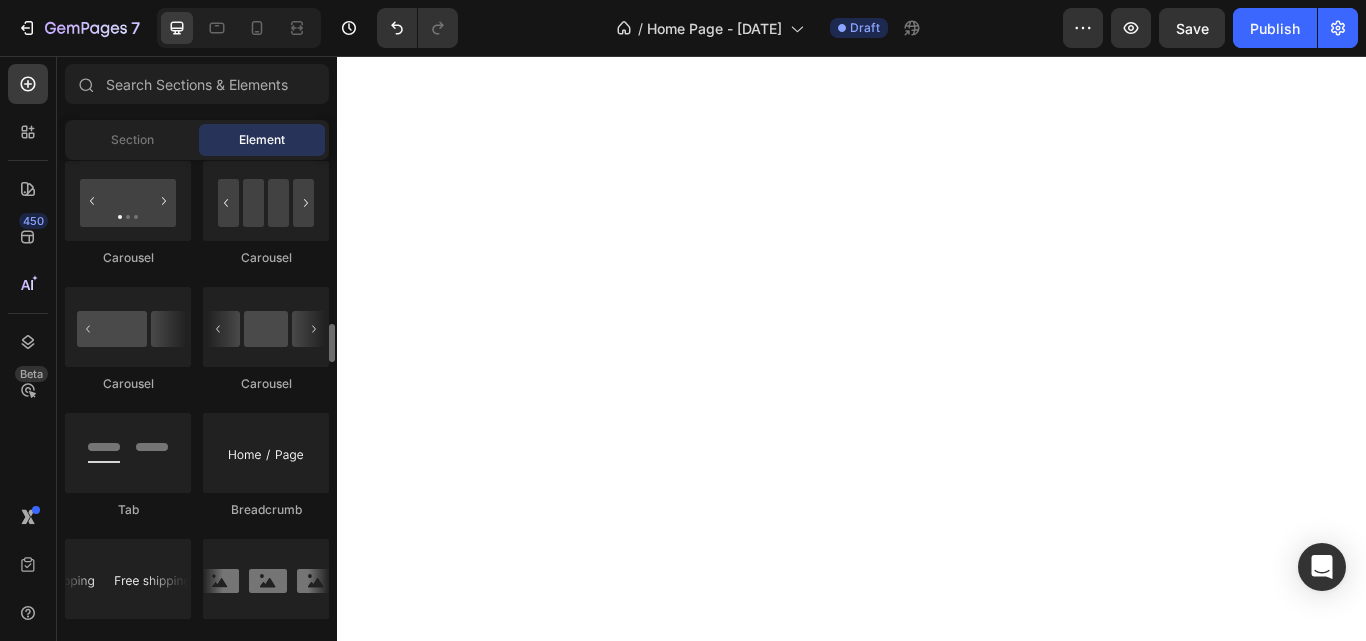 scroll, scrollTop: 2042, scrollLeft: 0, axis: vertical 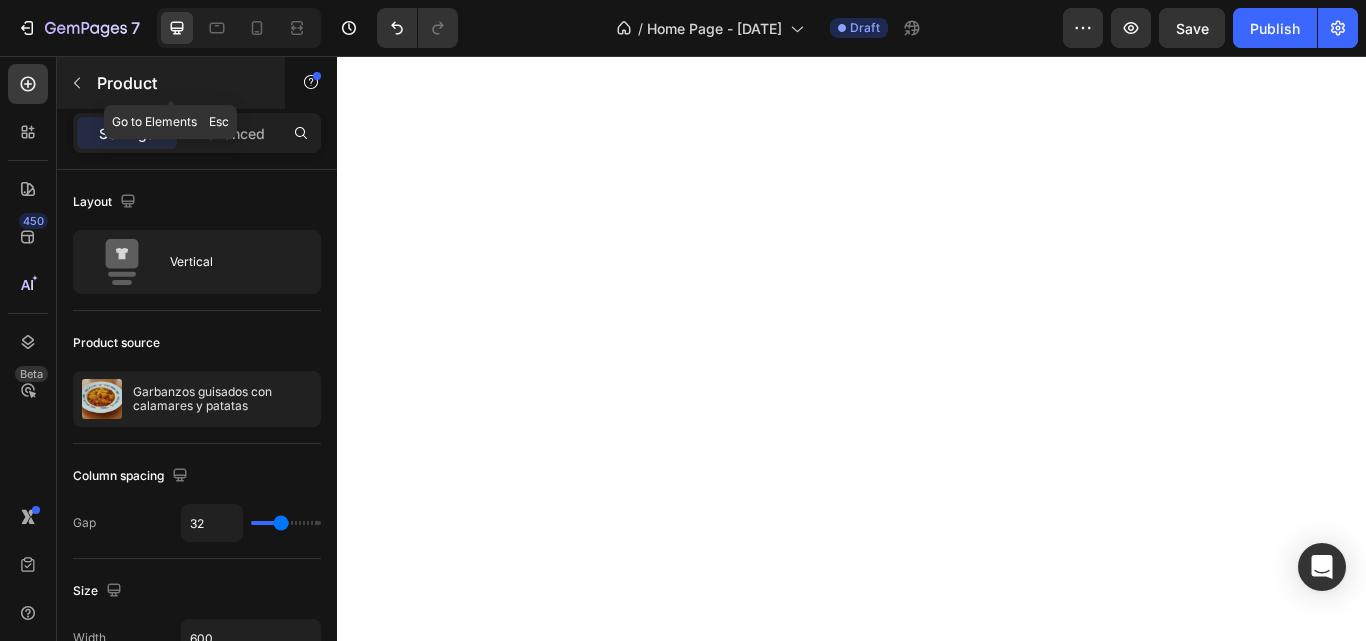 click 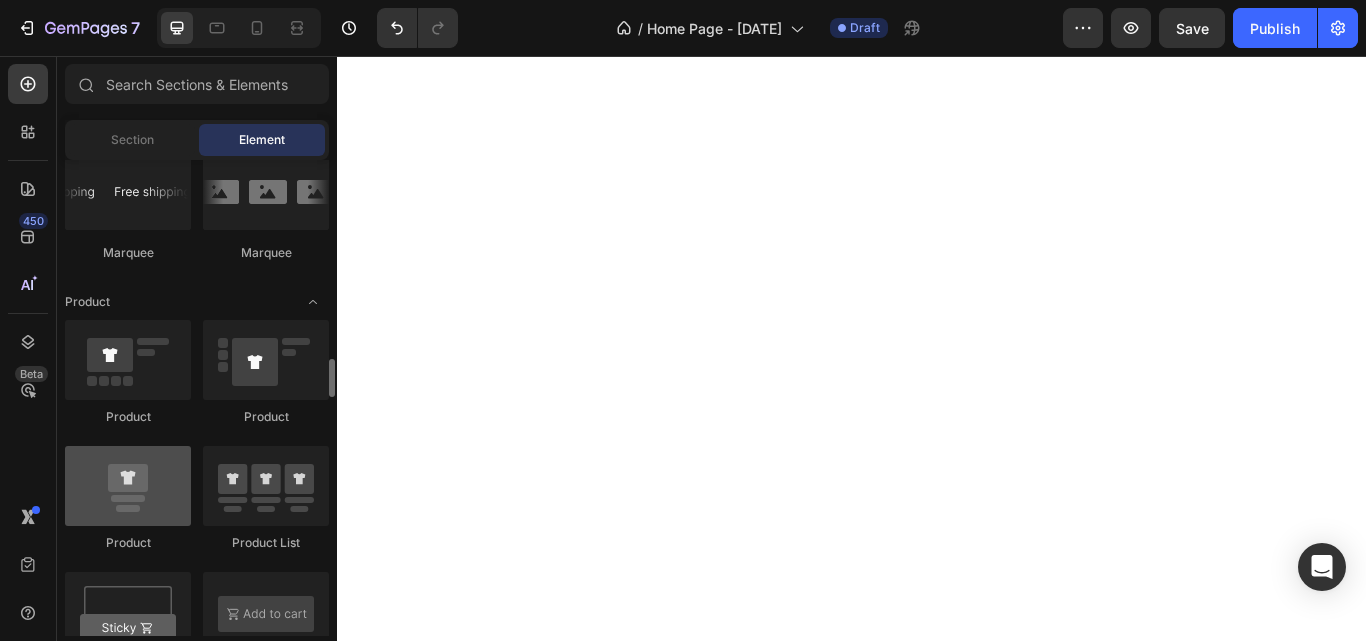 scroll, scrollTop: 2436, scrollLeft: 0, axis: vertical 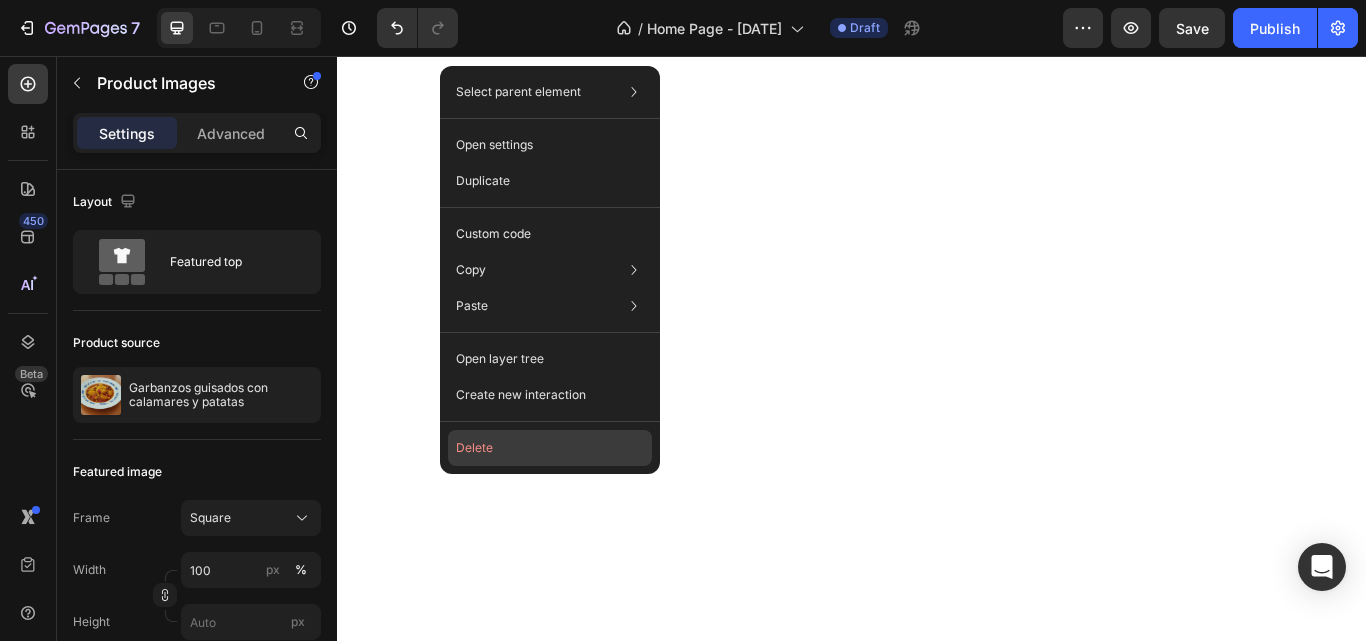 click on "Delete" 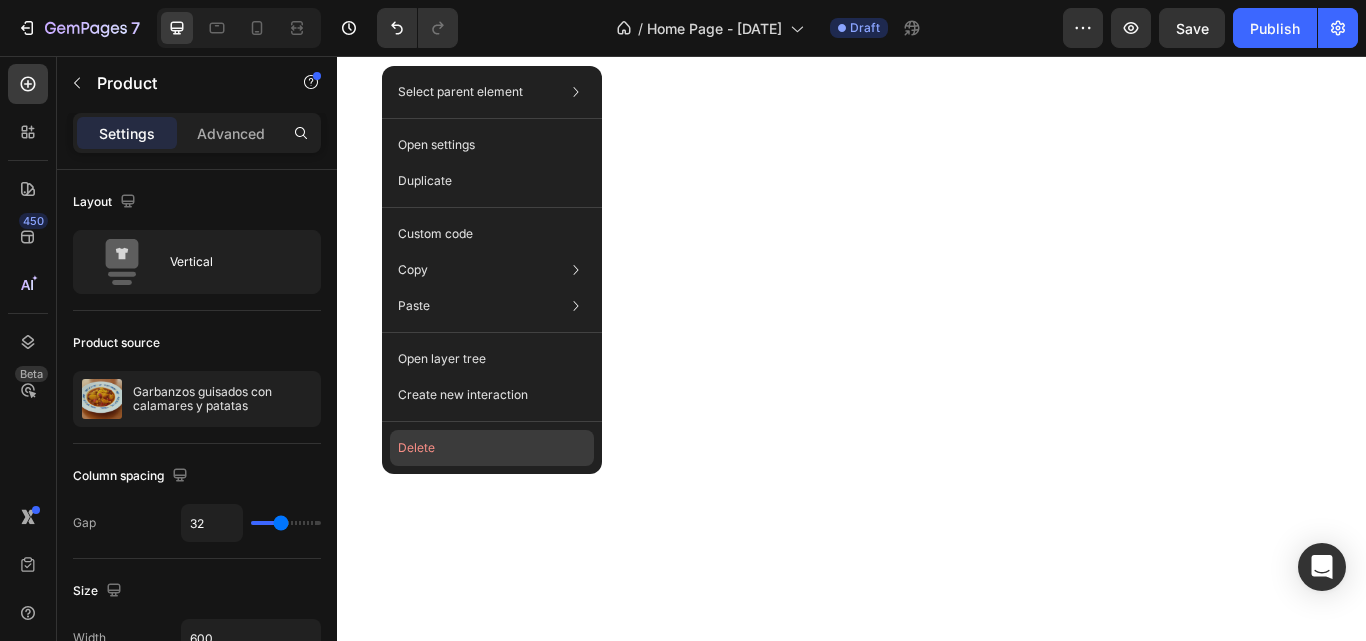 click on "Delete" 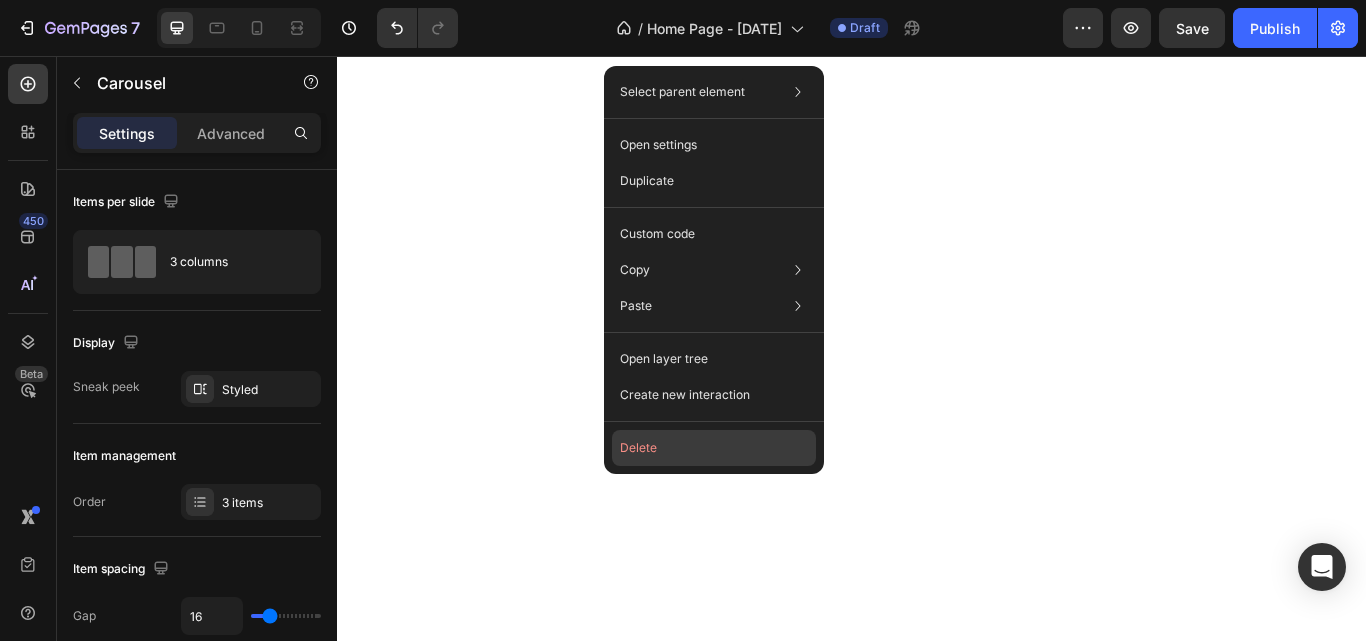 click on "Delete" 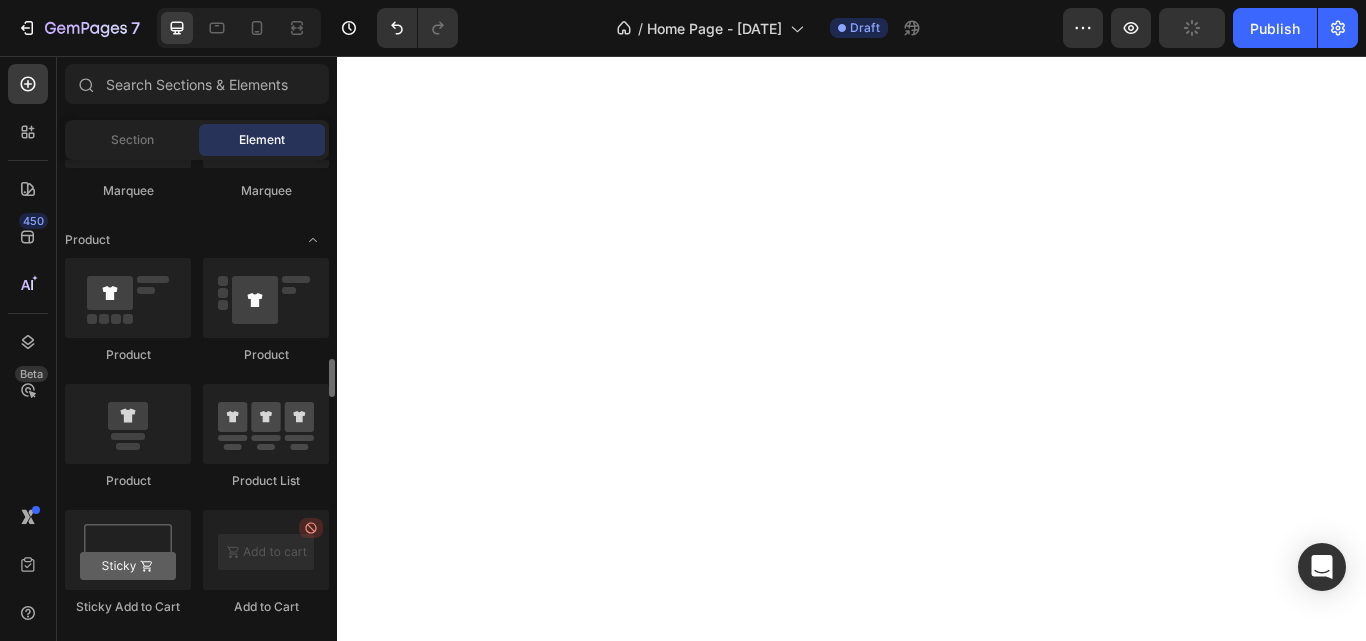 scroll, scrollTop: 2491, scrollLeft: 0, axis: vertical 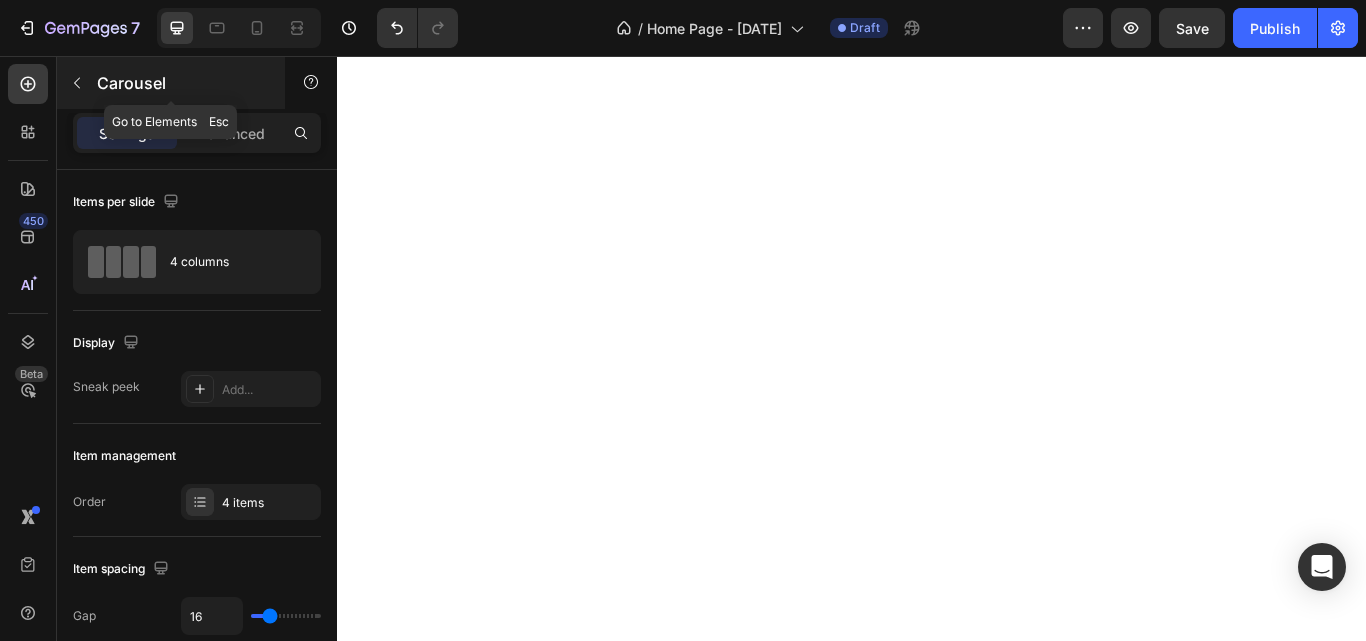 click 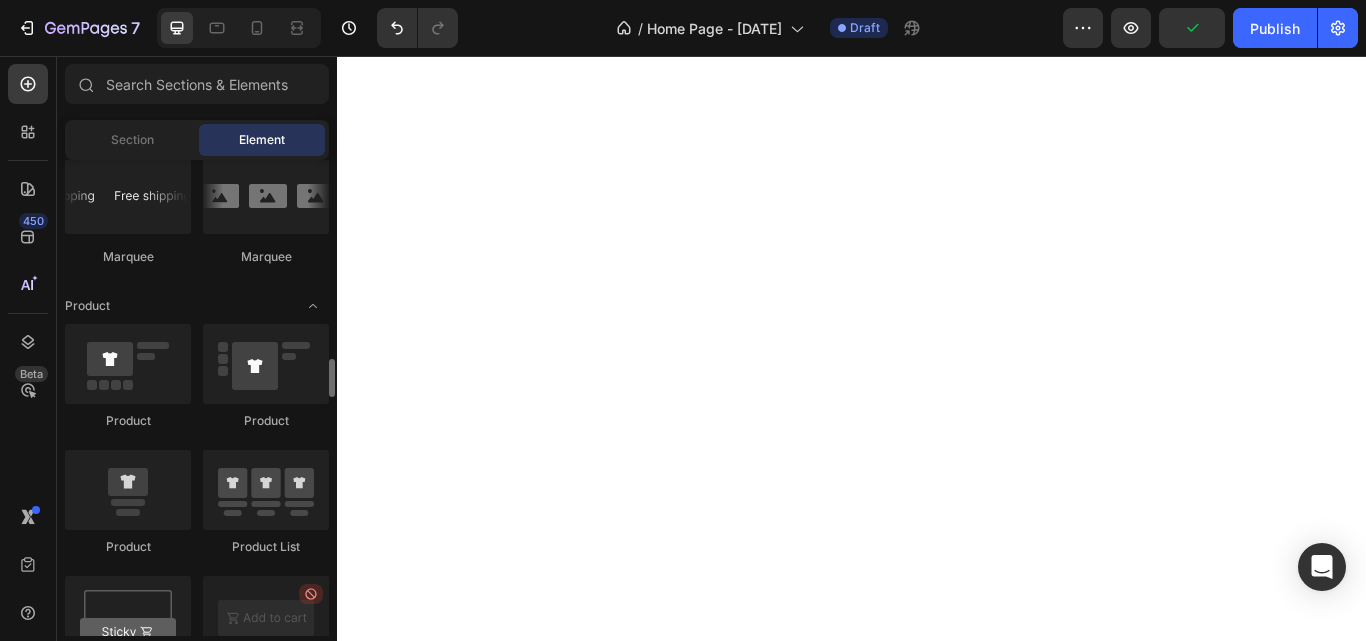 scroll, scrollTop: 2433, scrollLeft: 0, axis: vertical 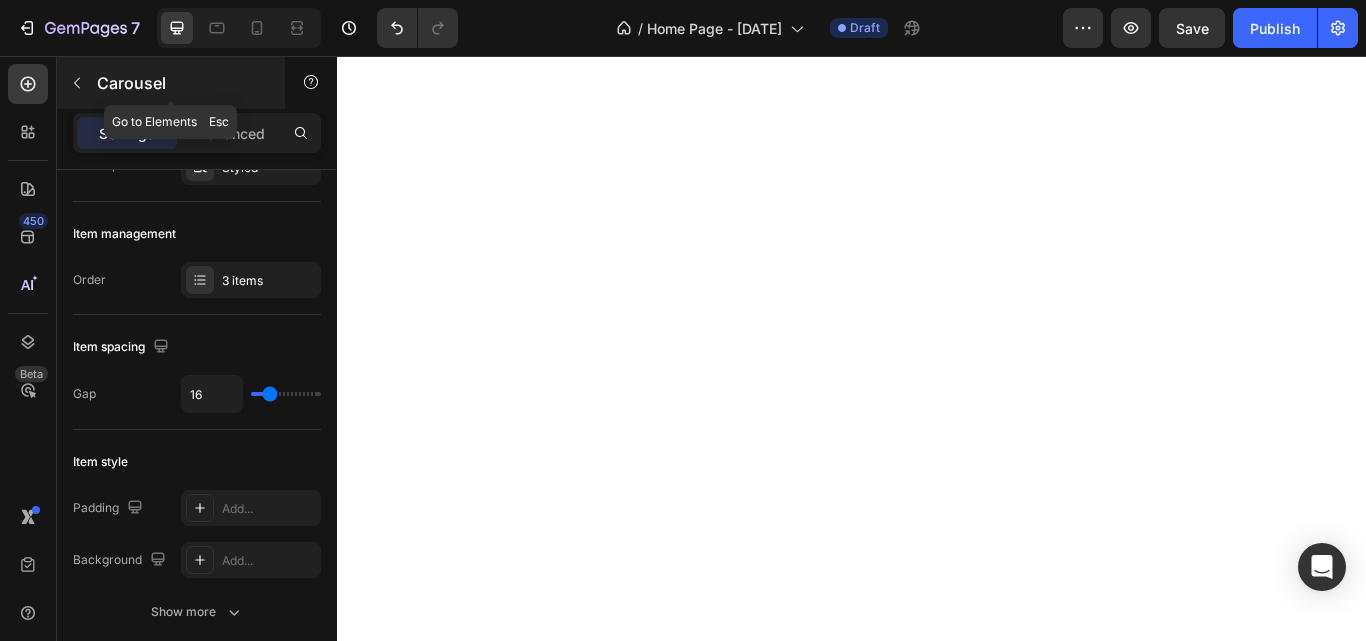 click 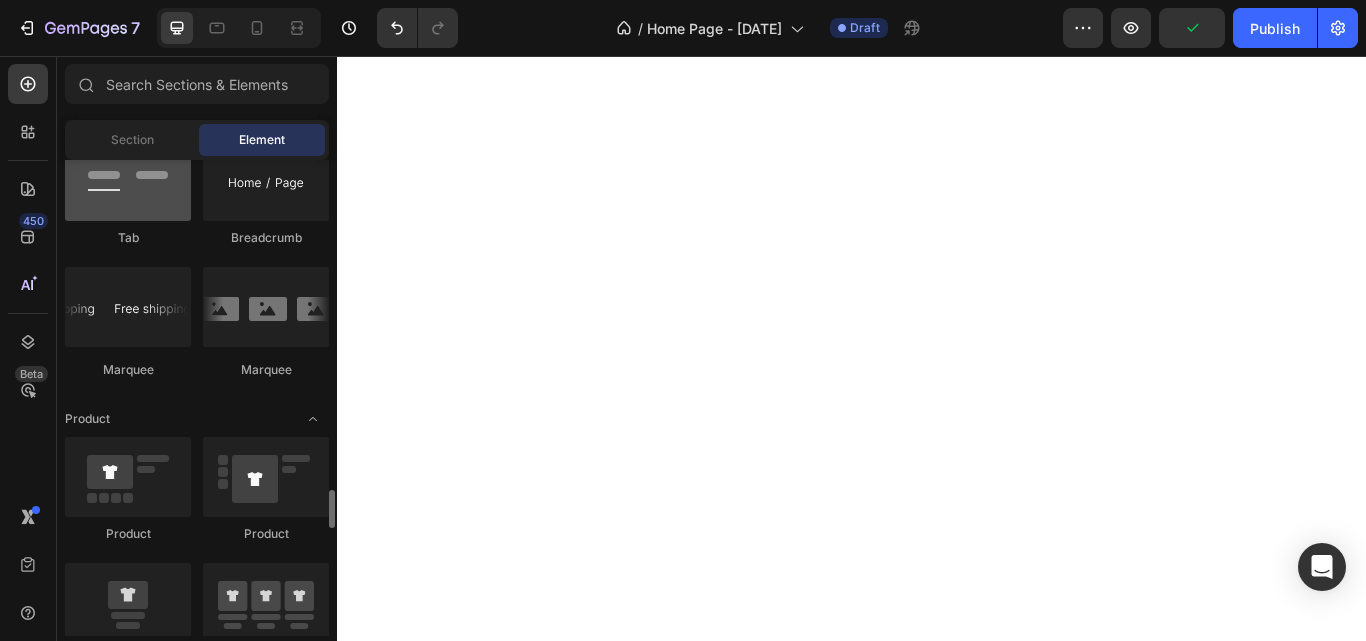 scroll, scrollTop: 2447, scrollLeft: 0, axis: vertical 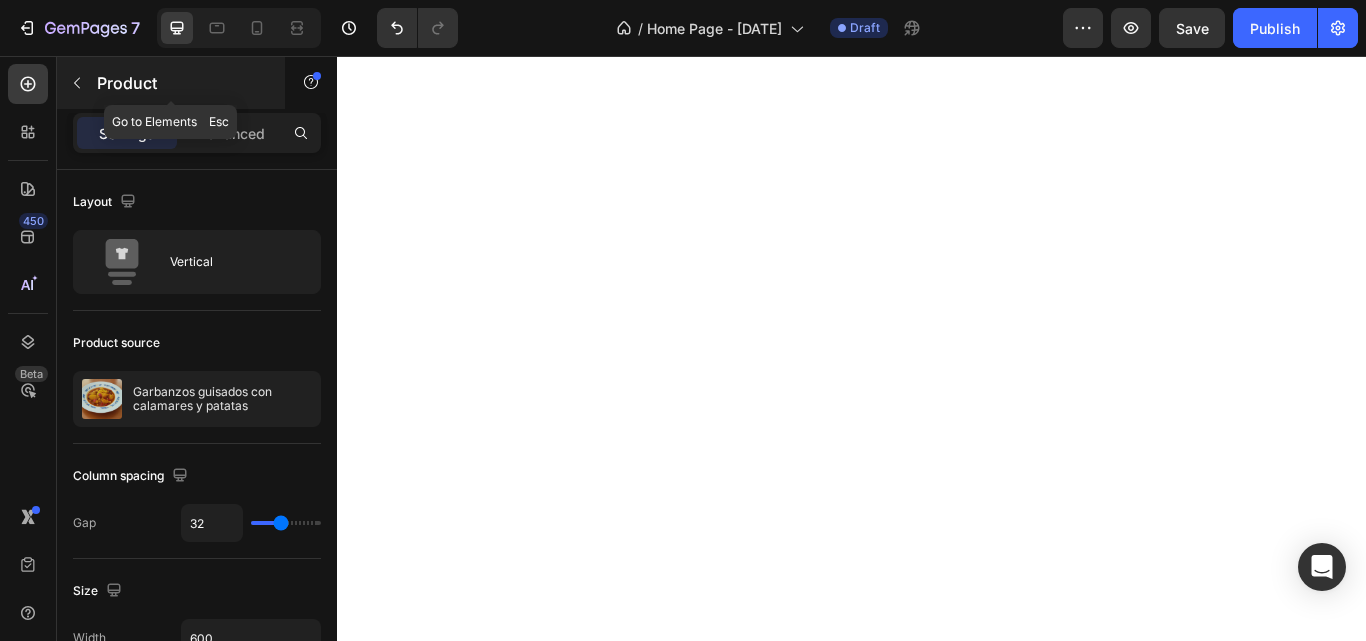 click 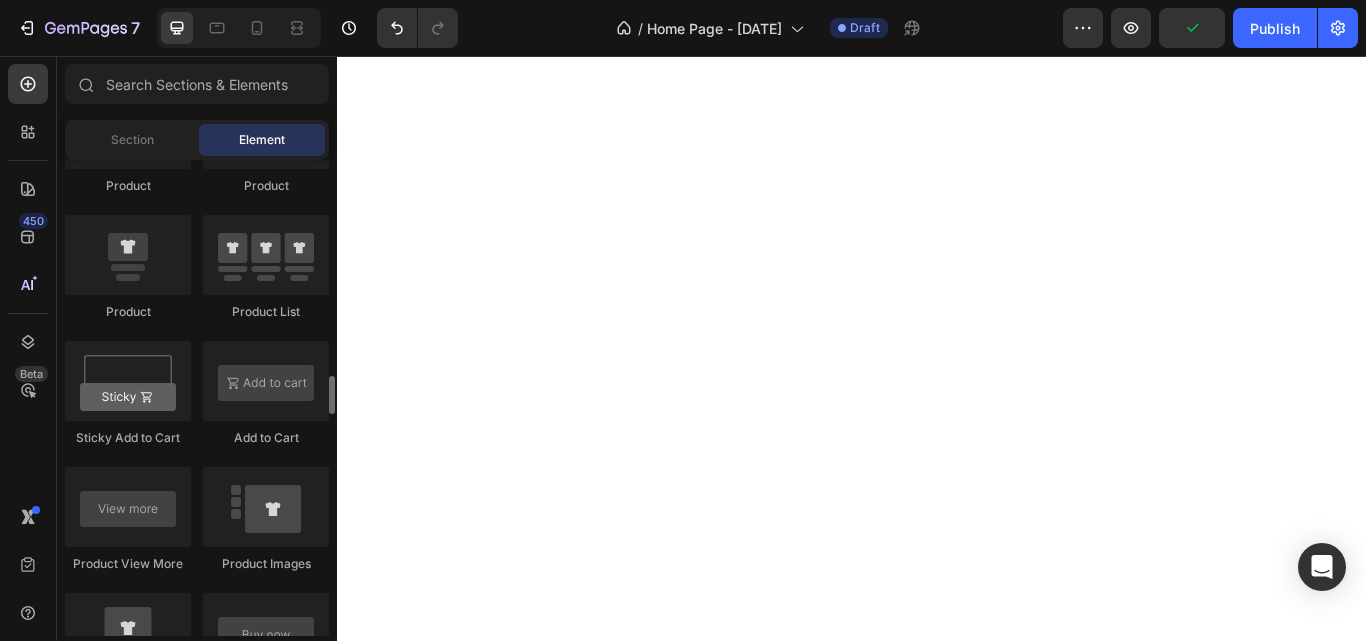 scroll, scrollTop: 2664, scrollLeft: 0, axis: vertical 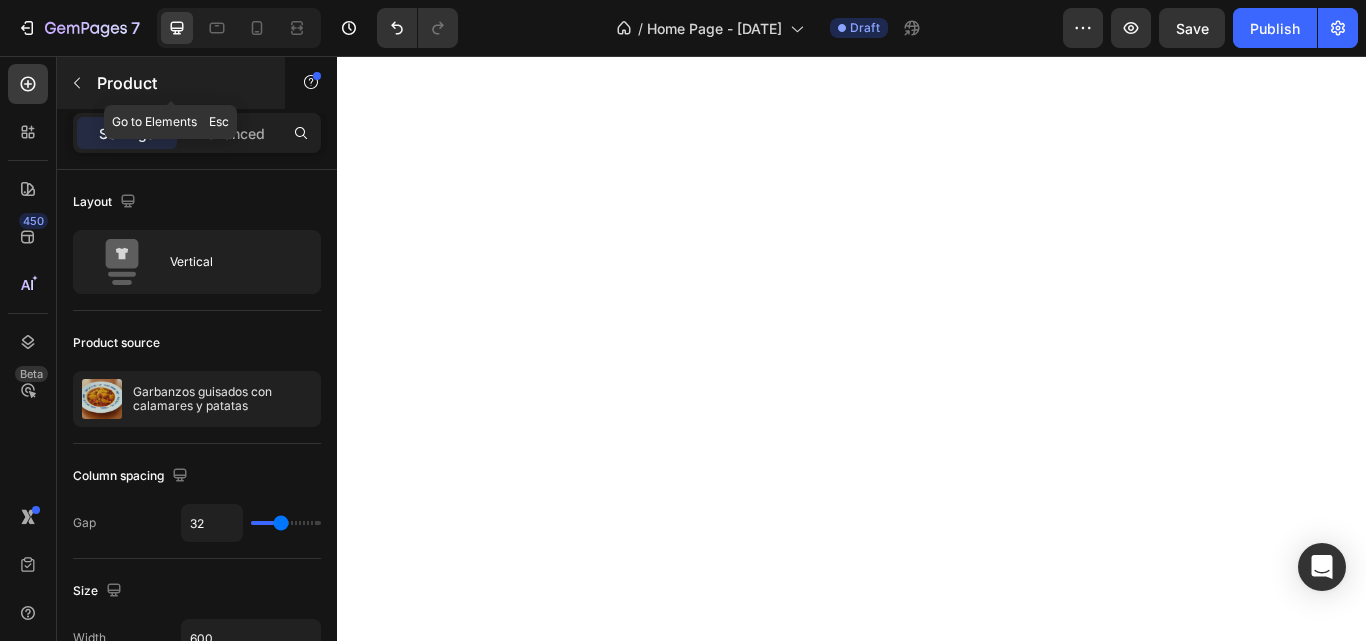 click 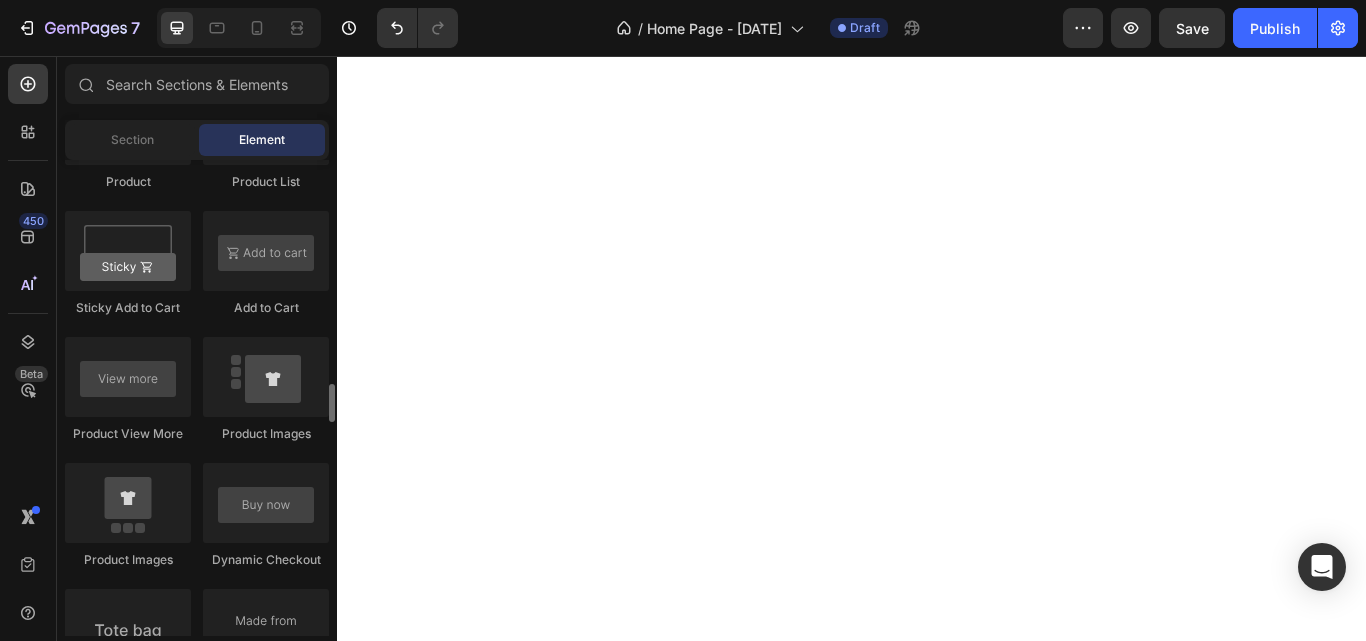scroll, scrollTop: 2792, scrollLeft: 0, axis: vertical 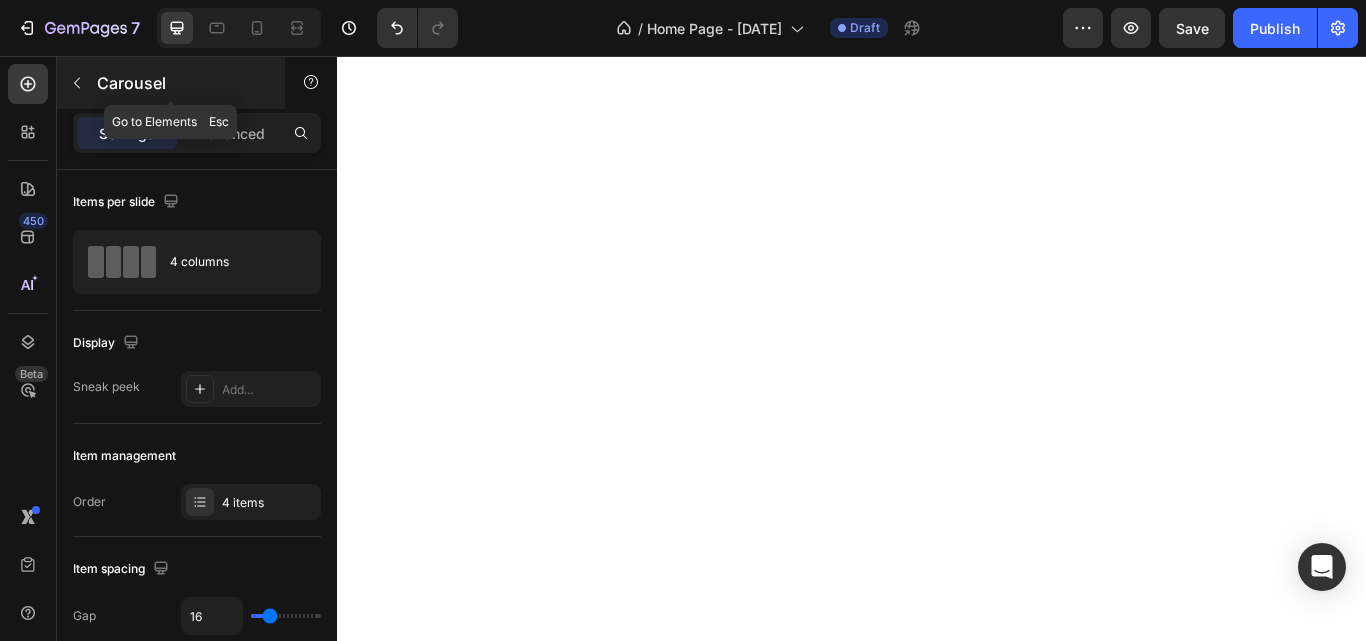 click 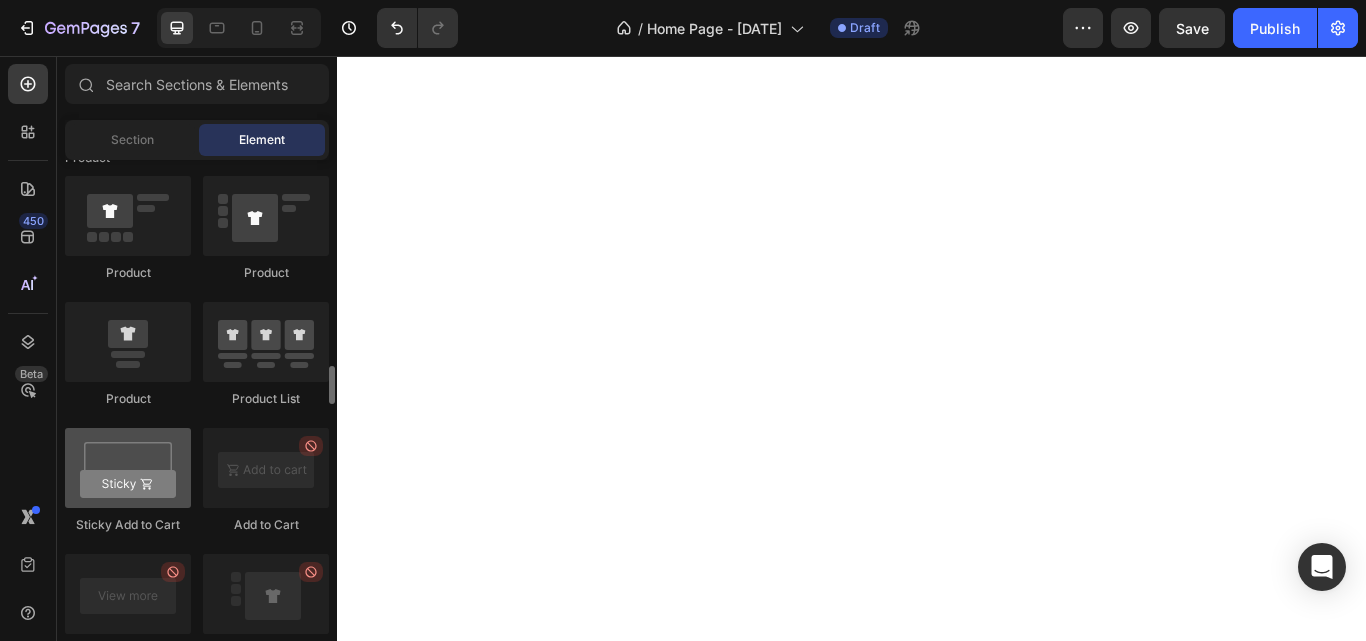 scroll, scrollTop: 2575, scrollLeft: 0, axis: vertical 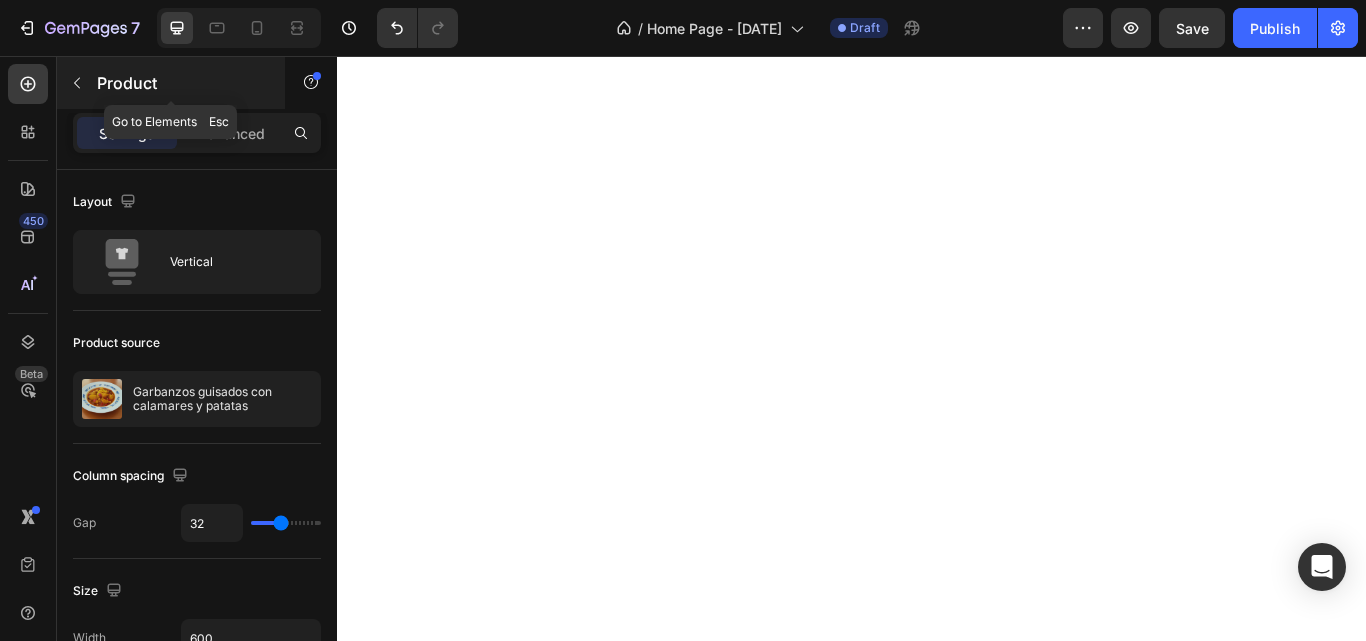 click 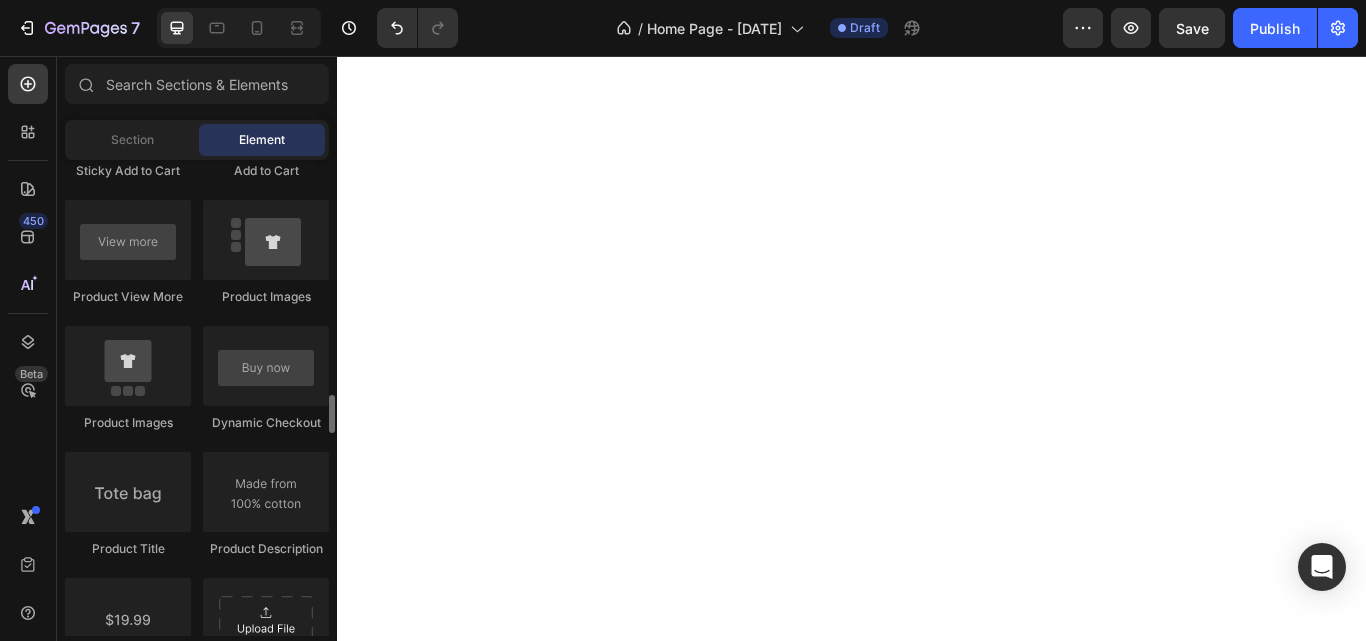 scroll, scrollTop: 2929, scrollLeft: 0, axis: vertical 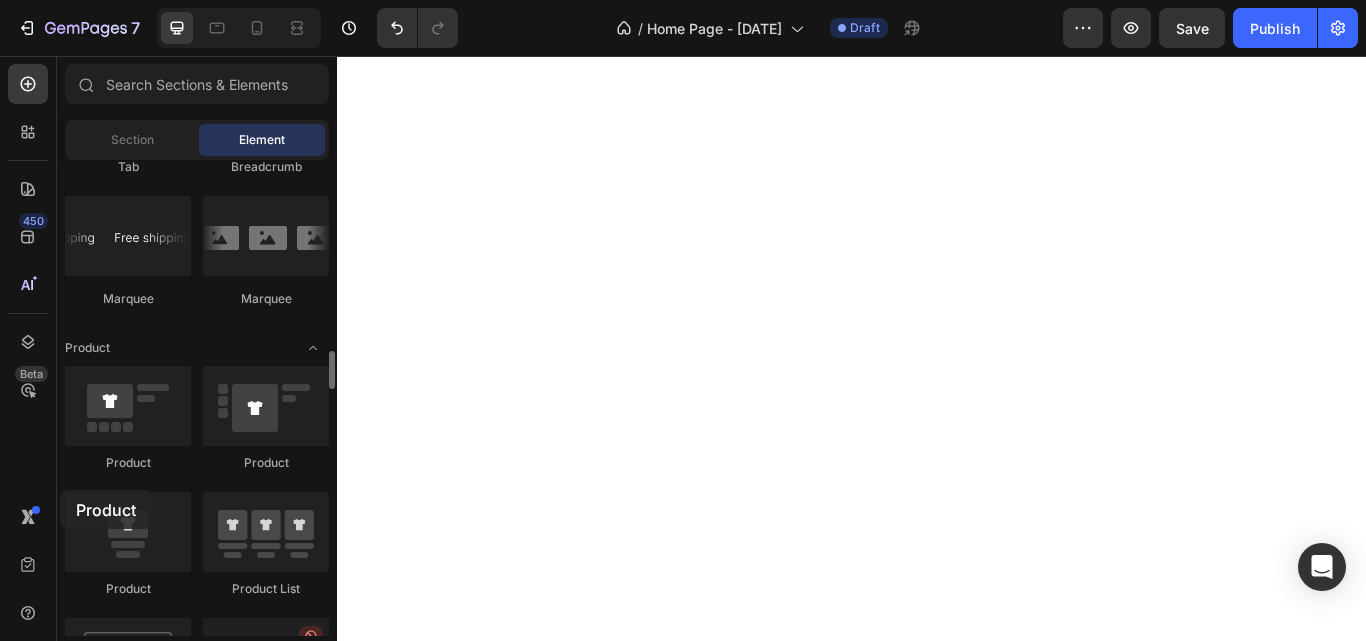 drag, startPoint x: 138, startPoint y: 554, endPoint x: 61, endPoint y: 493, distance: 98.23441 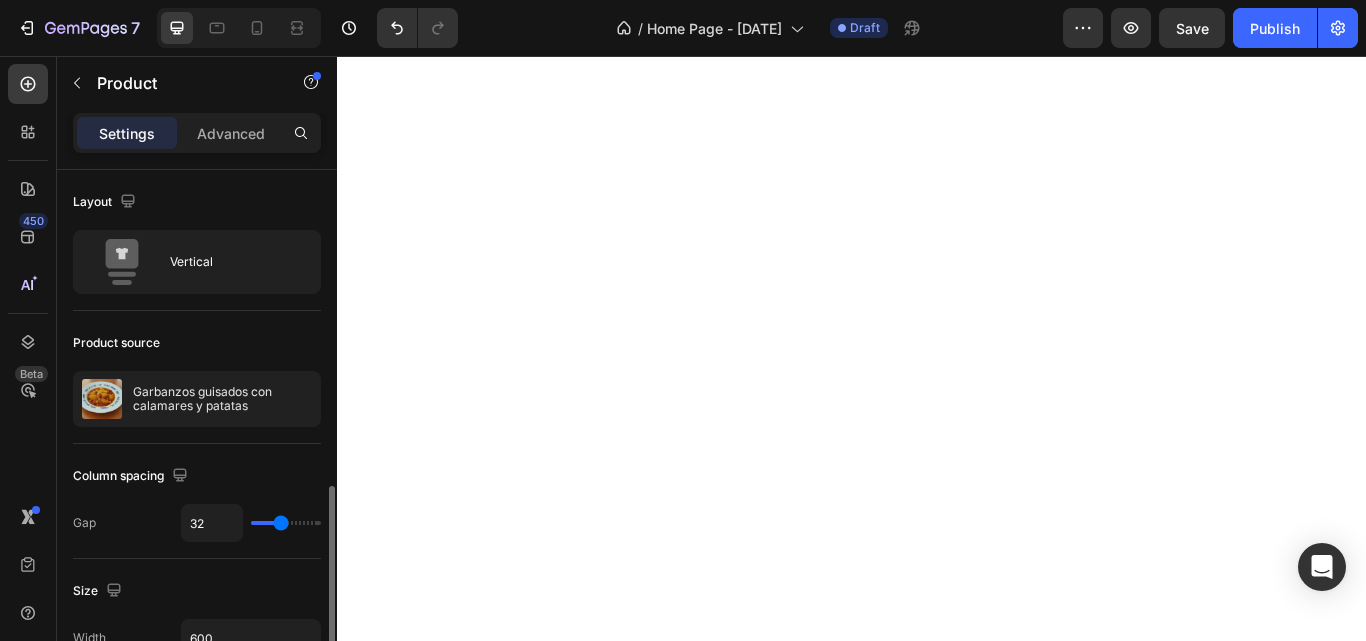 scroll, scrollTop: 222, scrollLeft: 0, axis: vertical 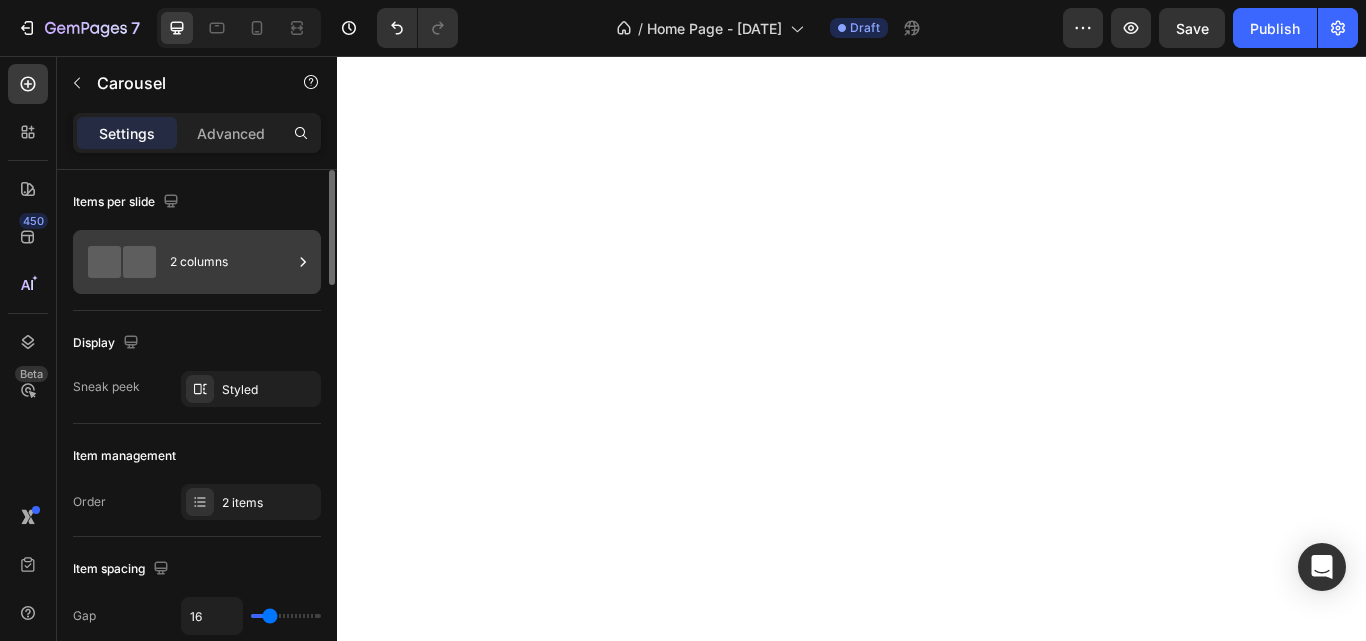 click 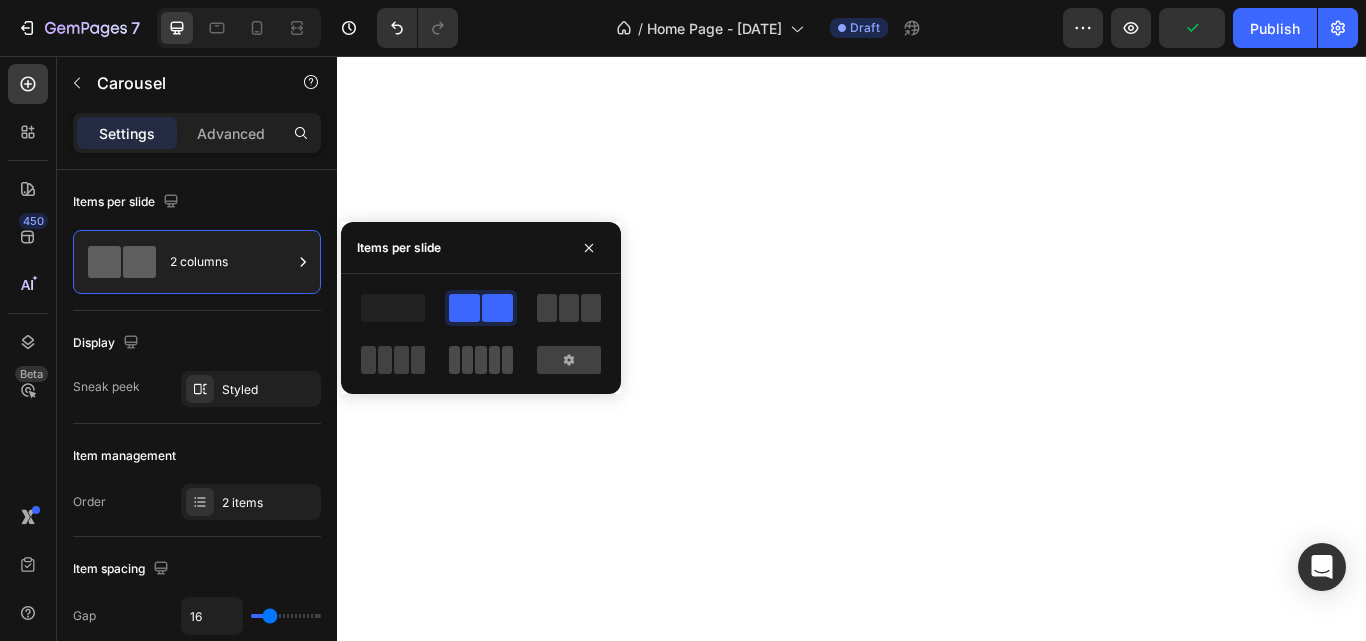 click 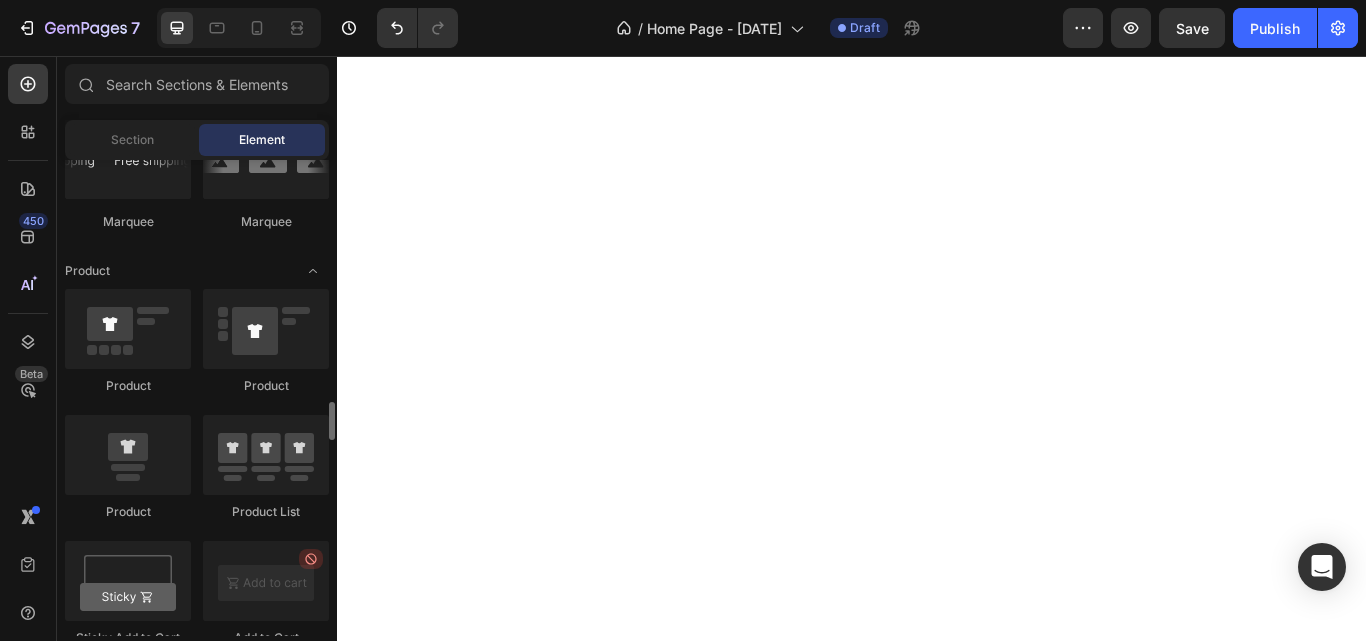 scroll, scrollTop: 2509, scrollLeft: 0, axis: vertical 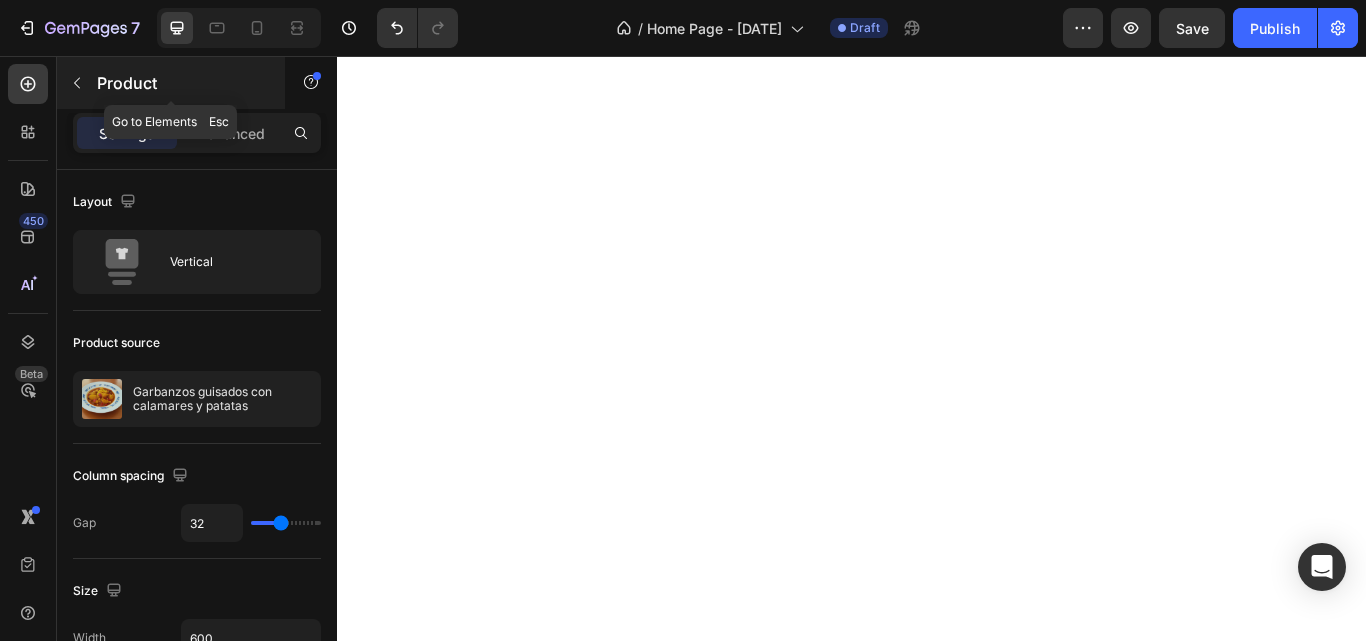 click 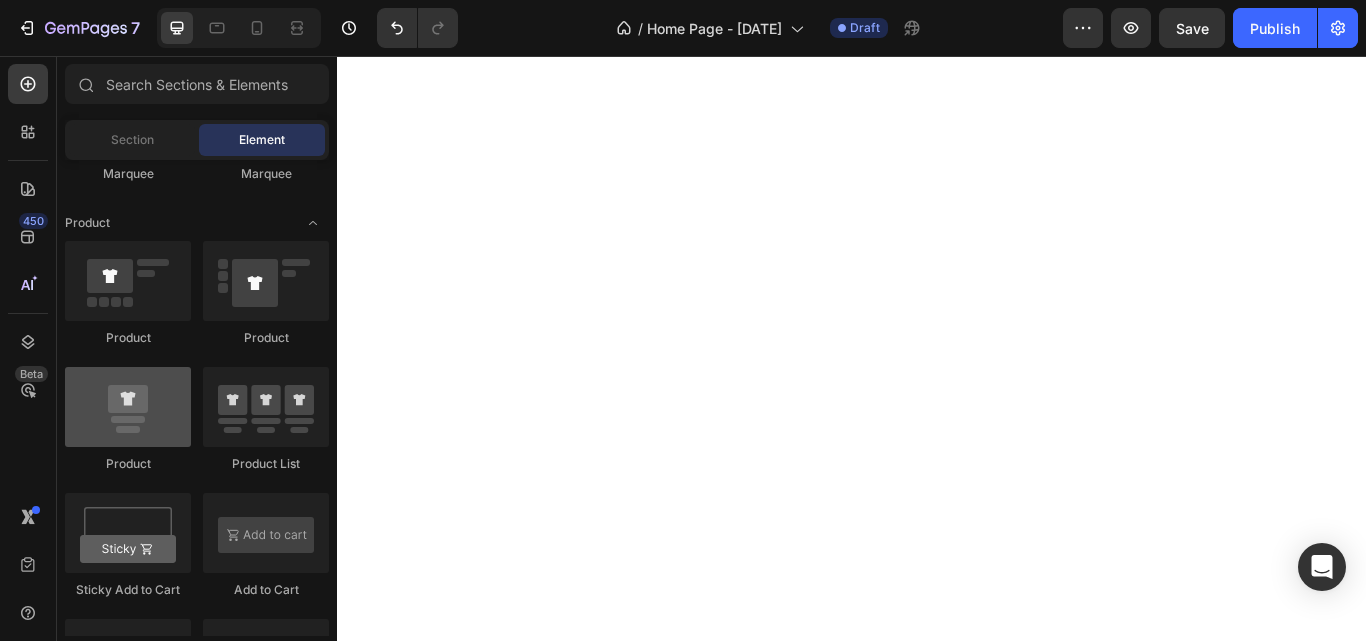 click at bounding box center (128, 407) 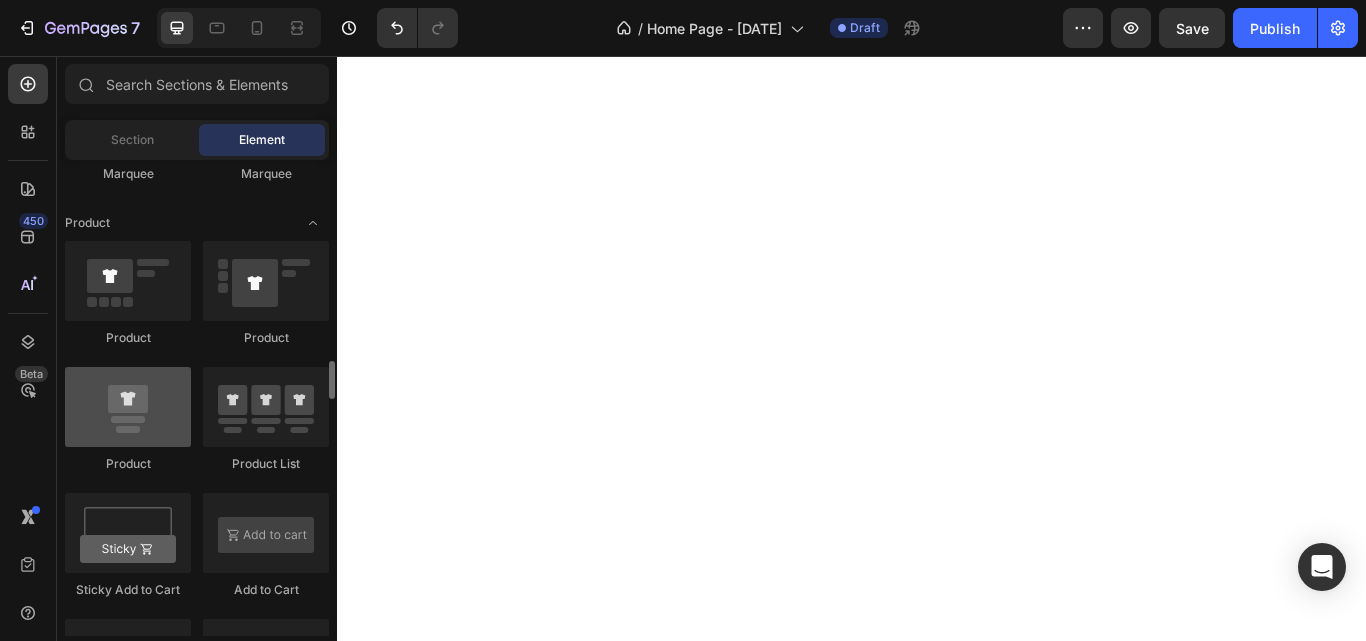 click at bounding box center [128, 407] 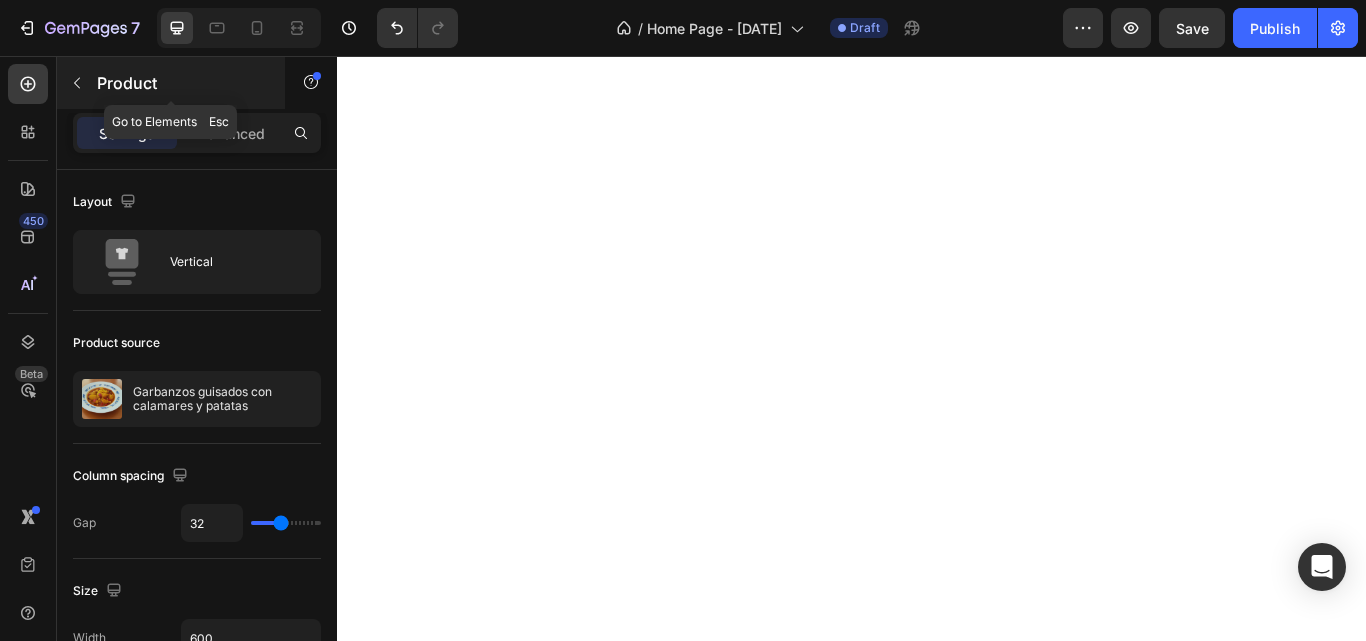 click 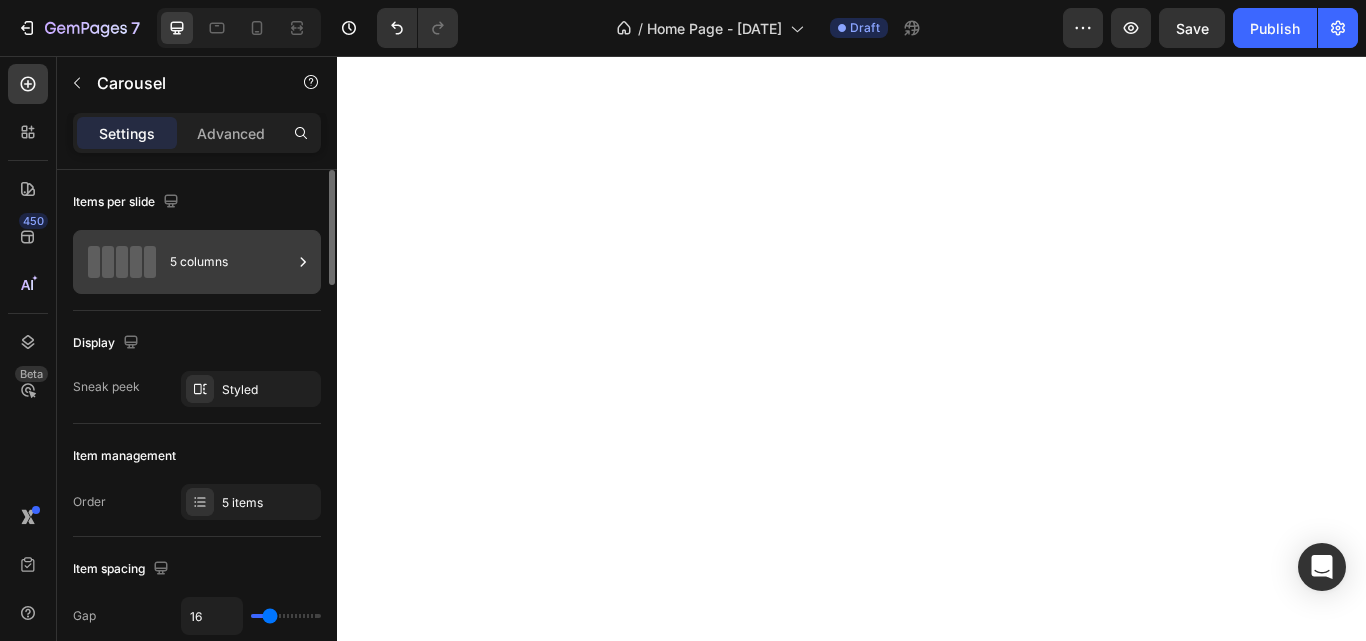 click 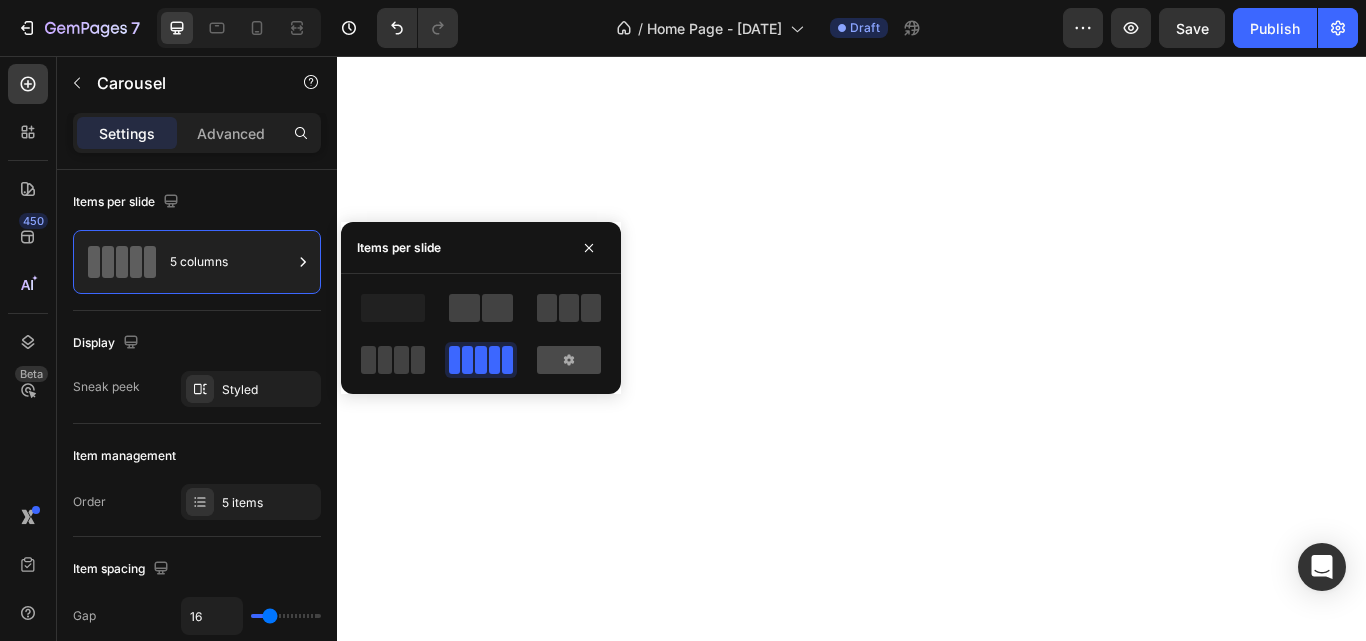 click 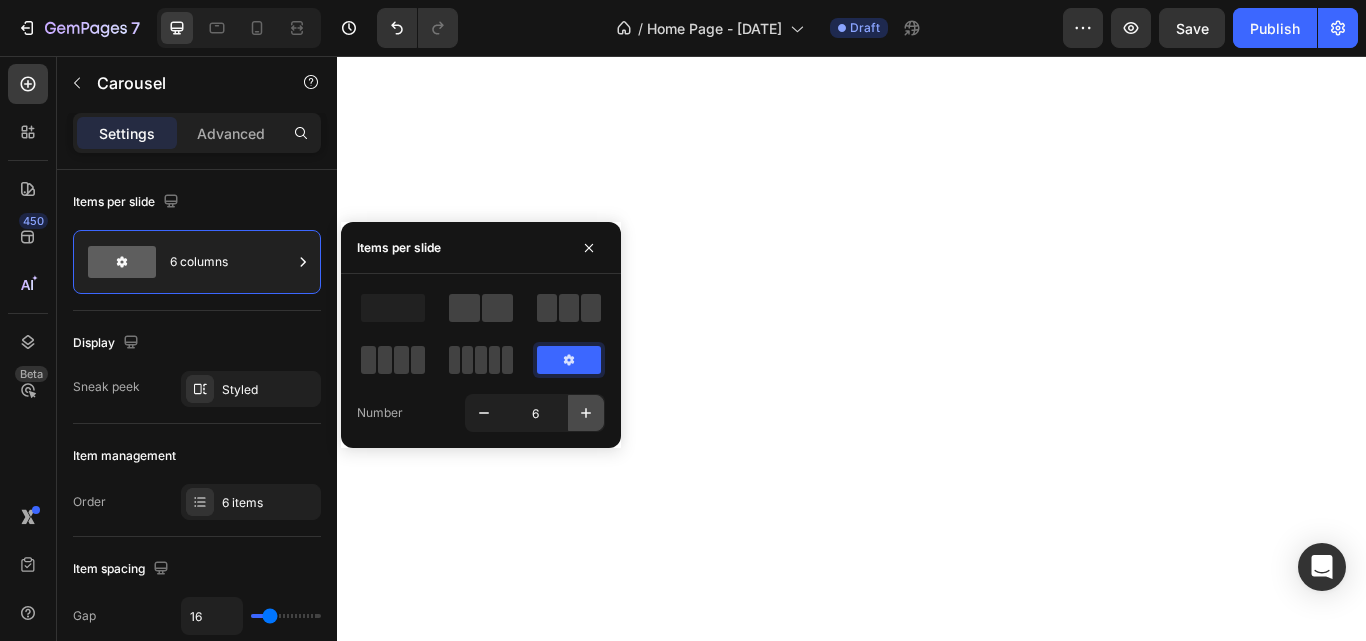 click 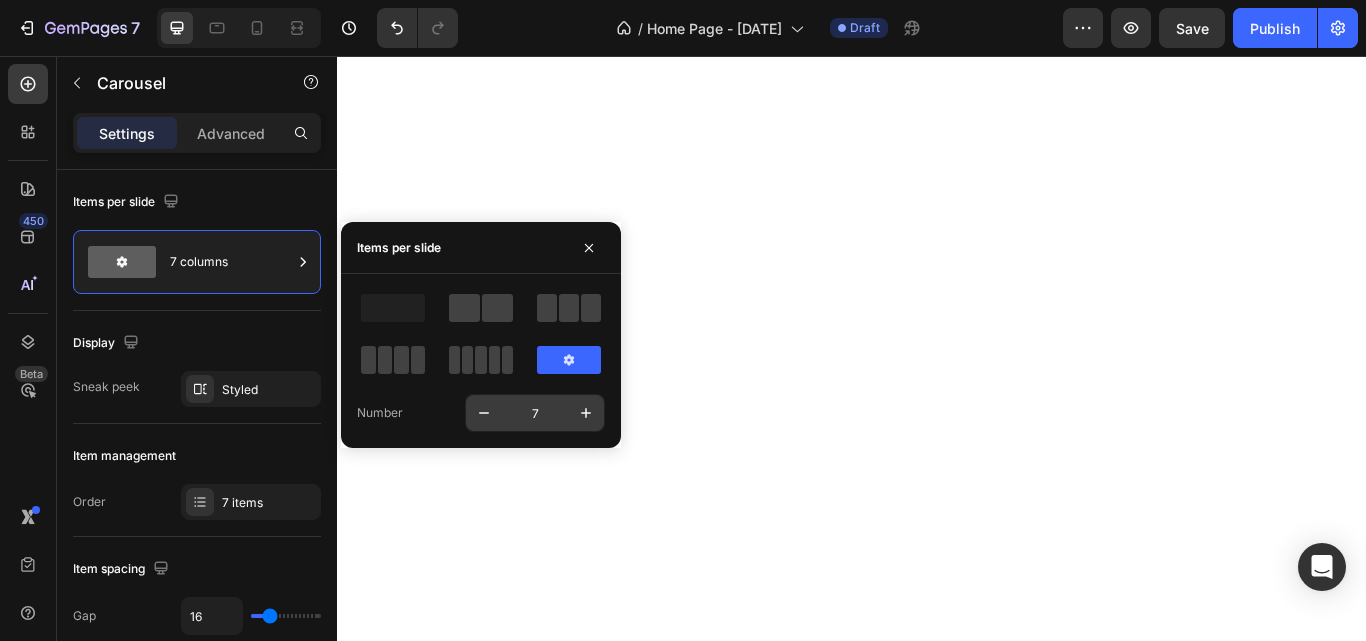 click on "7" at bounding box center [535, 413] 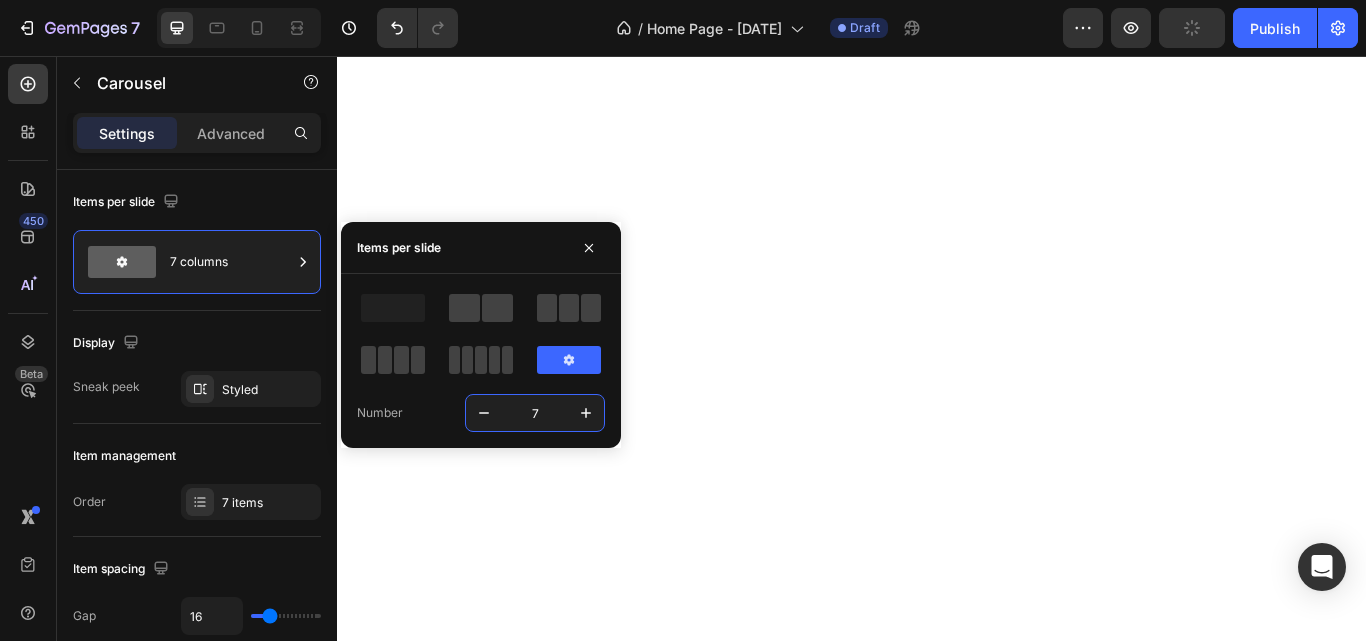 type on "6" 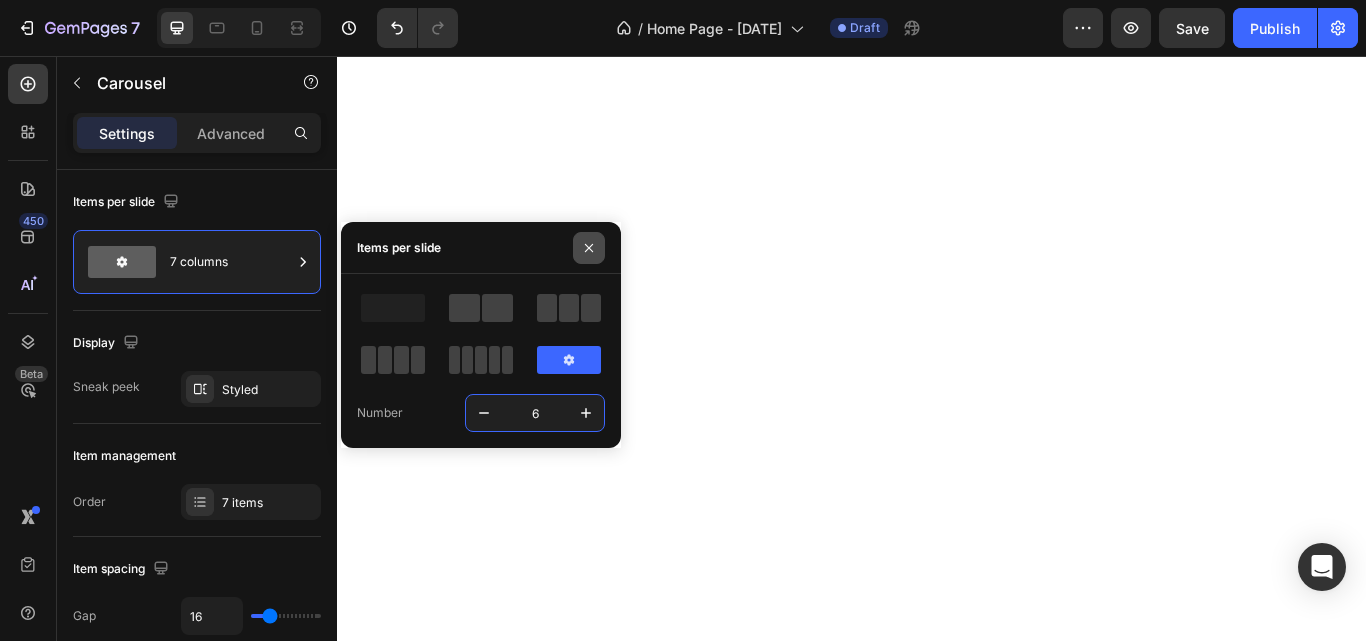 click 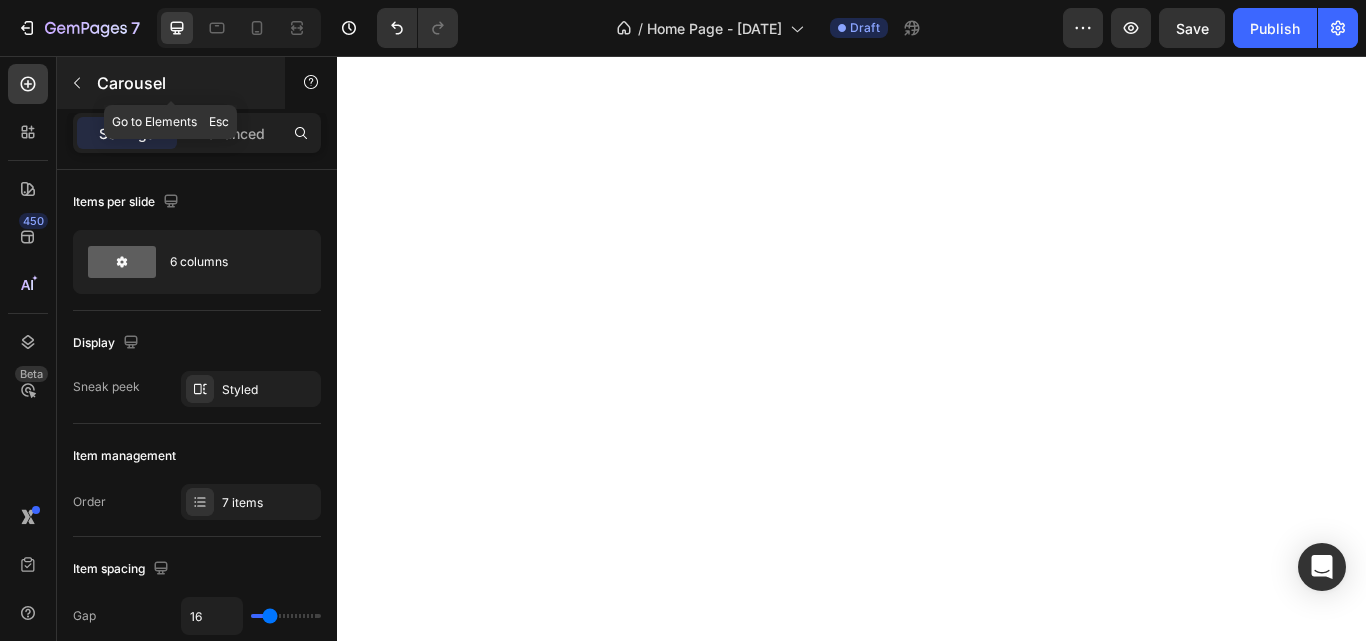 click 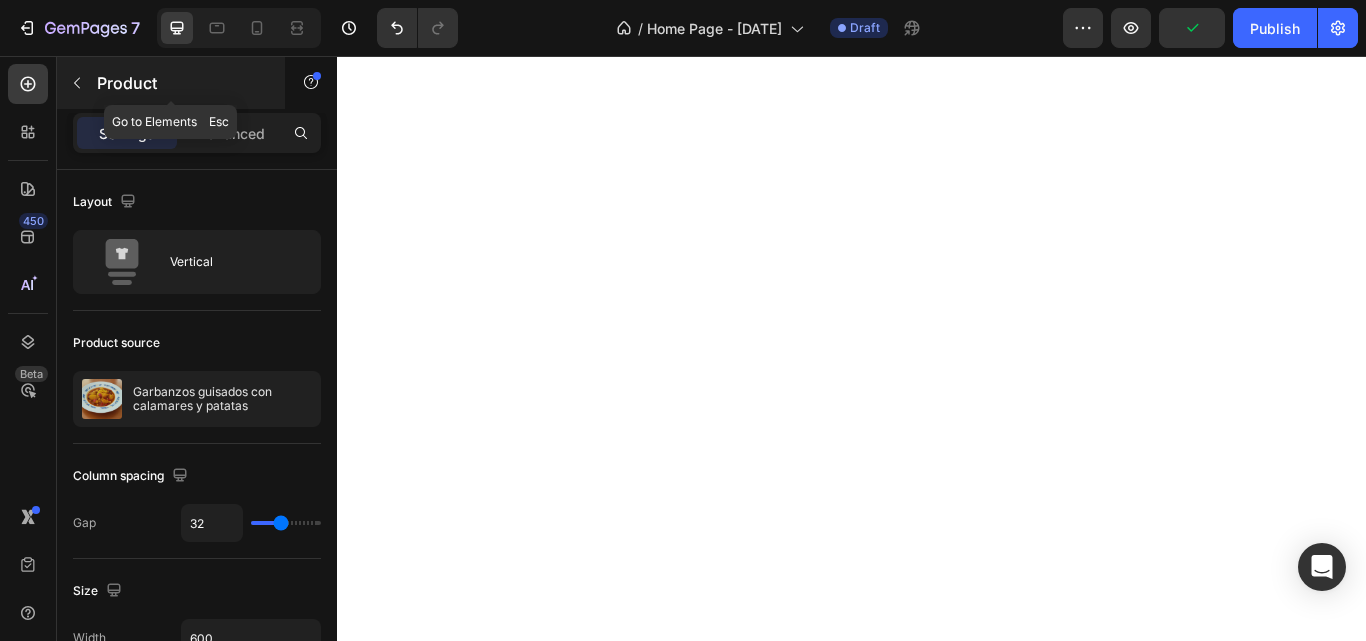 click 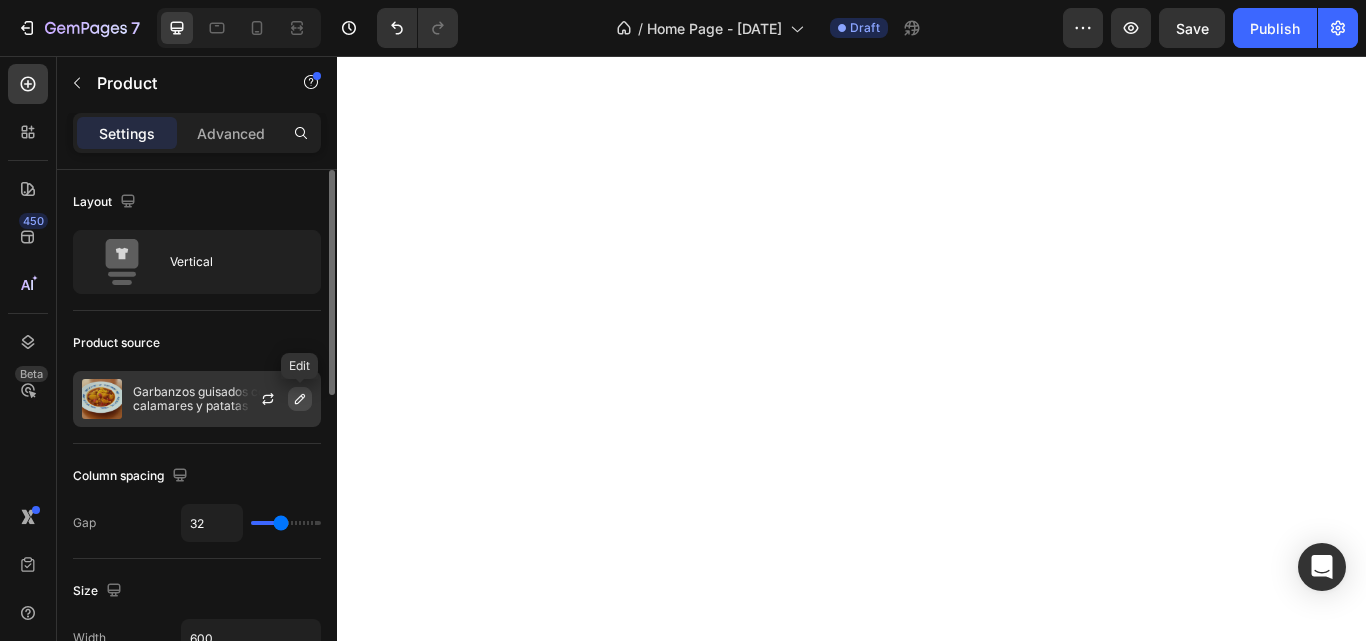 click 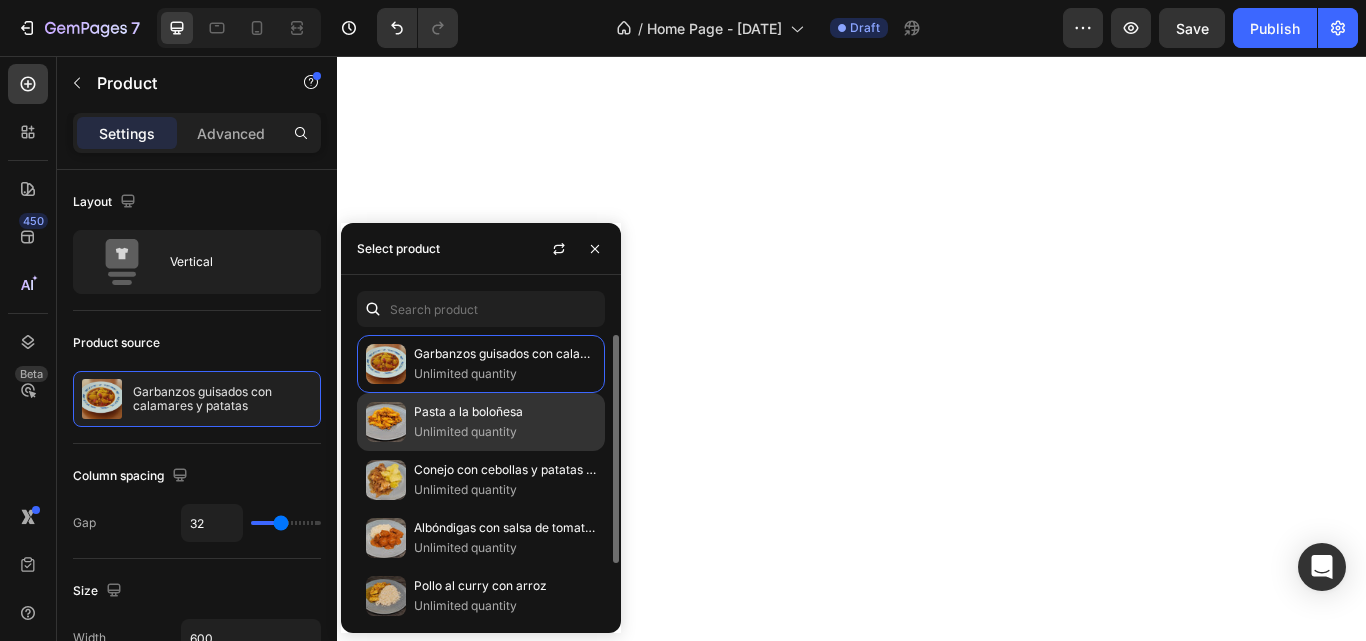 click on "Pasta a la boloñesa" at bounding box center (505, 412) 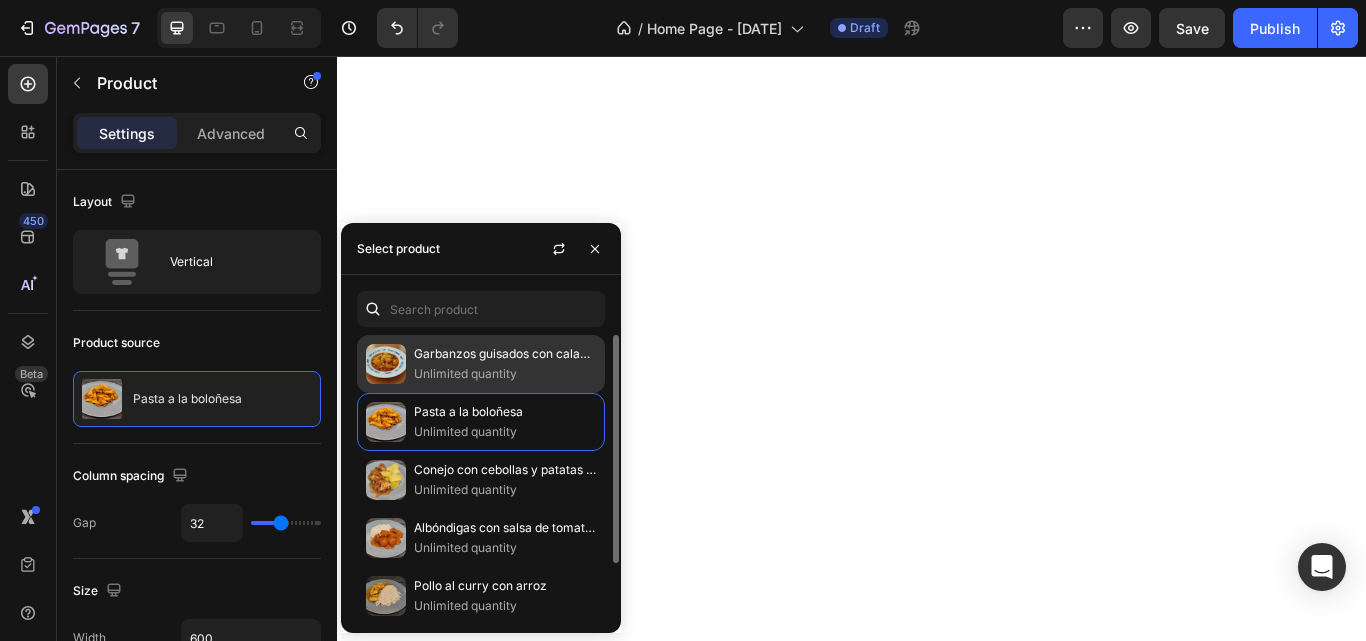 click on "Unlimited quantity" at bounding box center (505, 374) 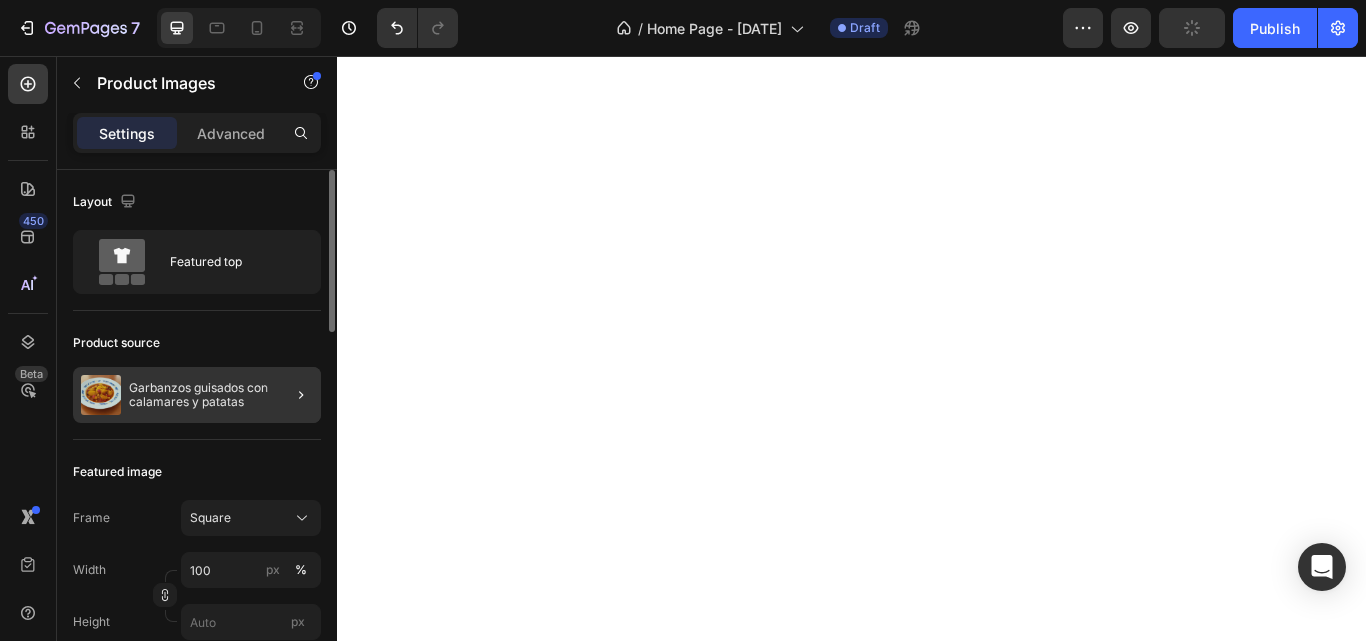 click 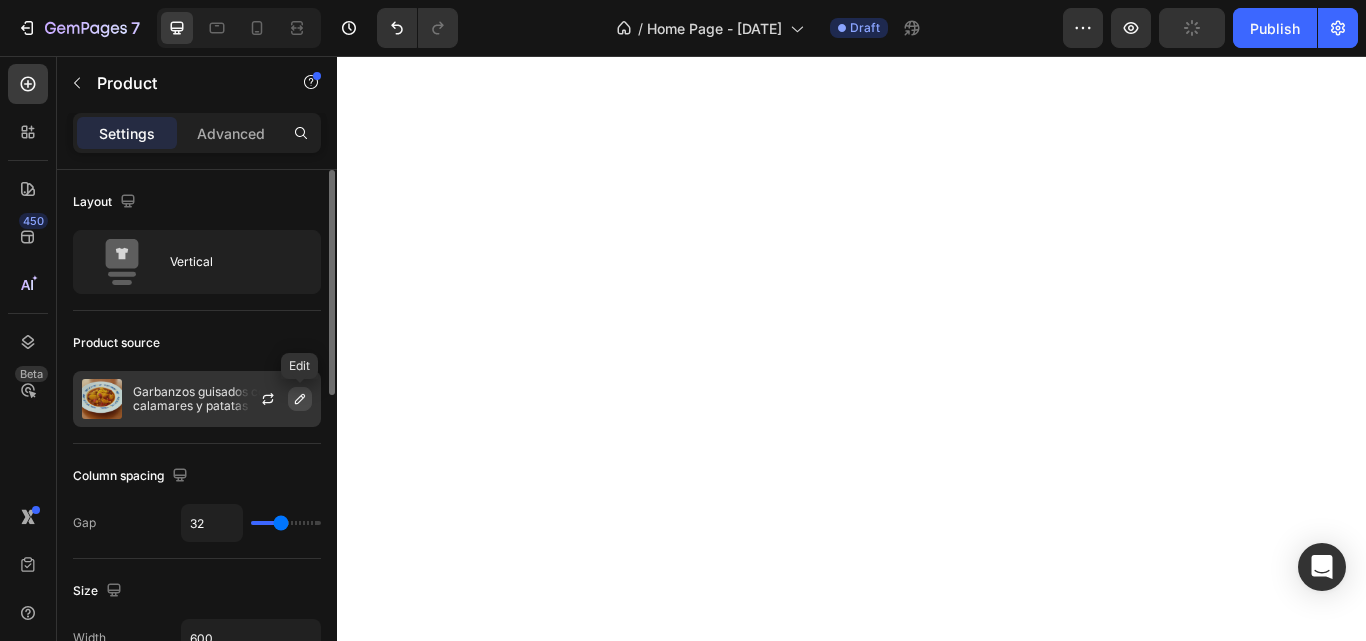 click 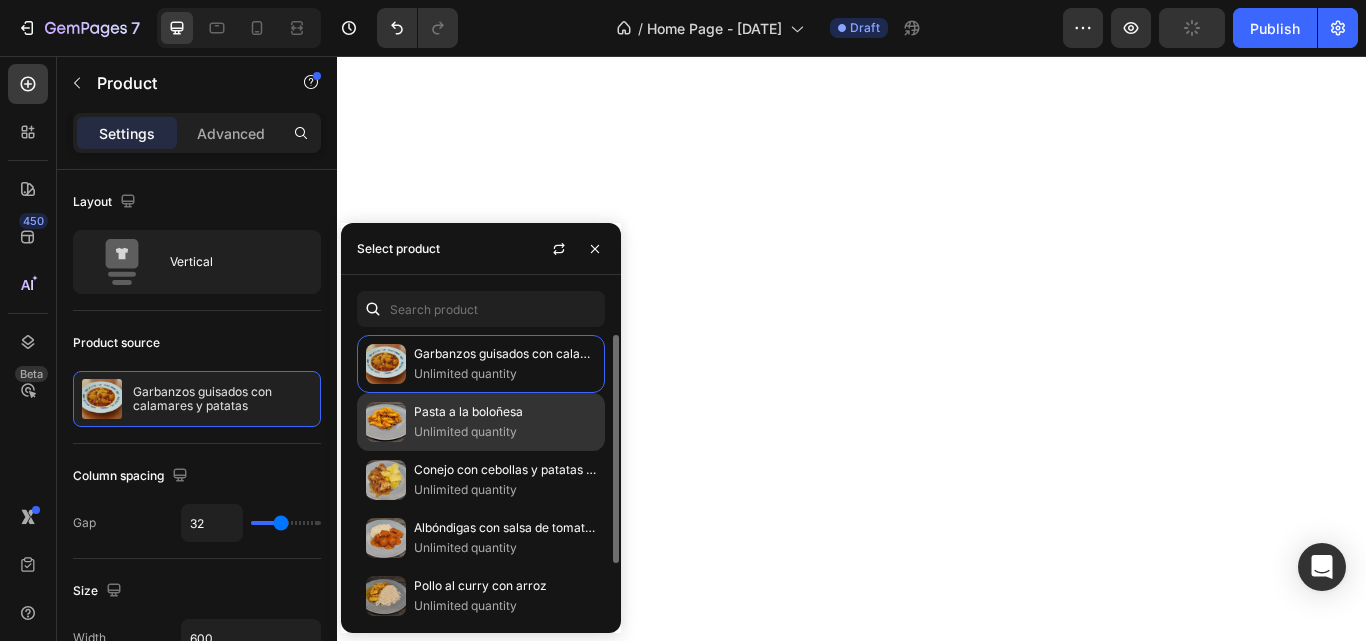 click on "Unlimited quantity" at bounding box center [505, 432] 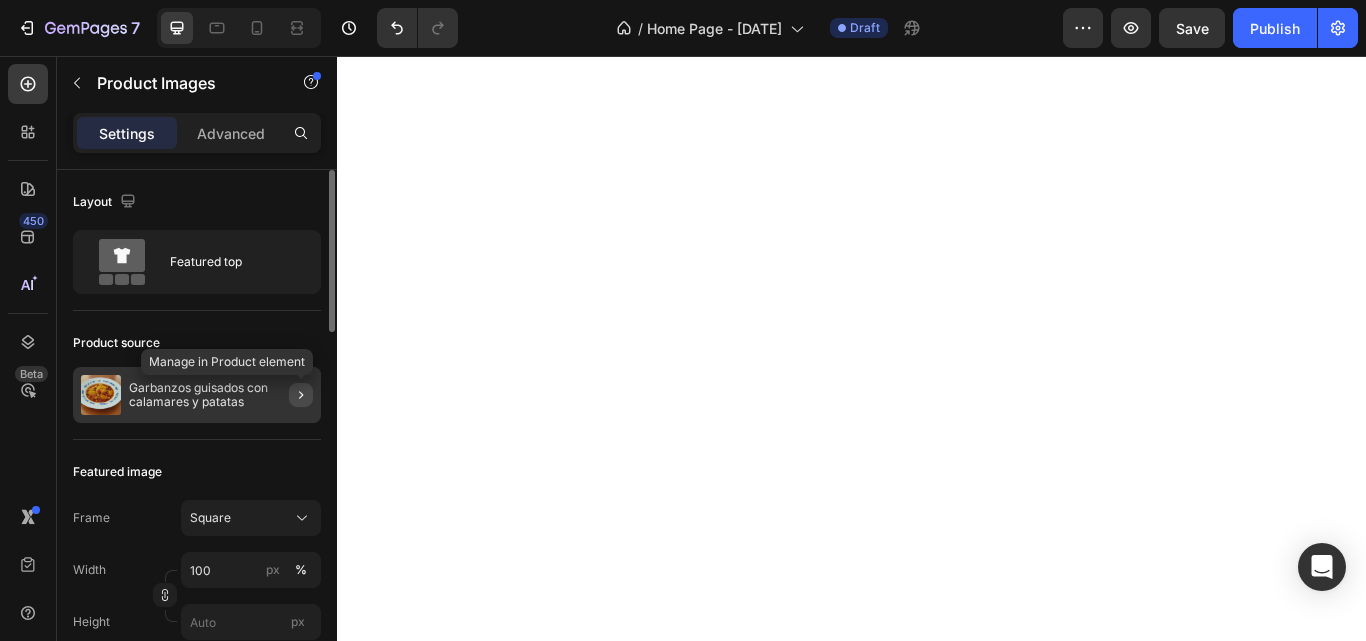 click 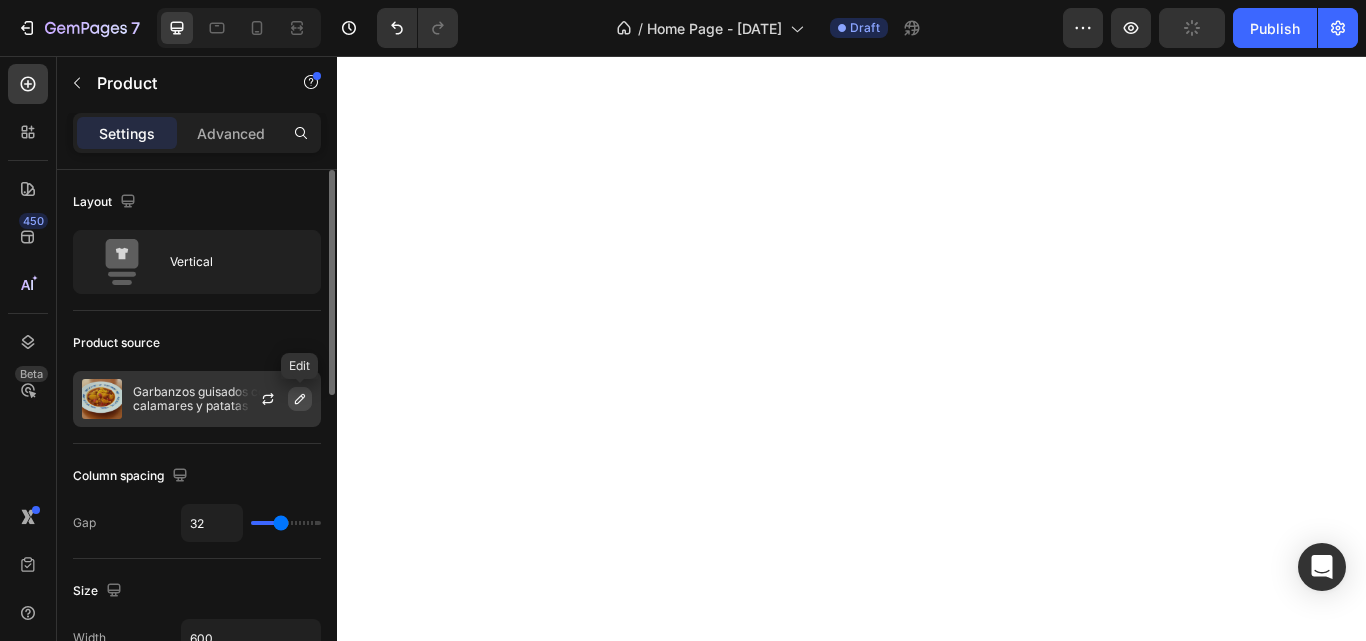 click 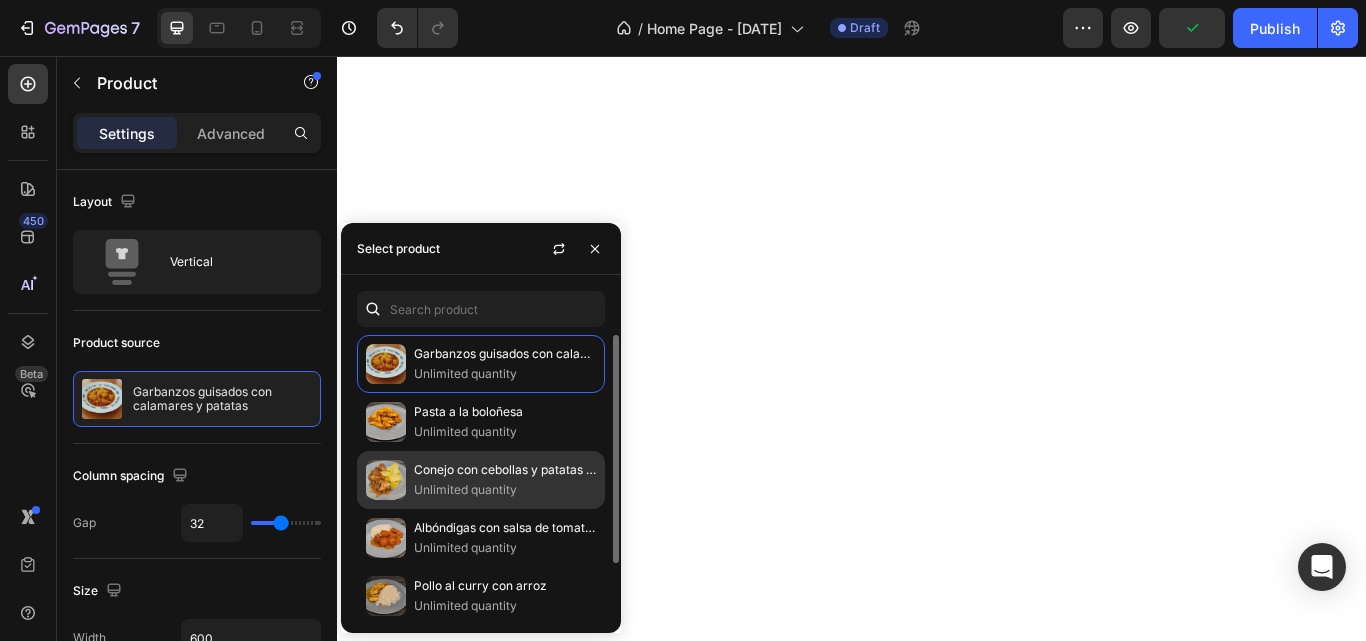 click on "Unlimited quantity" at bounding box center [505, 490] 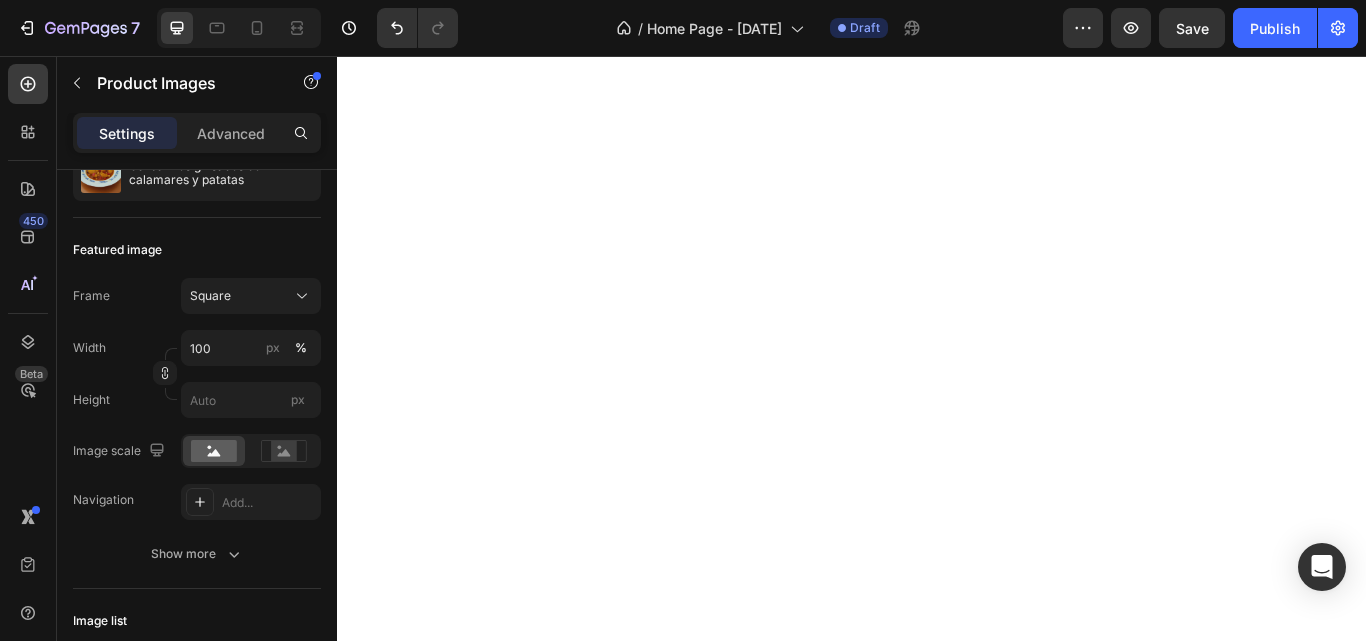 scroll, scrollTop: 0, scrollLeft: 0, axis: both 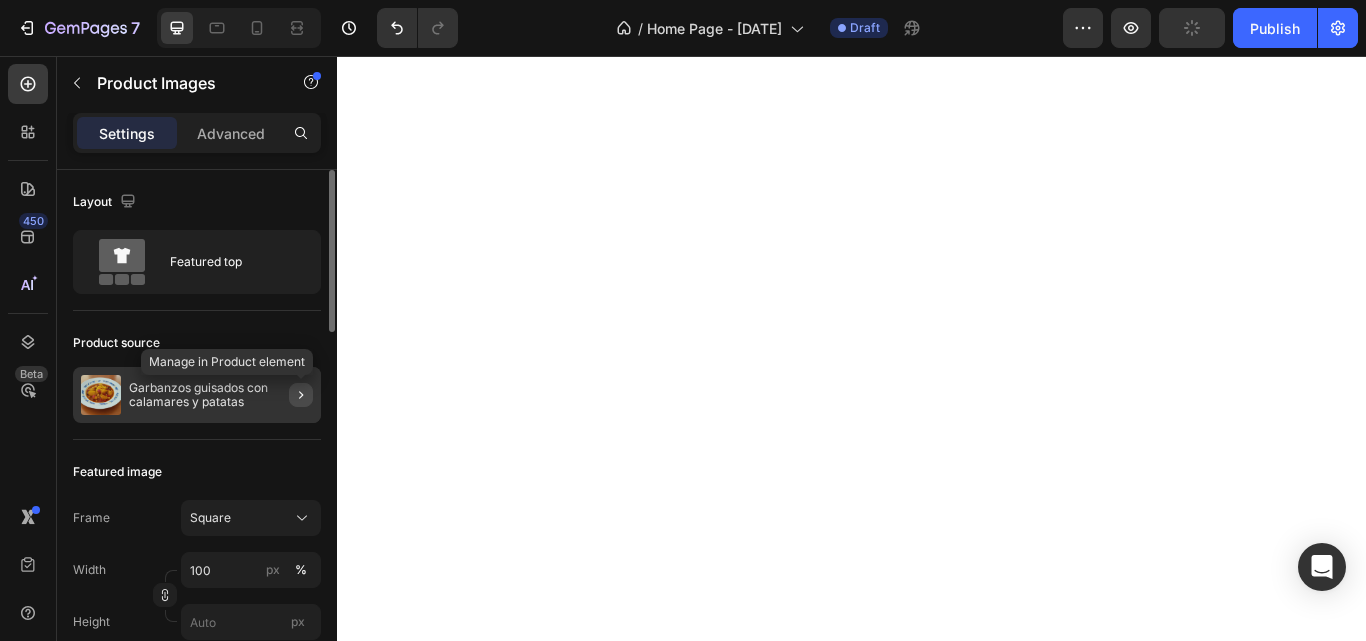 click 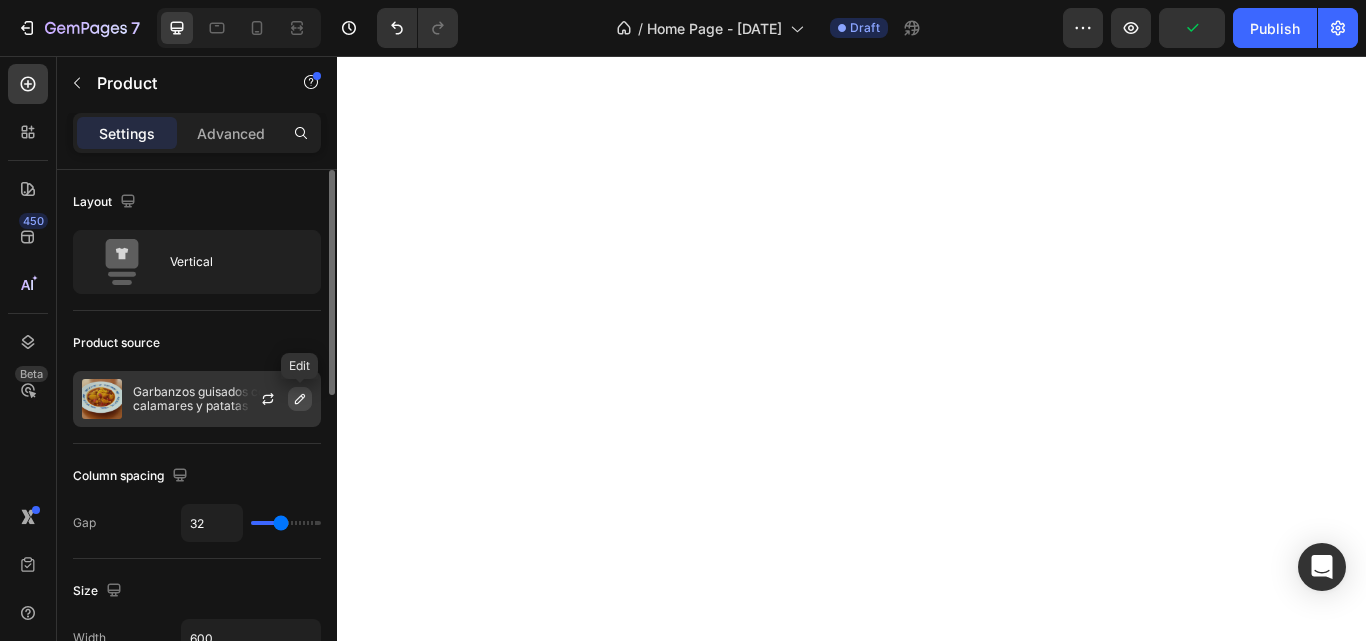 click 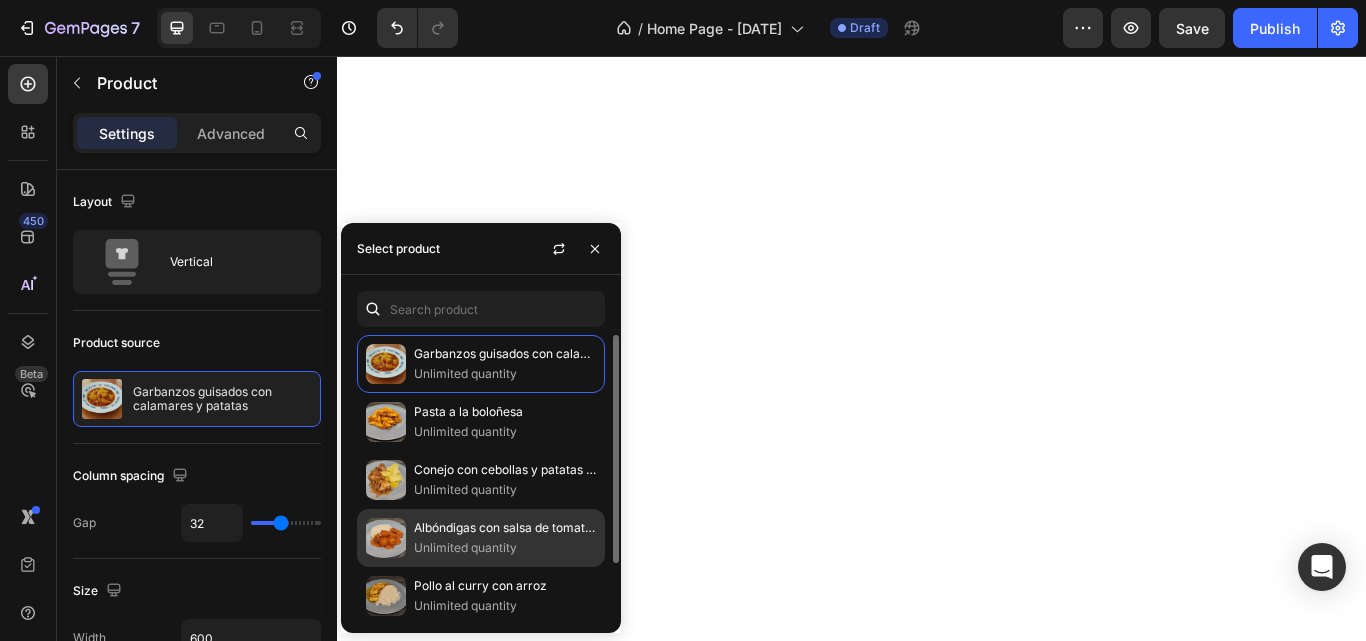 click on "Albóndigas con salsa de tomate y arroz" at bounding box center [505, 528] 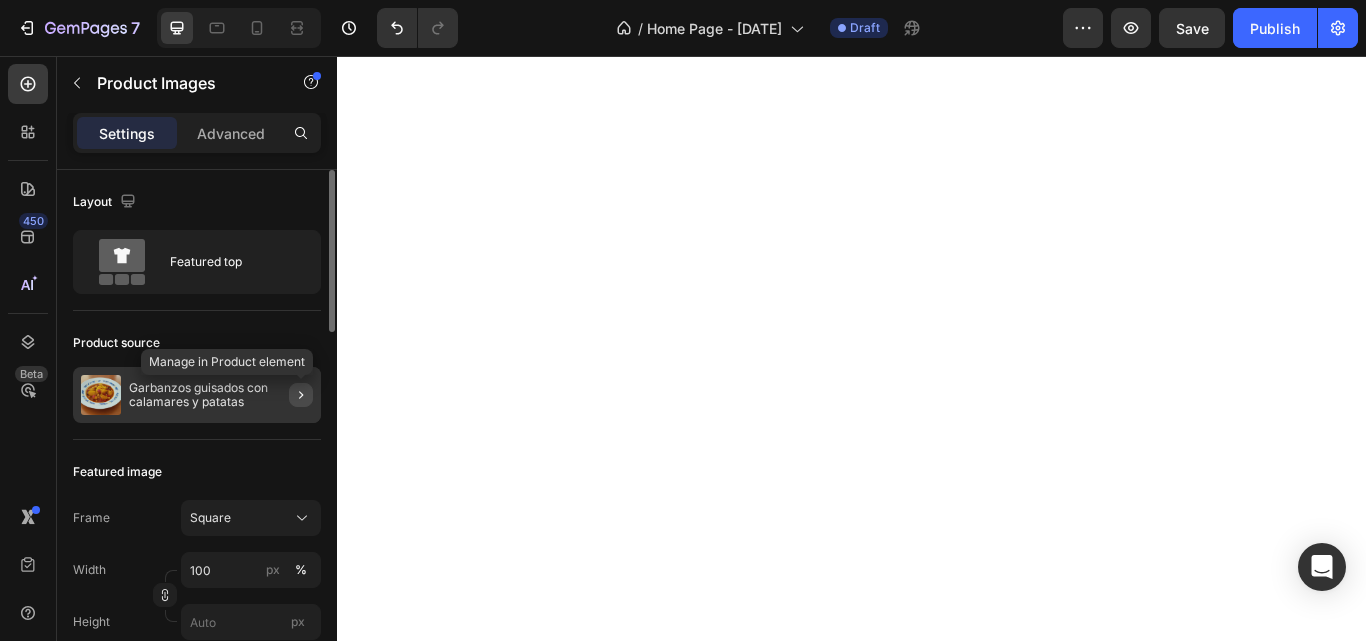 click 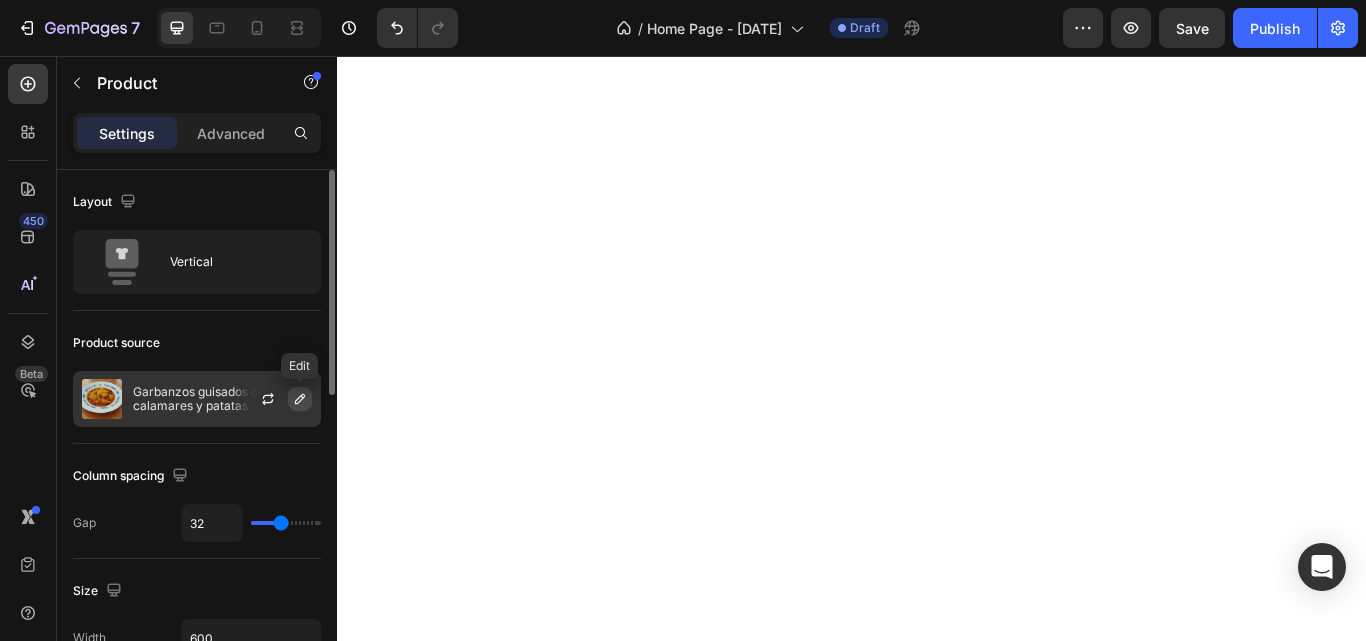 click 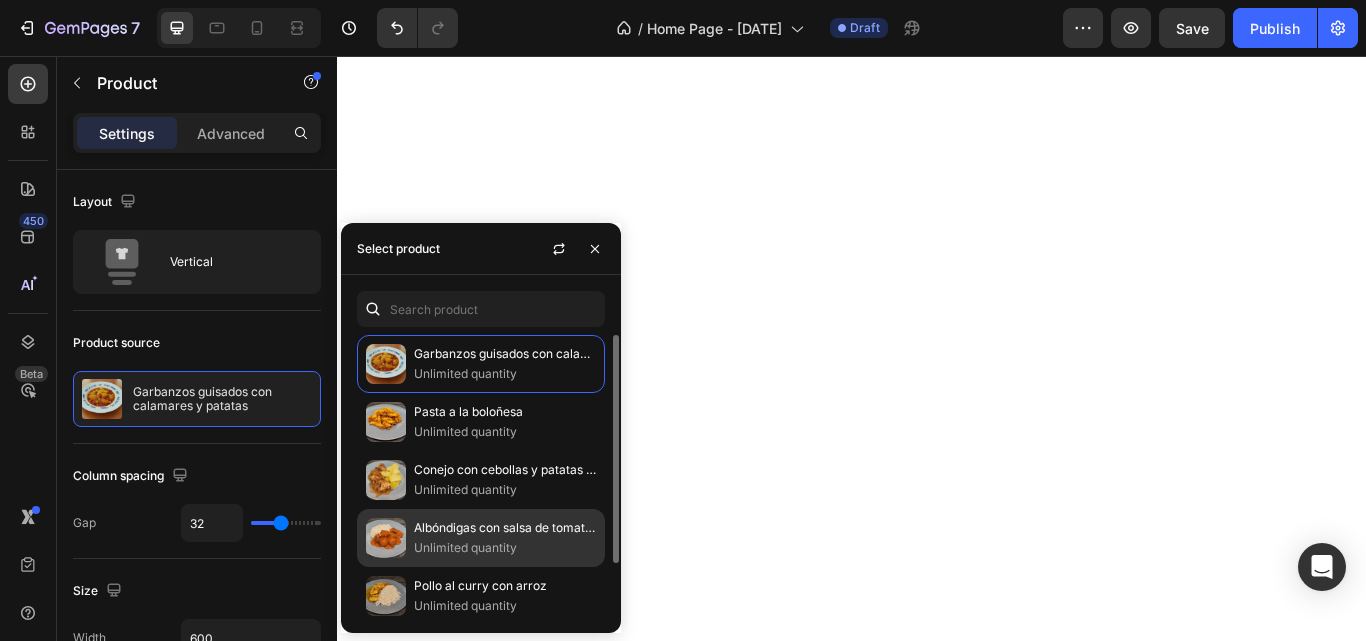 scroll, scrollTop: 66, scrollLeft: 0, axis: vertical 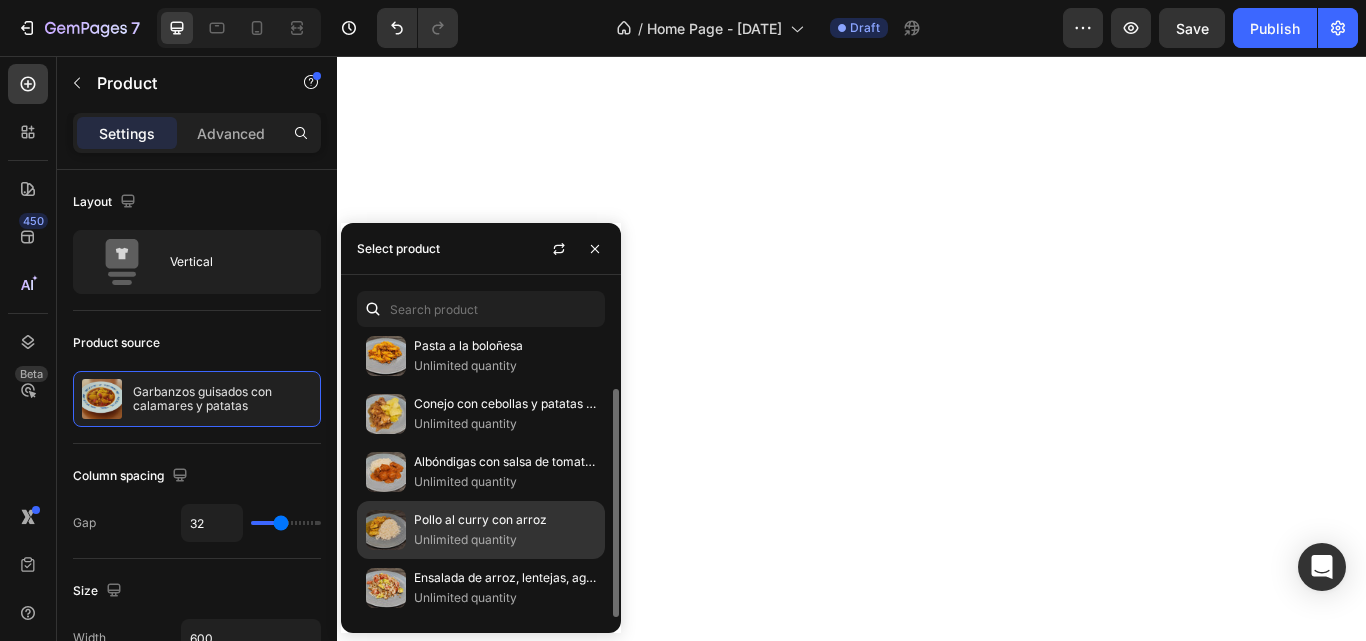 click on "Unlimited quantity" at bounding box center [505, 540] 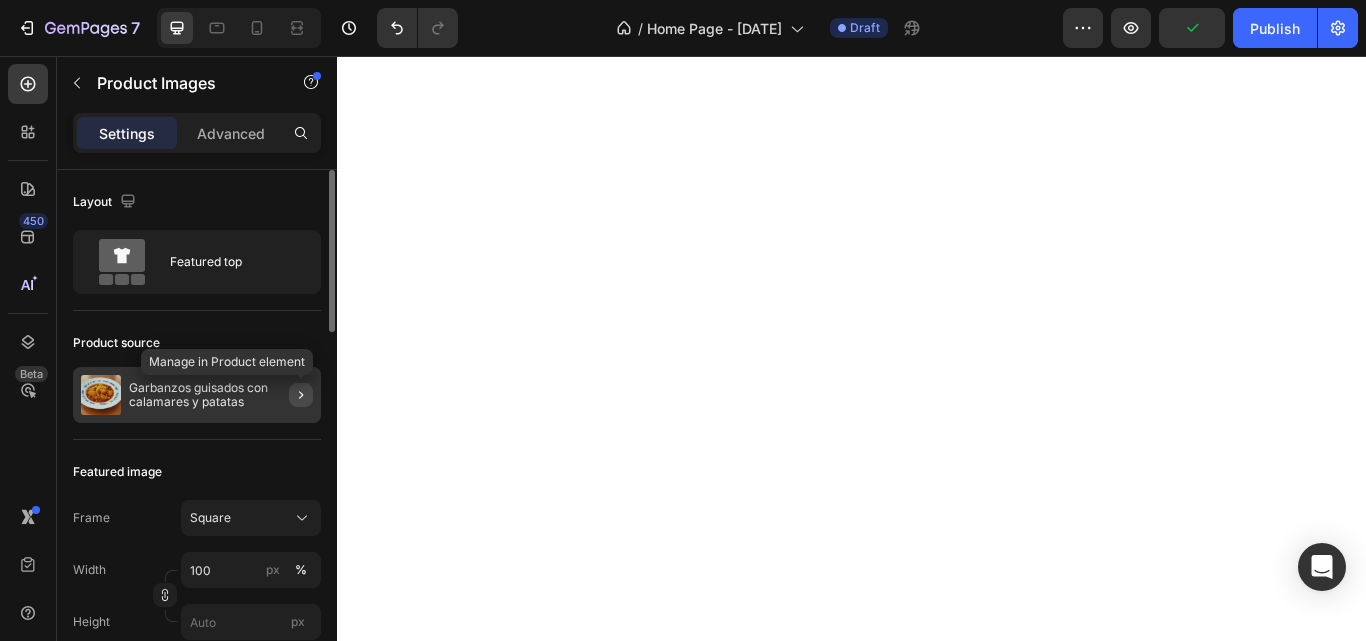 click 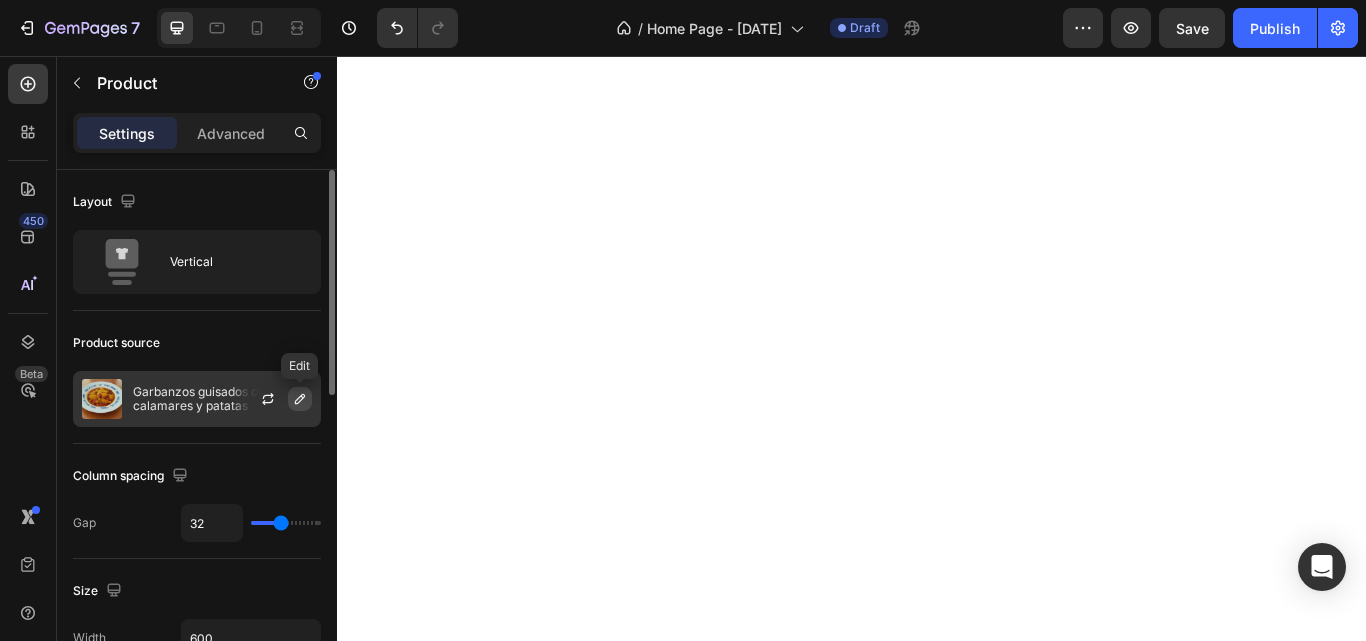 click 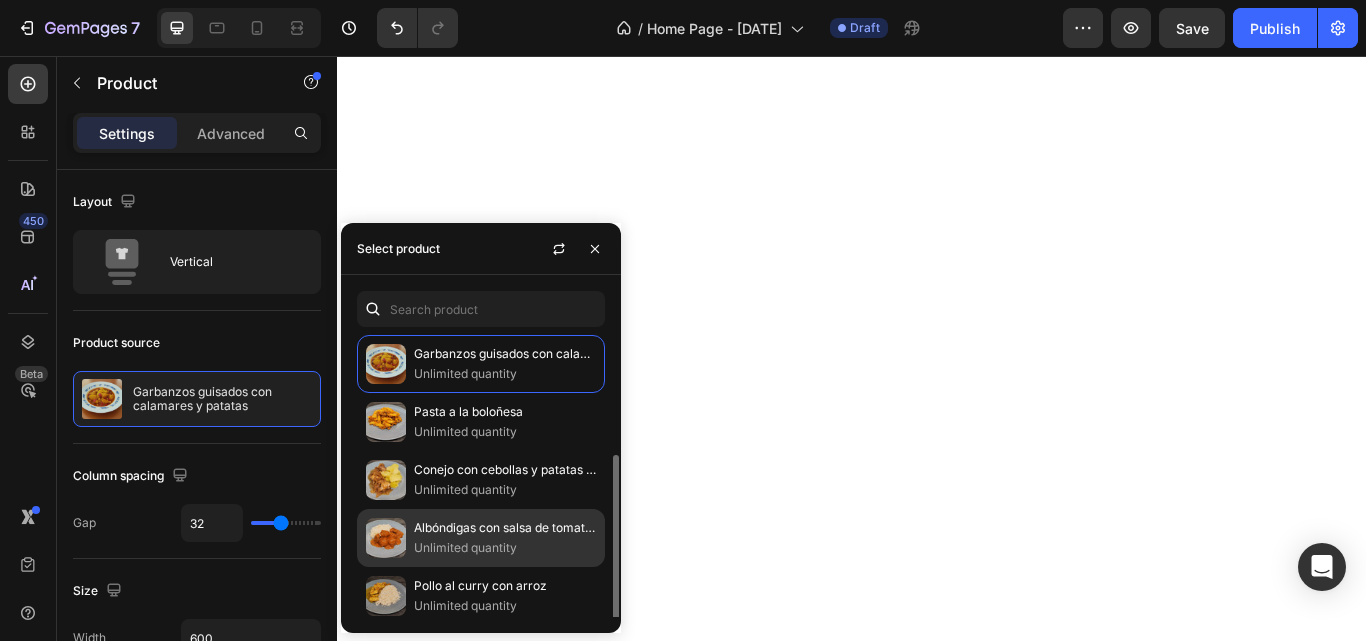 scroll, scrollTop: 66, scrollLeft: 0, axis: vertical 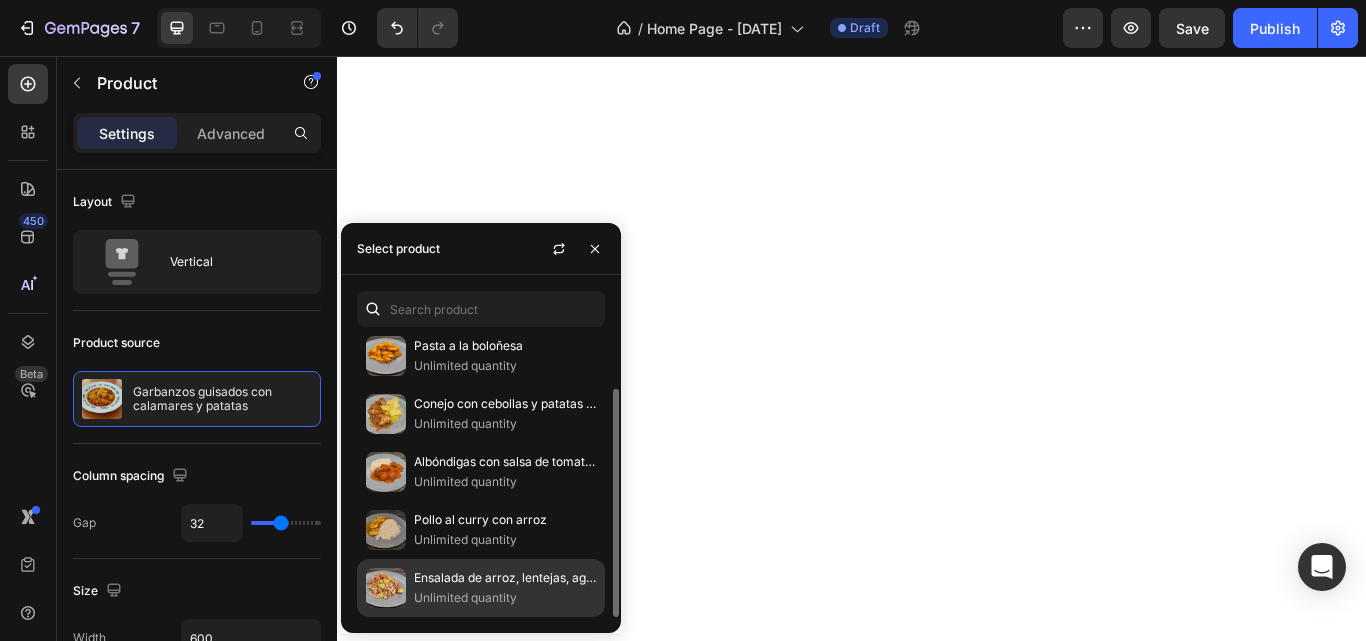 click on "Ensalada de arroz, lentejas, aguacate y tomate" at bounding box center [505, 578] 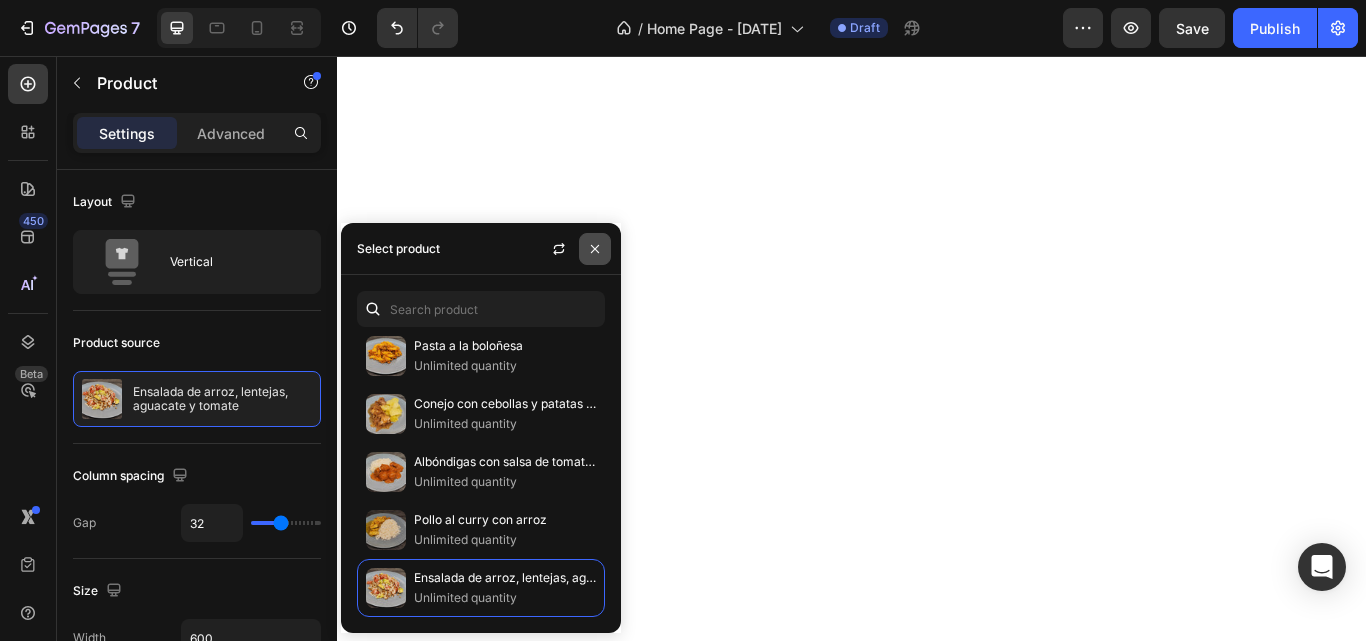 click 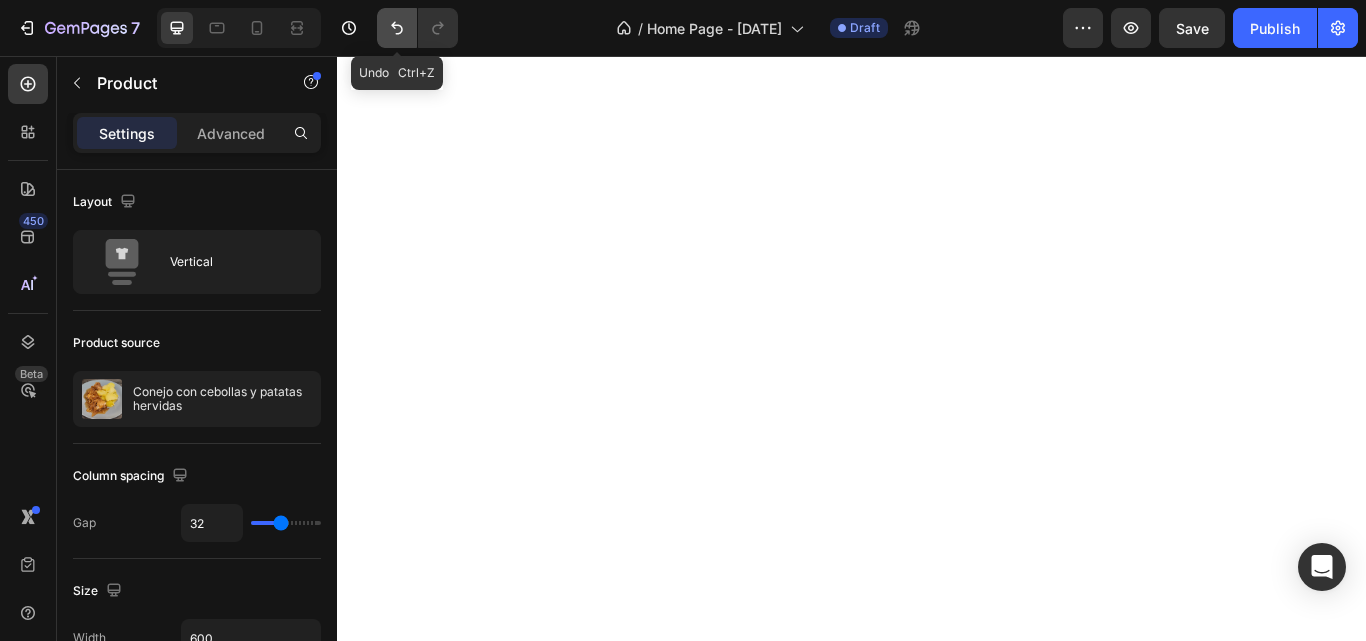 click 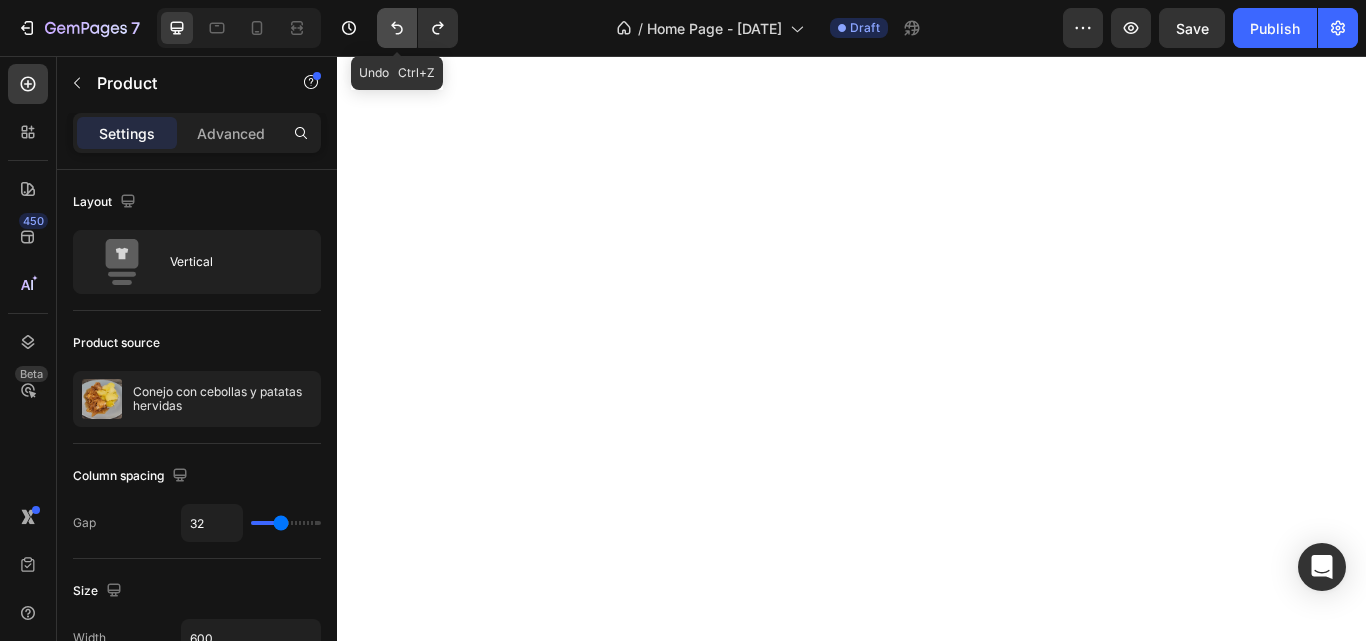 click 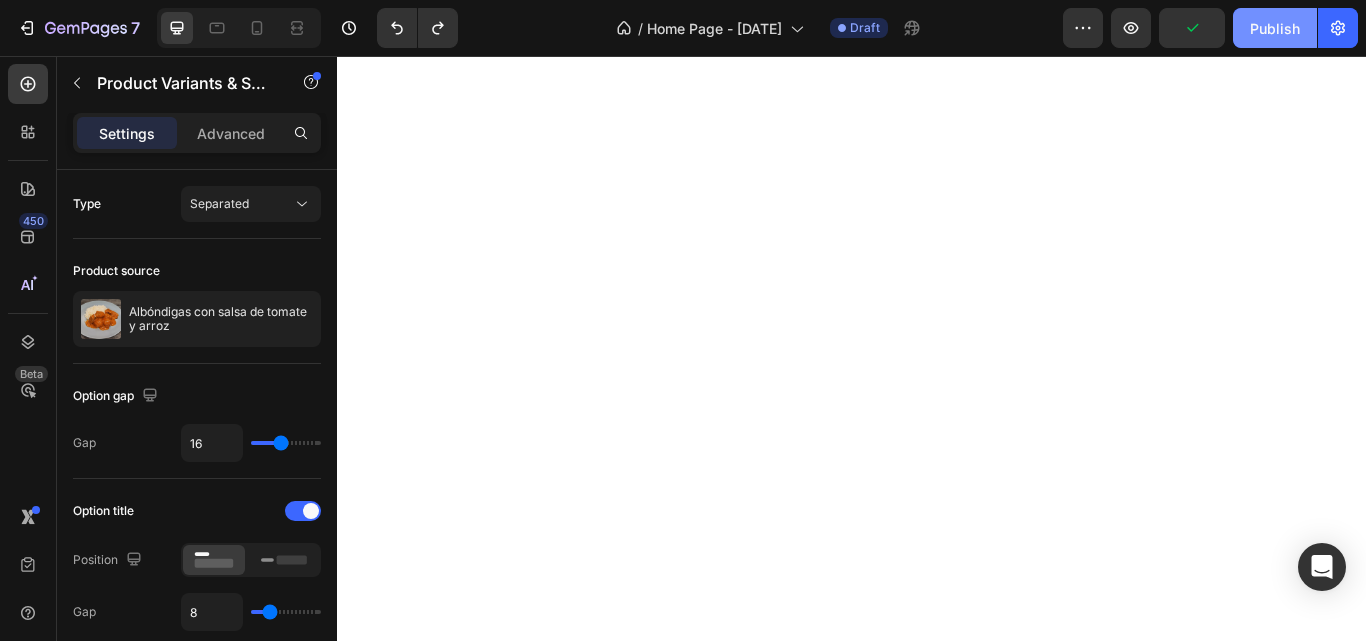 click on "Publish" at bounding box center [1275, 28] 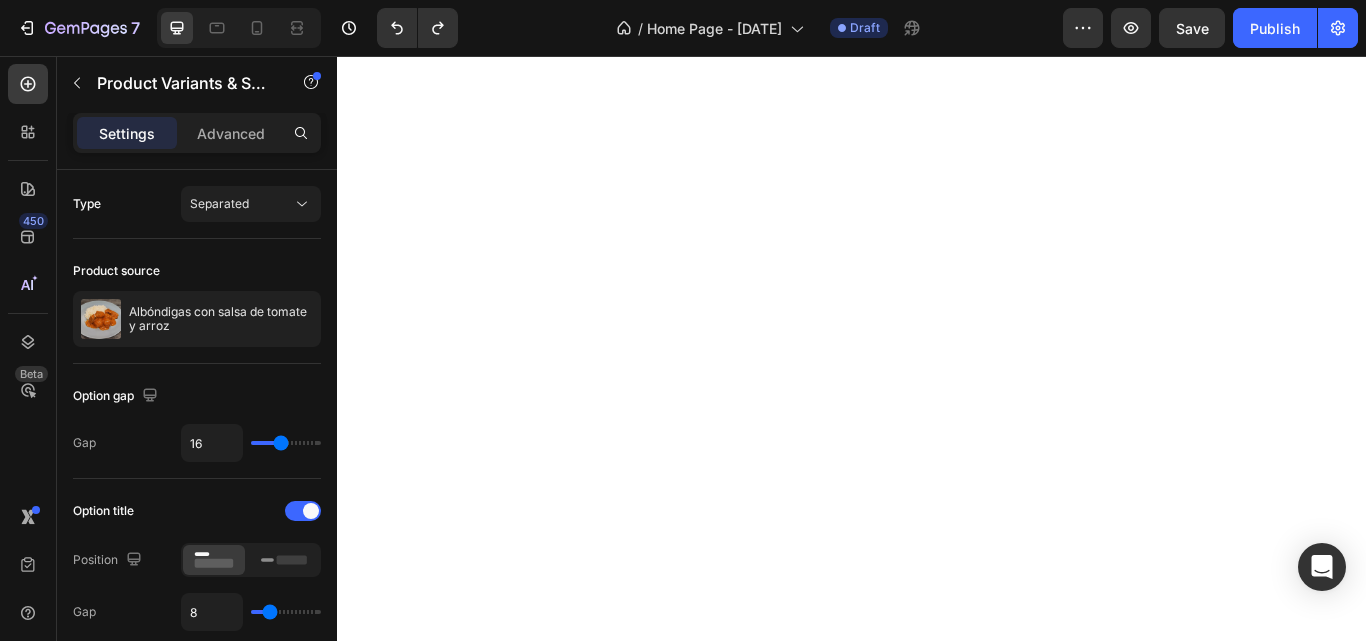 click on "Save" at bounding box center (1192, 28) 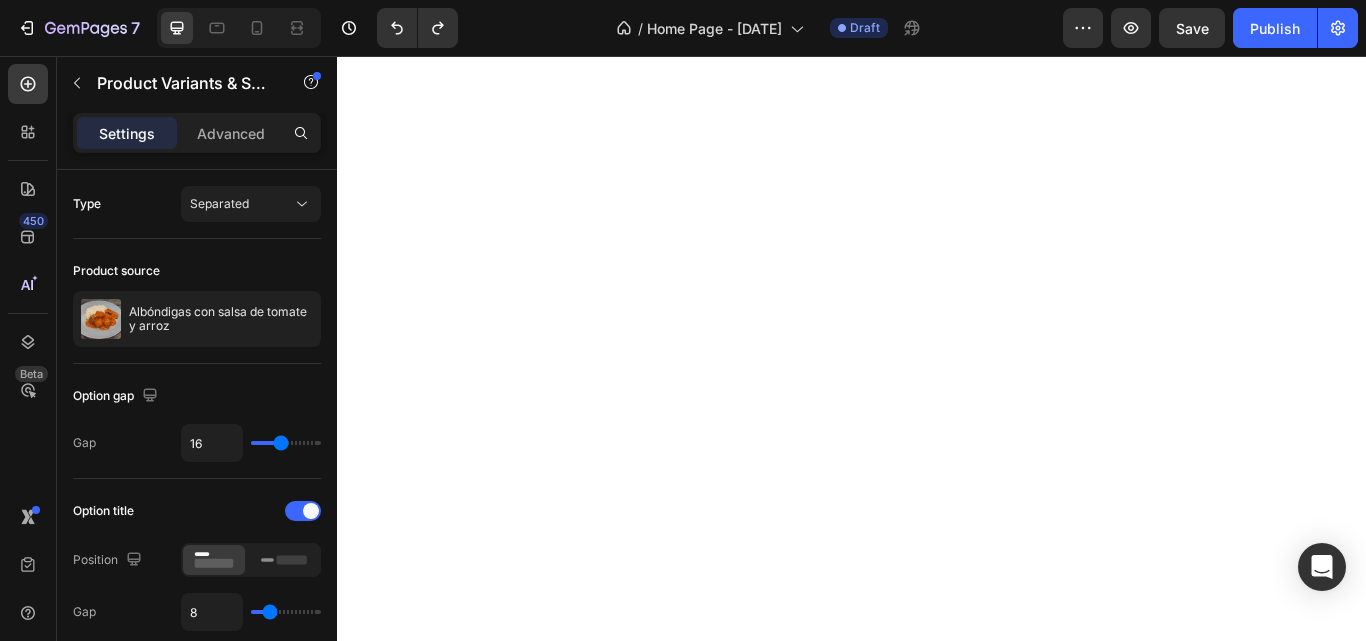 click 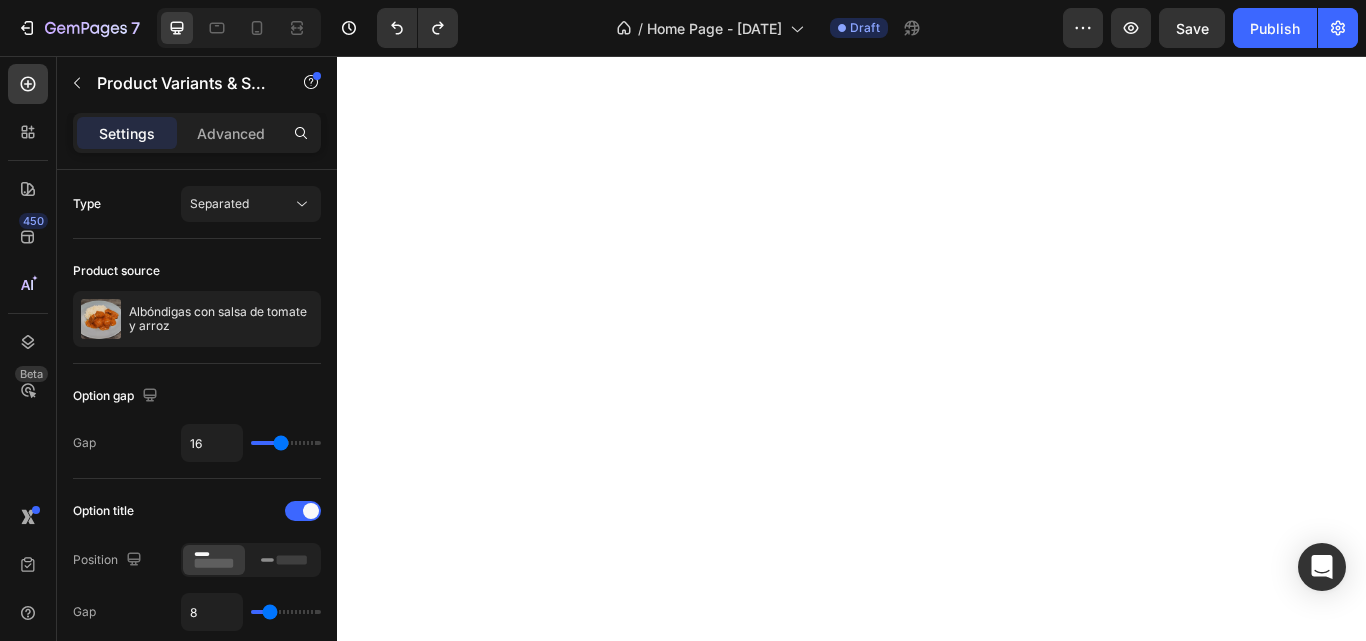 click 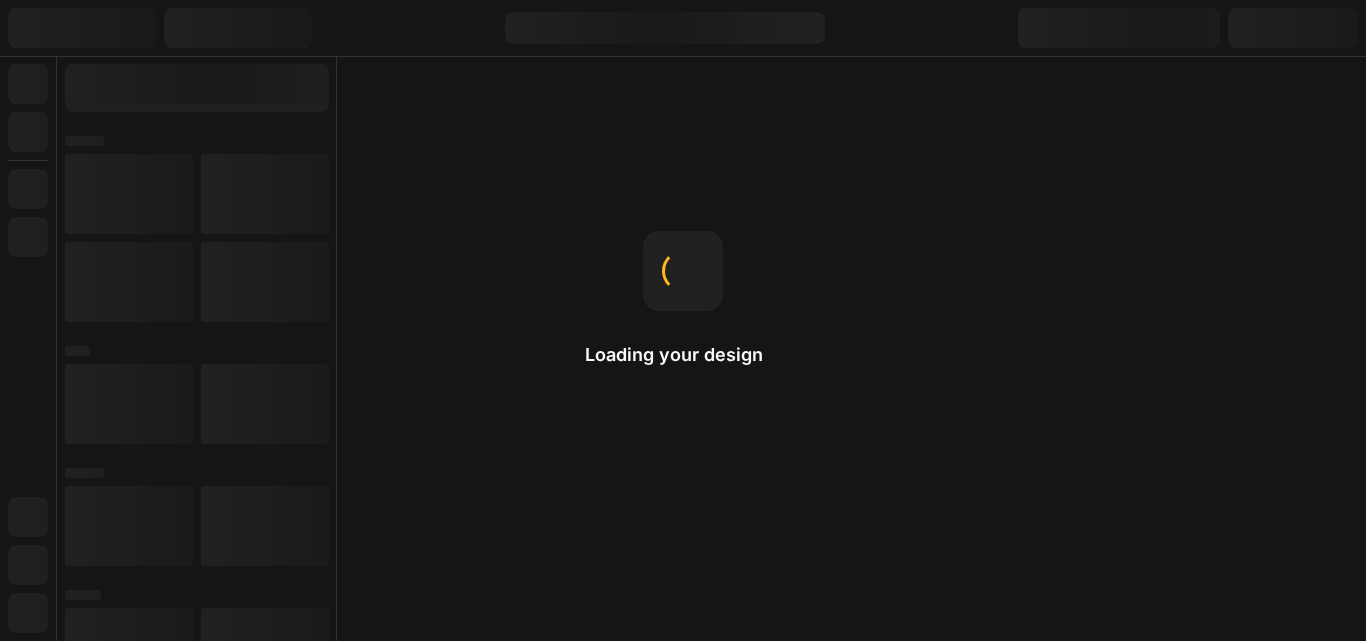 scroll, scrollTop: 0, scrollLeft: 0, axis: both 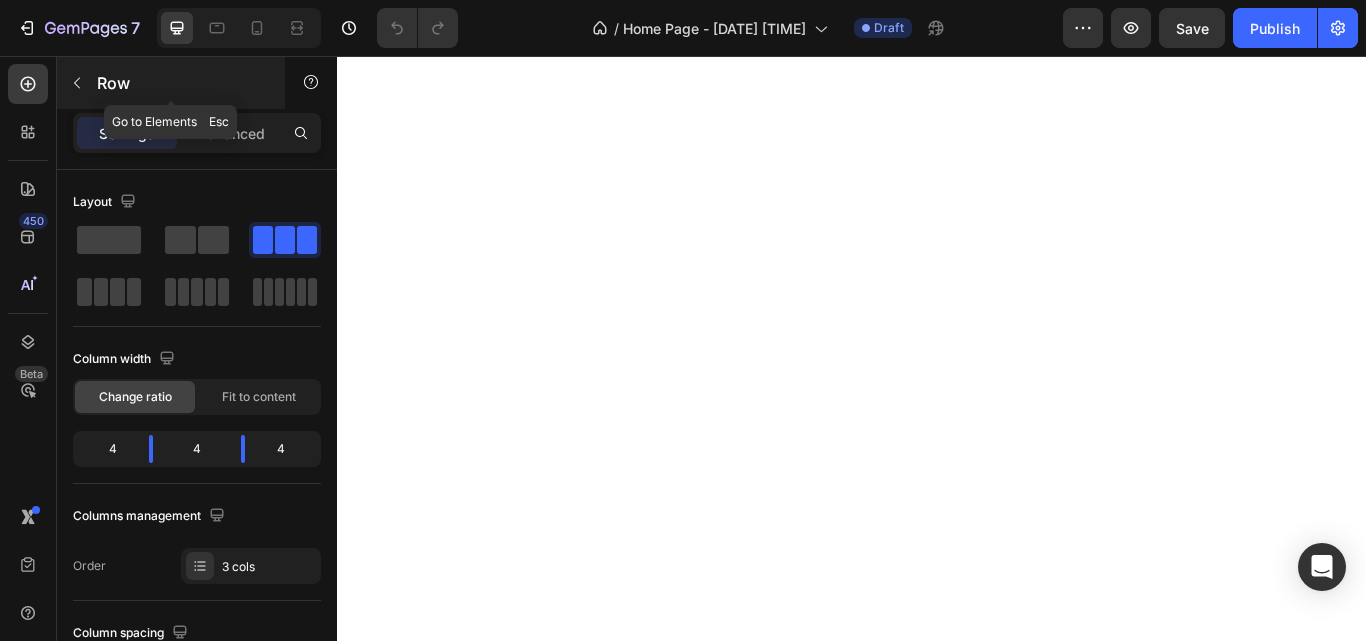 click 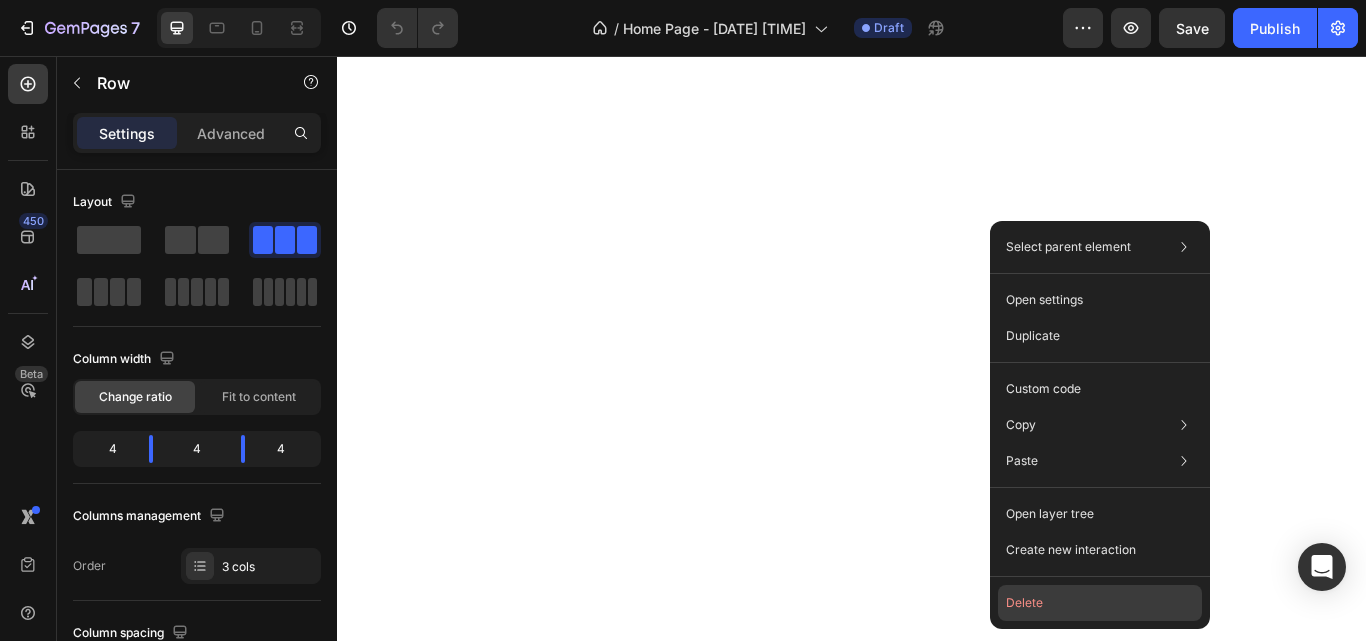 click on "Delete" 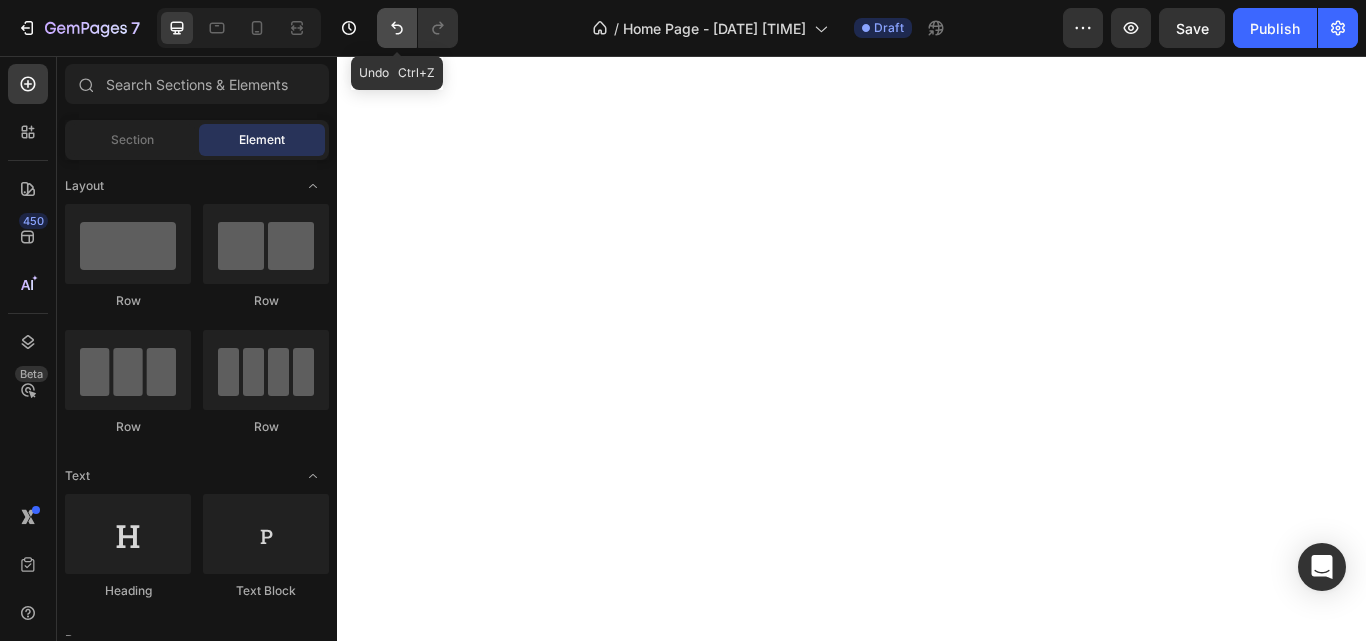 click 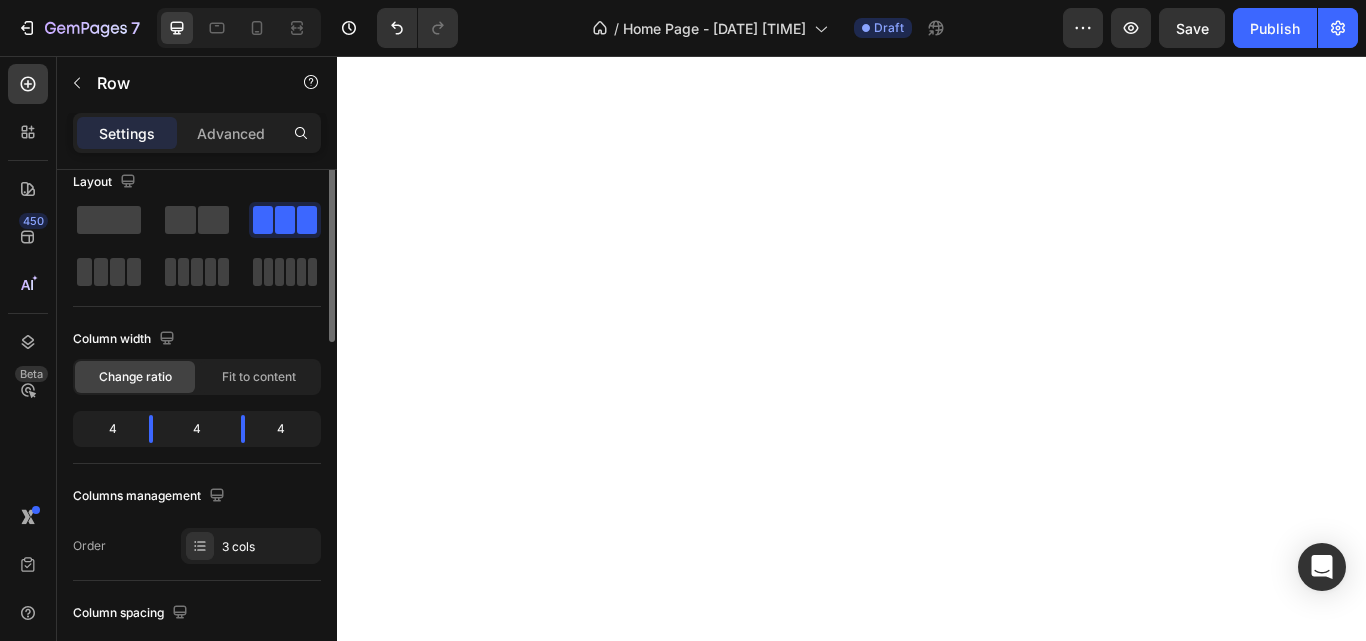 scroll, scrollTop: 0, scrollLeft: 0, axis: both 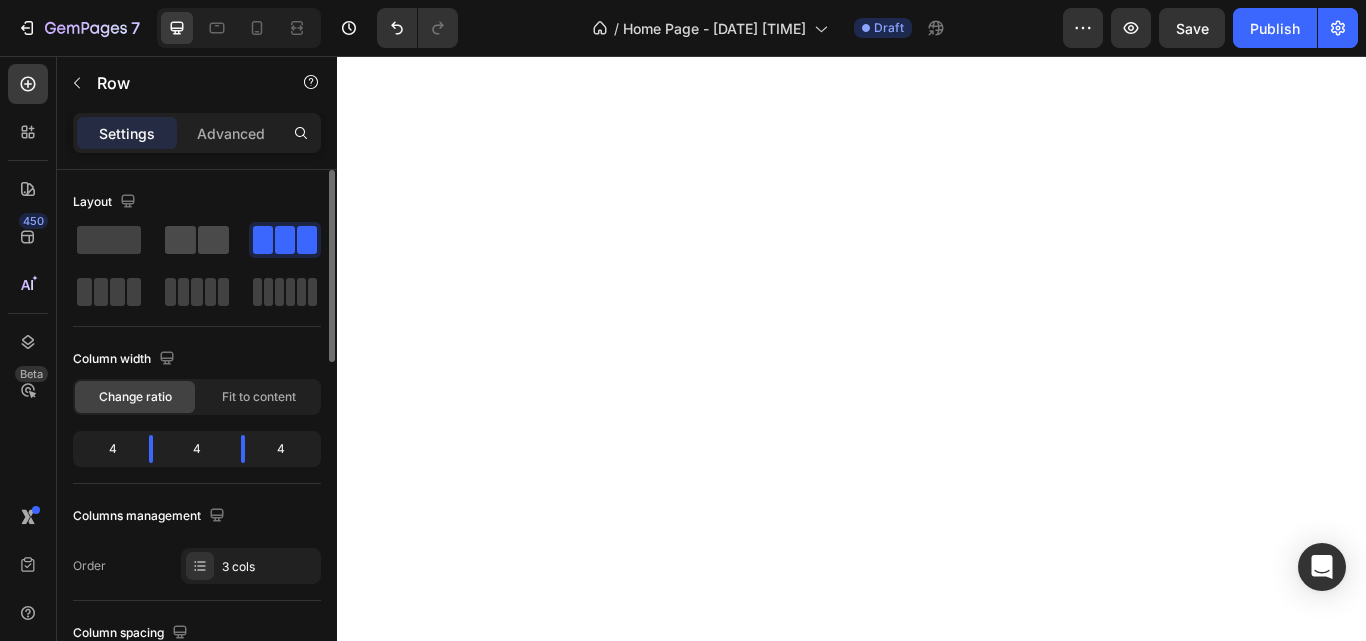 click 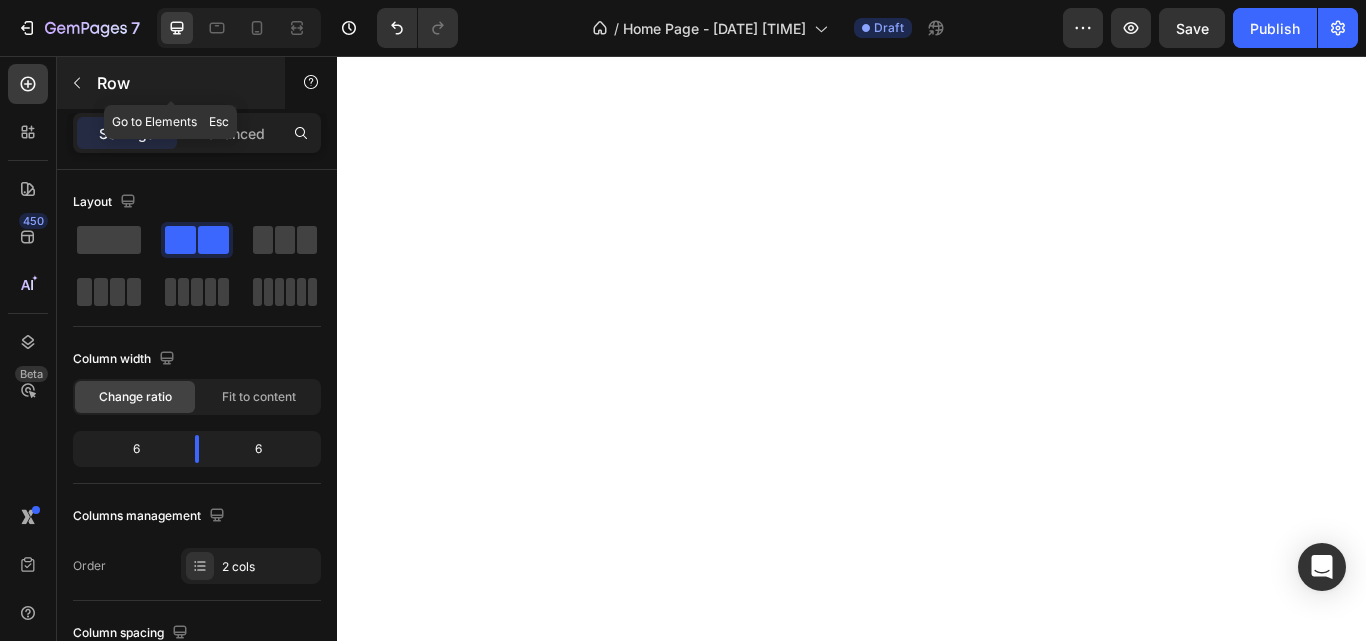 click 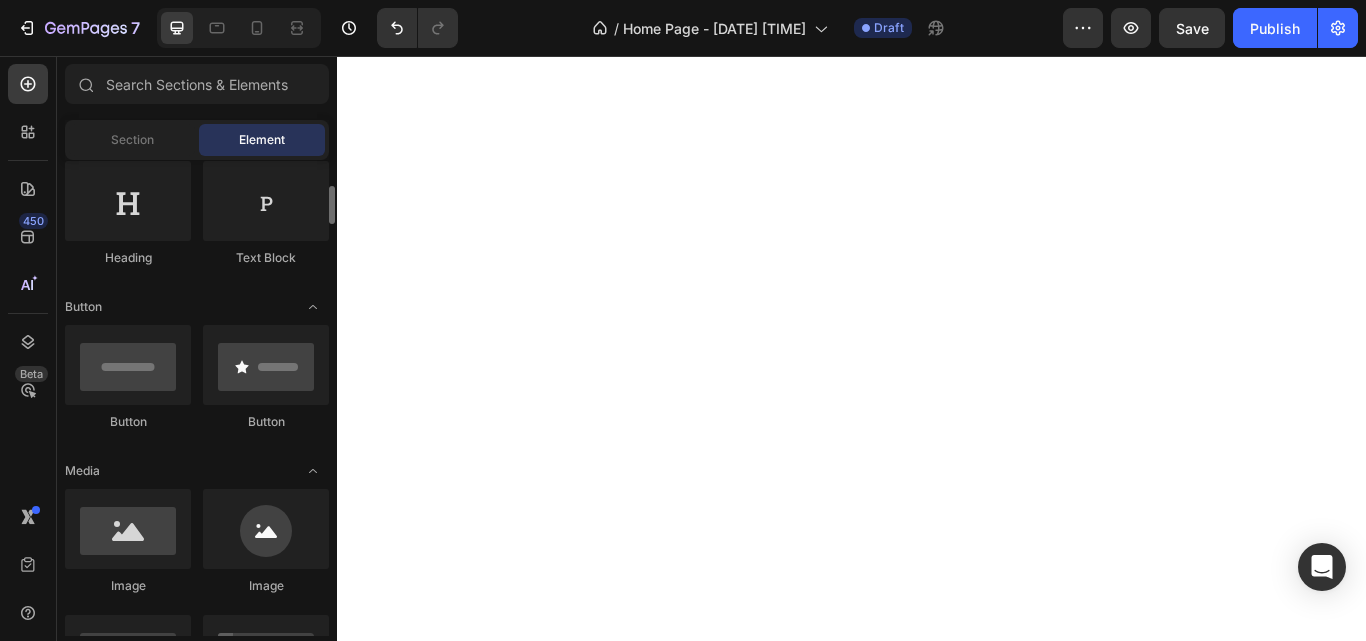 scroll, scrollTop: 399, scrollLeft: 0, axis: vertical 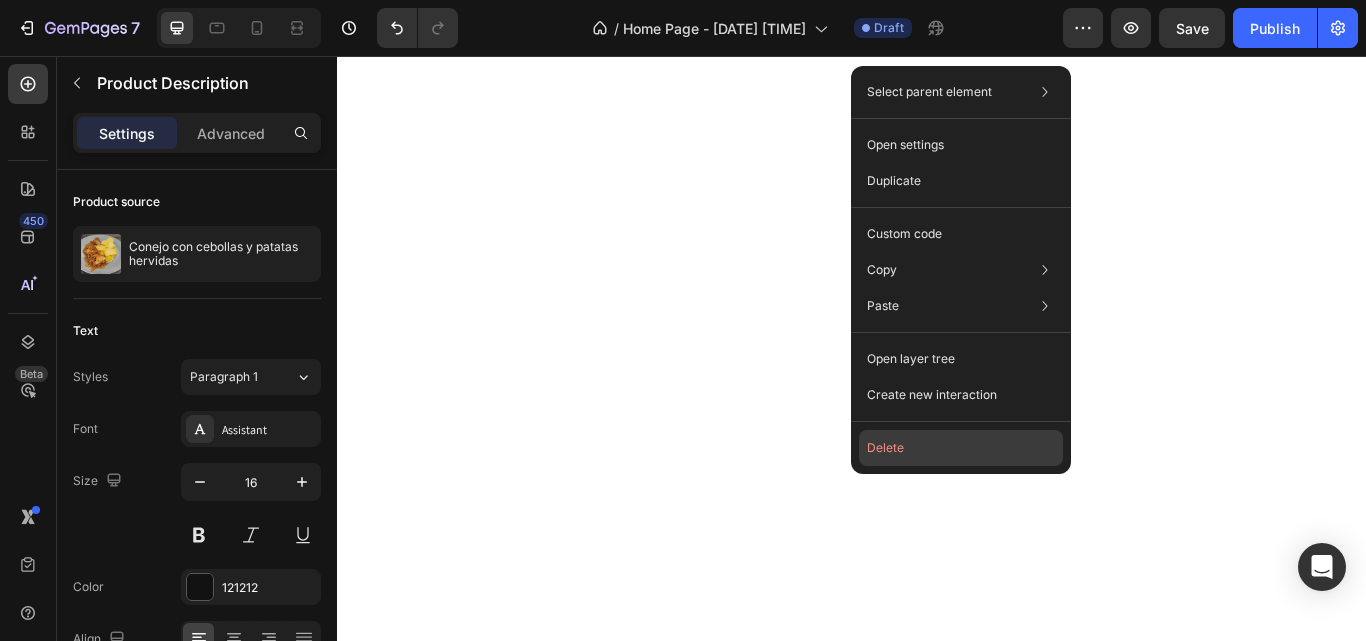 click on "Delete" 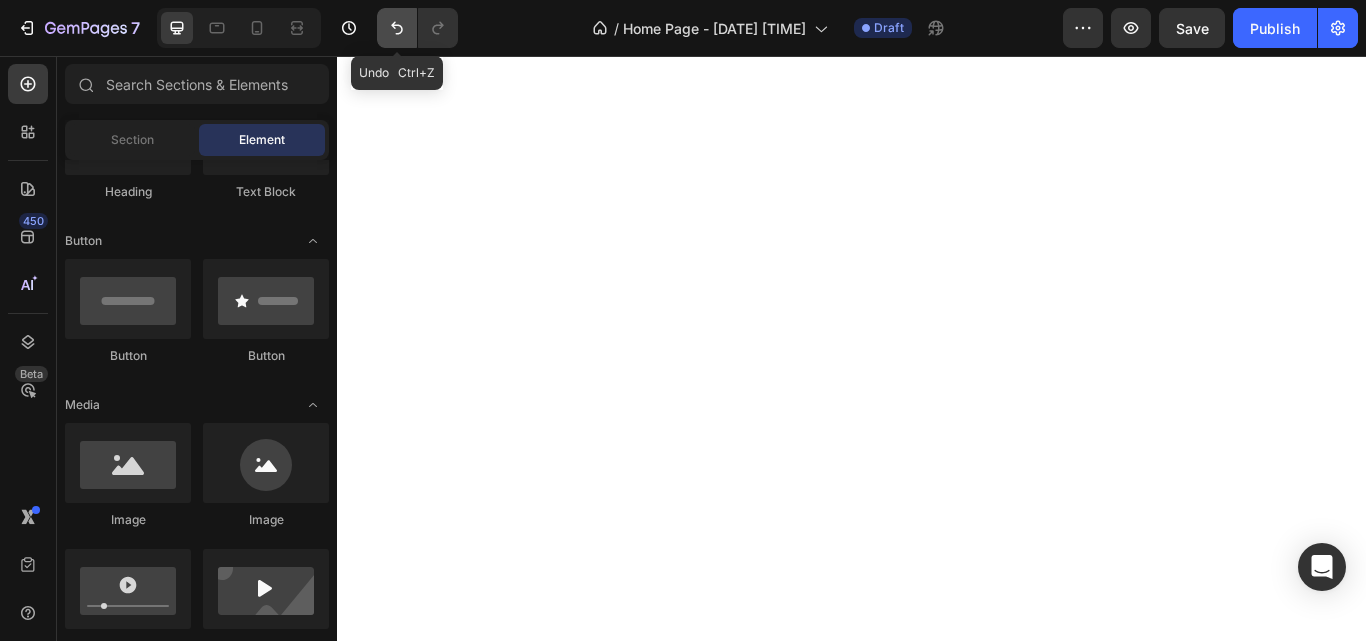 click 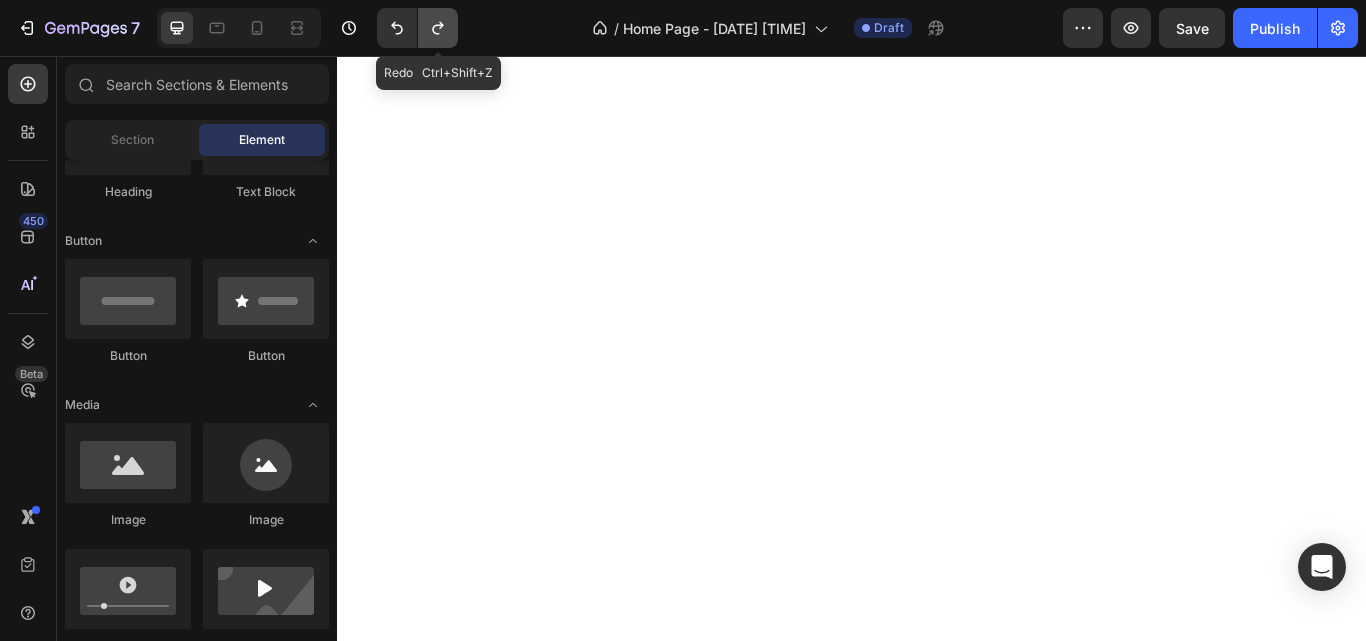 click 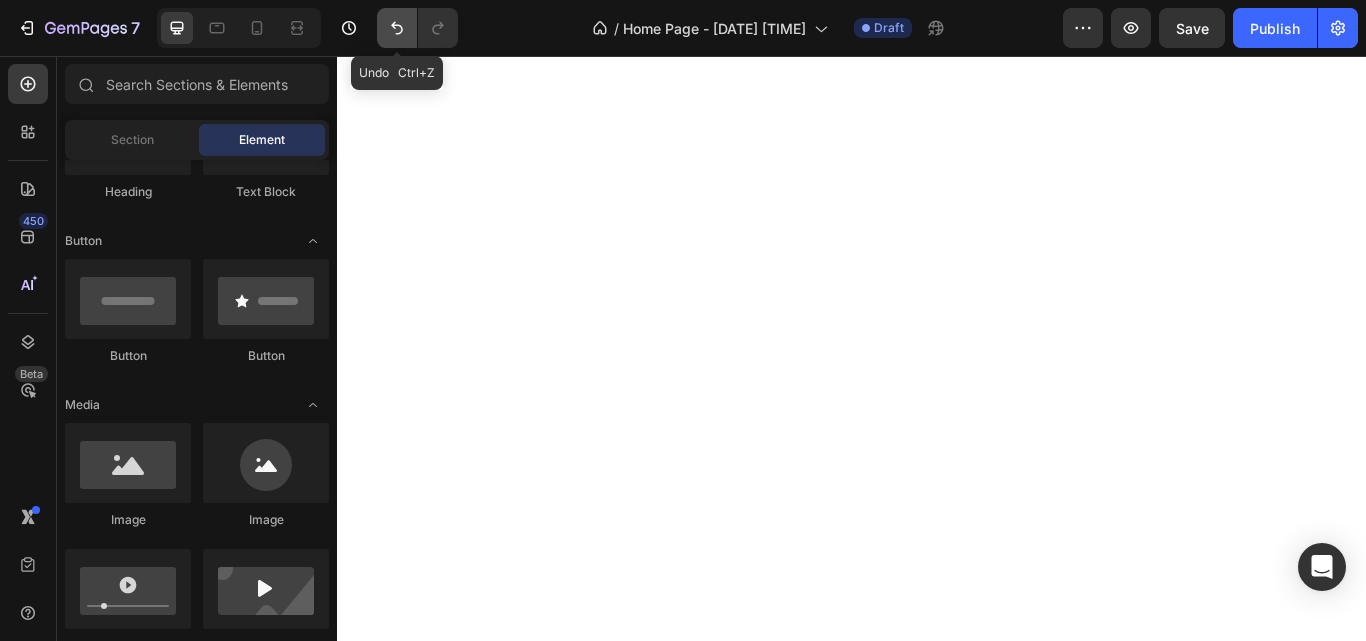 click 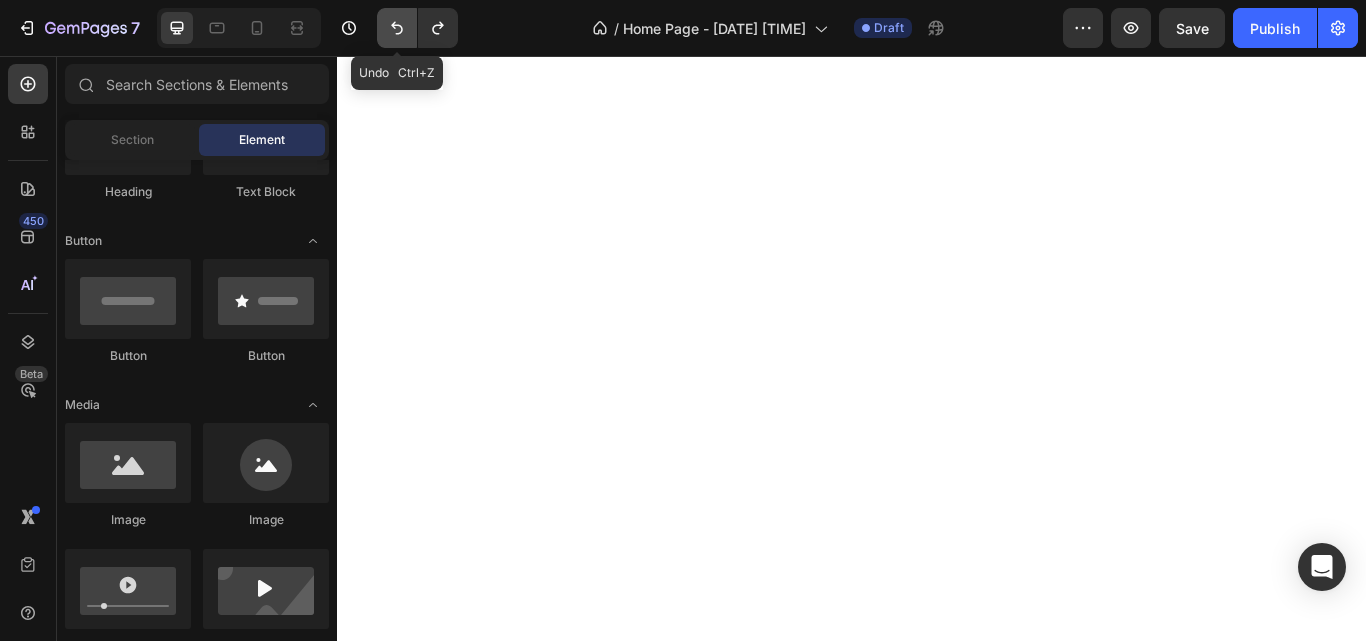 click 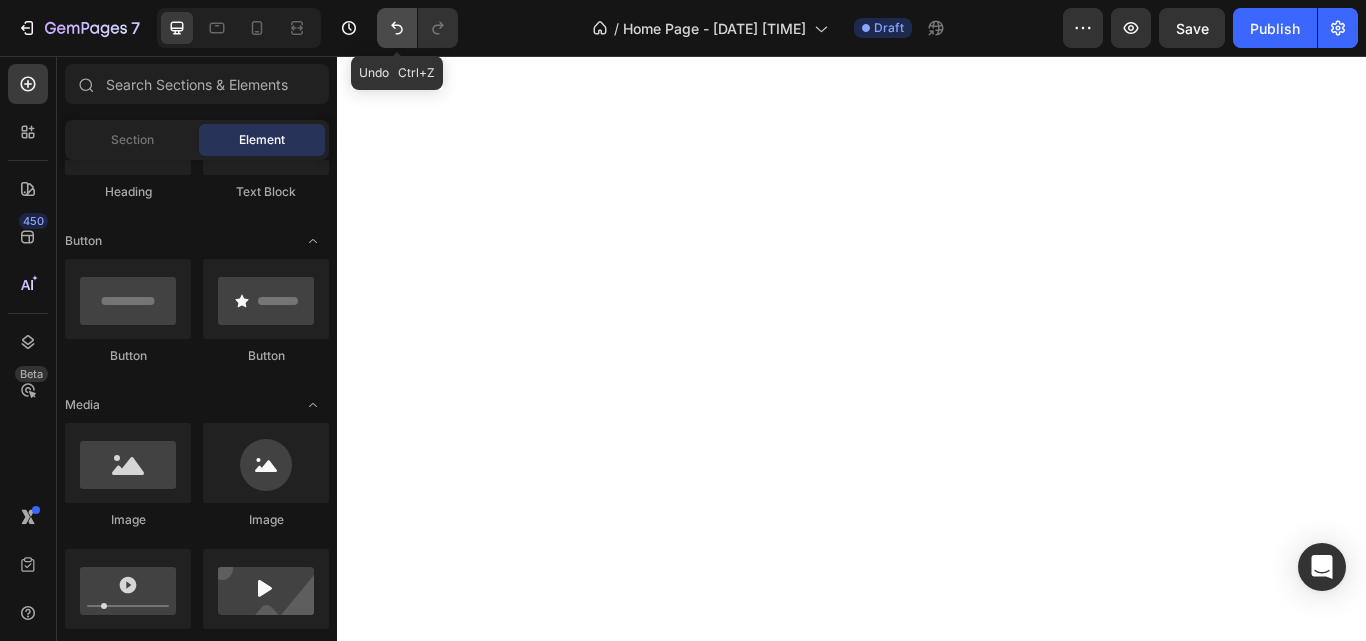 click 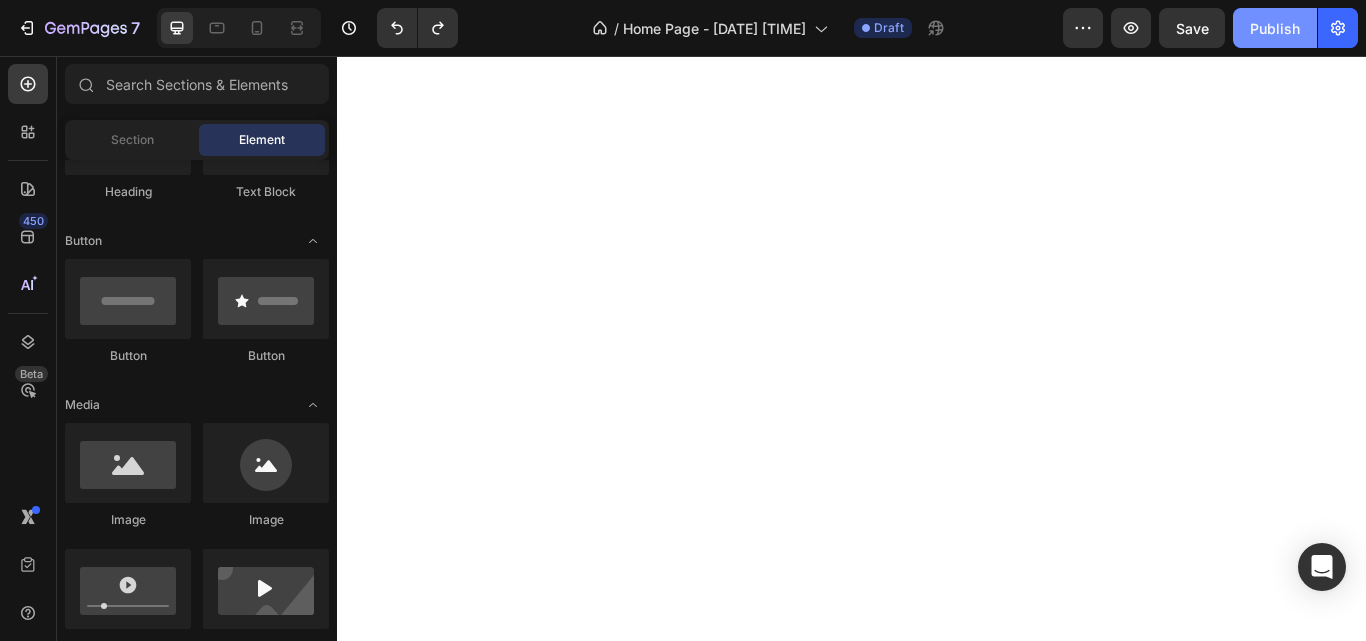 type 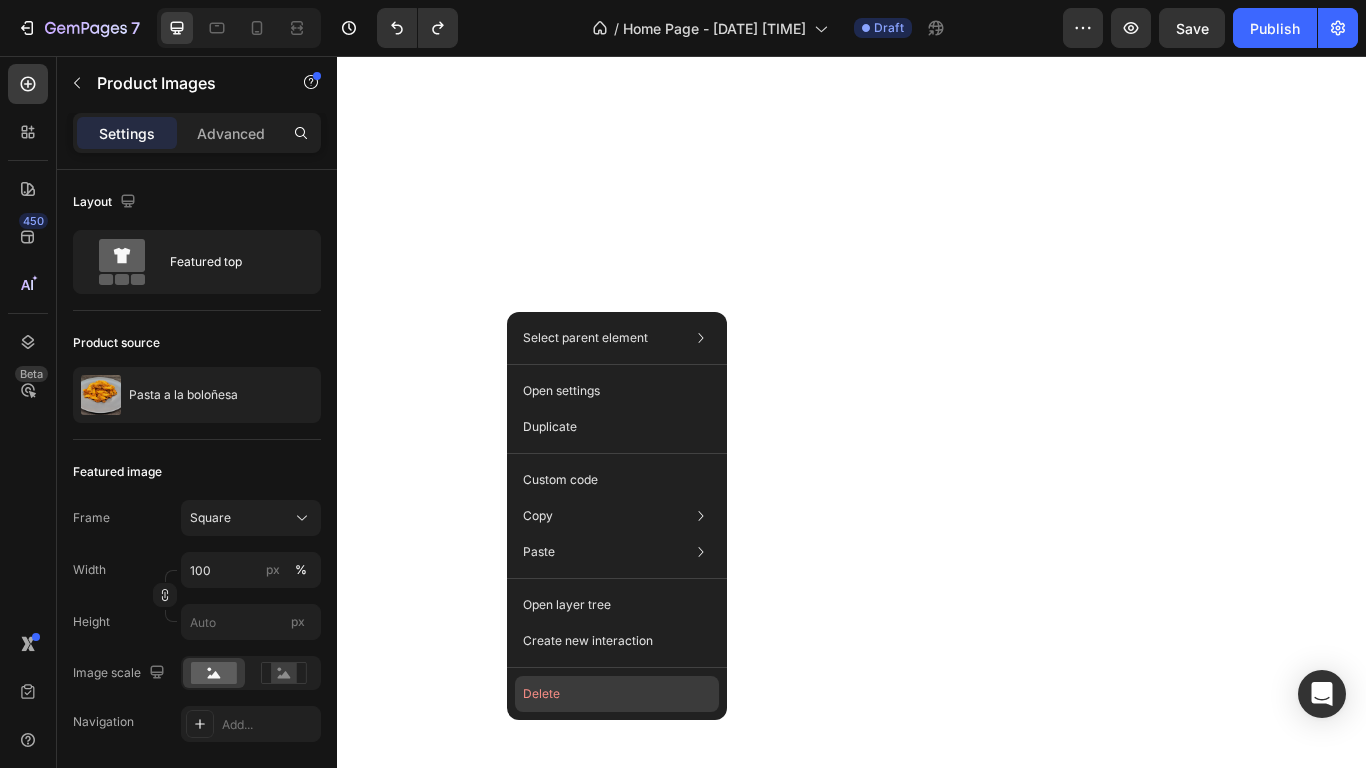 click on "Delete" 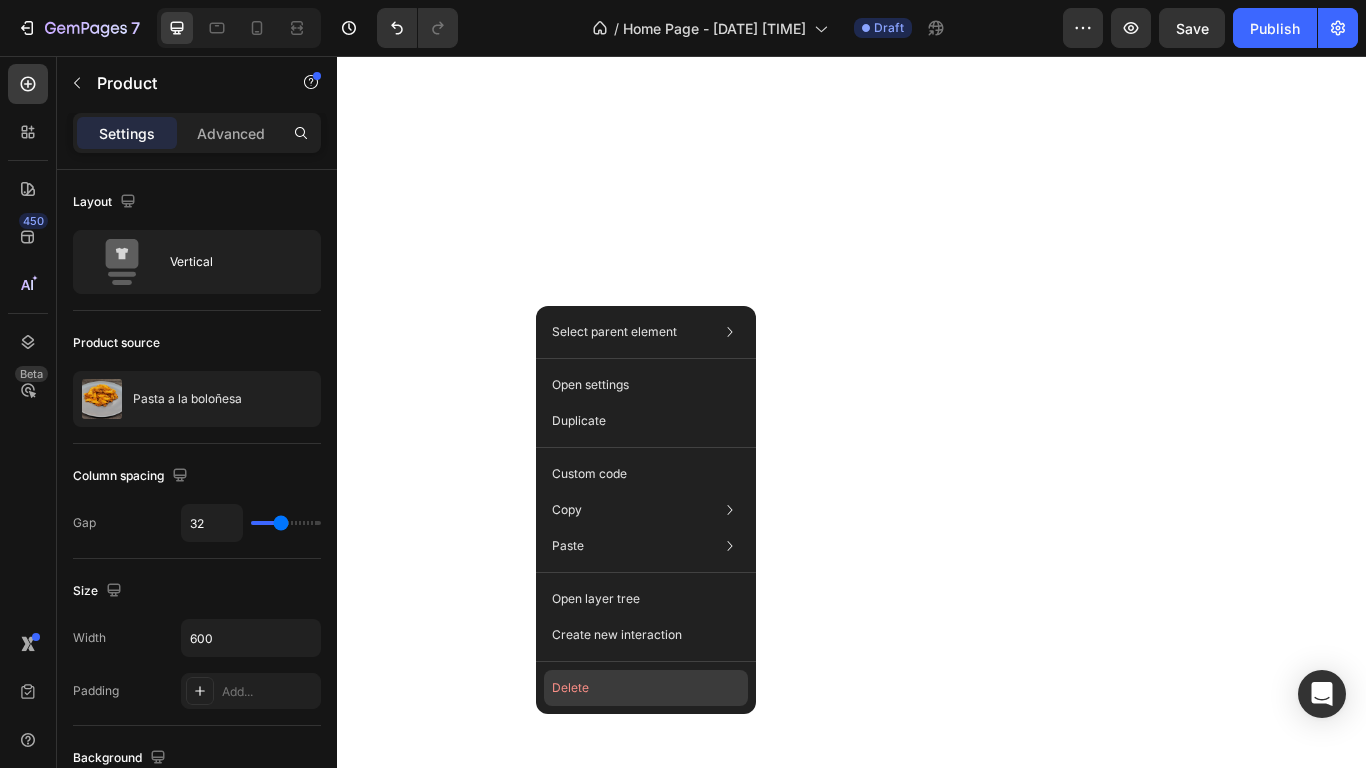 click on "Delete" 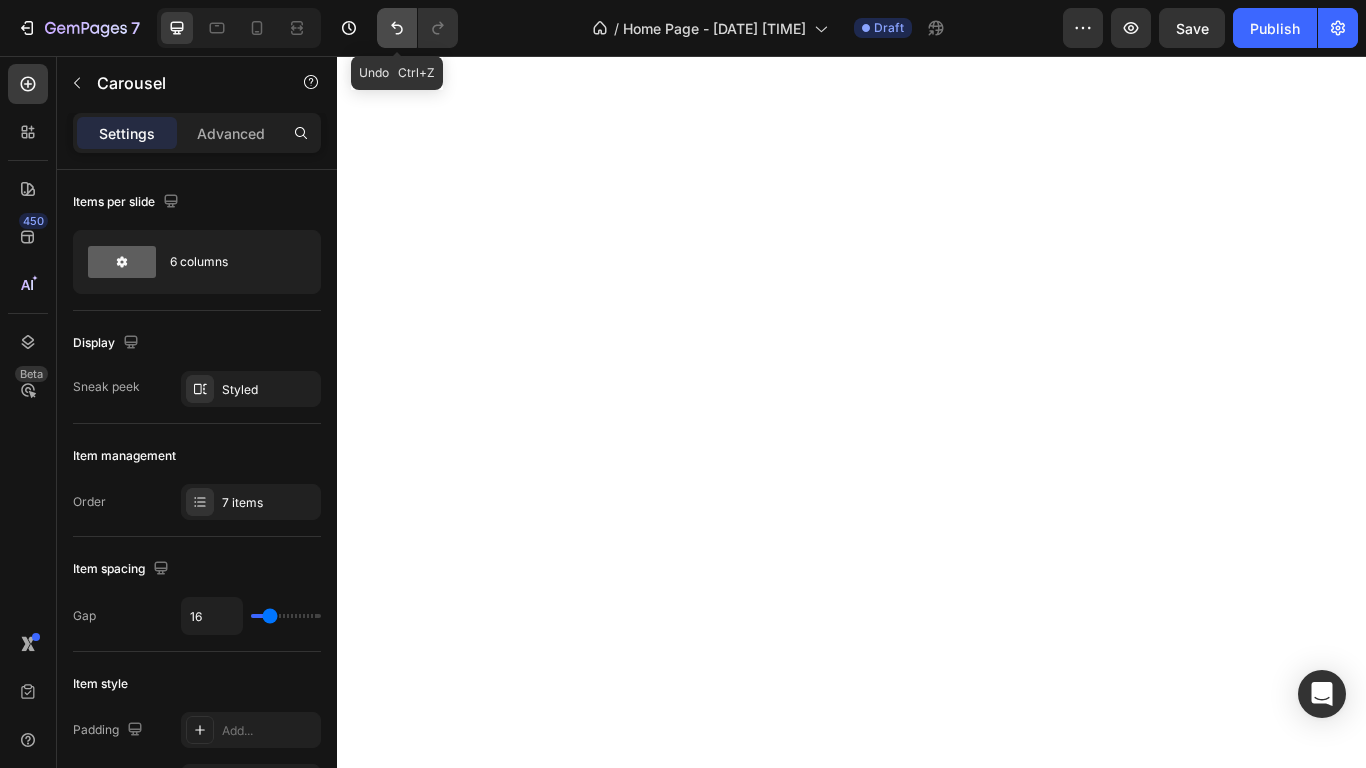 click 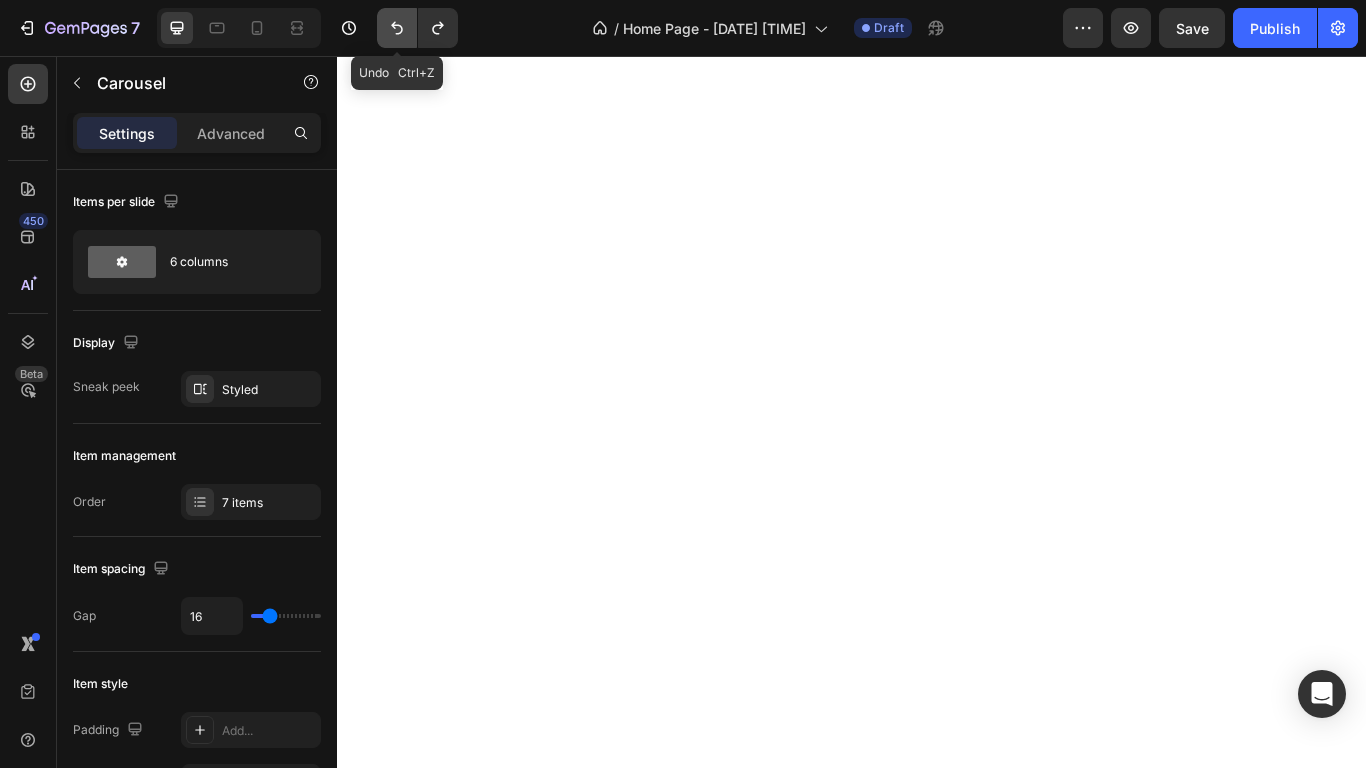 click 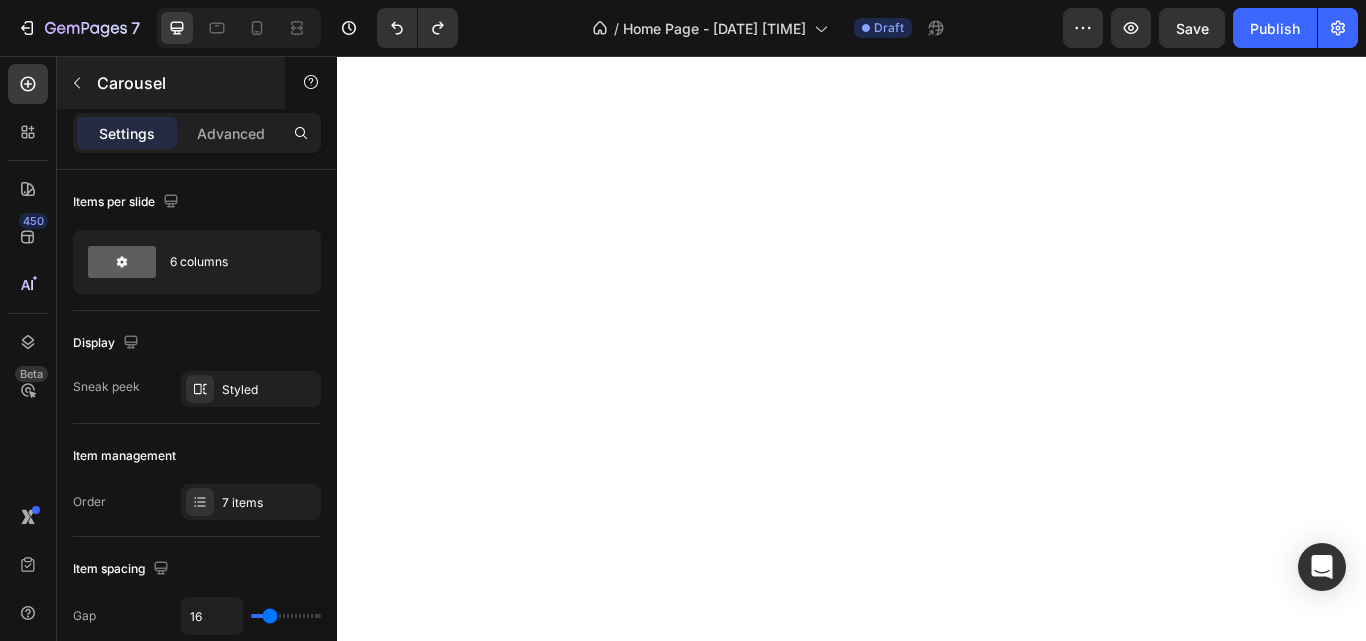 click 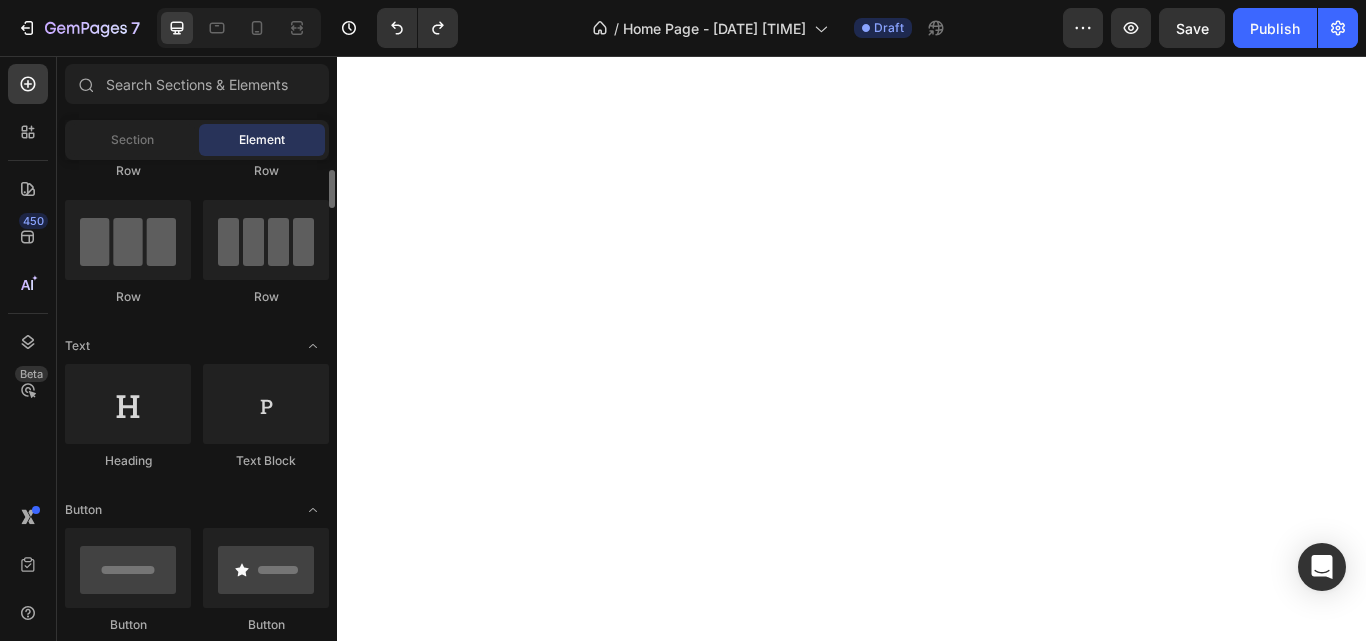 scroll, scrollTop: 0, scrollLeft: 0, axis: both 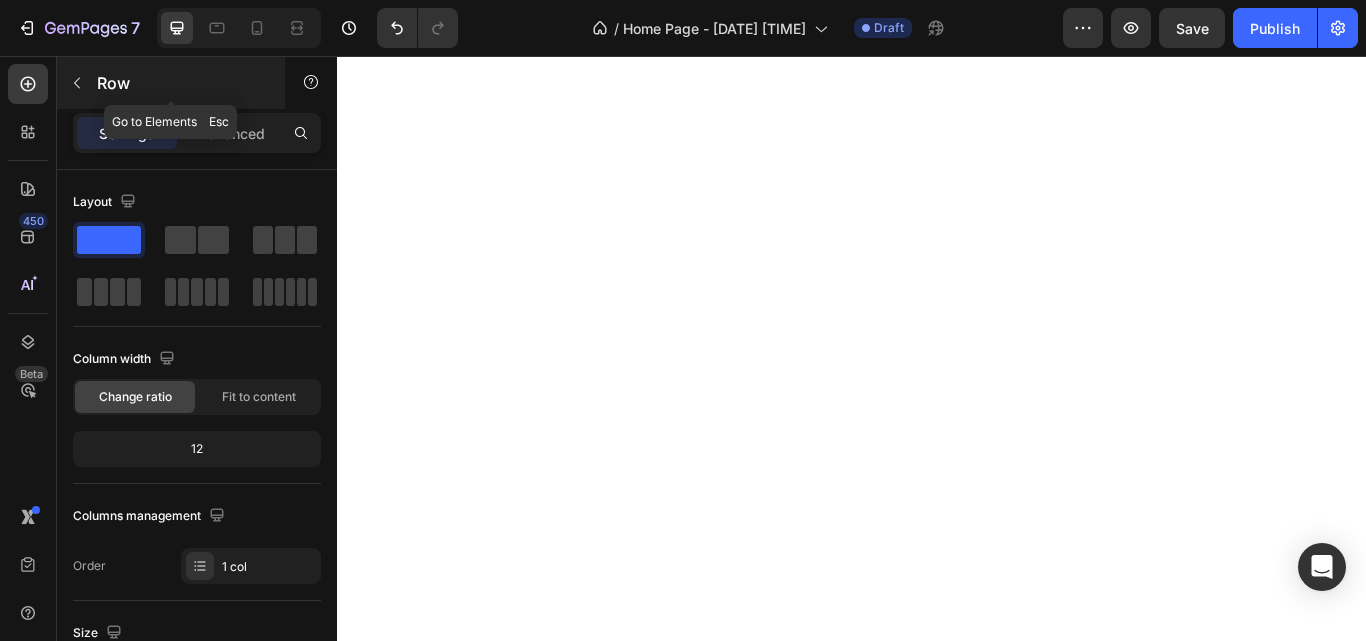 click 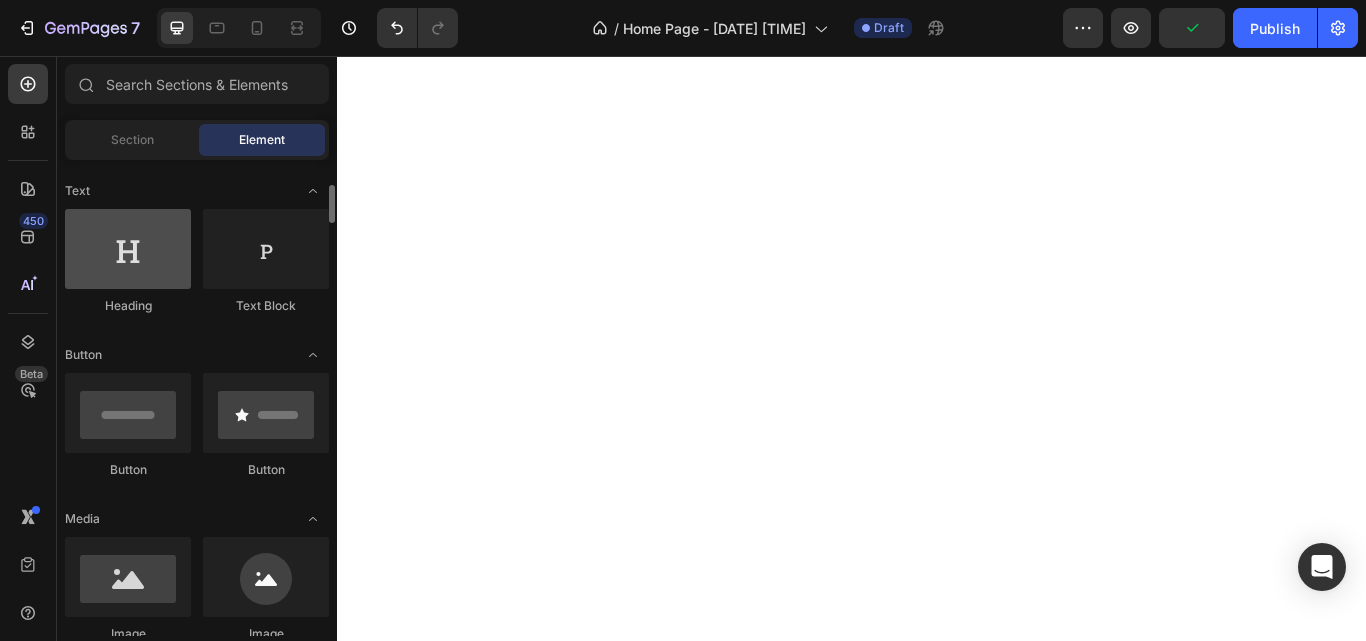 scroll, scrollTop: 284, scrollLeft: 0, axis: vertical 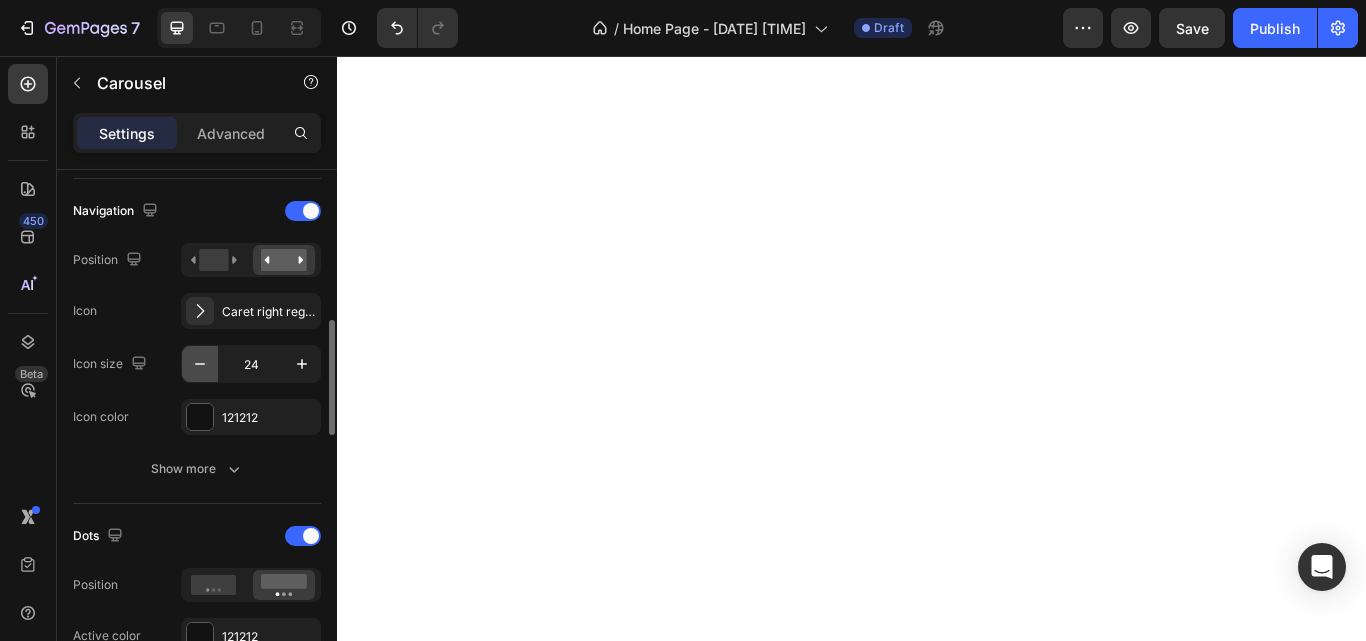 click 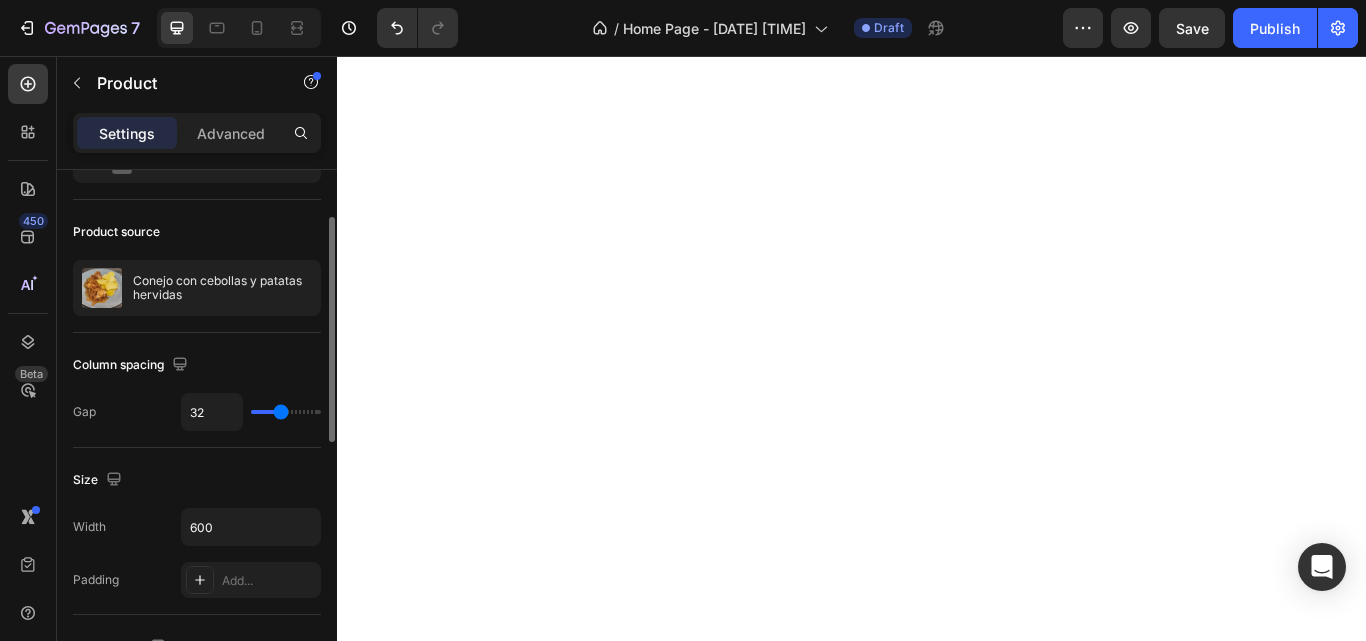scroll, scrollTop: 110, scrollLeft: 0, axis: vertical 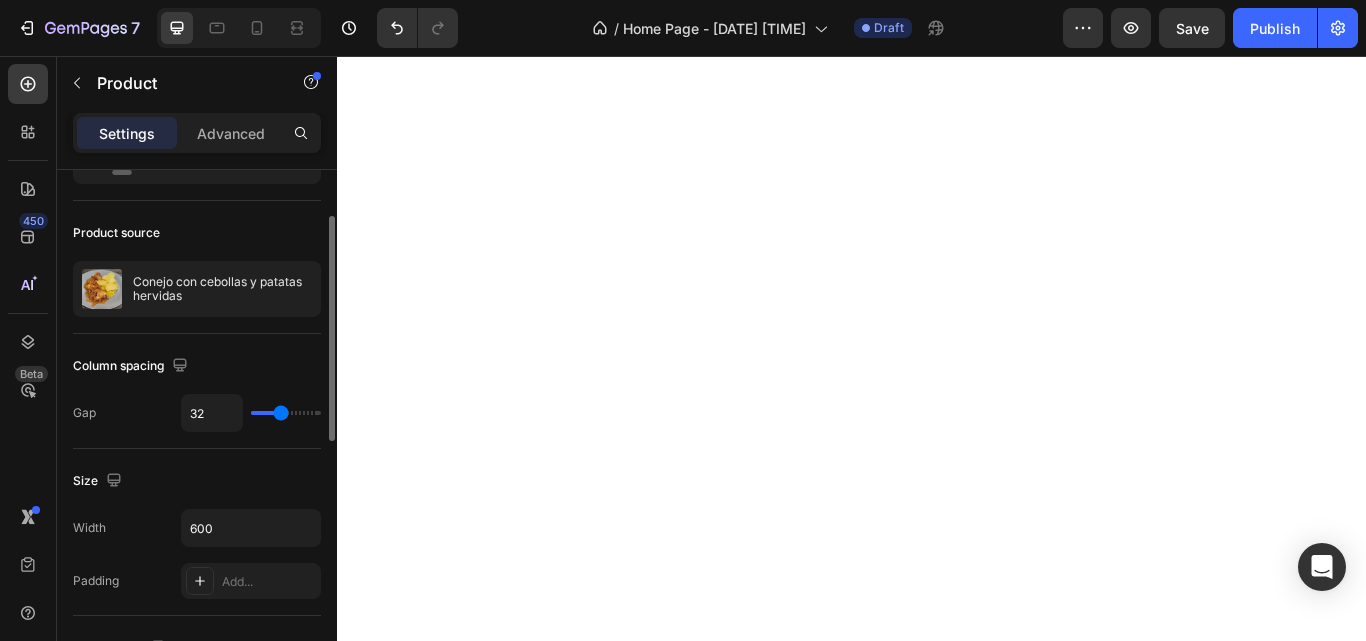 type on "30" 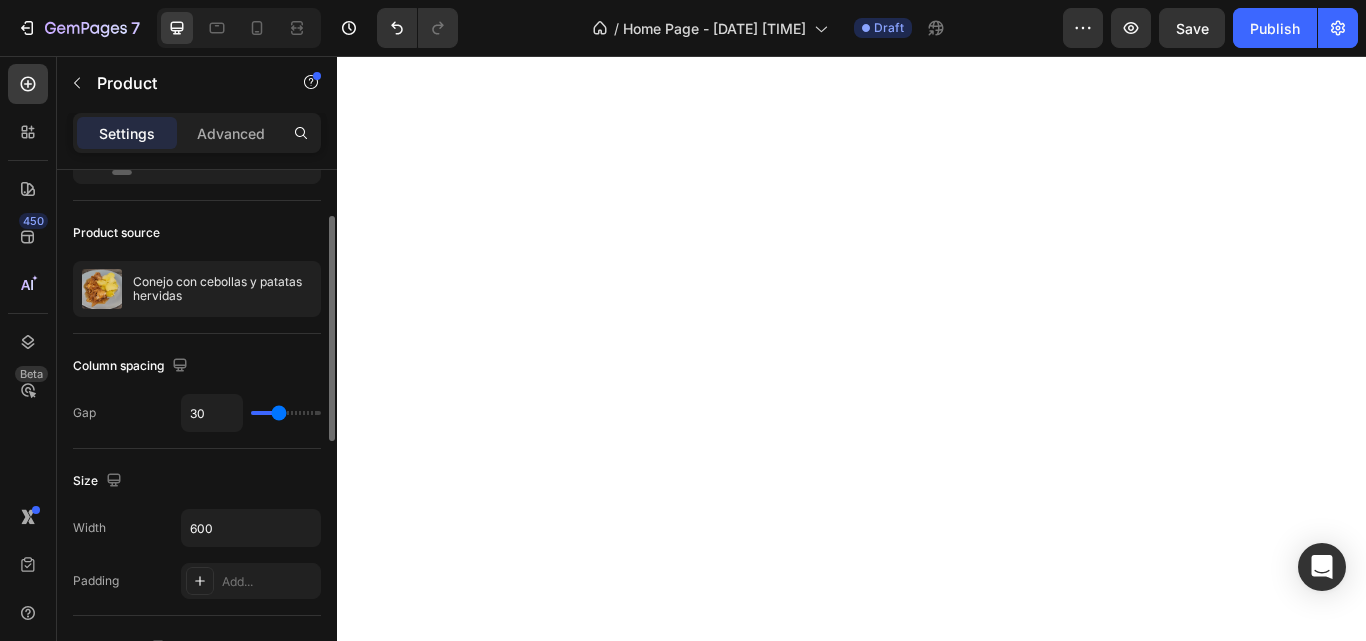 type on "19" 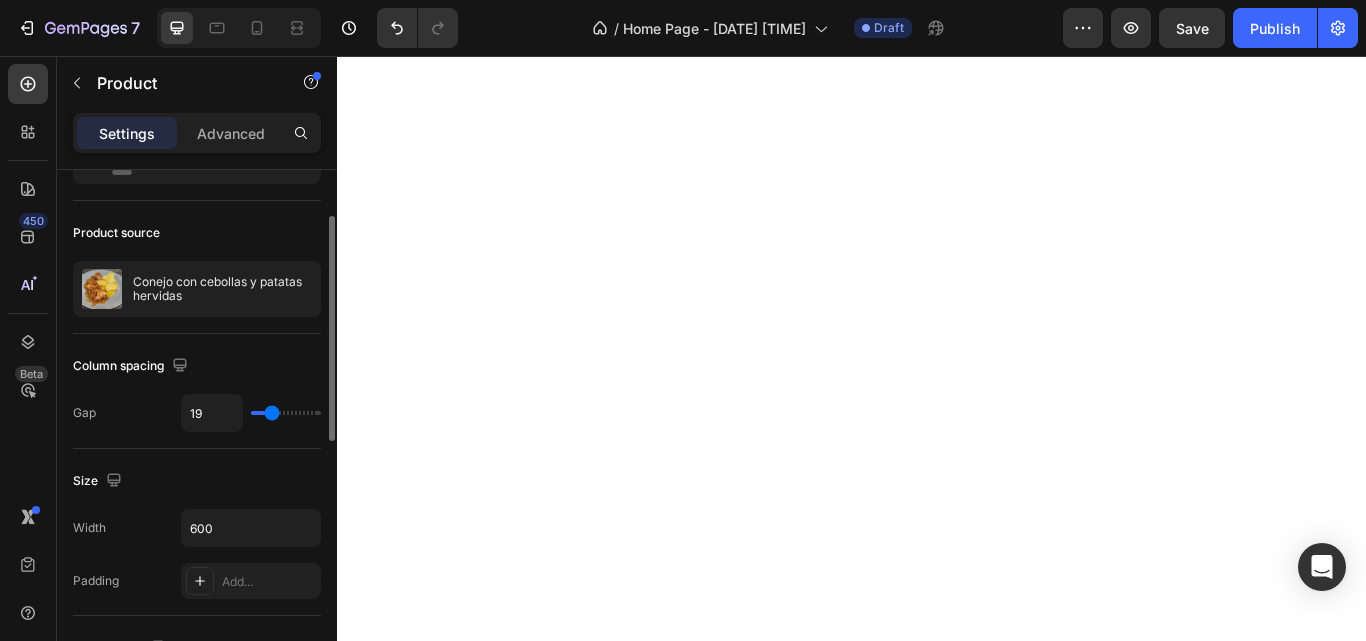type on "24" 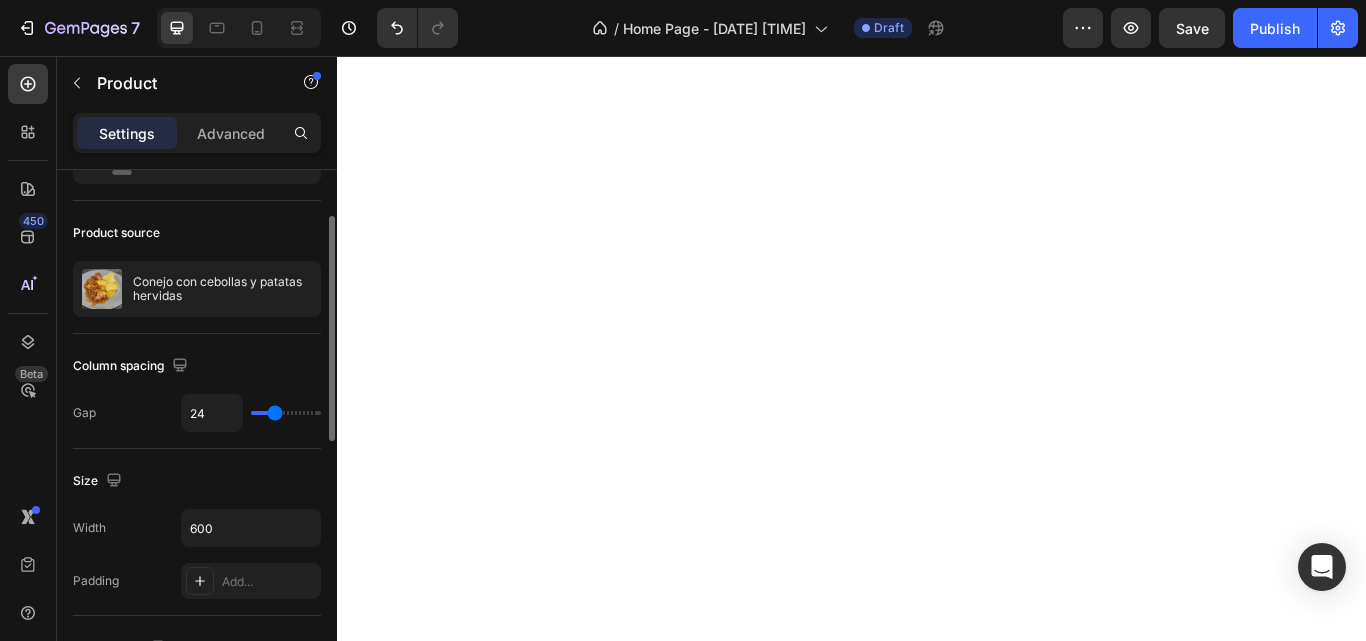 type on "33" 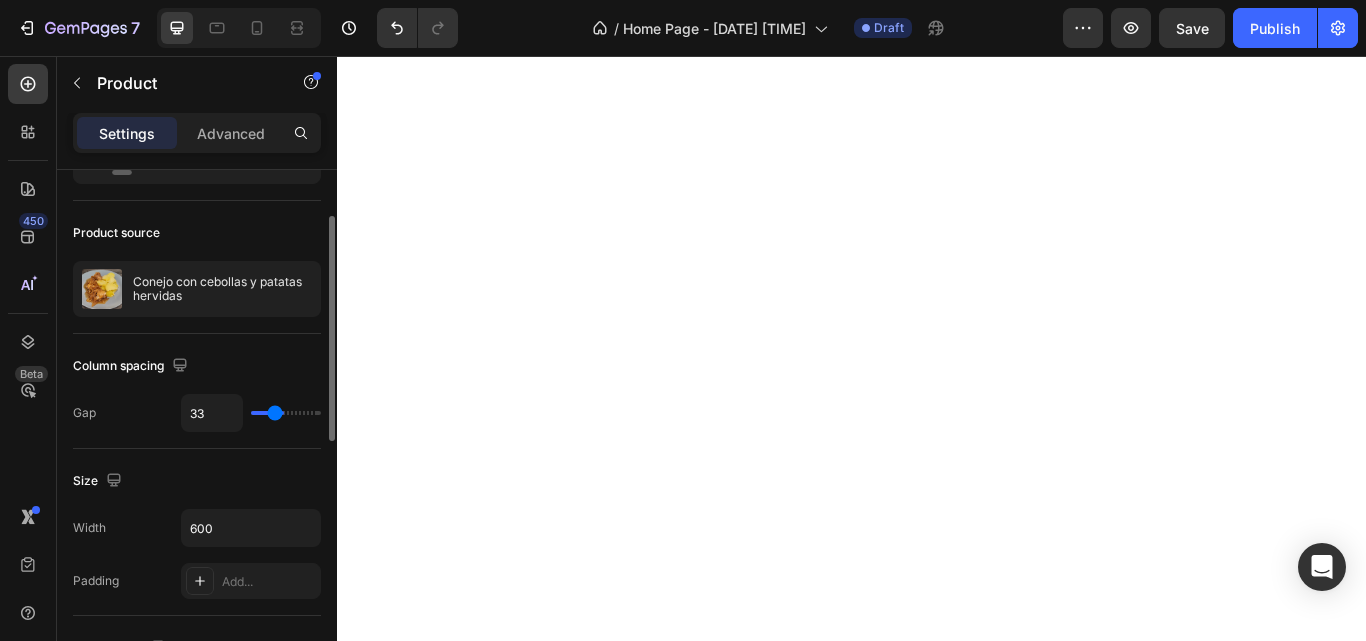 type on "33" 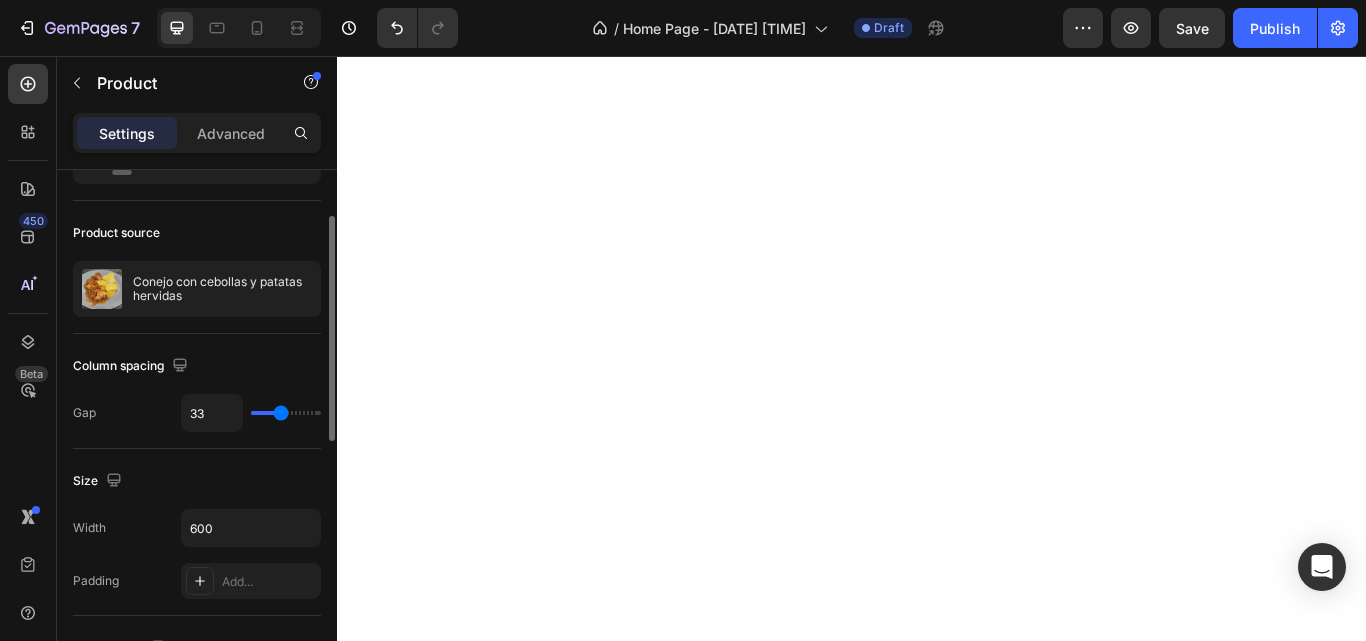 type on "25" 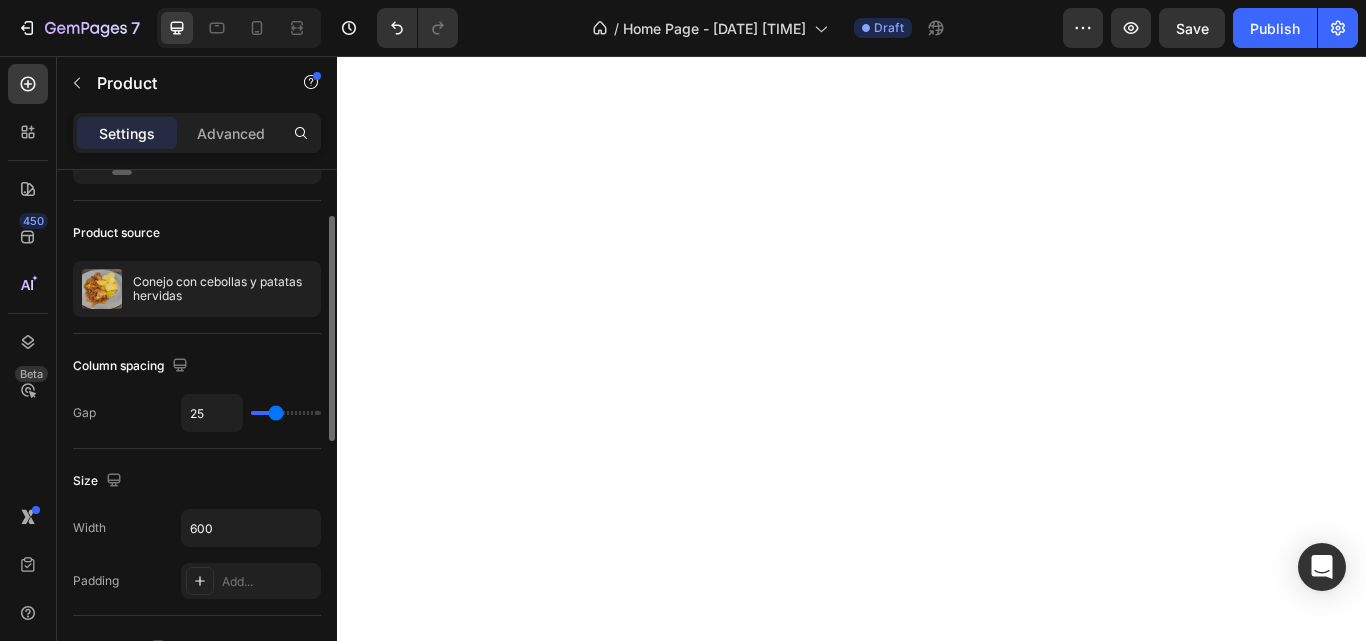 type on "21" 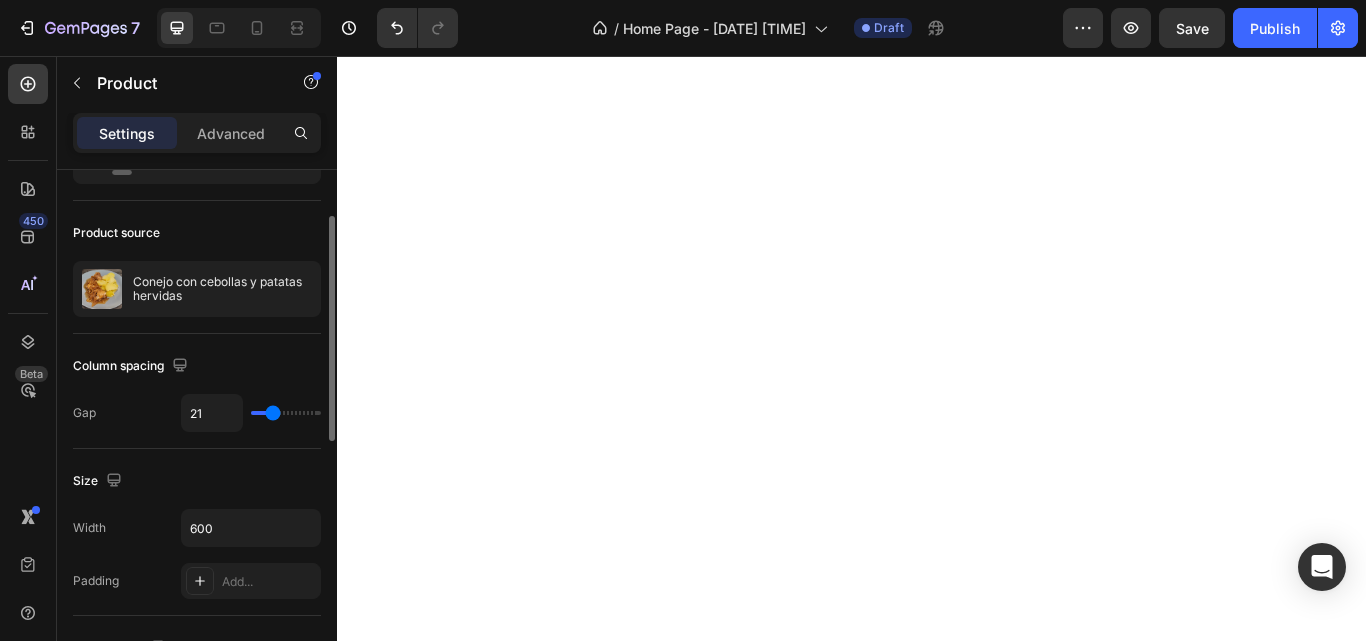 type on "24" 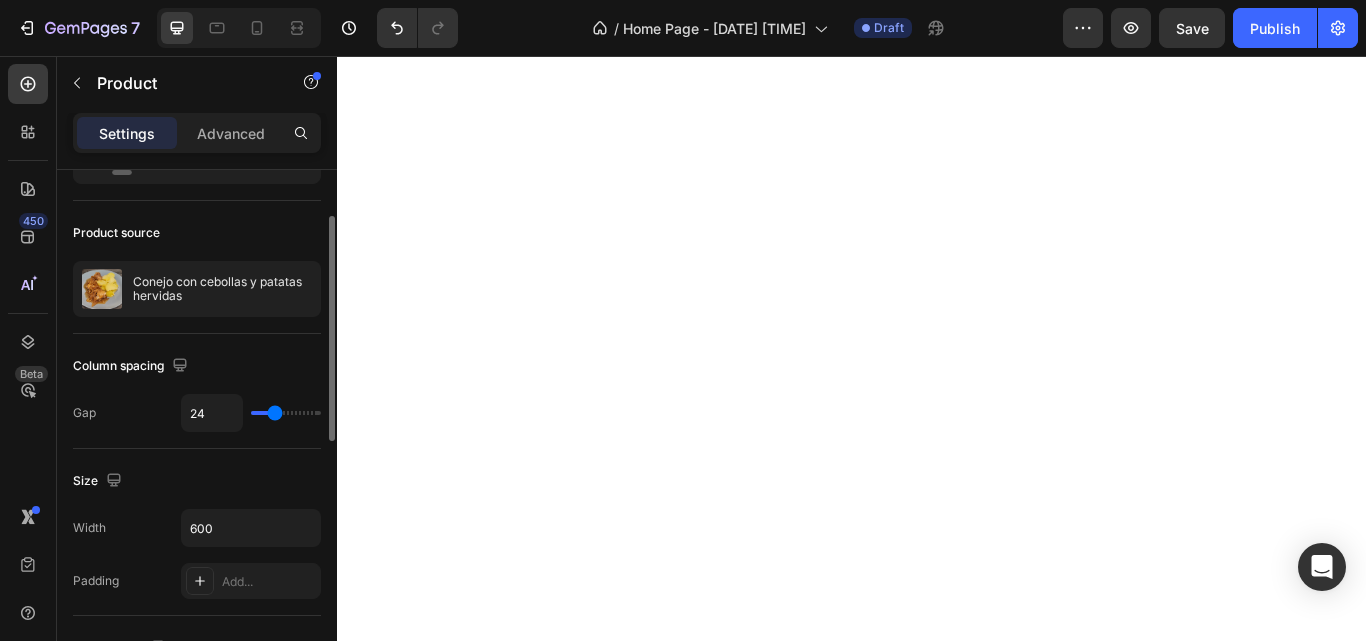 type on "25" 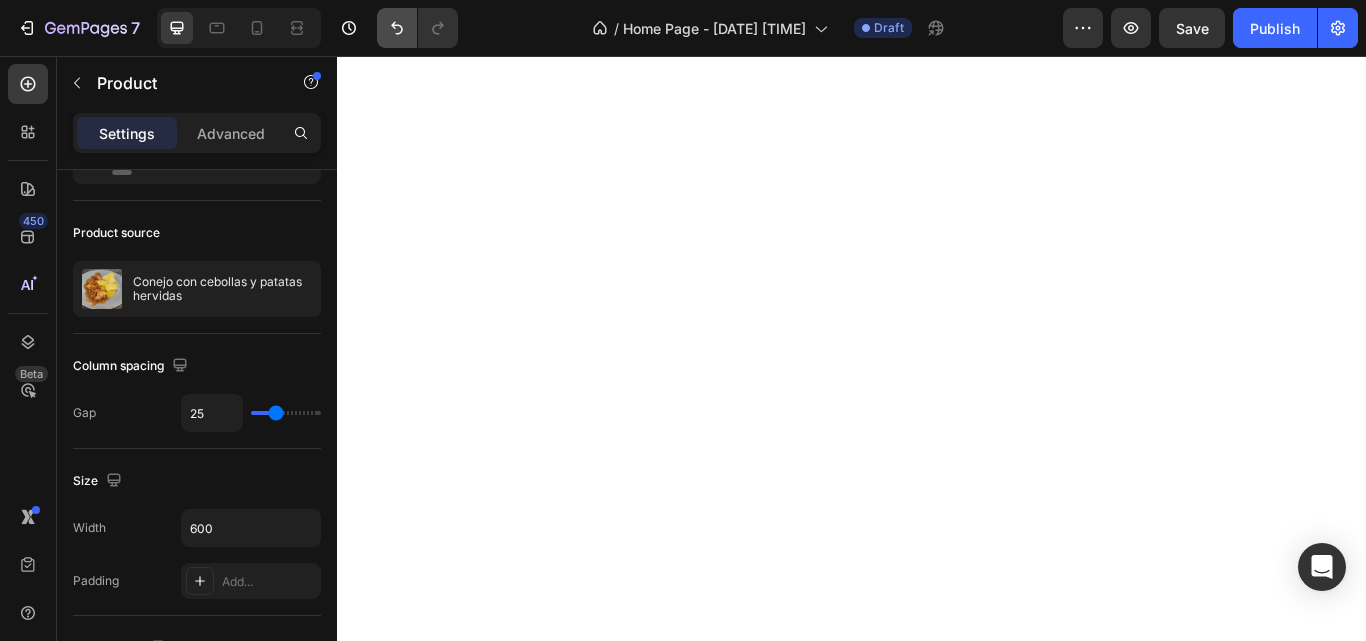 drag, startPoint x: 284, startPoint y: 409, endPoint x: 415, endPoint y: 13, distance: 417.1055 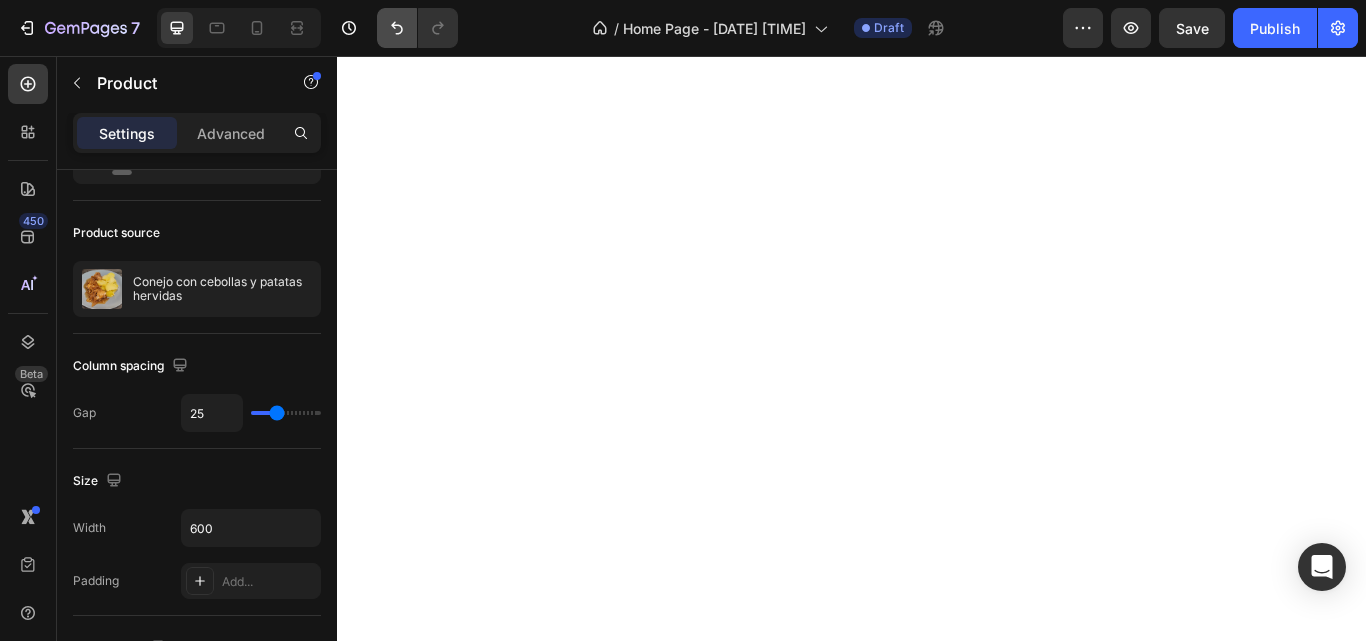 click at bounding box center [286, 413] 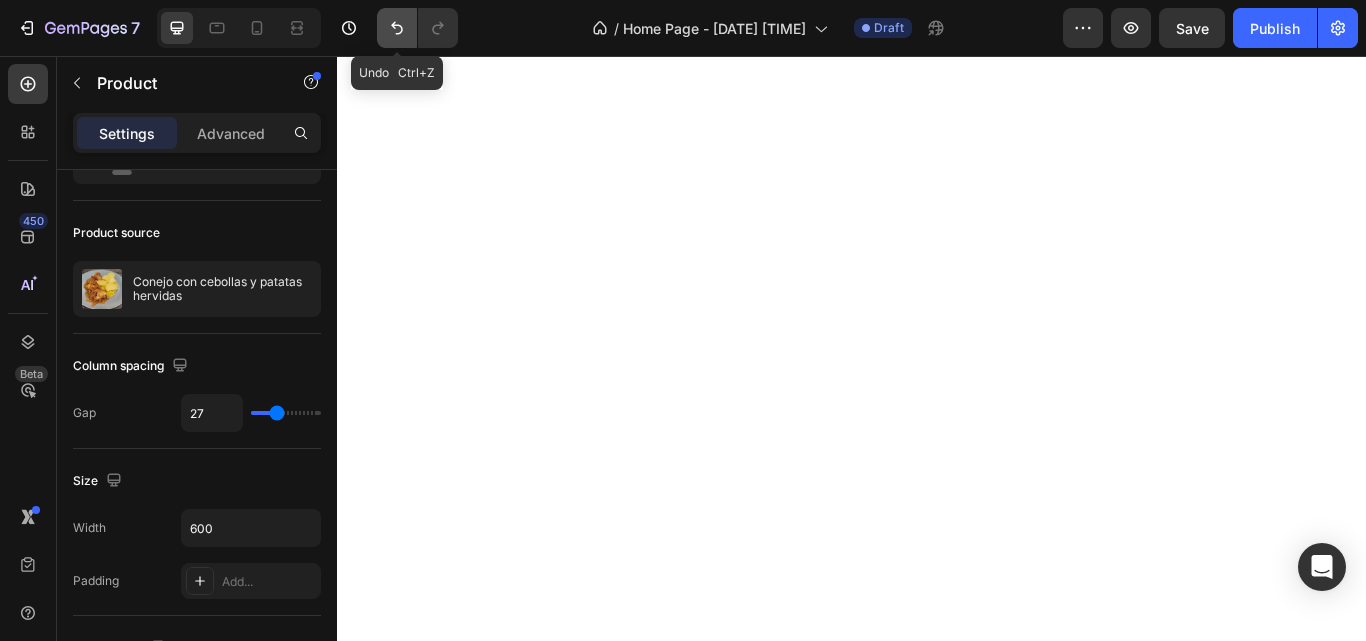 click 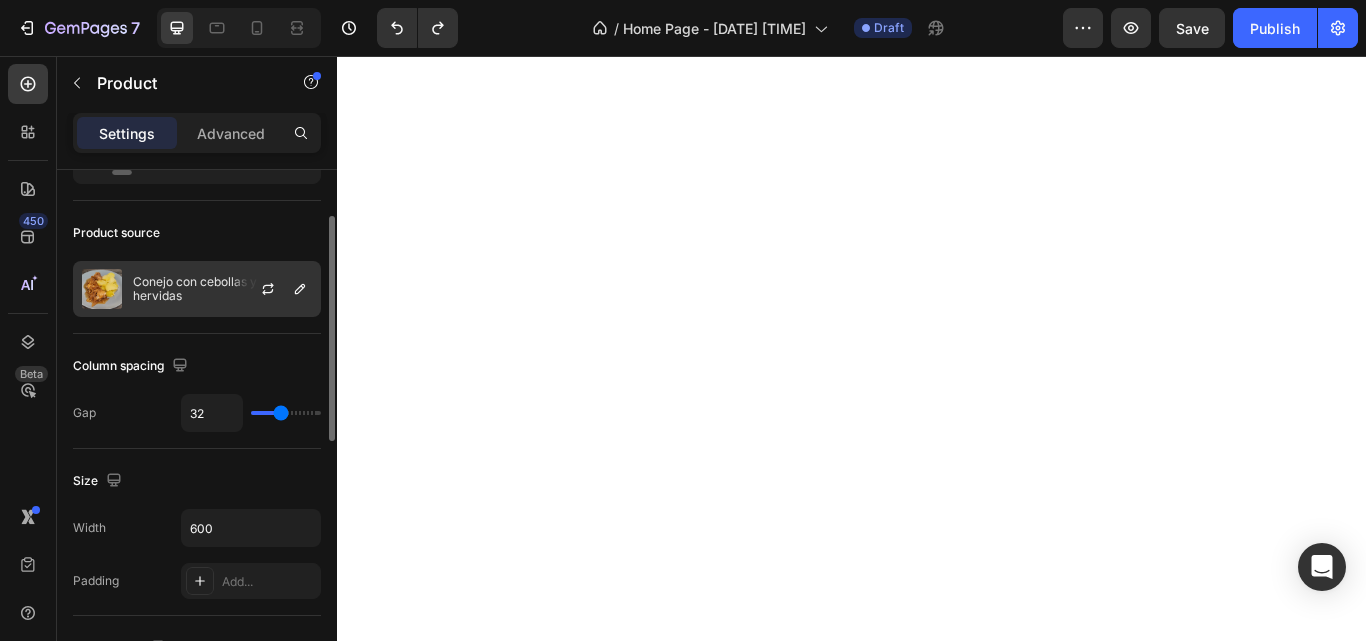 scroll, scrollTop: 0, scrollLeft: 0, axis: both 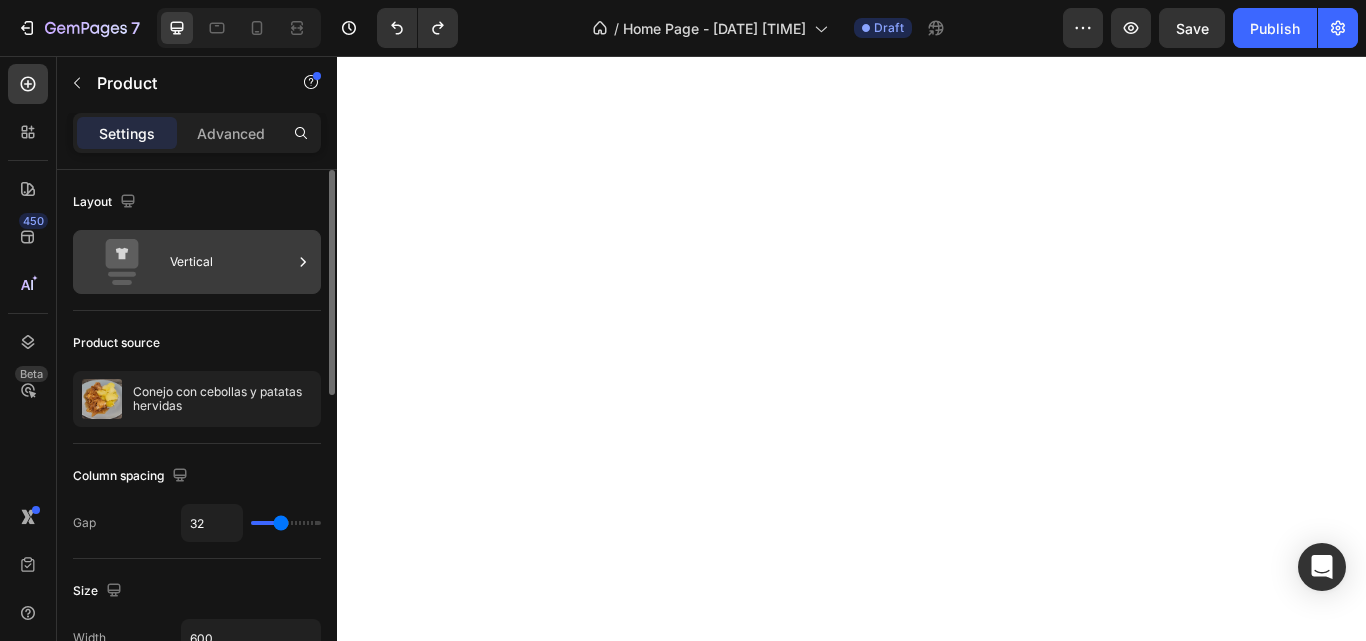click on "Vertical" at bounding box center (231, 262) 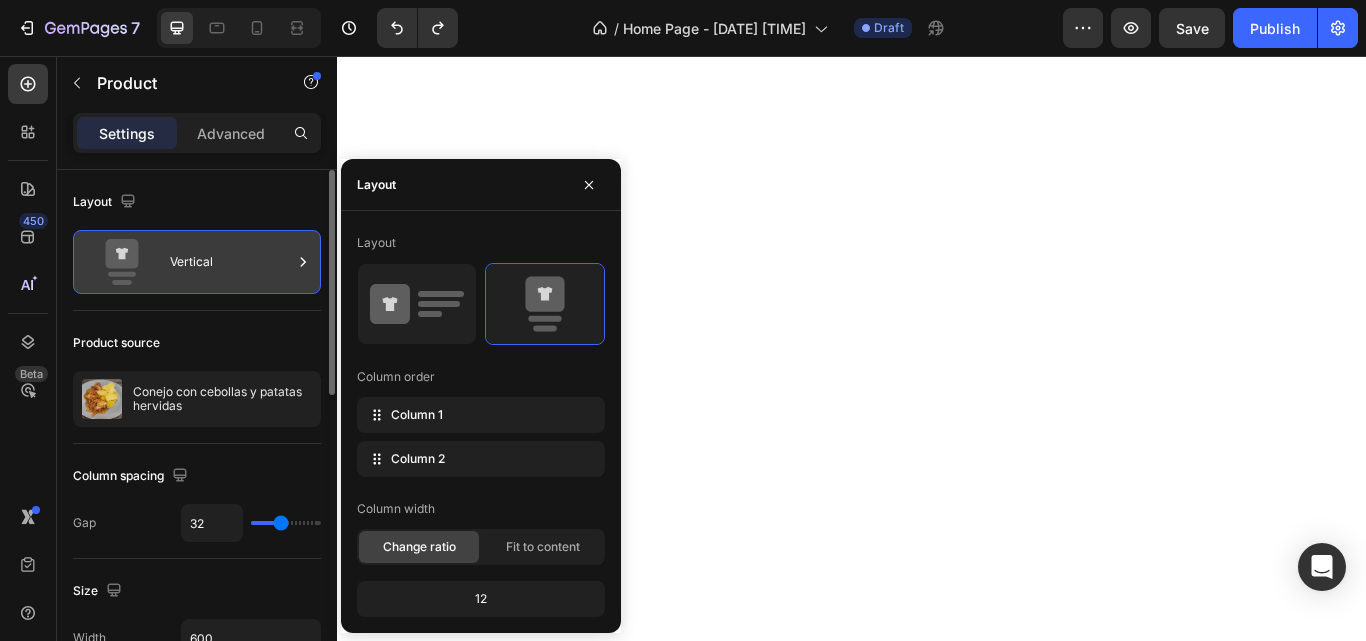 click on "Vertical" at bounding box center [231, 262] 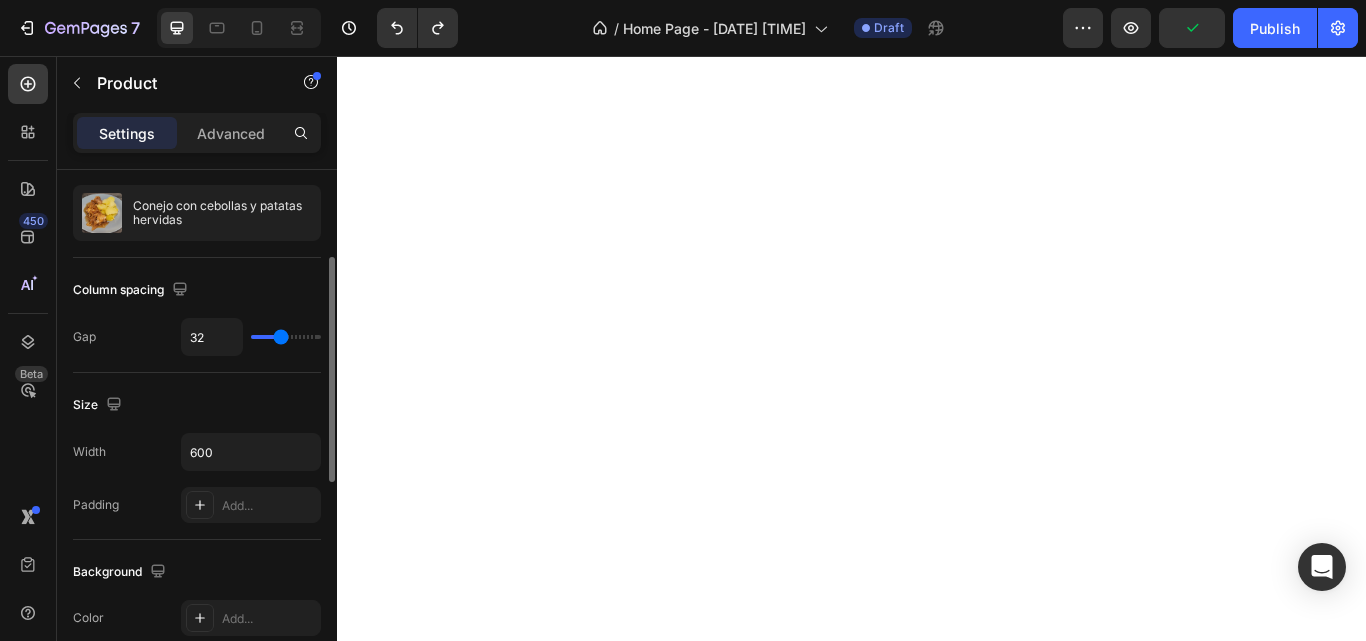 scroll, scrollTop: 193, scrollLeft: 0, axis: vertical 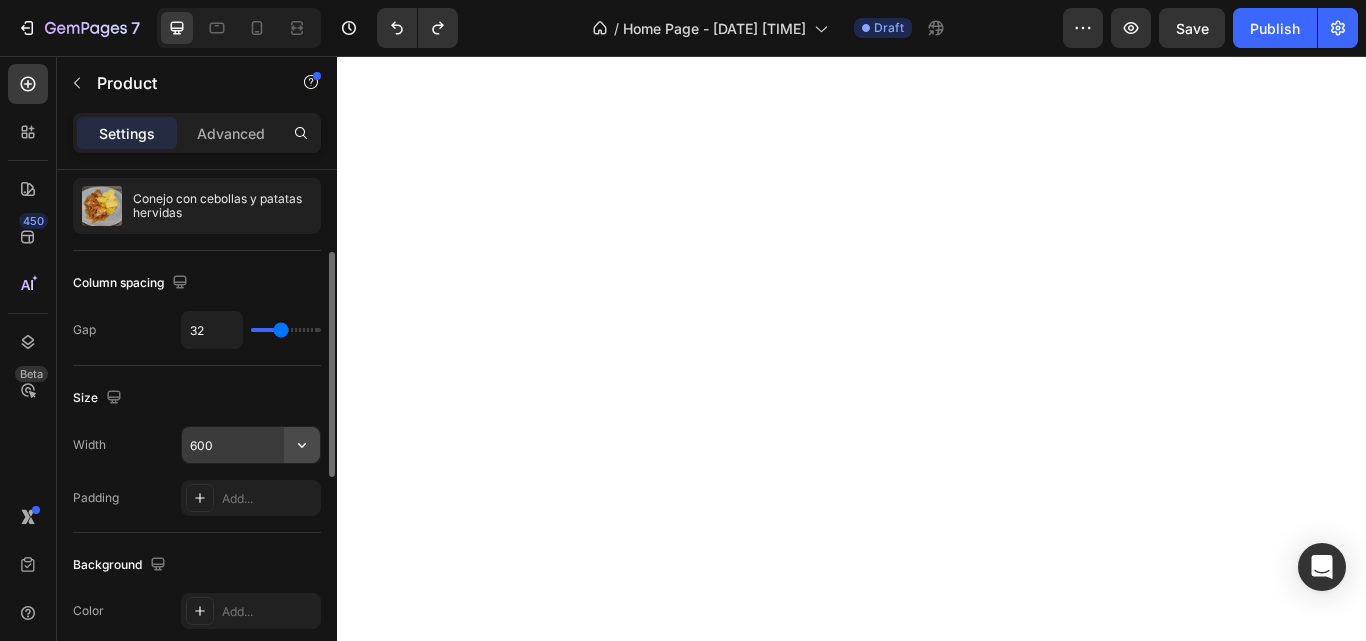 click 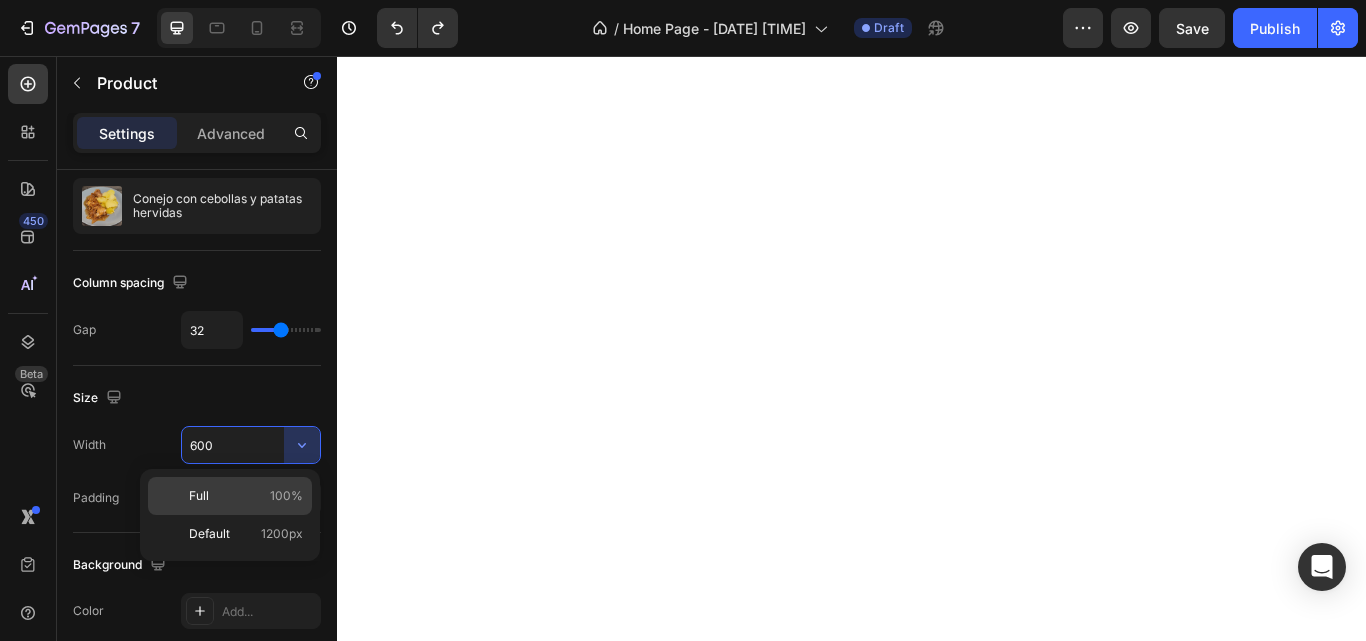click on "Full 100%" 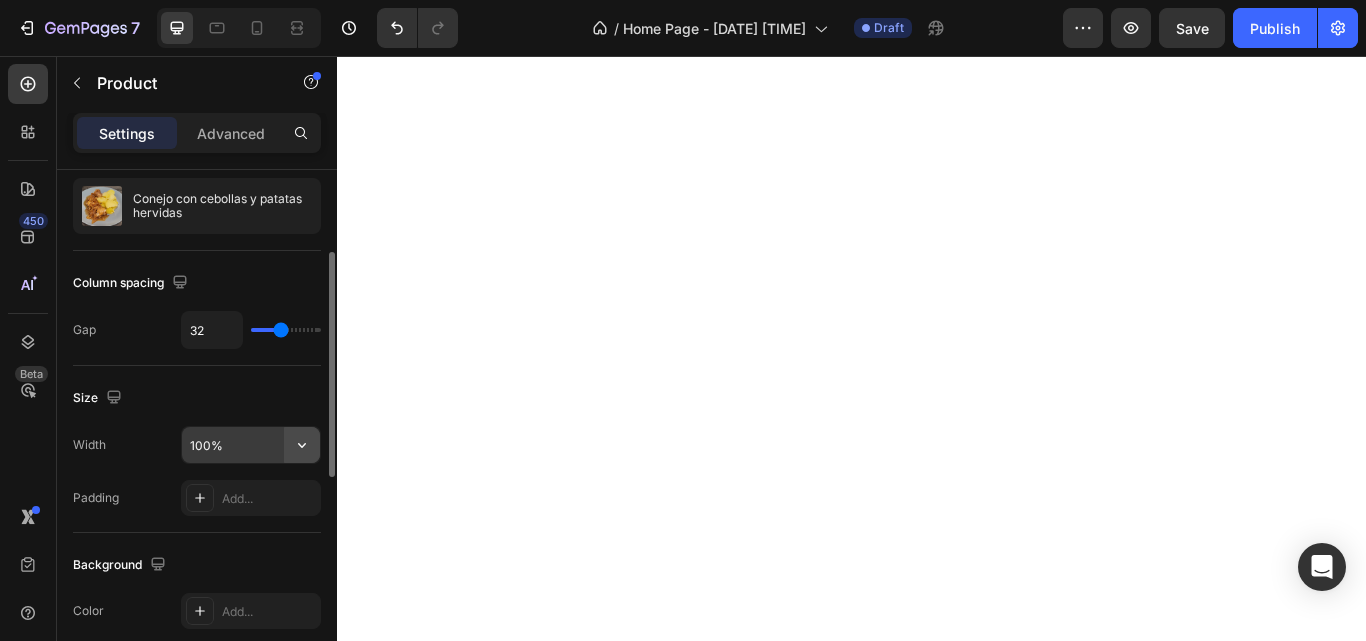 click 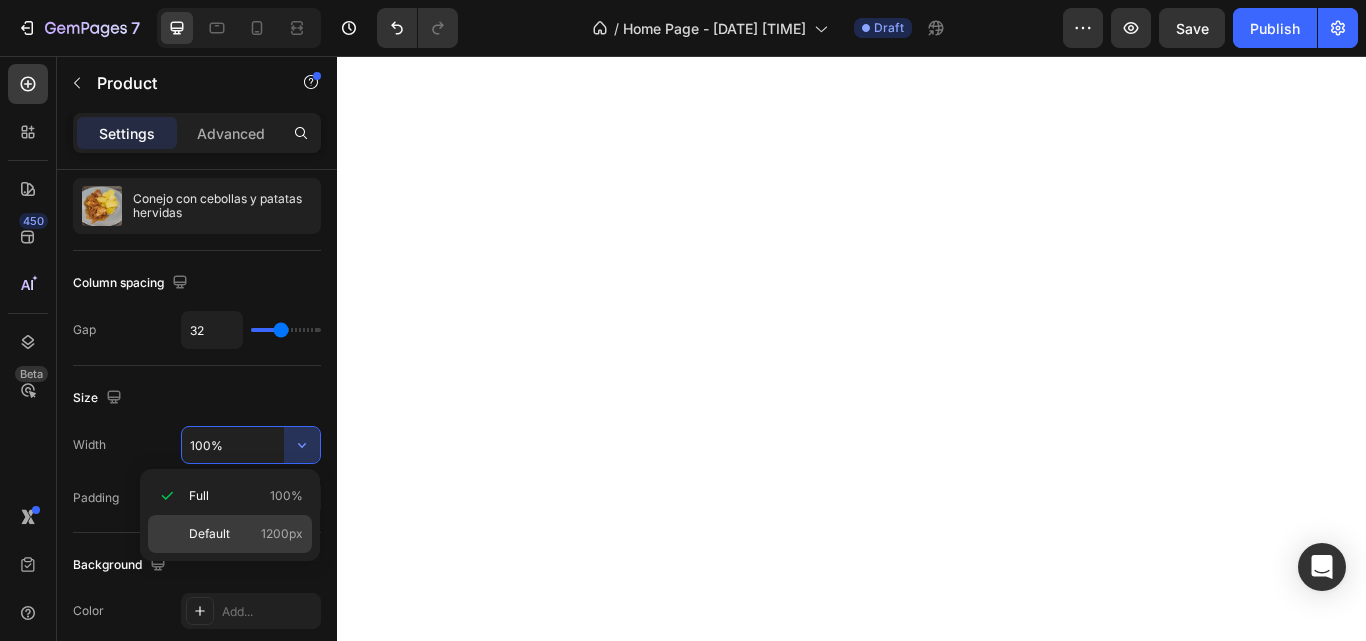 click on "1200px" at bounding box center (282, 534) 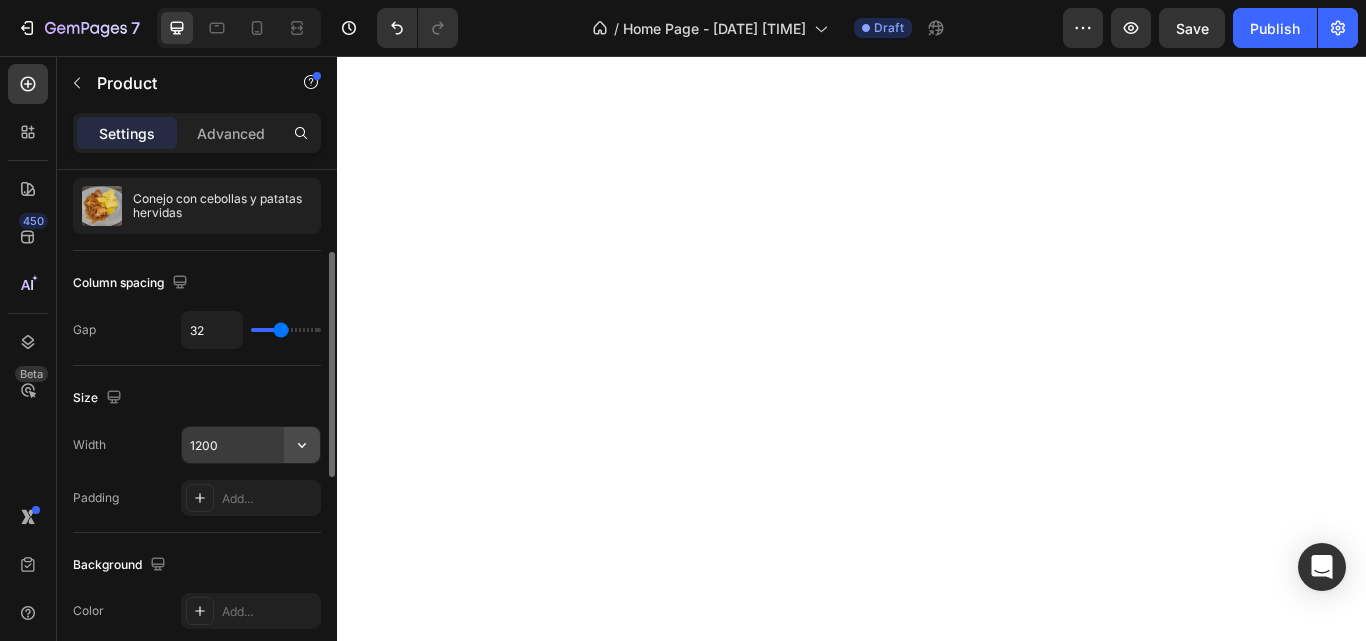 click 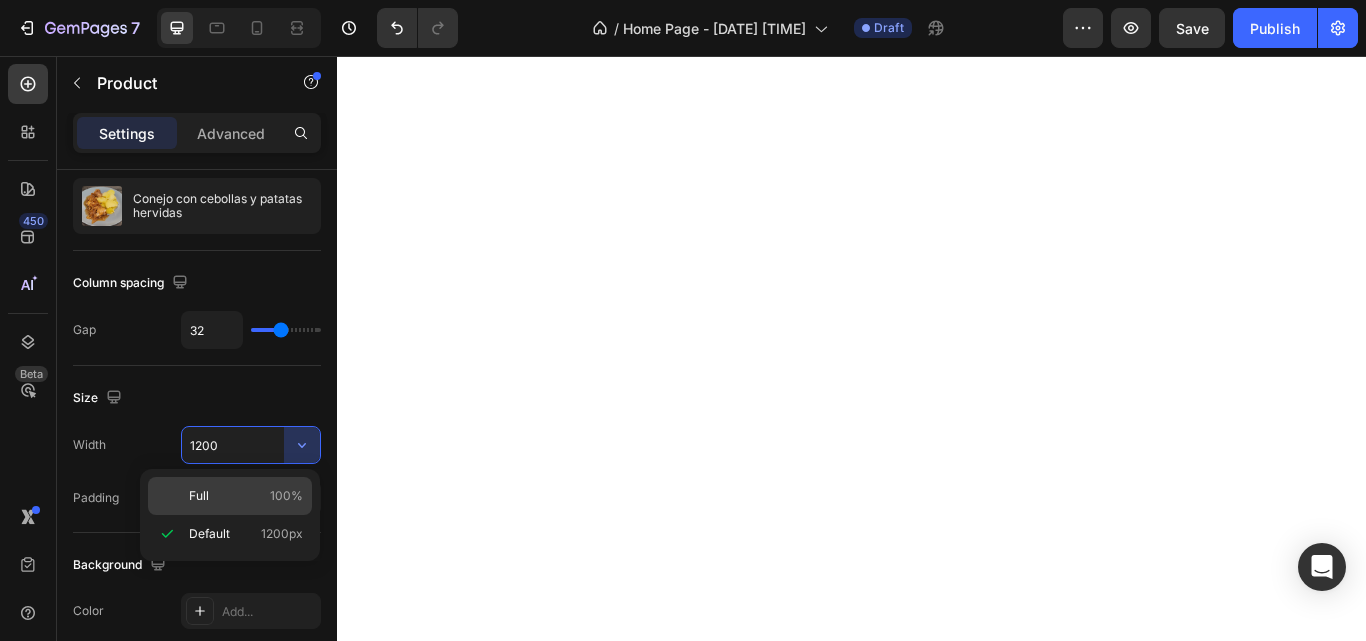 click on "100%" at bounding box center (286, 496) 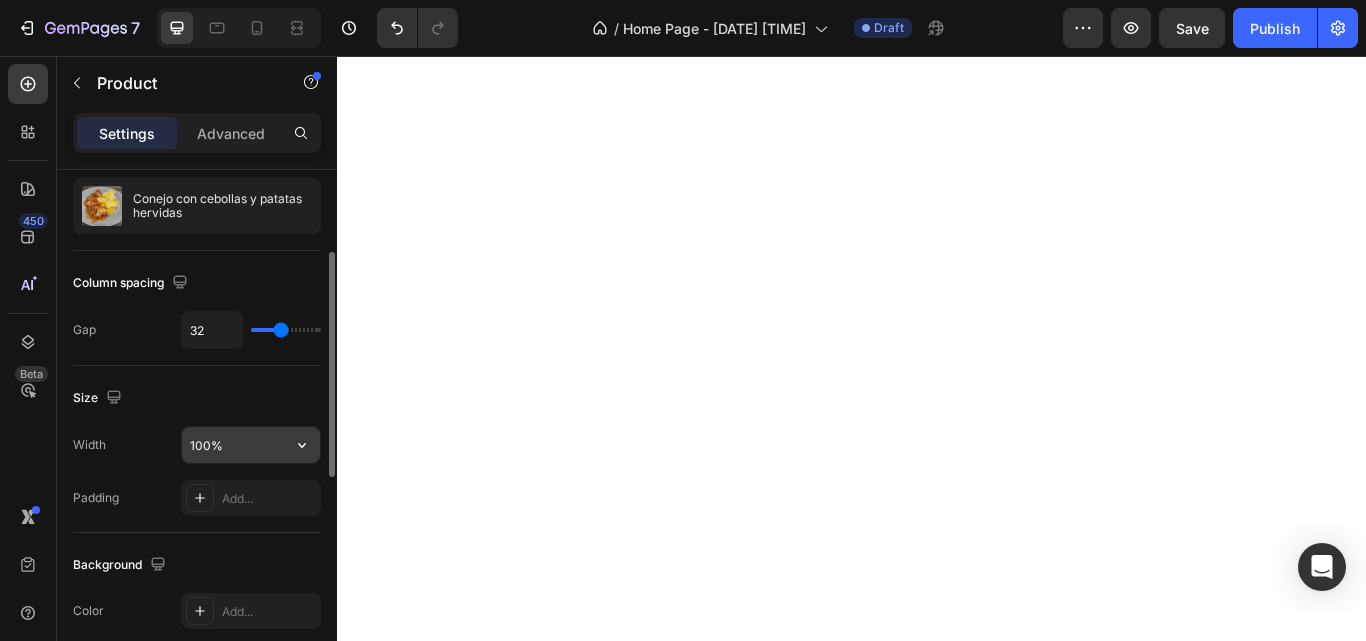 click 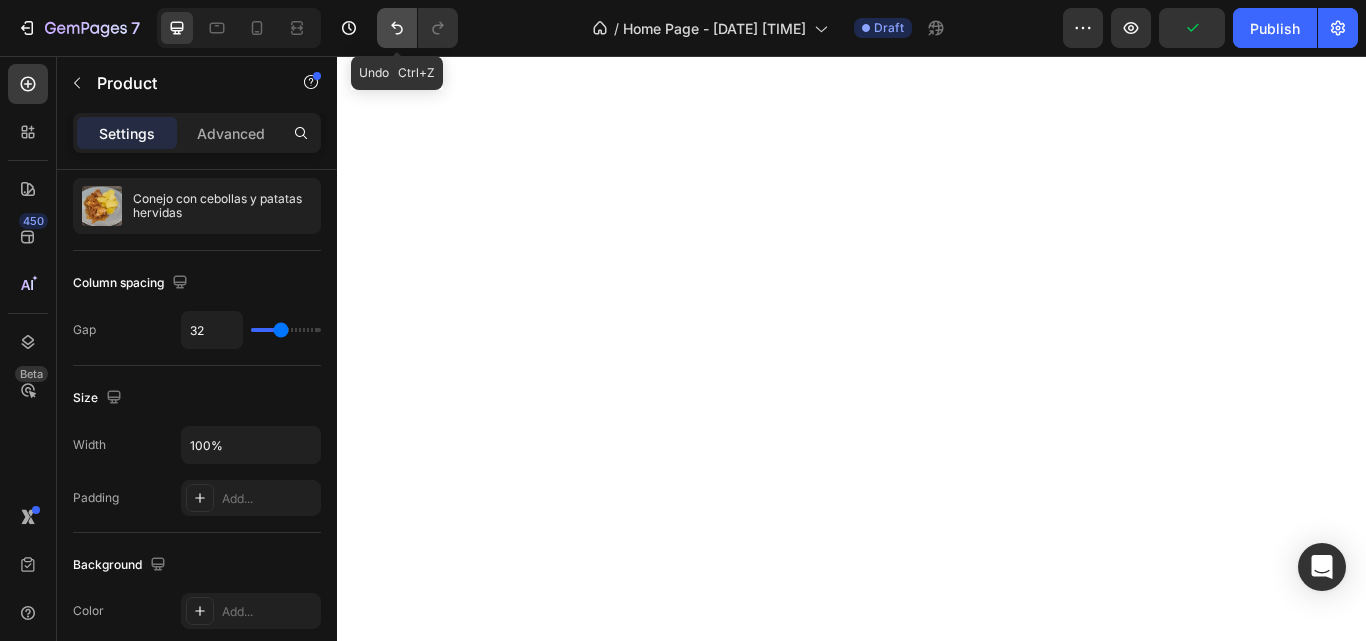 click 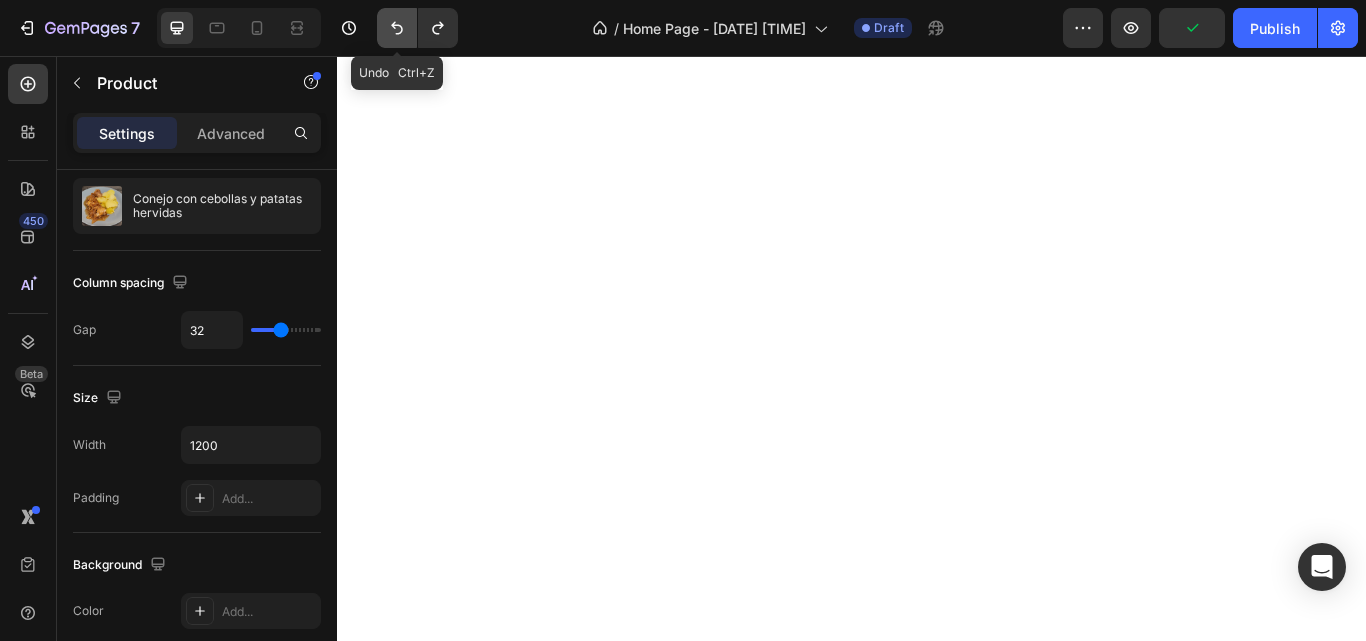 click 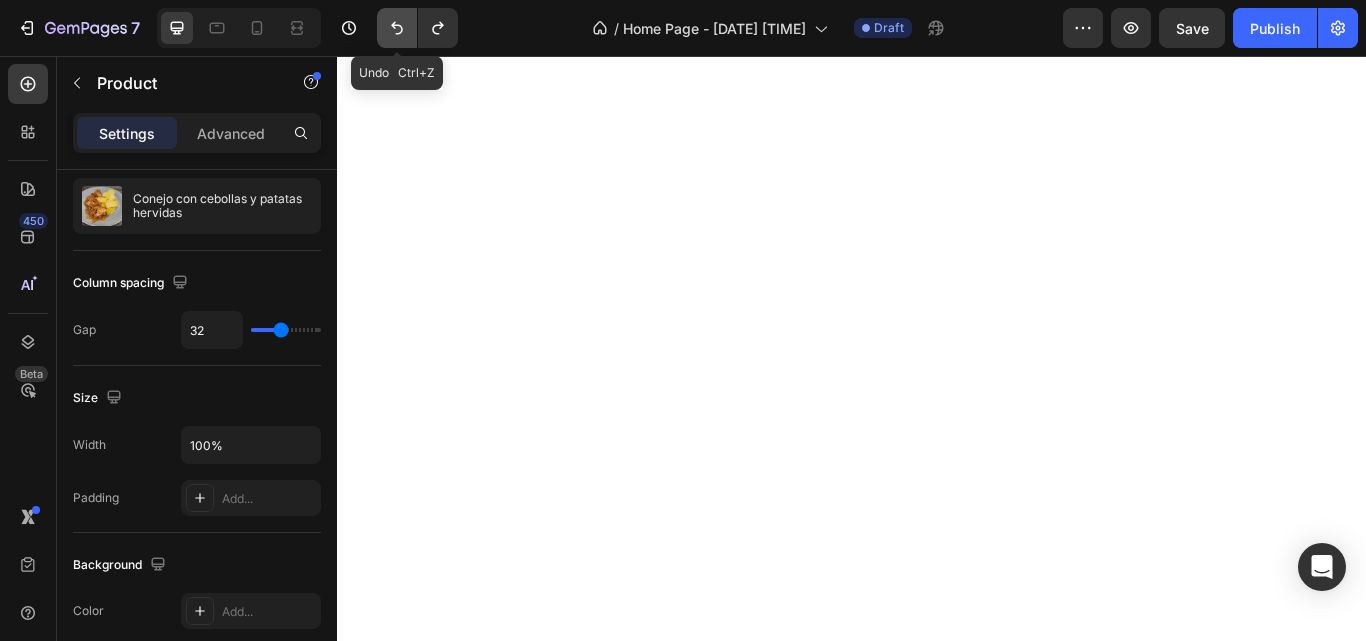 click 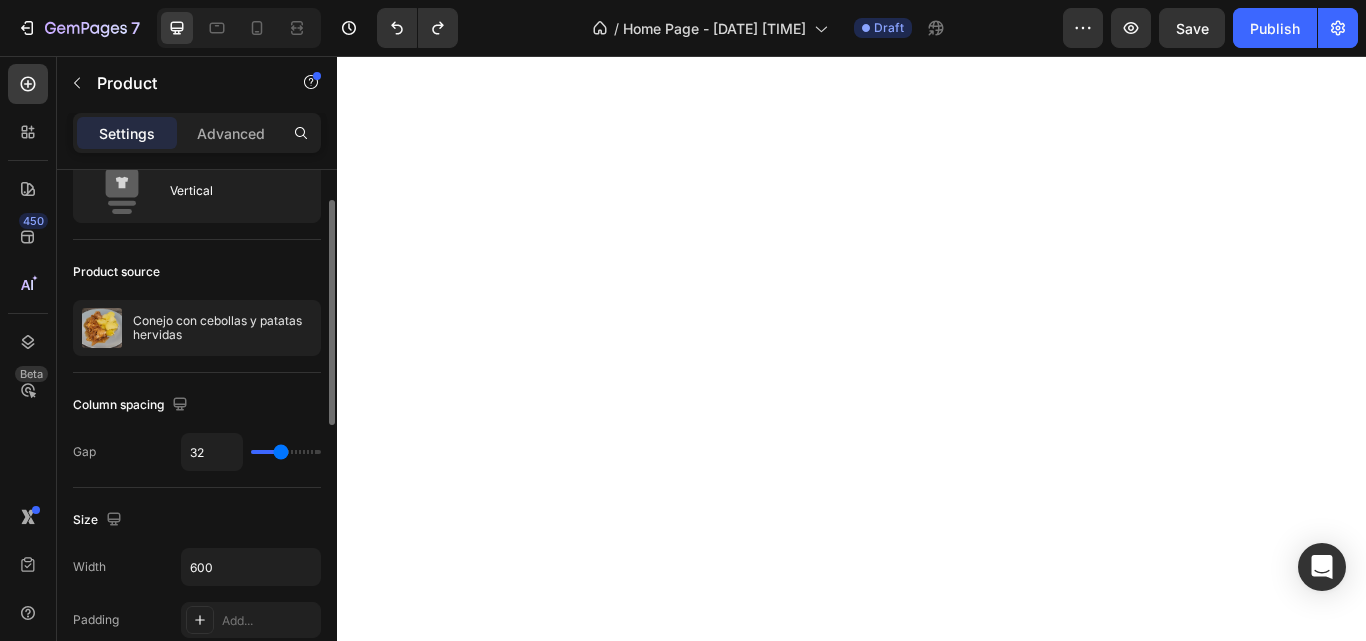 scroll, scrollTop: 167, scrollLeft: 0, axis: vertical 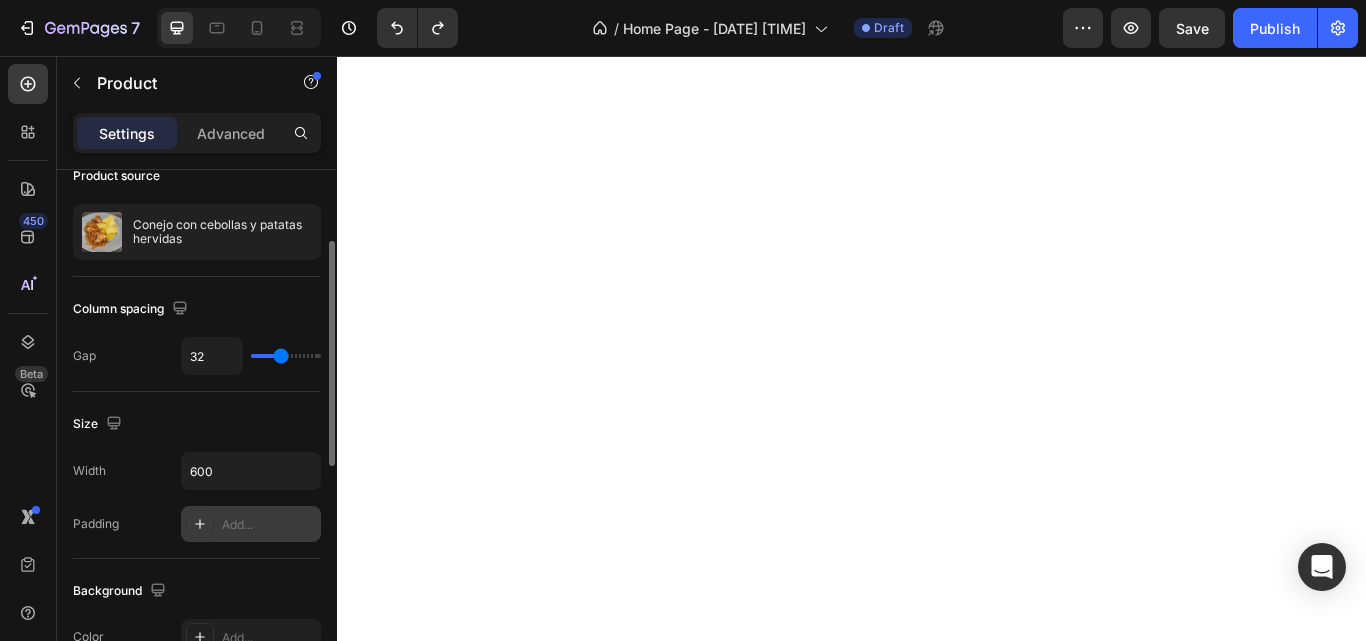 click on "Add..." at bounding box center [251, 524] 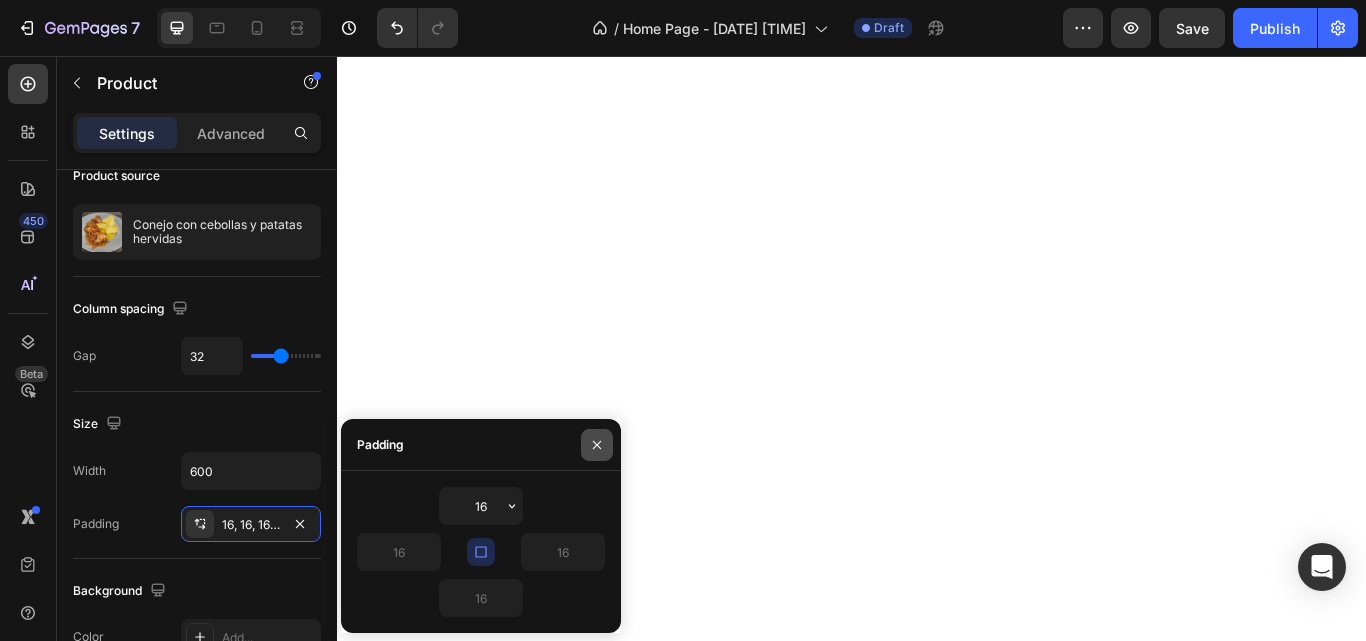 click 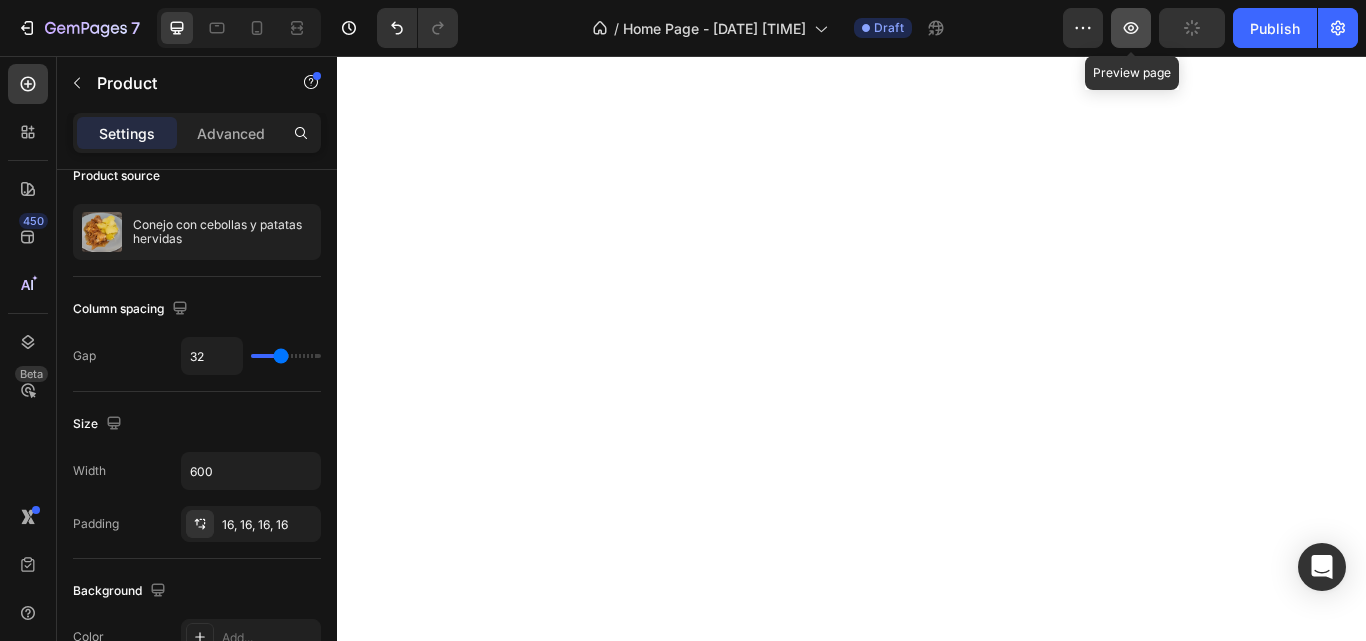 click 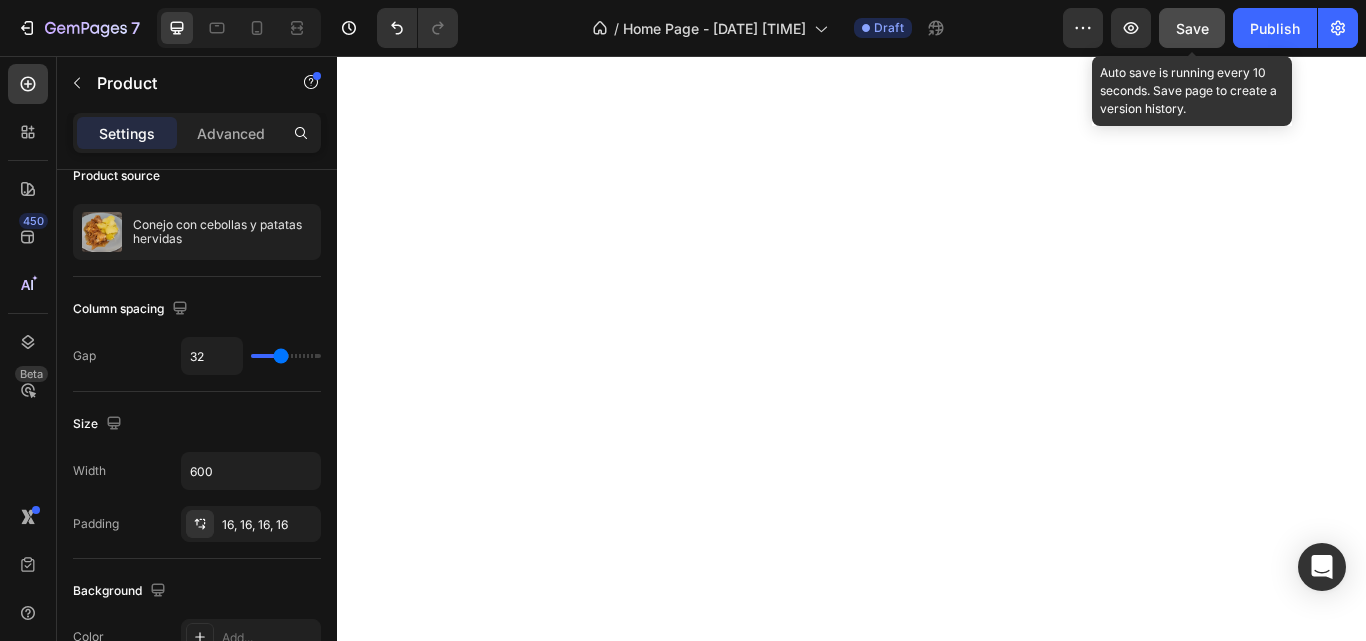 click on "Save" at bounding box center [1192, 28] 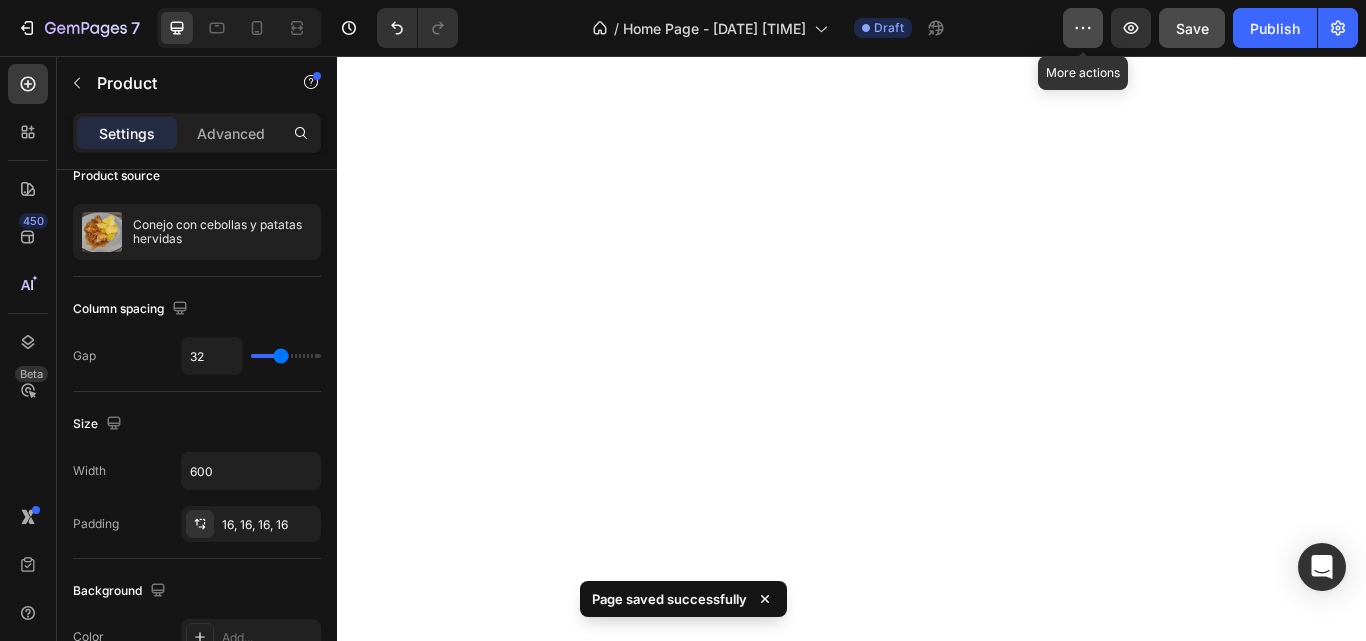 click 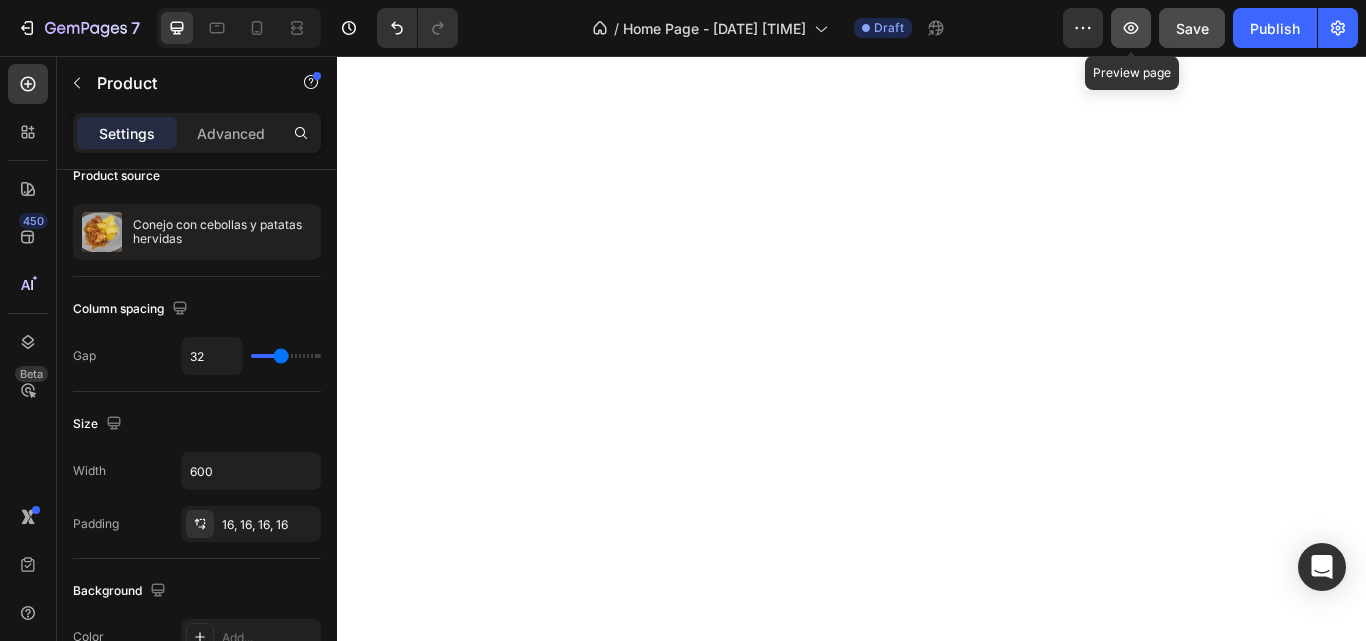 click 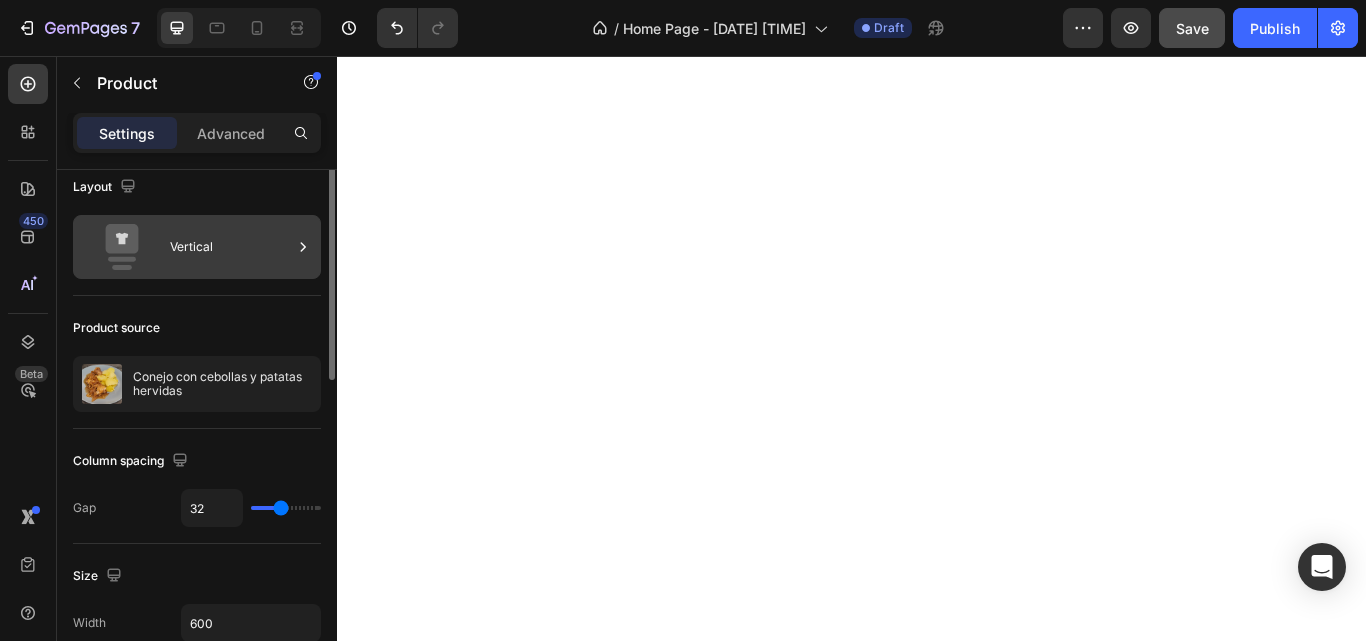 scroll, scrollTop: 0, scrollLeft: 0, axis: both 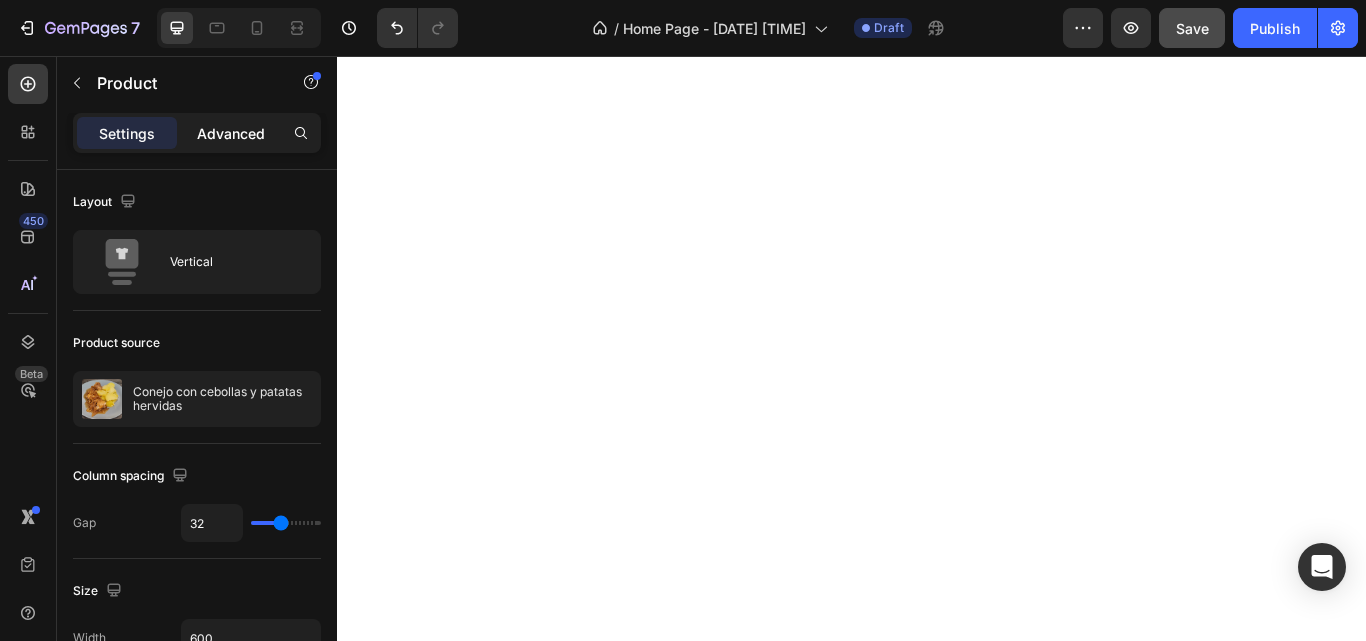 click on "Advanced" at bounding box center [231, 133] 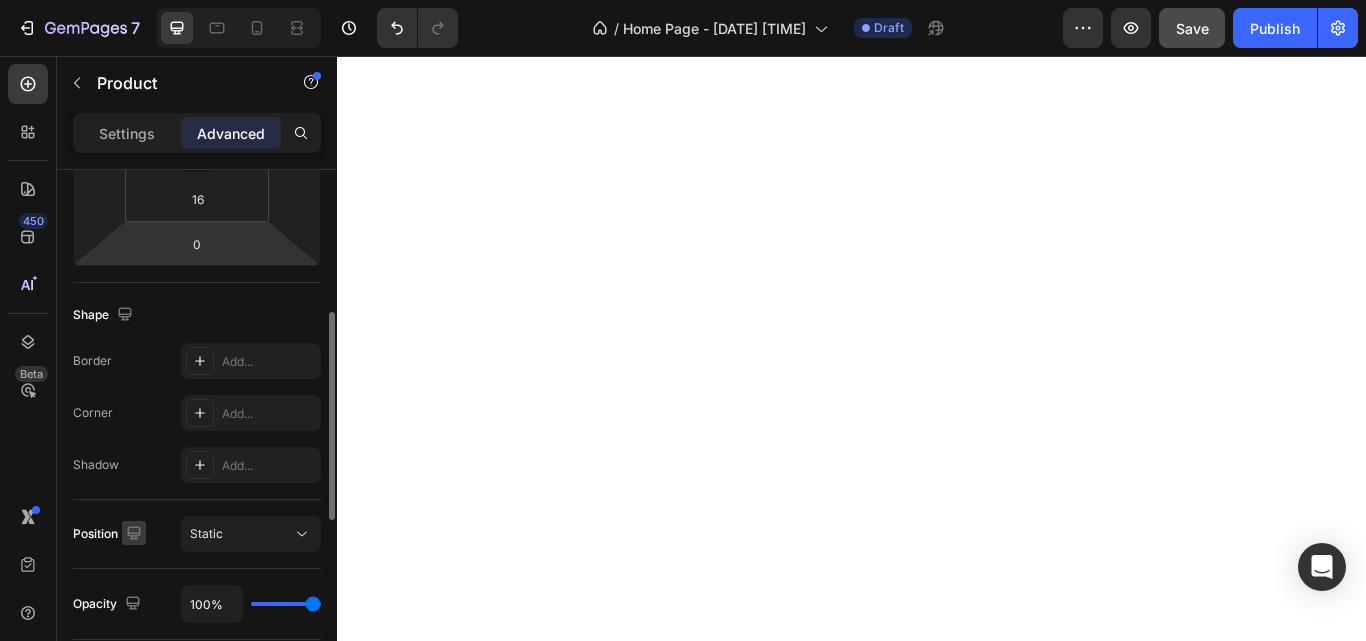 scroll, scrollTop: 0, scrollLeft: 0, axis: both 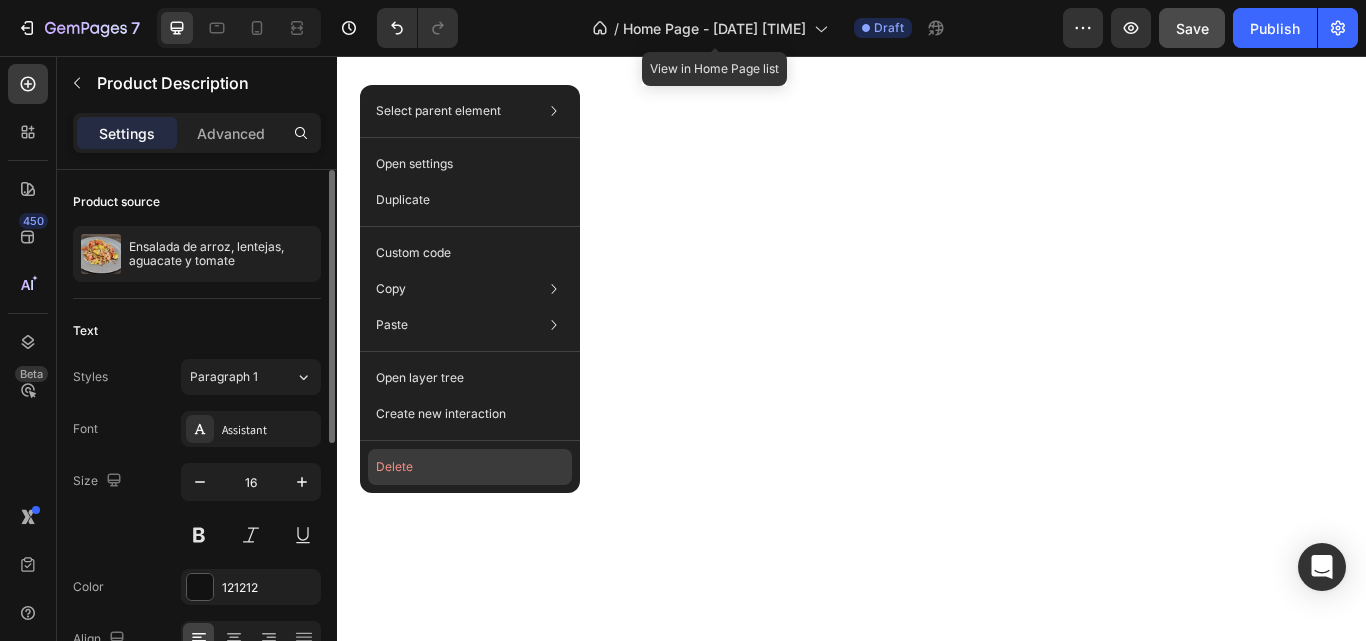click on "Delete" 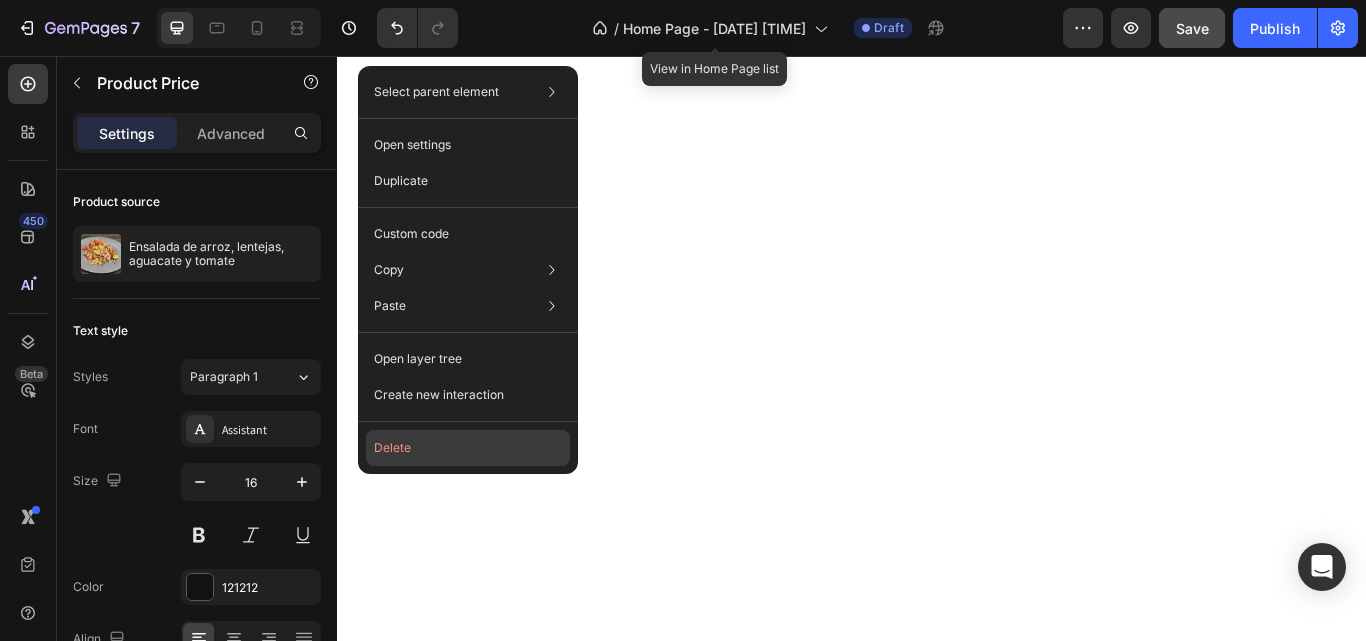 click on "Delete" 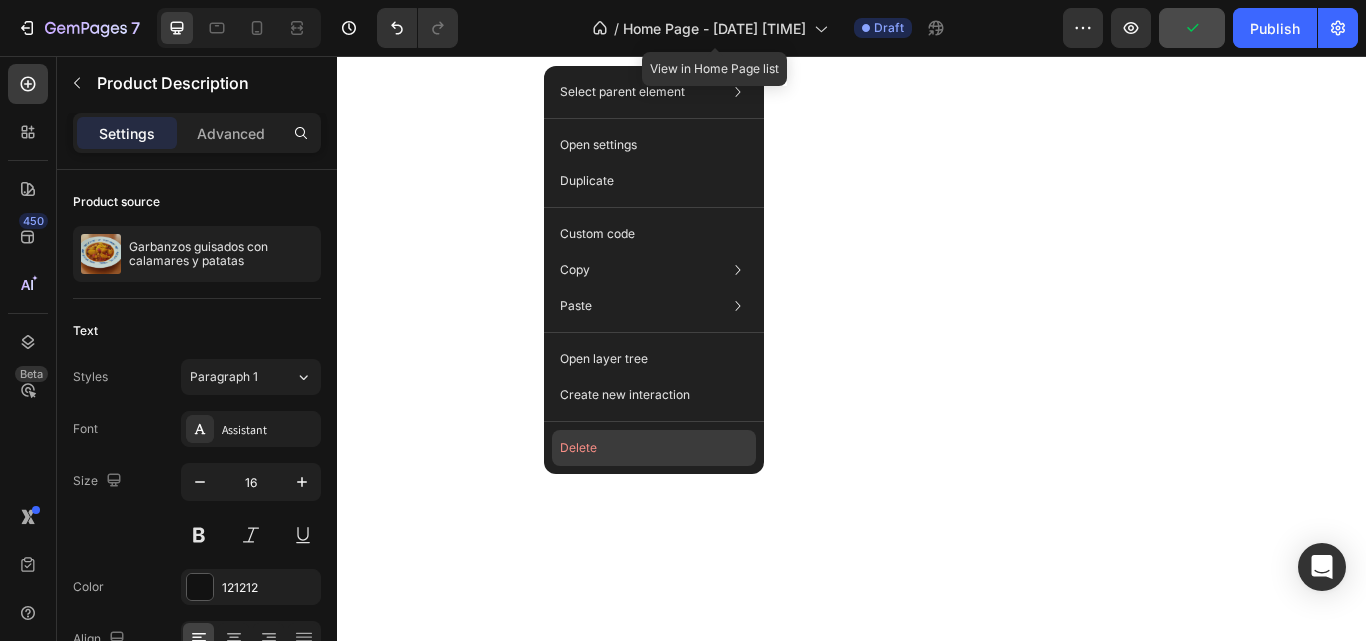 click on "Delete" 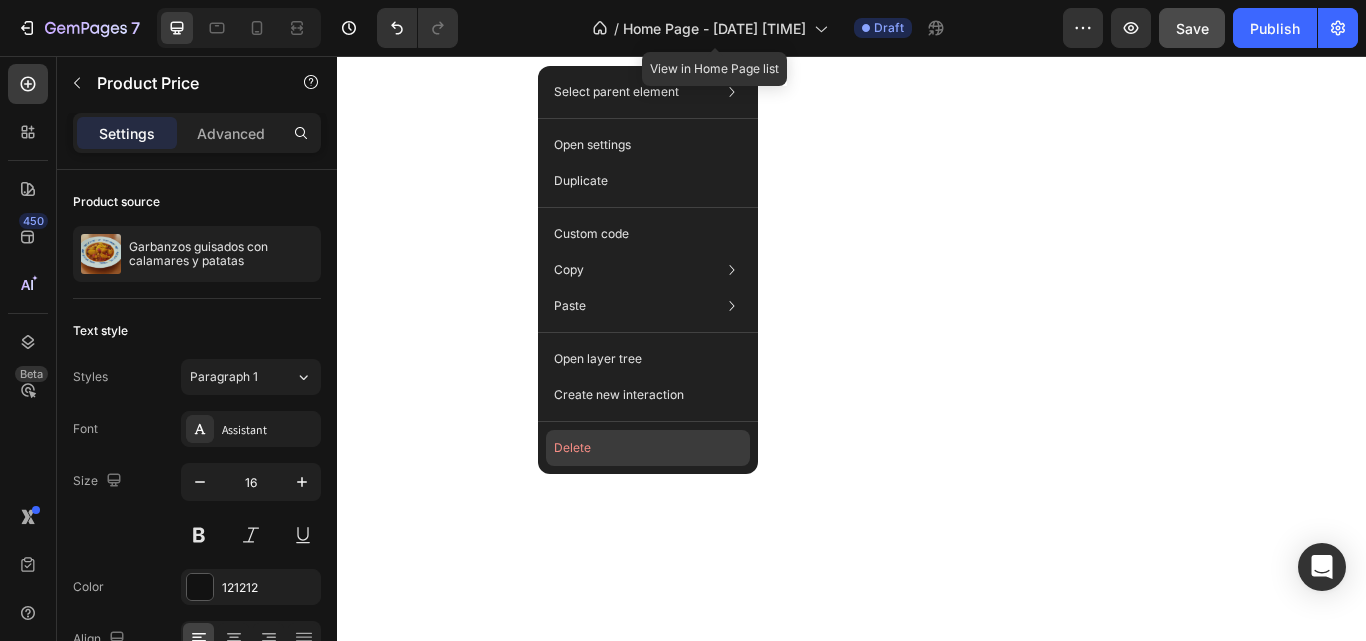 click on "Delete" 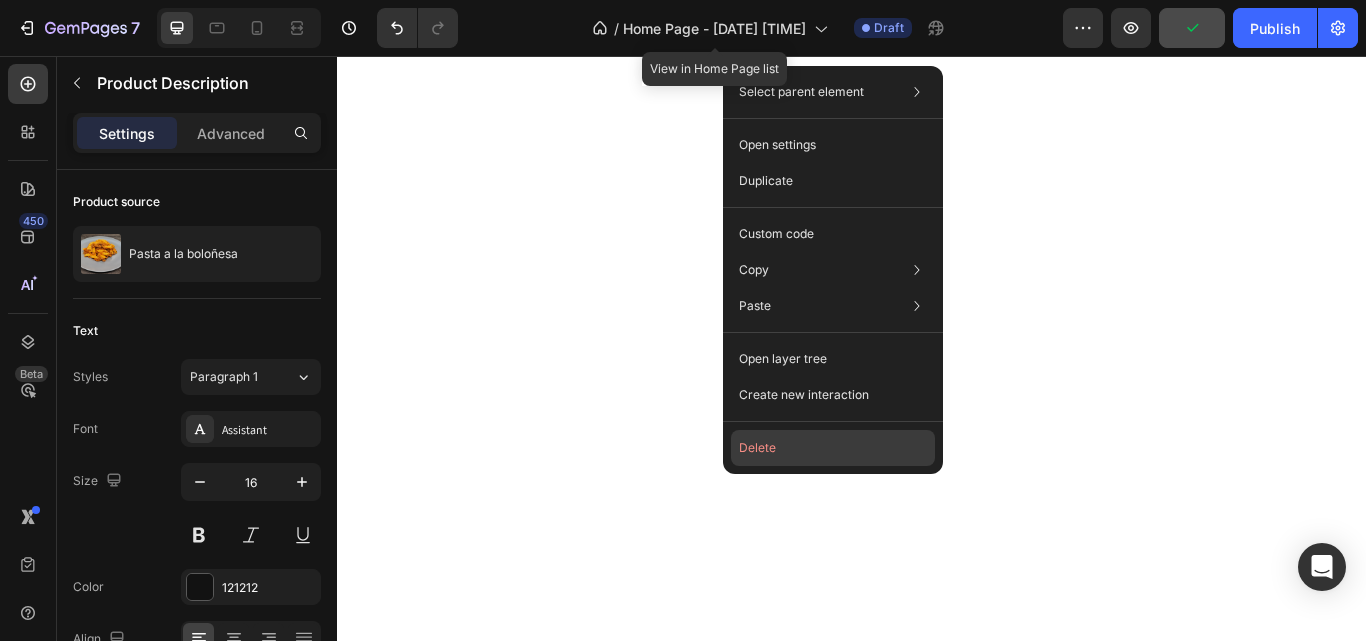 click on "Delete" 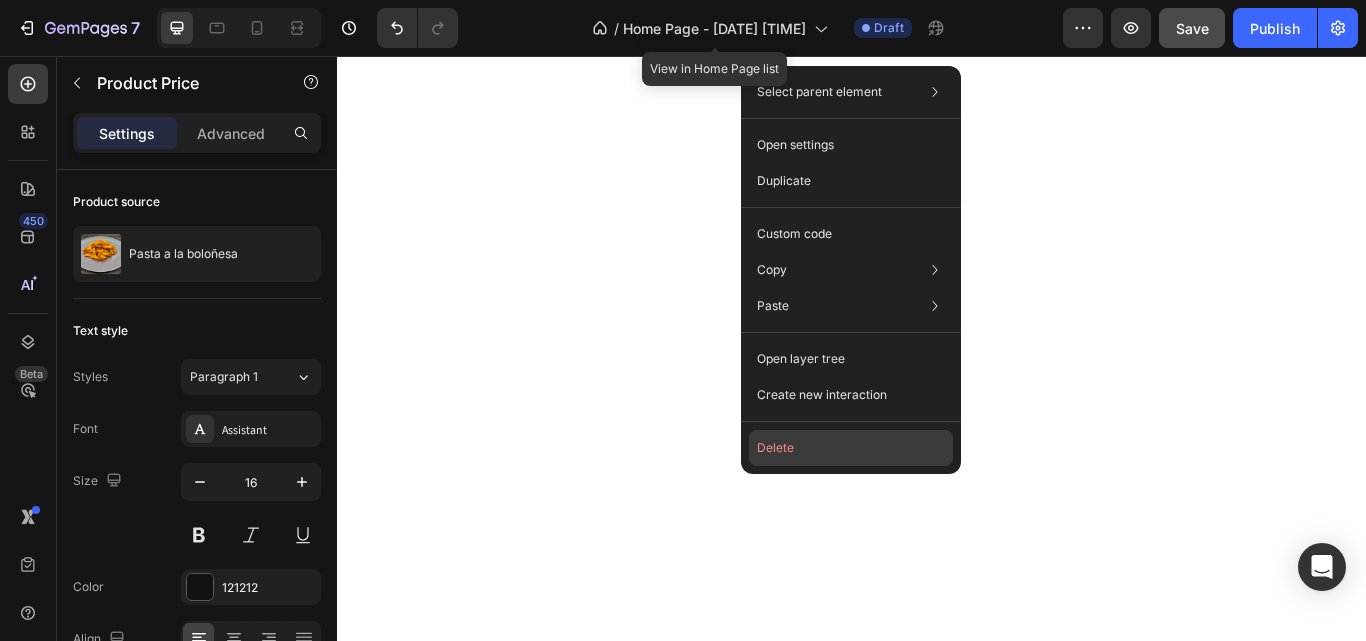 click on "Delete" 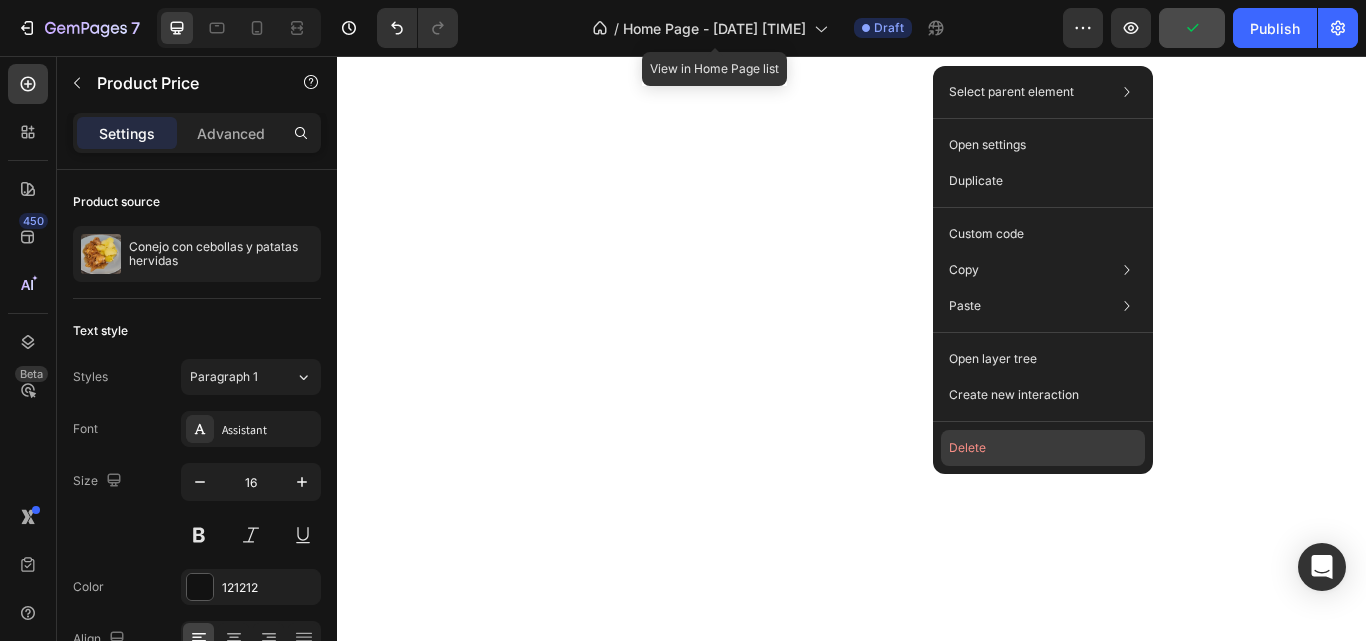 click on "Delete" 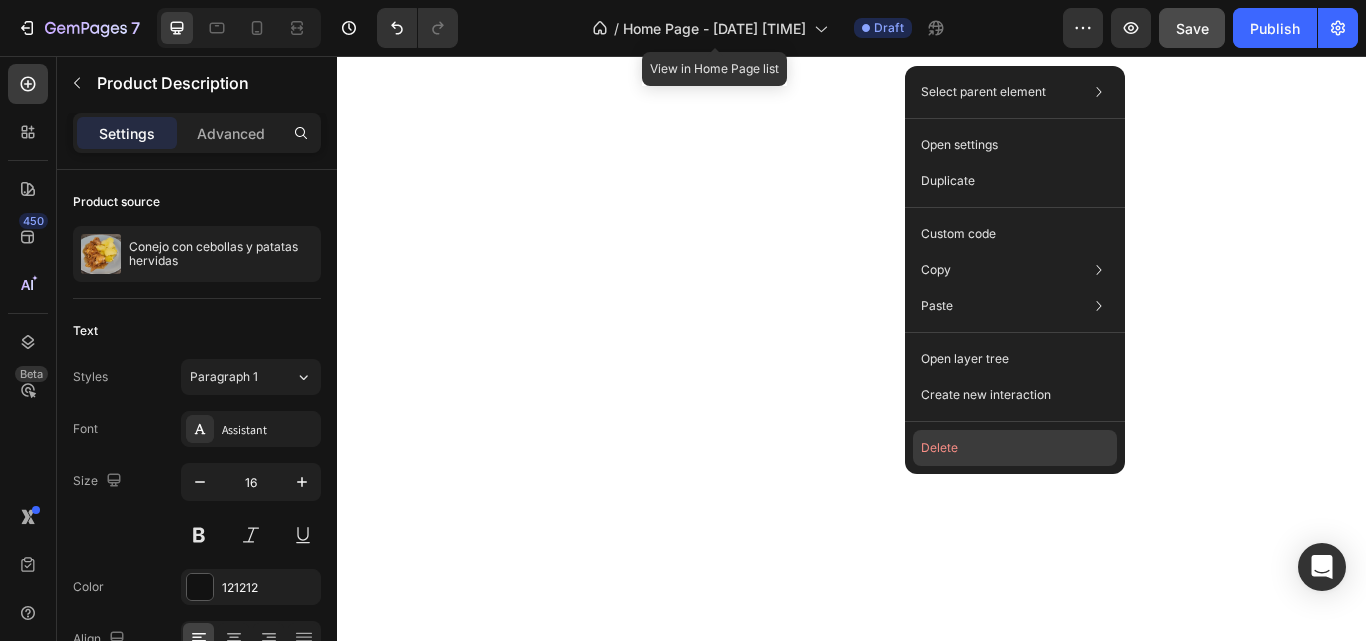 click on "Delete" 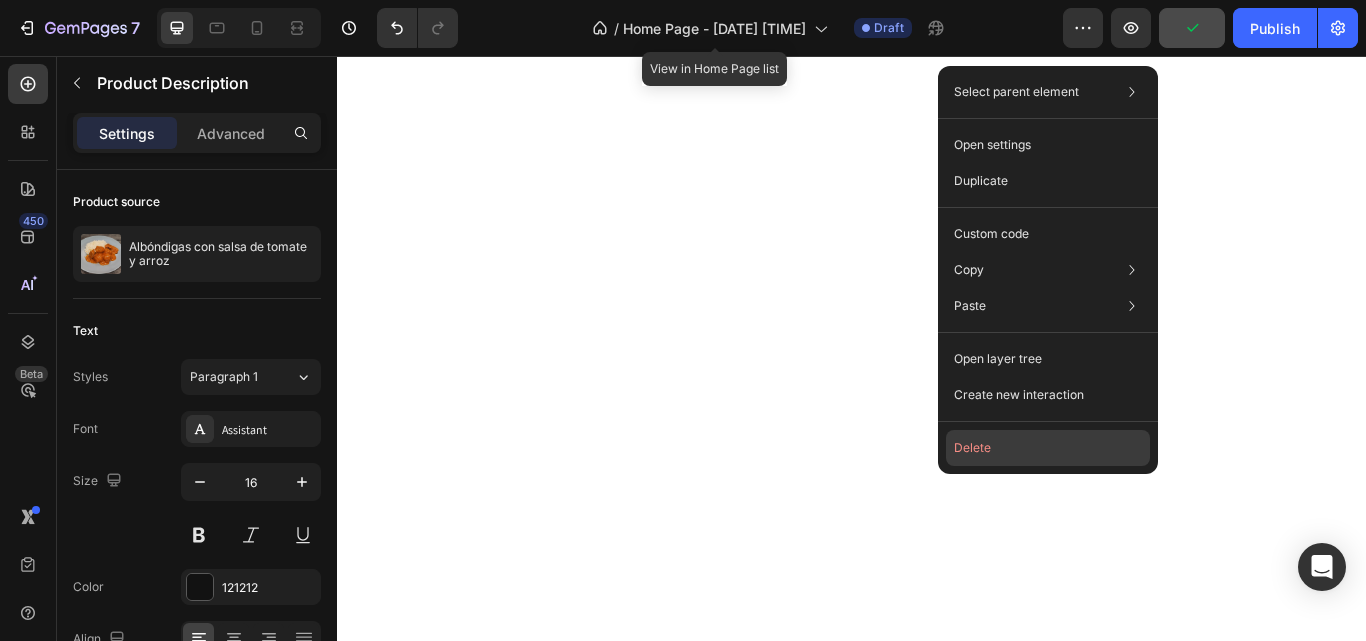 click on "Delete" 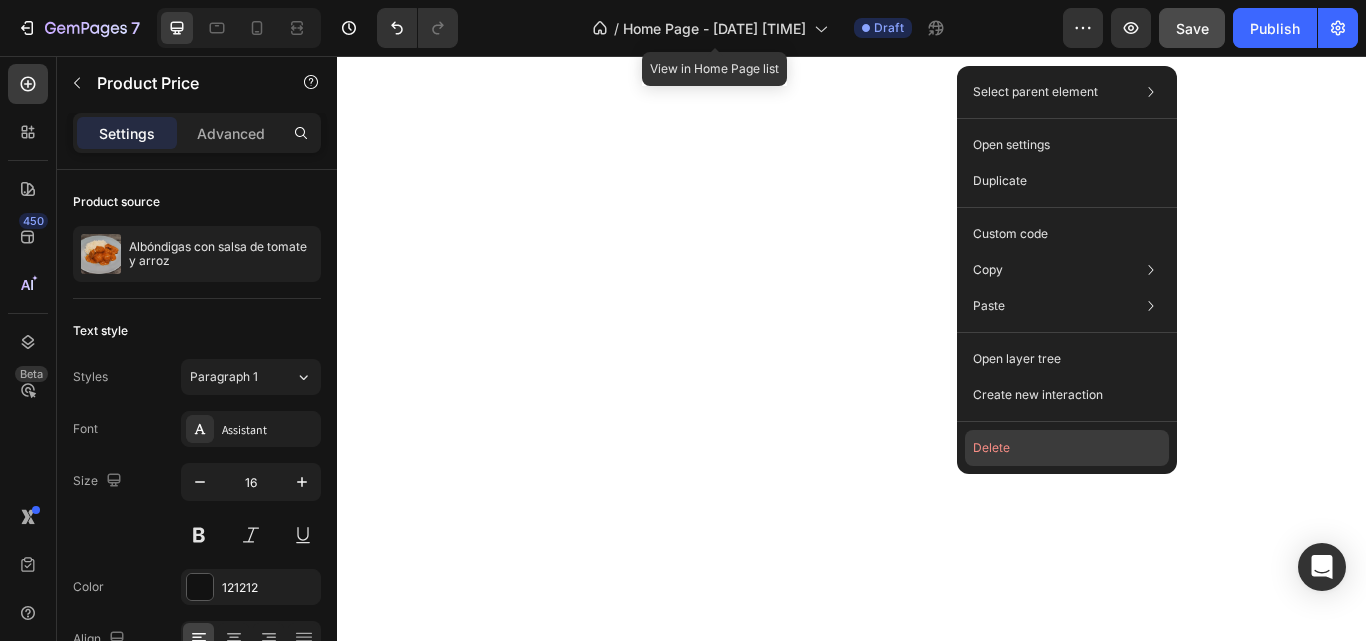 click on "Delete" 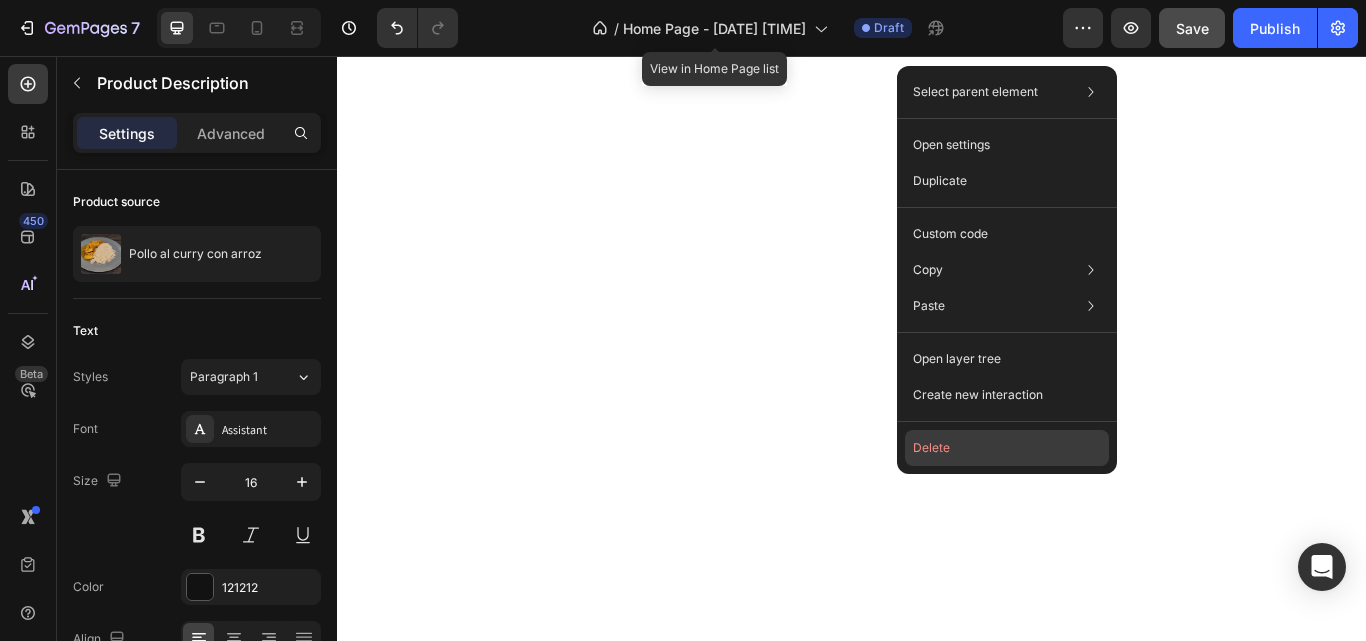 click on "Delete" 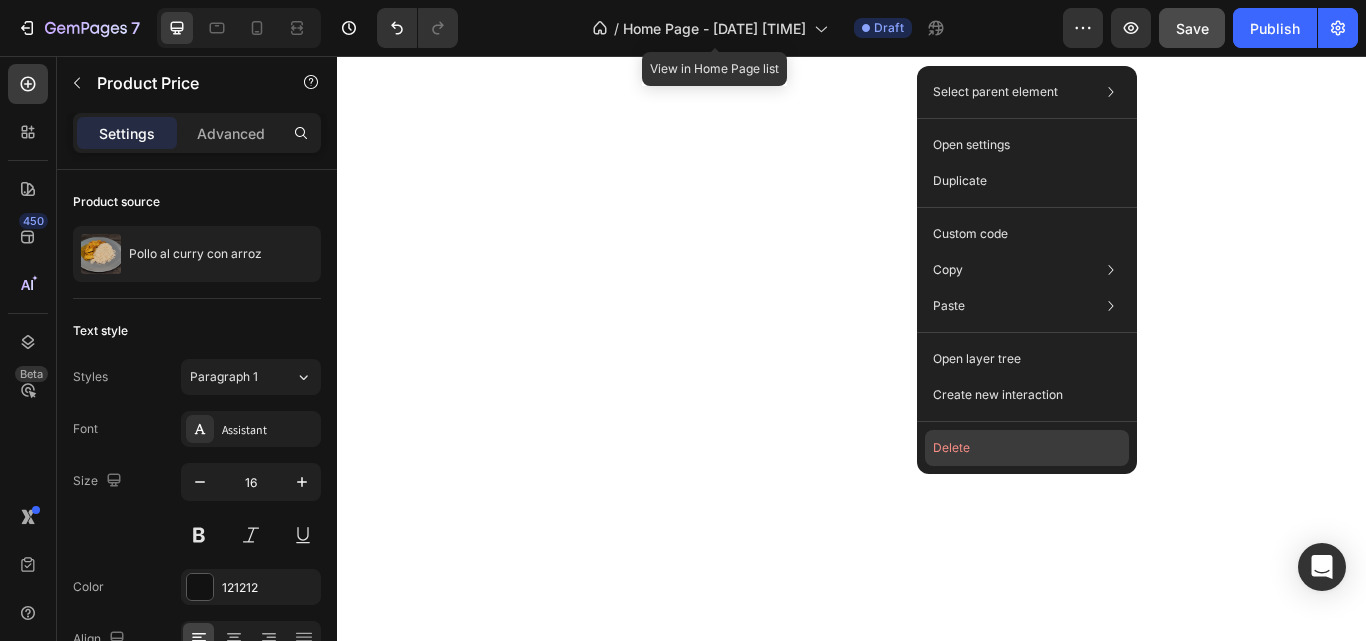 click on "Delete" 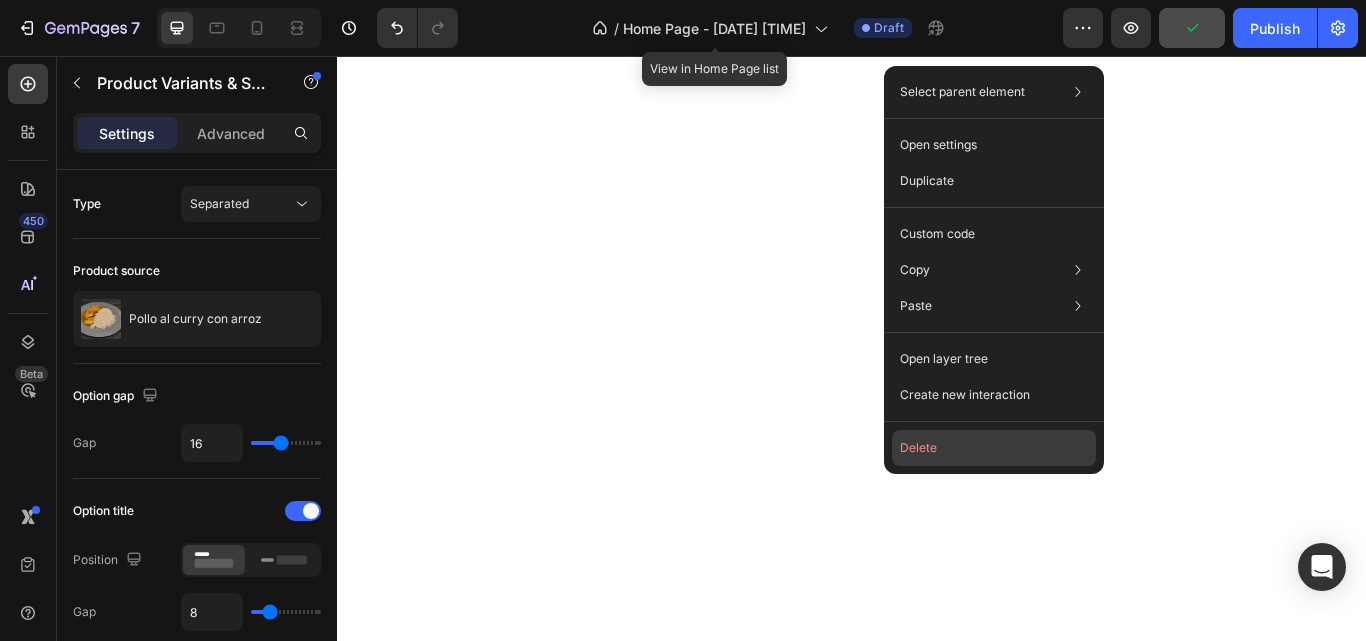 click on "Delete" 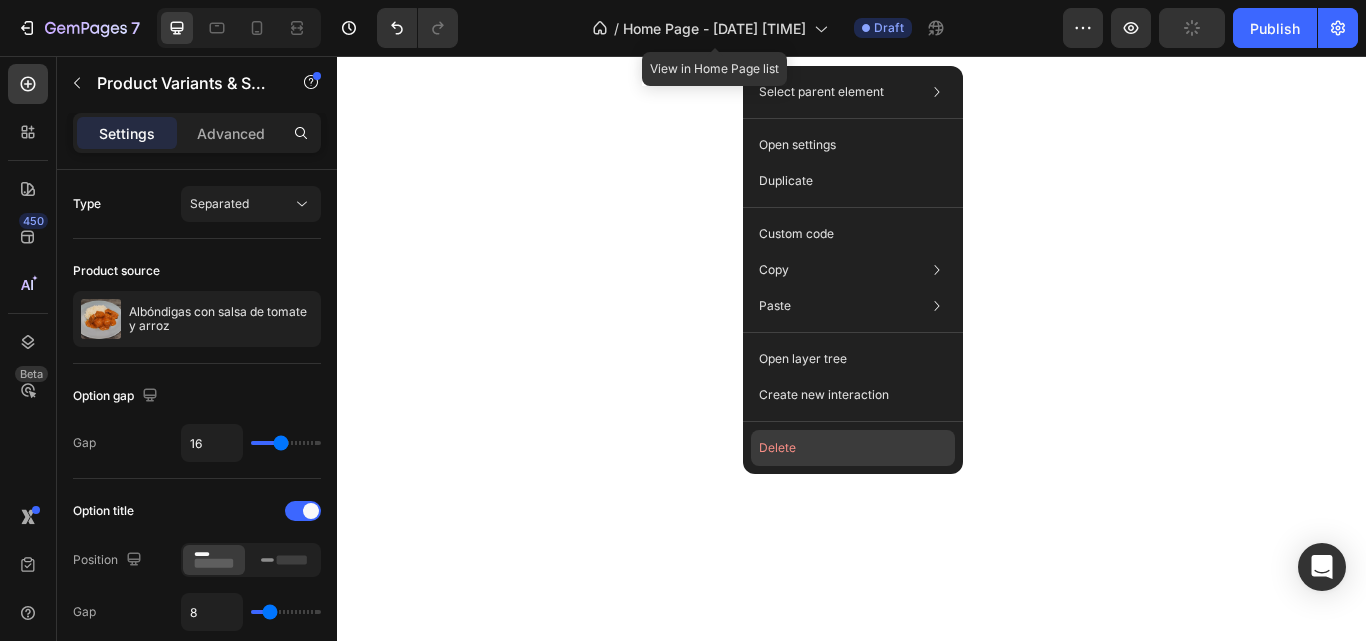 click on "Delete" 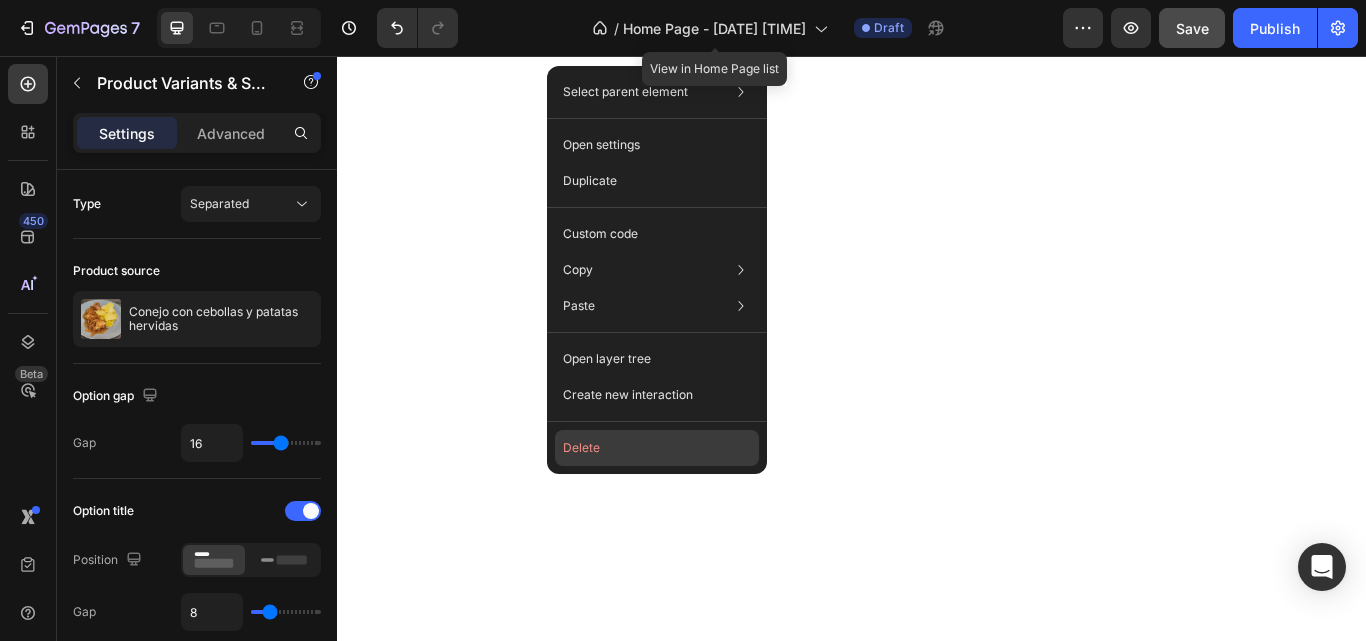 click on "Delete" 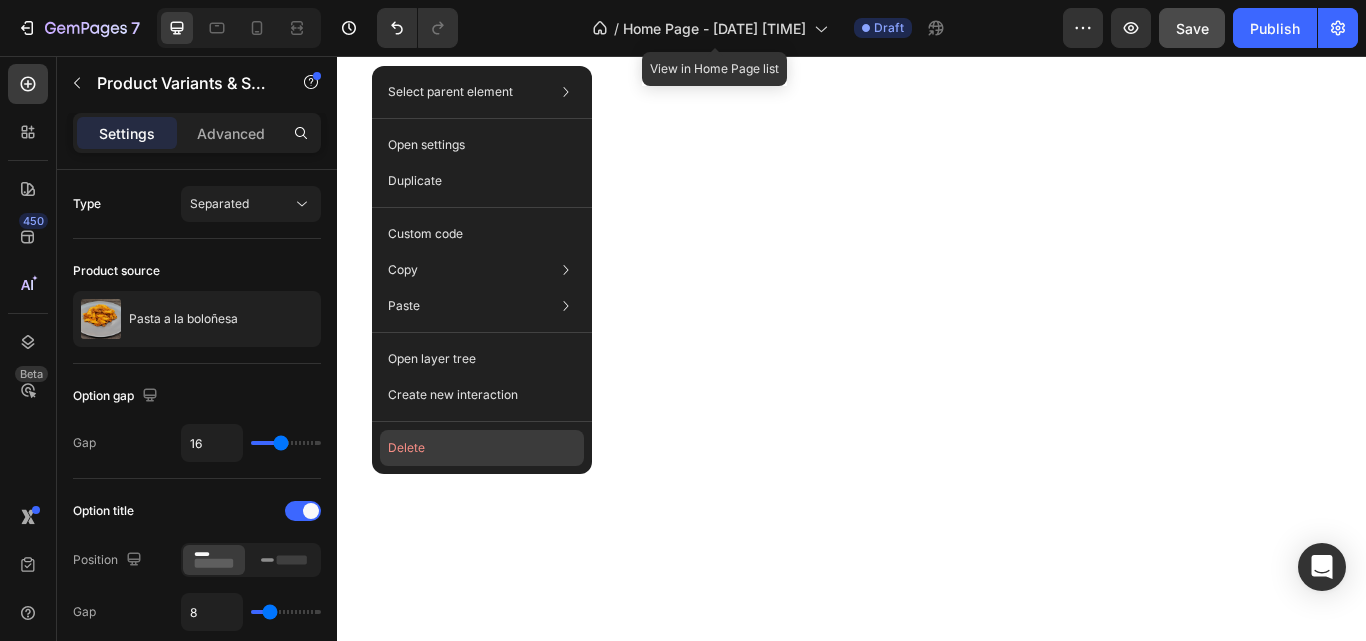 click on "Delete" 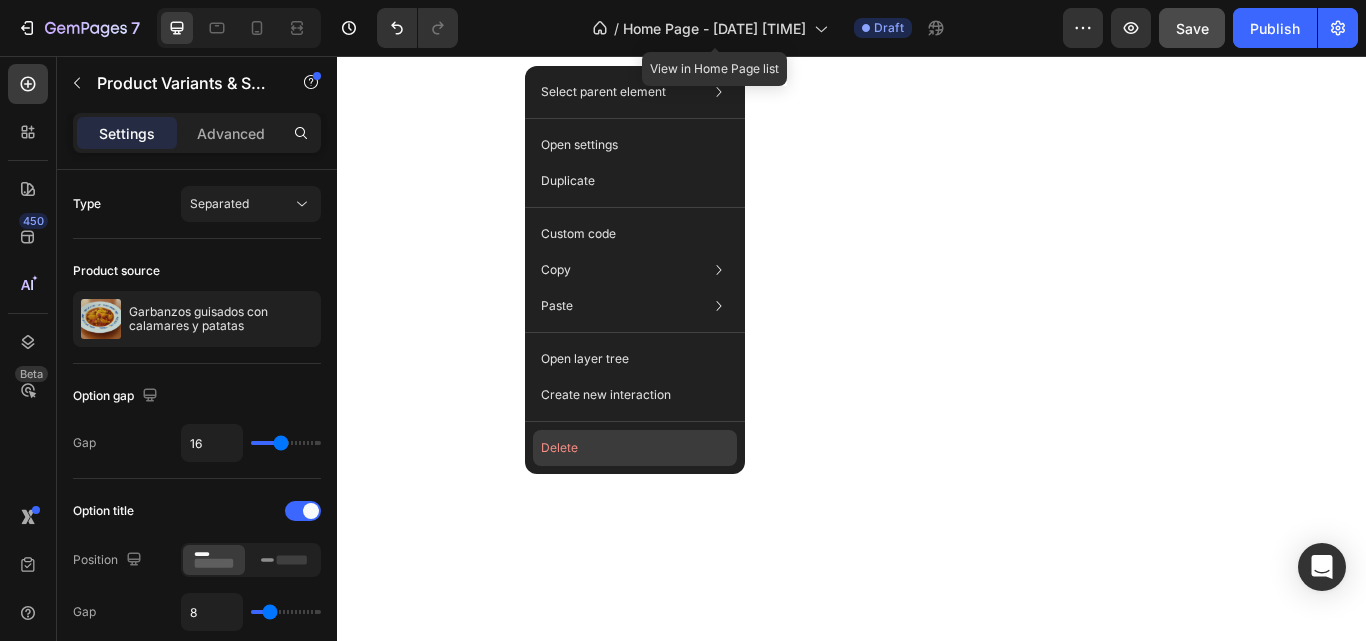 click on "Delete" 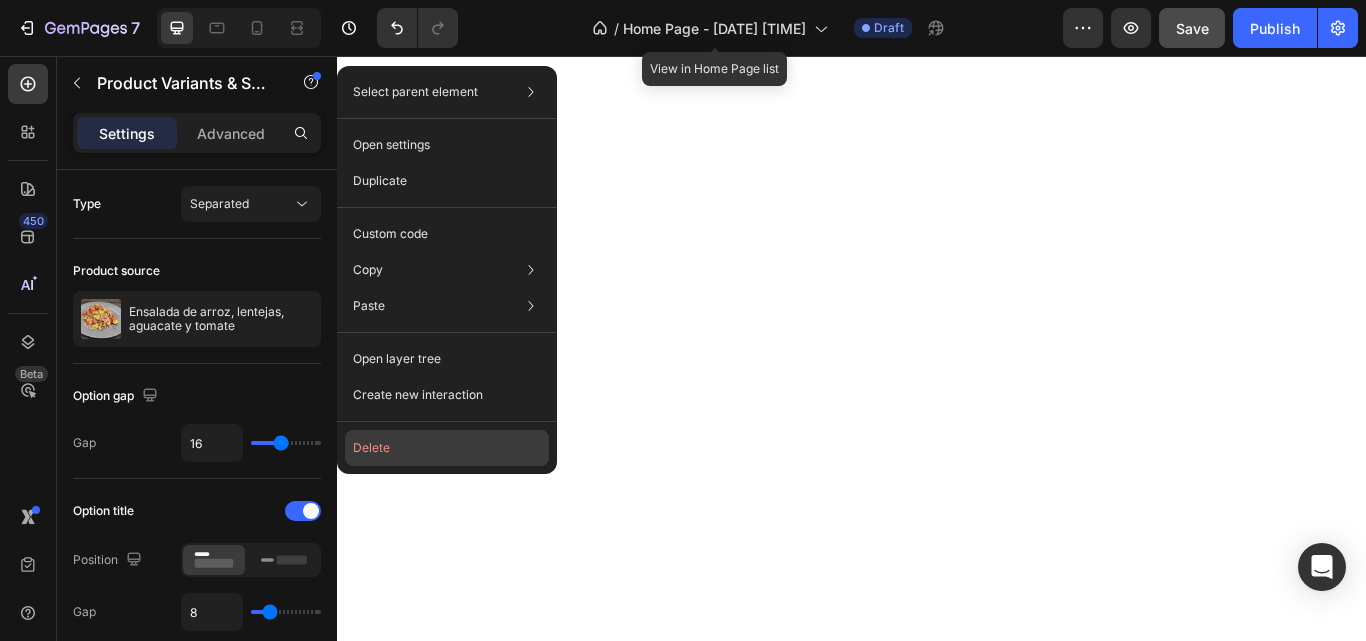 click on "Delete" 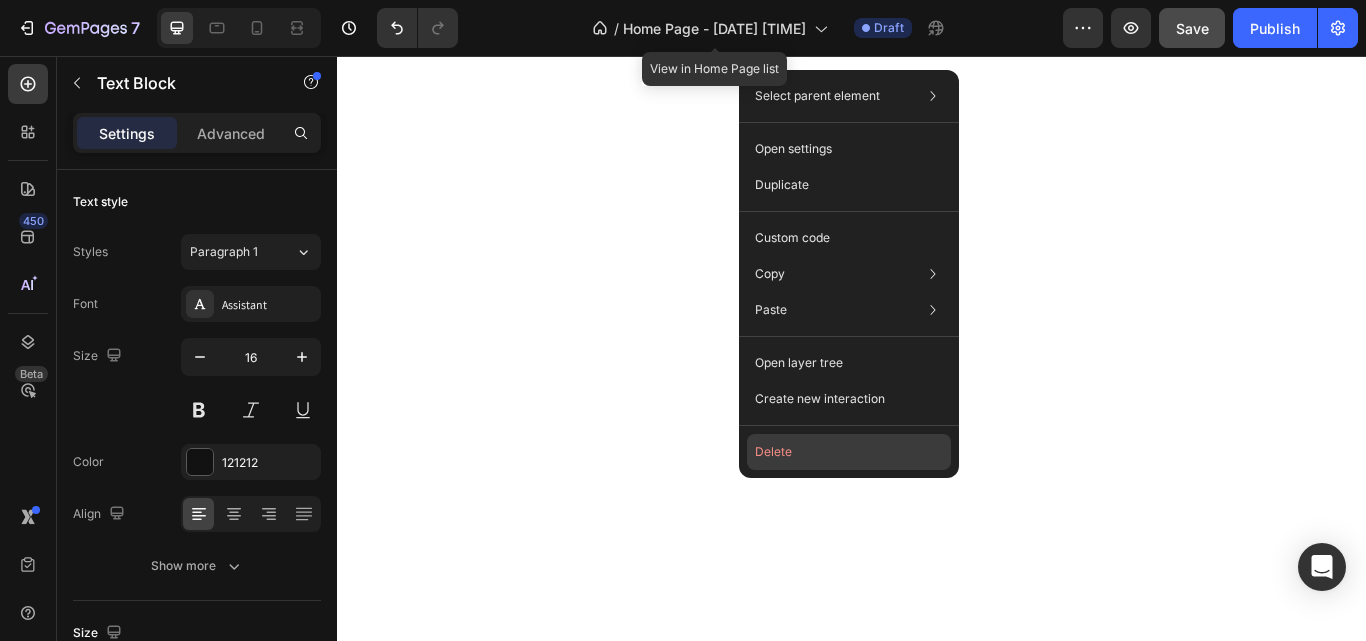 click on "Delete" 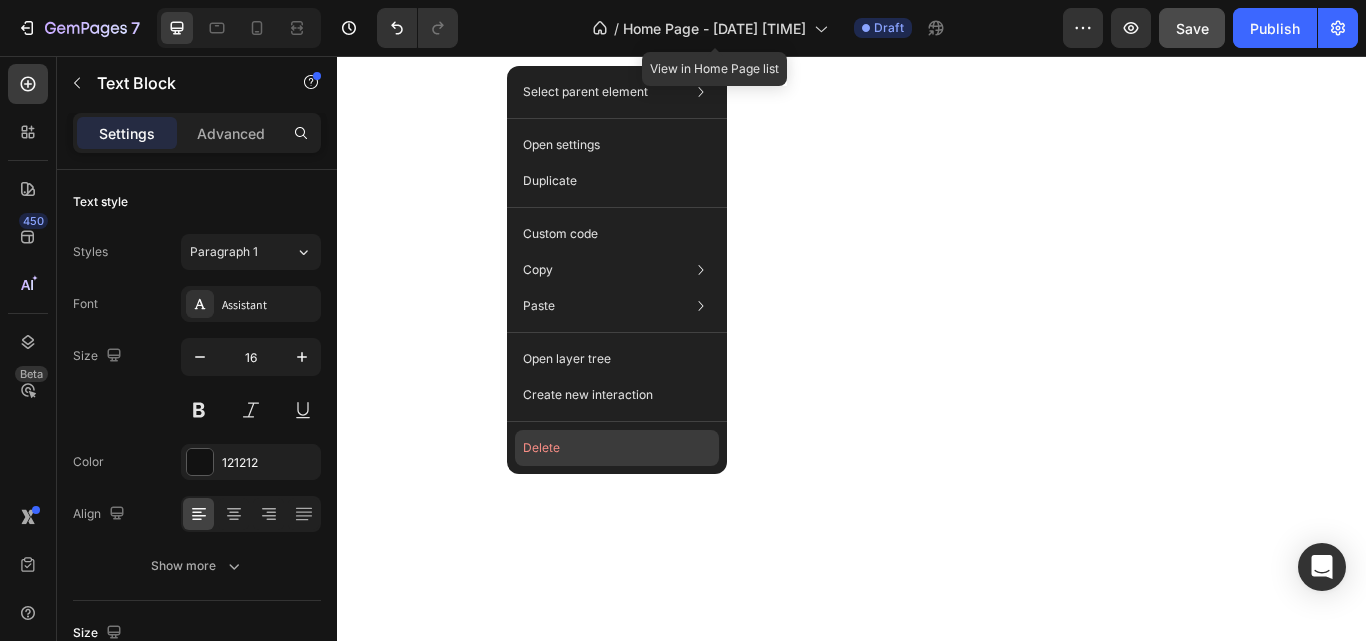 click on "Delete" 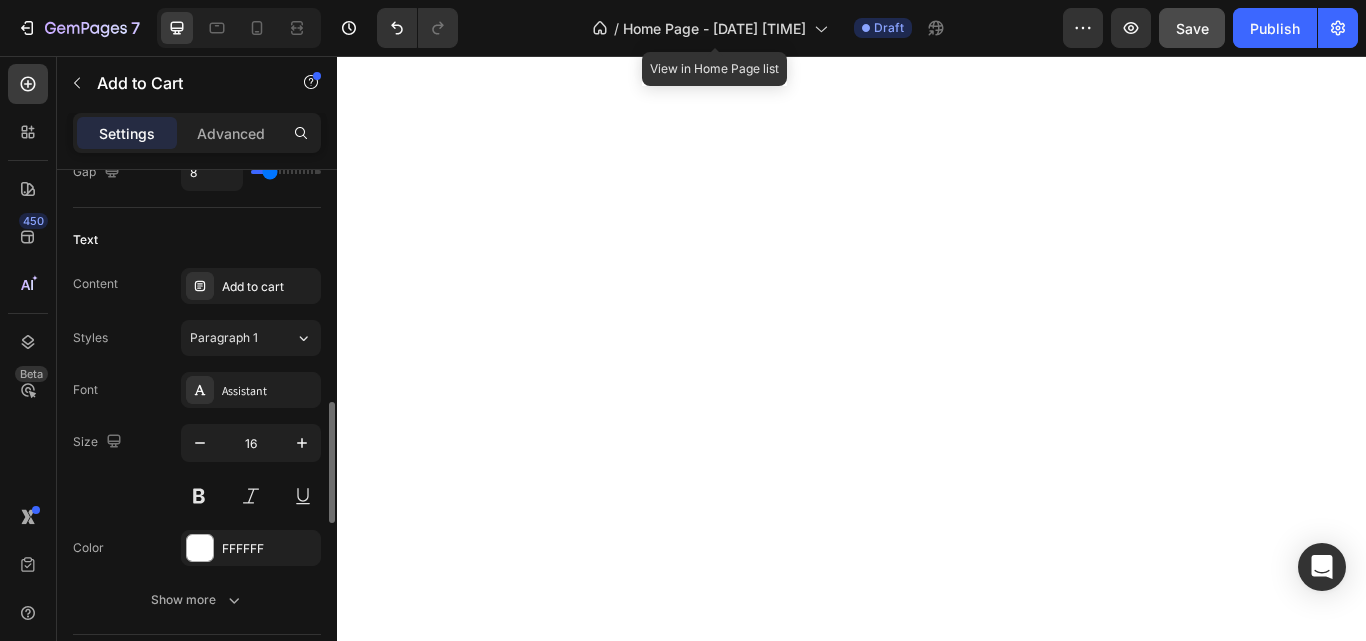 scroll, scrollTop: 1007, scrollLeft: 0, axis: vertical 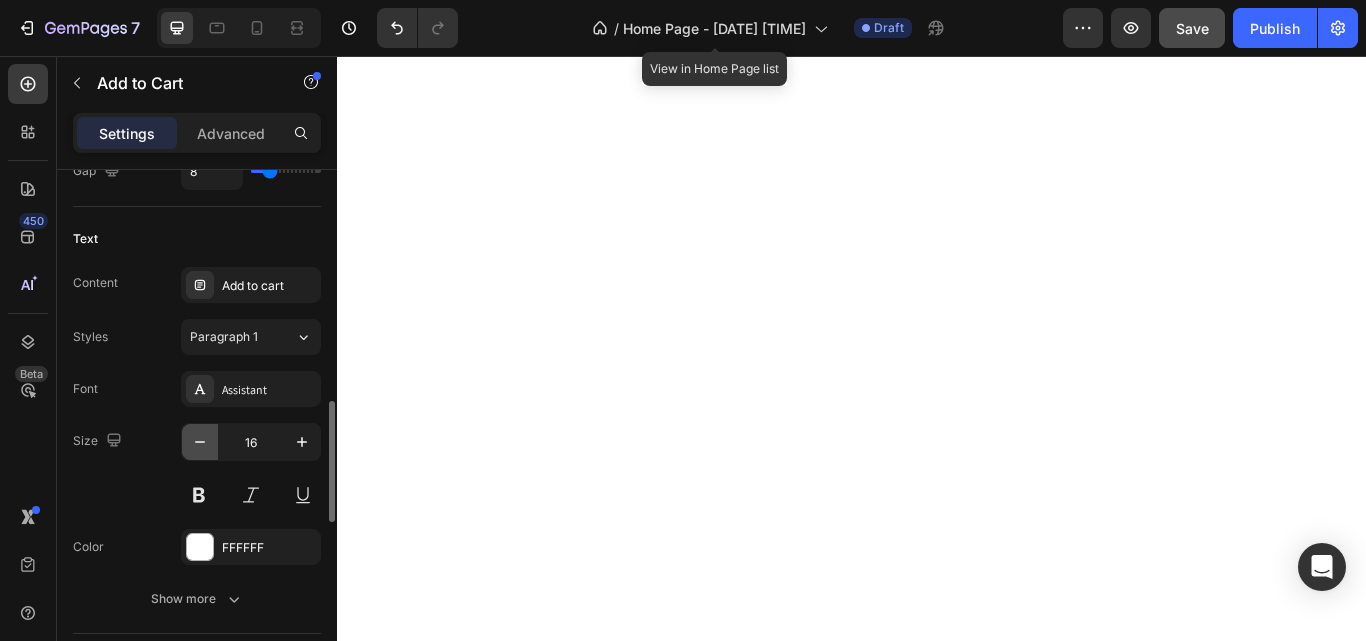 click 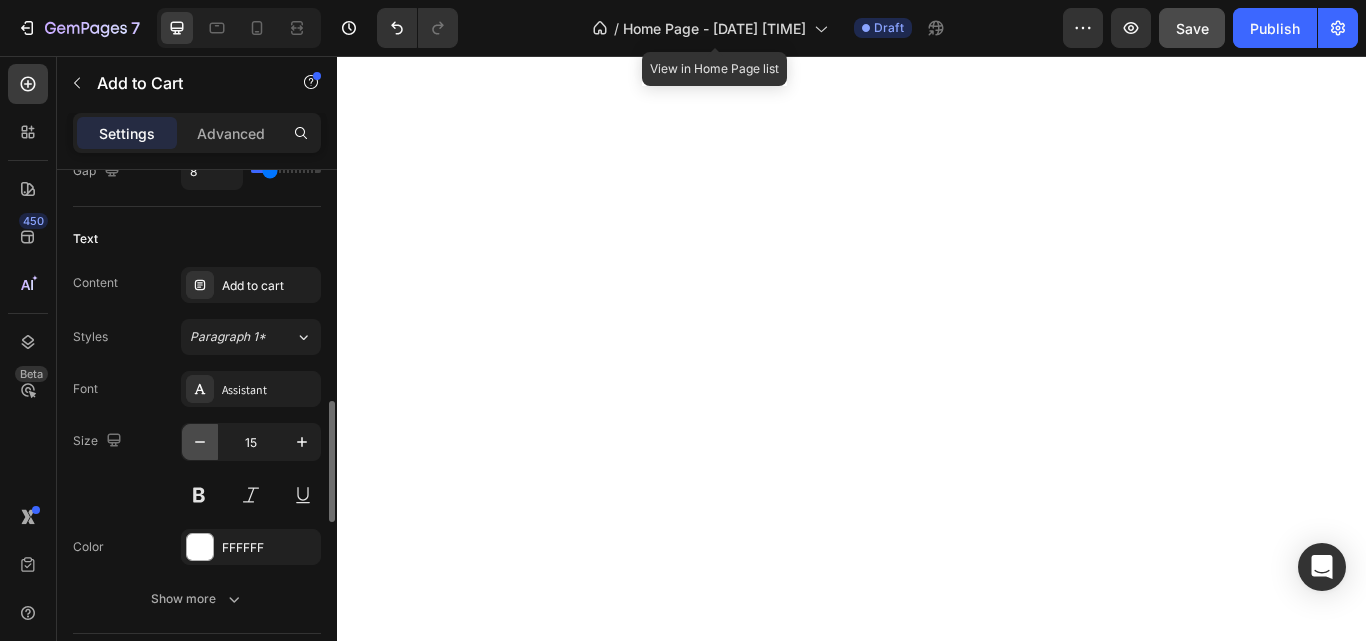 click 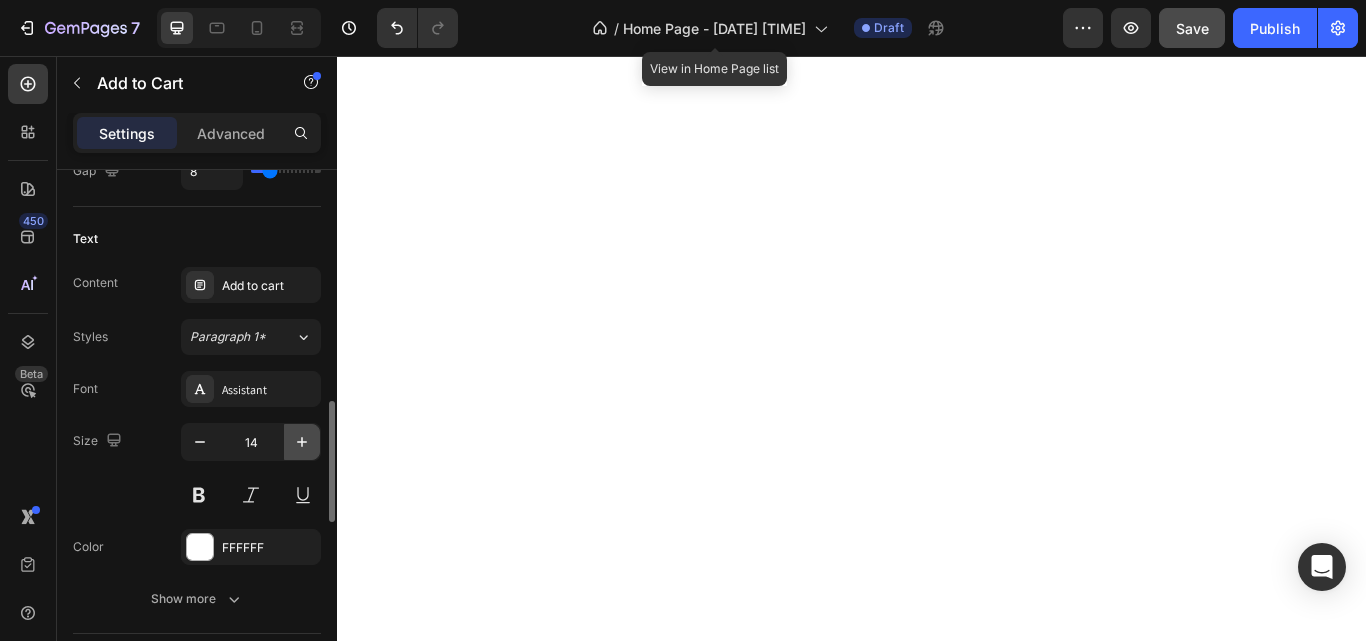 click 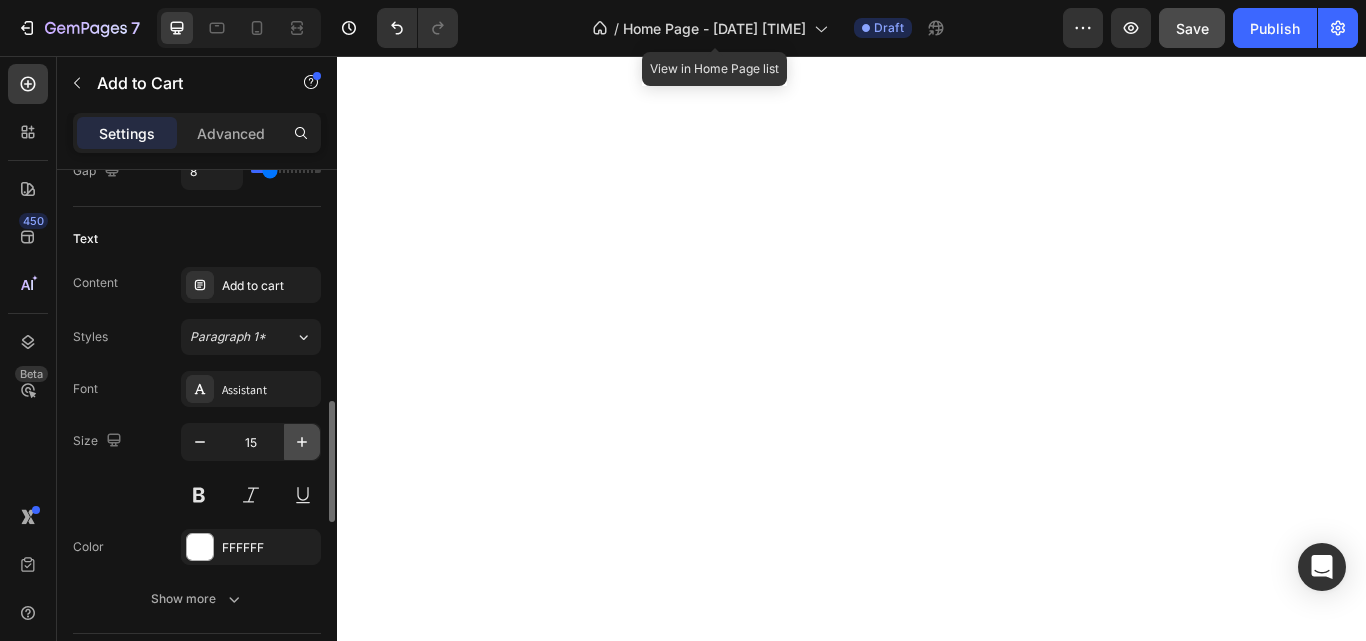 click 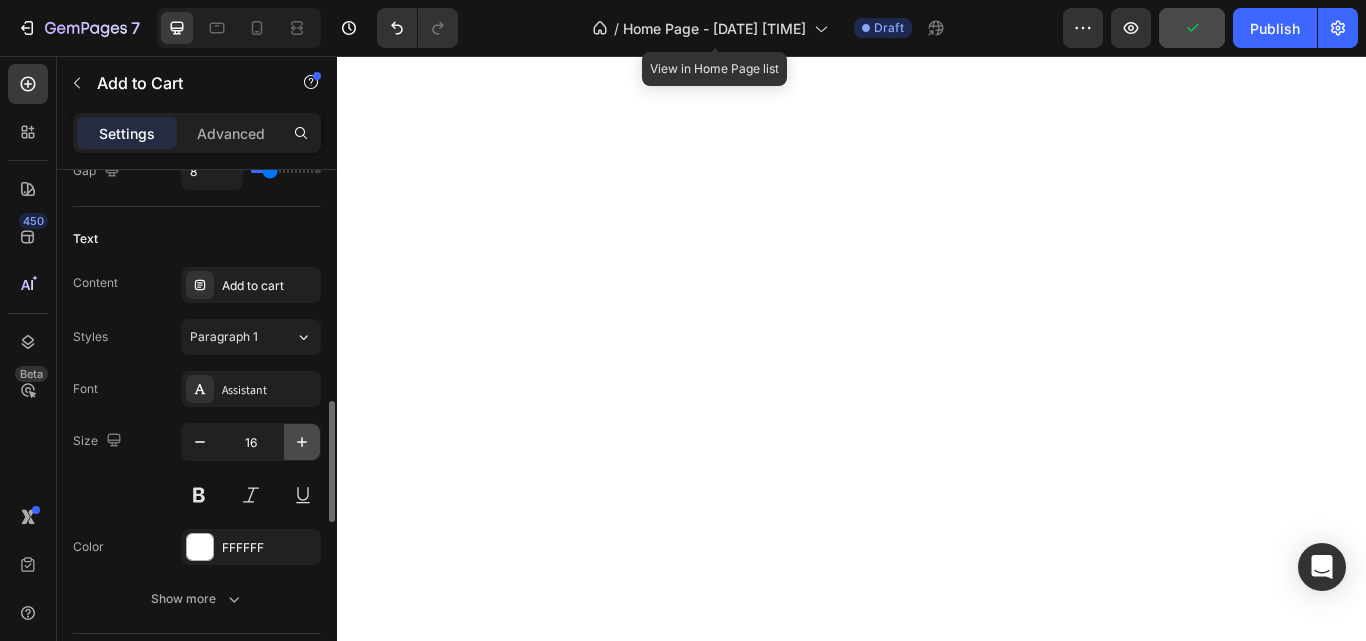 click 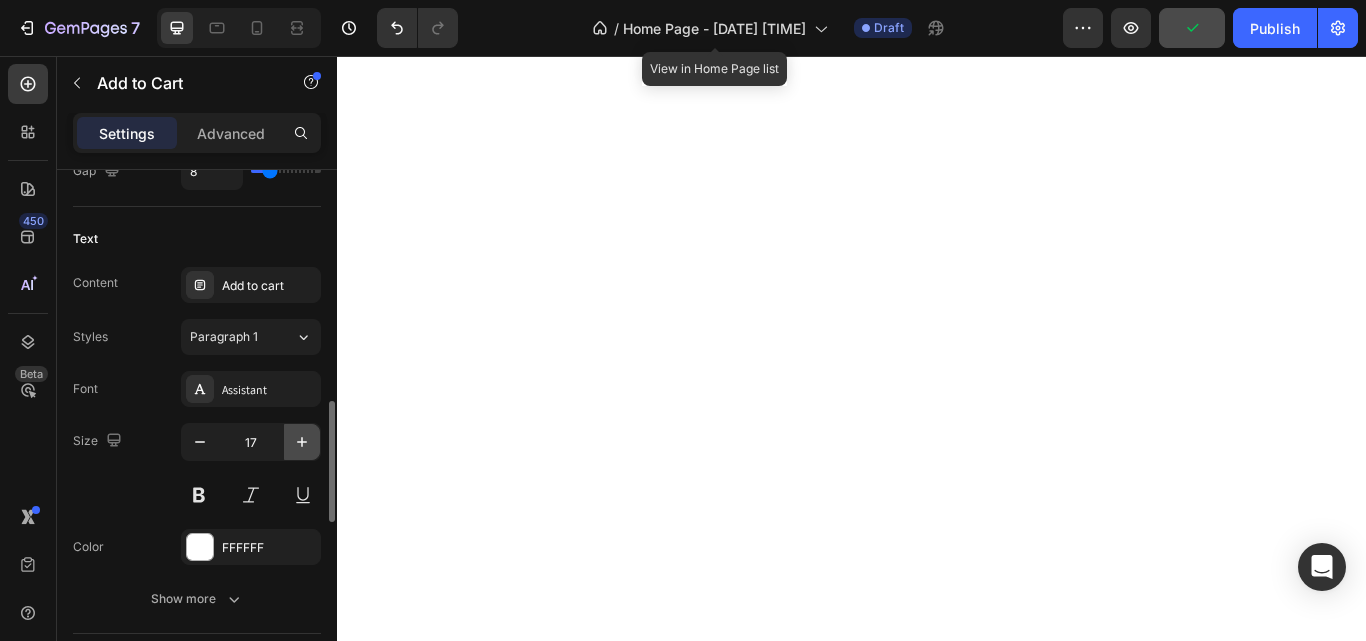click 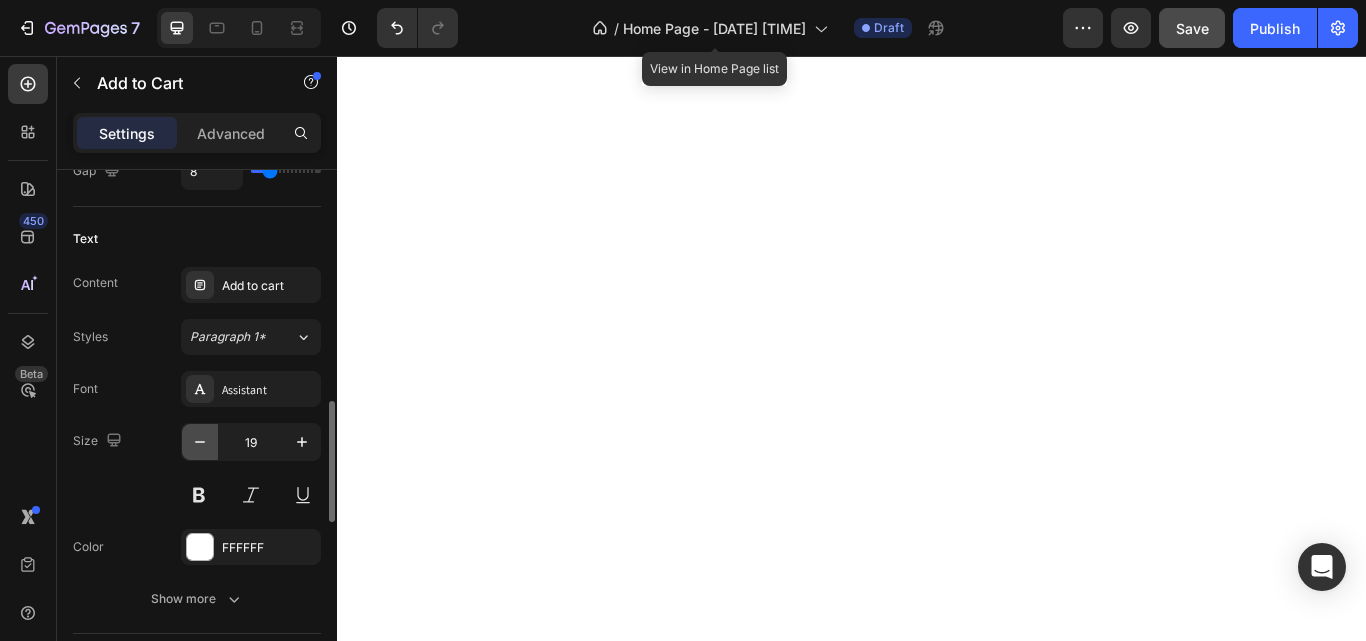 click 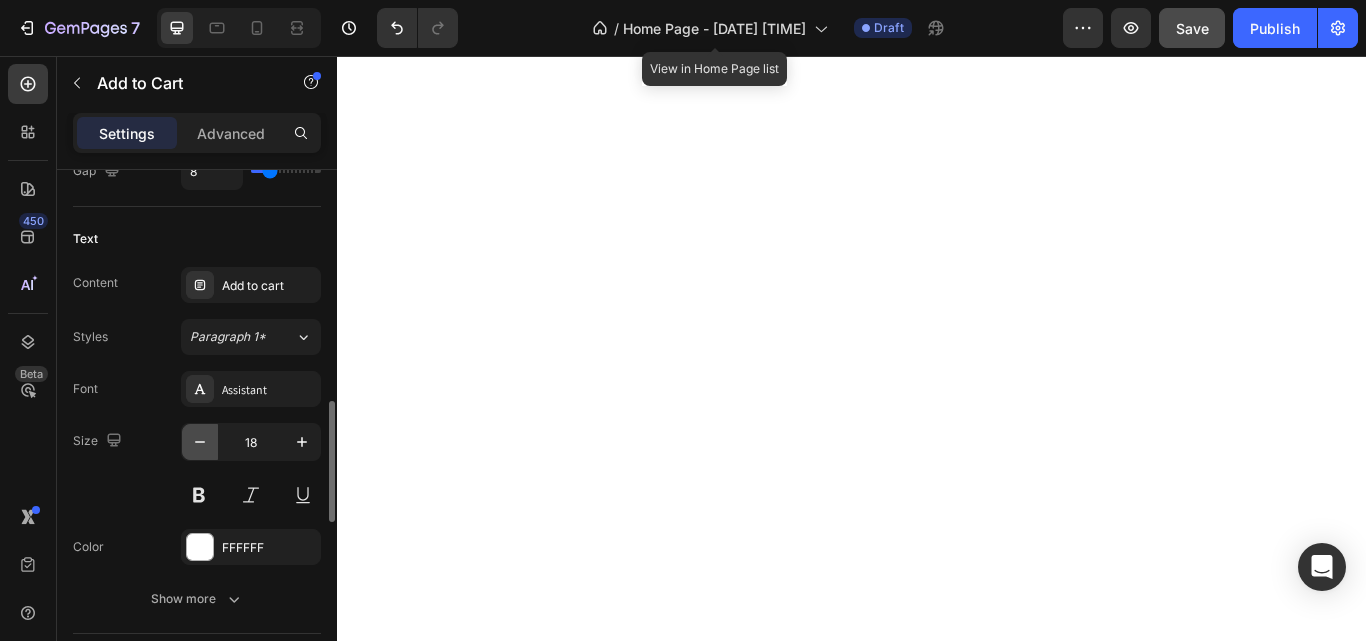 click 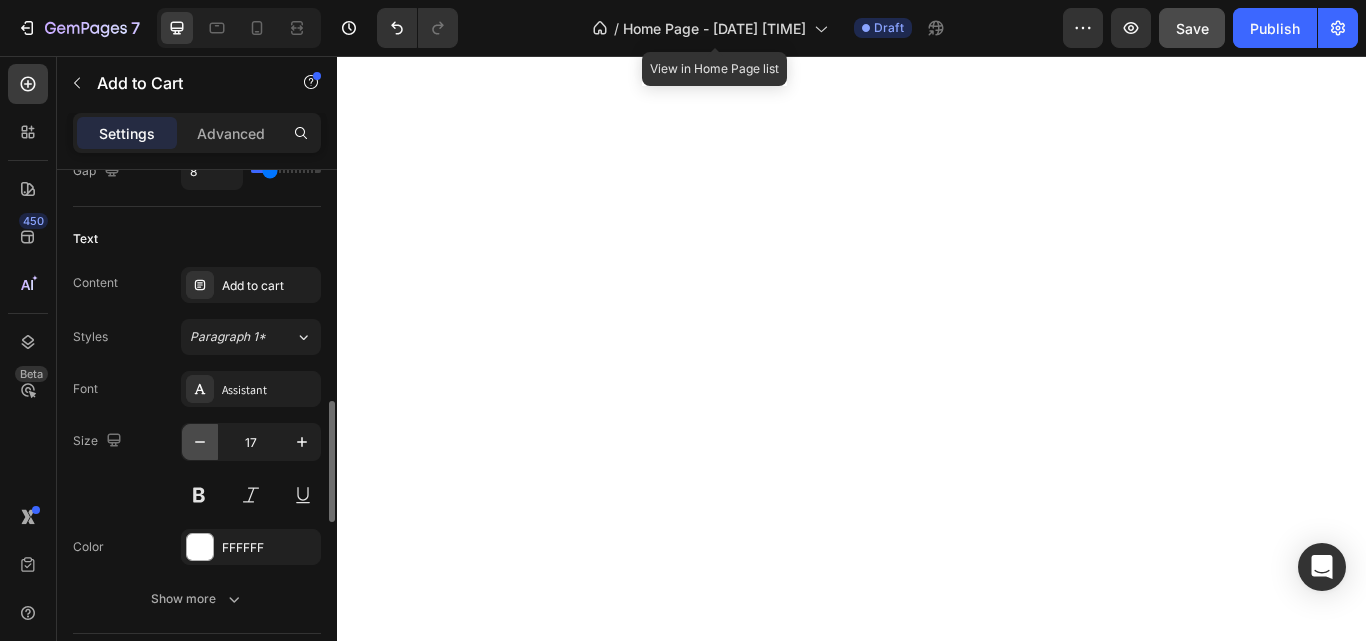 click 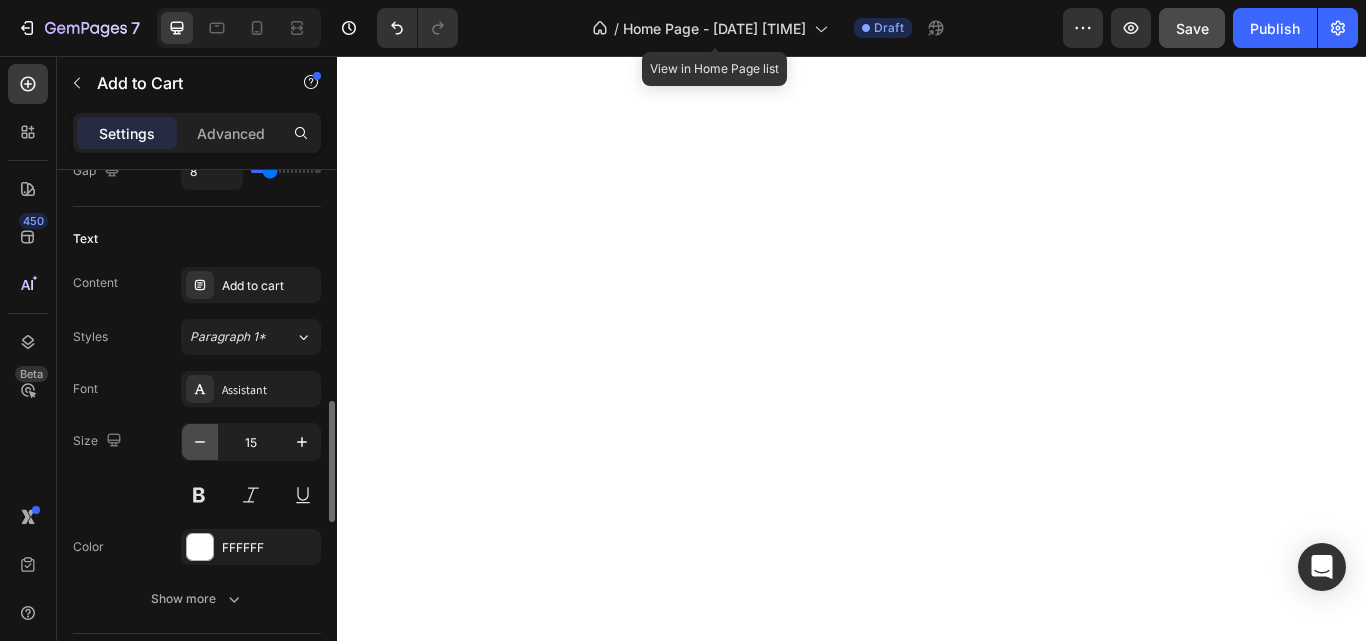 click 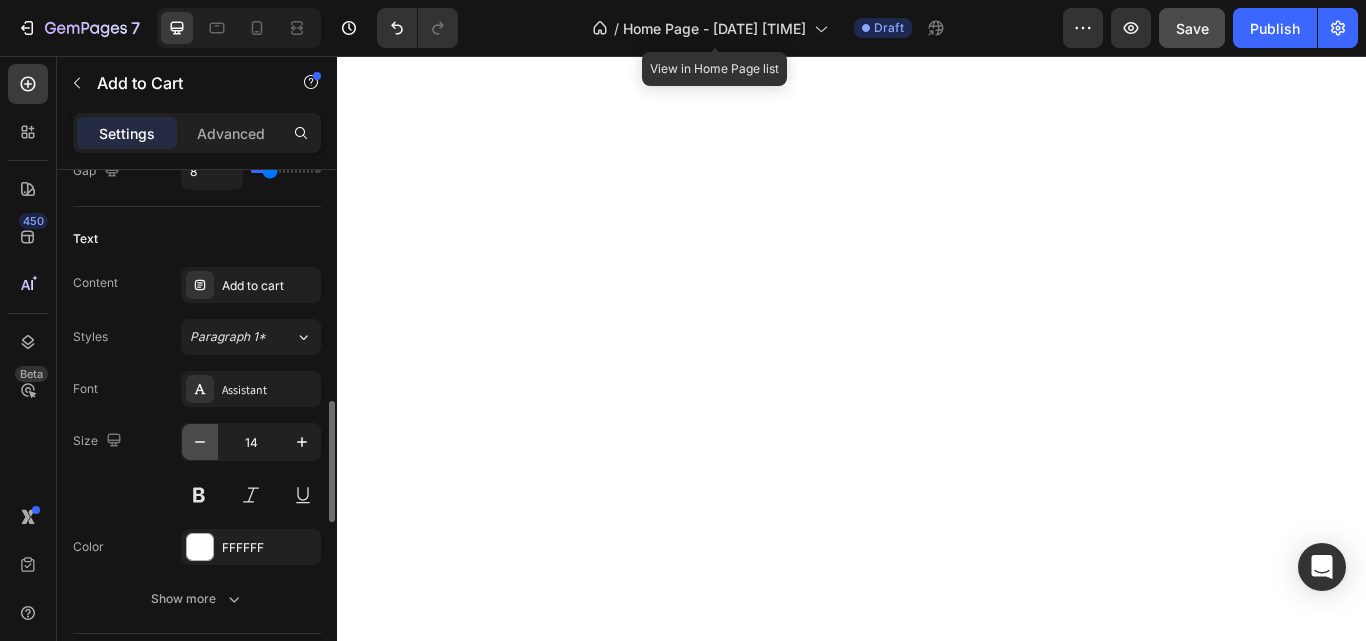 click 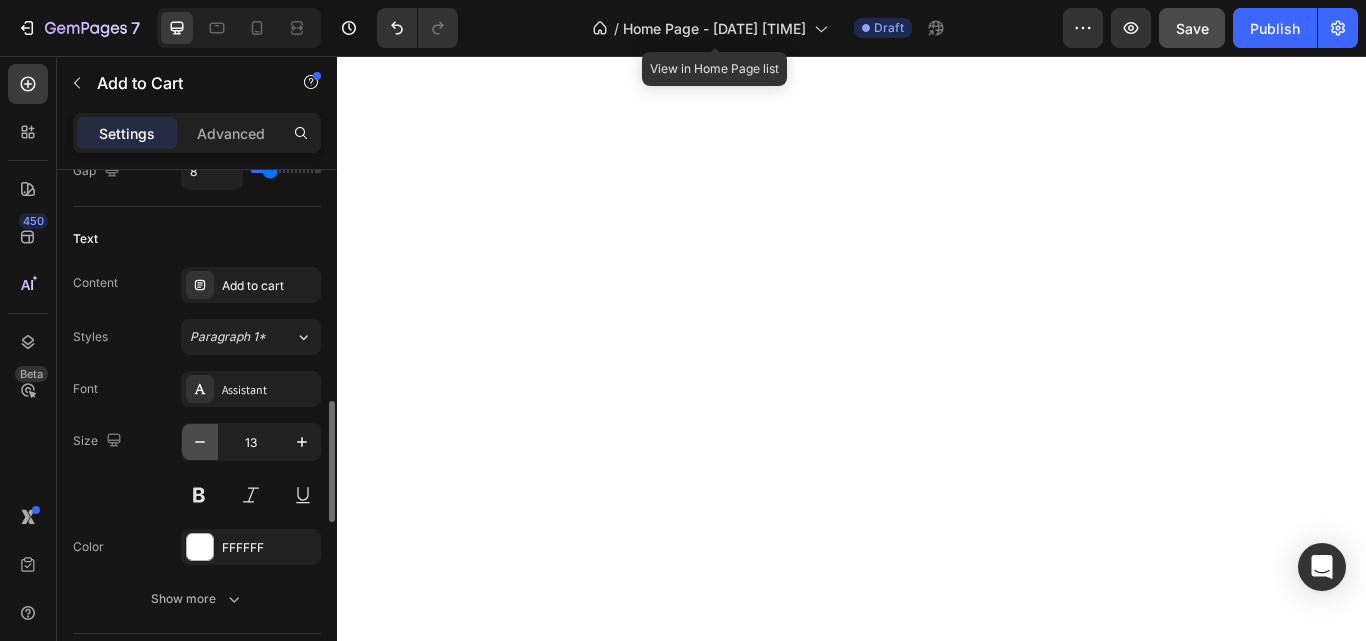 click 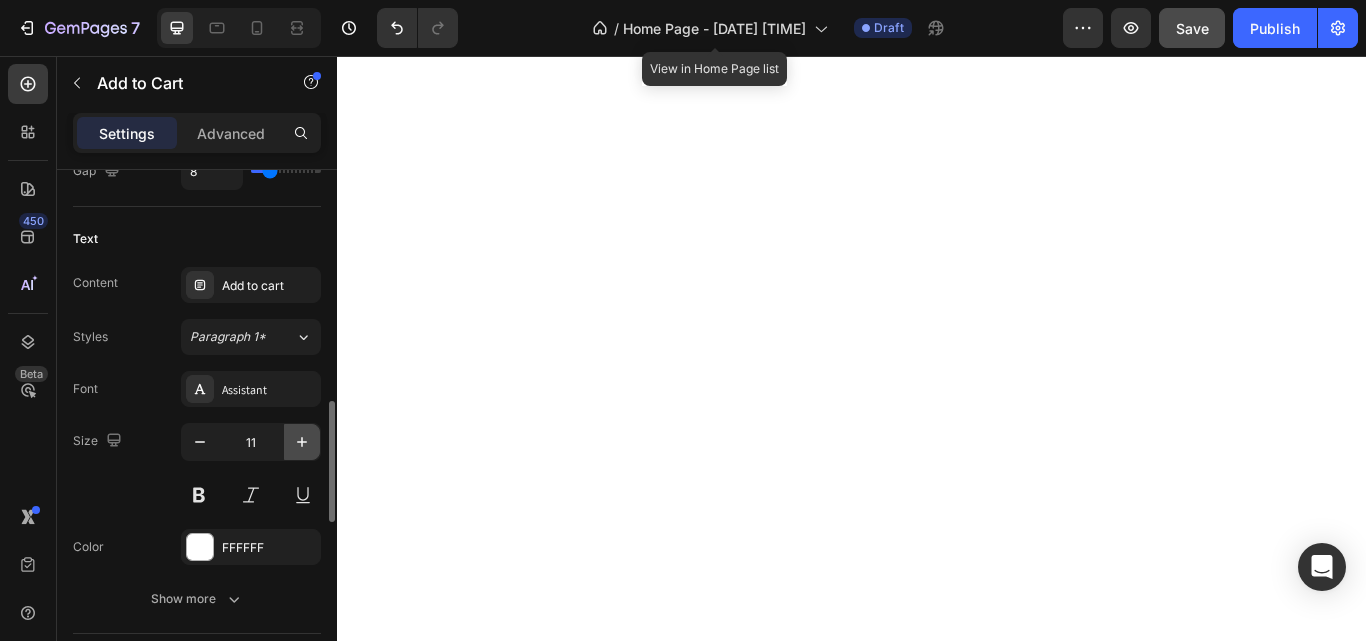 click 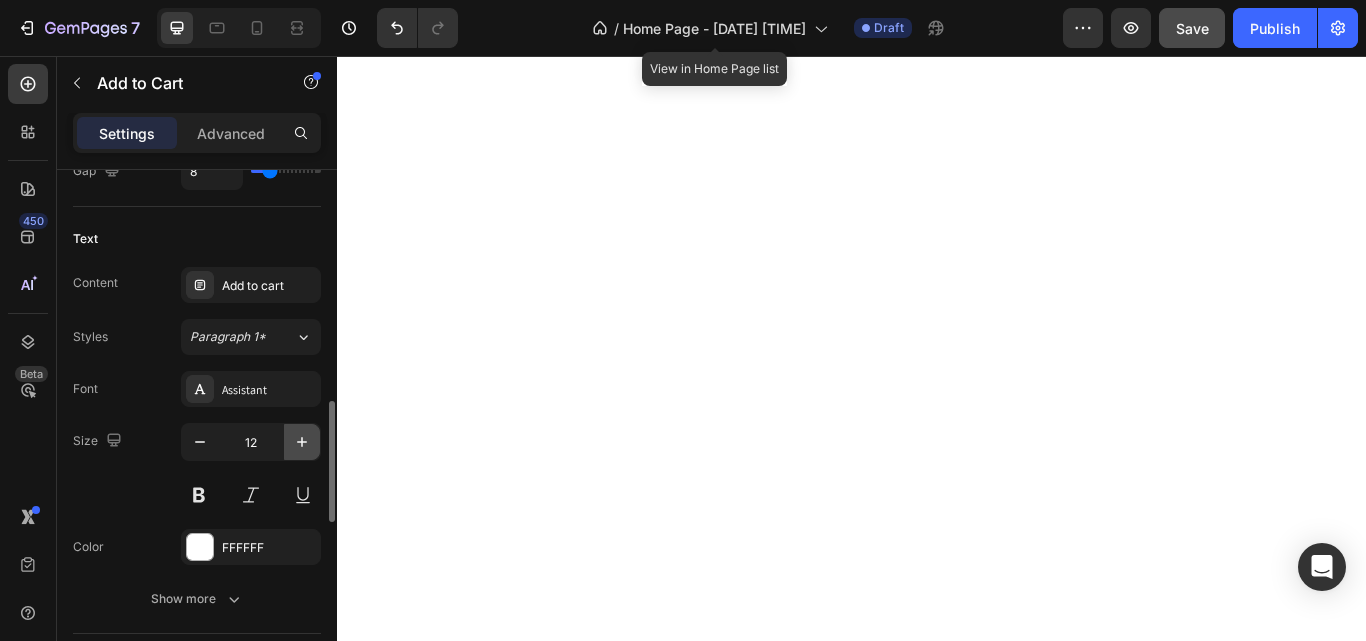 click 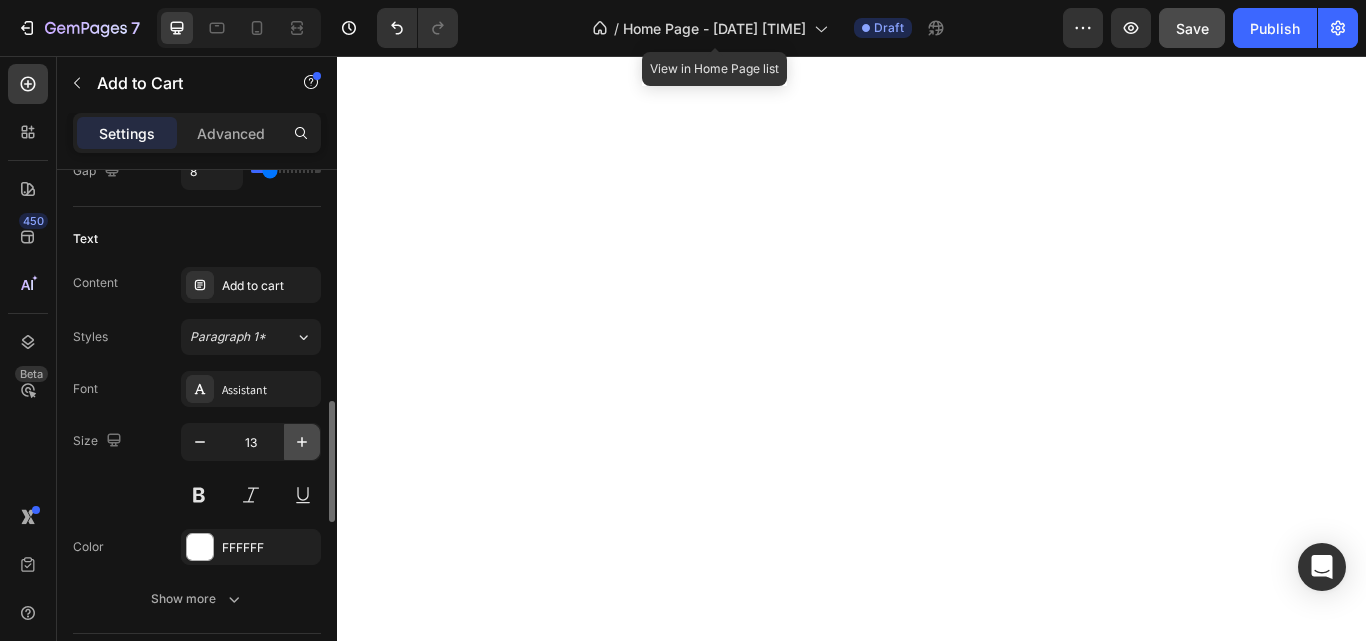 click 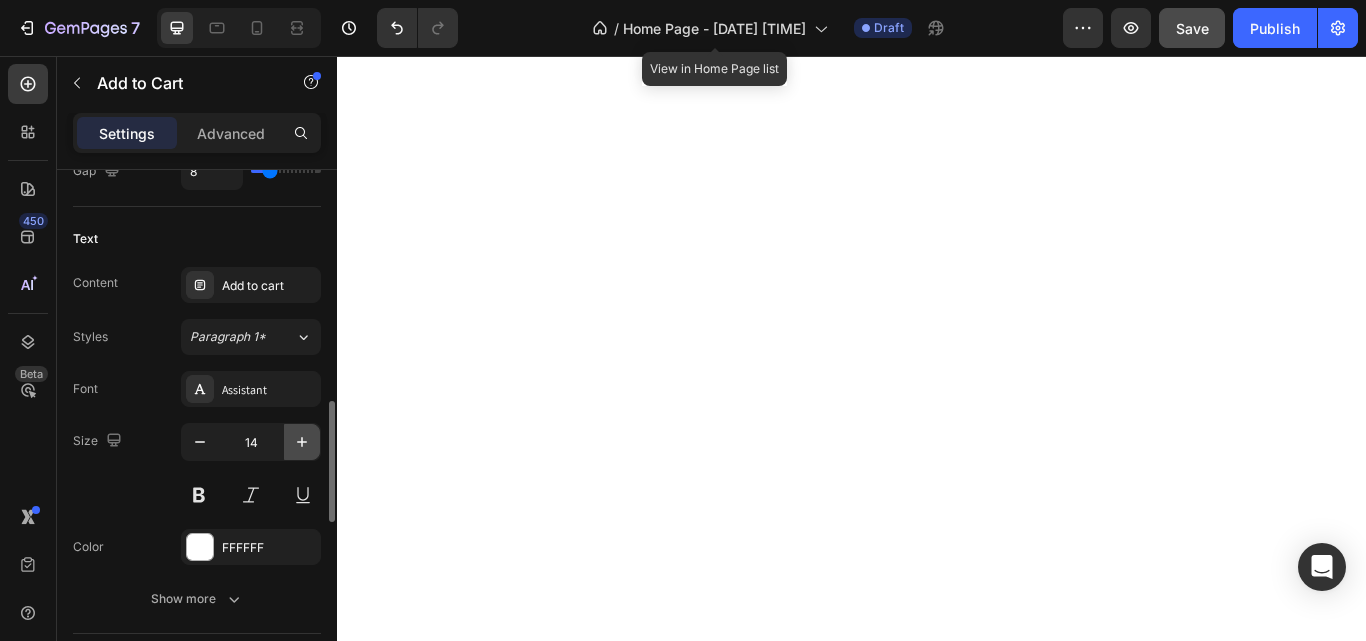 click 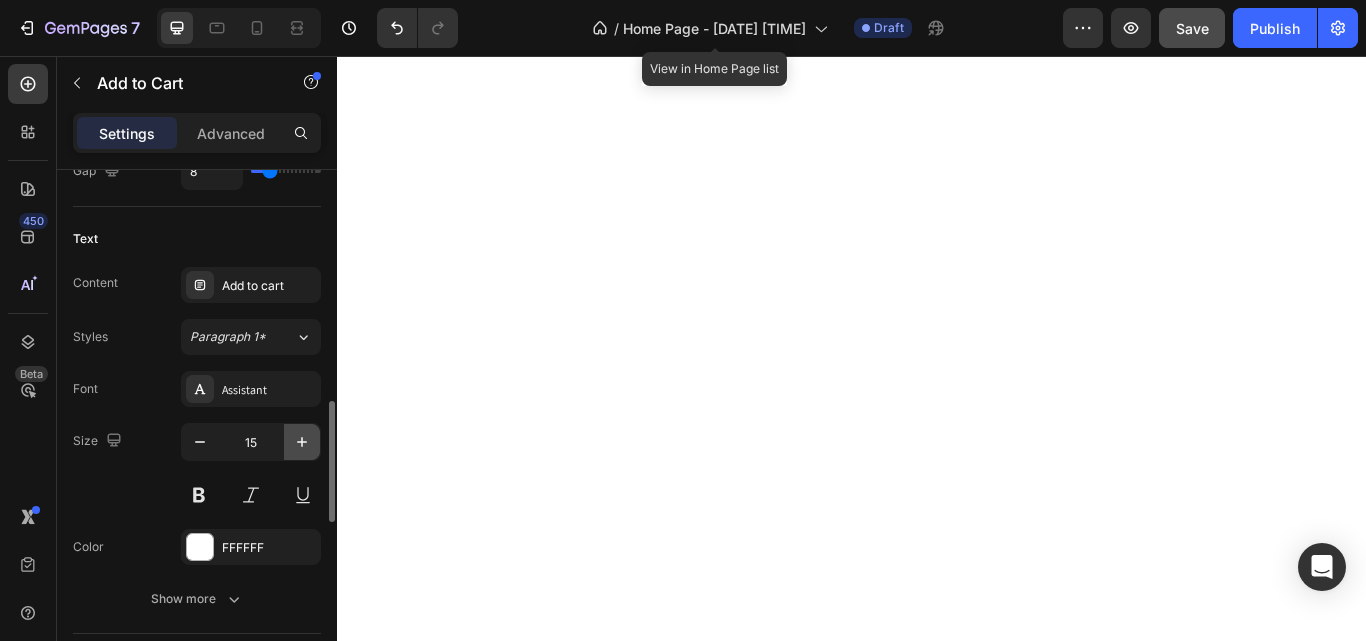 type on "16" 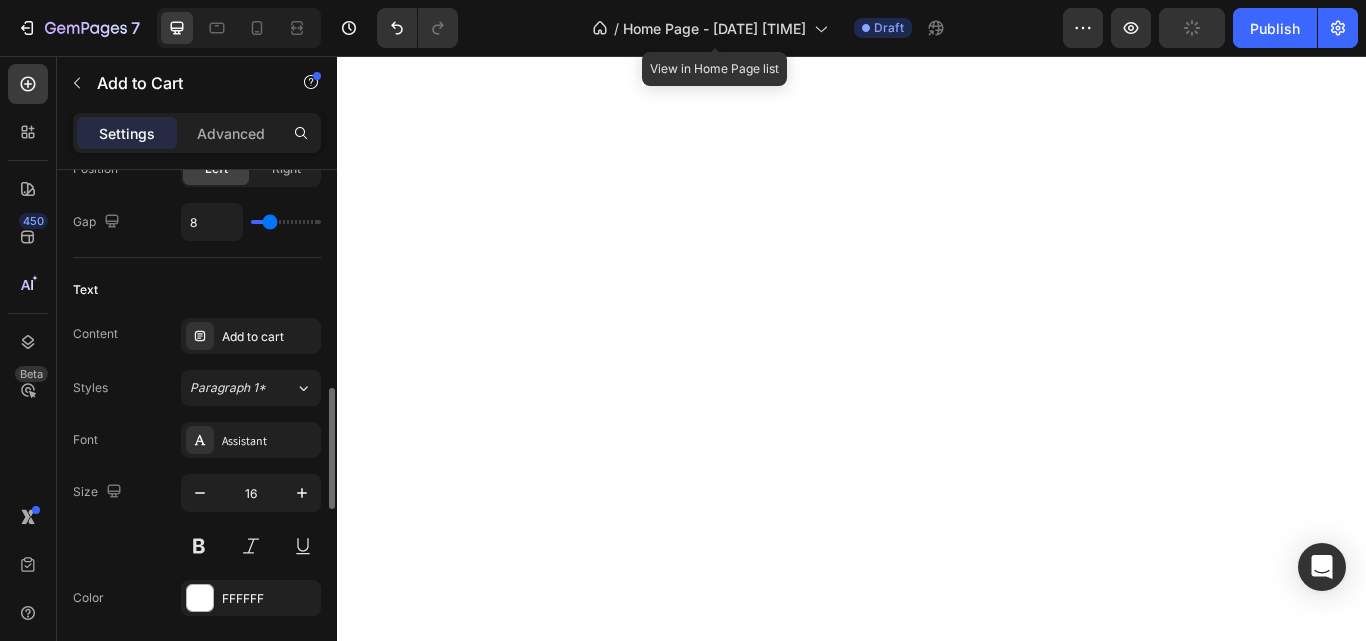 scroll, scrollTop: 955, scrollLeft: 0, axis: vertical 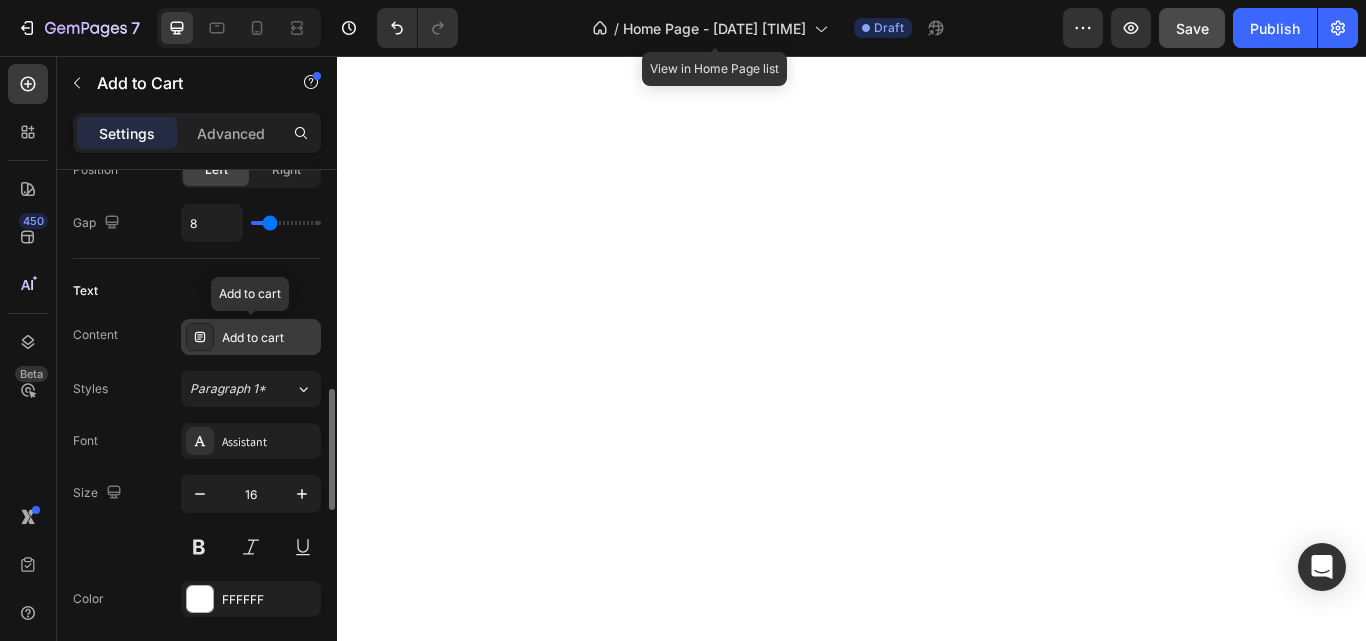 click on "Add to cart" at bounding box center (269, 338) 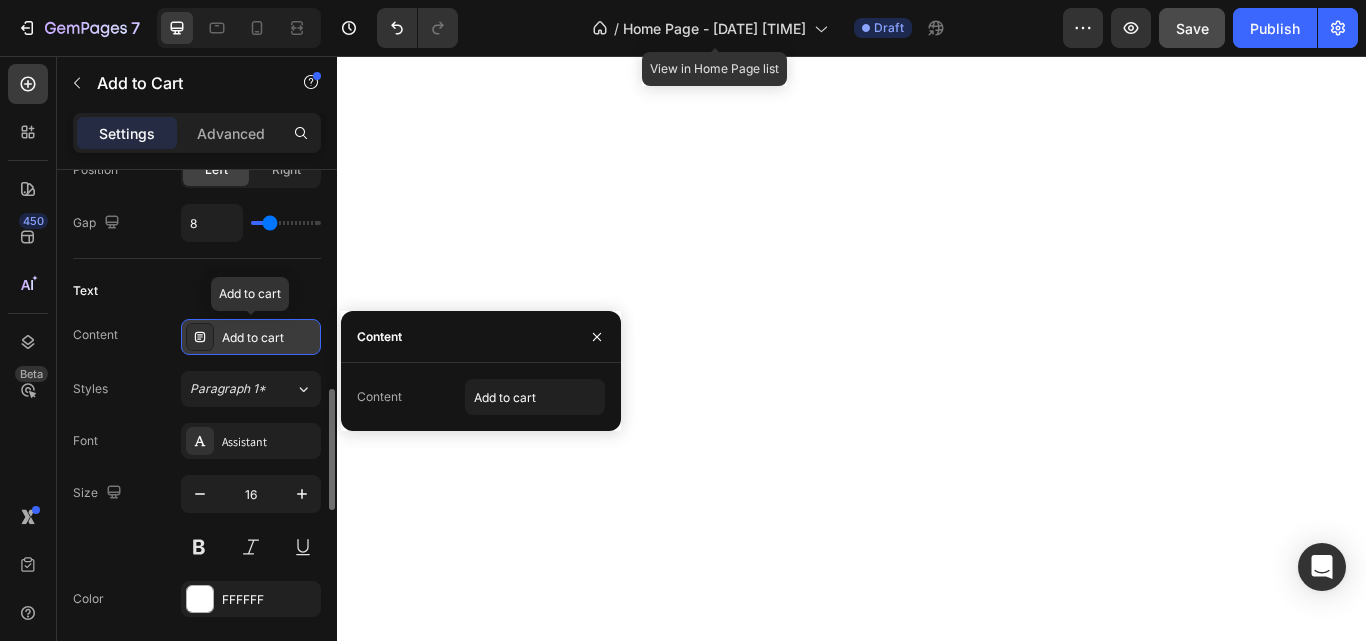 click on "Add to cart" at bounding box center [269, 338] 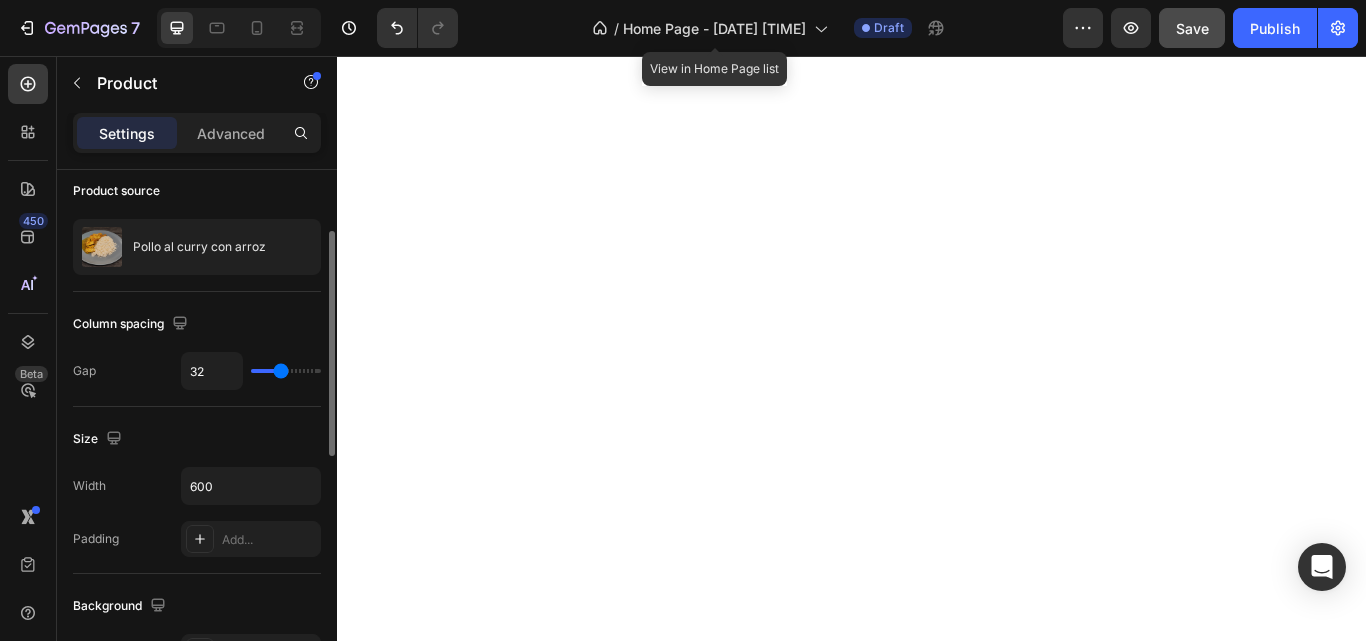 scroll, scrollTop: 153, scrollLeft: 0, axis: vertical 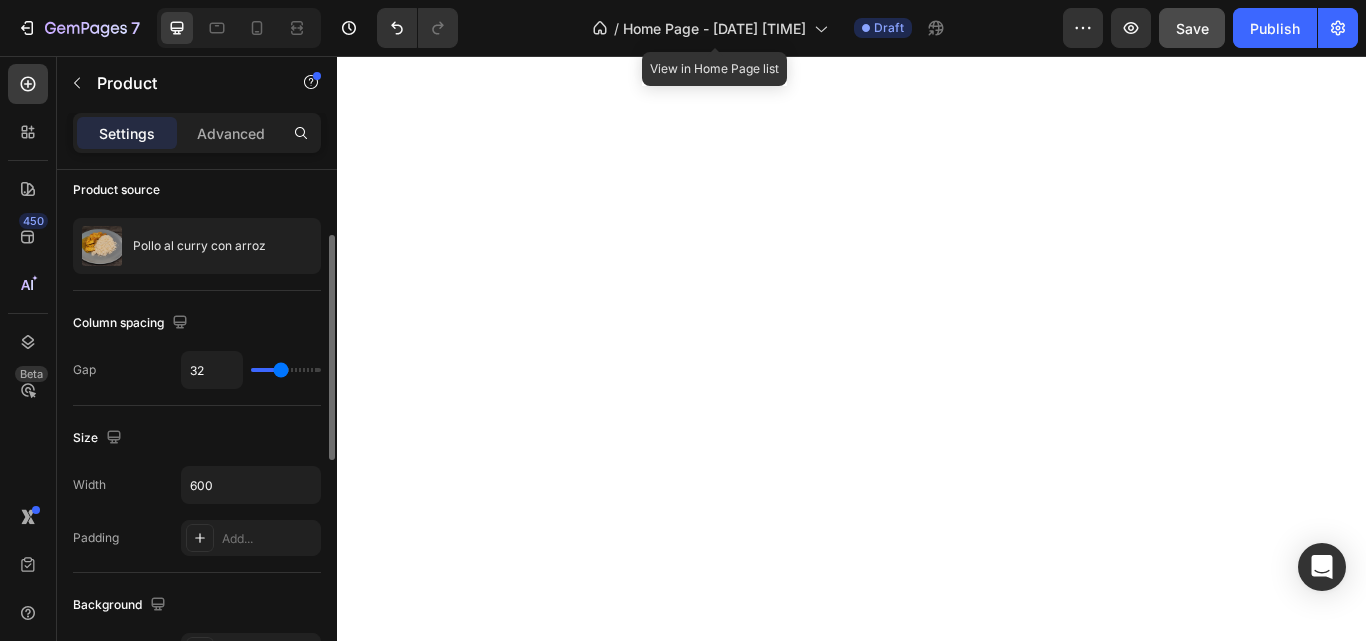 type on "10" 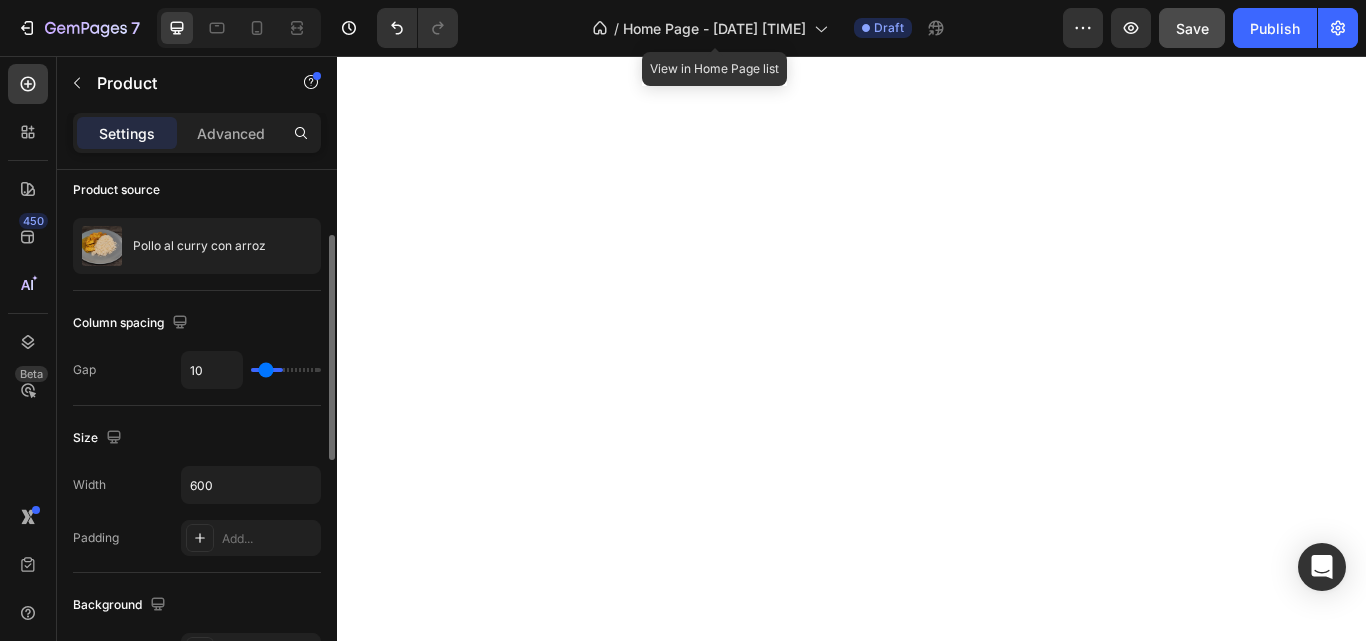 type on "3" 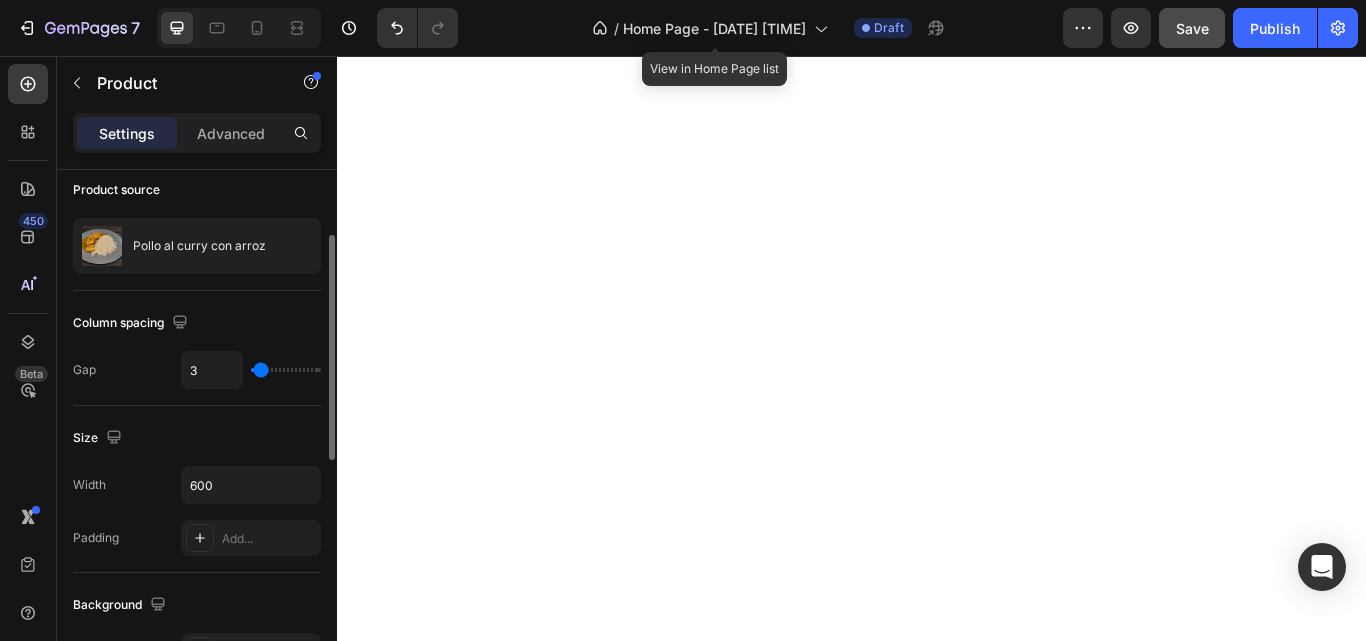 type on "22" 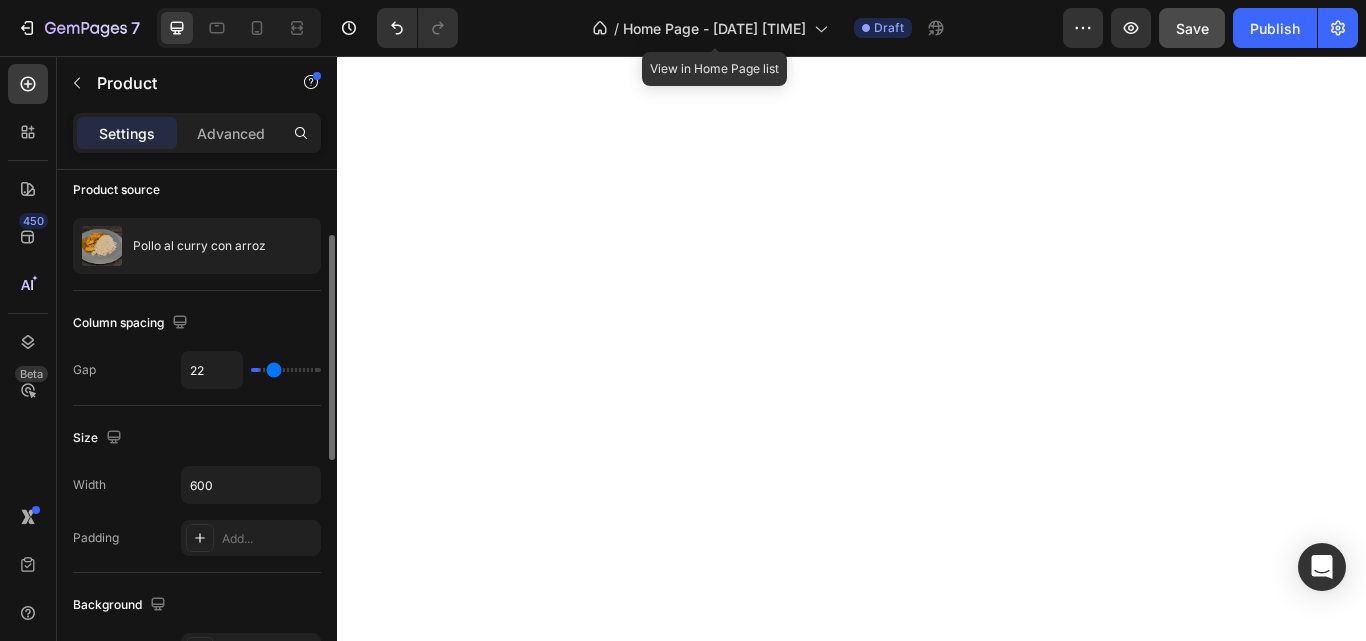 type on "31" 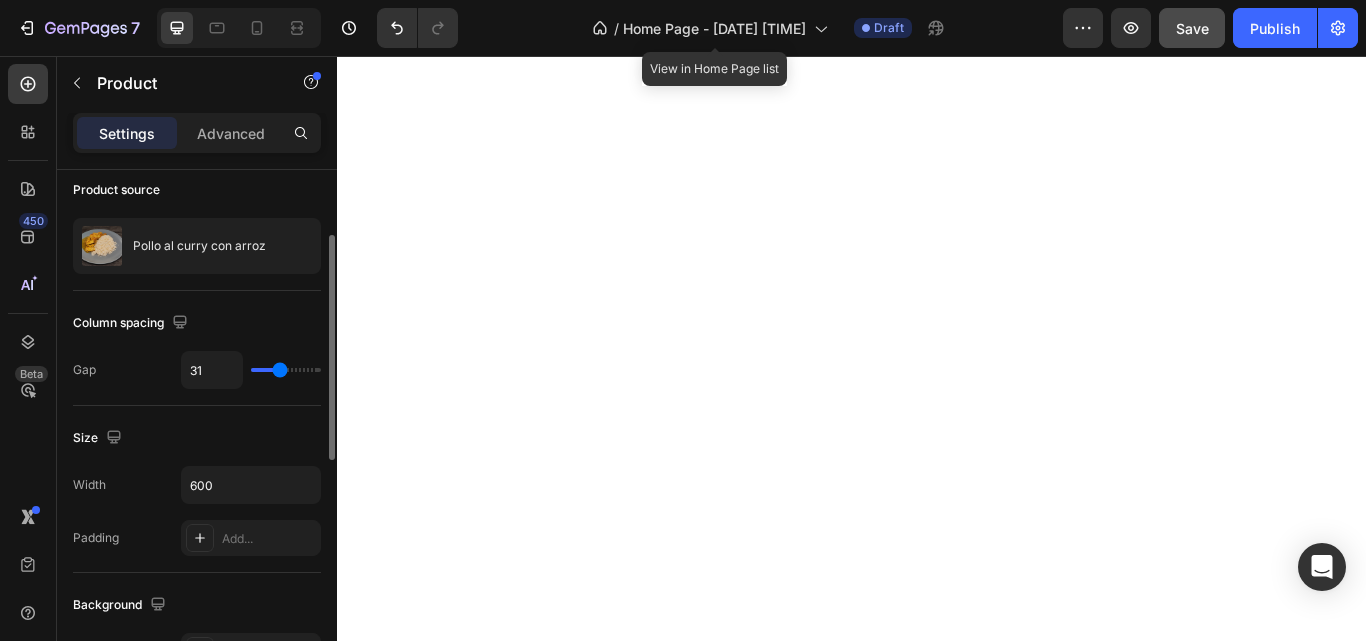 type on "37" 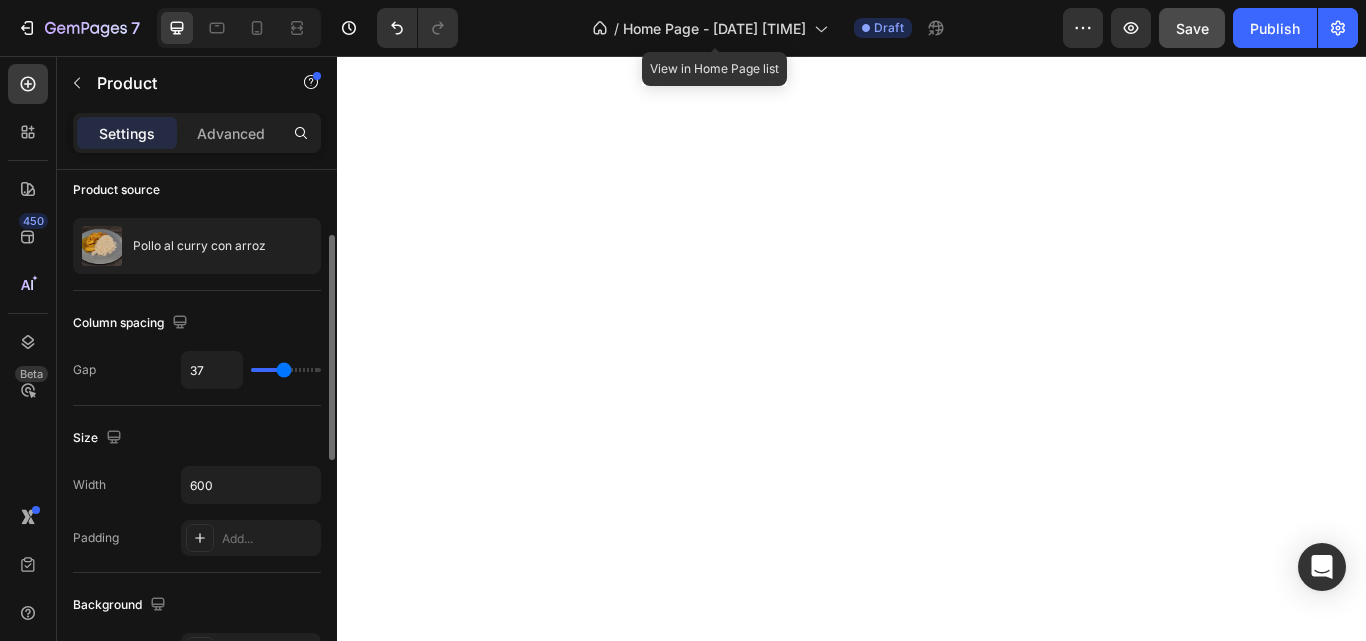 type on "41" 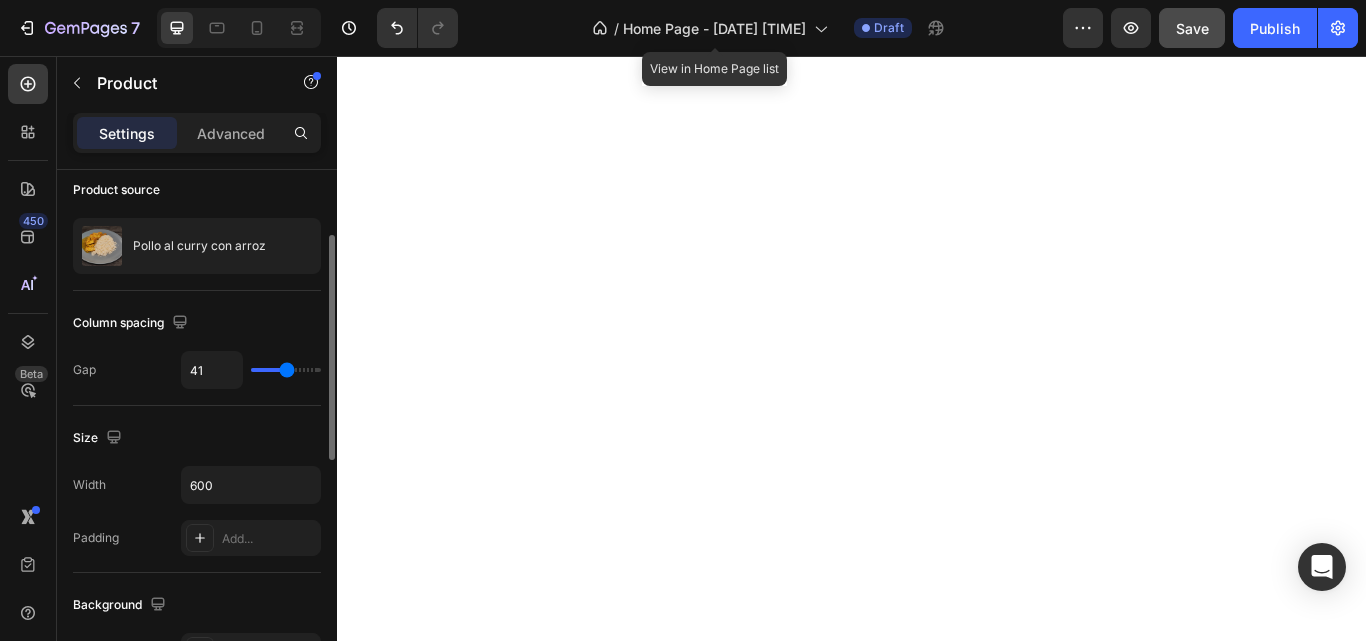 type on "49" 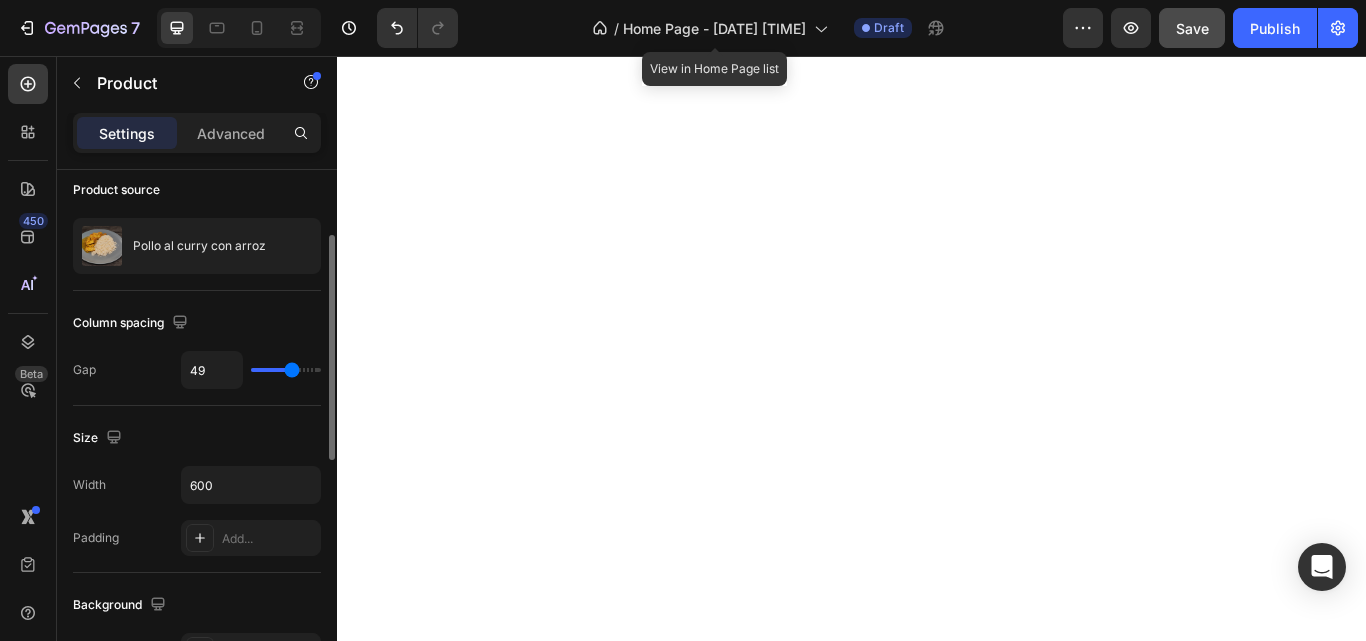 type on "64" 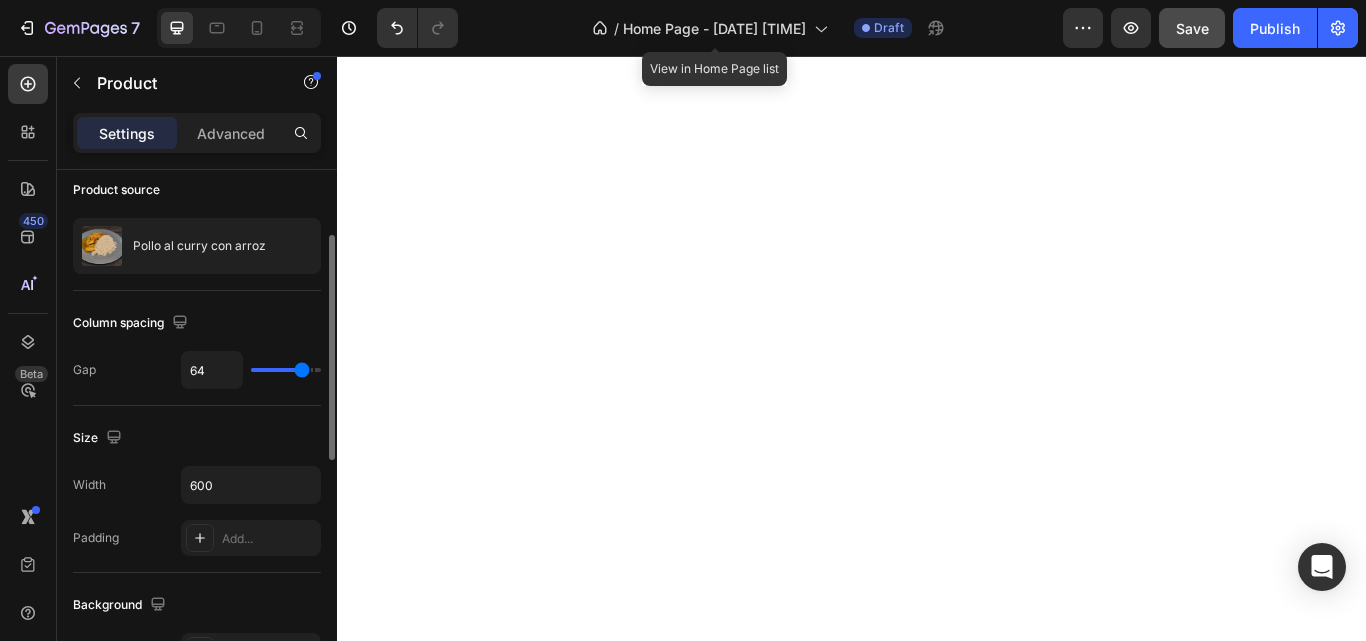 type on "74" 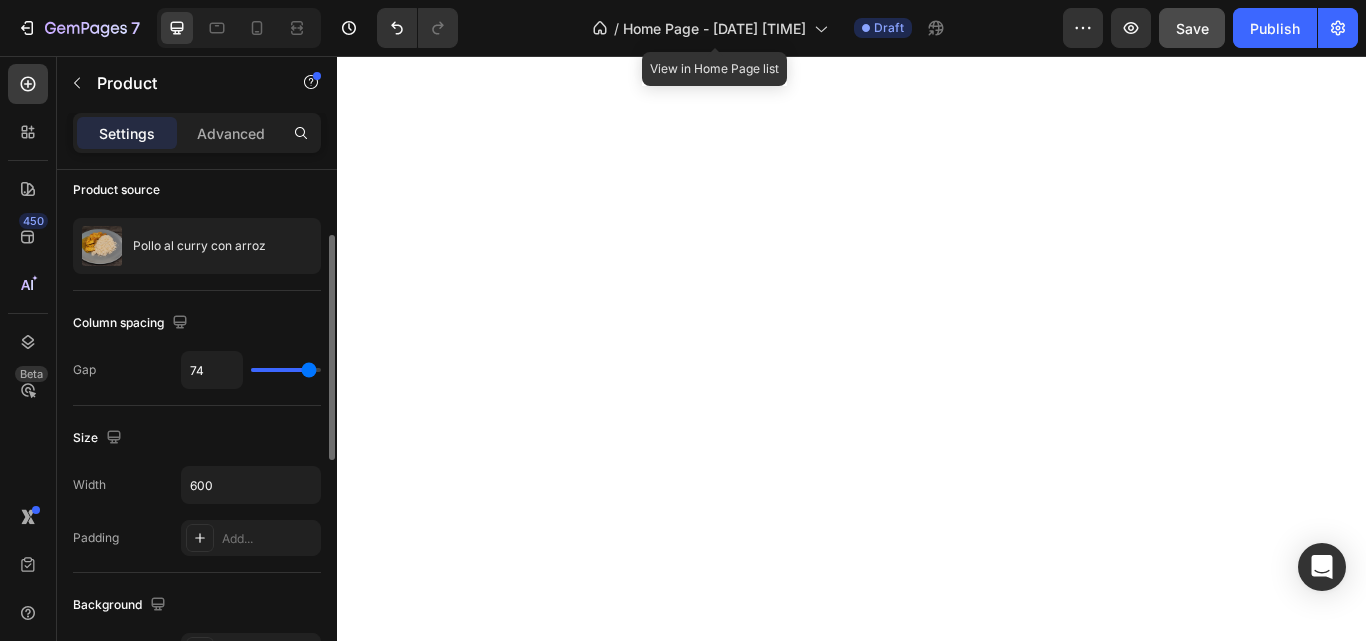 type on "79" 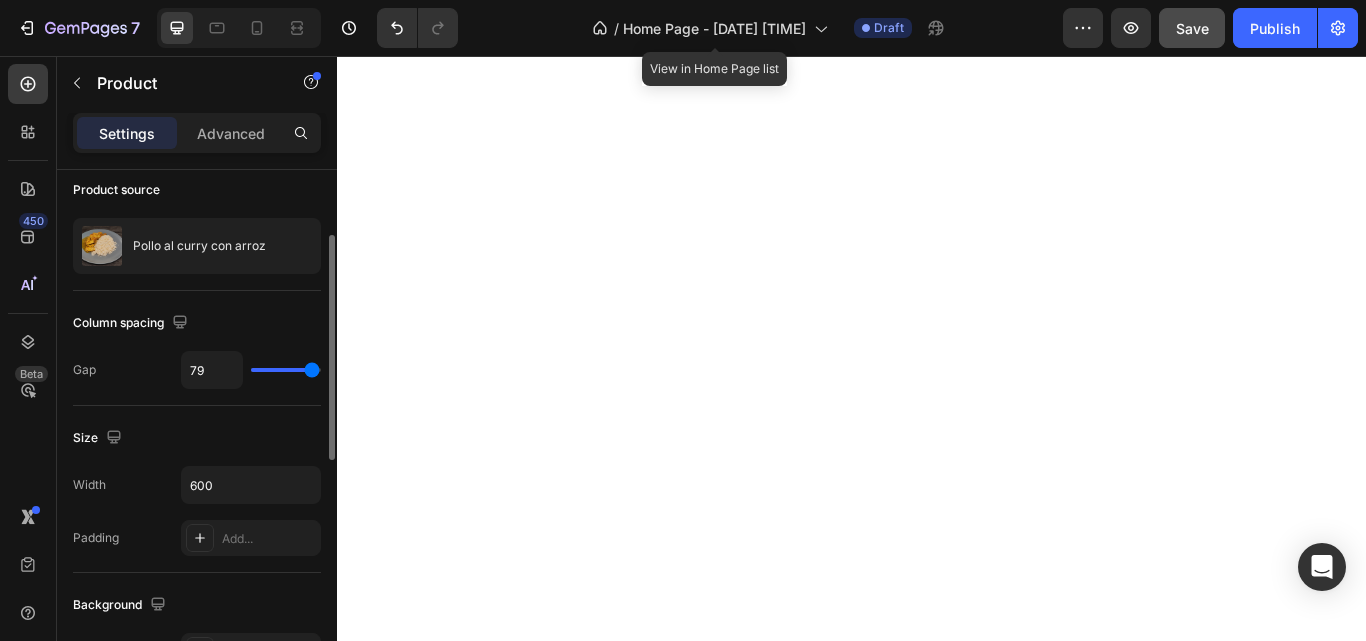 type on "80" 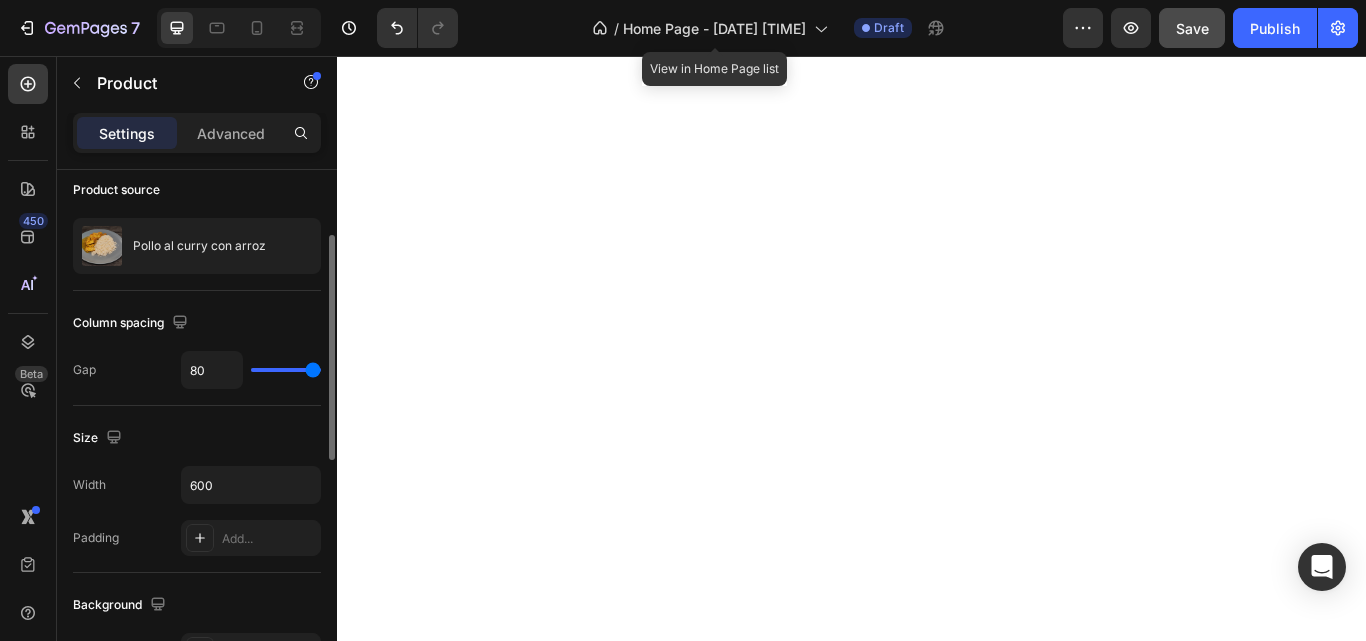 drag, startPoint x: 277, startPoint y: 370, endPoint x: 332, endPoint y: 364, distance: 55.326305 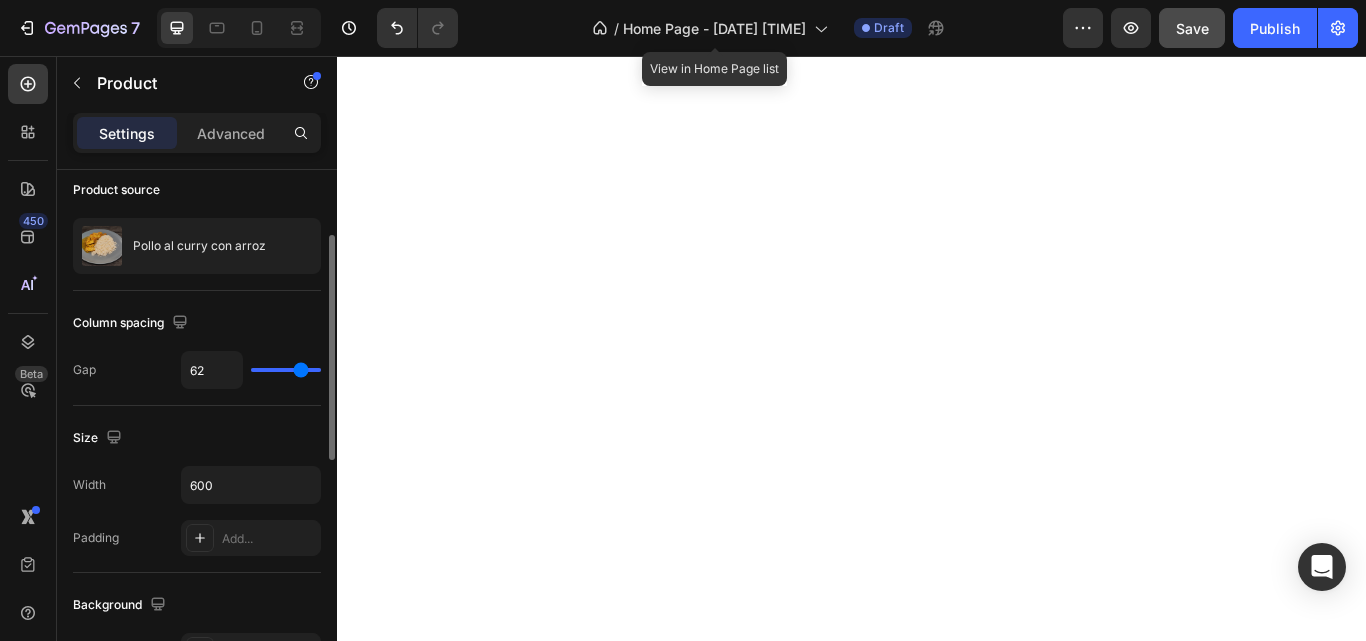 type on "49" 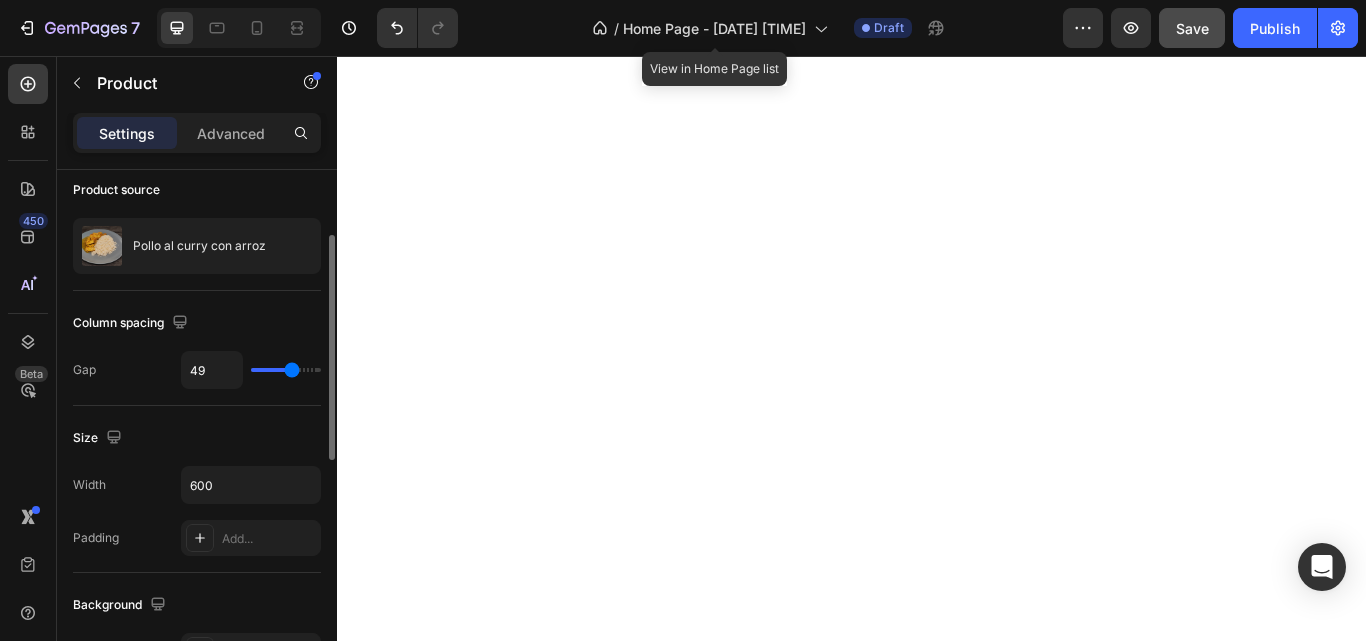 type on "46" 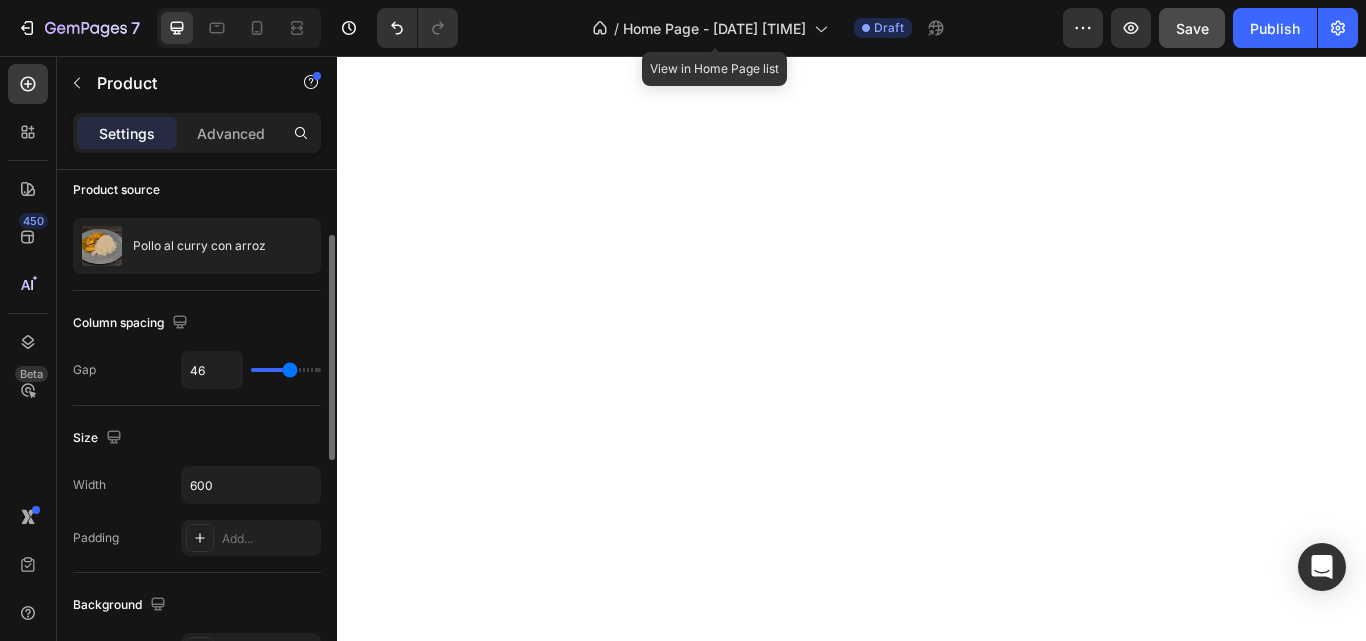 drag, startPoint x: 314, startPoint y: 372, endPoint x: 290, endPoint y: 372, distance: 24 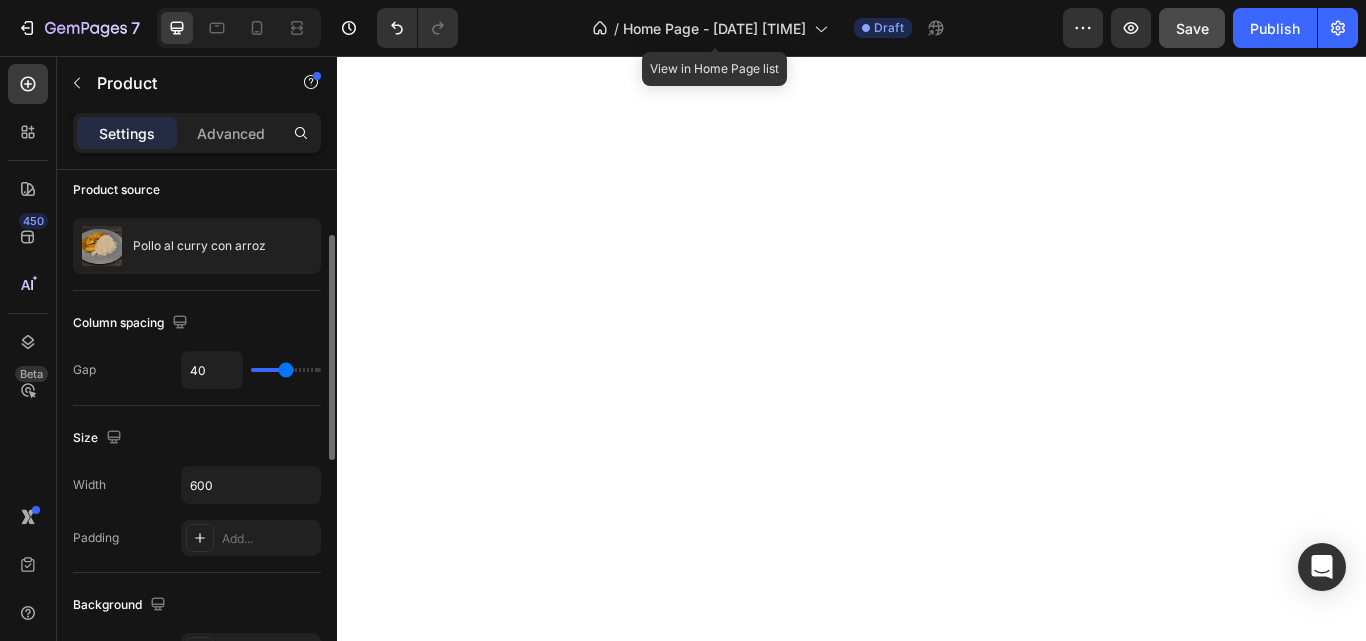 type on "34" 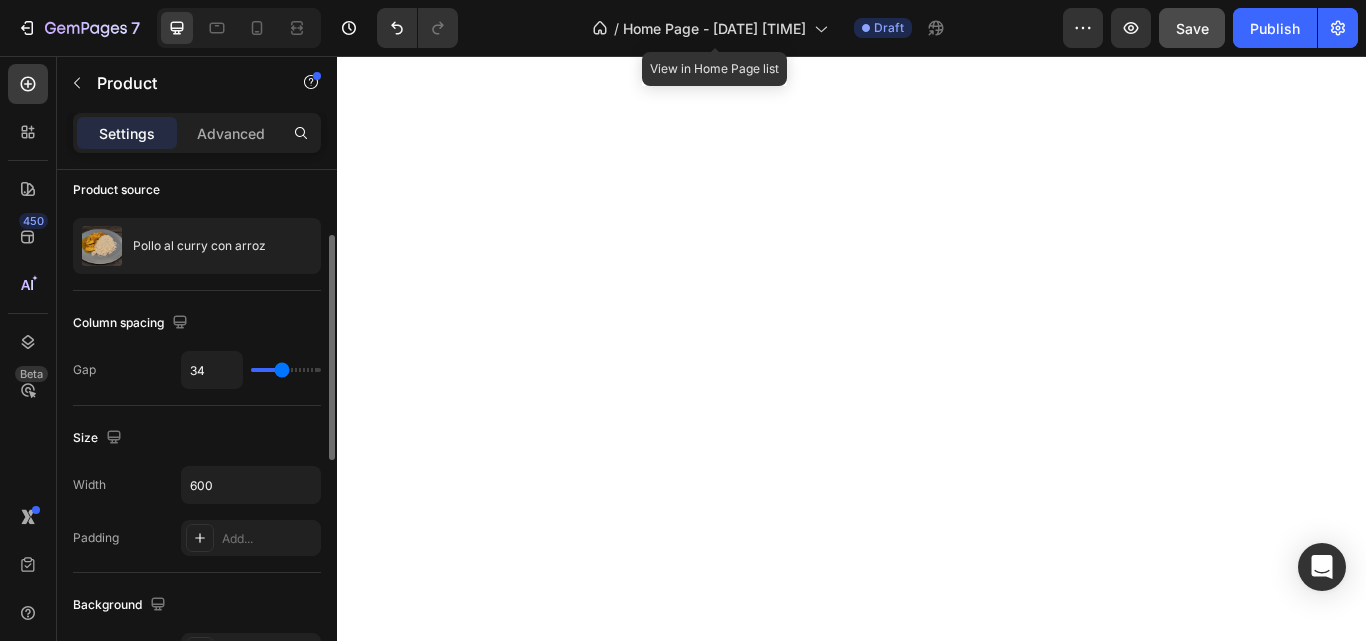 type on "27" 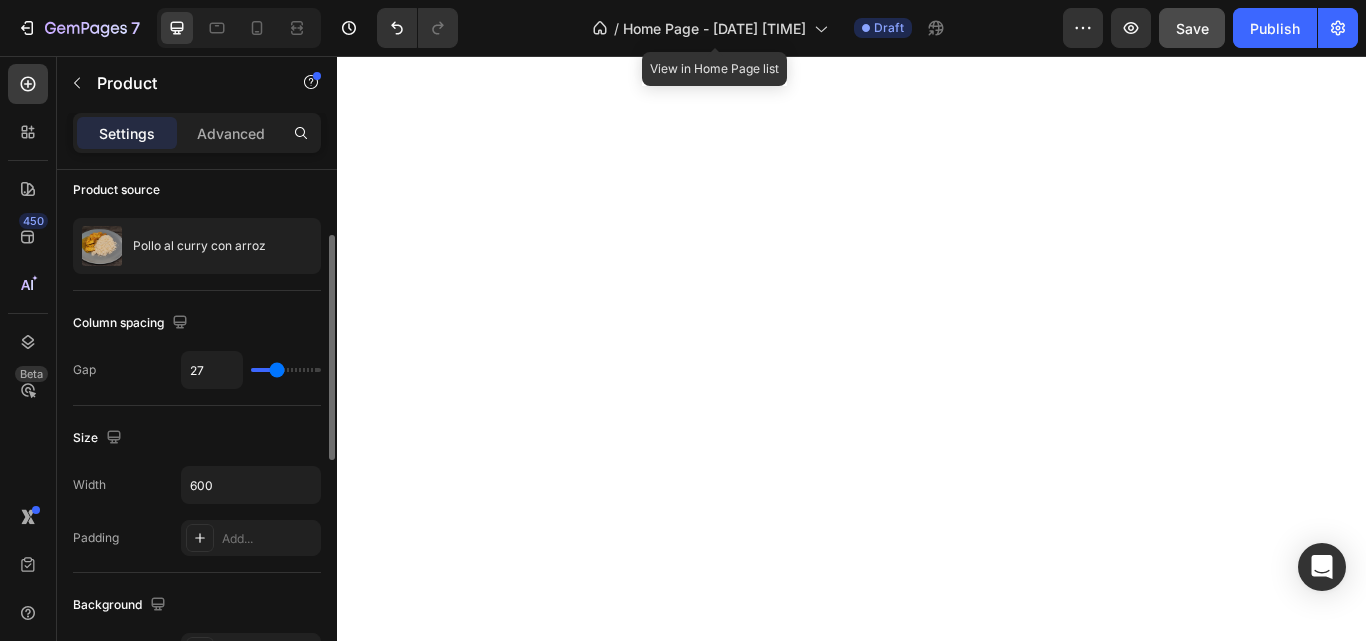 type on "25" 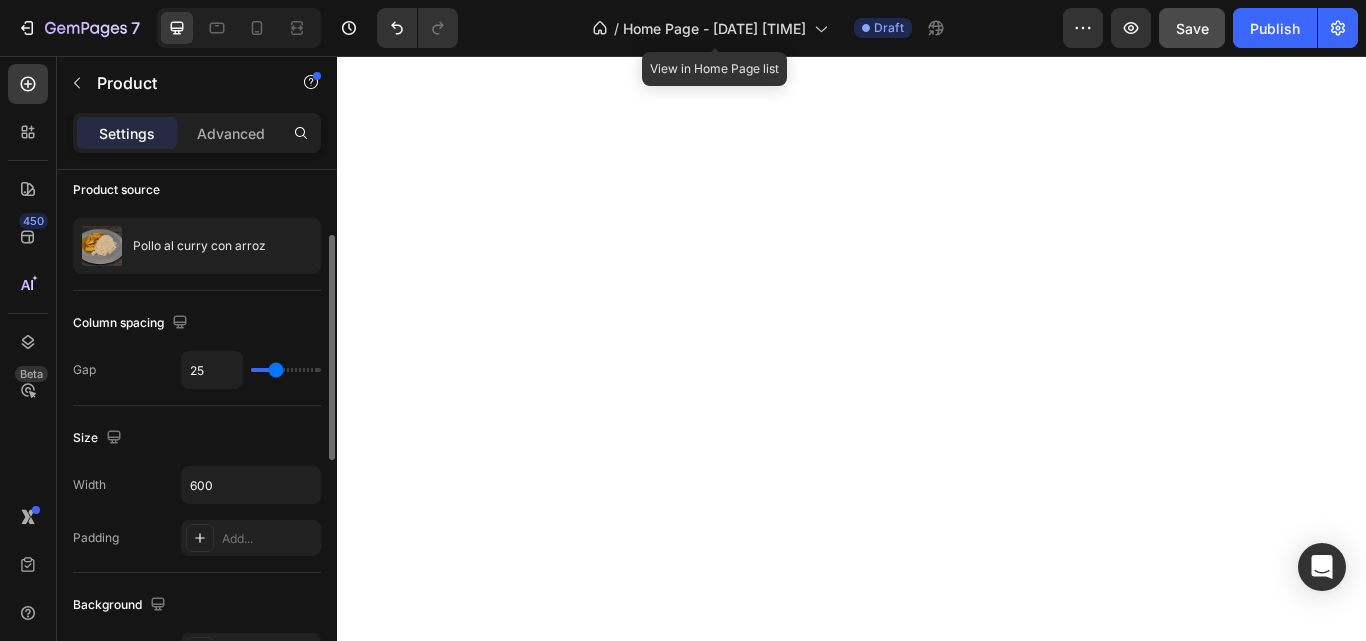 type on "36" 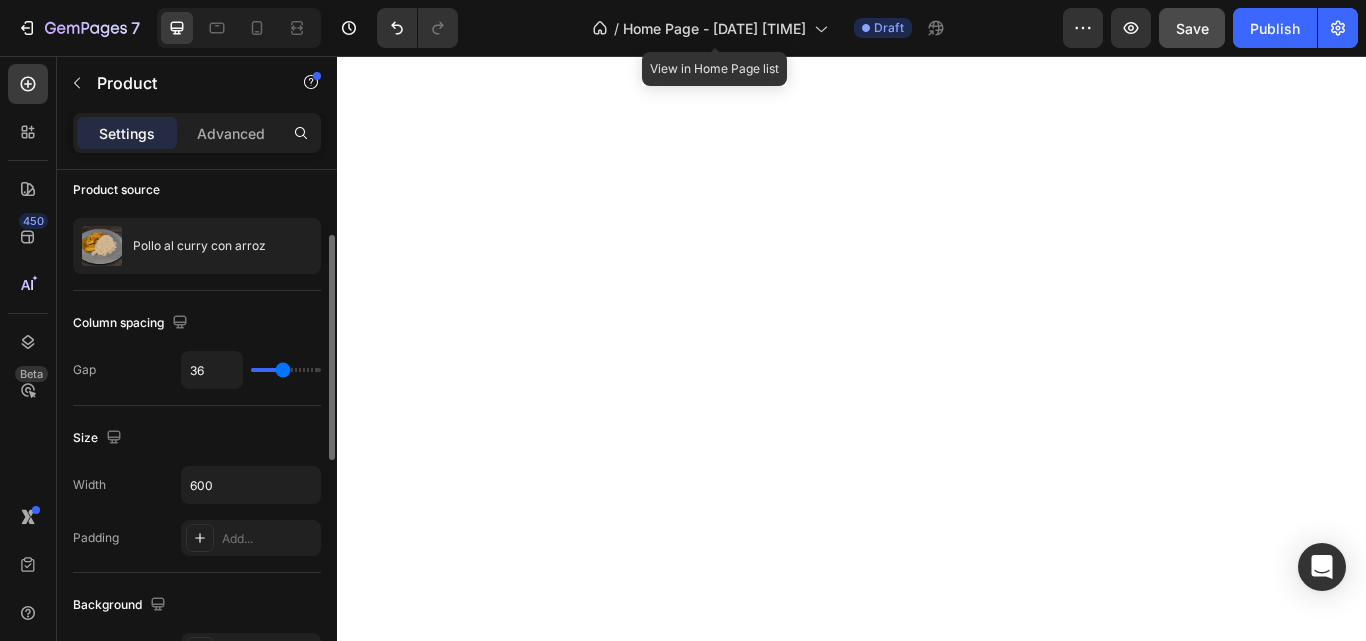 type on "37" 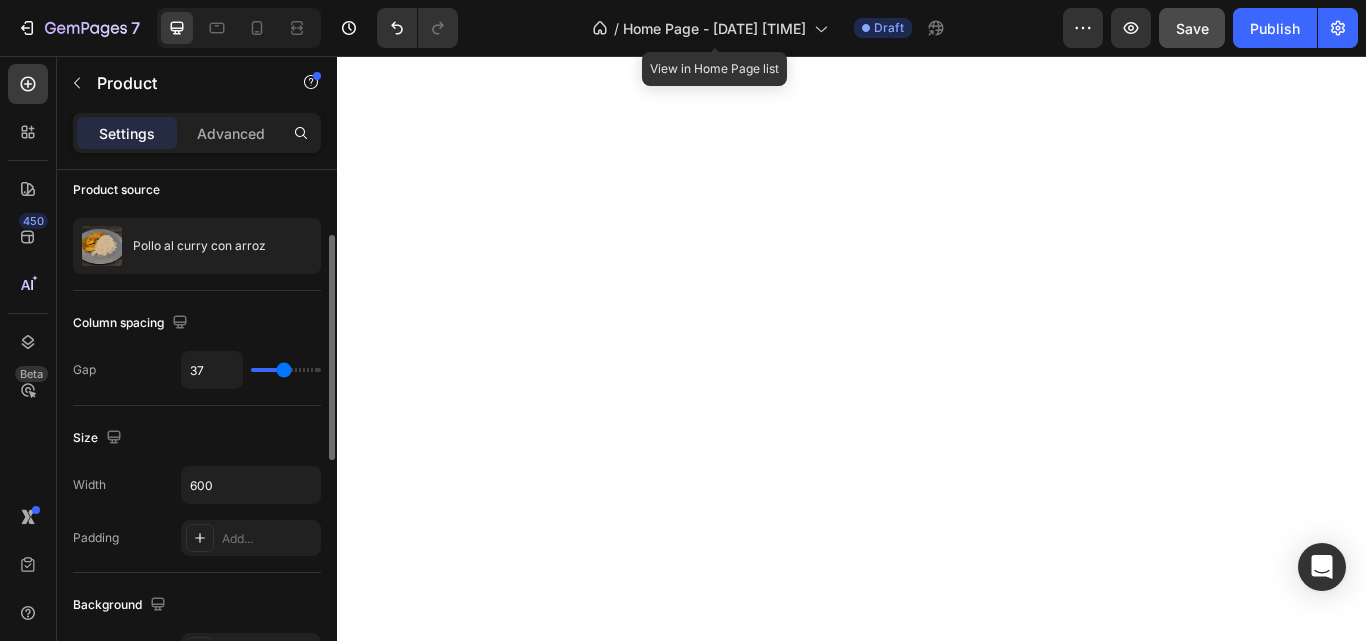 type on "39" 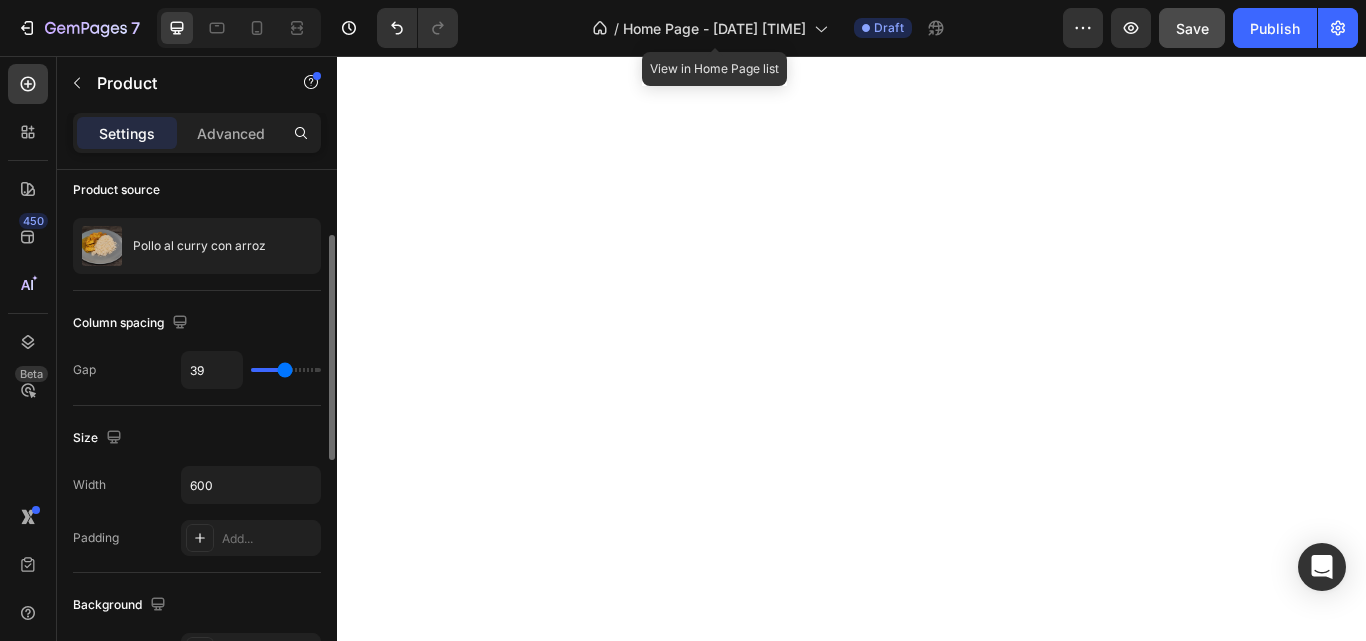 type on "37" 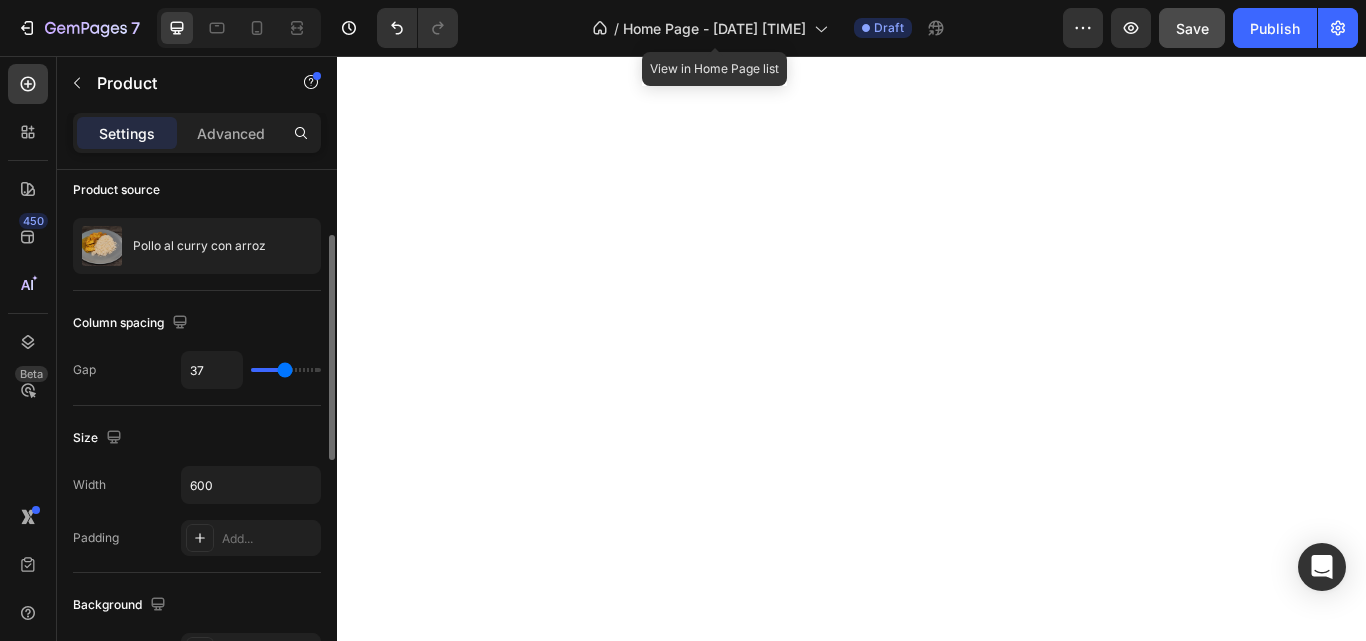 type on "37" 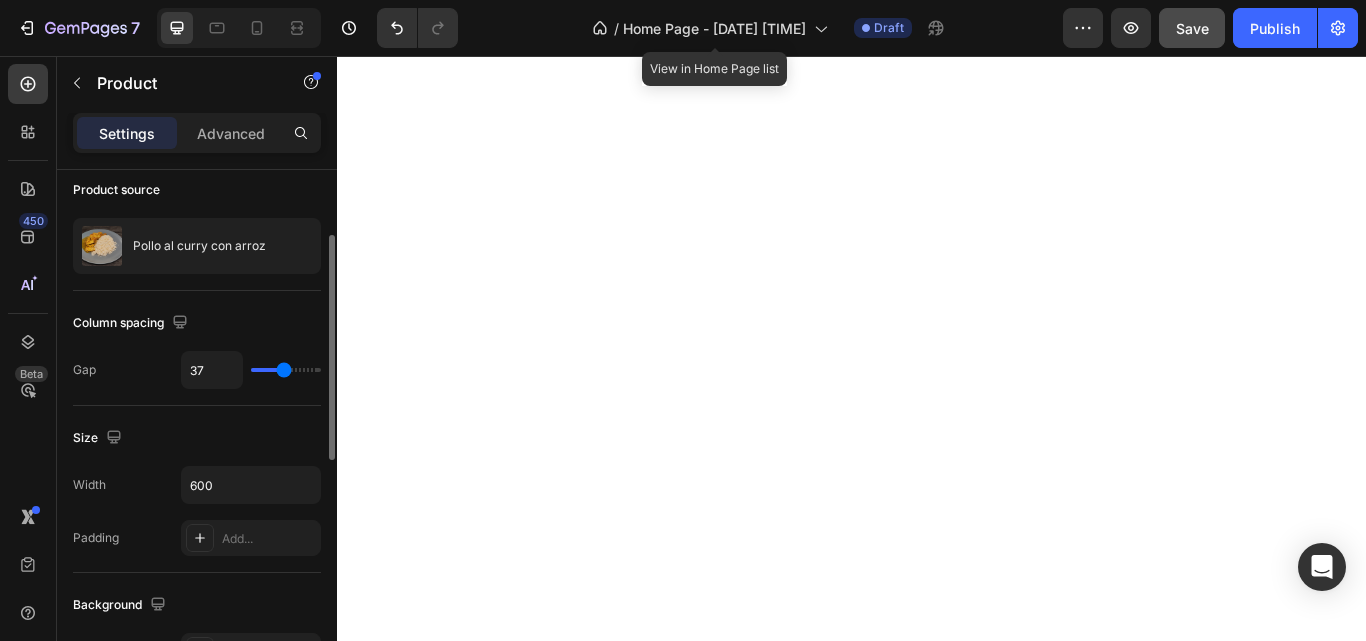type on "30" 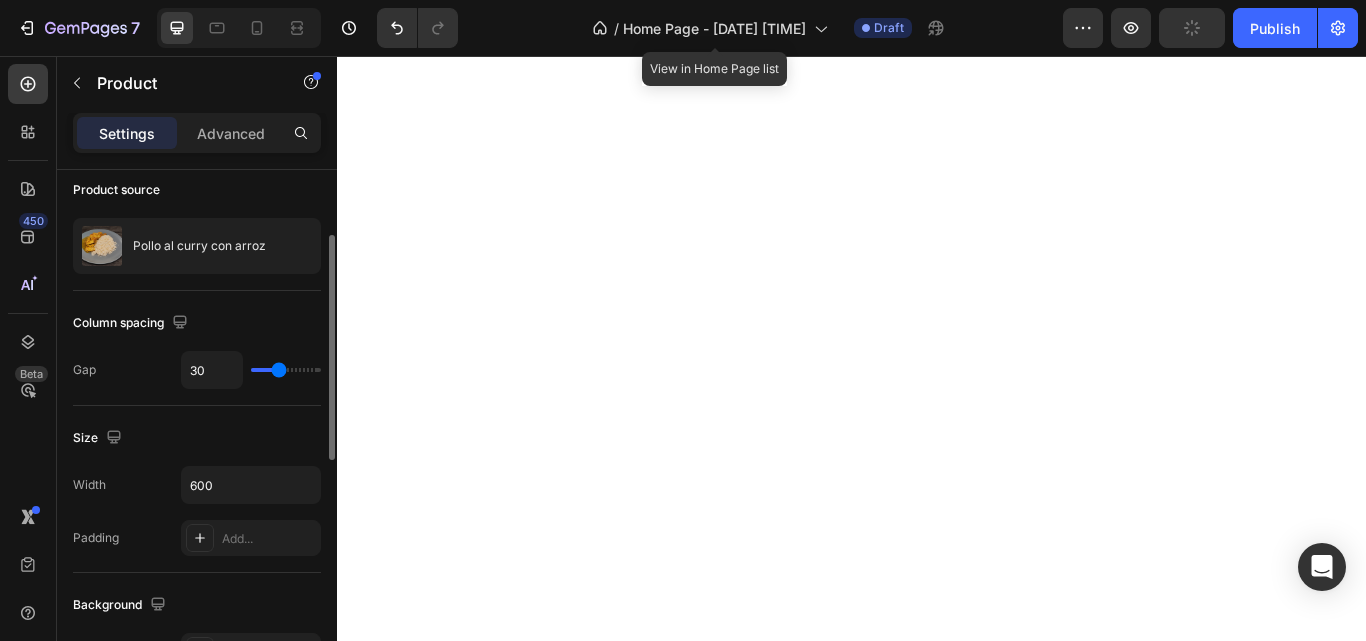 drag, startPoint x: 290, startPoint y: 372, endPoint x: 279, endPoint y: 370, distance: 11.18034 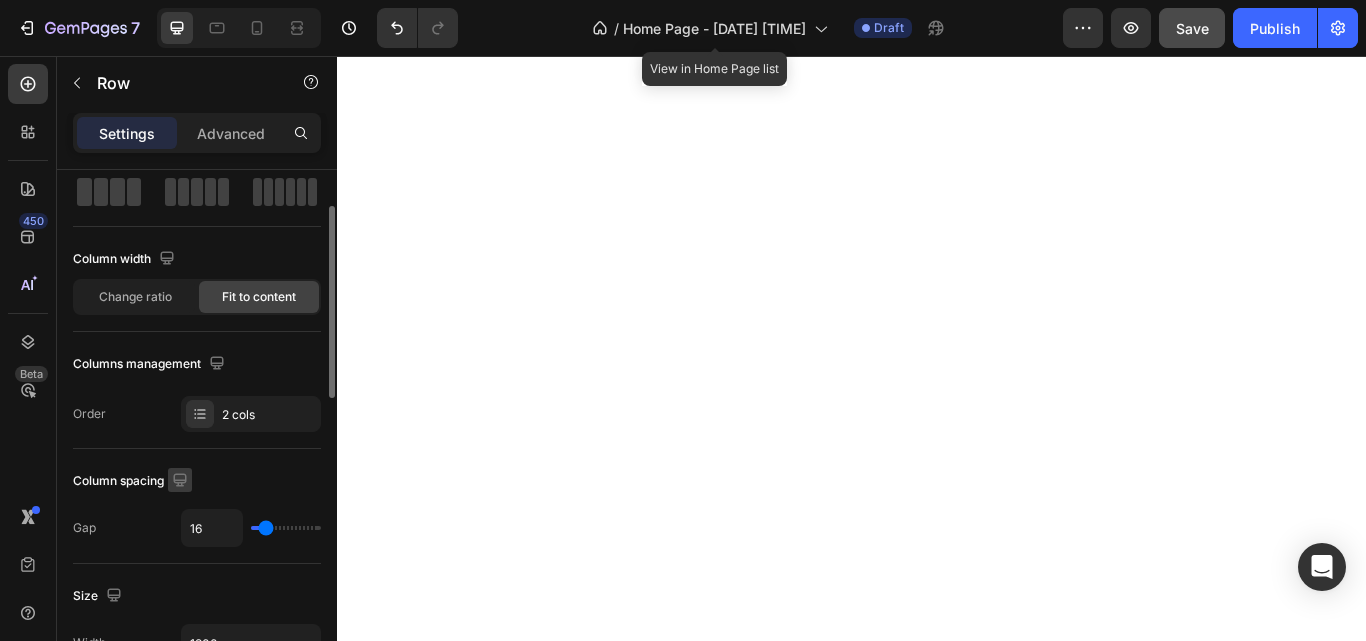 scroll, scrollTop: 101, scrollLeft: 0, axis: vertical 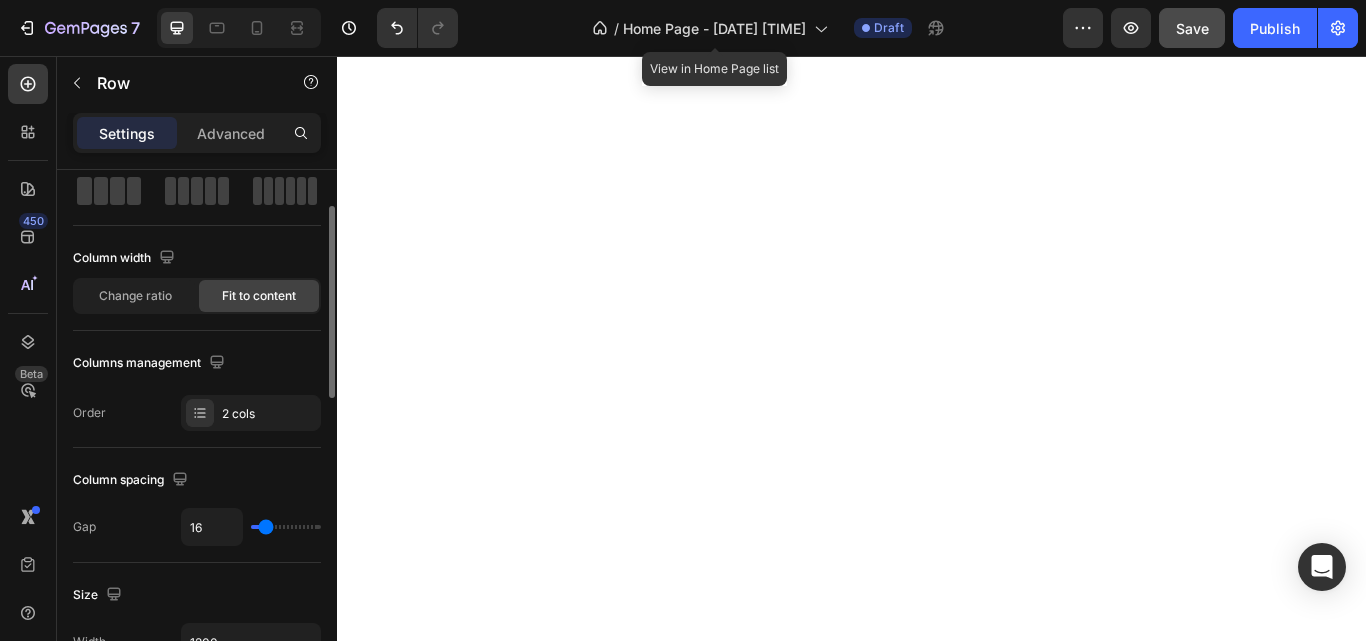 type on "24" 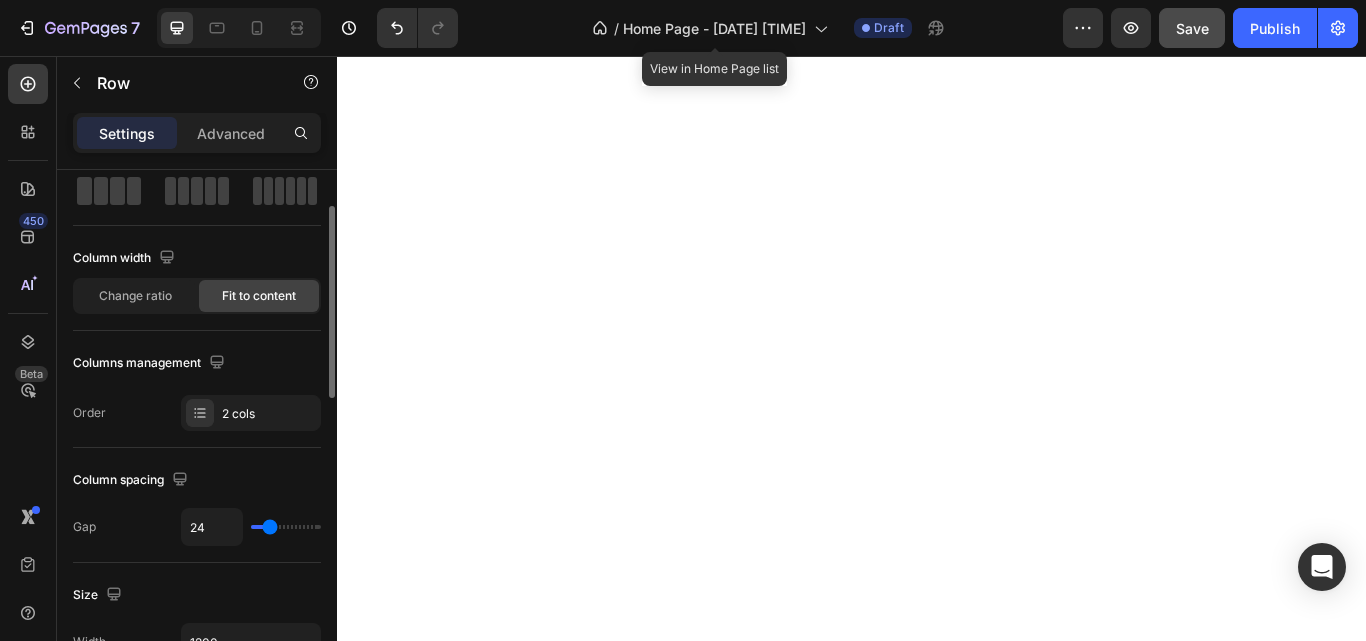 type on "33" 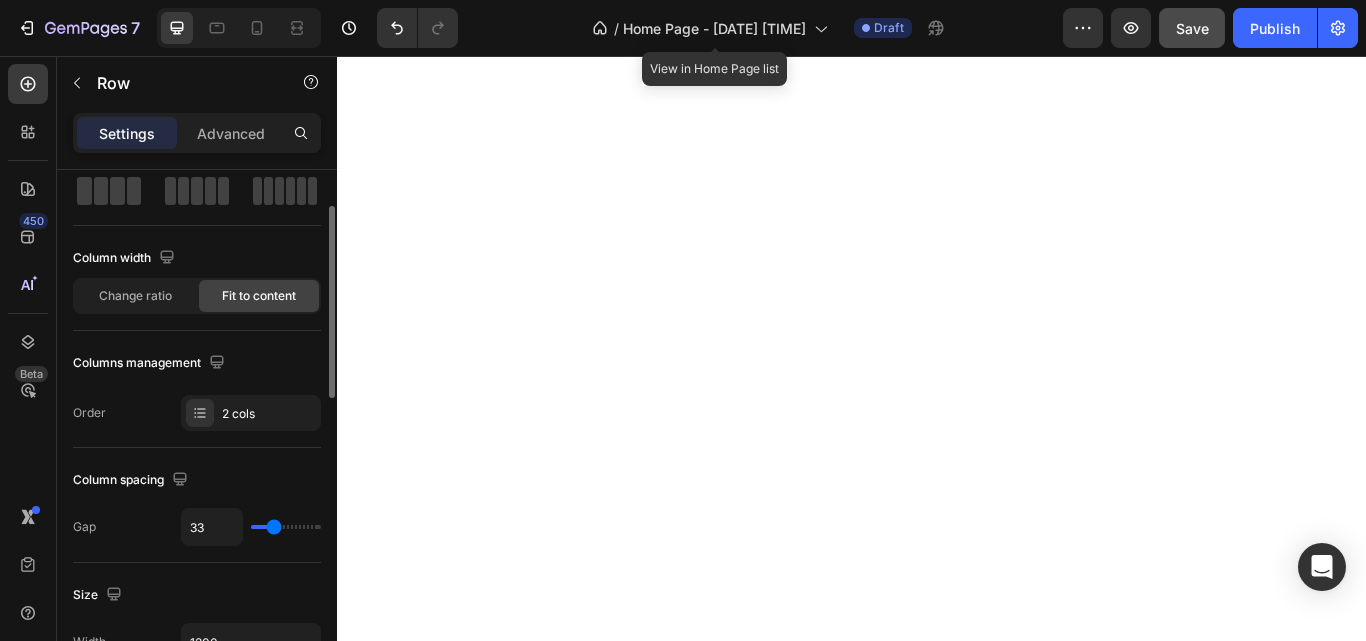 type on "36" 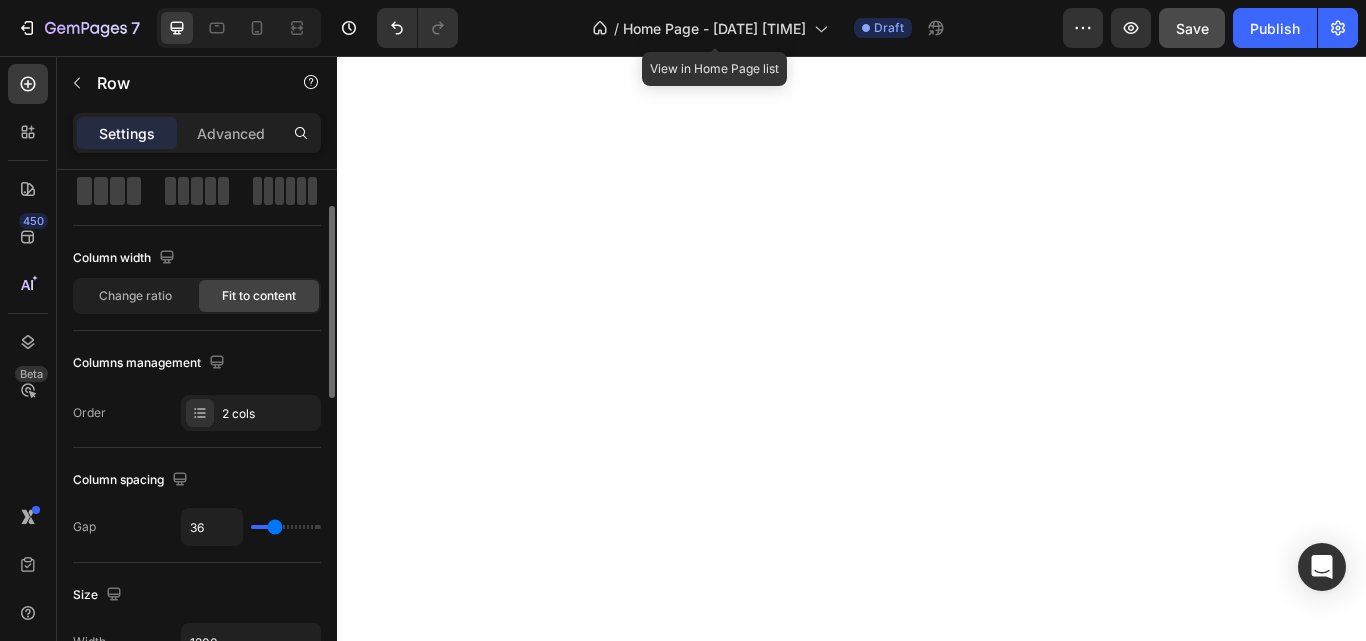 type on "29" 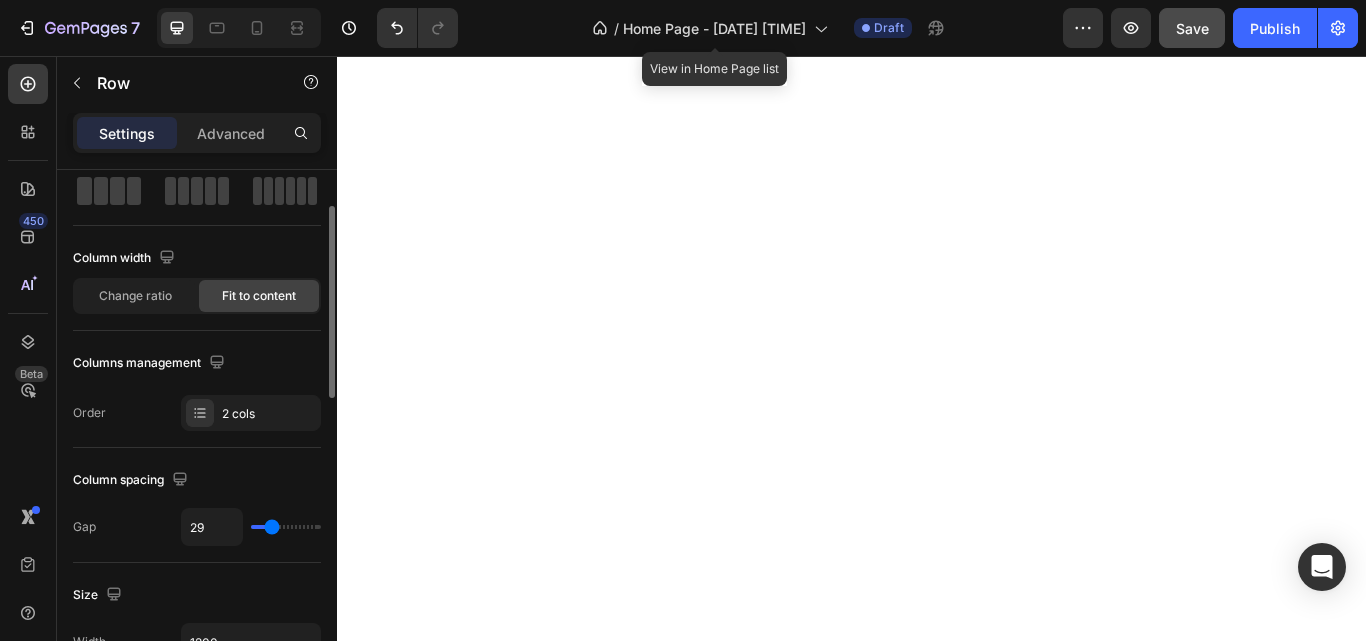 type on "11" 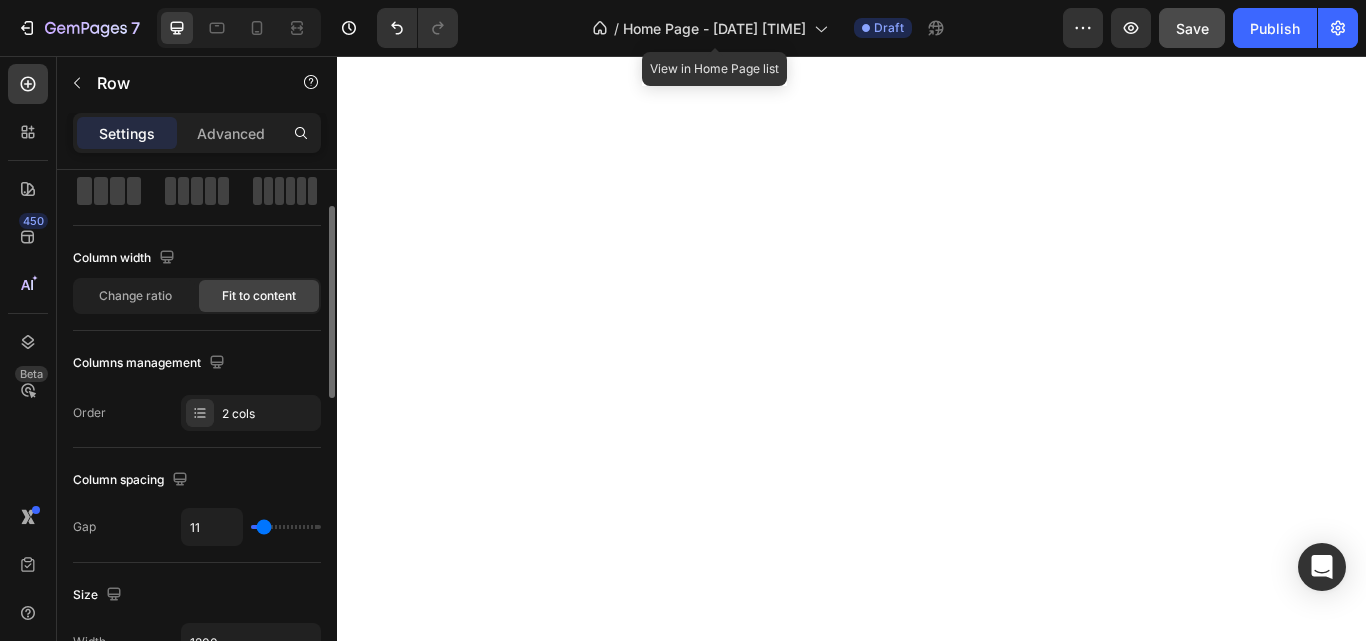 type on "9" 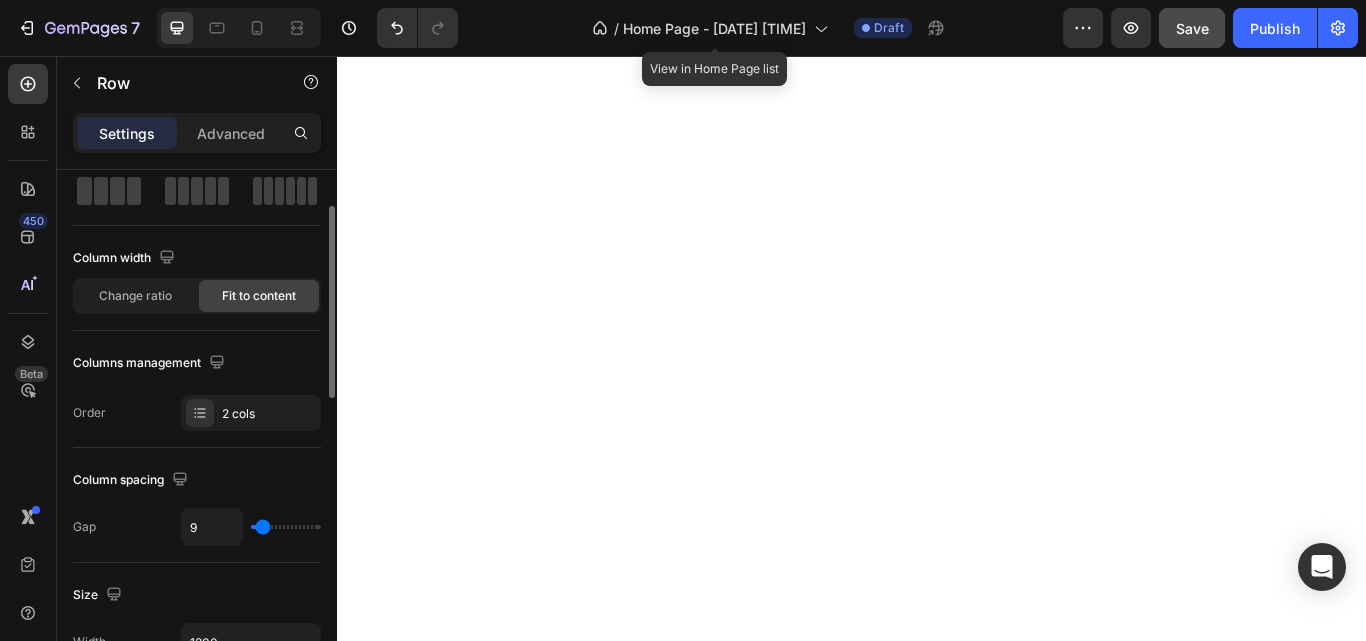 type on "9" 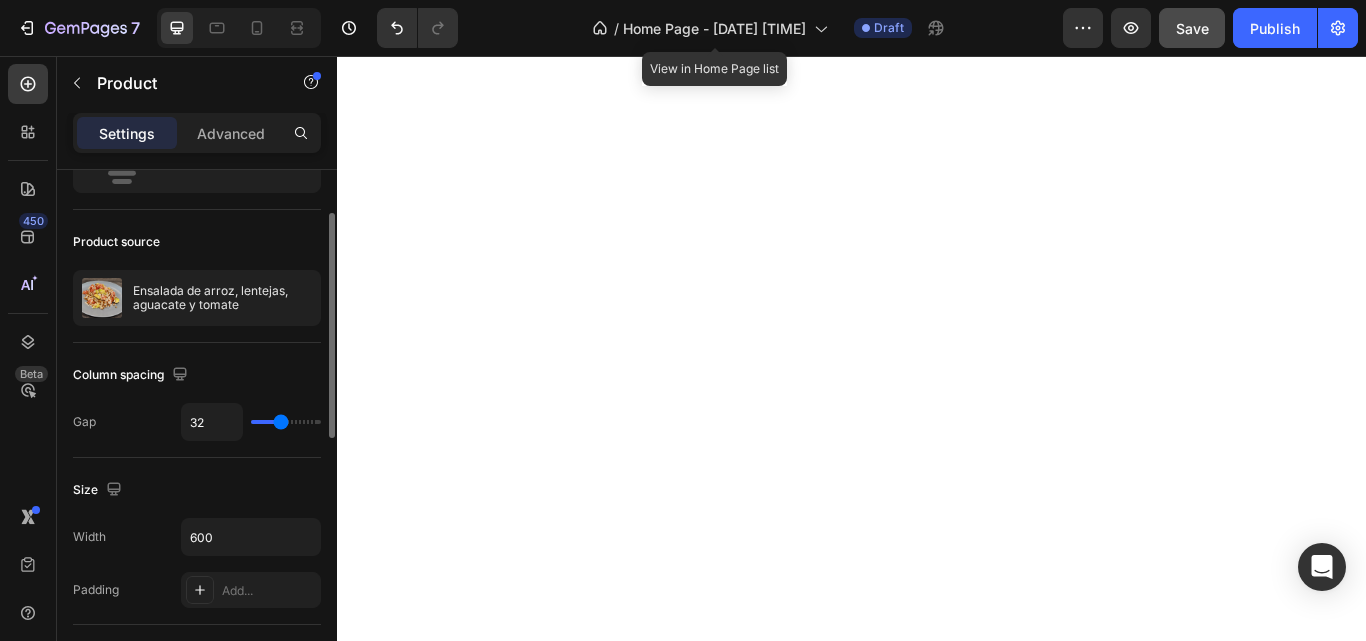 scroll, scrollTop: 0, scrollLeft: 0, axis: both 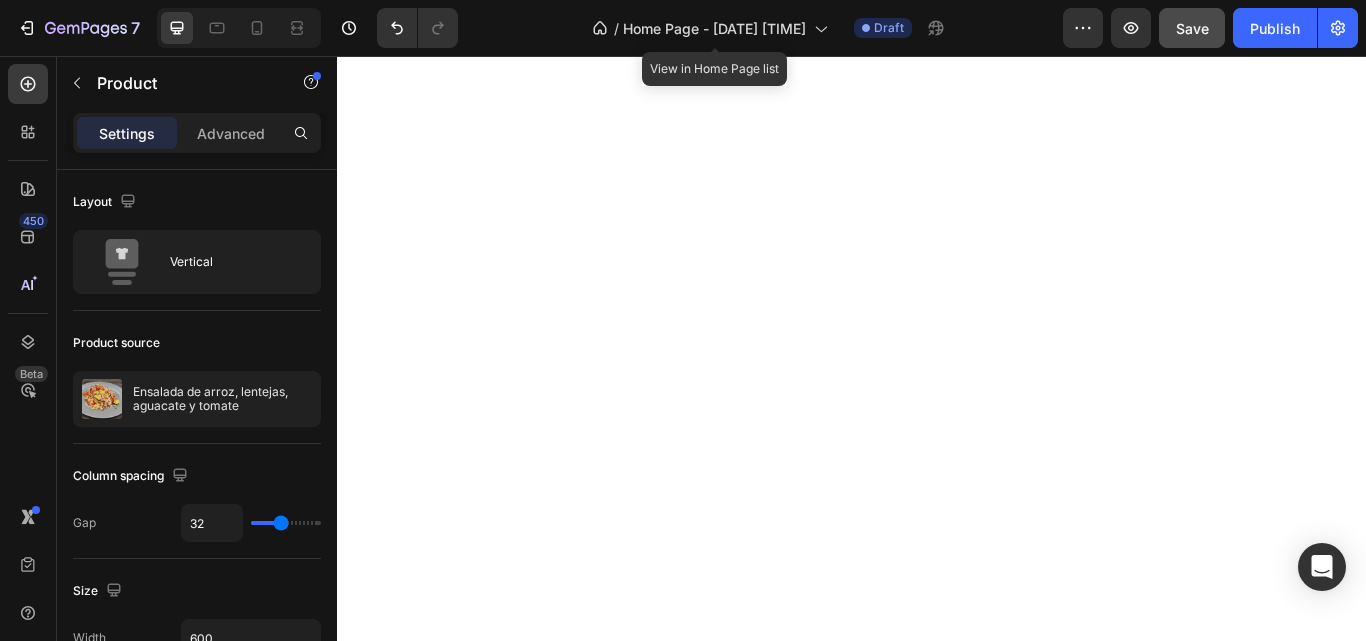type on "4" 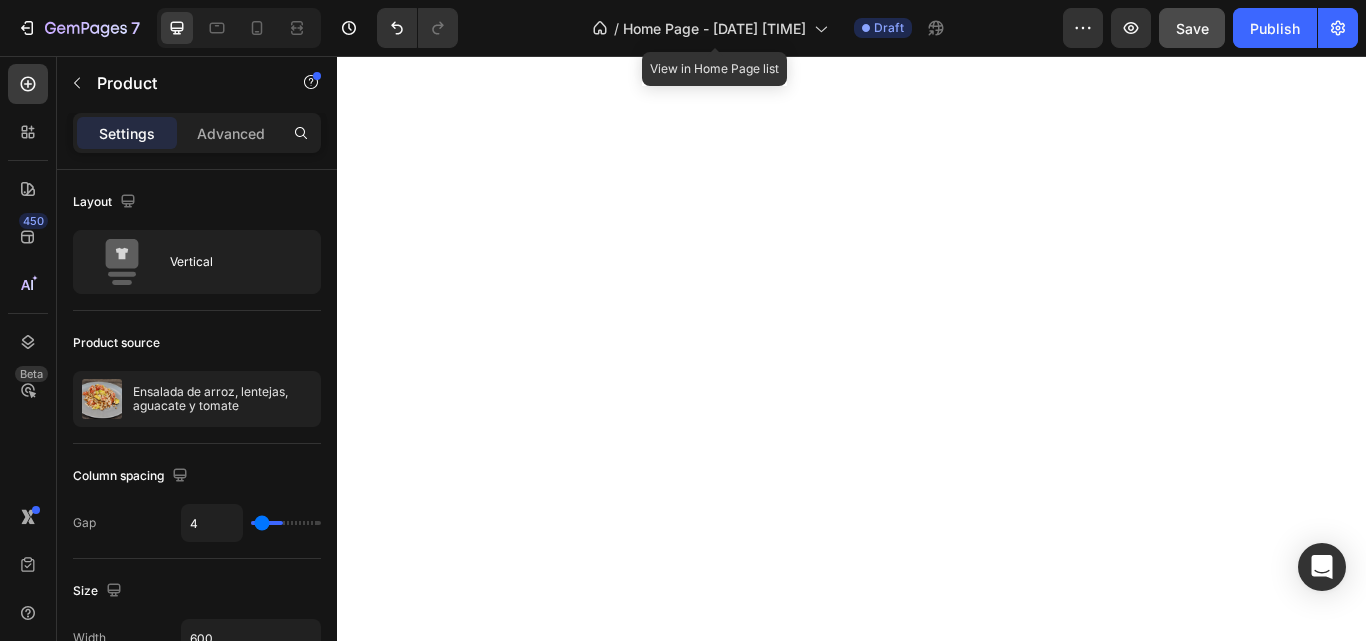 type on "1" 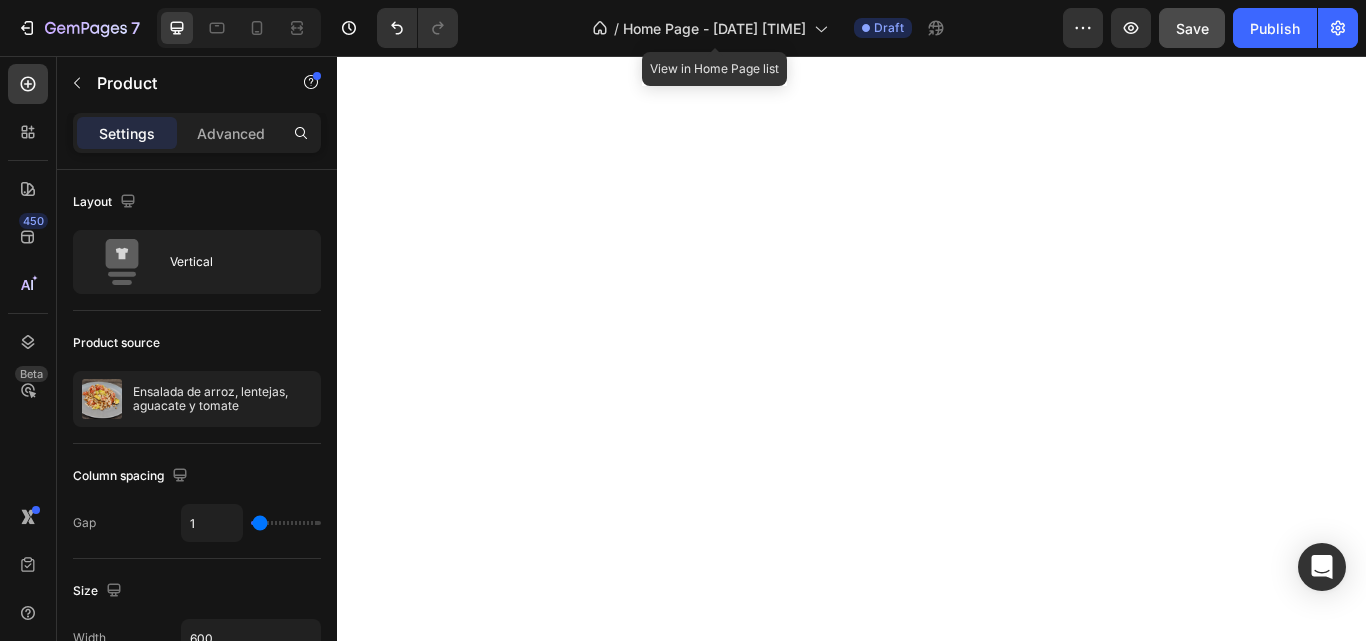 type on "0" 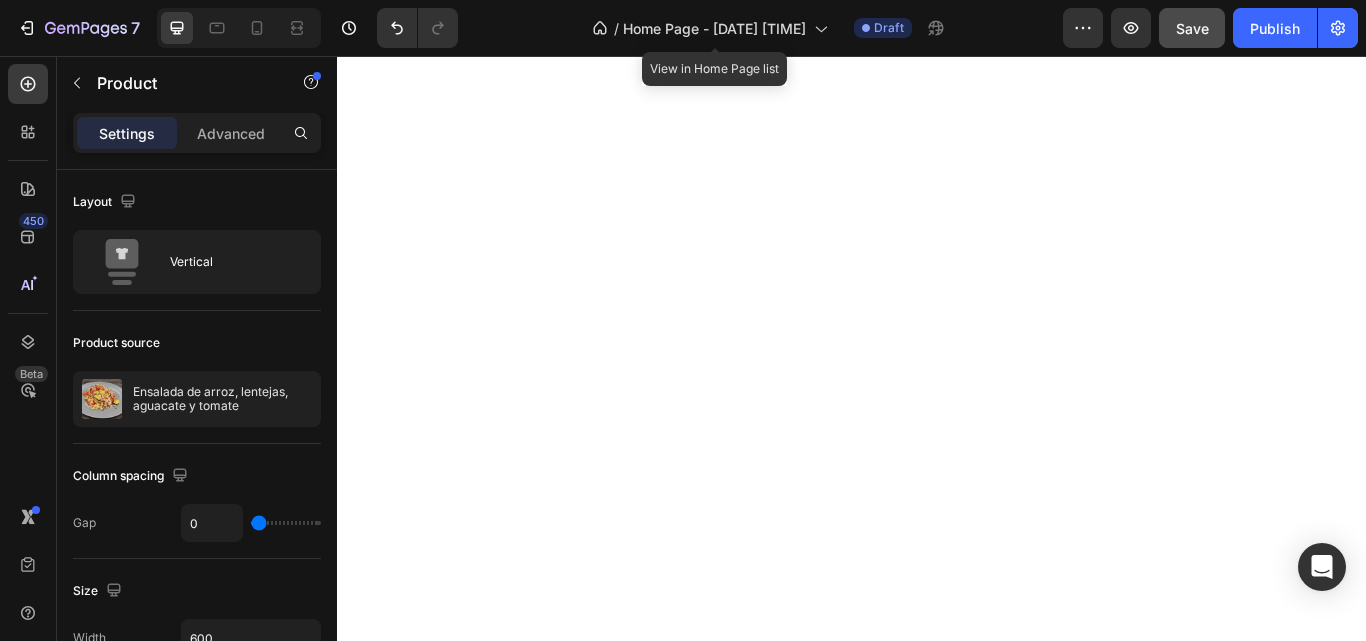 type on "1" 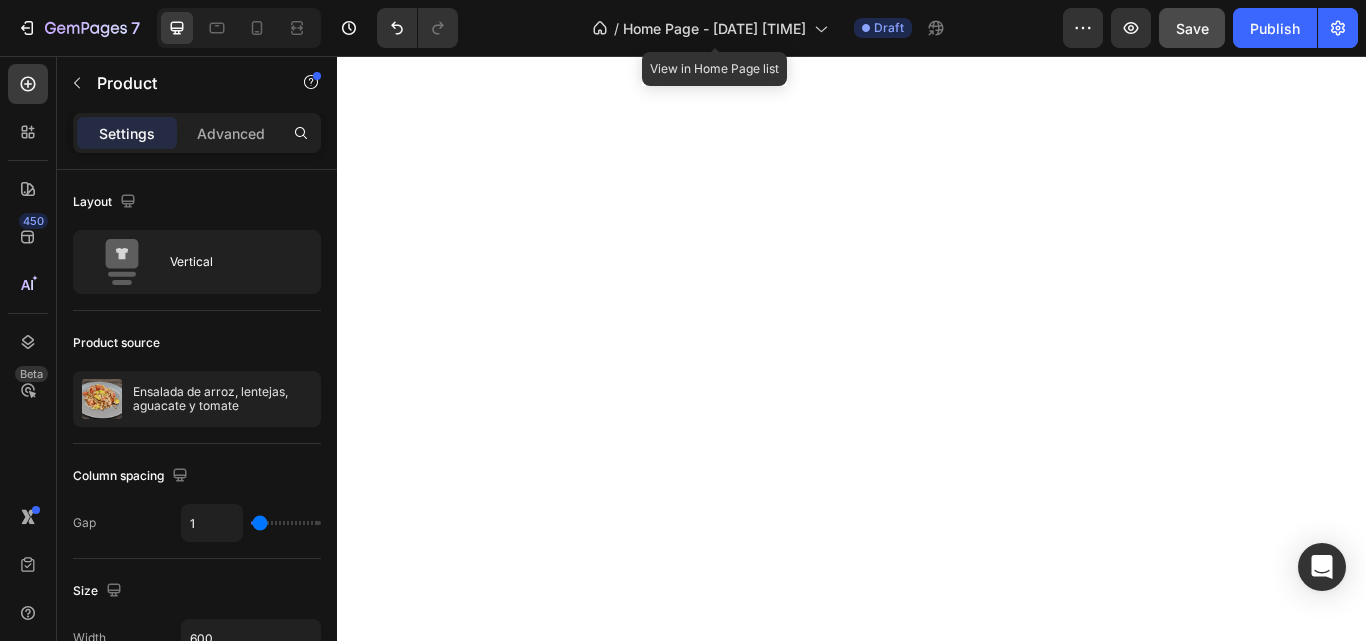 type on "6" 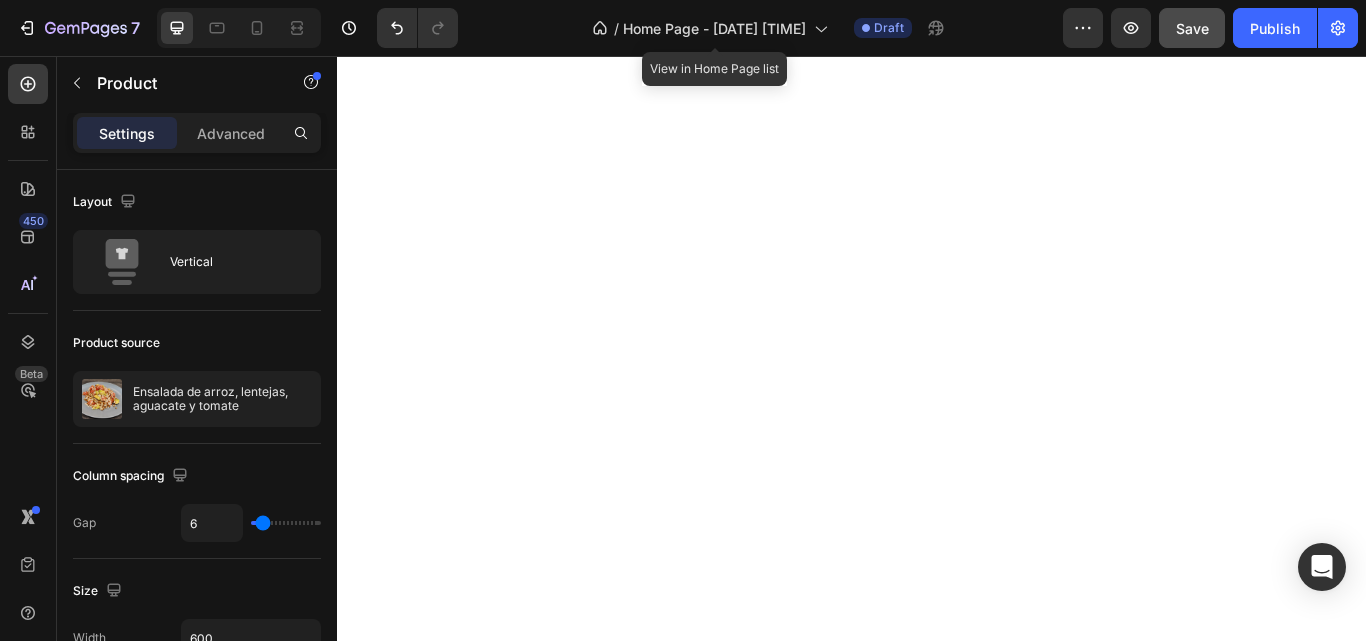 type on "15" 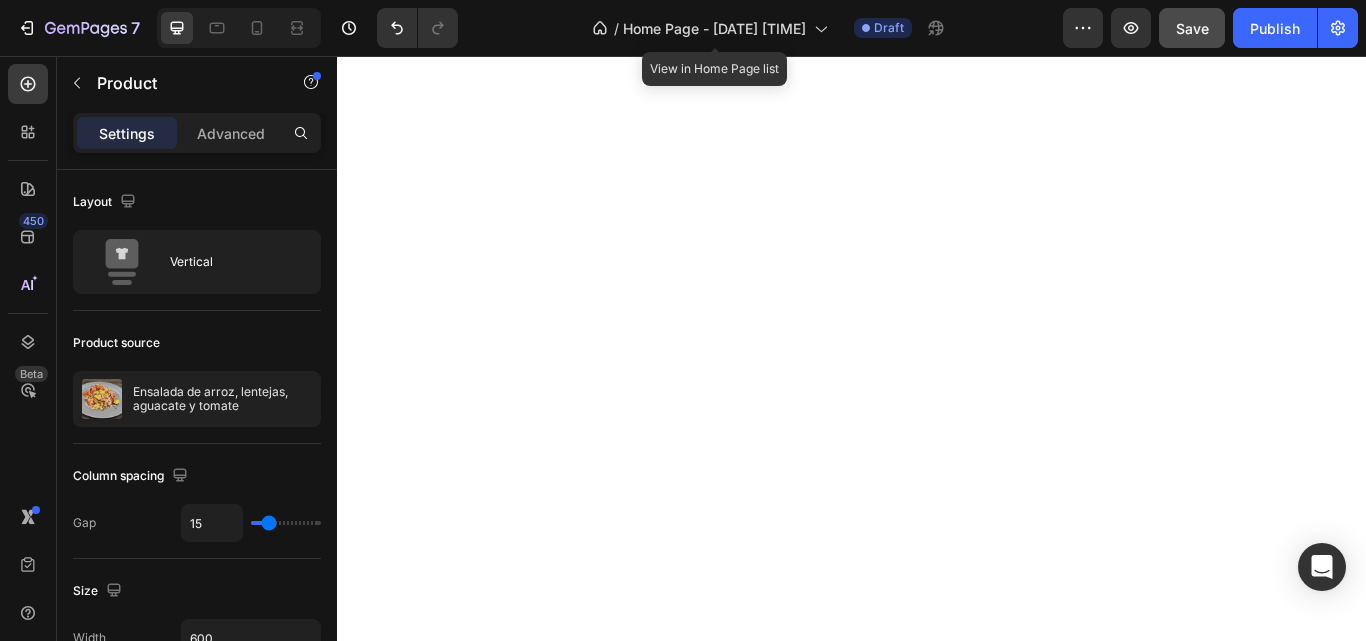 type on "22" 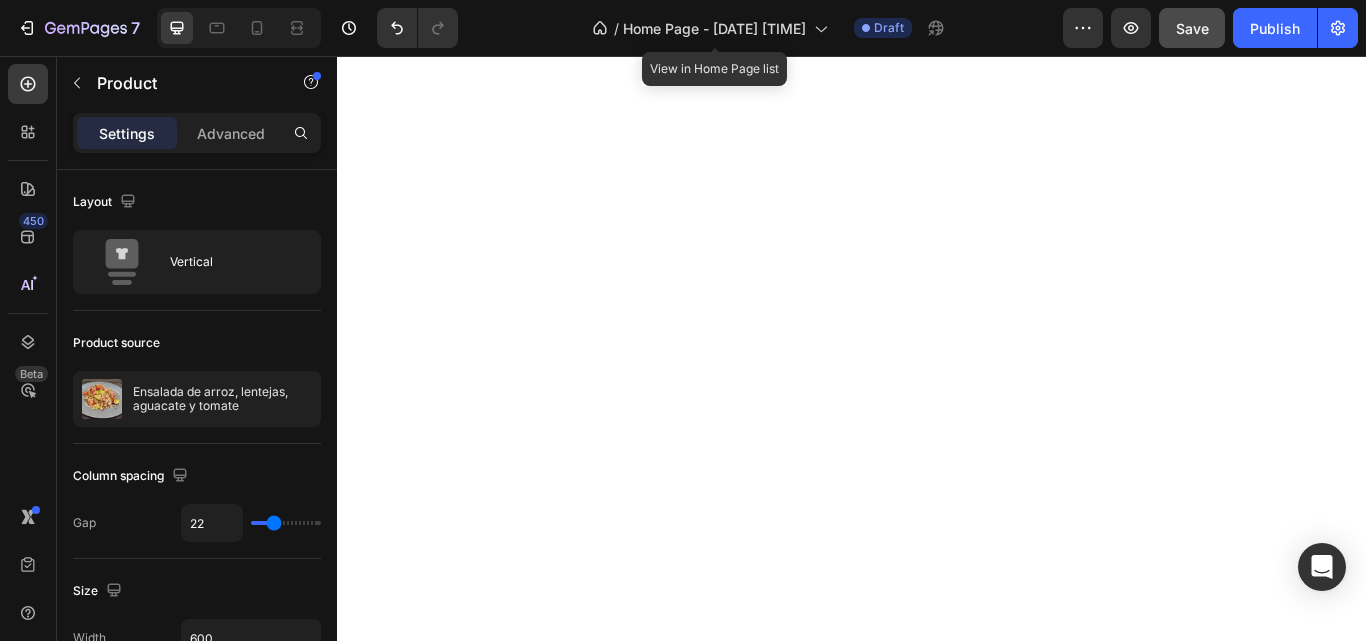 type on "24" 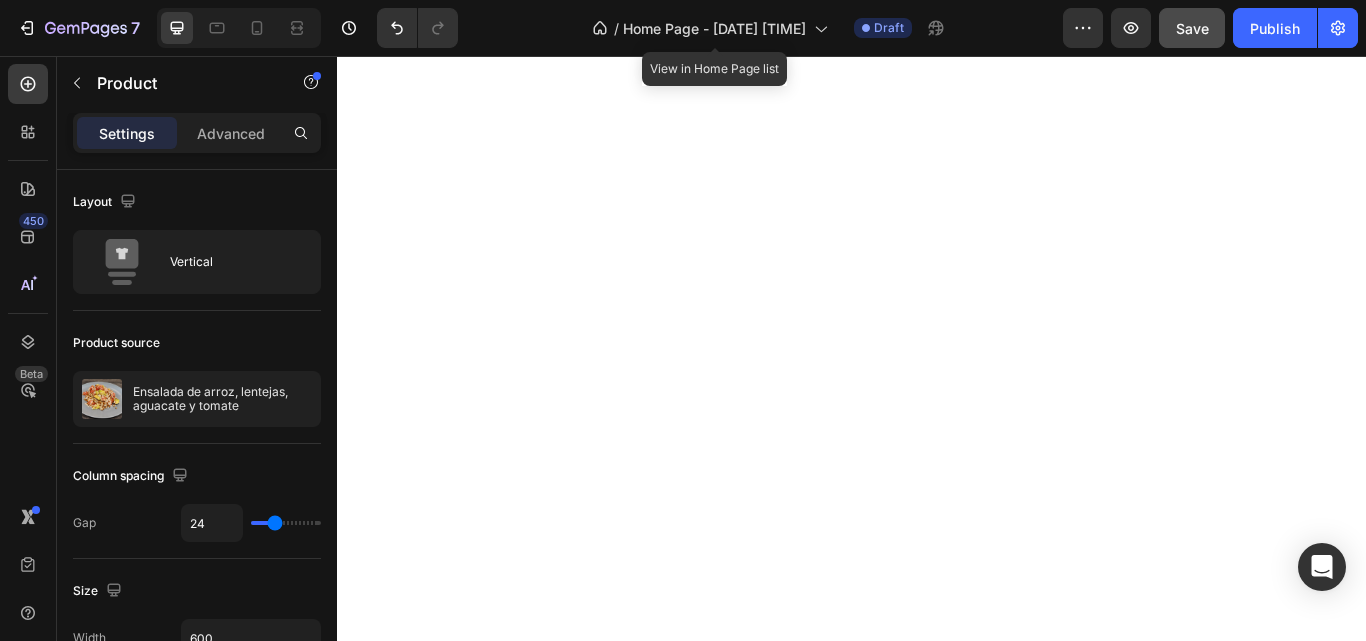 type on "25" 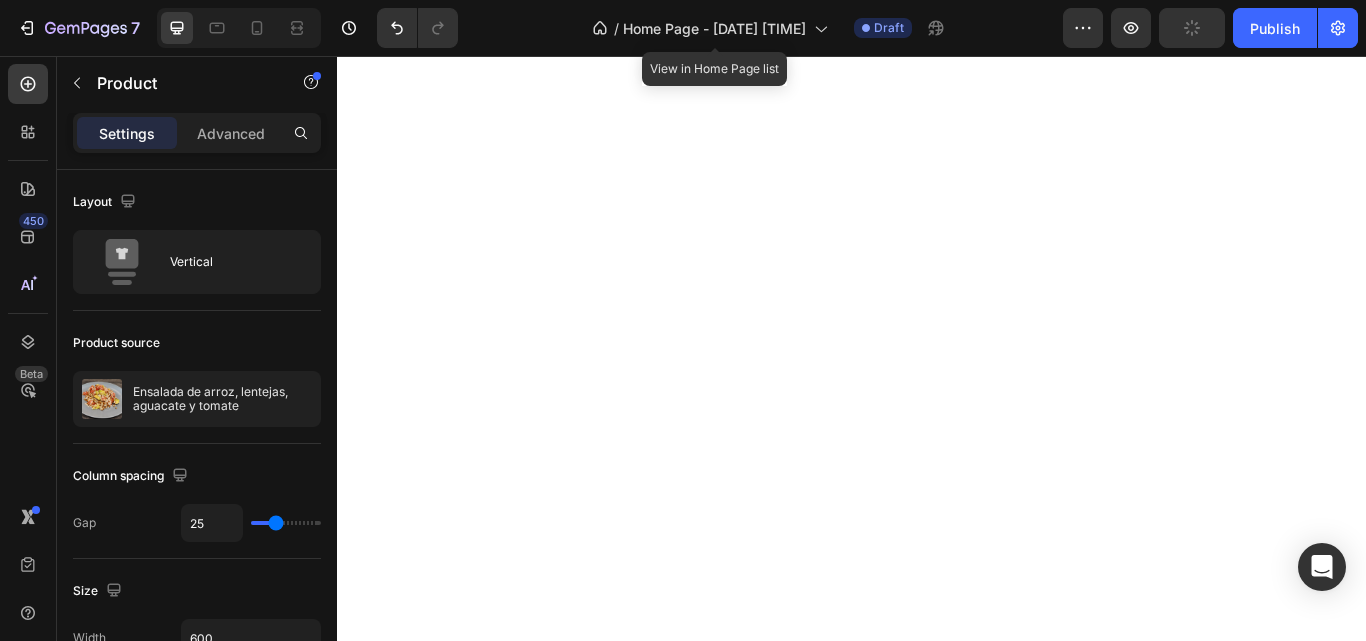 type on "27" 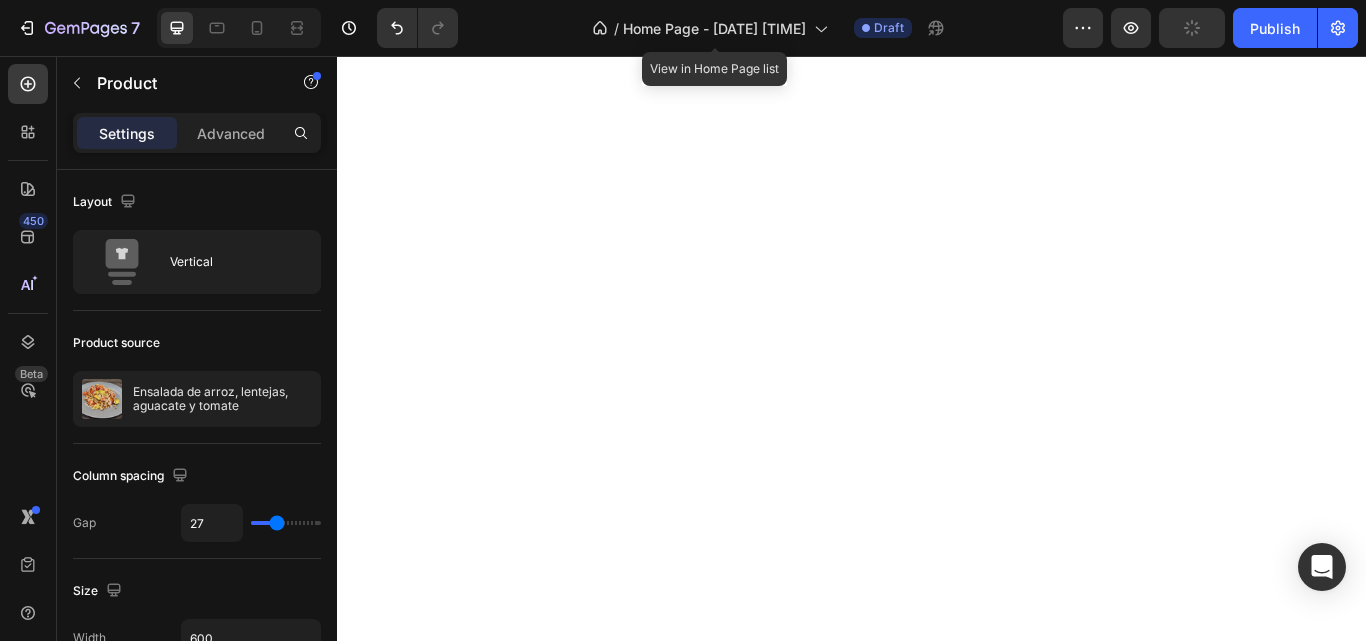 type on "0" 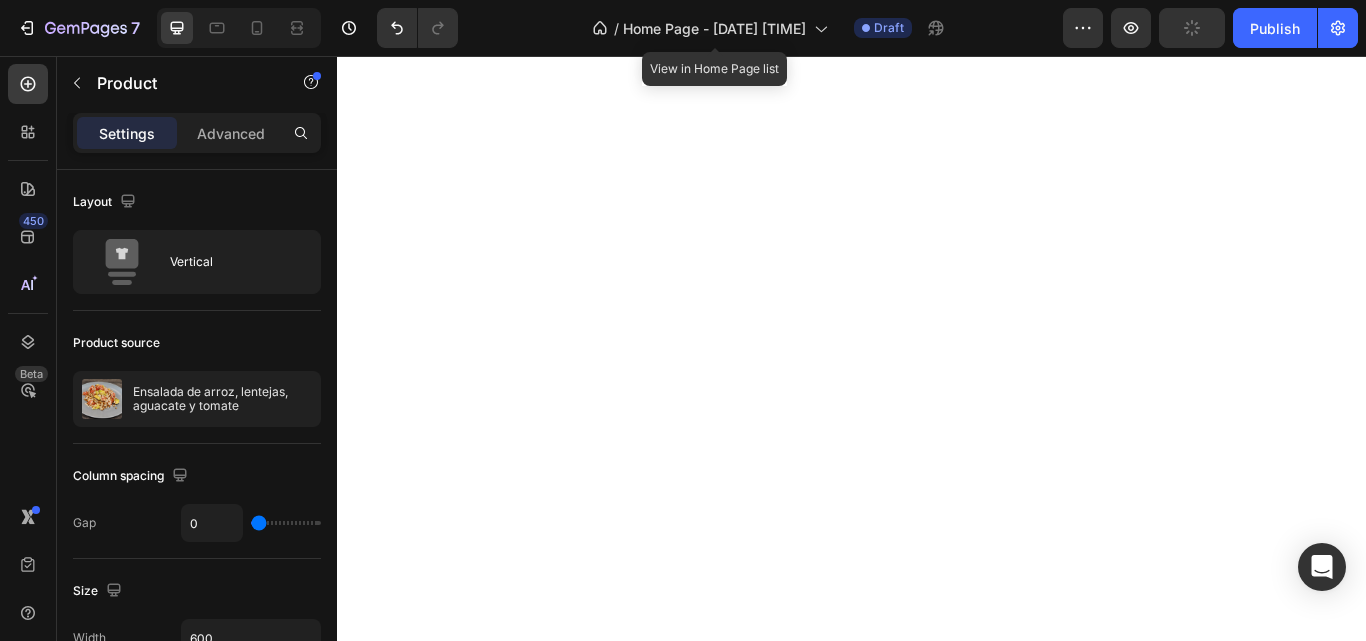 drag, startPoint x: 284, startPoint y: 524, endPoint x: 223, endPoint y: 518, distance: 61.294373 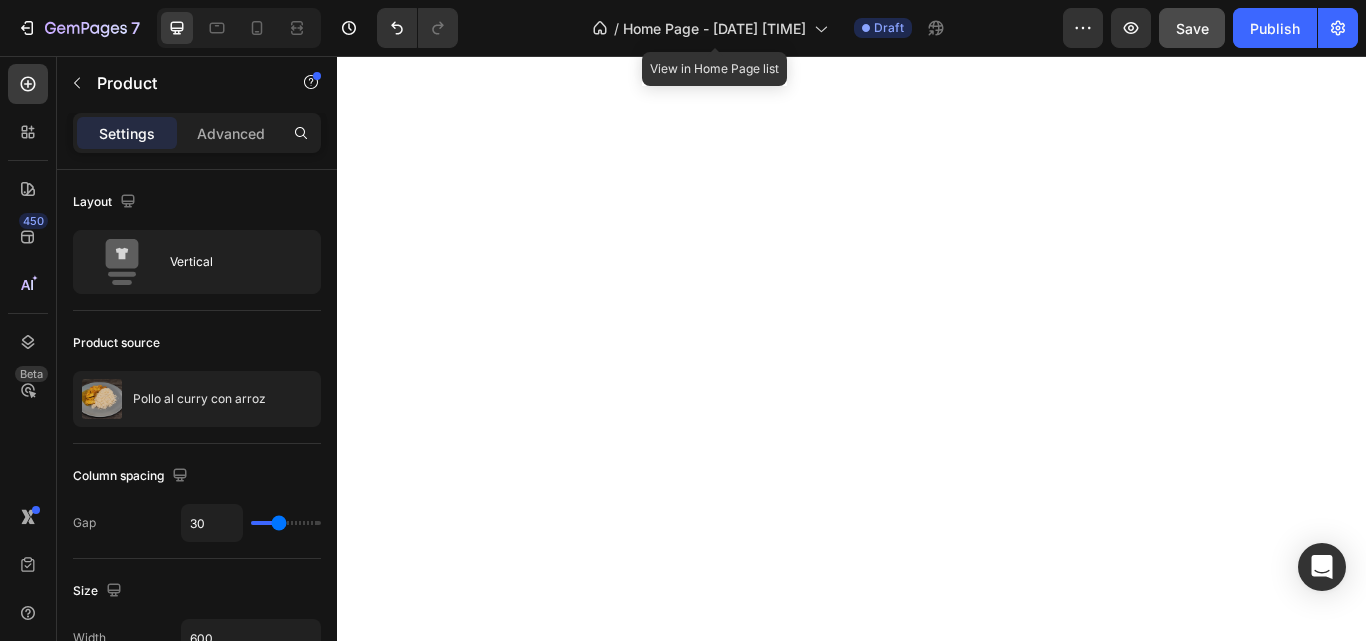 type on "28" 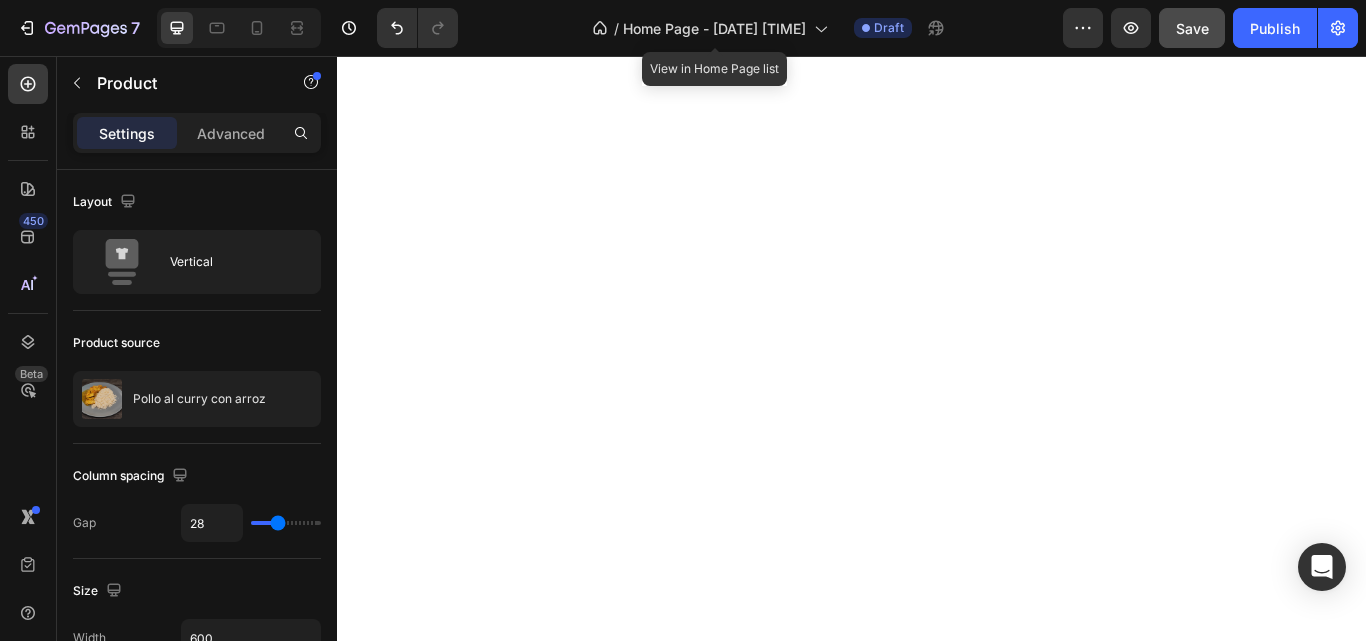 type on "33" 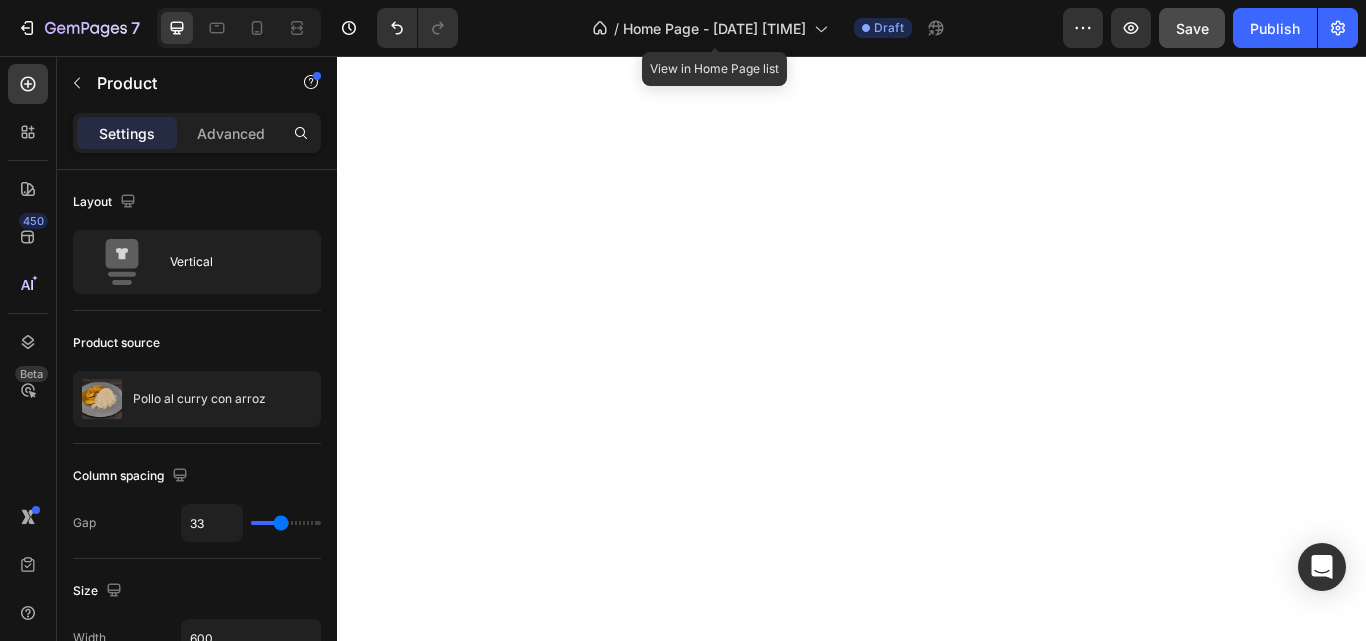 type on "34" 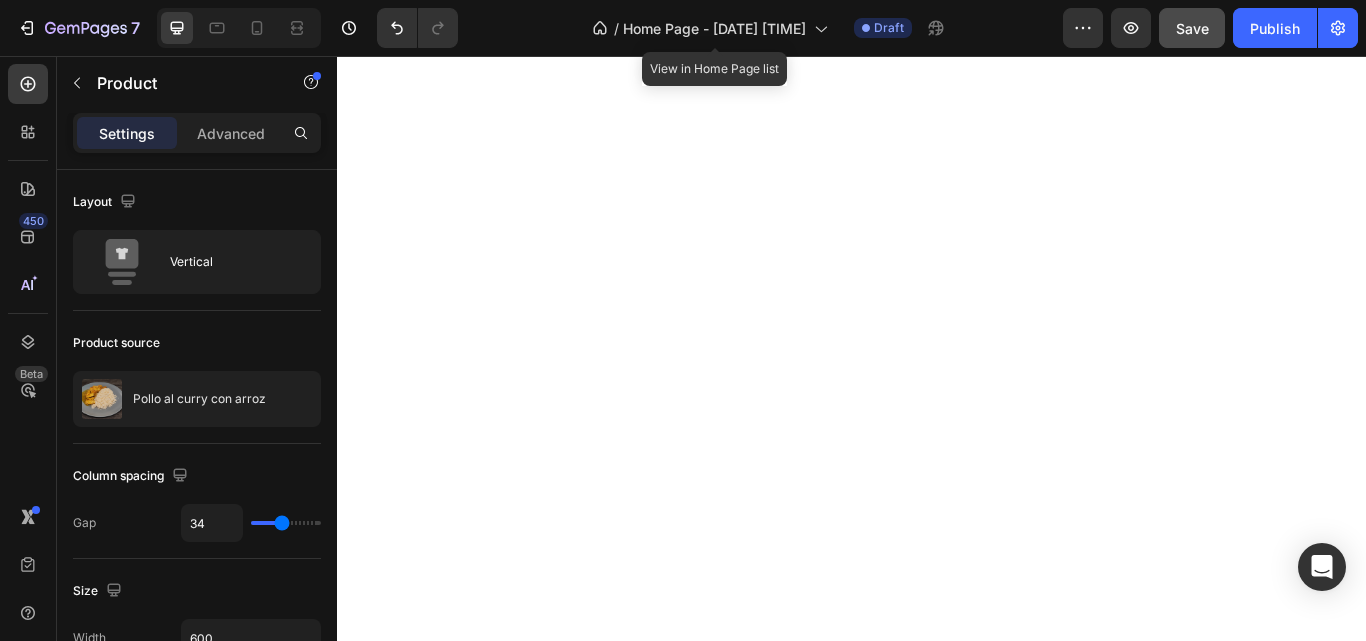 type on "36" 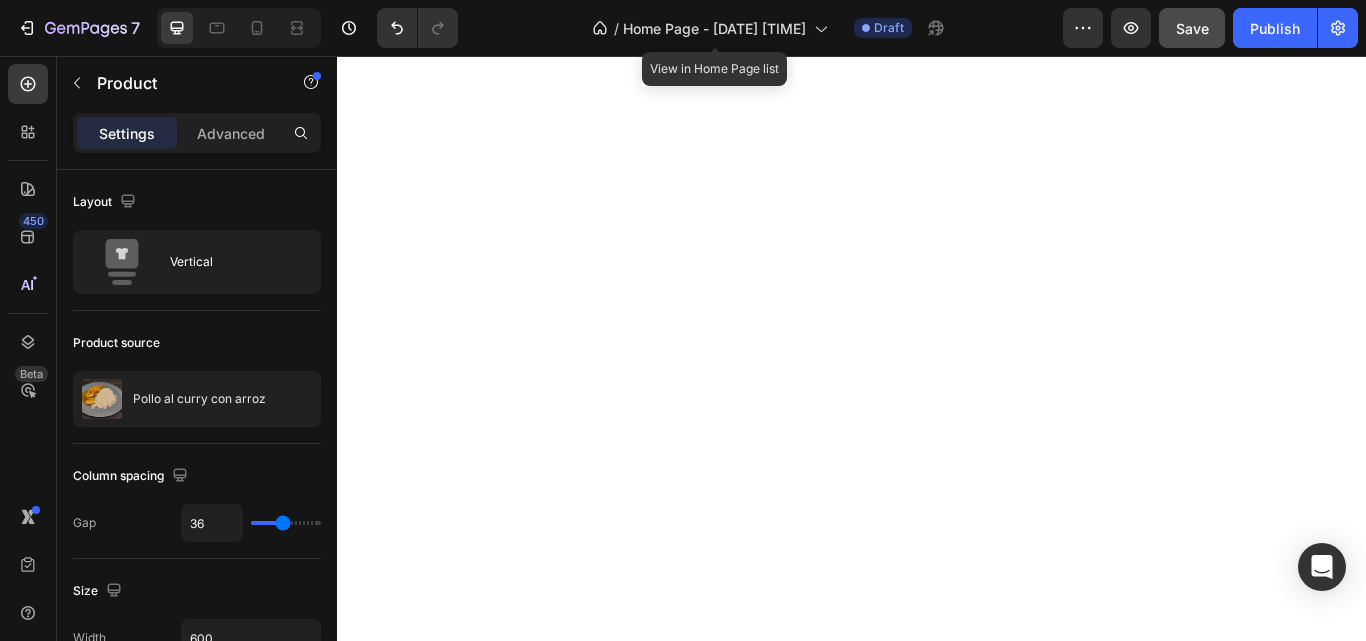 type on "37" 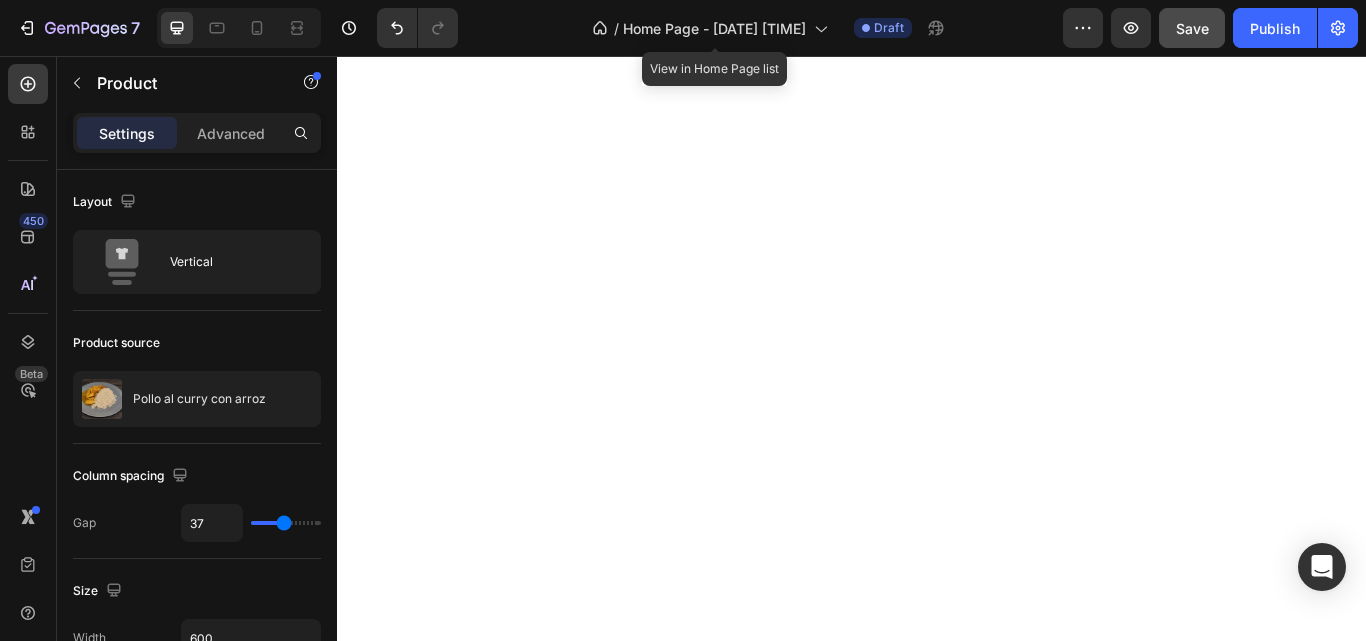 type on "46" 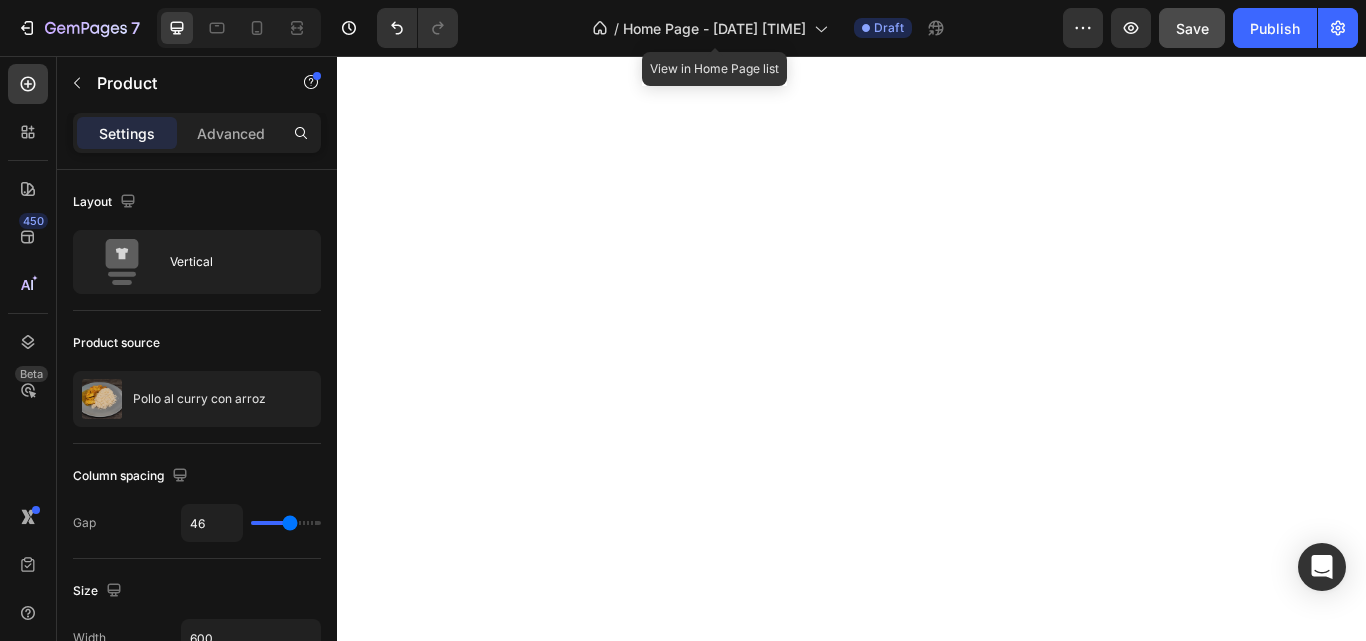 type on "53" 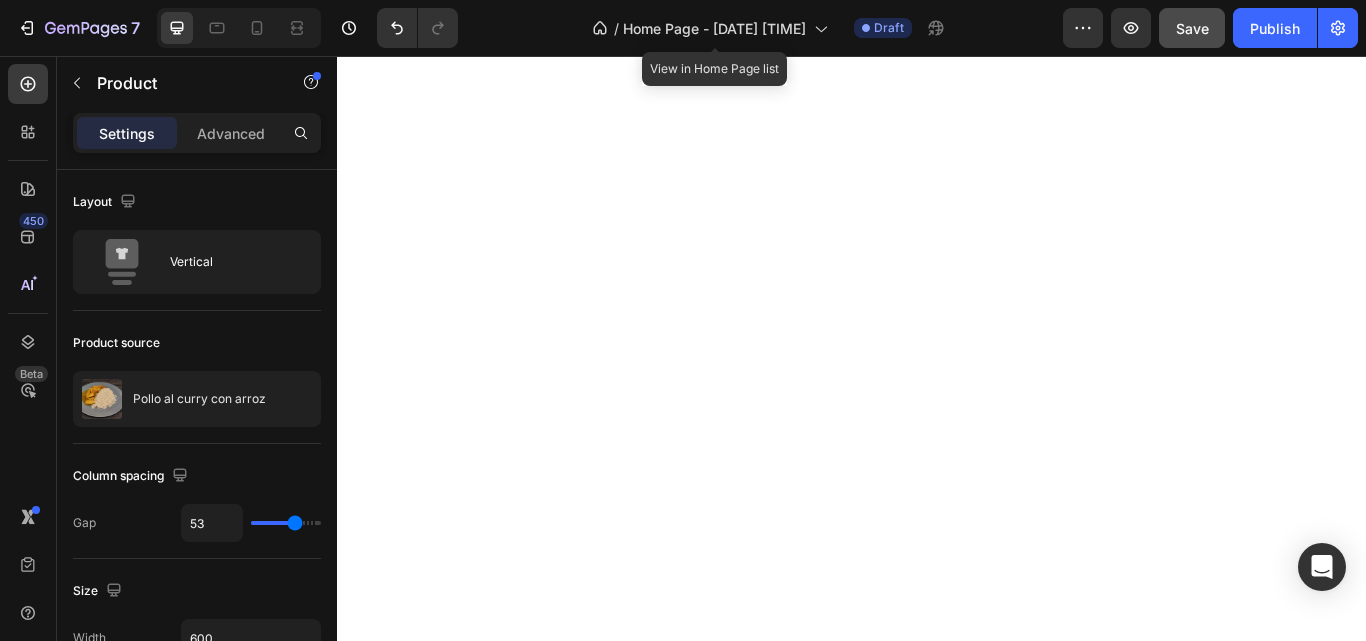 type on "56" 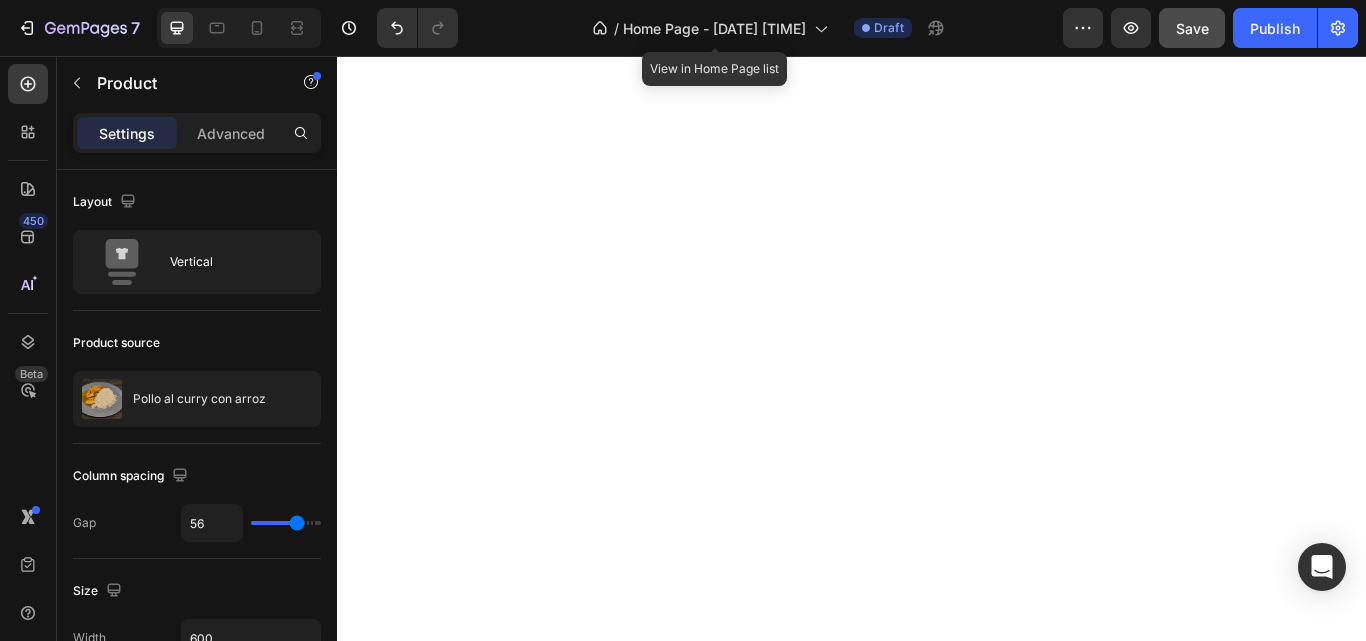 type on "58" 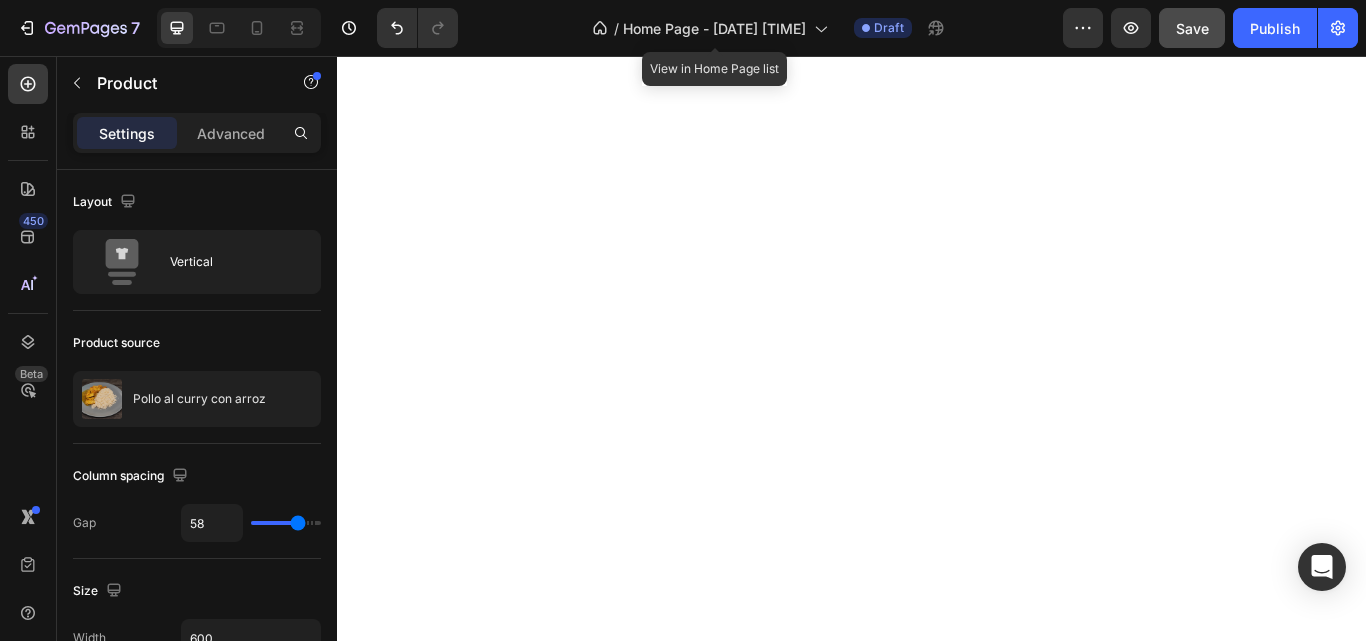 type on "59" 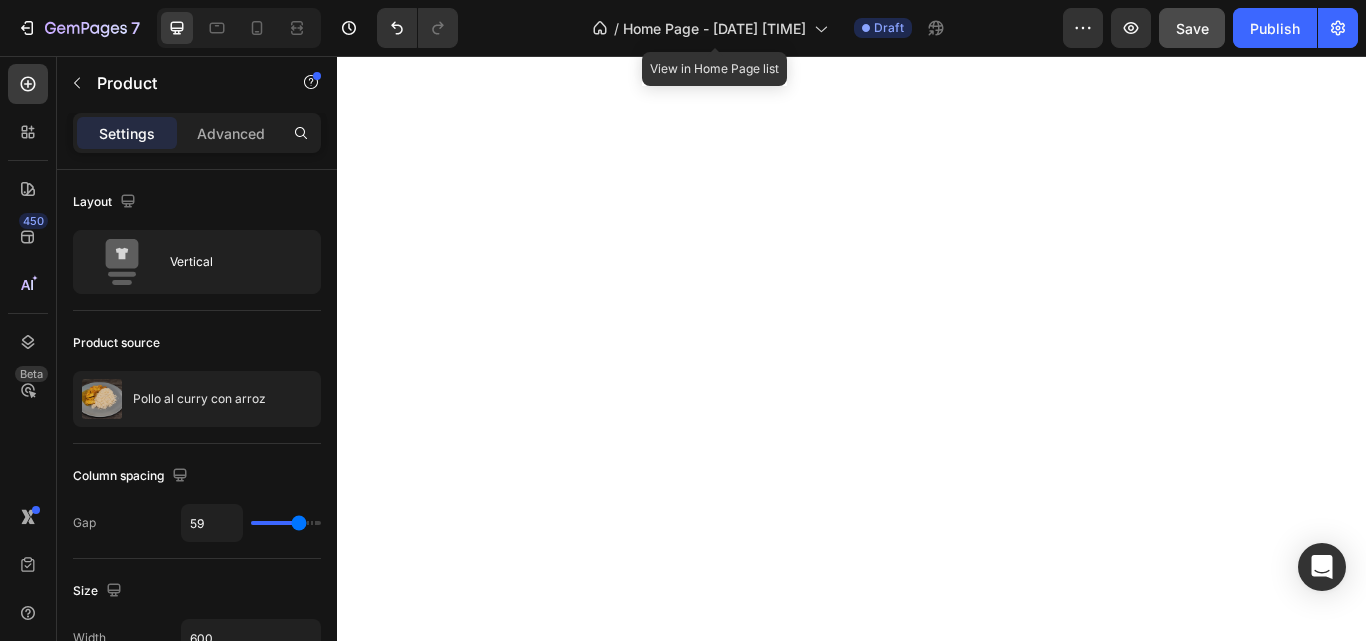 type on "61" 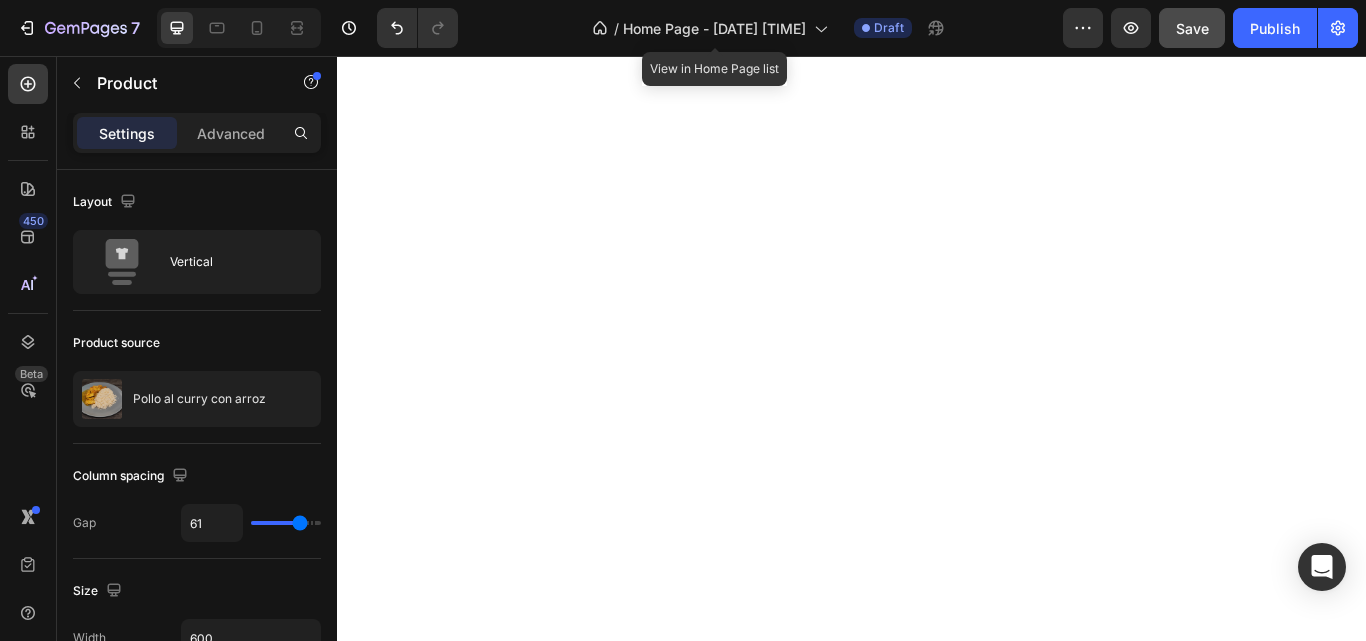 type on "62" 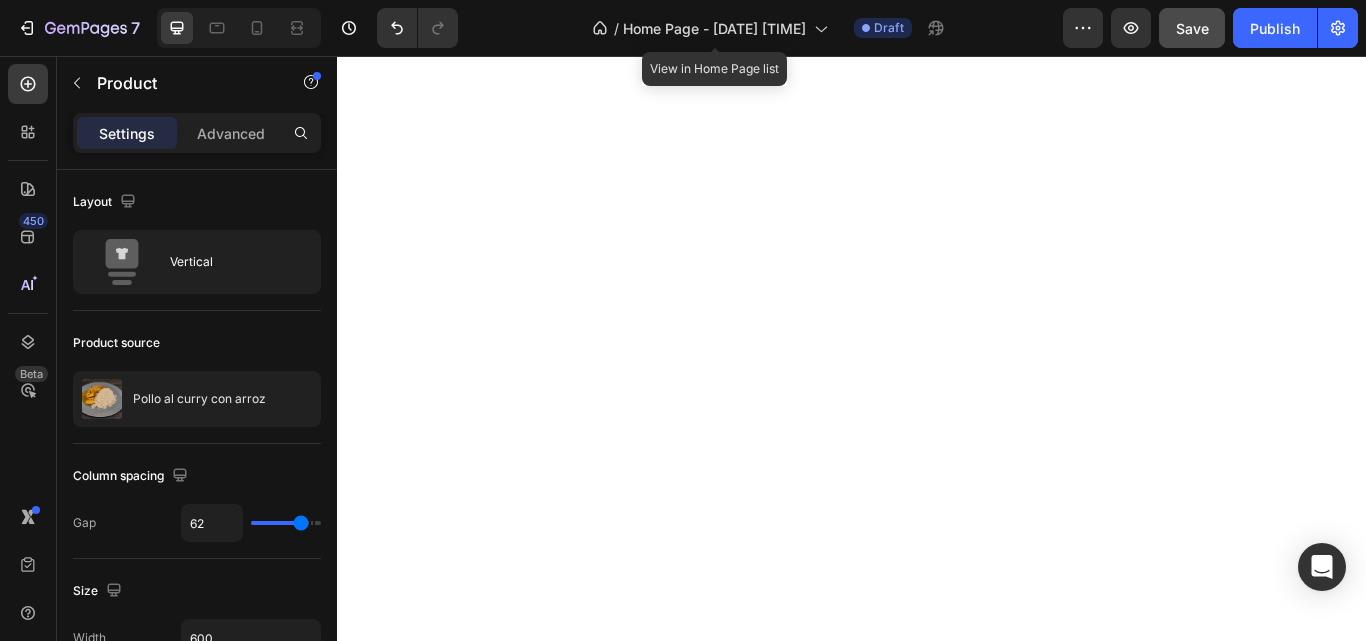 type on "50" 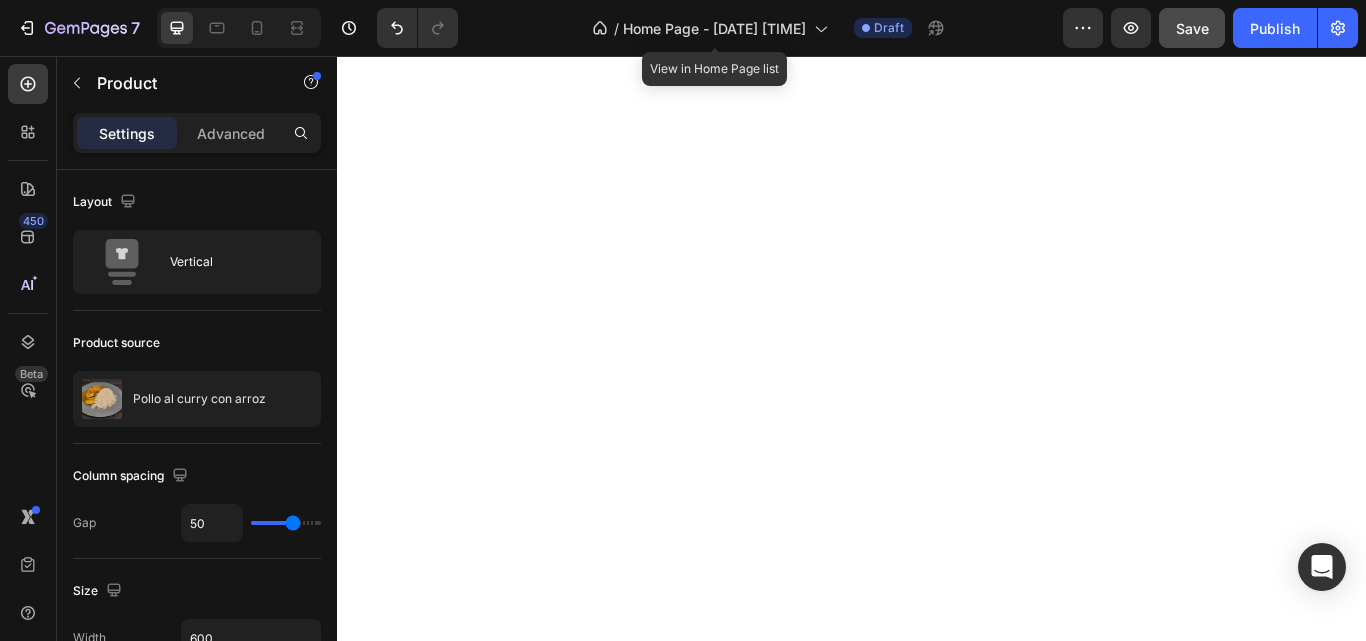 type on "43" 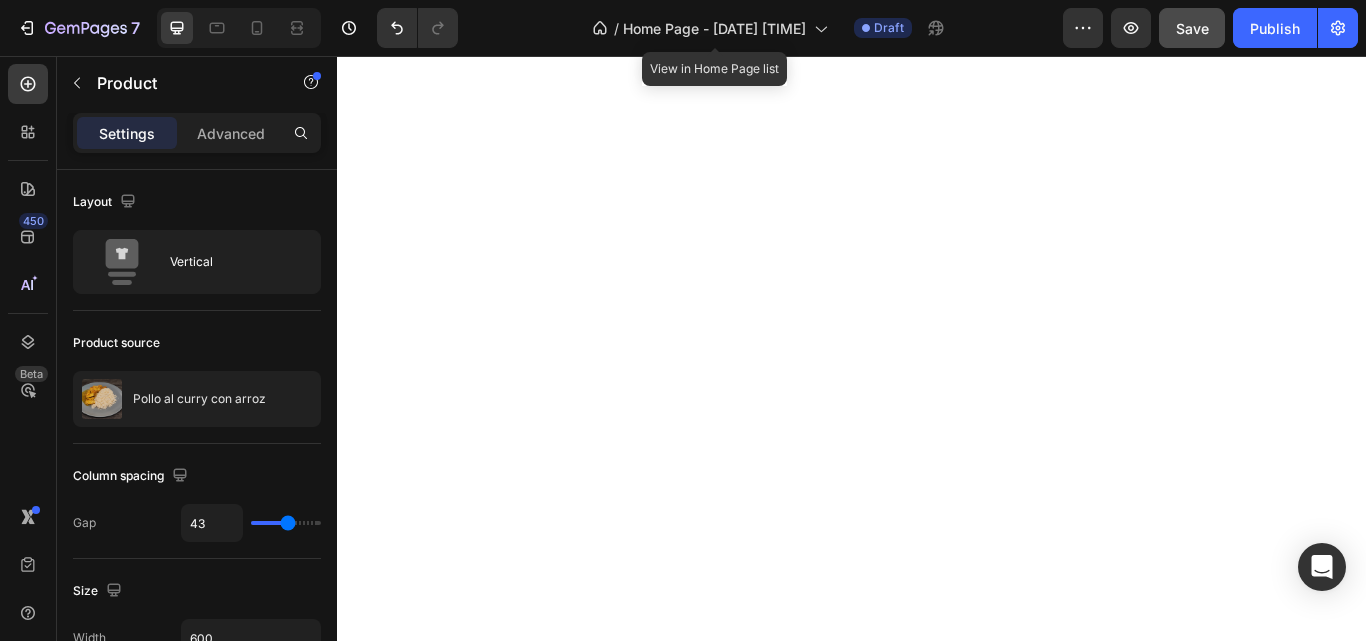 type on "52" 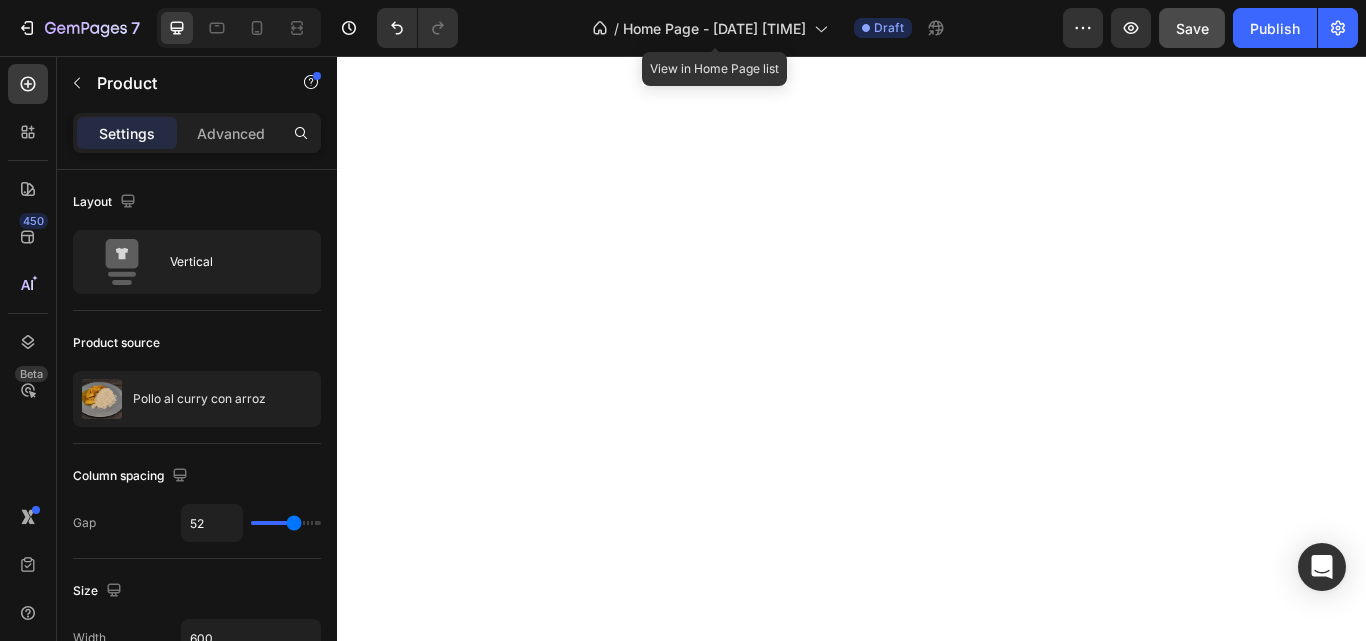 type on "53" 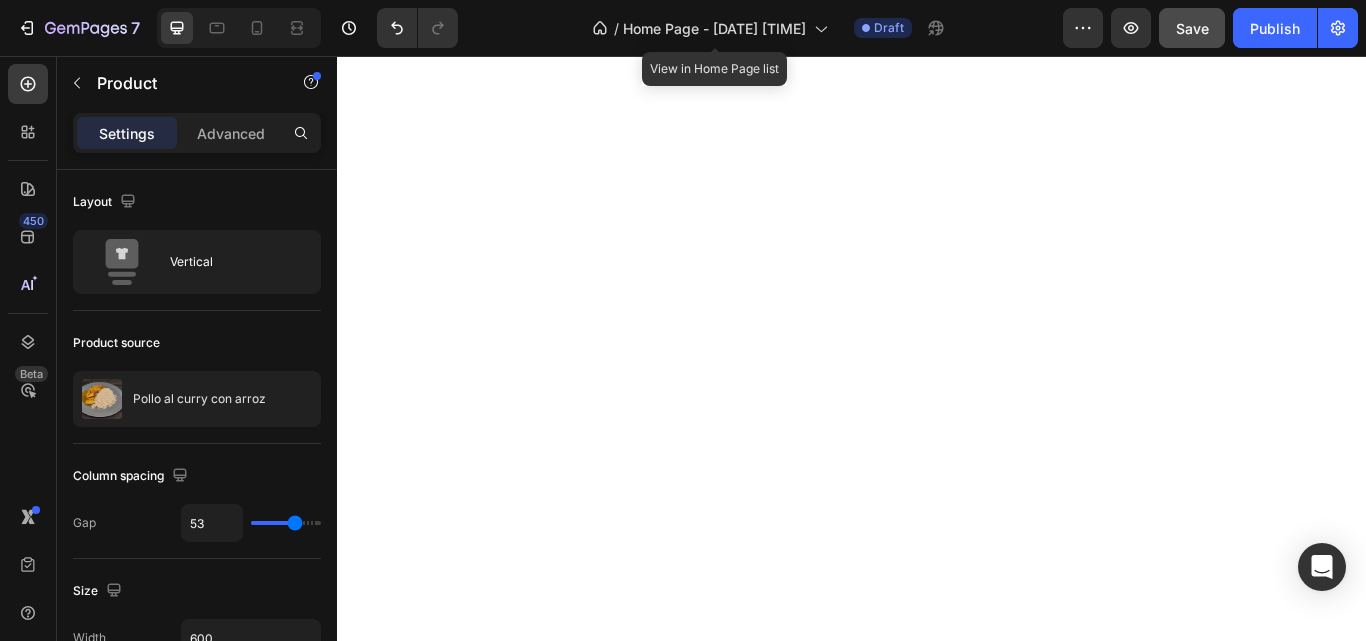 type on "55" 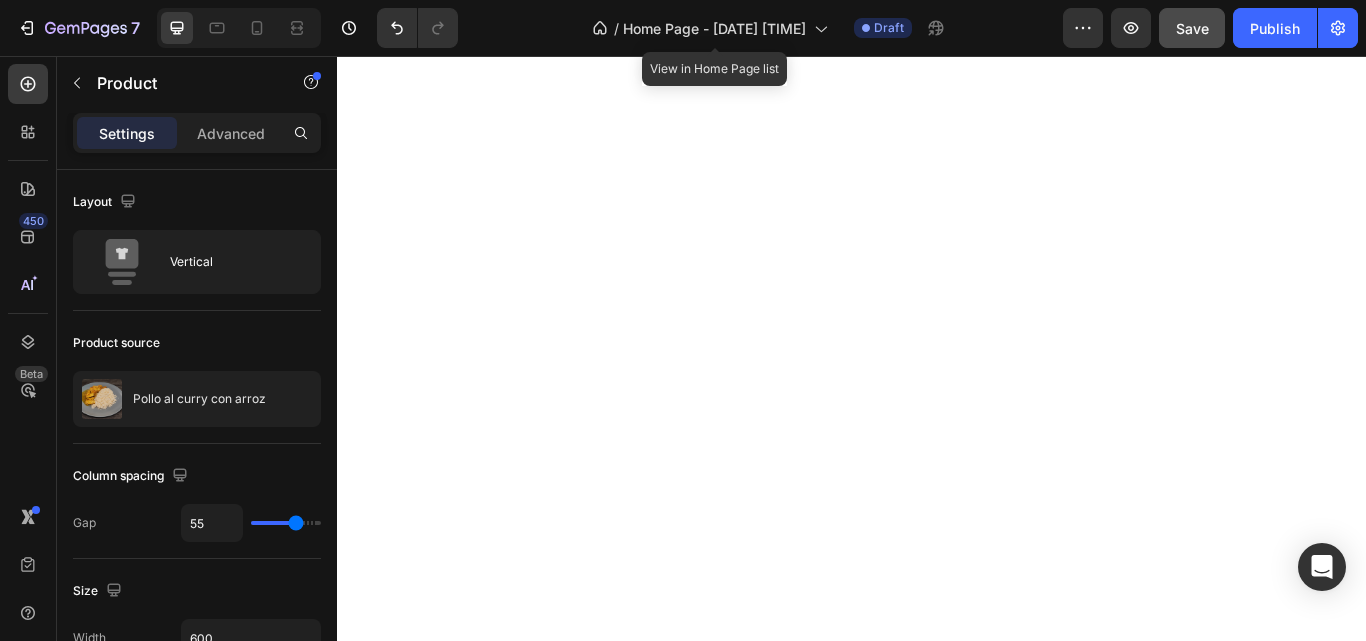 type on "62" 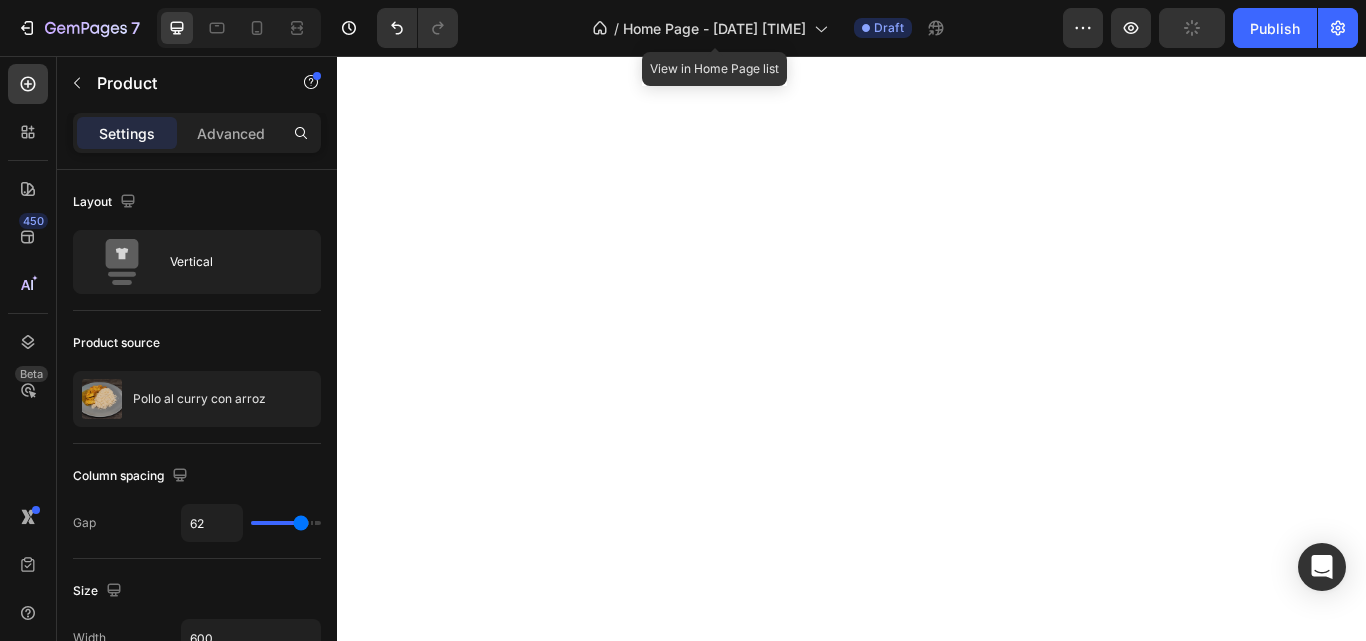type on "59" 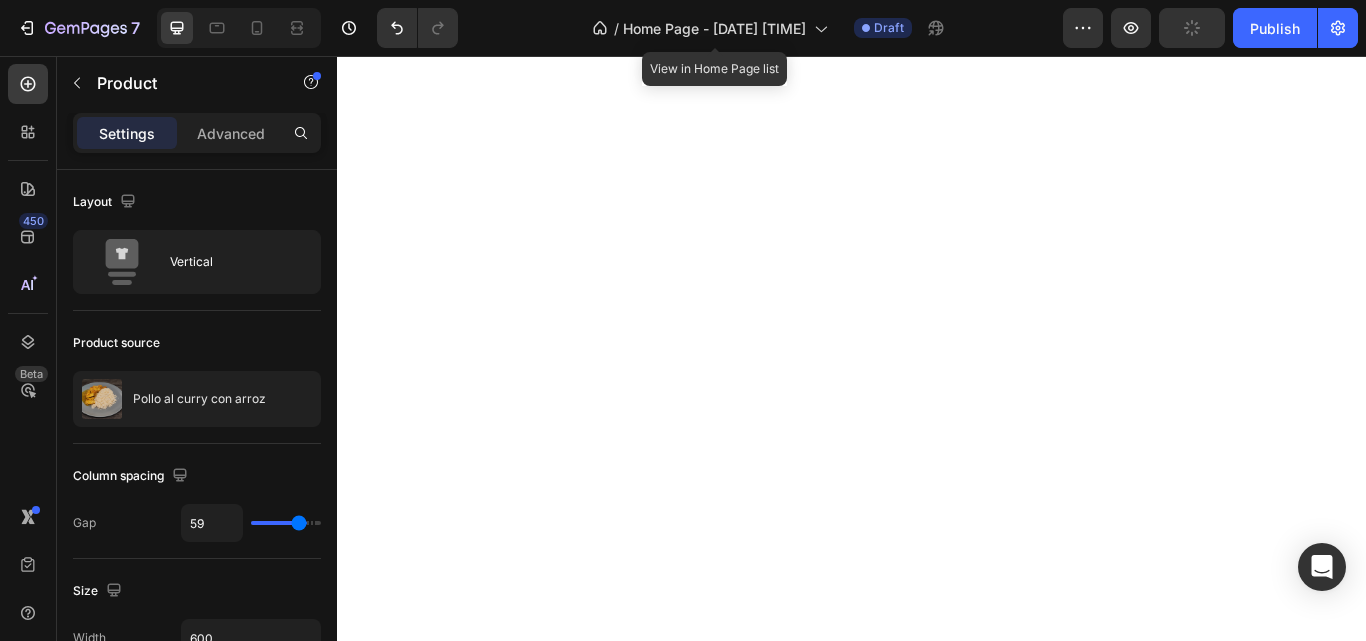type on "58" 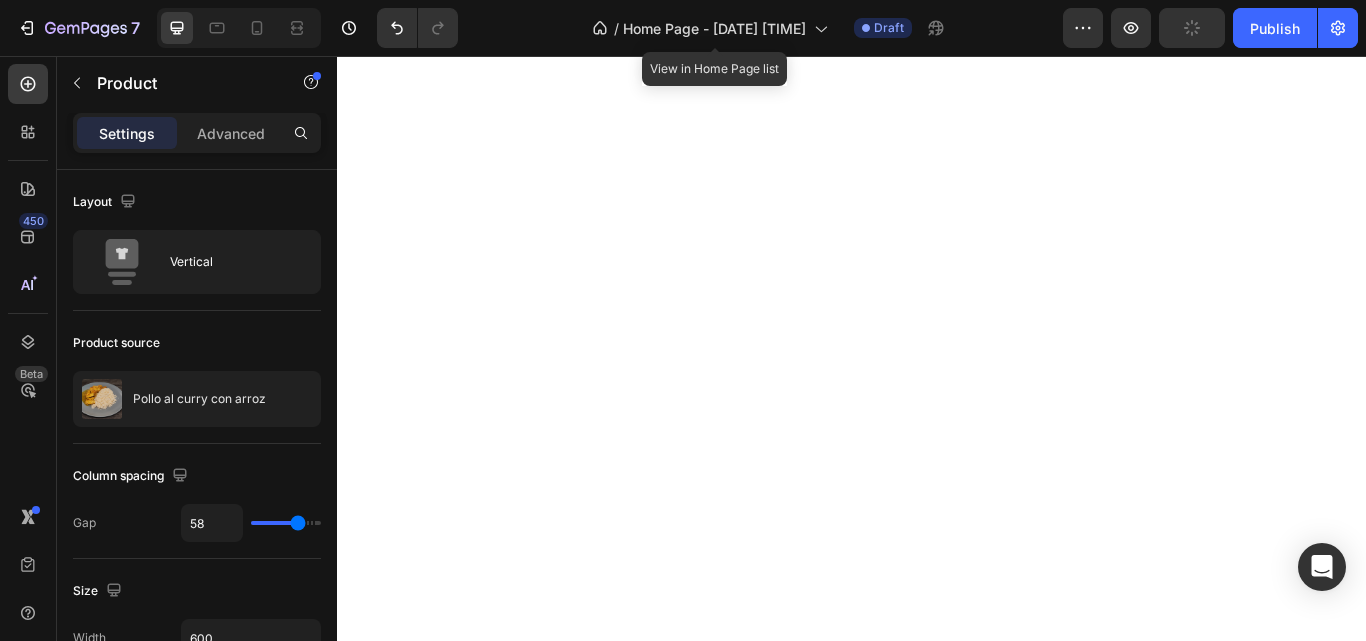 type on "56" 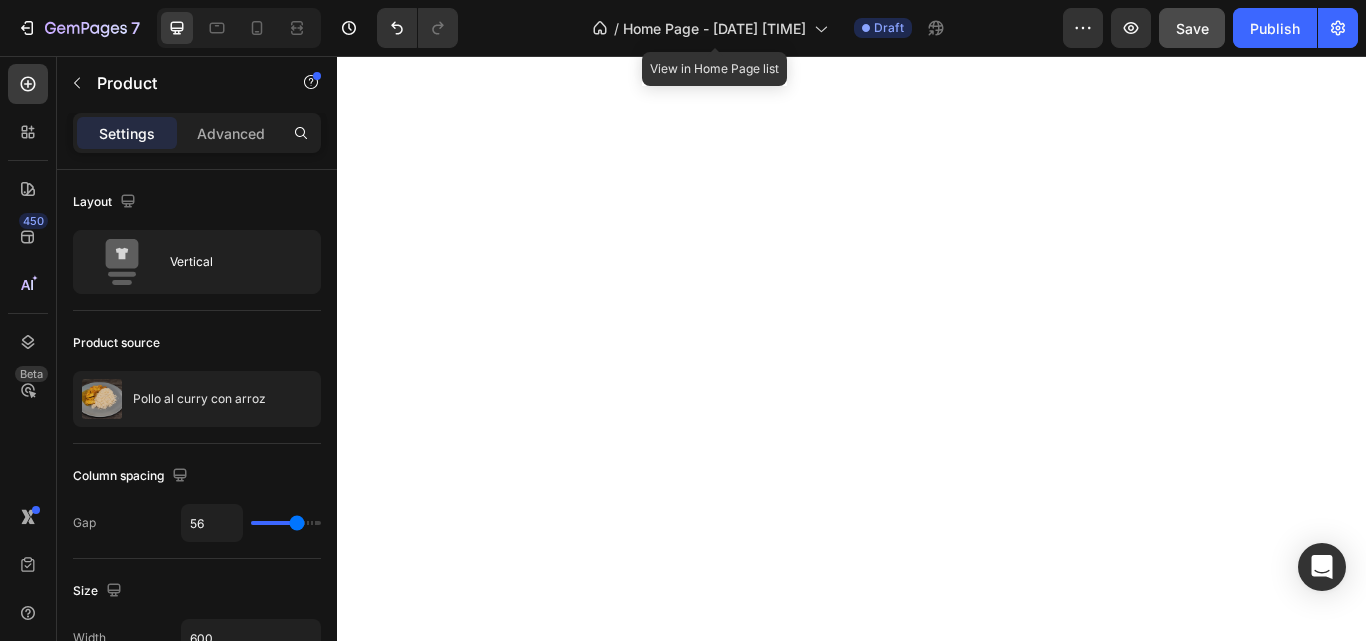 drag, startPoint x: 276, startPoint y: 524, endPoint x: 297, endPoint y: 516, distance: 22.472204 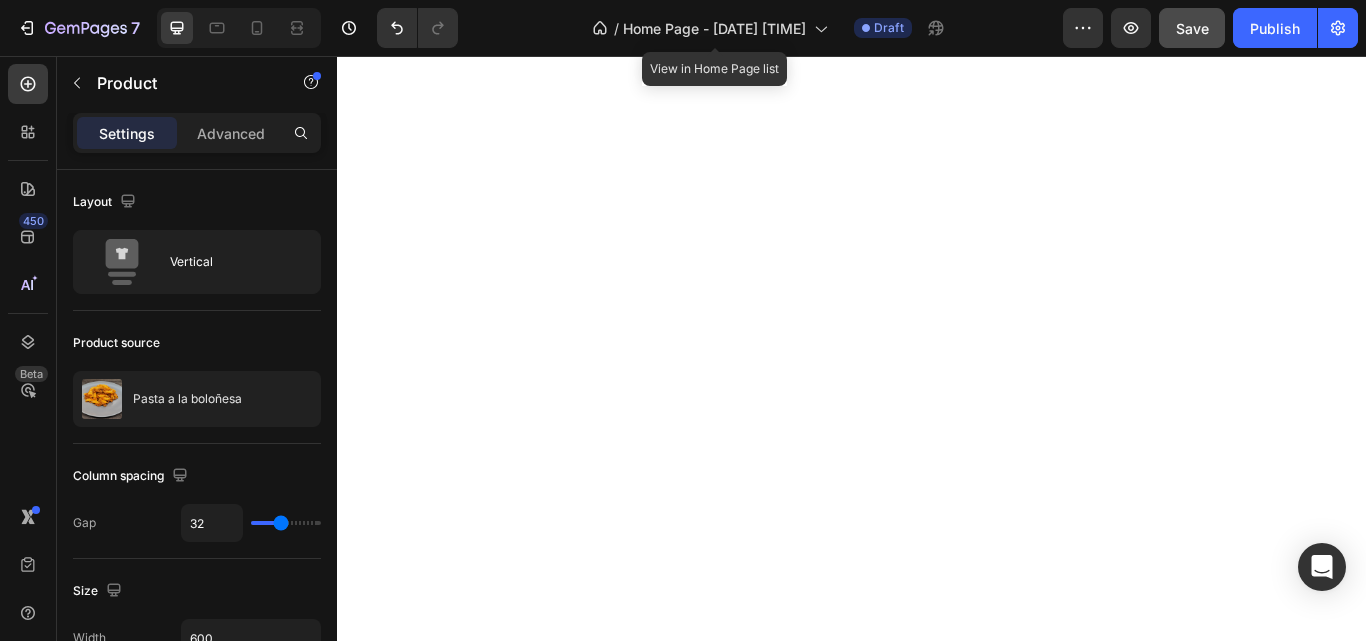 type on "58" 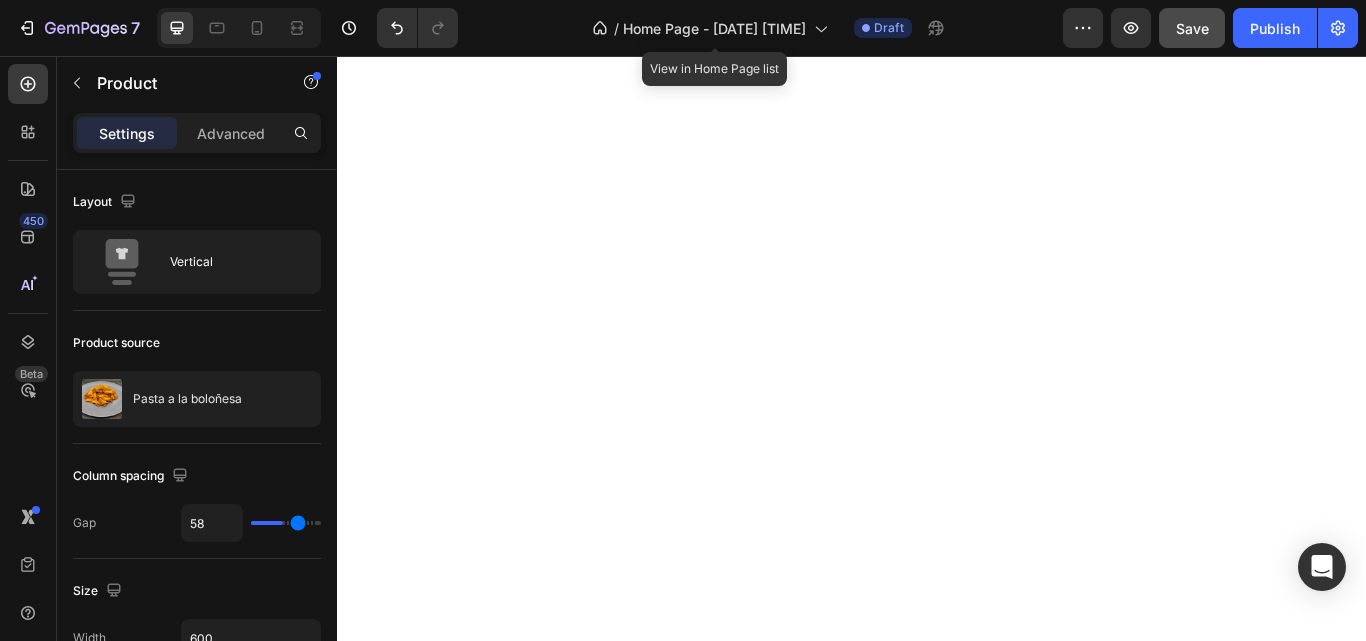 type on "67" 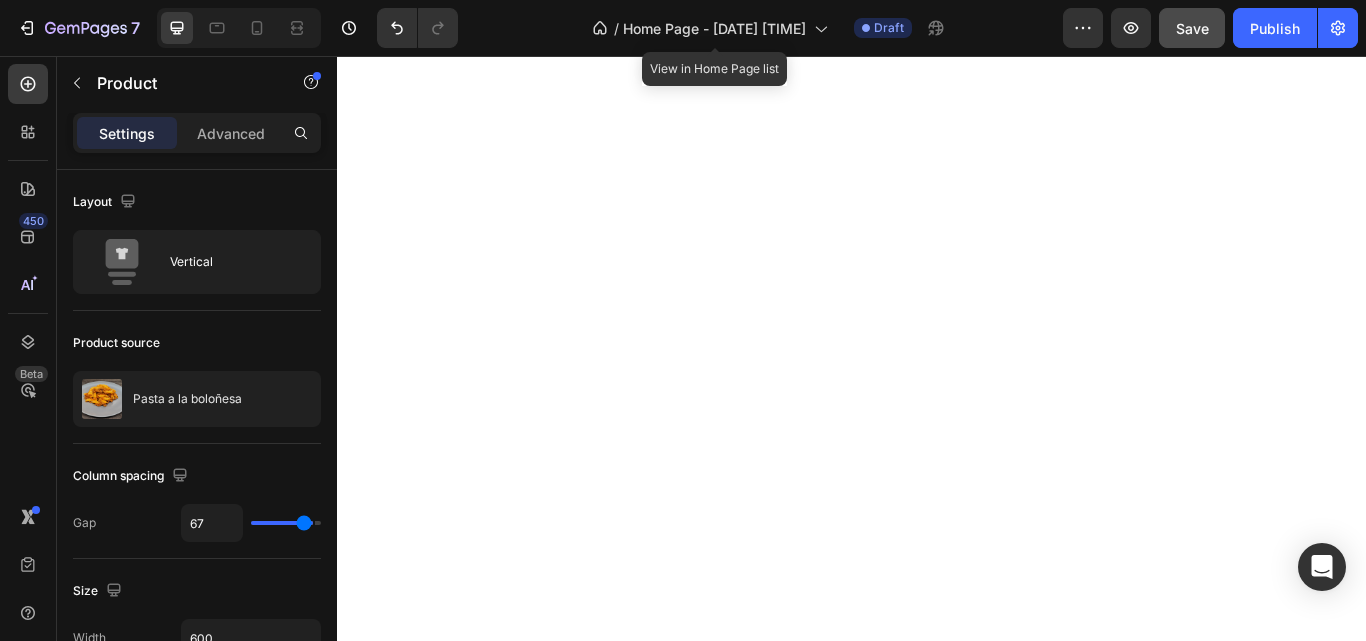 type on "73" 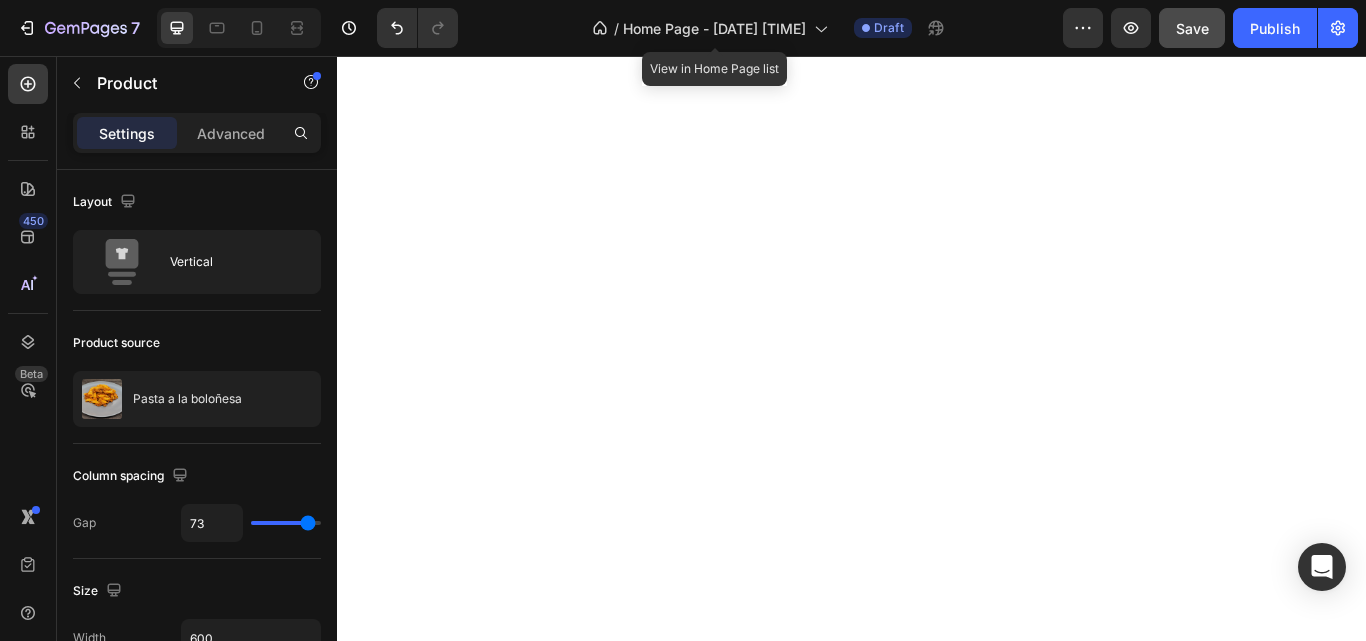 type on "59" 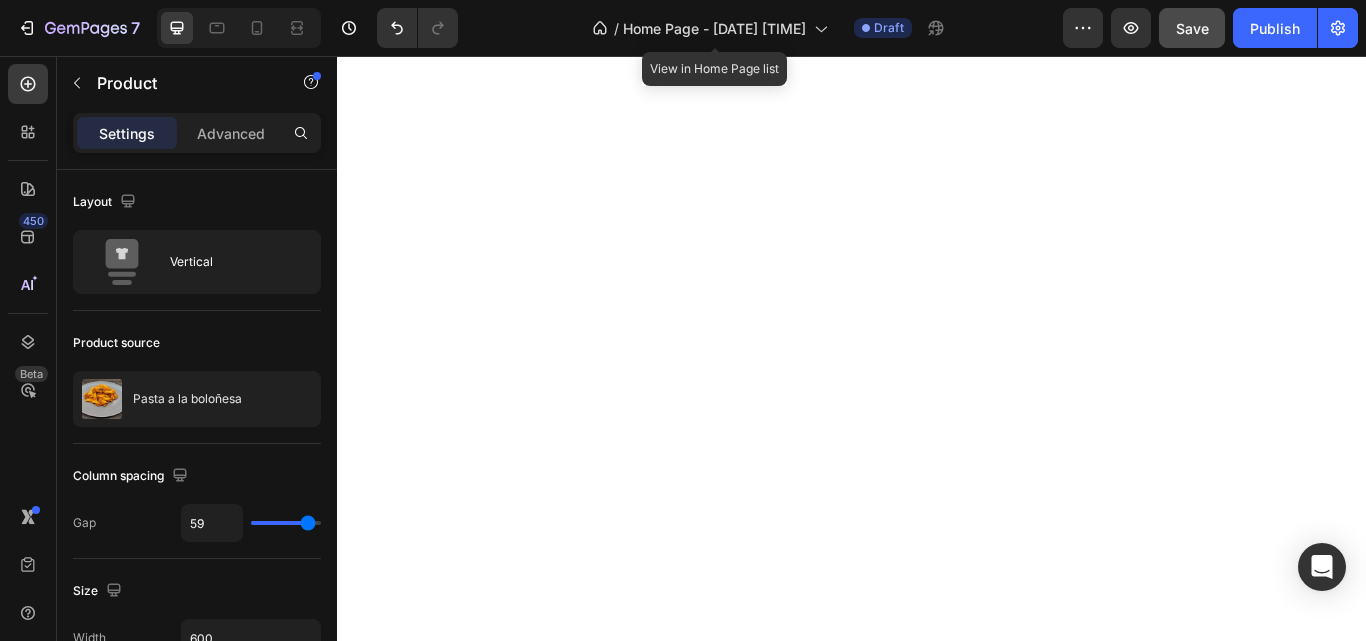 type on "59" 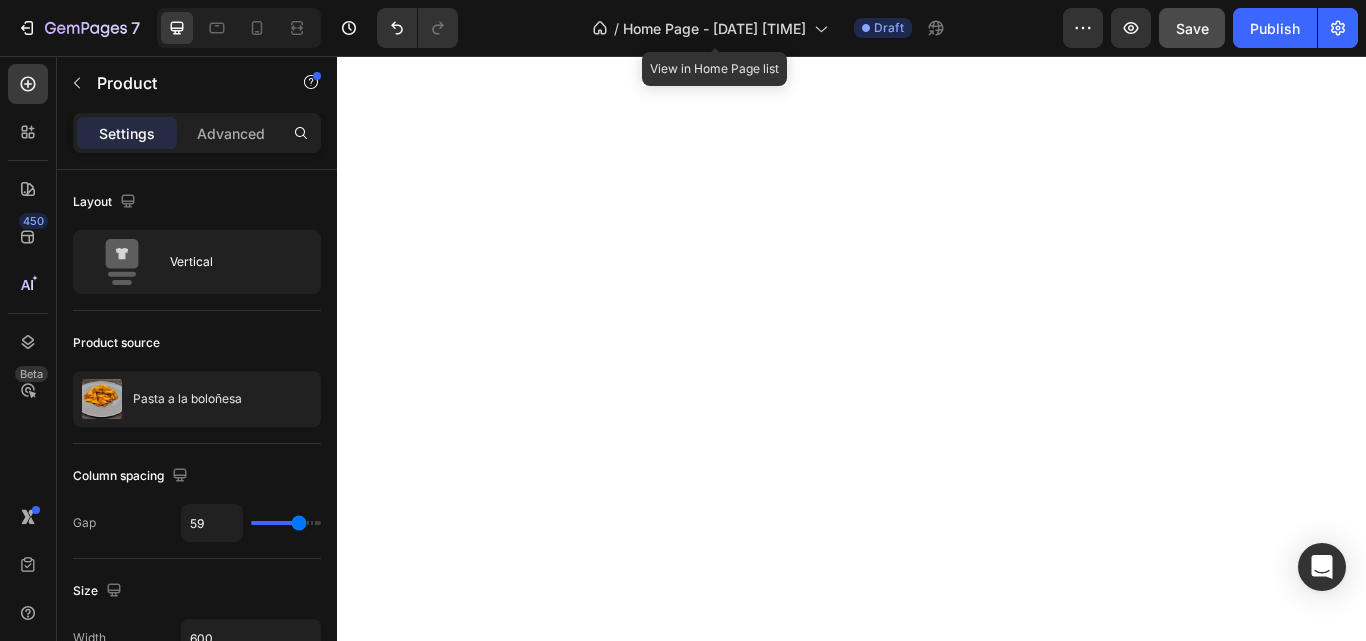 type on "55" 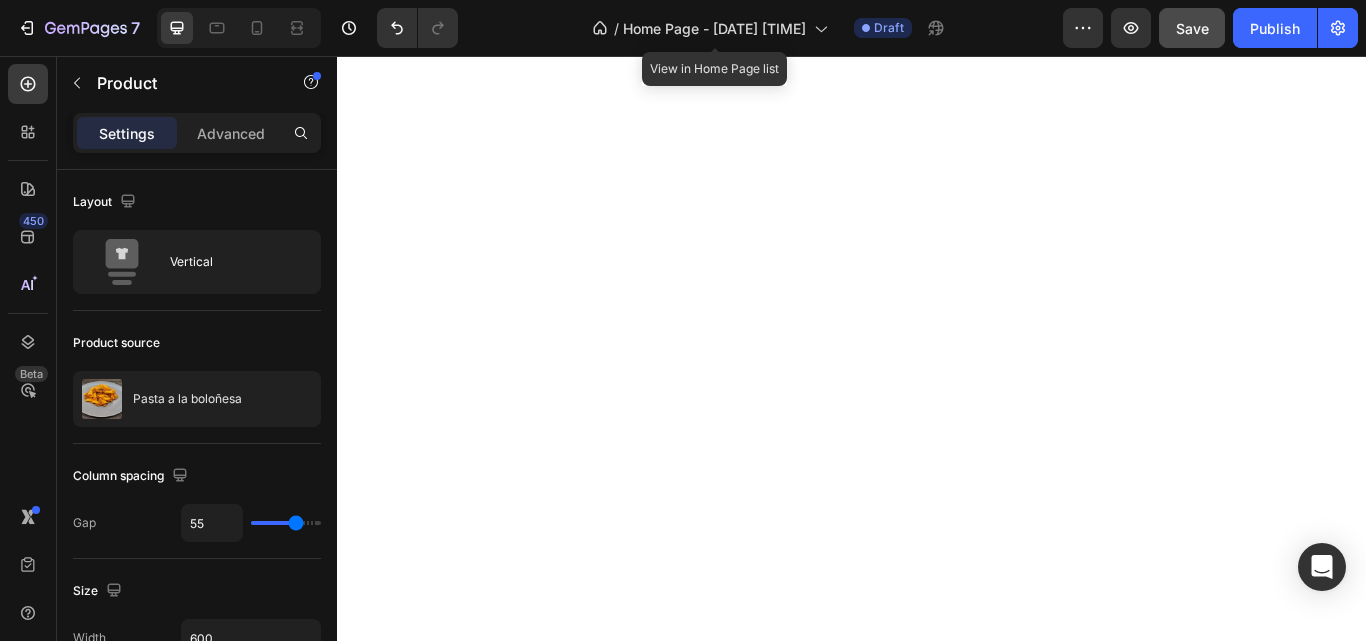 type on "56" 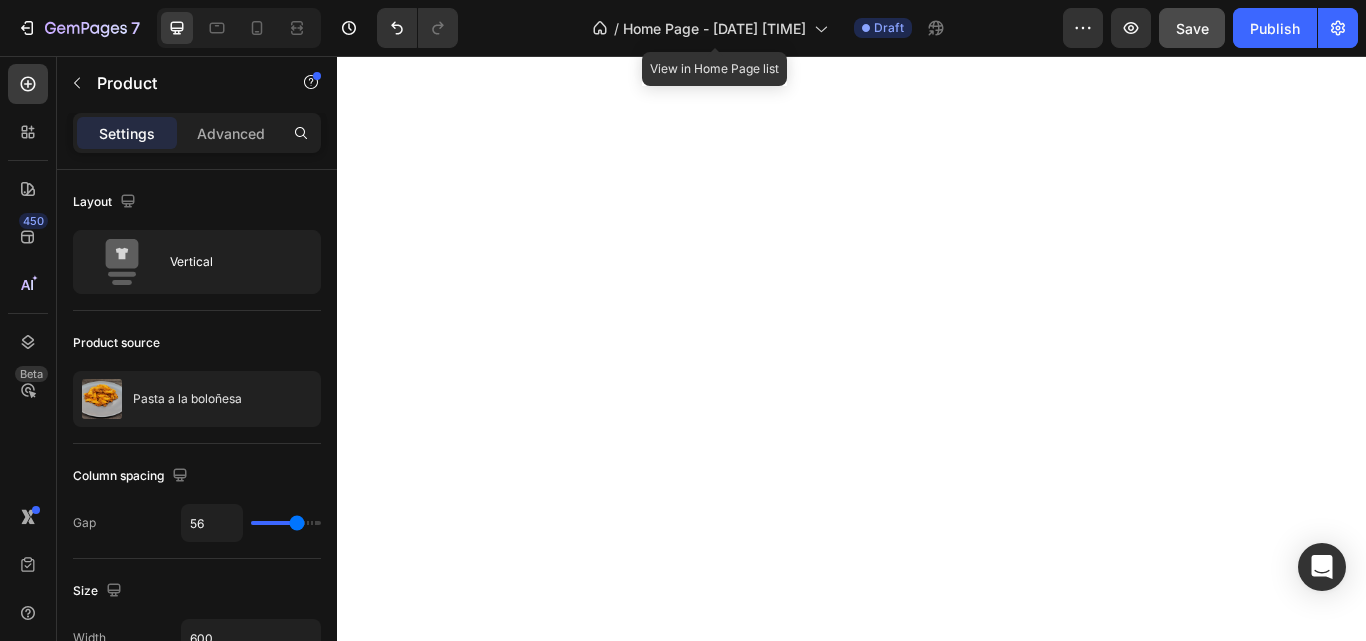 type on "58" 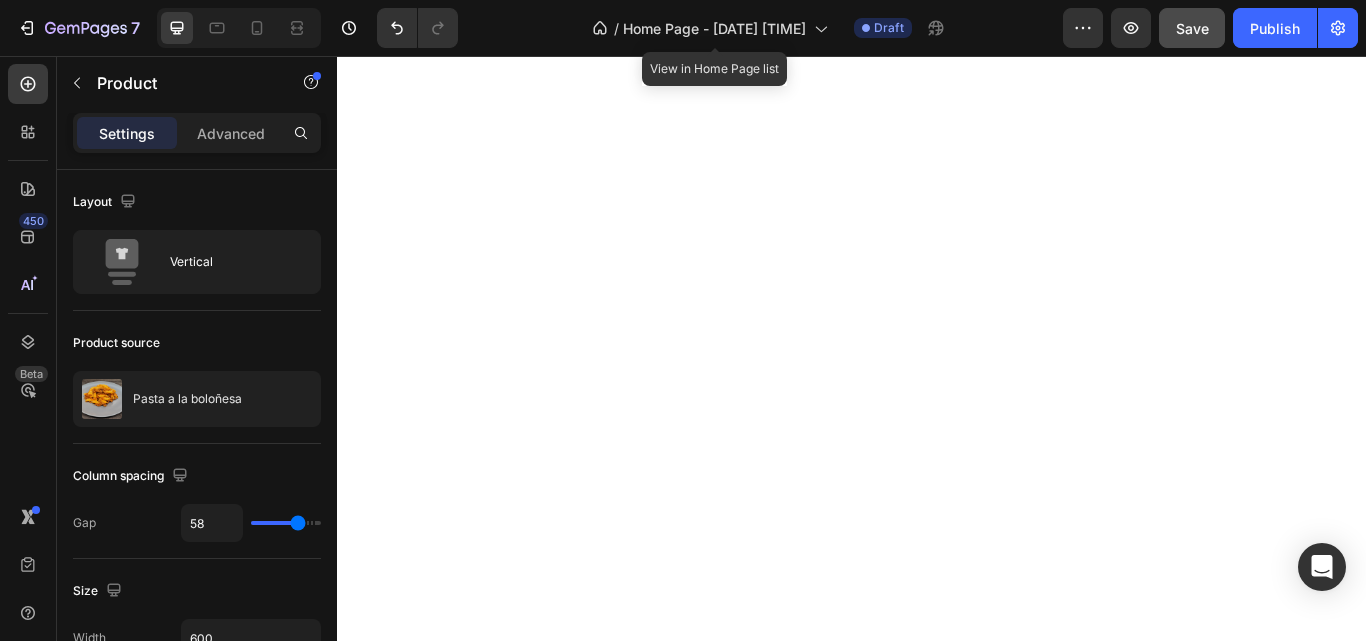 drag, startPoint x: 286, startPoint y: 525, endPoint x: 298, endPoint y: 516, distance: 15 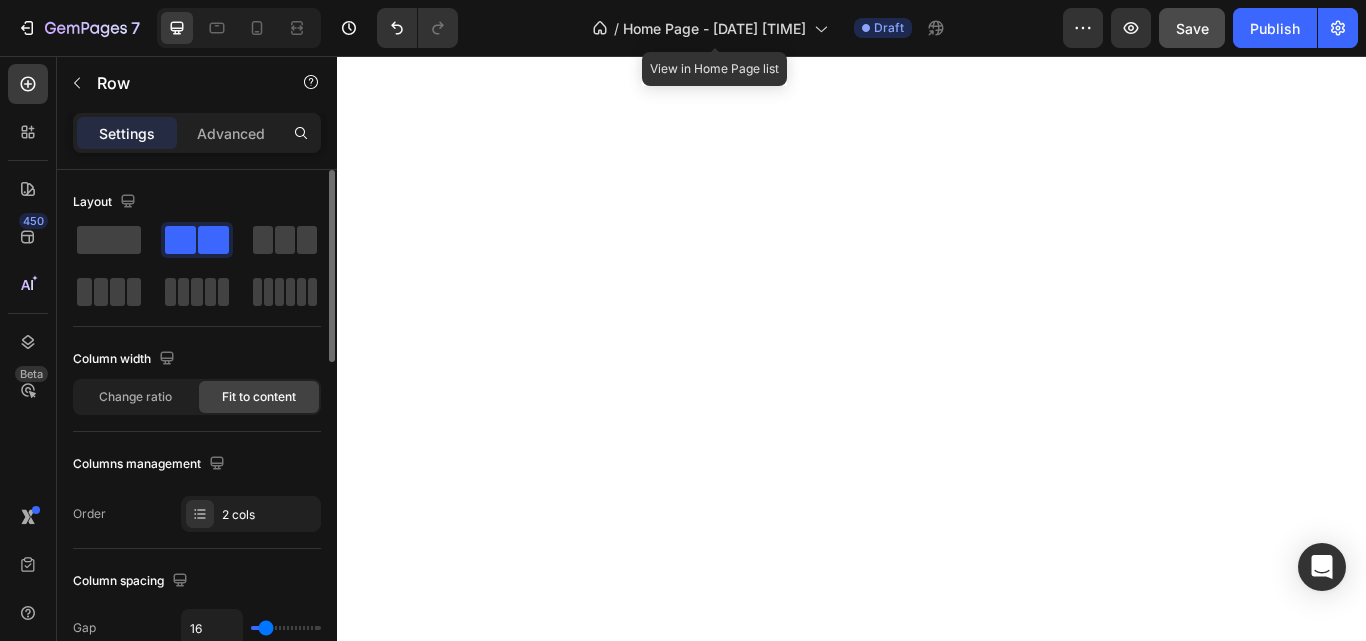 scroll, scrollTop: 69, scrollLeft: 0, axis: vertical 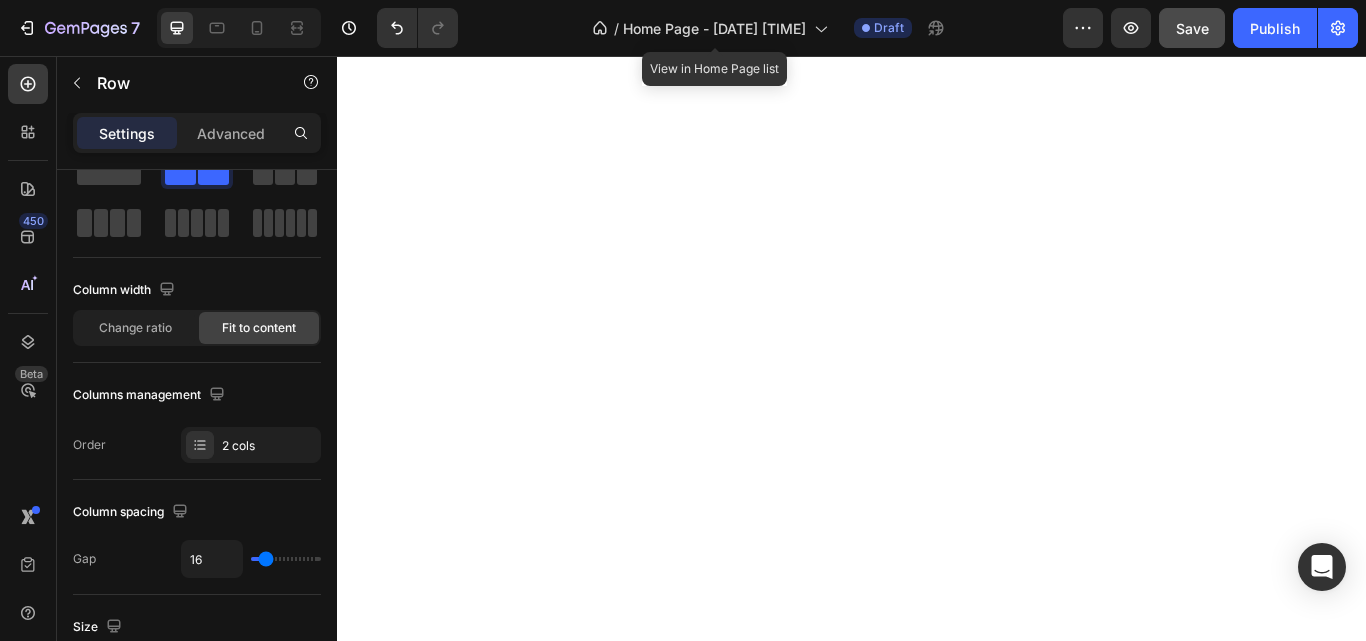 type on "69" 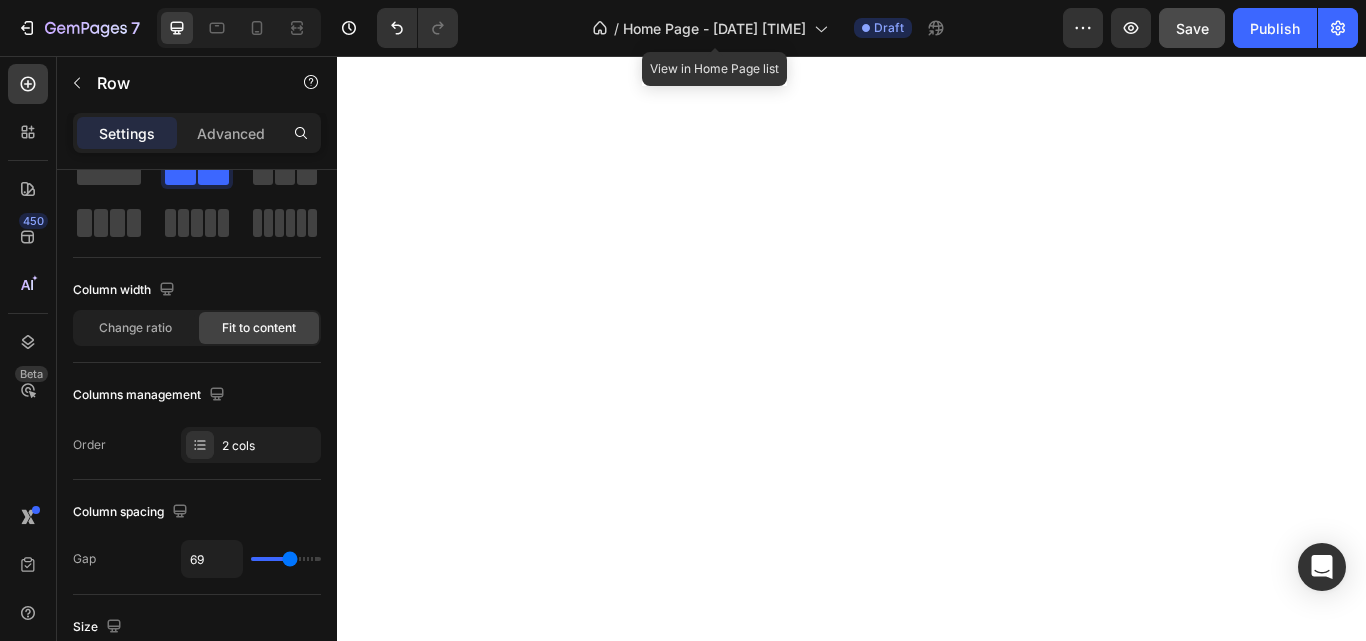 type on "71" 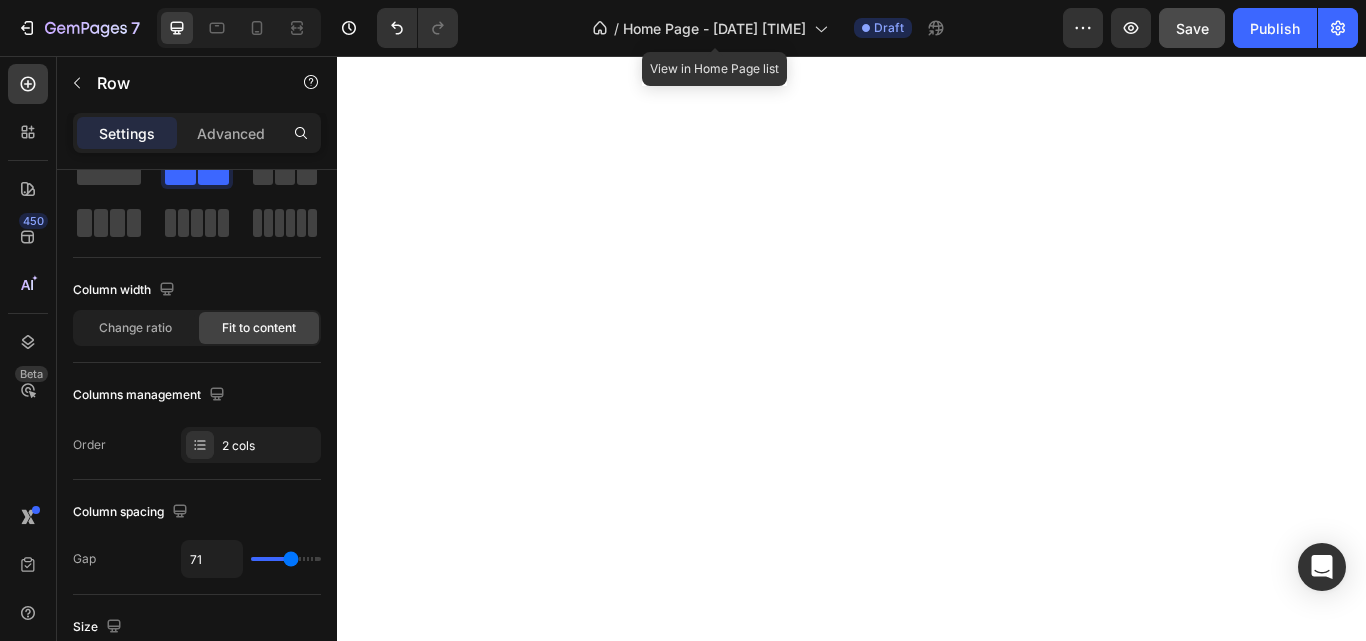 type on "33" 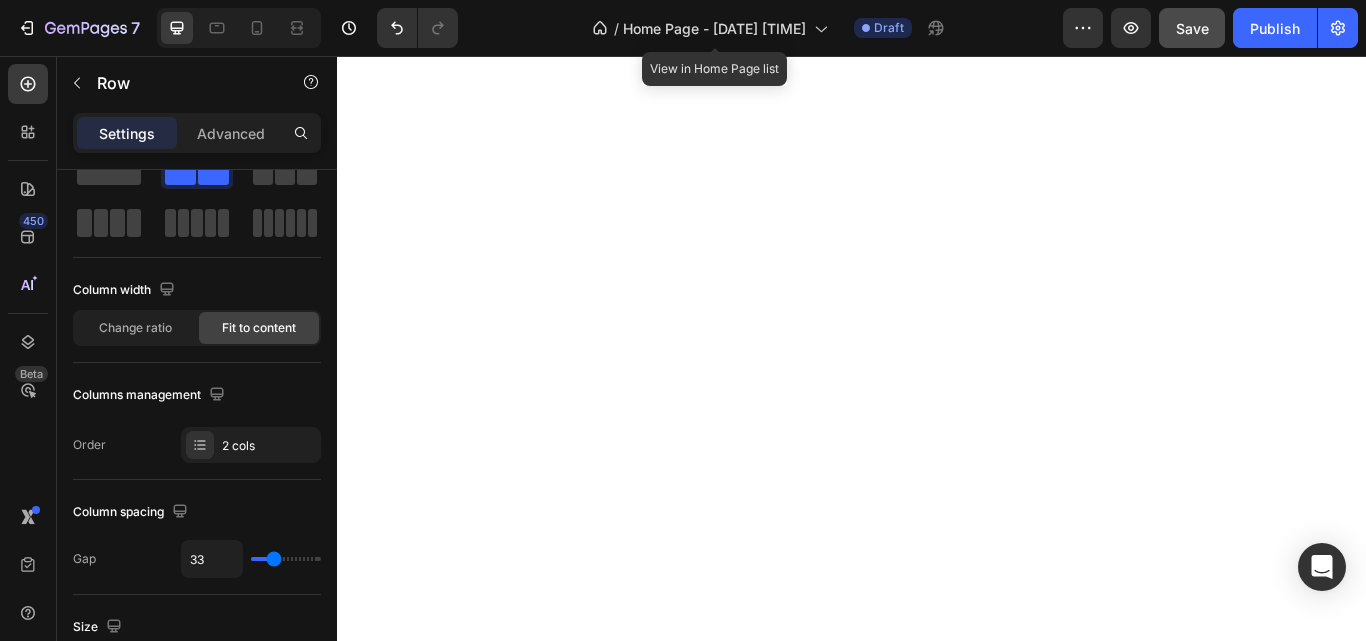 type on "31" 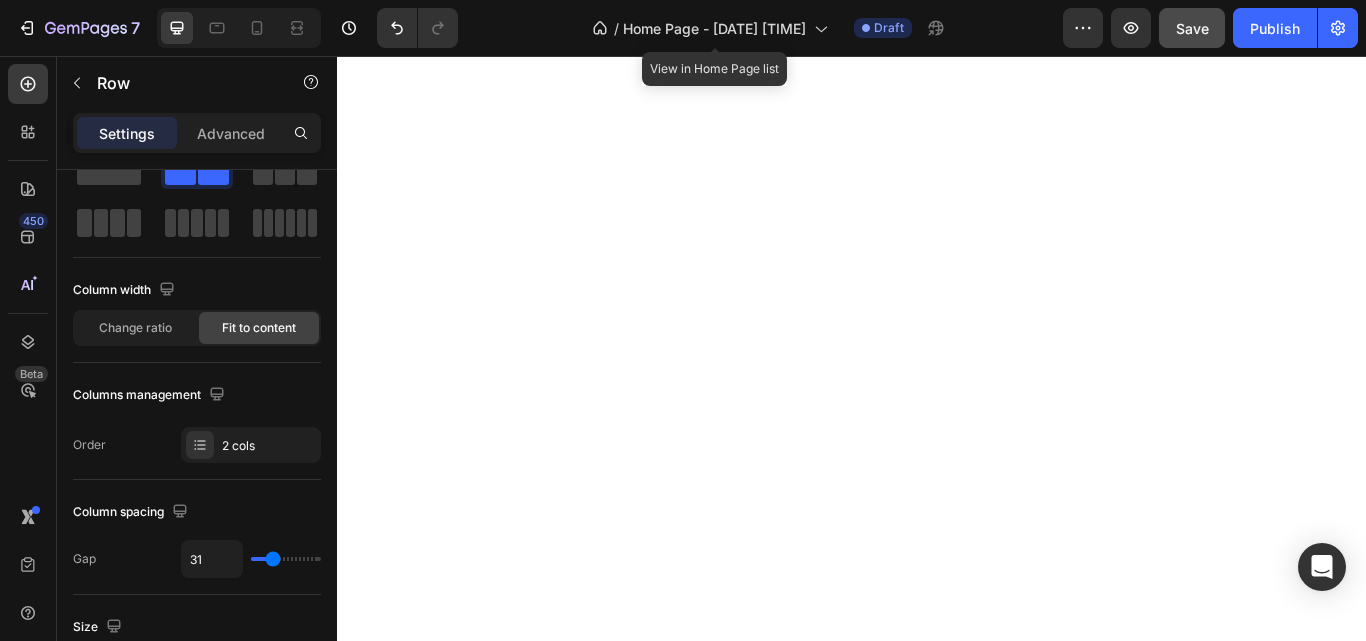 type on "29" 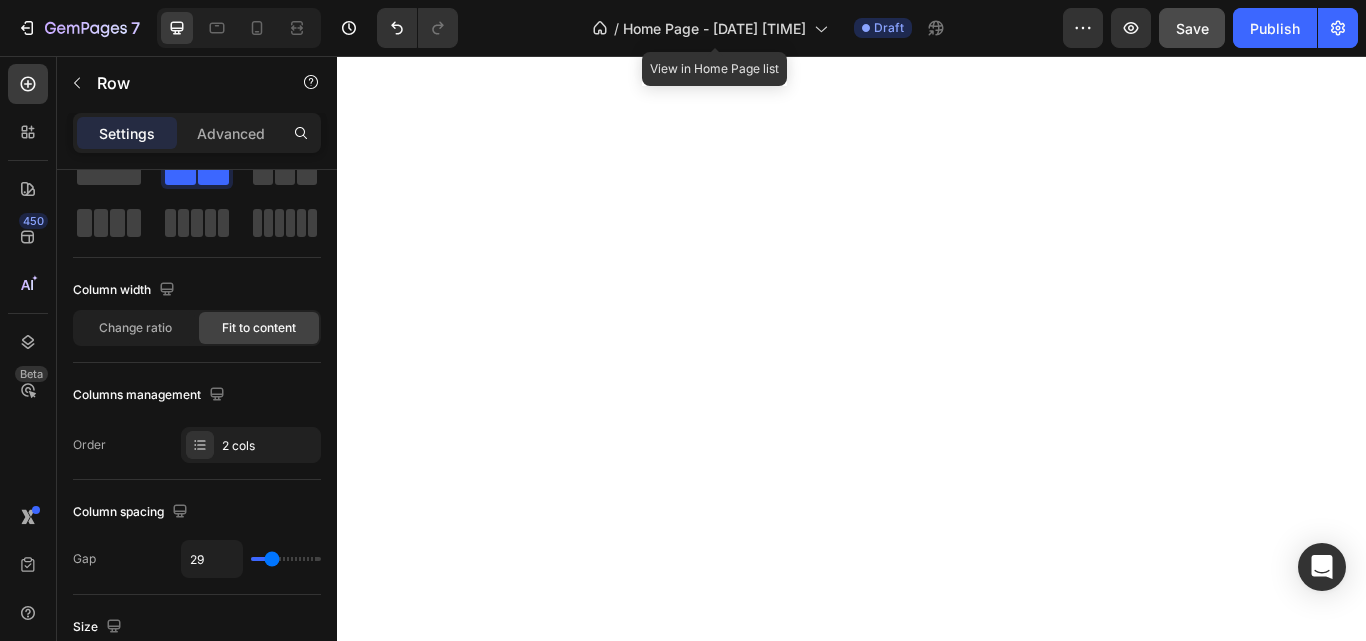 type on "24" 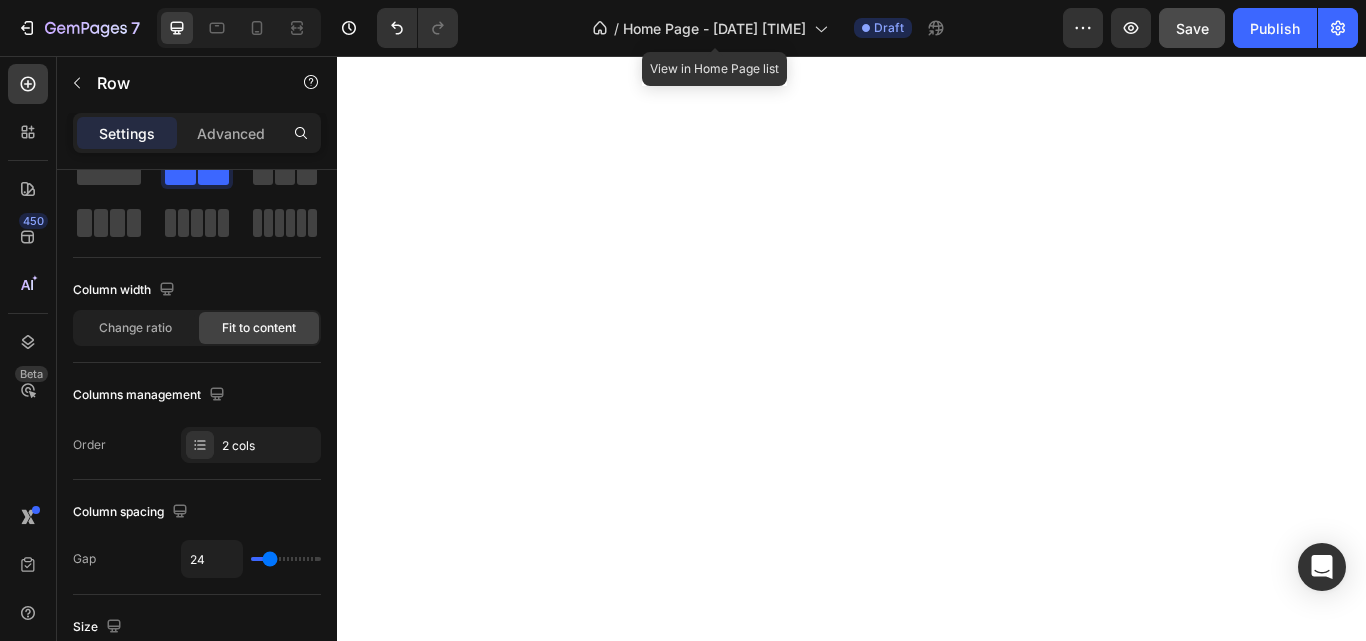 type on "22" 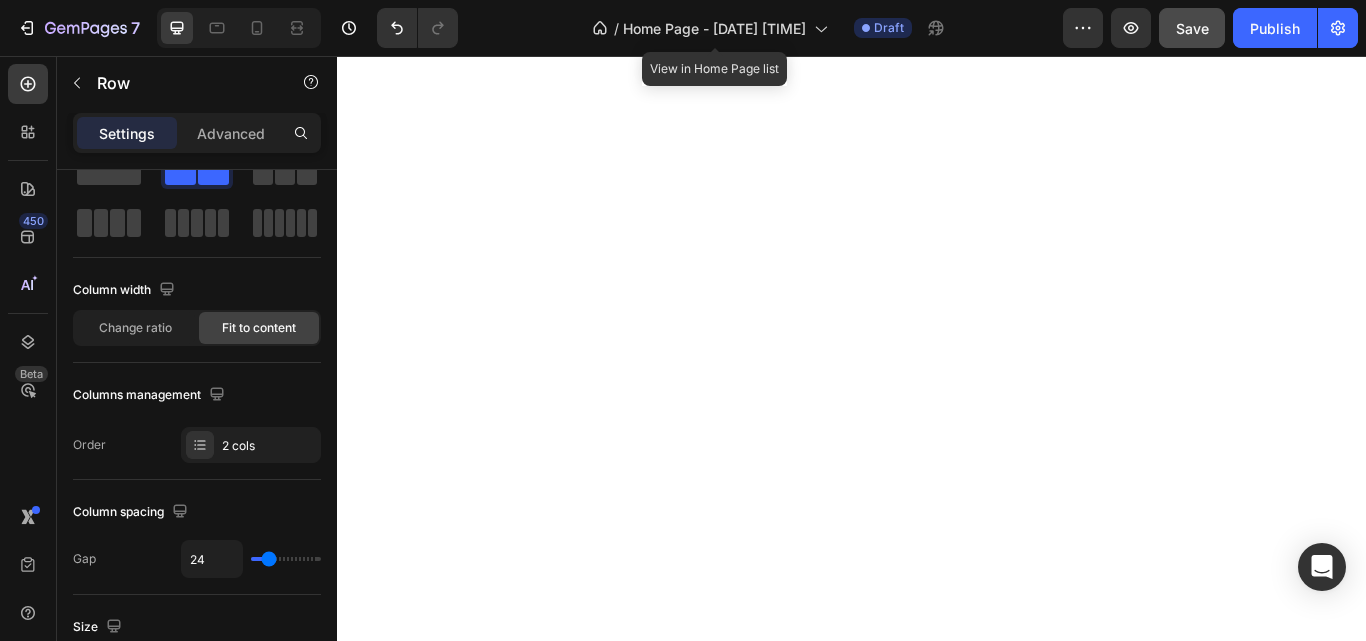 click at bounding box center [286, 559] 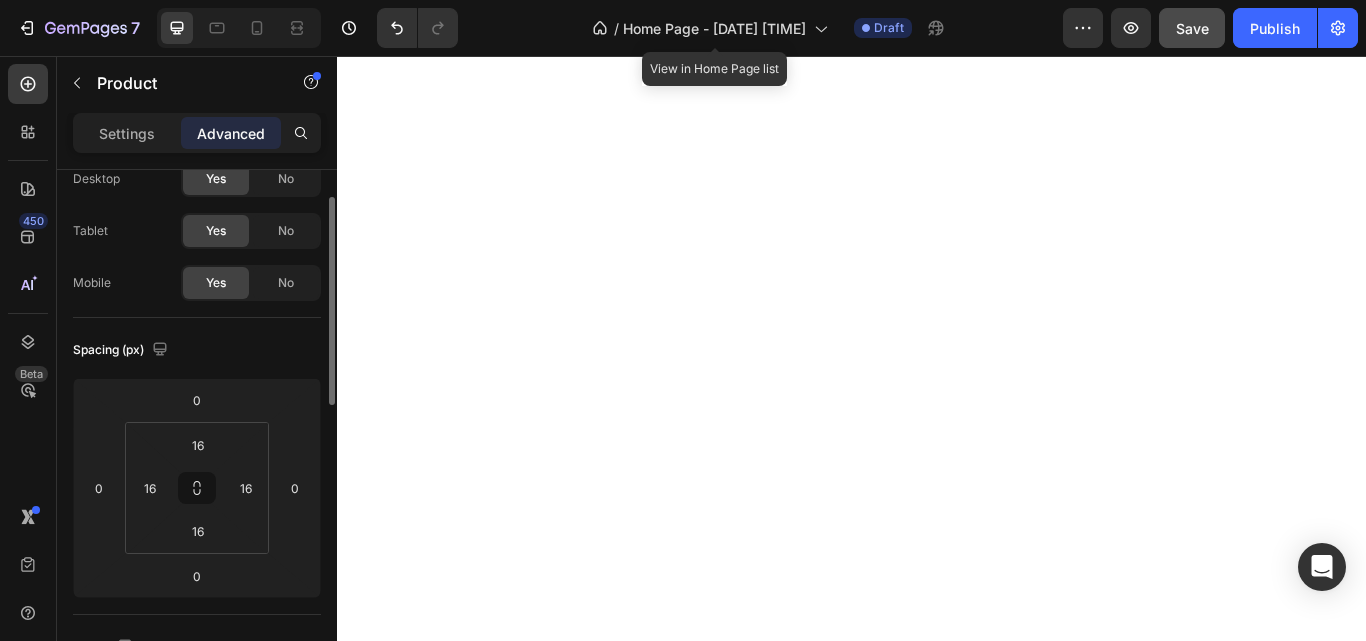 scroll, scrollTop: 0, scrollLeft: 0, axis: both 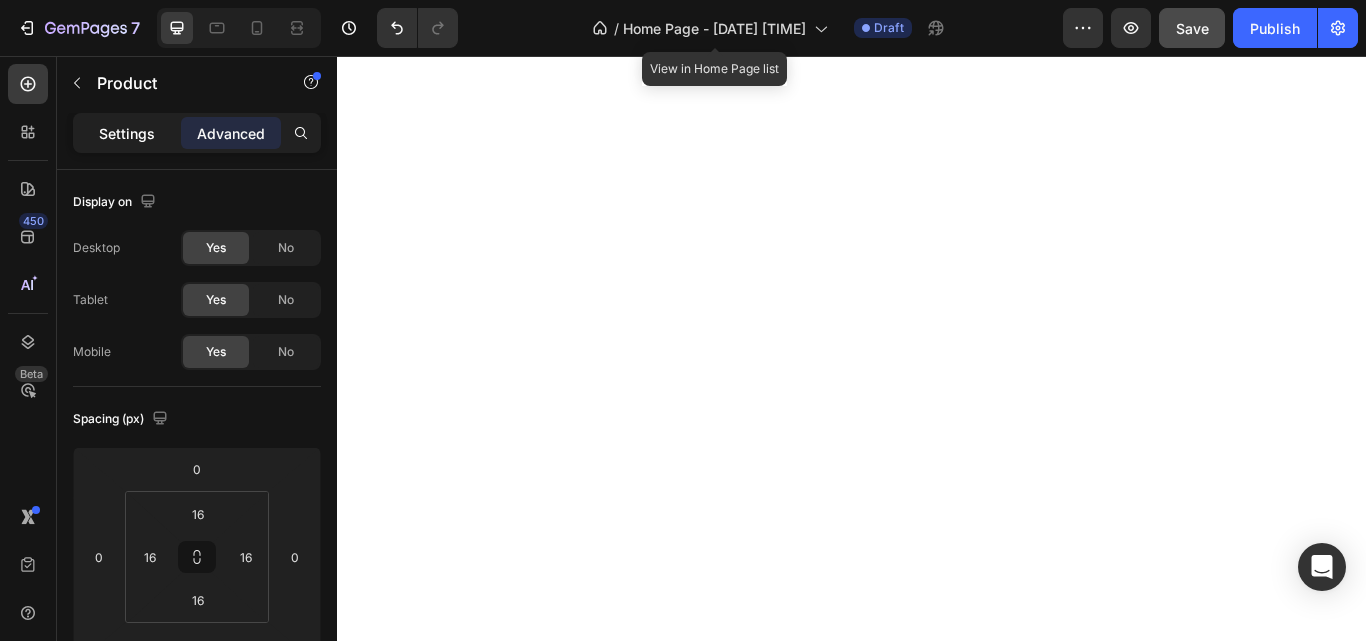 click on "Settings" at bounding box center [127, 133] 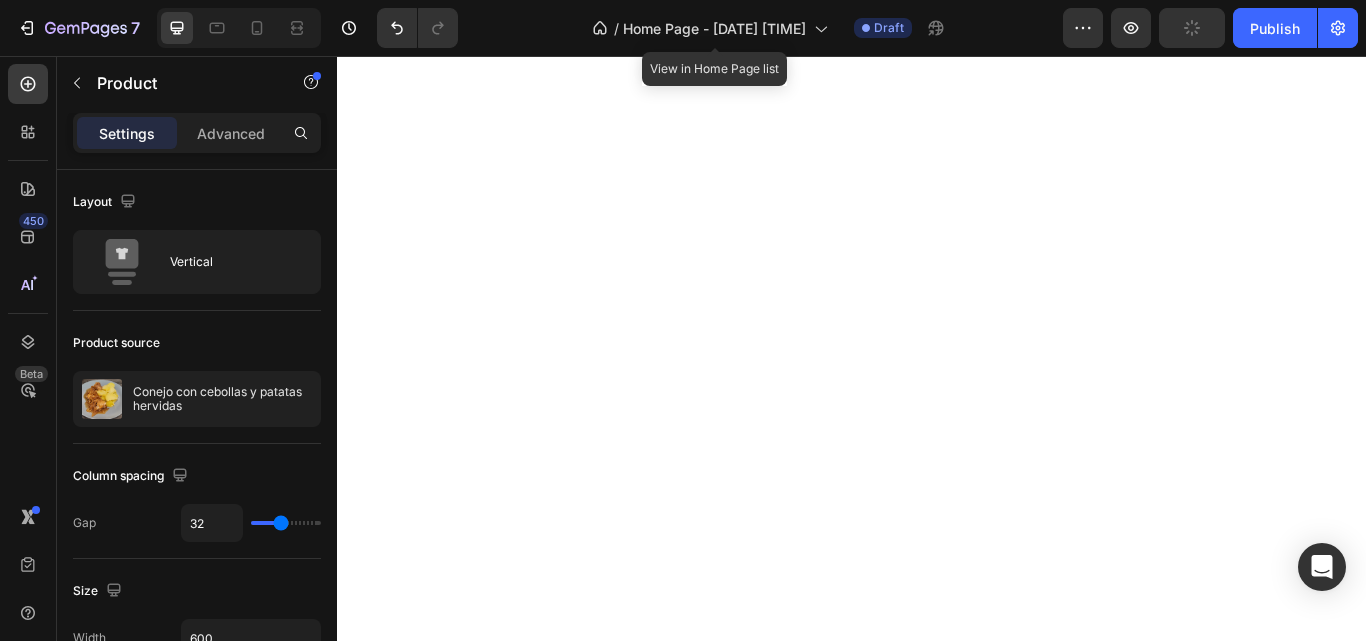 type on "36" 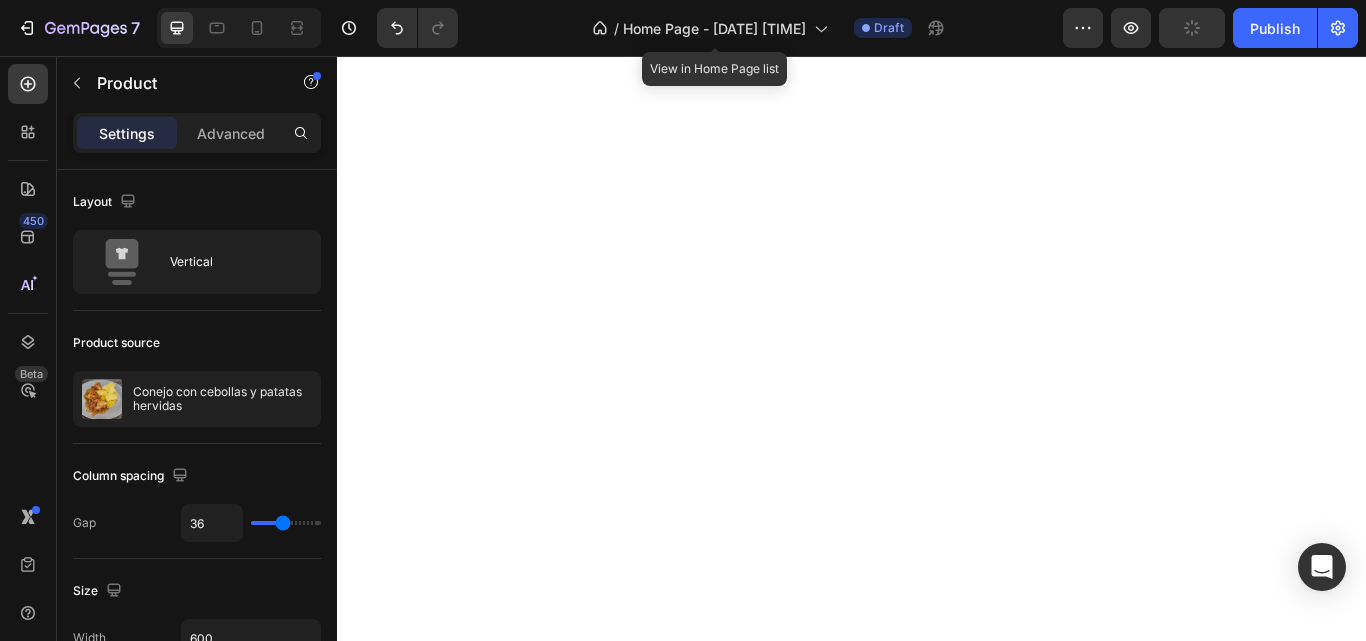 type on "39" 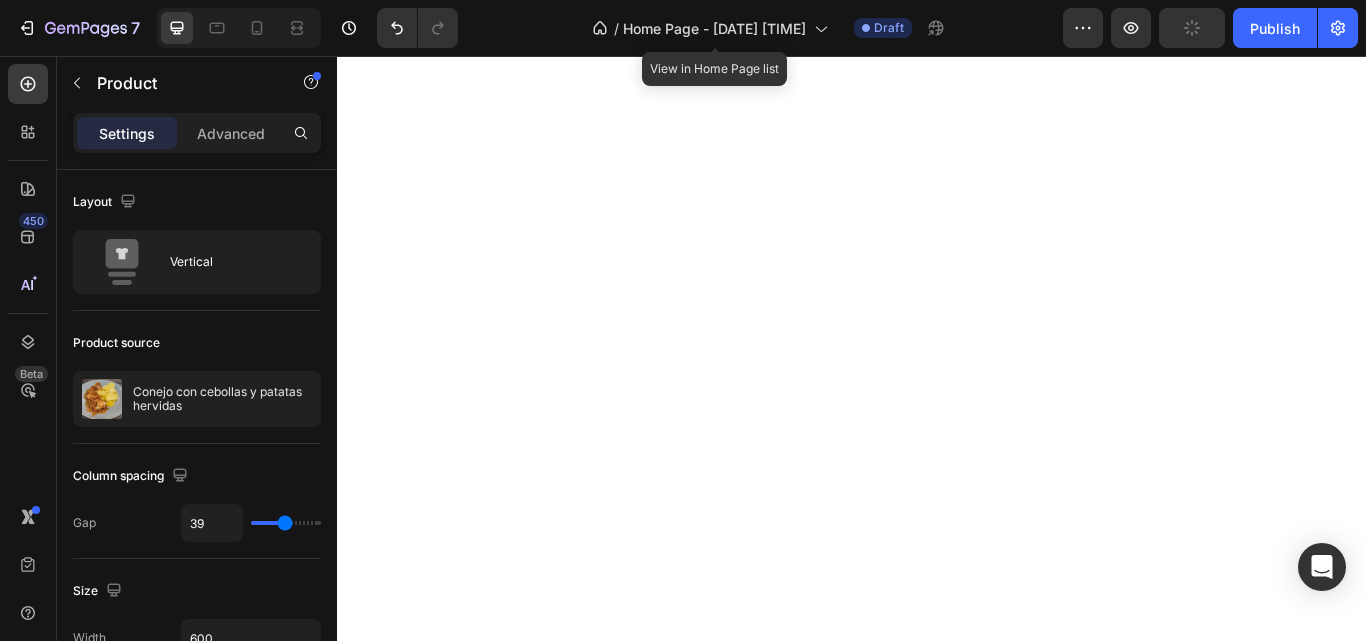 type on "40" 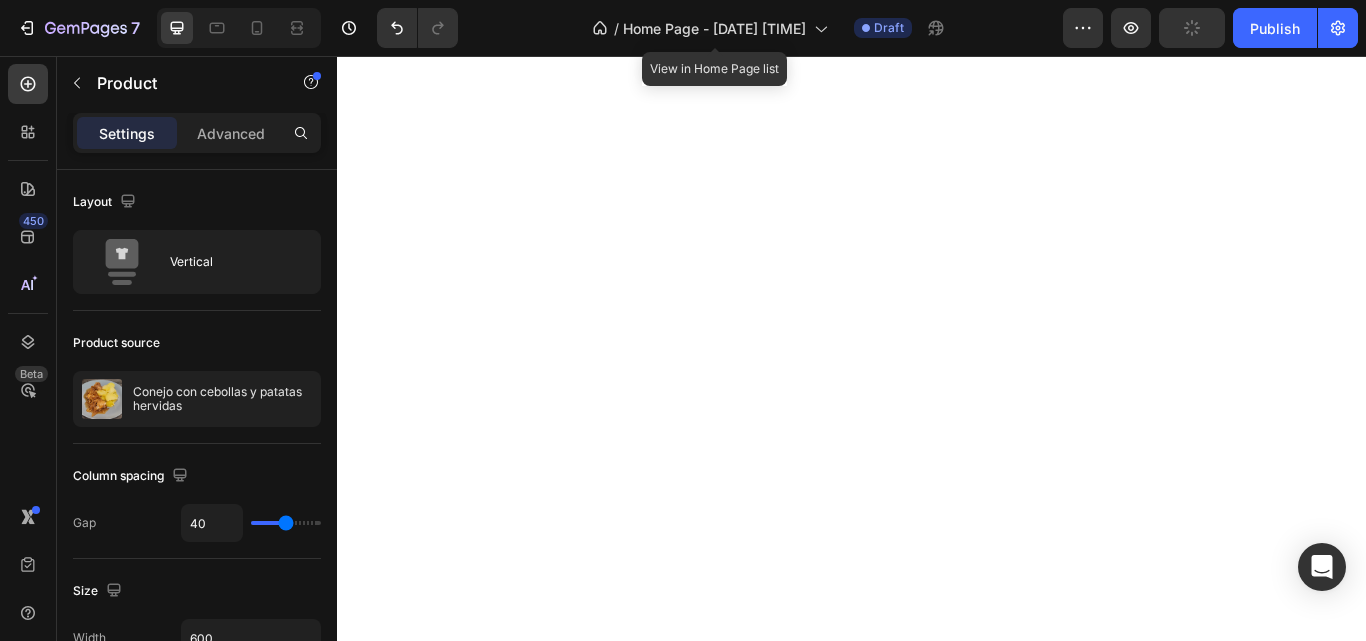 type on "41" 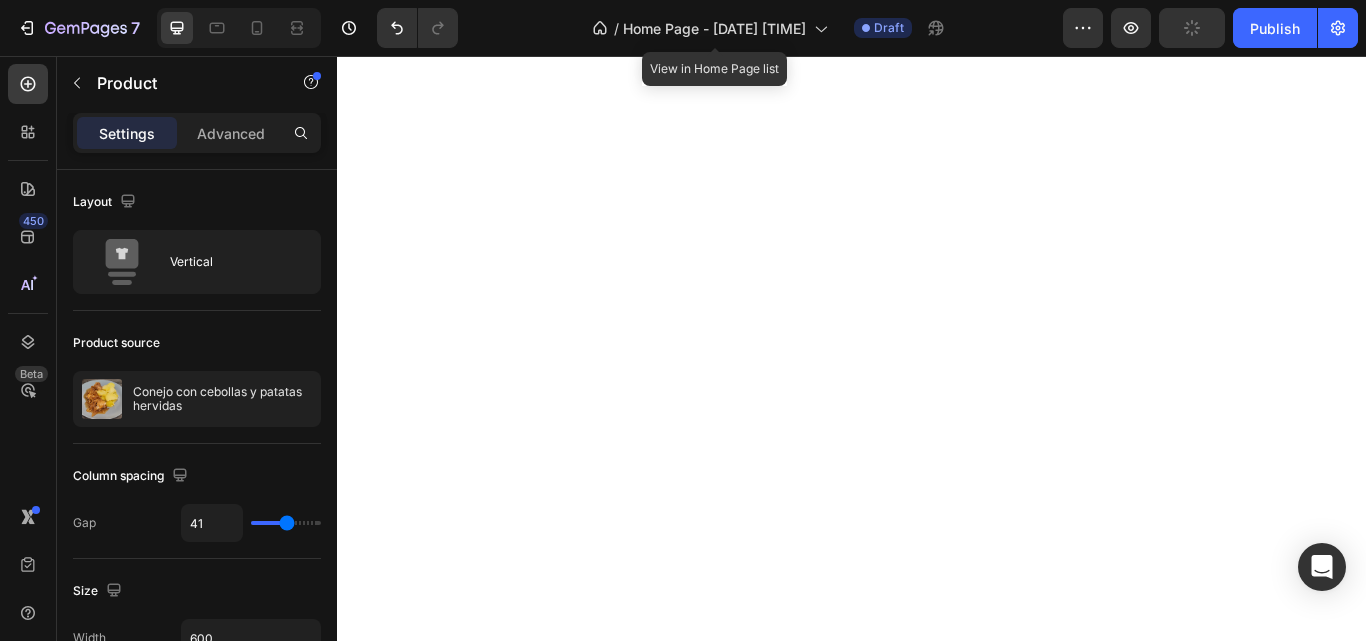 type on "44" 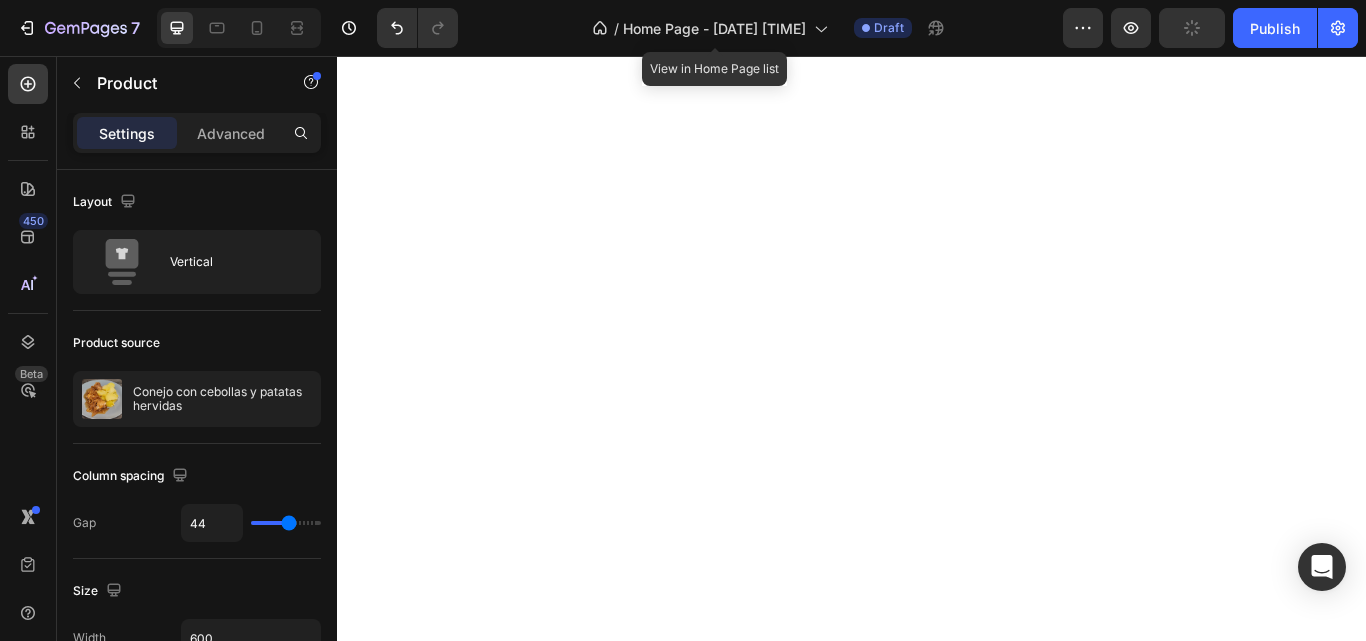 type on "46" 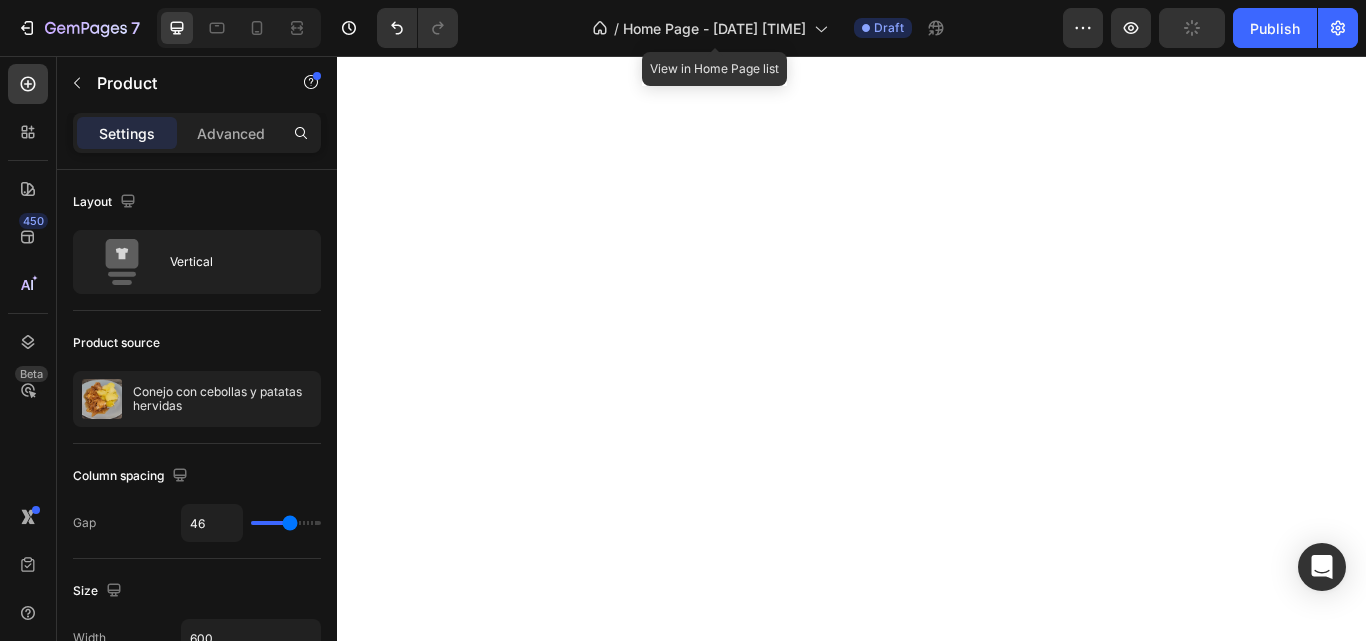 type on "47" 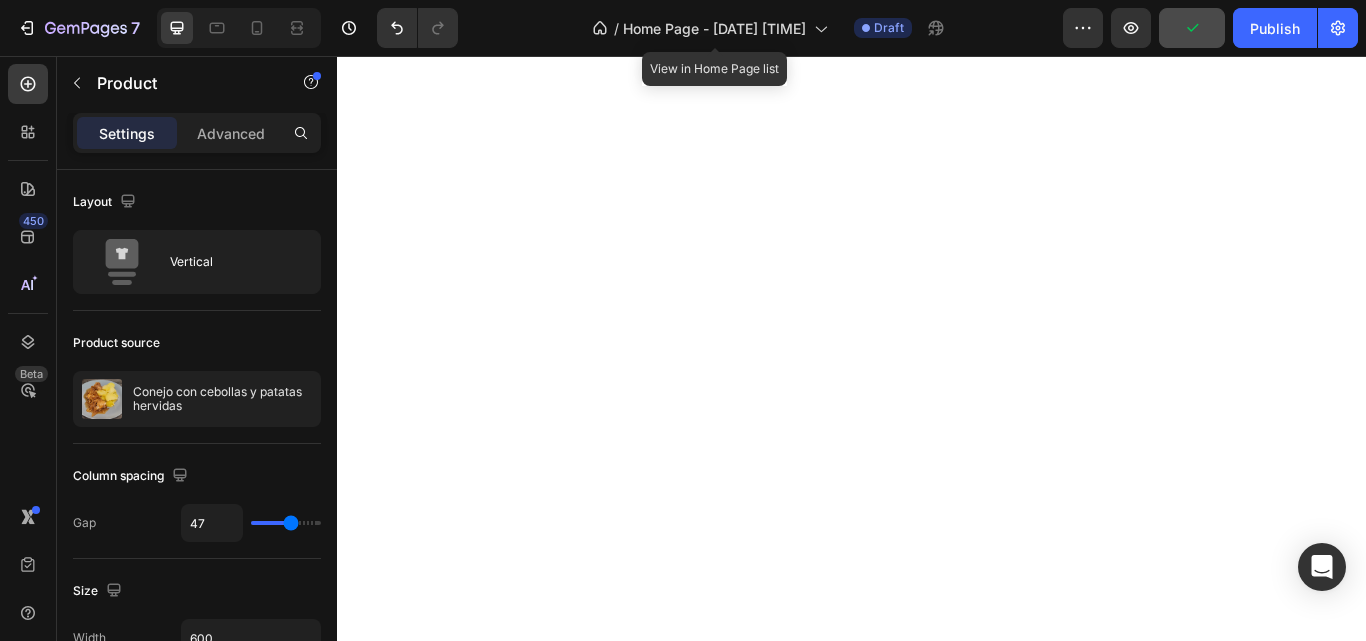 type on "46" 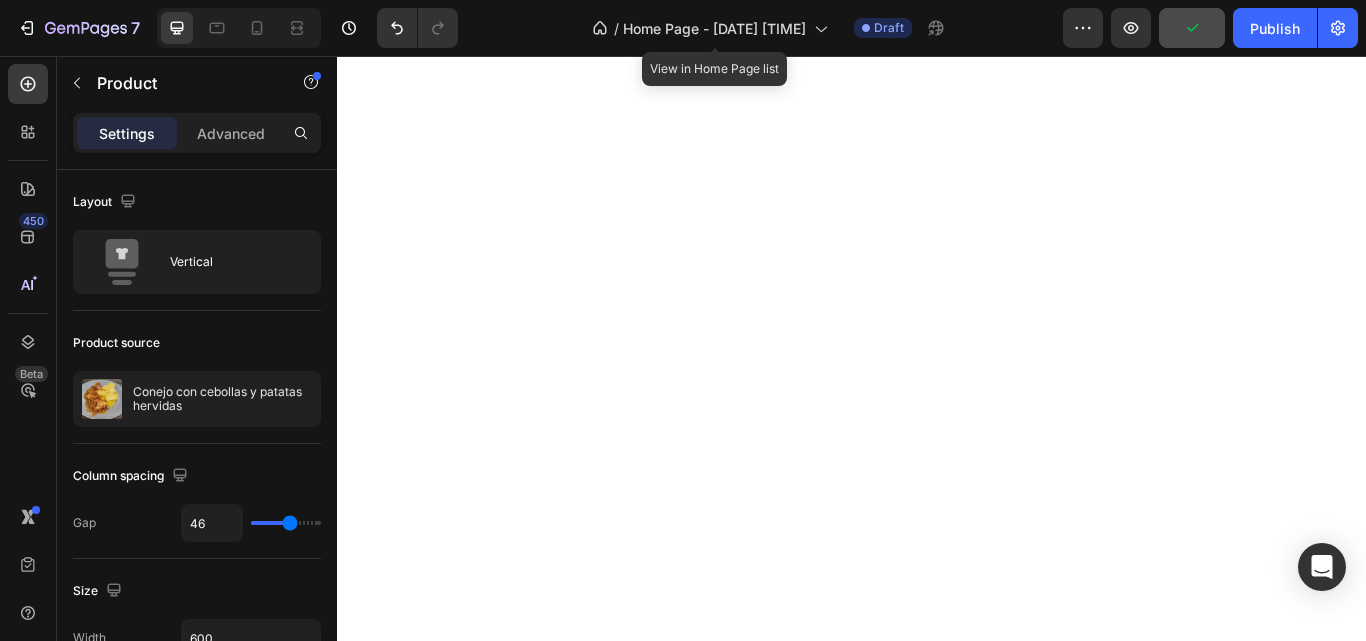 drag, startPoint x: 278, startPoint y: 517, endPoint x: 290, endPoint y: 521, distance: 12.649111 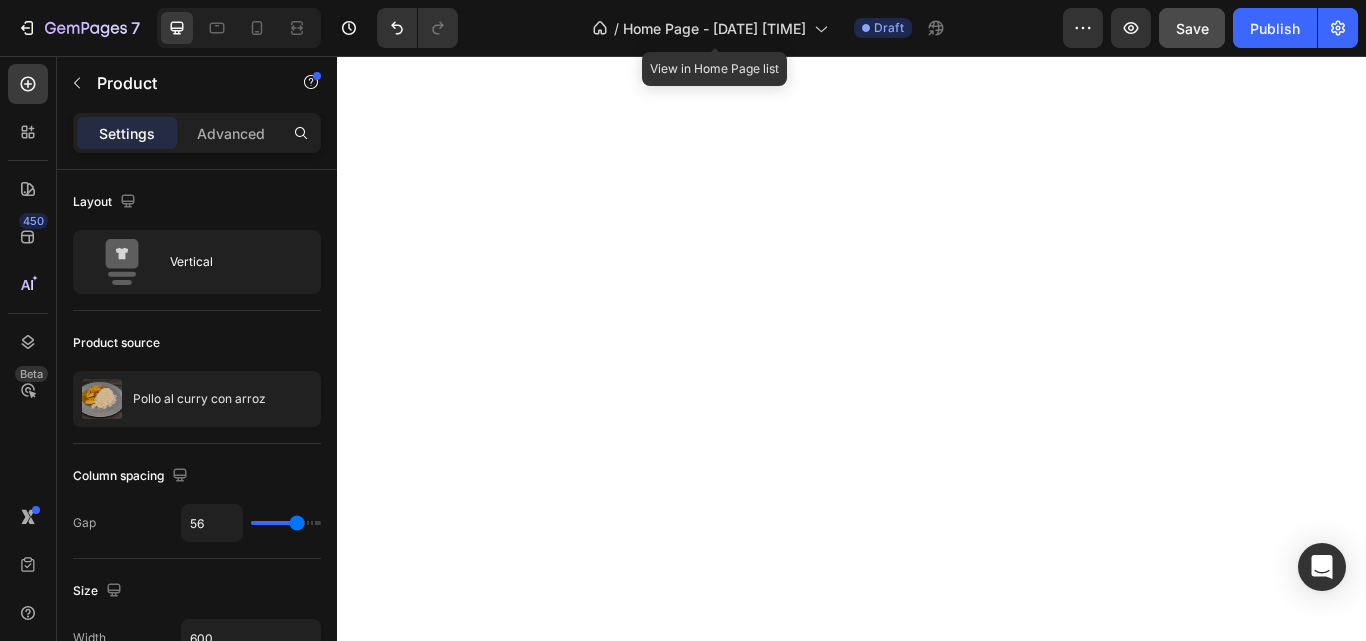 type on "55" 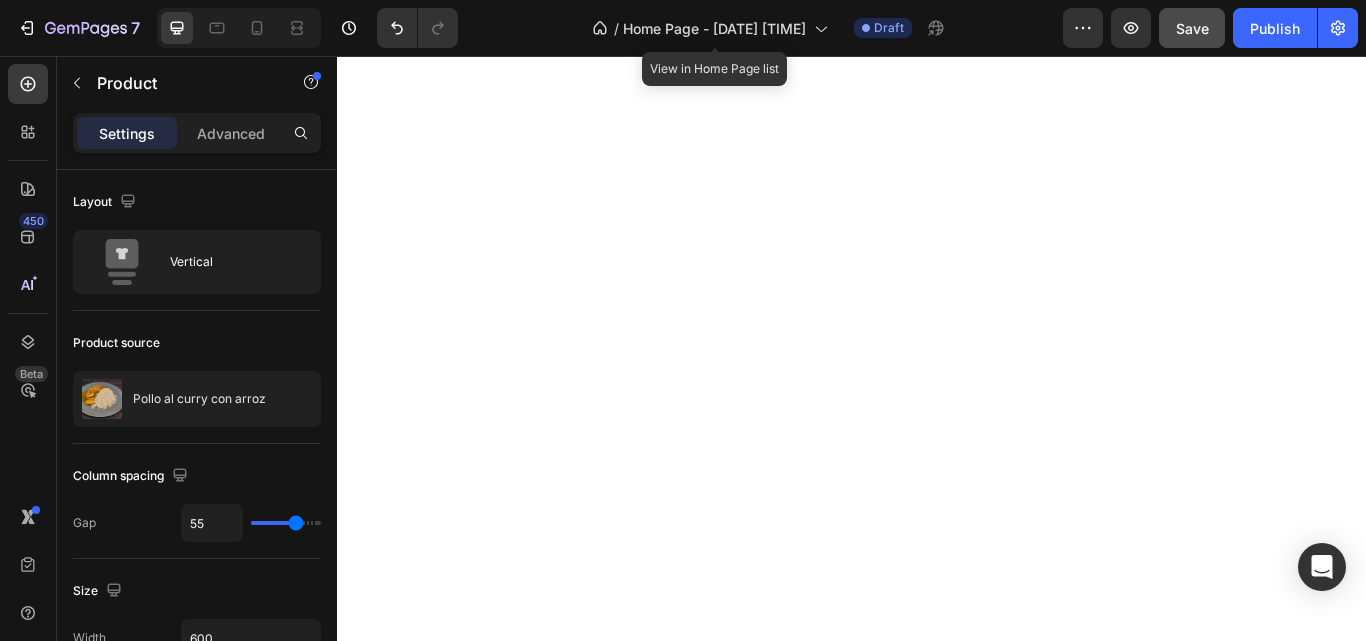 type on "37" 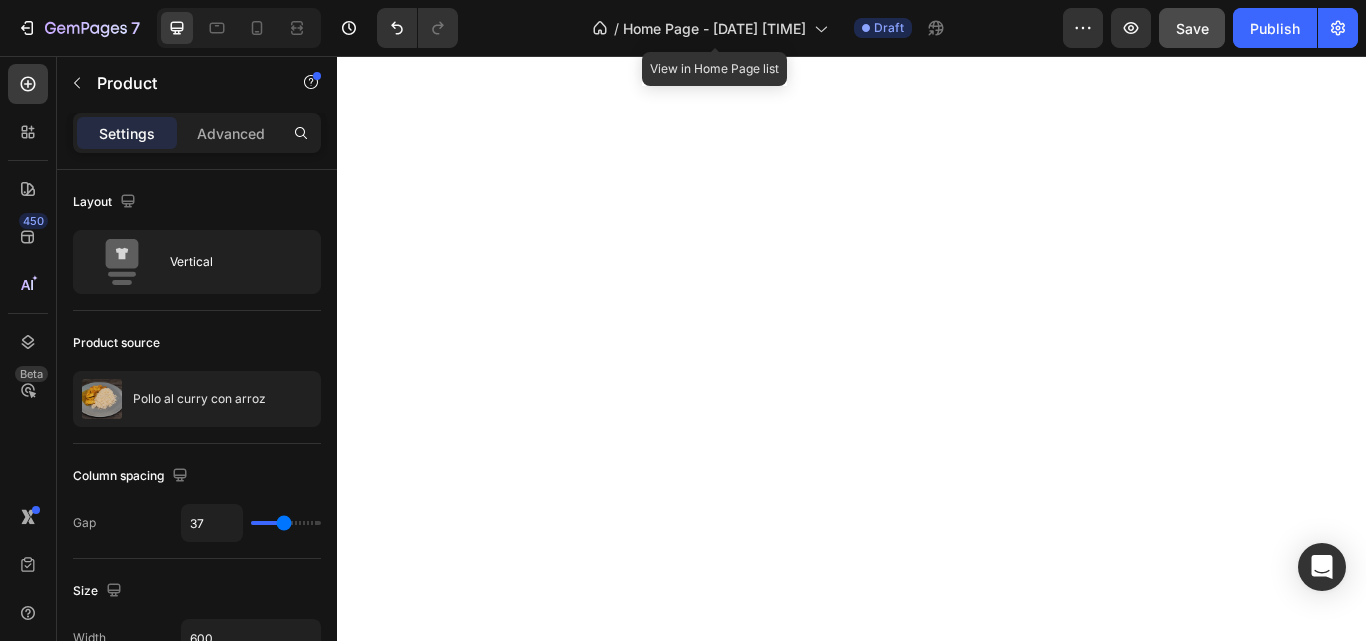 type on "31" 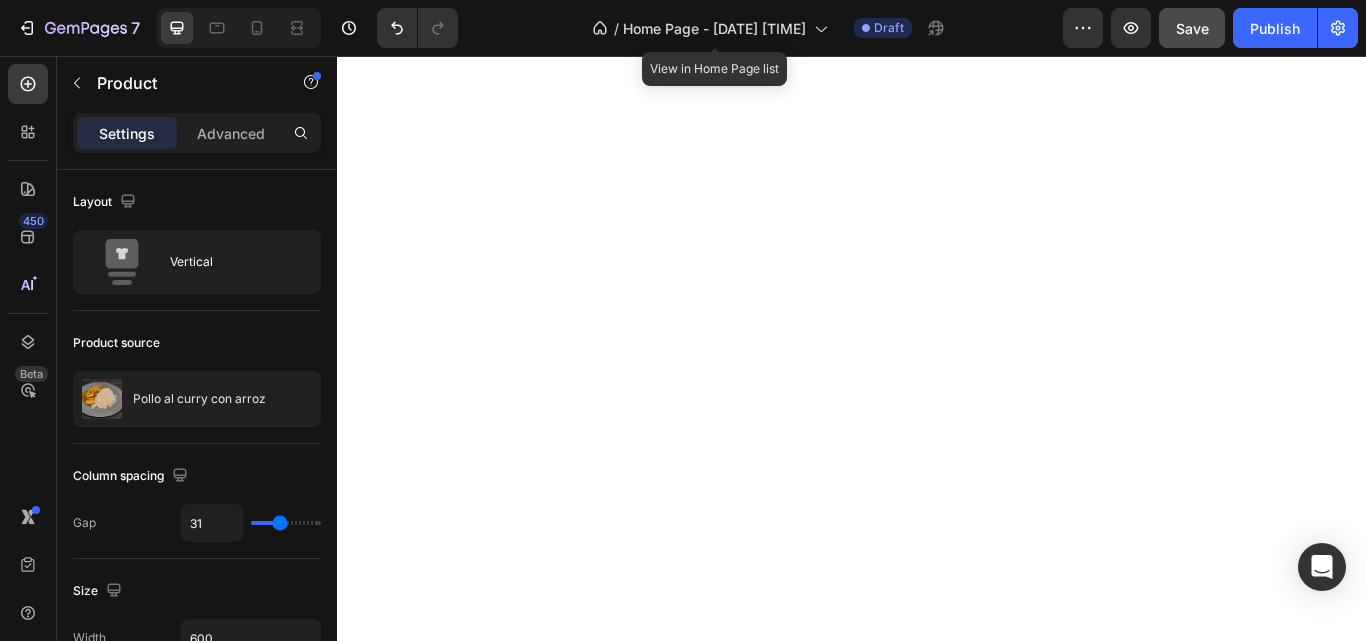 type on "34" 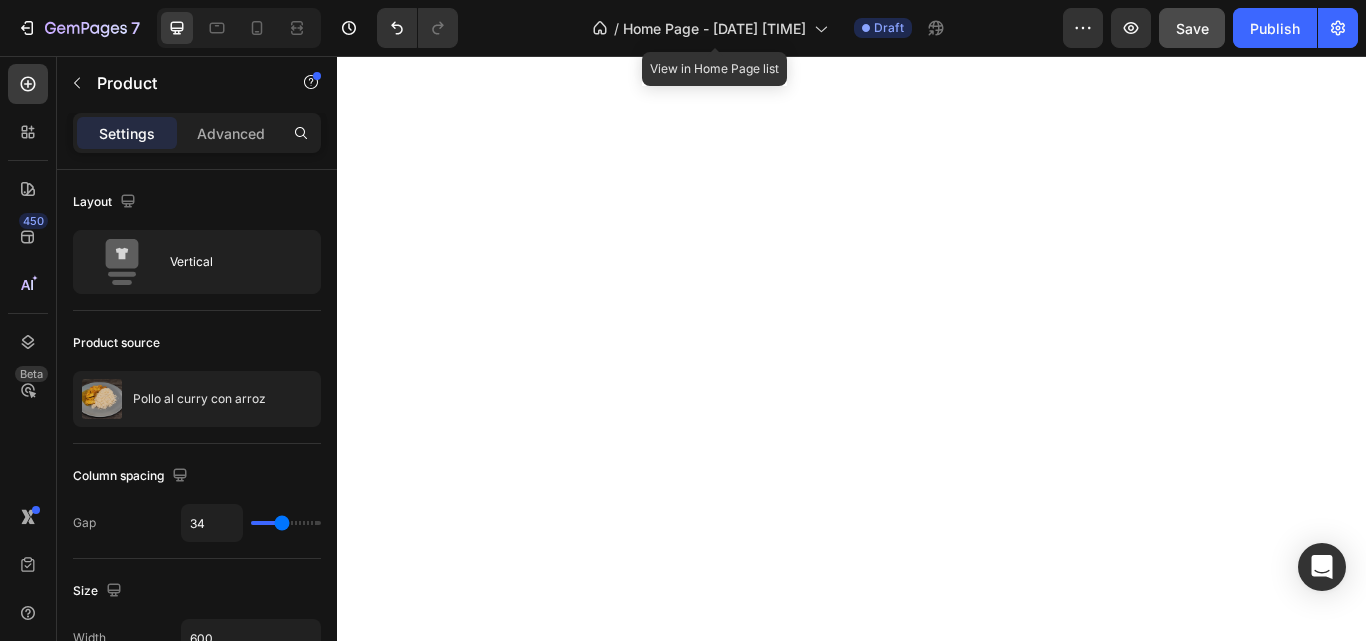 type on "37" 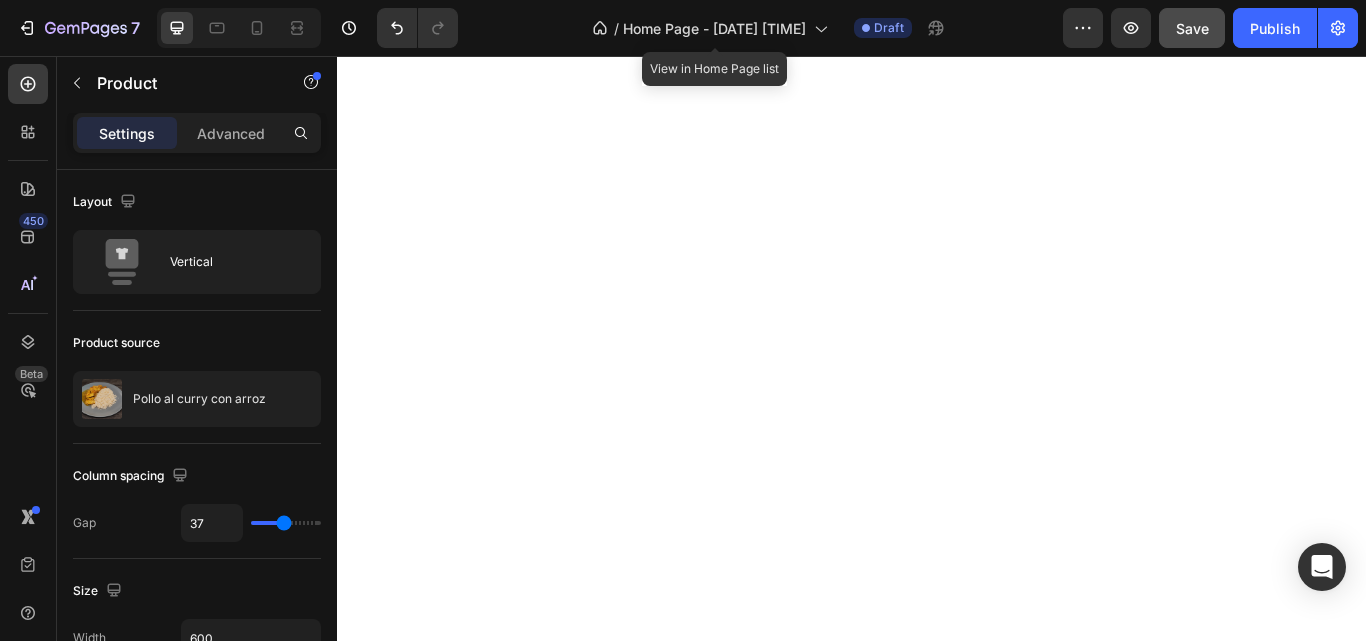 type on "40" 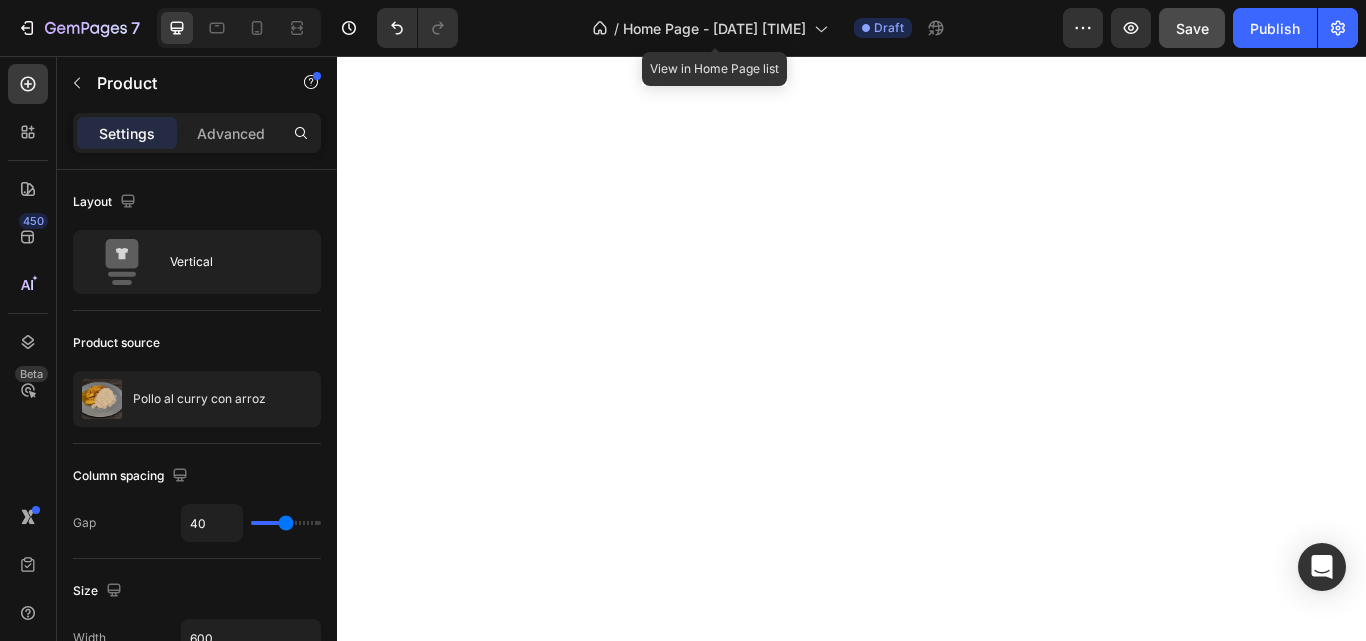 type 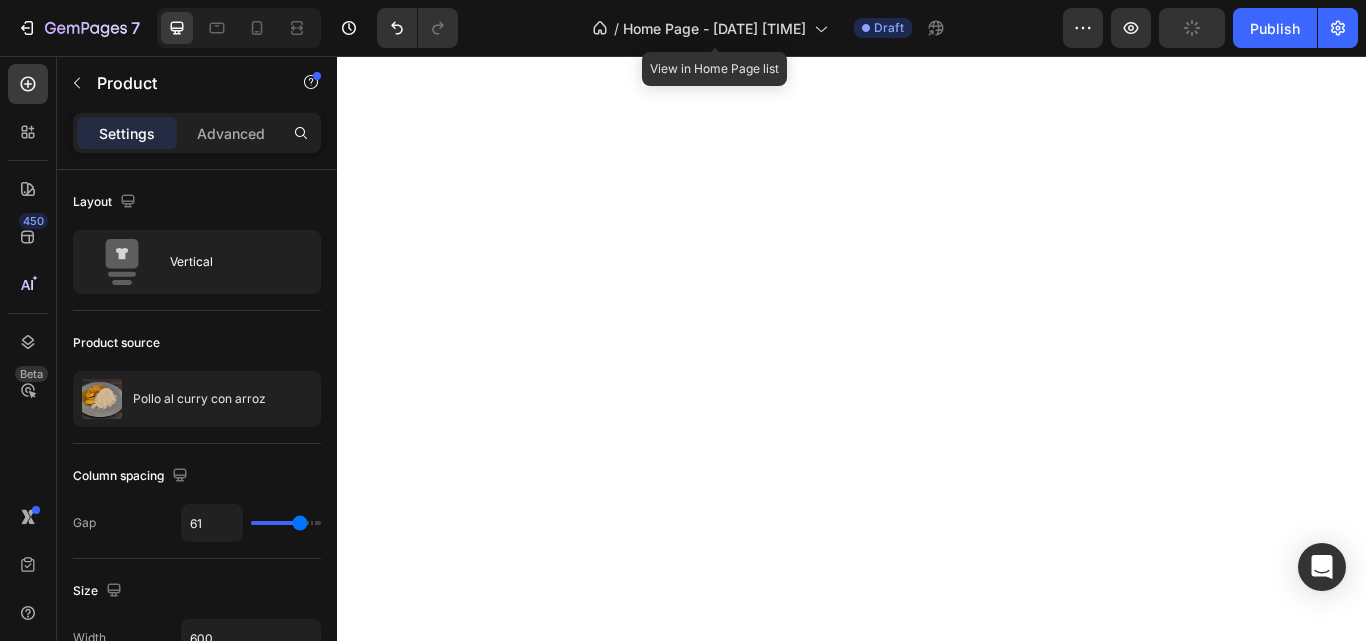click at bounding box center [286, 523] 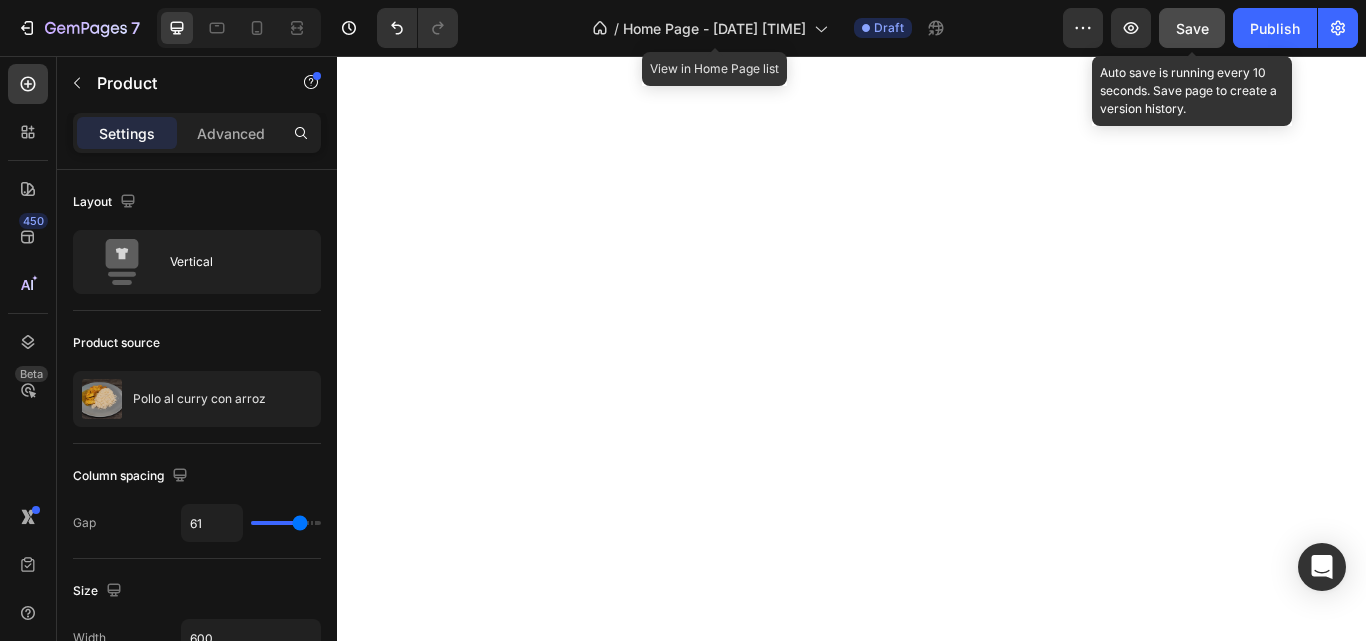 click on "Save" at bounding box center (1192, 28) 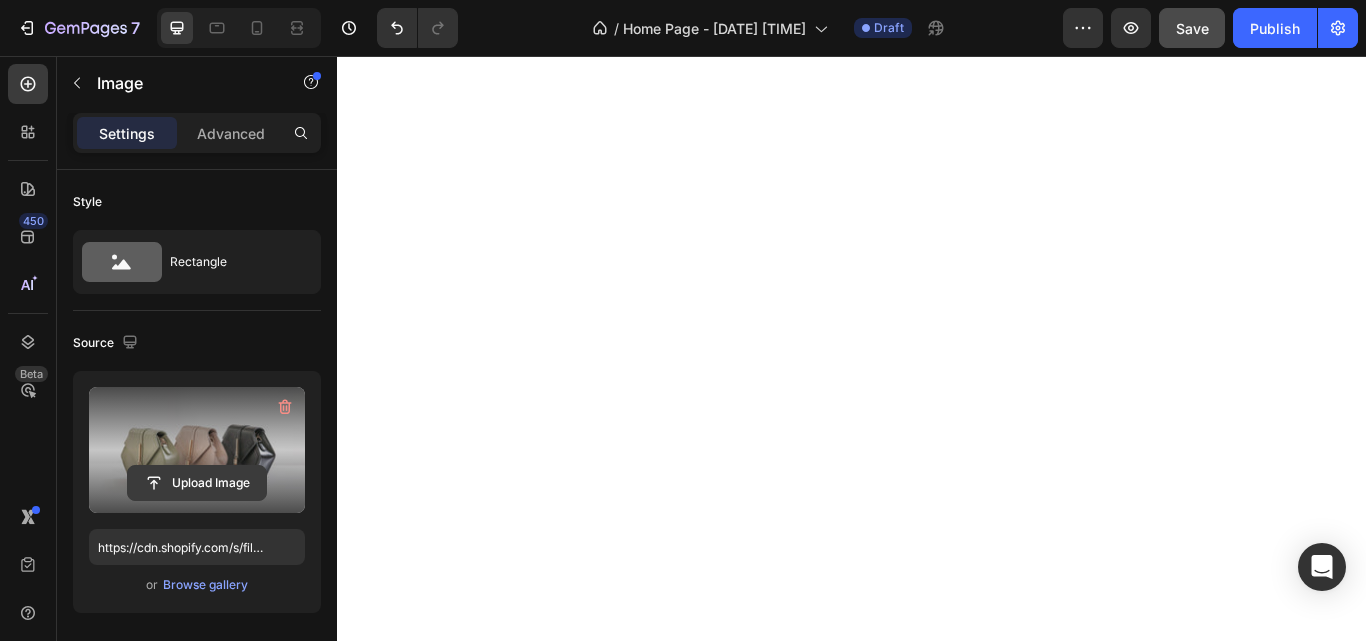 click 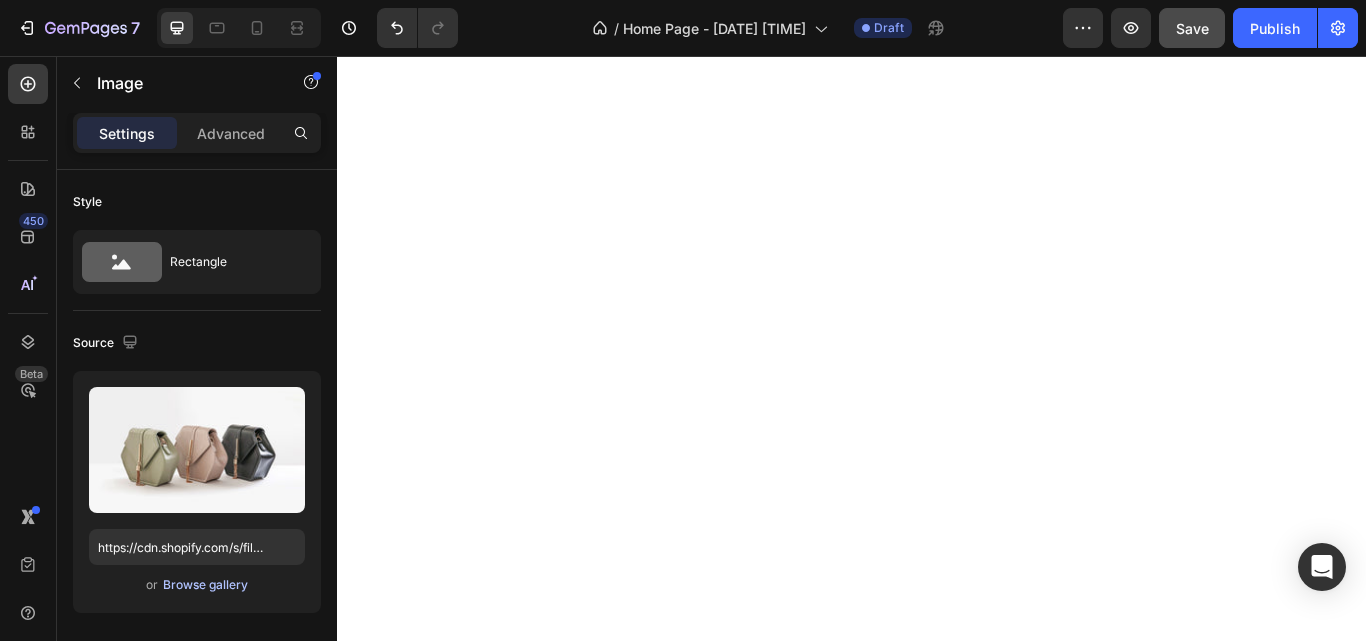 click on "Browse gallery" at bounding box center (205, 585) 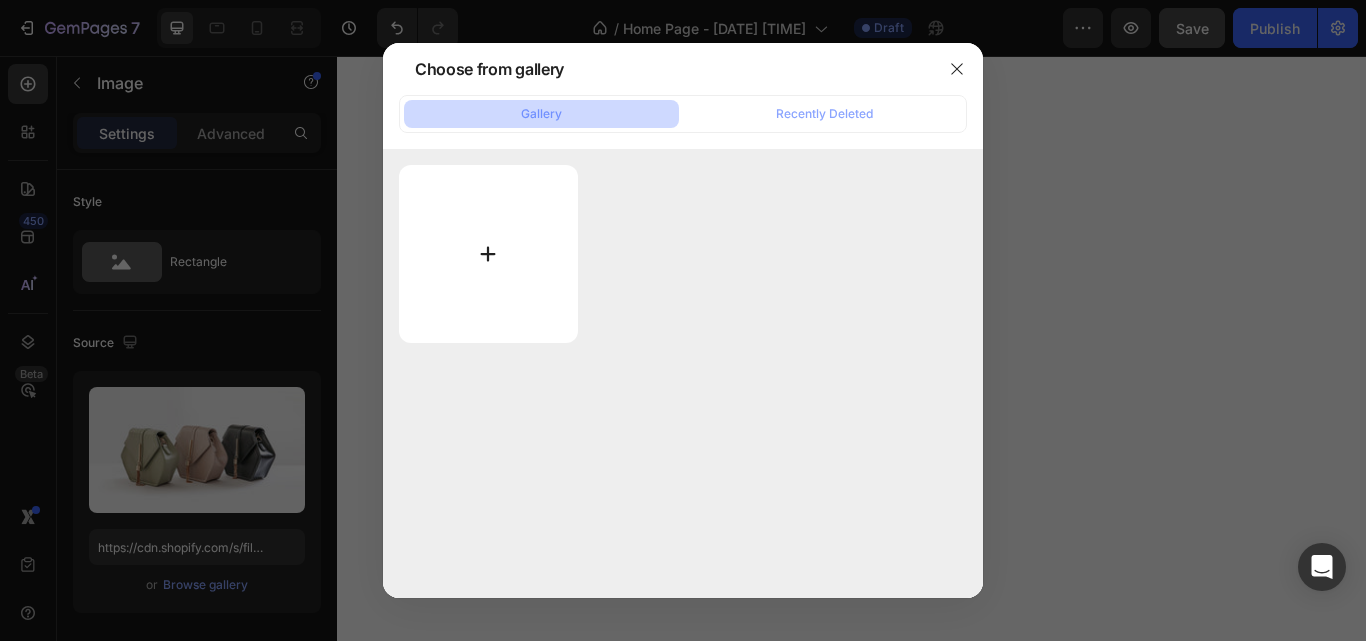 click at bounding box center (488, 254) 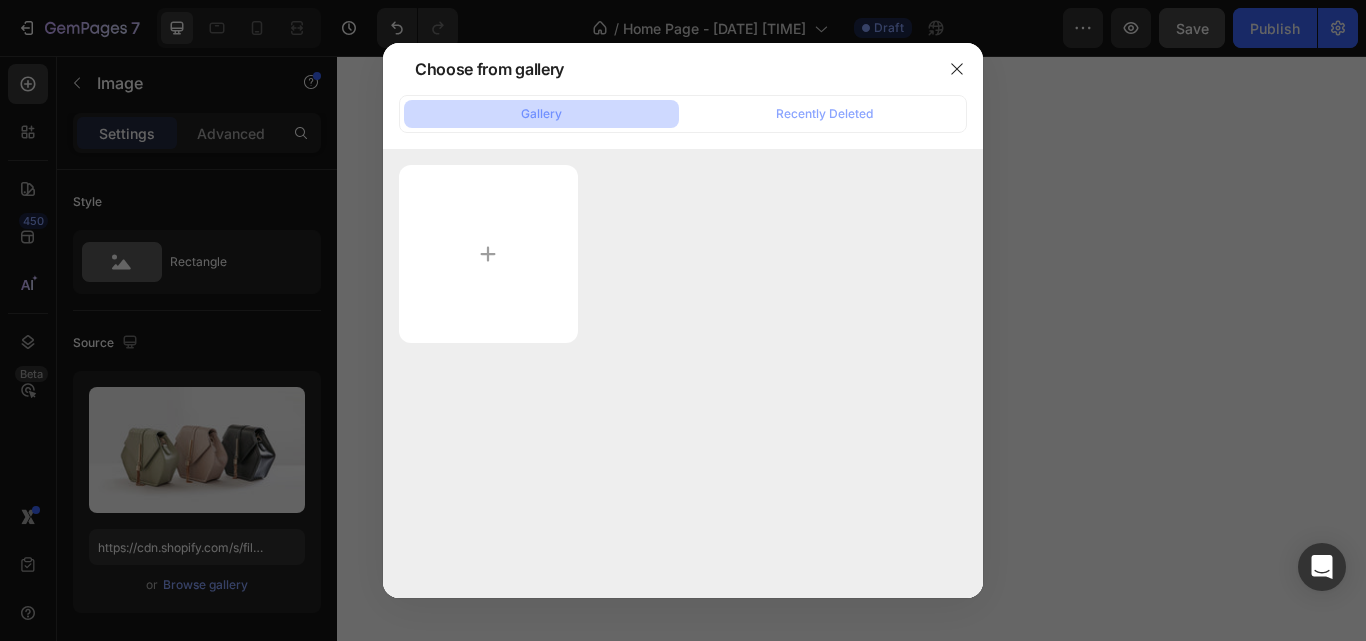 click on "Gallery" 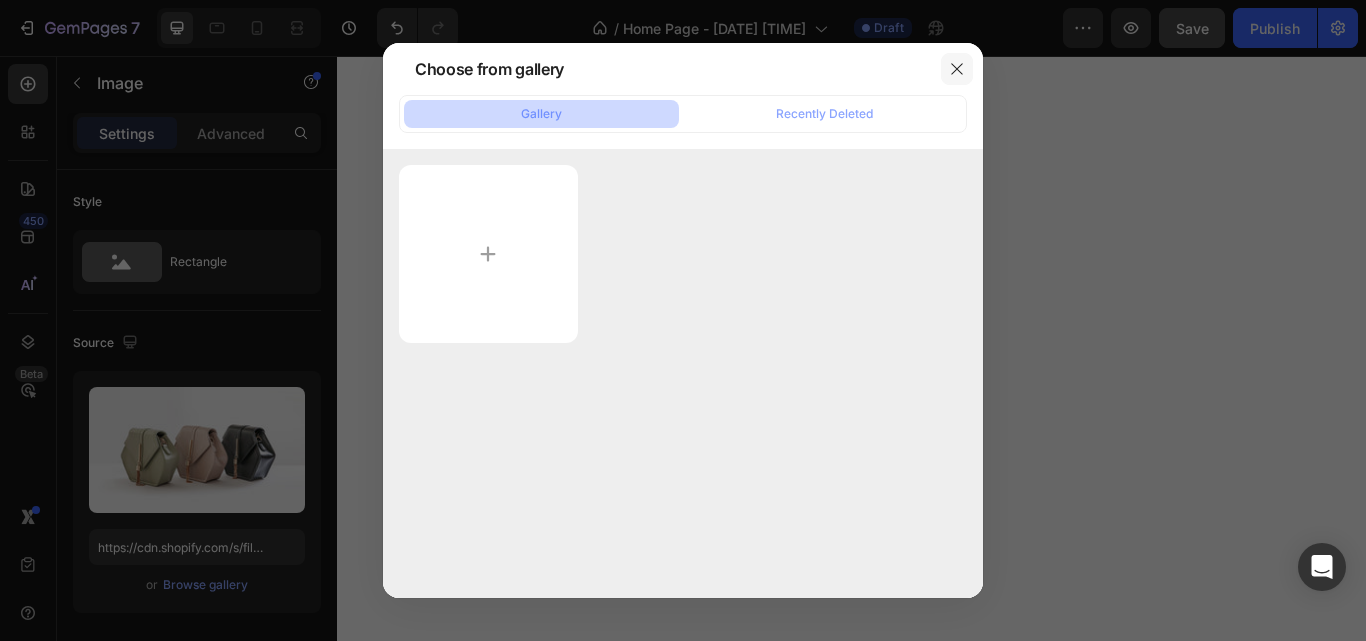 click 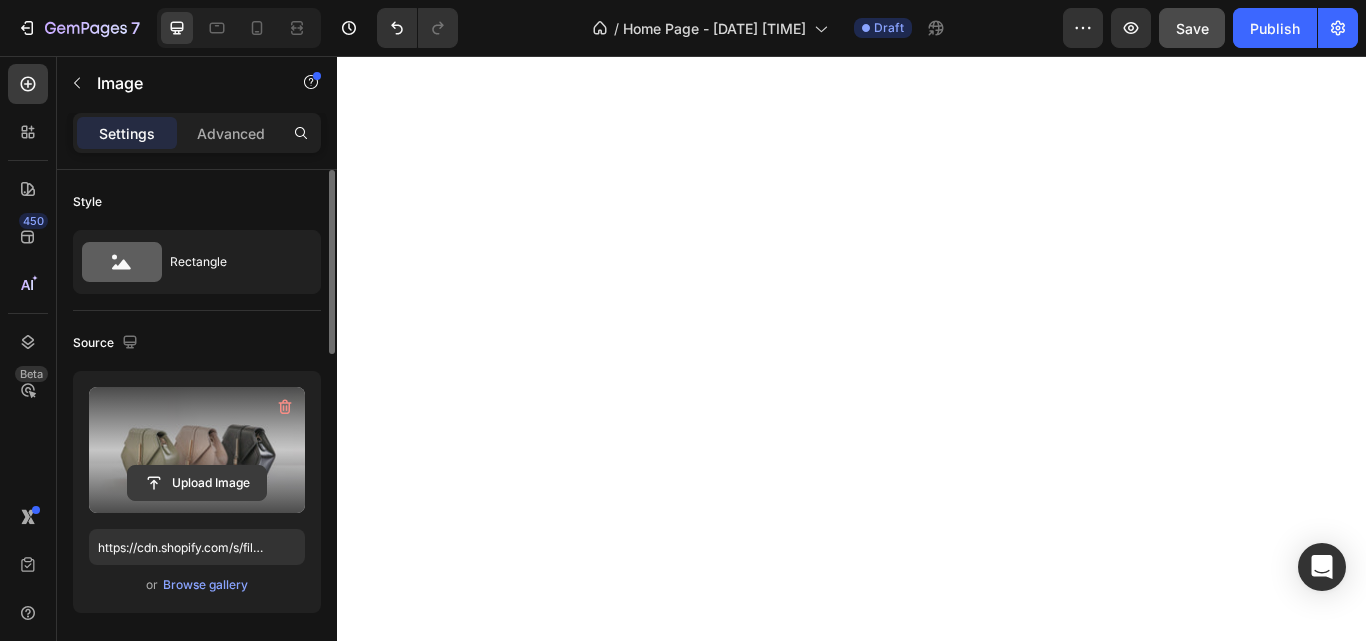 click 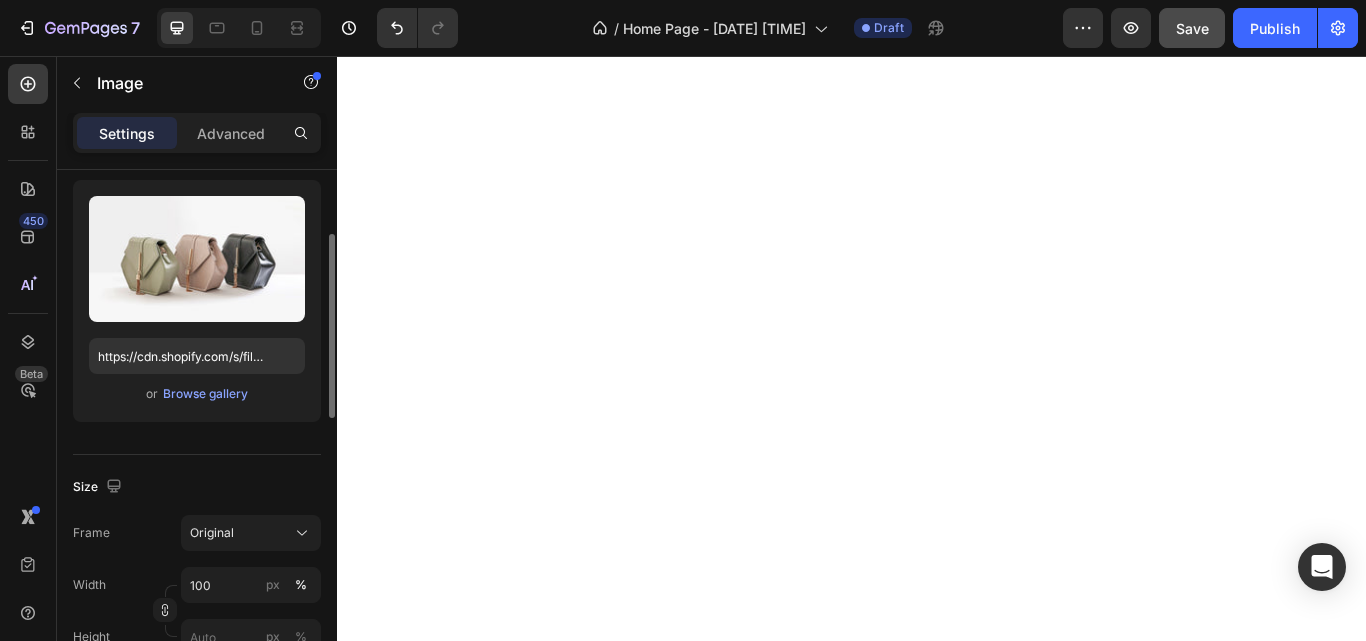 scroll, scrollTop: 188, scrollLeft: 0, axis: vertical 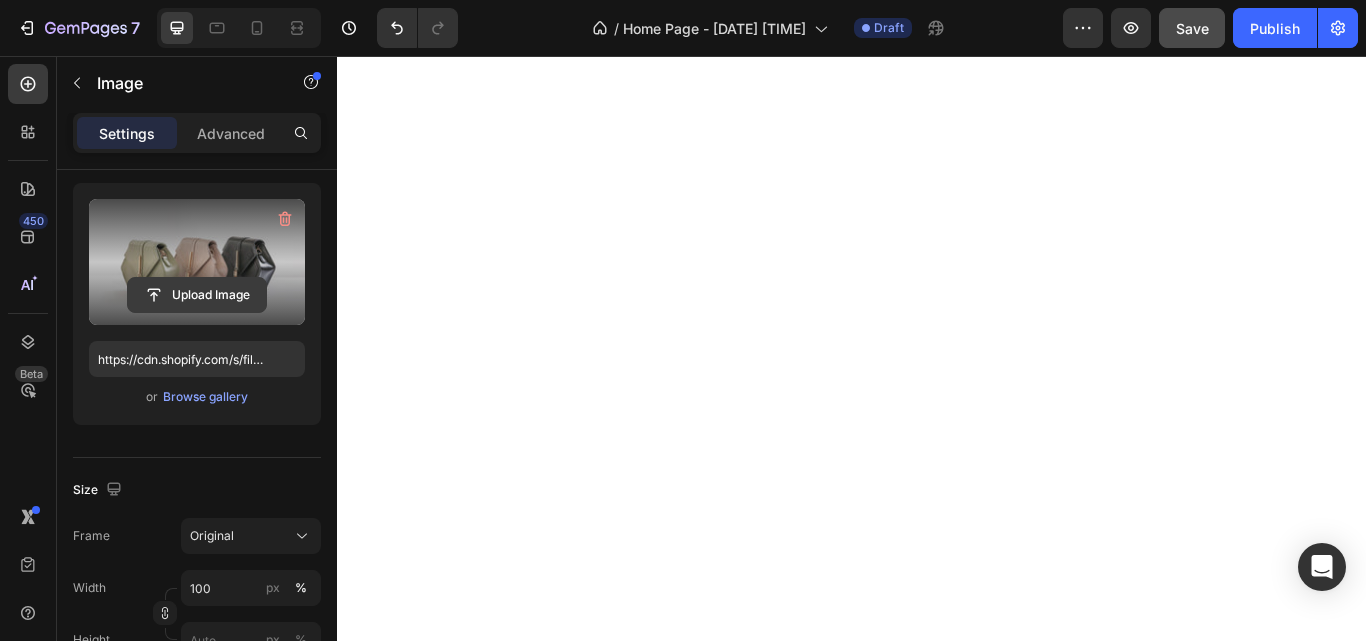 click 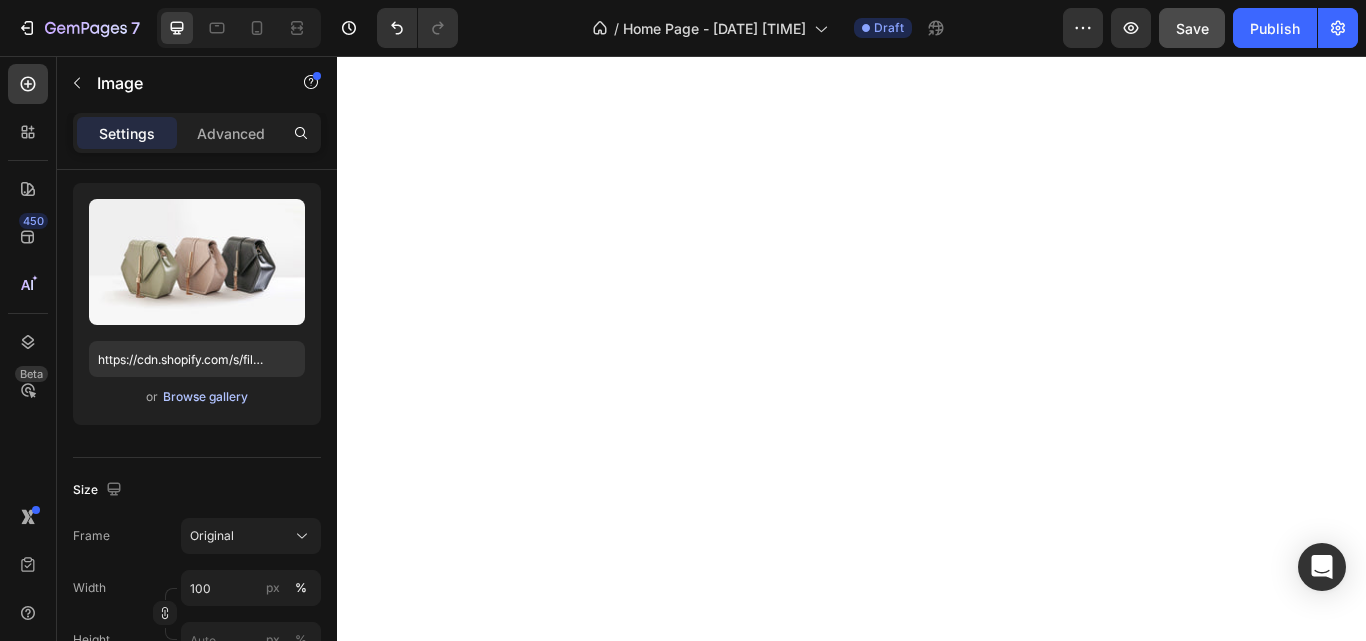click on "Browse gallery" at bounding box center (205, 397) 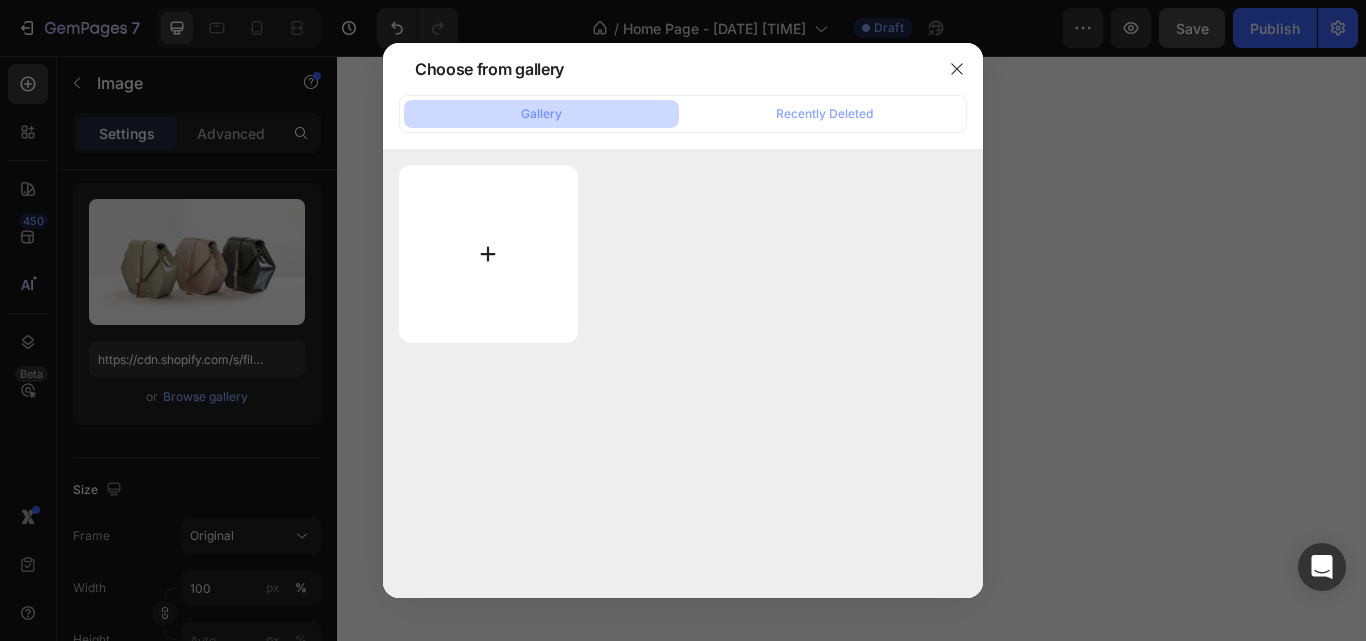click at bounding box center [488, 254] 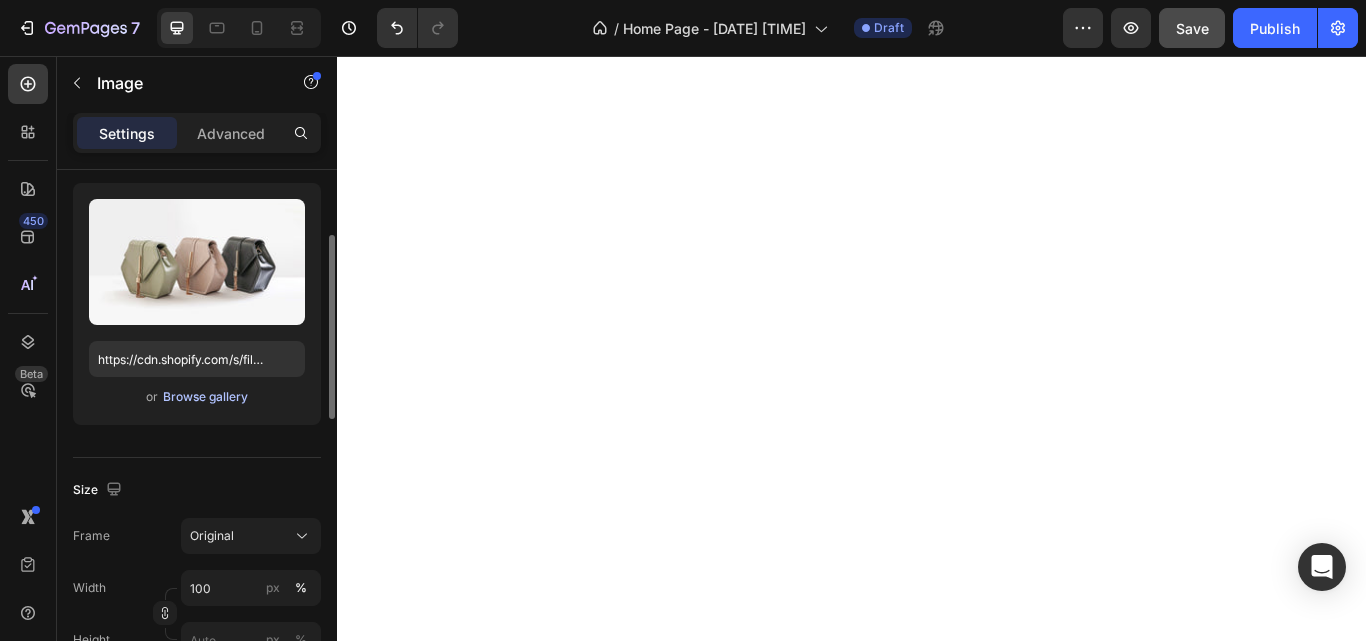 click on "Browse gallery" at bounding box center [205, 397] 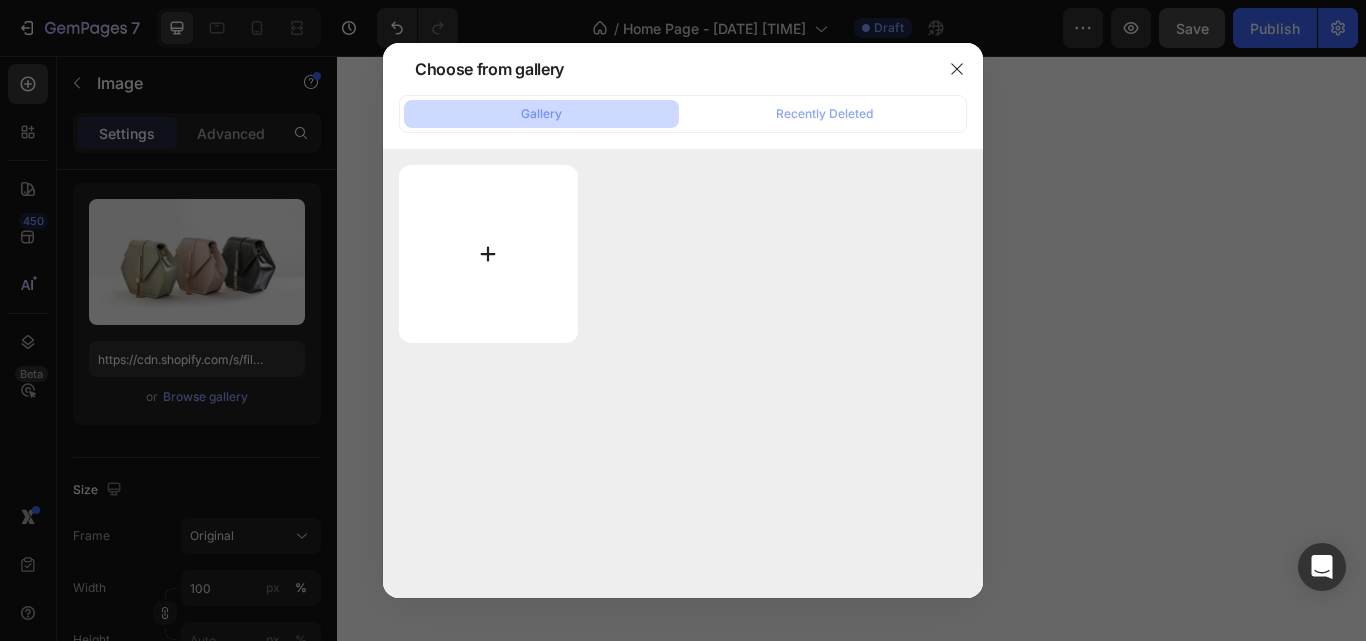 click at bounding box center (488, 254) 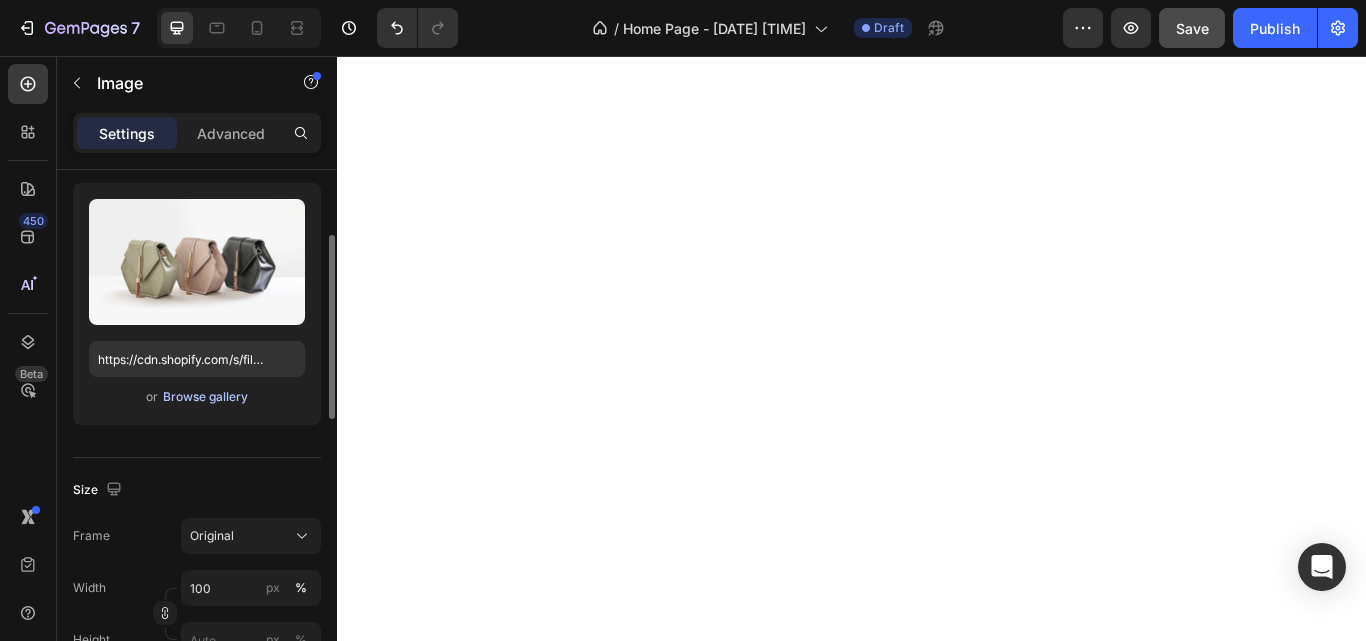 click on "Browse gallery" at bounding box center (205, 397) 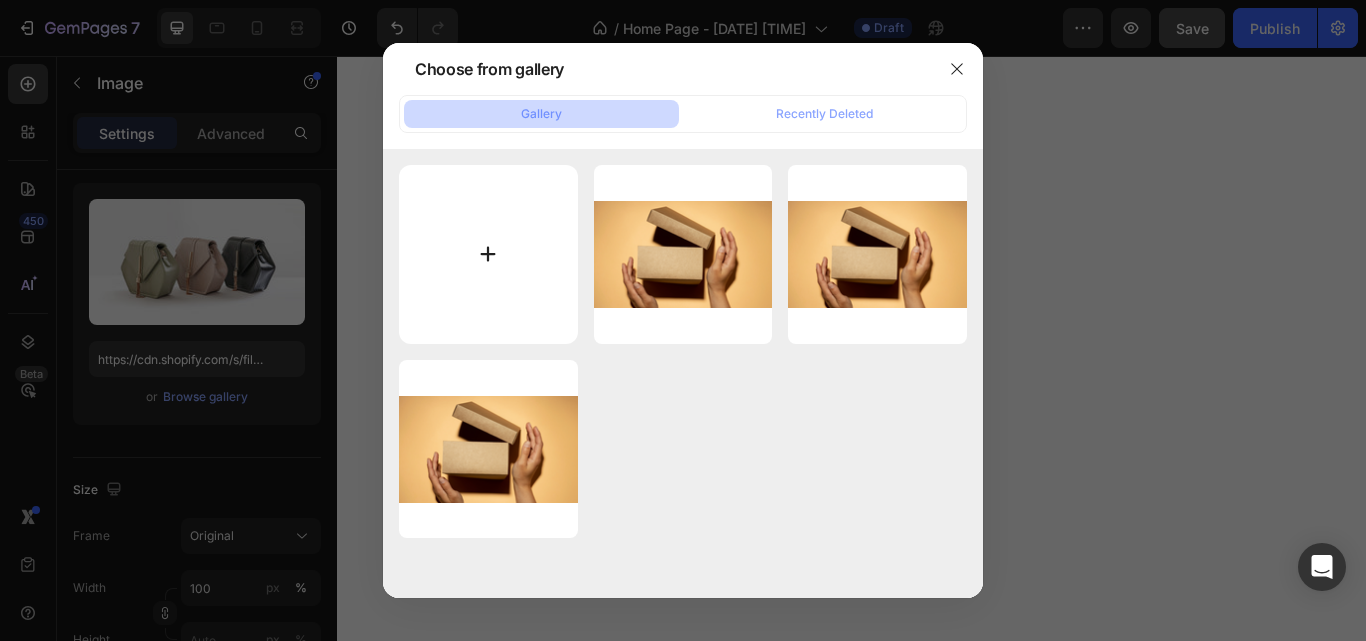 click at bounding box center (488, 254) 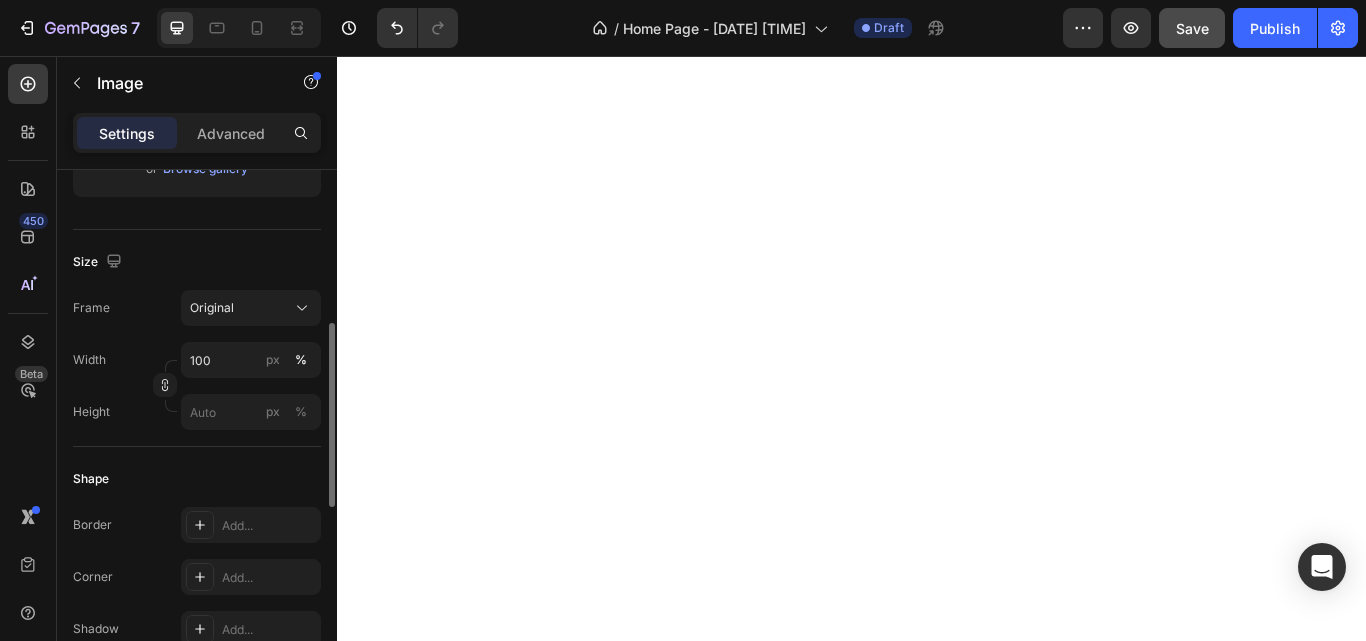 scroll, scrollTop: 419, scrollLeft: 0, axis: vertical 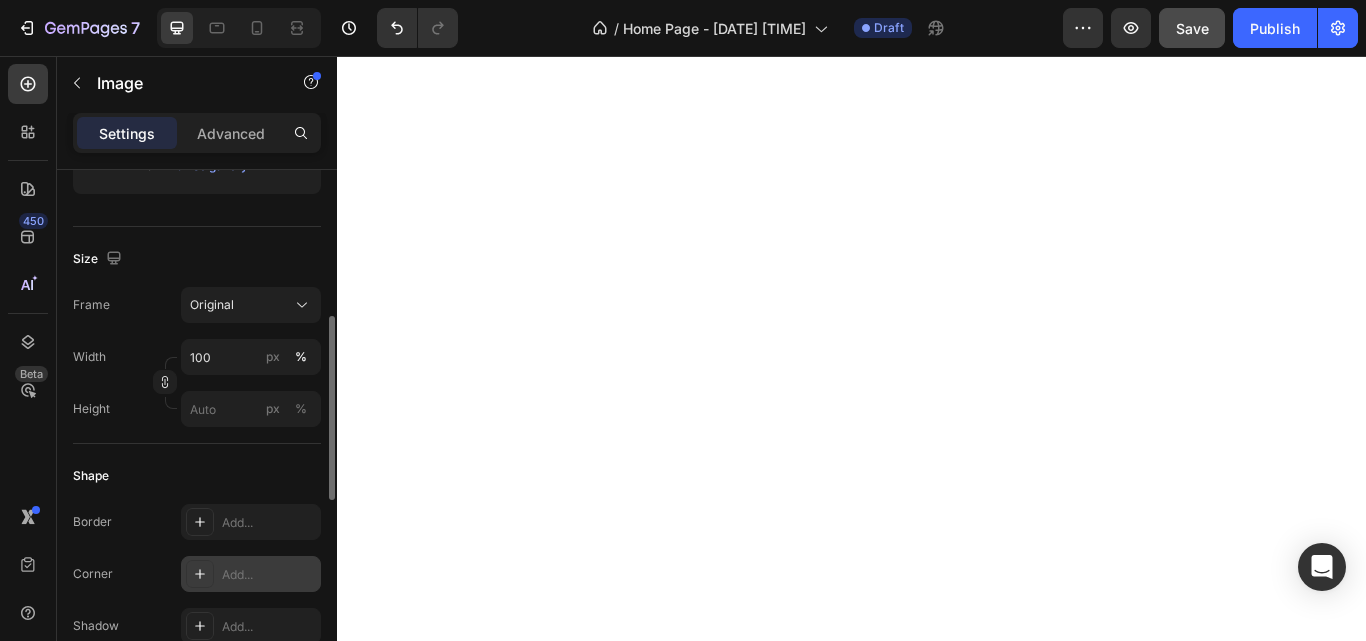 click at bounding box center [200, 574] 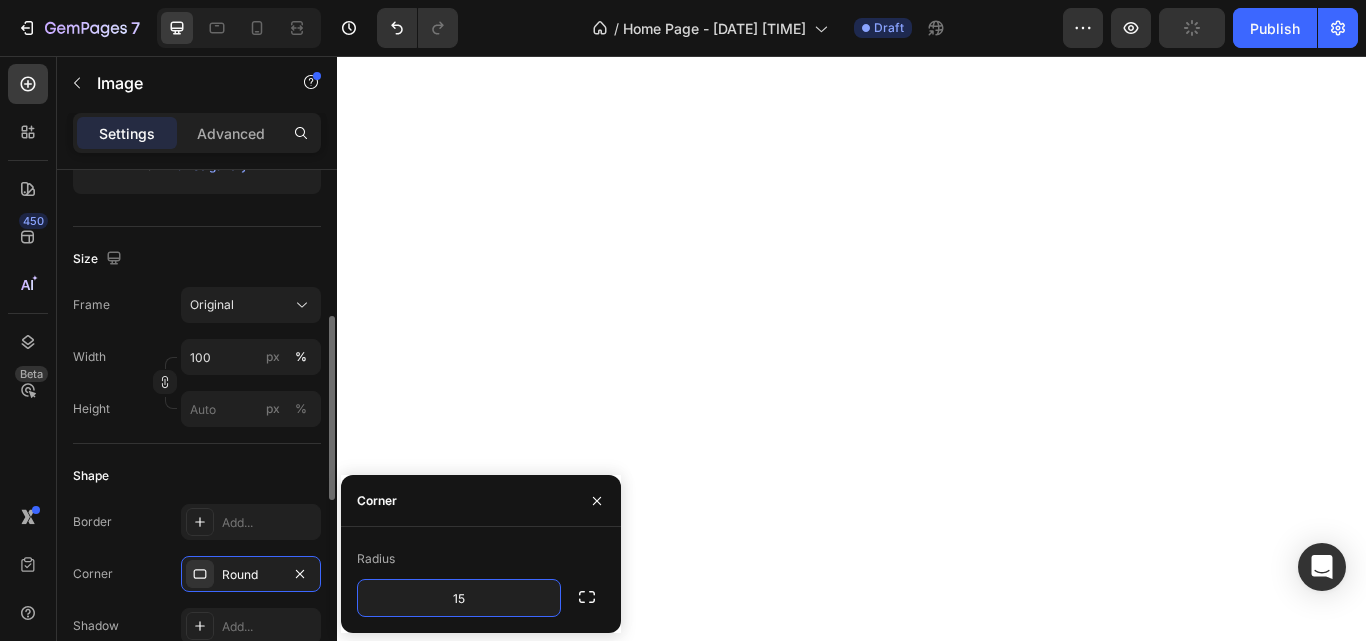 click on "Shape" at bounding box center (197, 476) 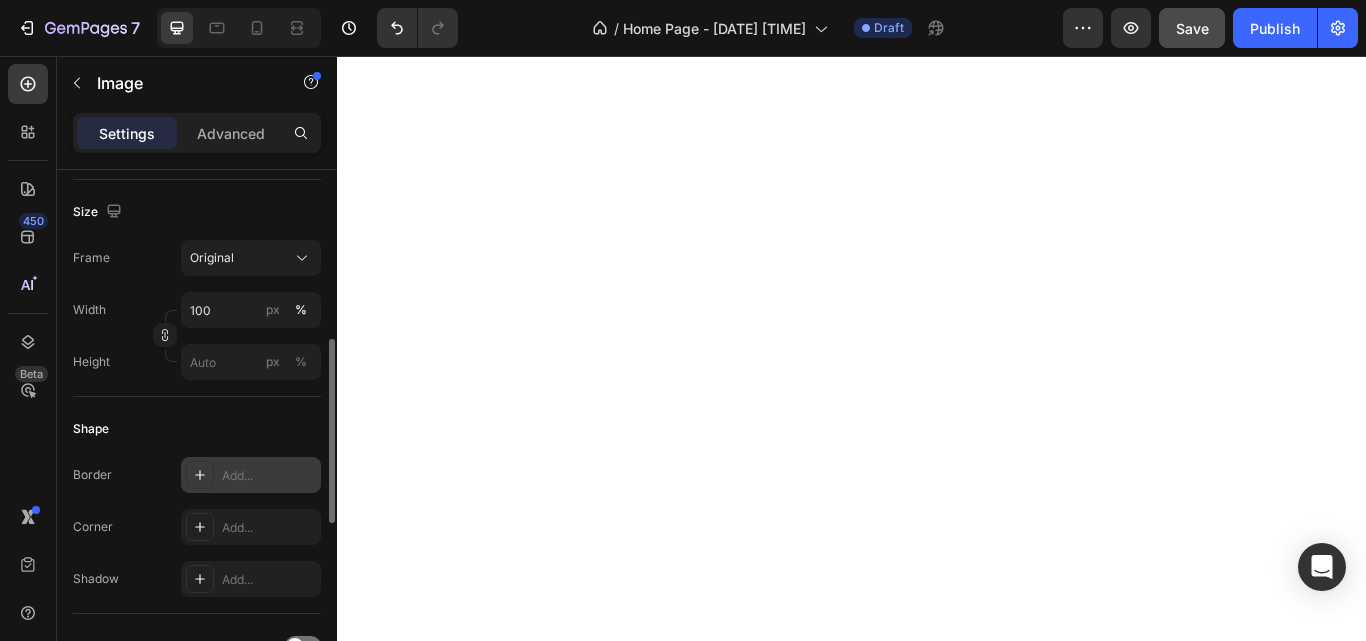 scroll, scrollTop: 471, scrollLeft: 0, axis: vertical 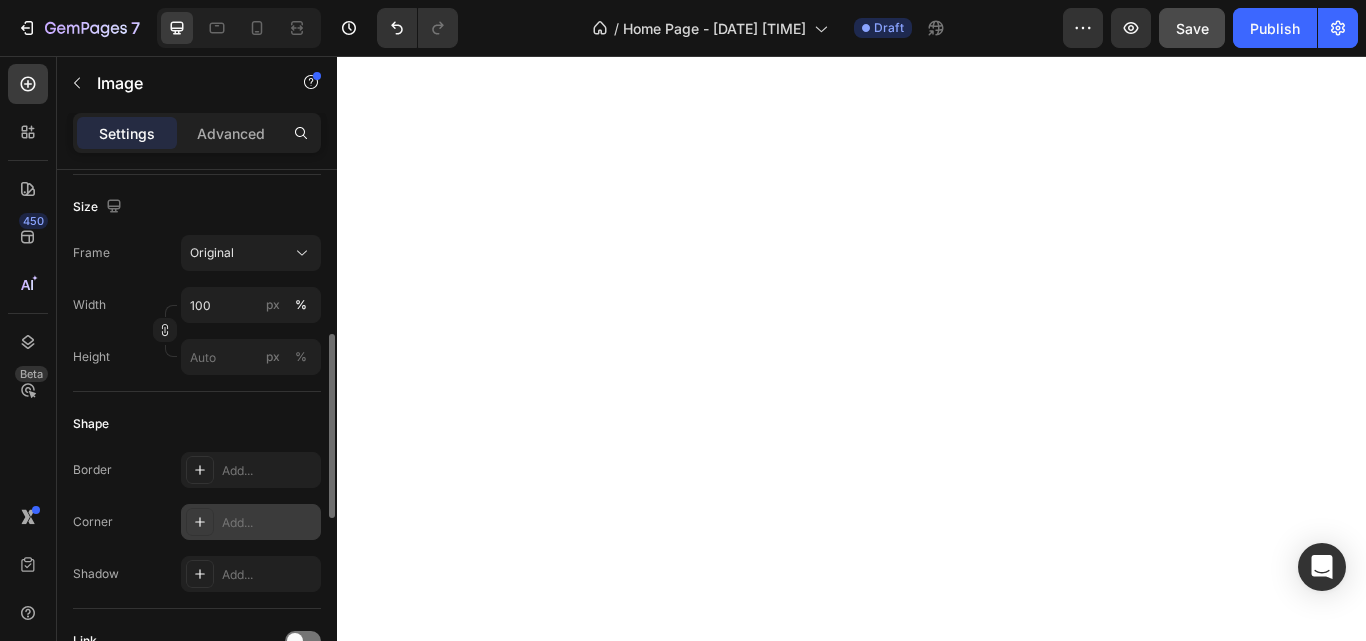 click on "Add..." at bounding box center (269, 523) 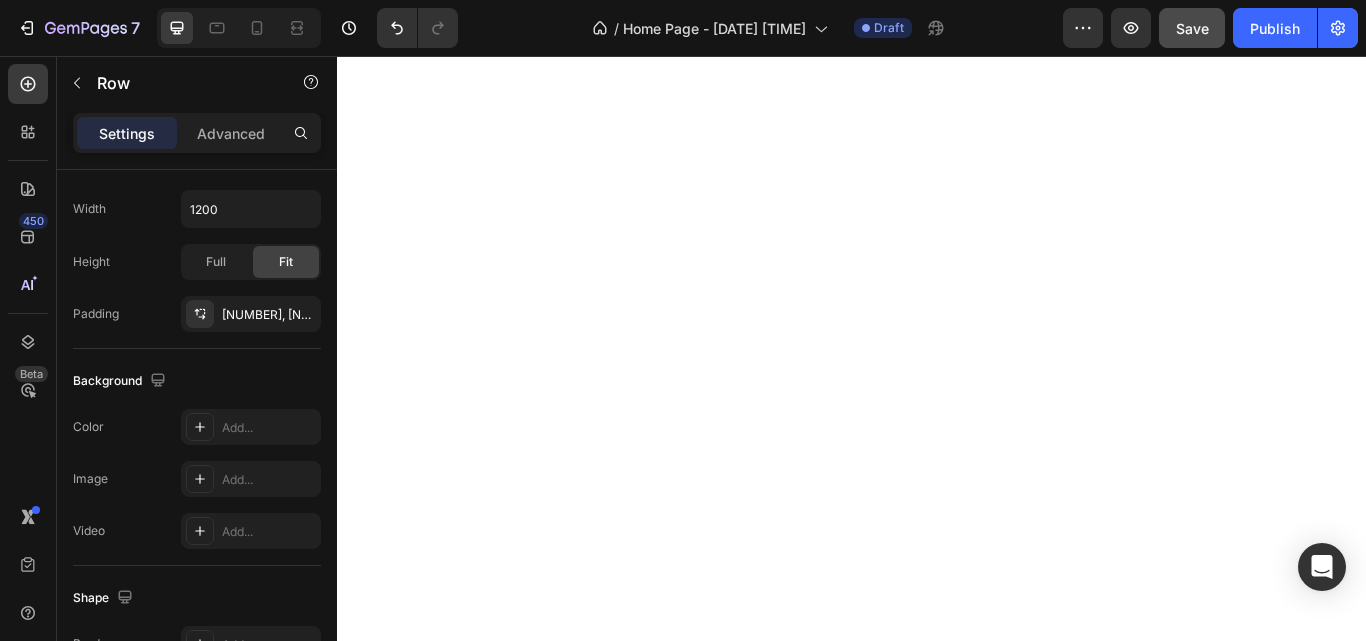 scroll, scrollTop: 0, scrollLeft: 0, axis: both 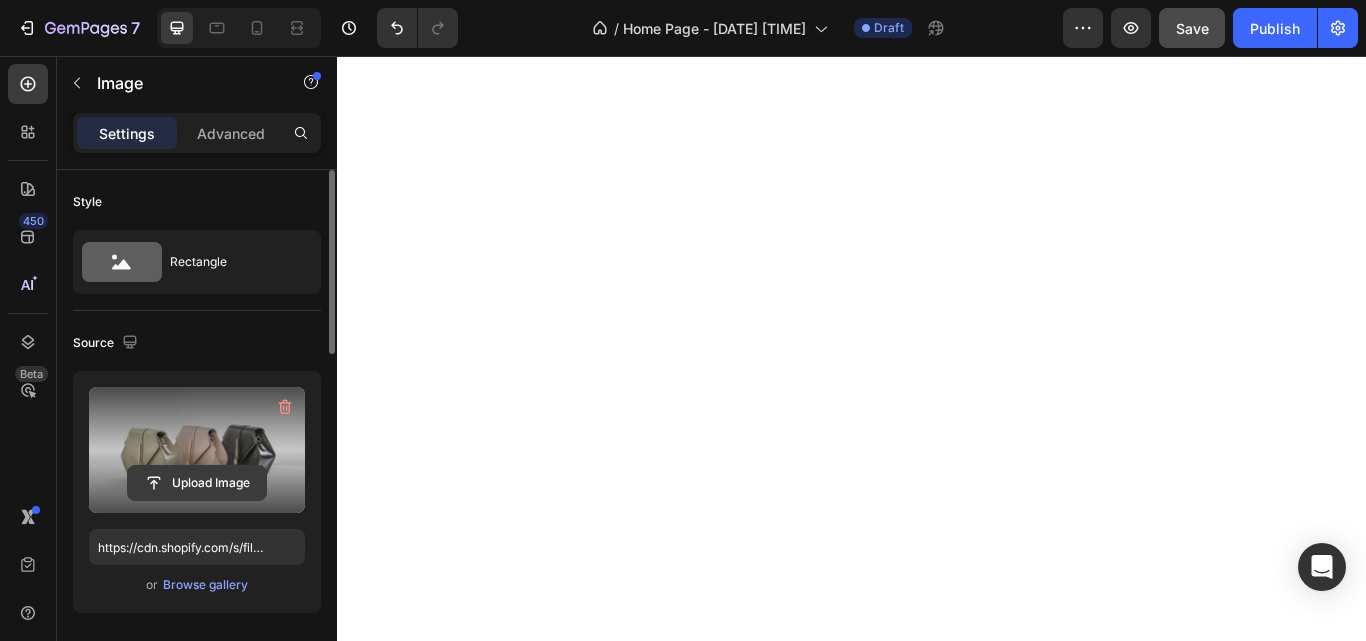 click 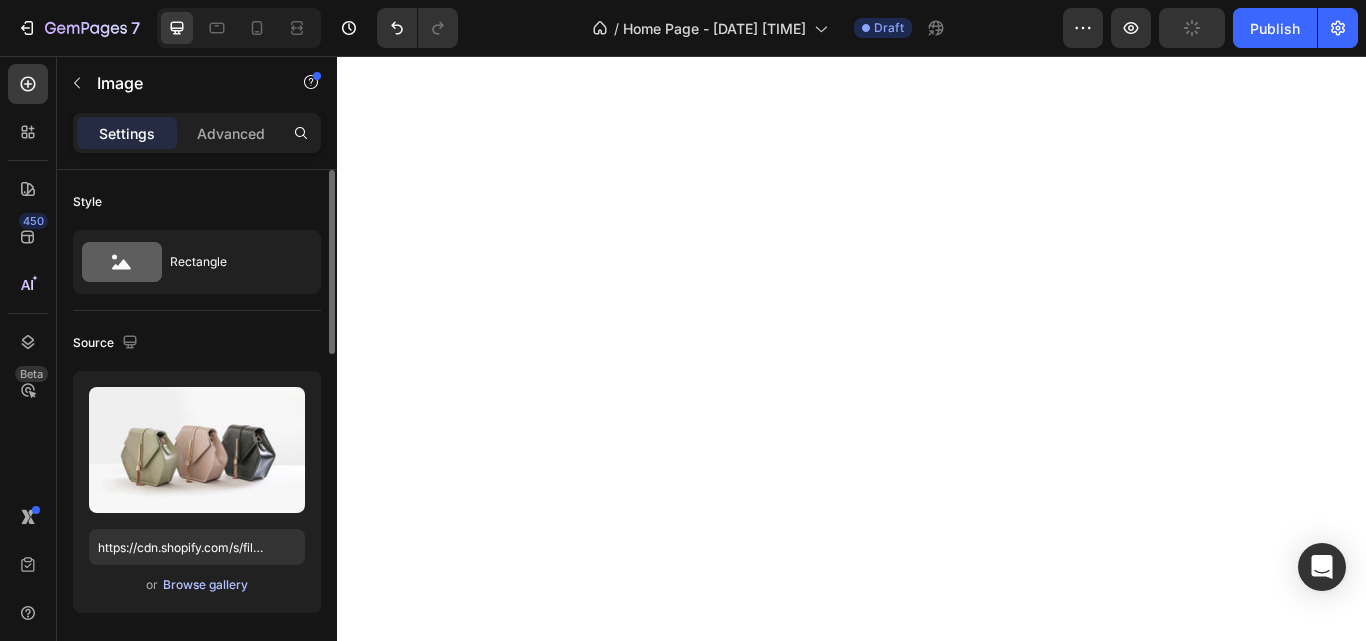 click on "Browse gallery" at bounding box center [205, 585] 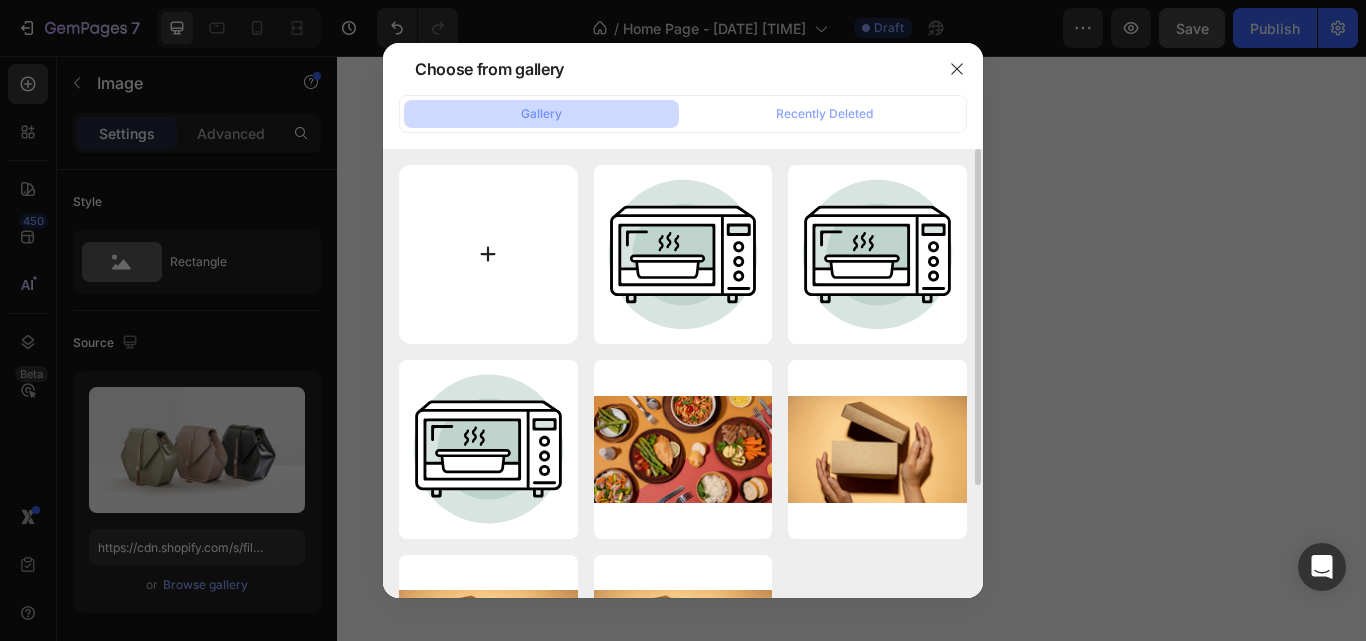 click at bounding box center [488, 254] 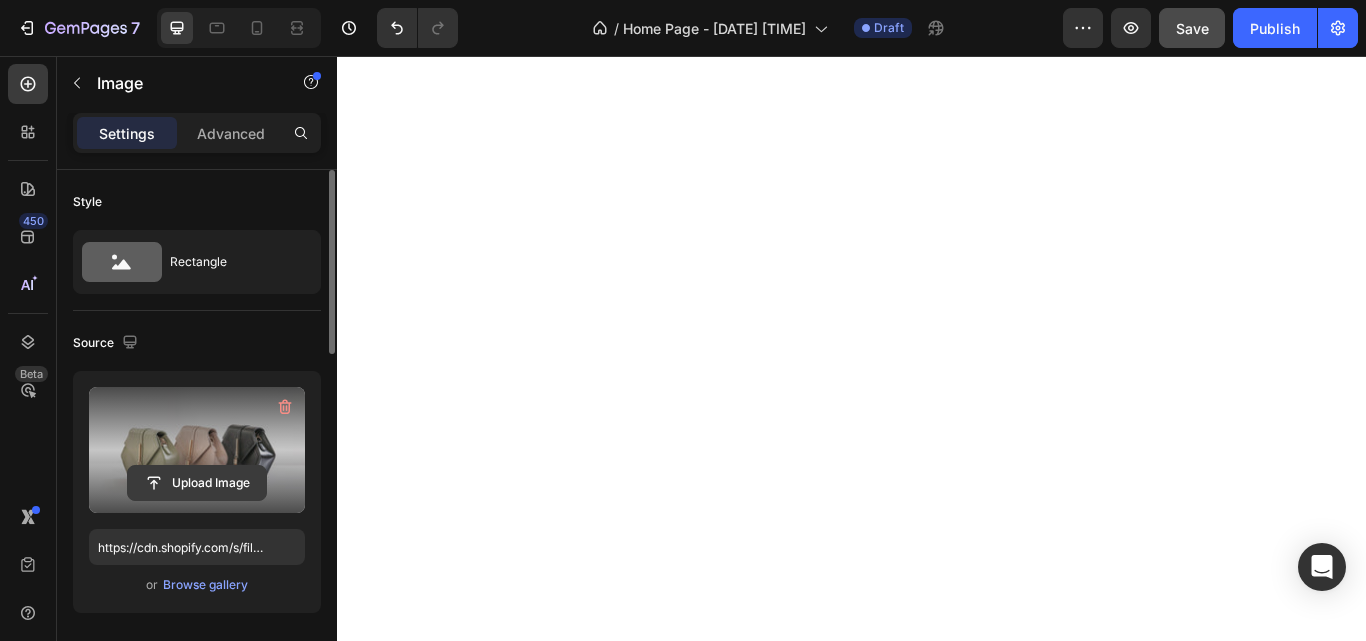 click 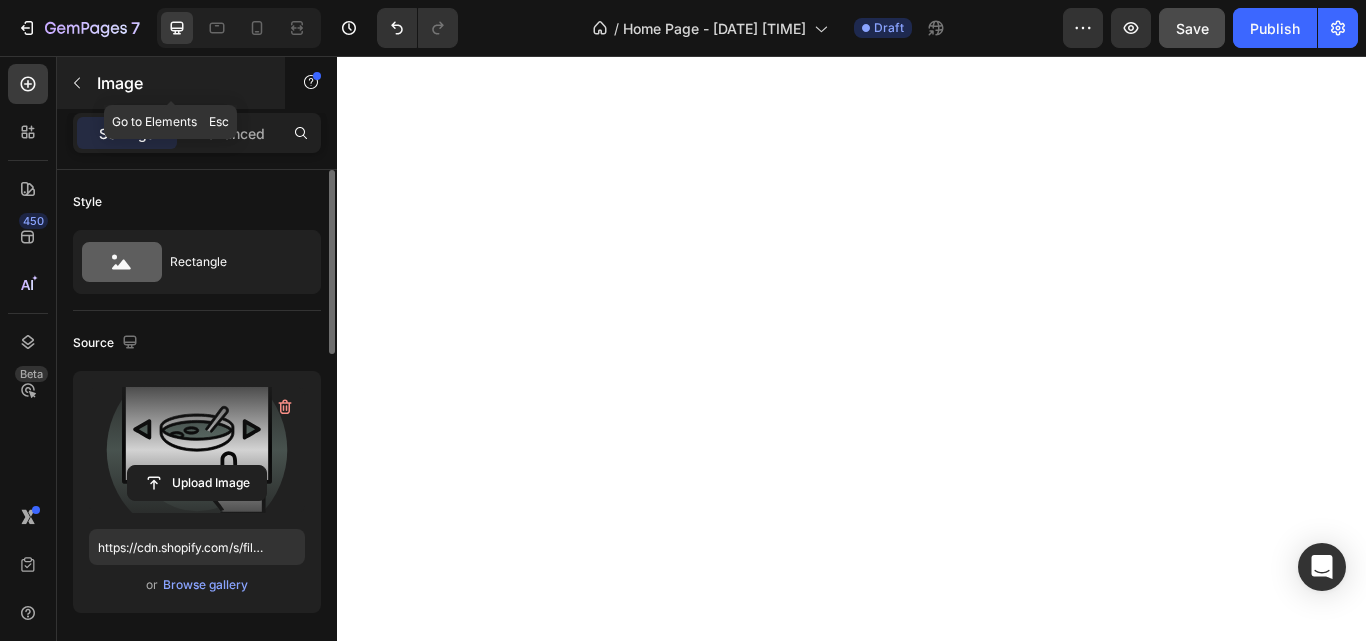 click 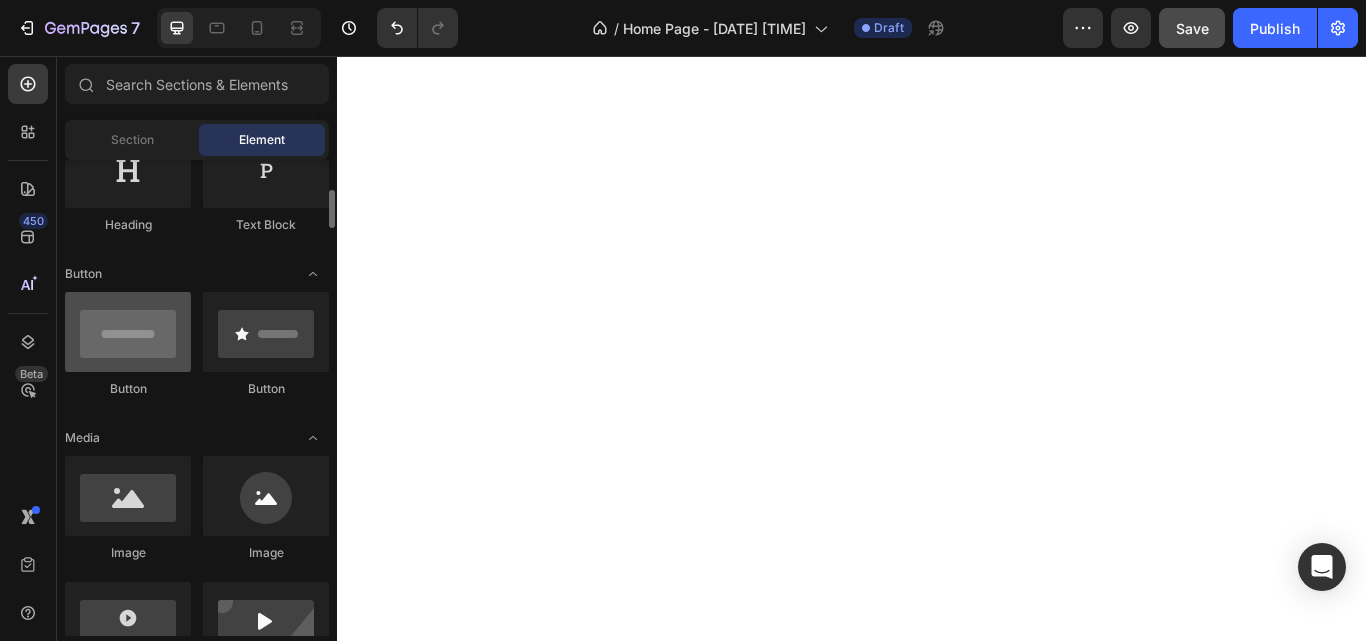 scroll, scrollTop: 367, scrollLeft: 0, axis: vertical 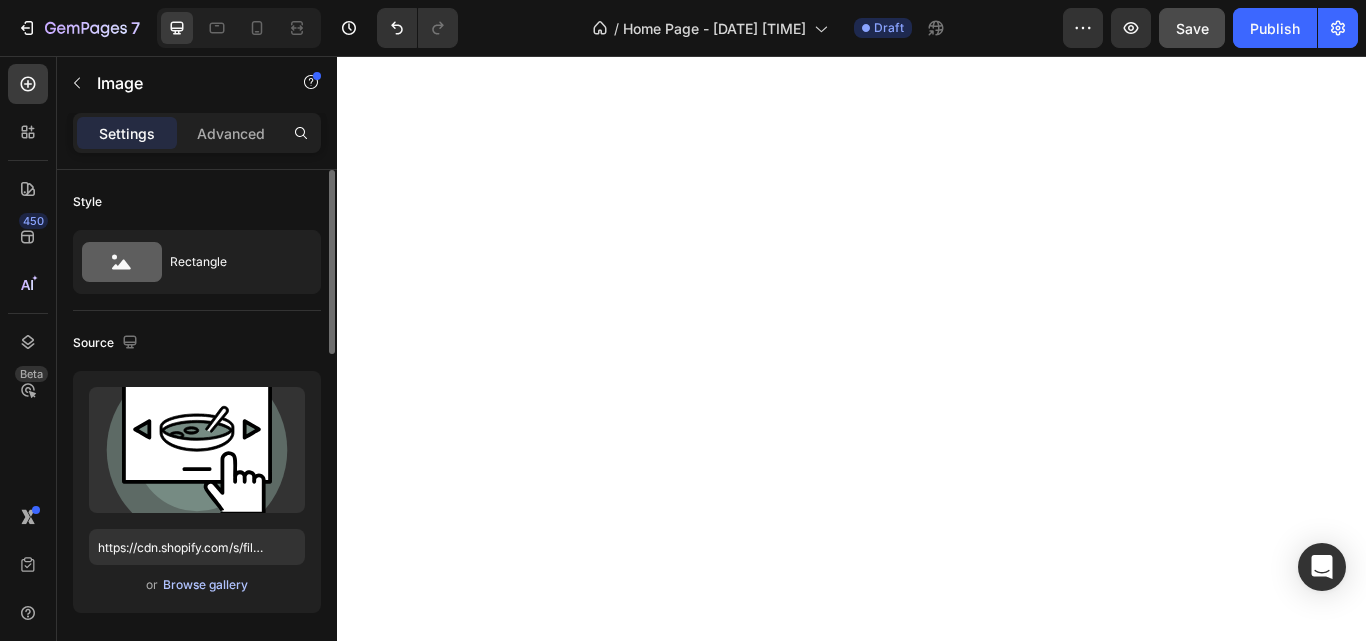 click on "Browse gallery" at bounding box center (205, 585) 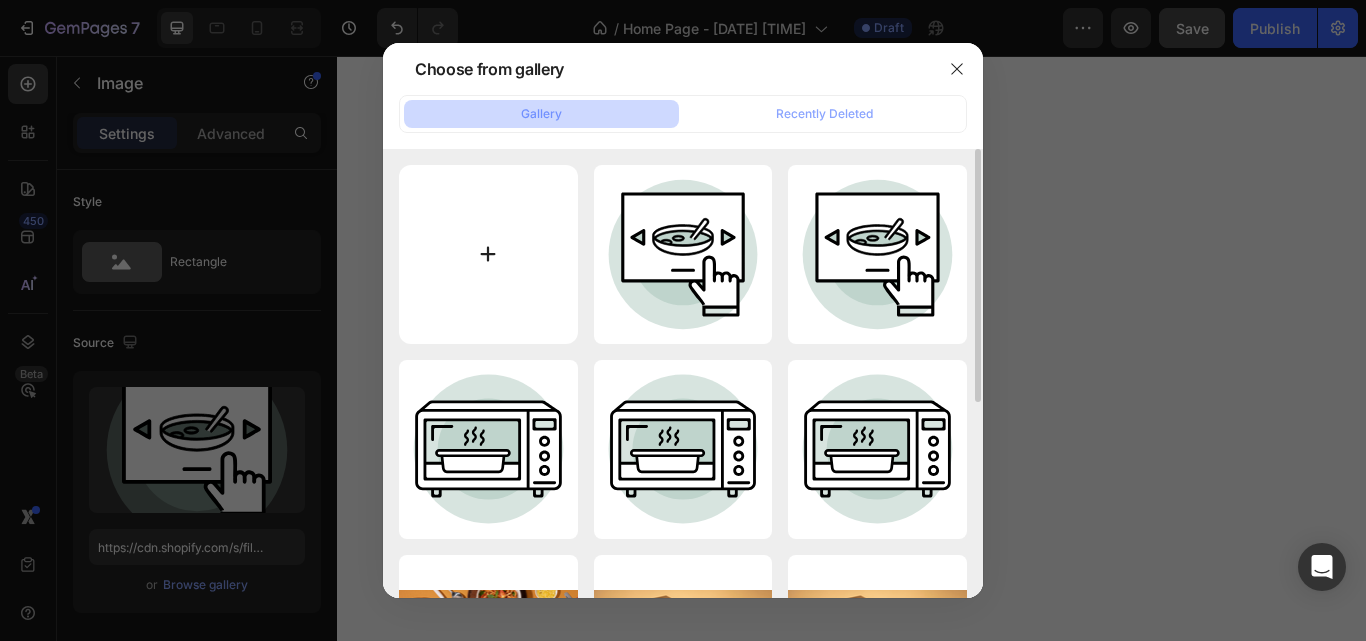 click at bounding box center [488, 254] 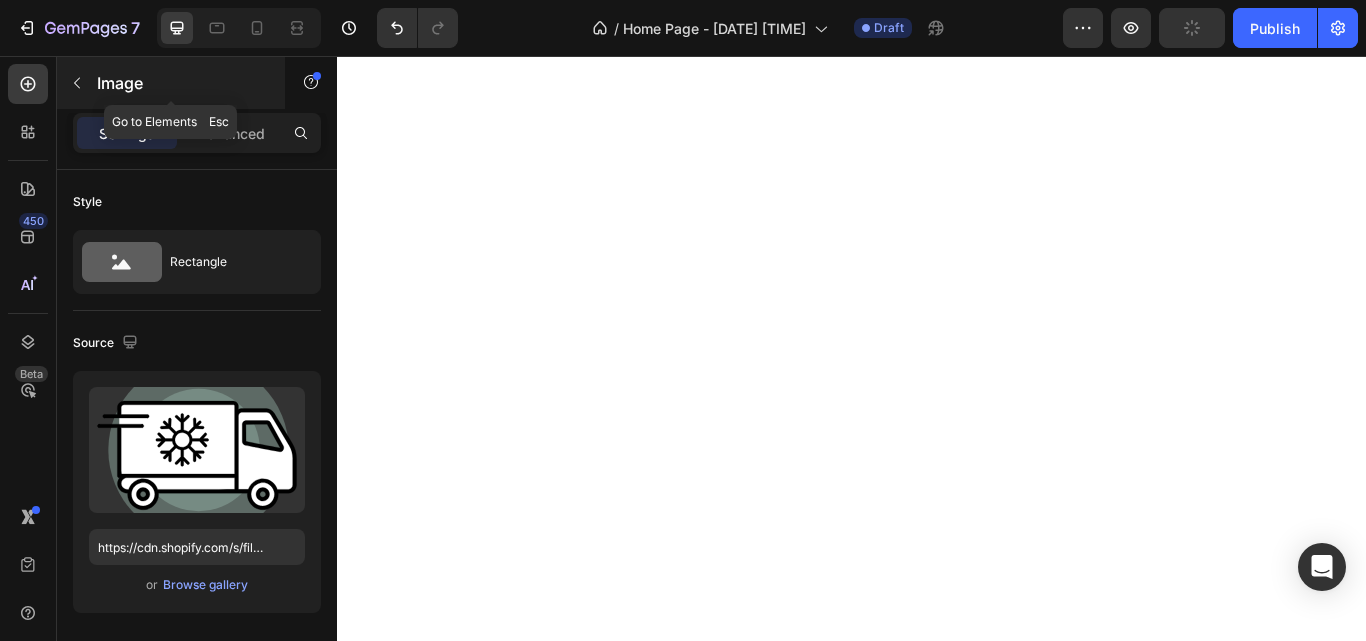 click 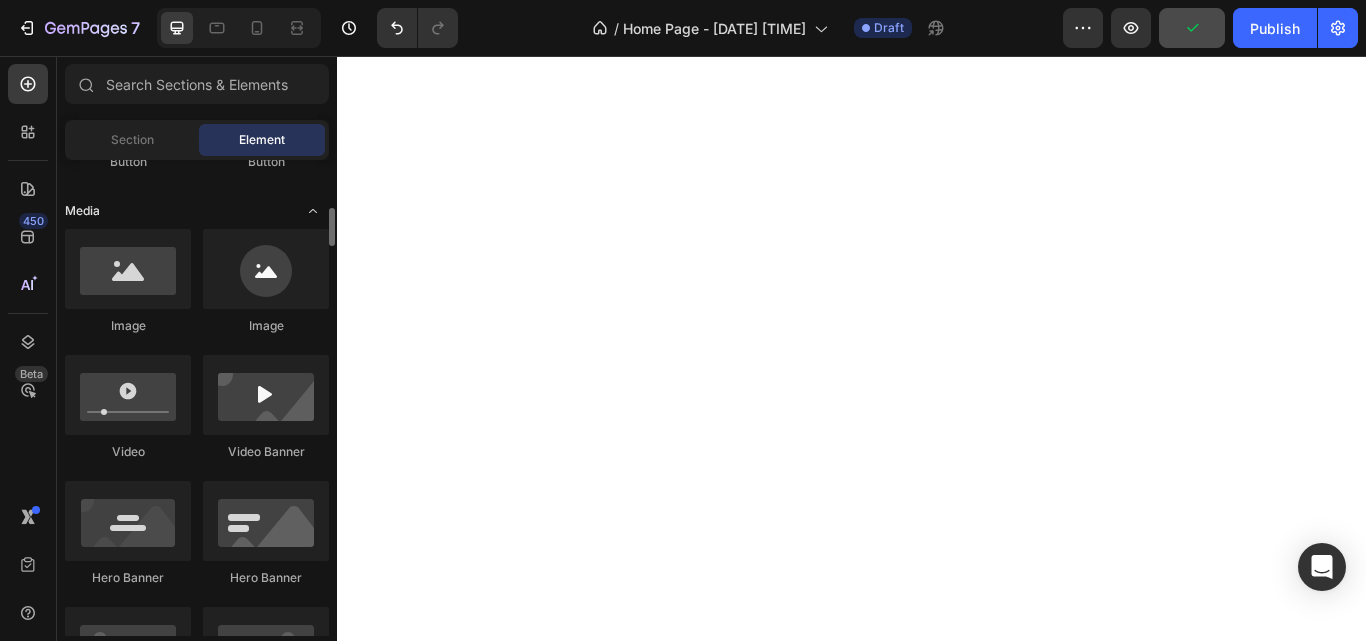 scroll, scrollTop: 594, scrollLeft: 0, axis: vertical 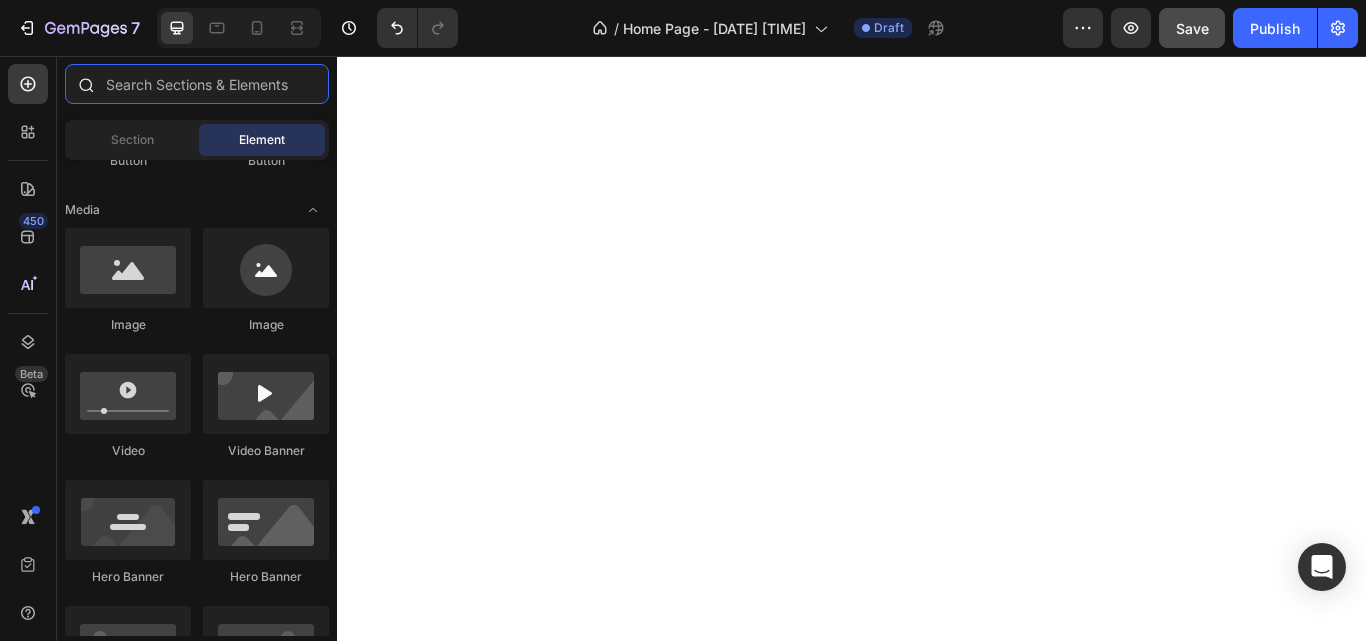click at bounding box center [197, 84] 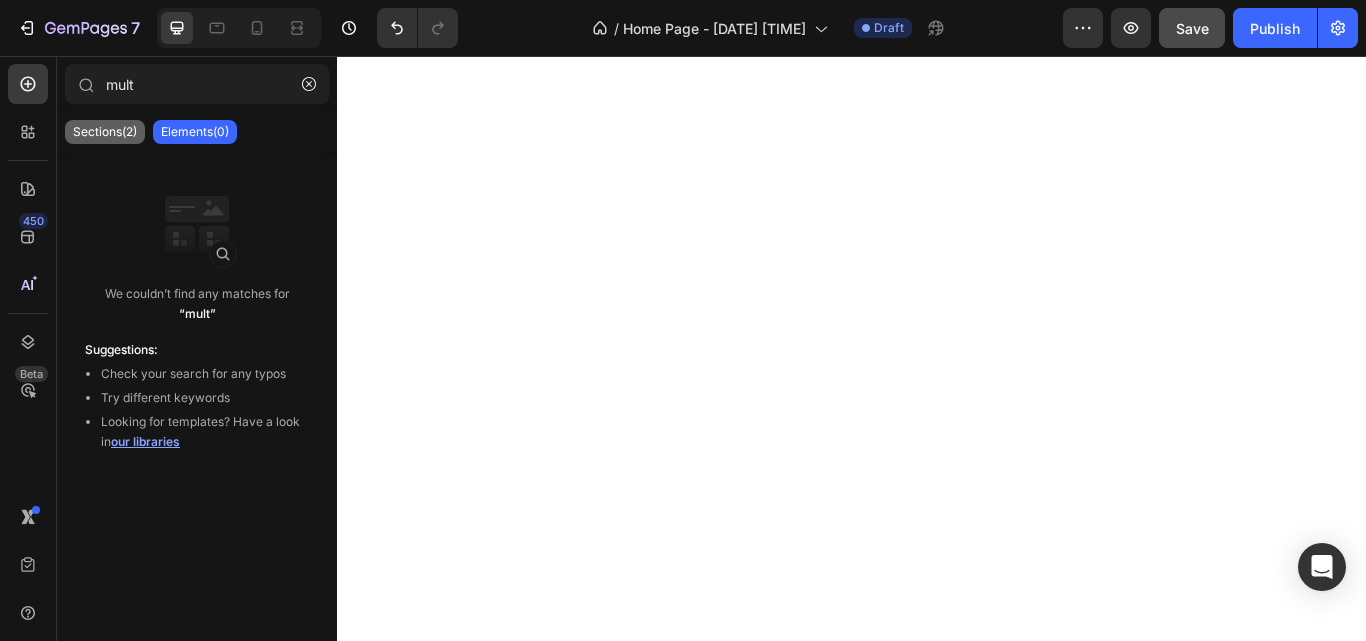 click on "Sections(2)" at bounding box center (105, 132) 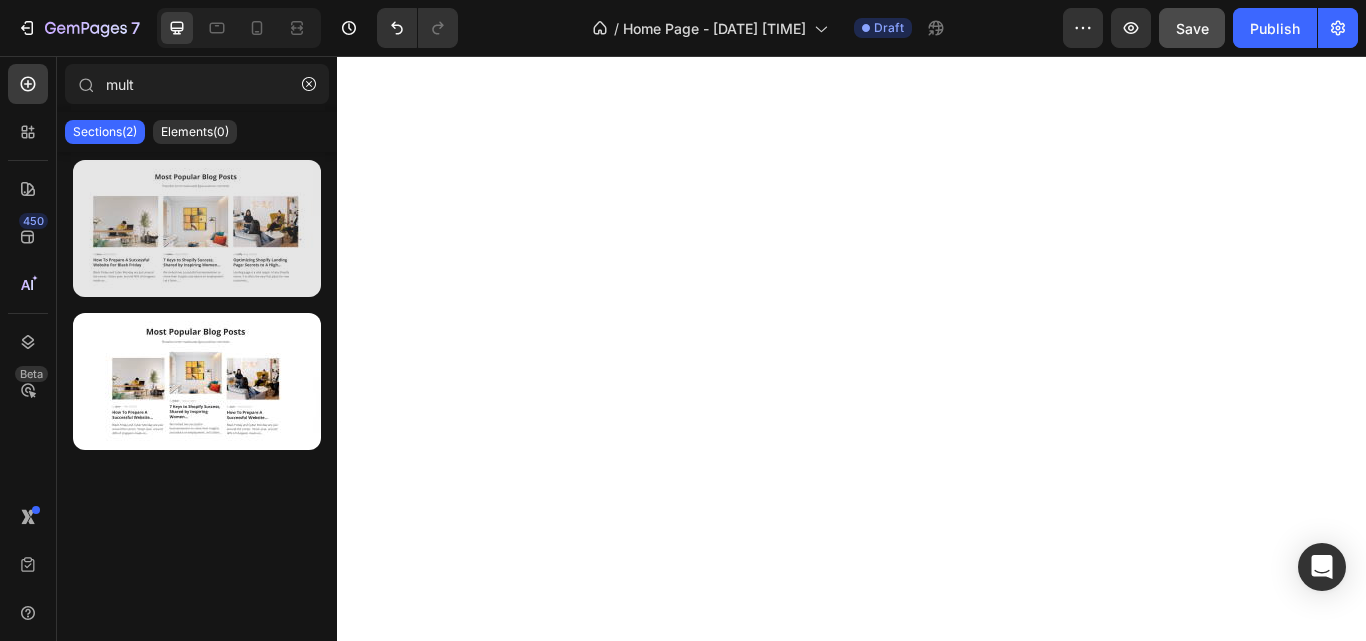 click at bounding box center (197, 228) 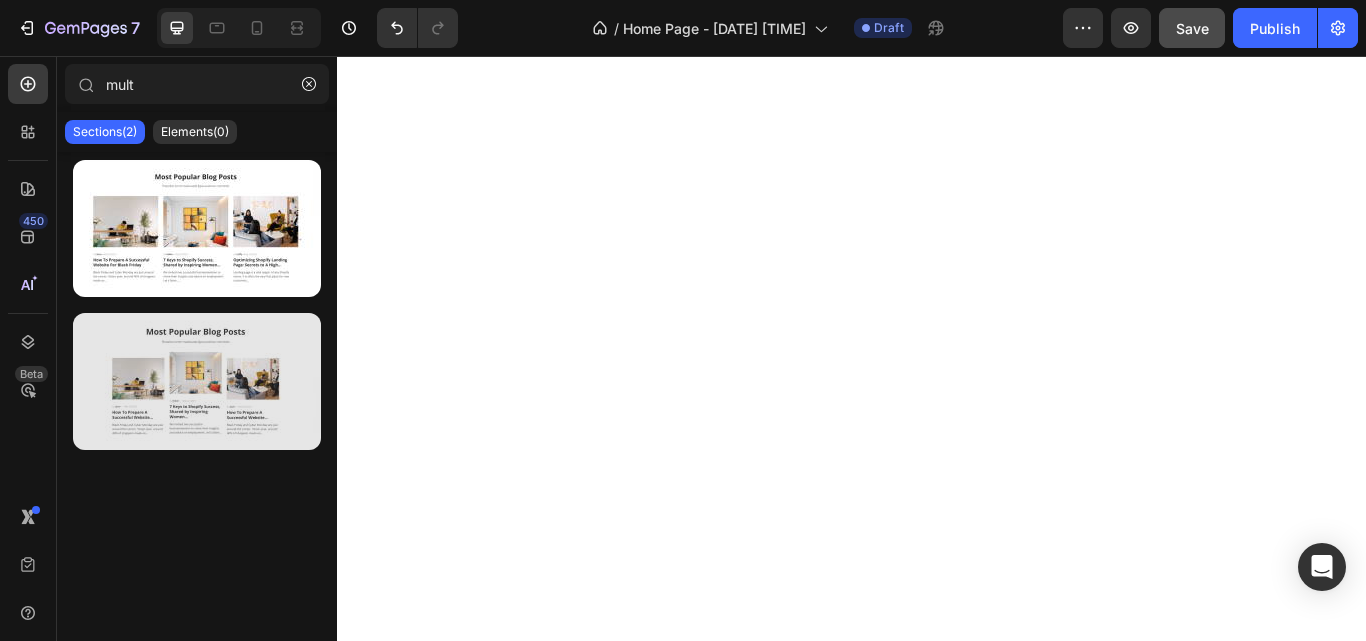 click at bounding box center [197, 381] 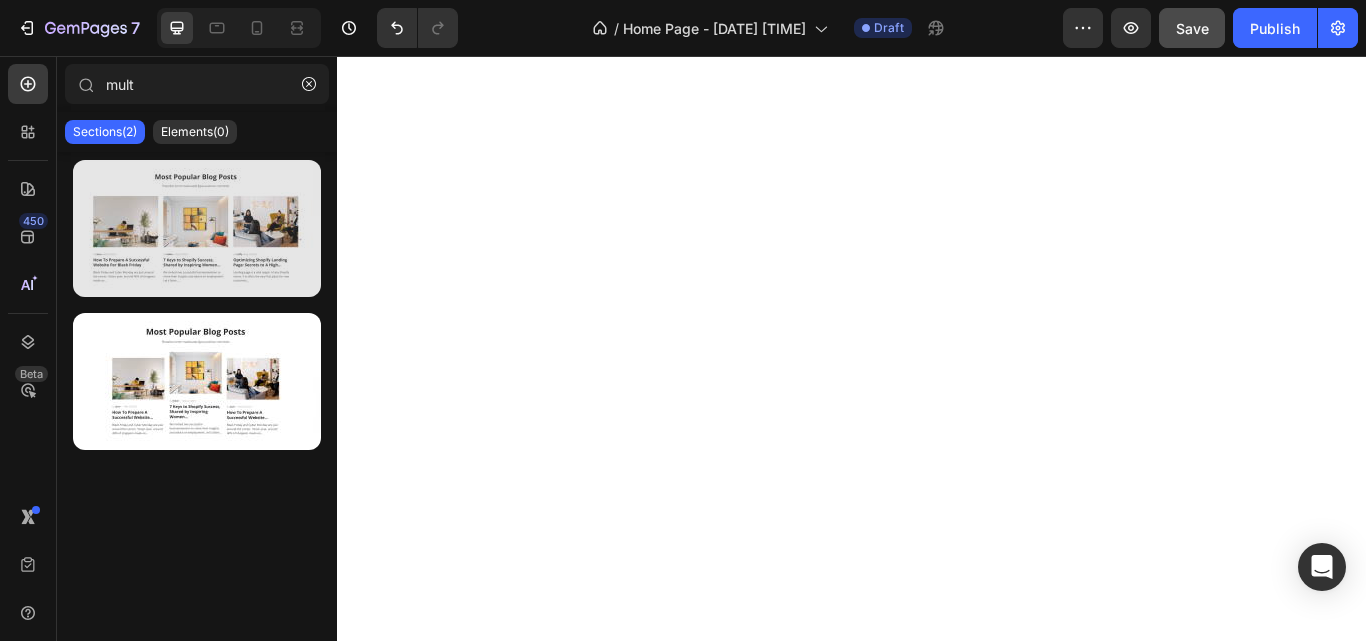 drag, startPoint x: 168, startPoint y: 227, endPoint x: 114, endPoint y: 229, distance: 54.037025 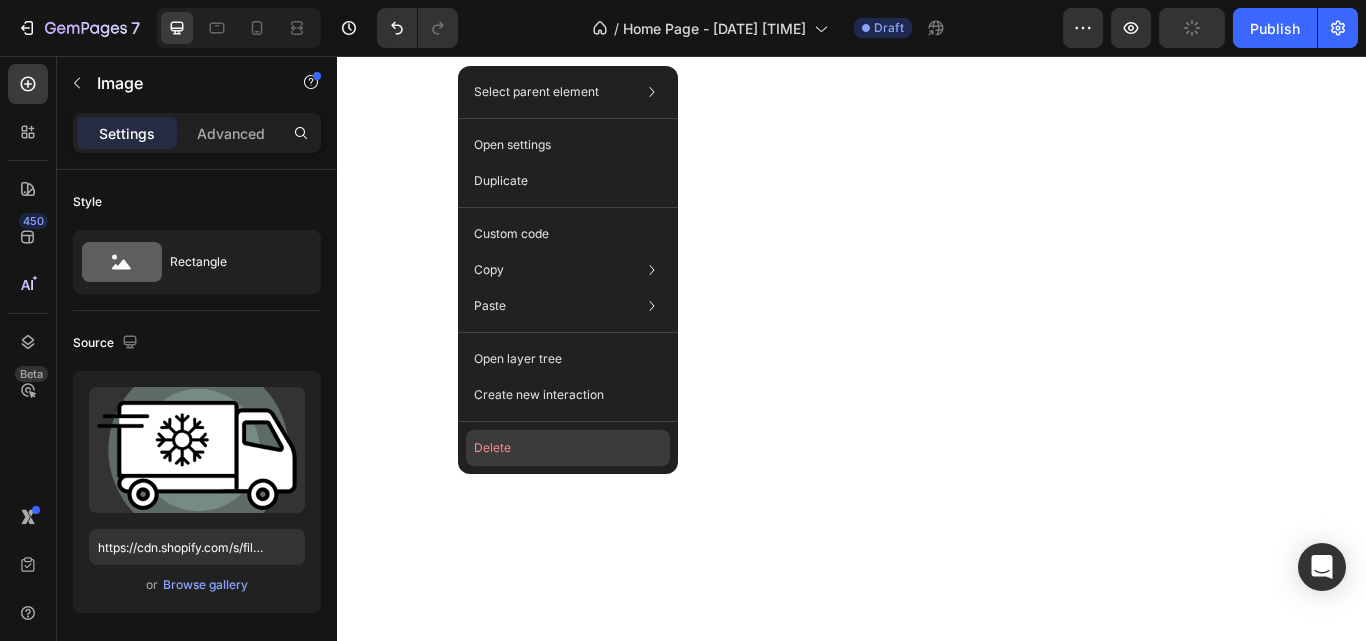 click on "Delete" 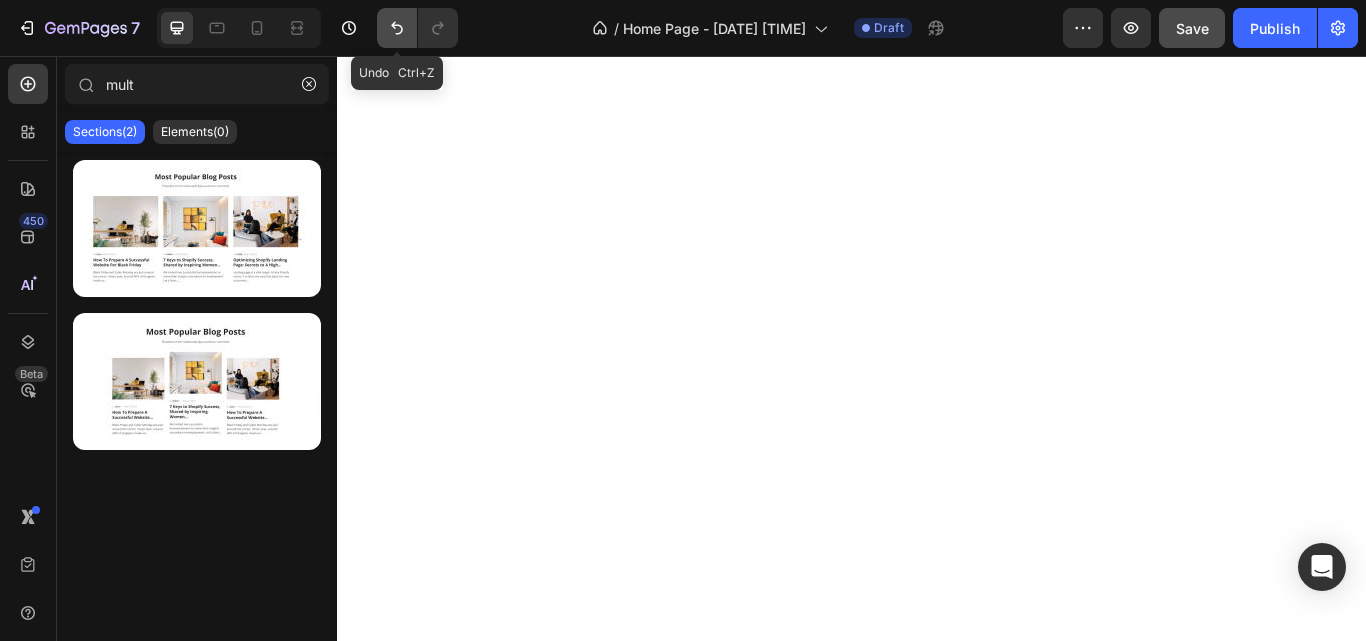 click 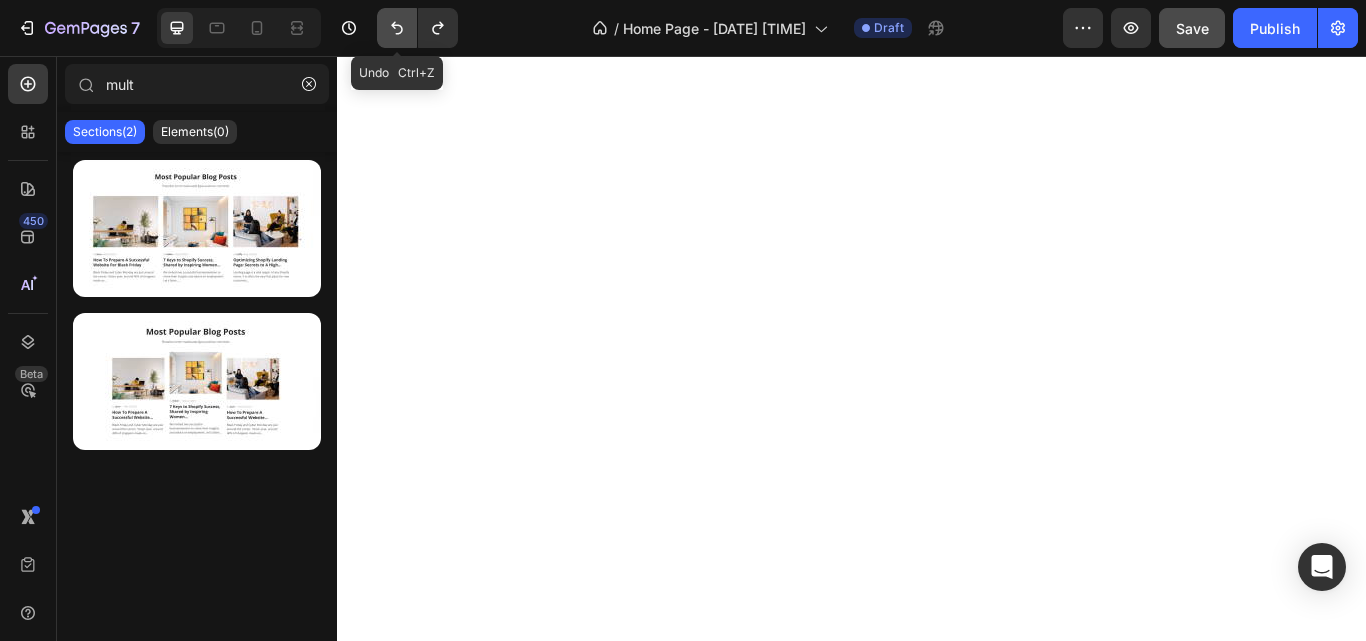 click 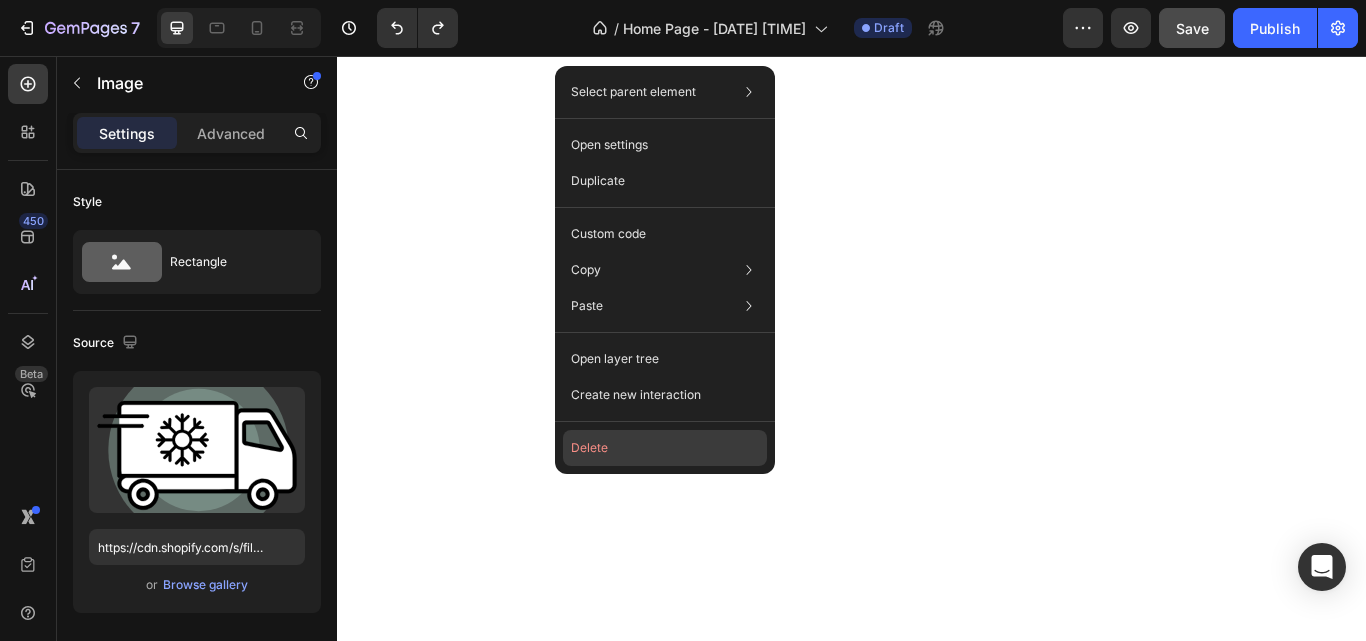 click on "Delete" 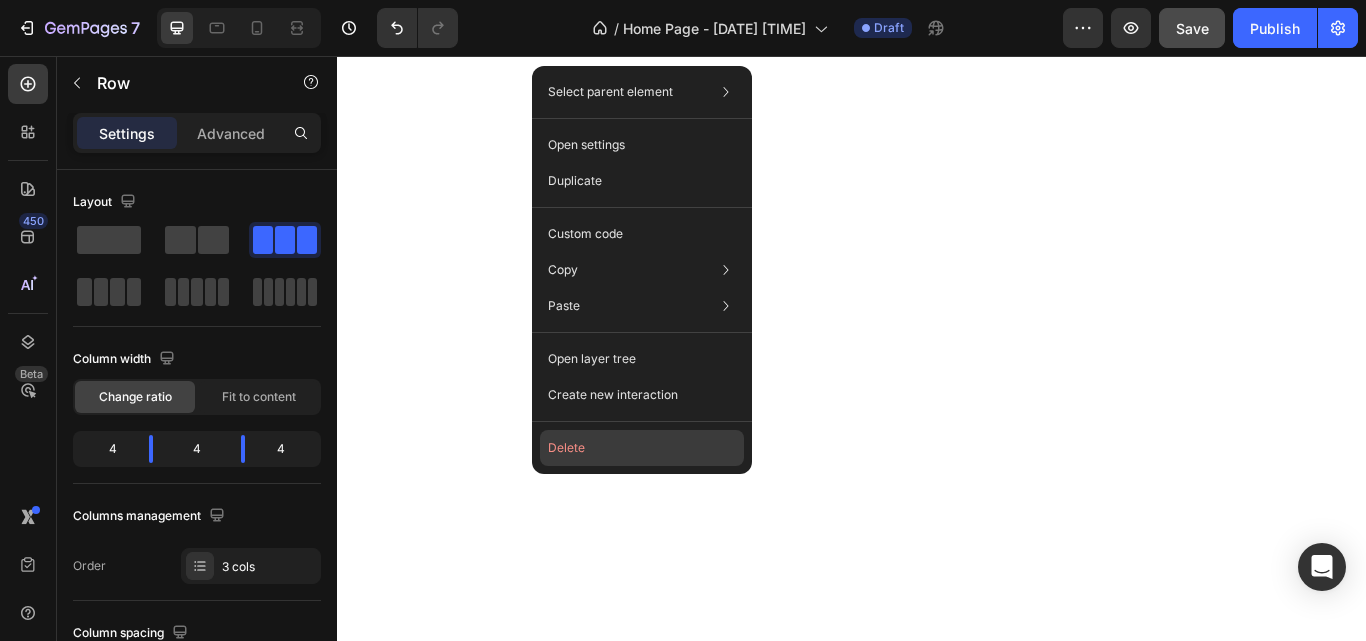 click on "Delete" 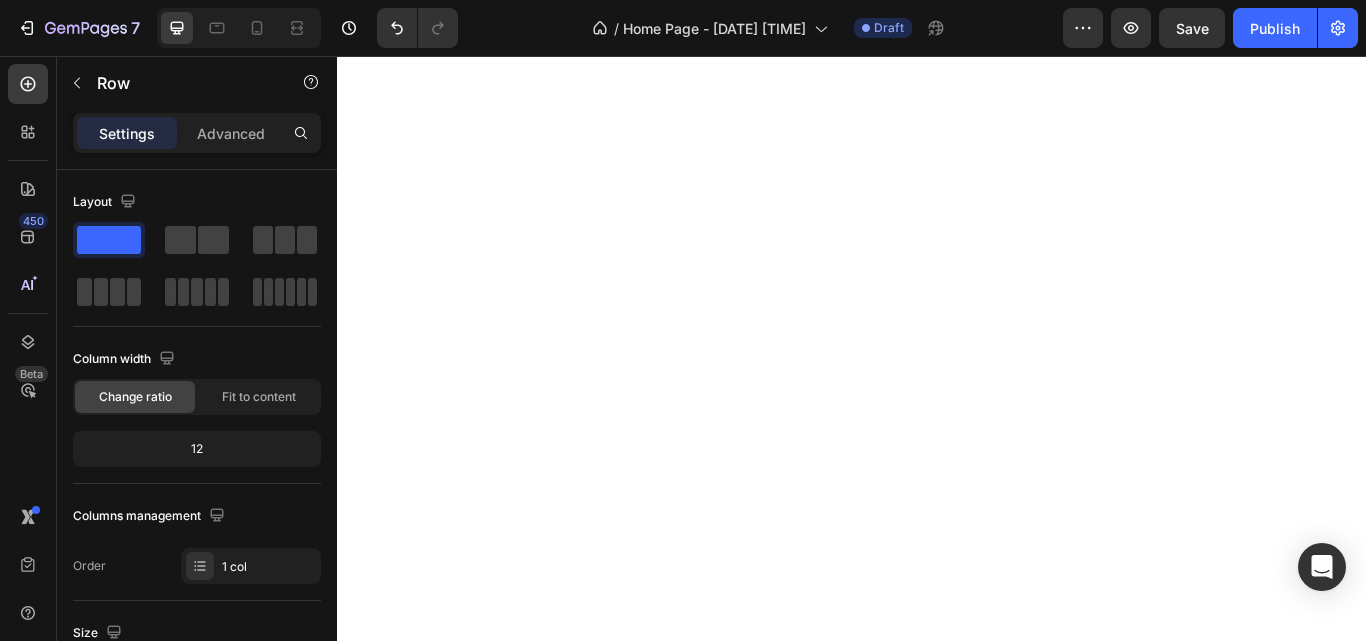 scroll, scrollTop: 0, scrollLeft: 0, axis: both 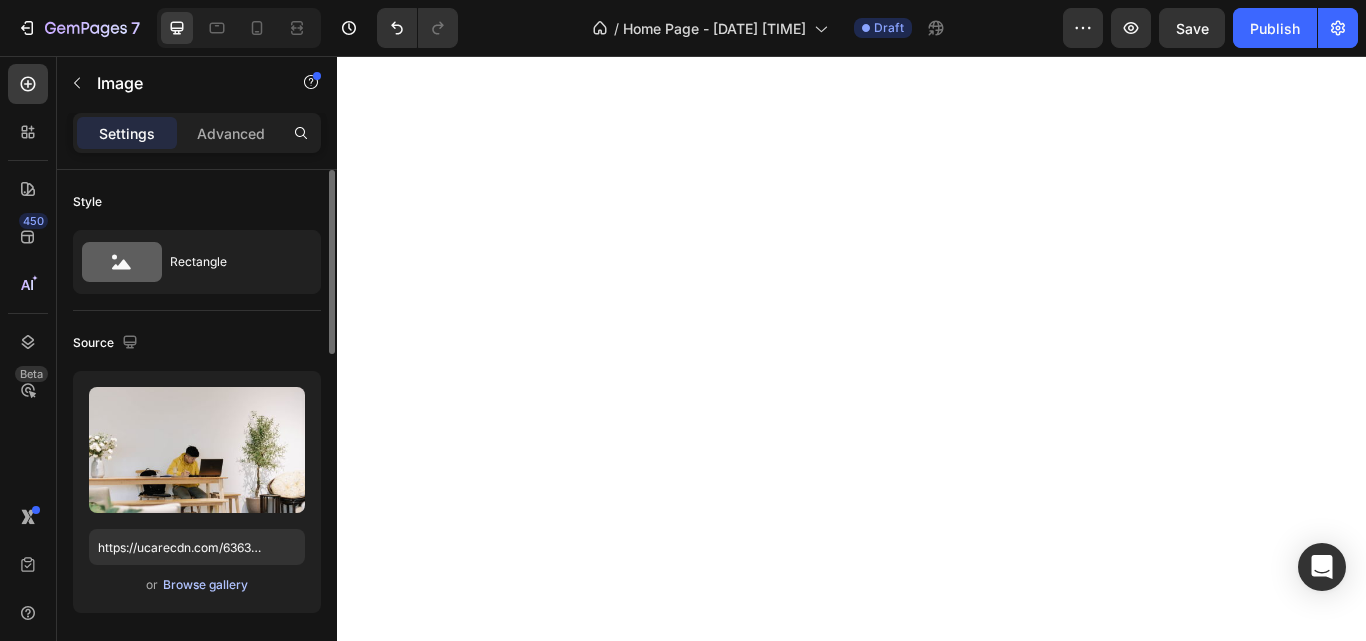click on "Browse gallery" at bounding box center [205, 585] 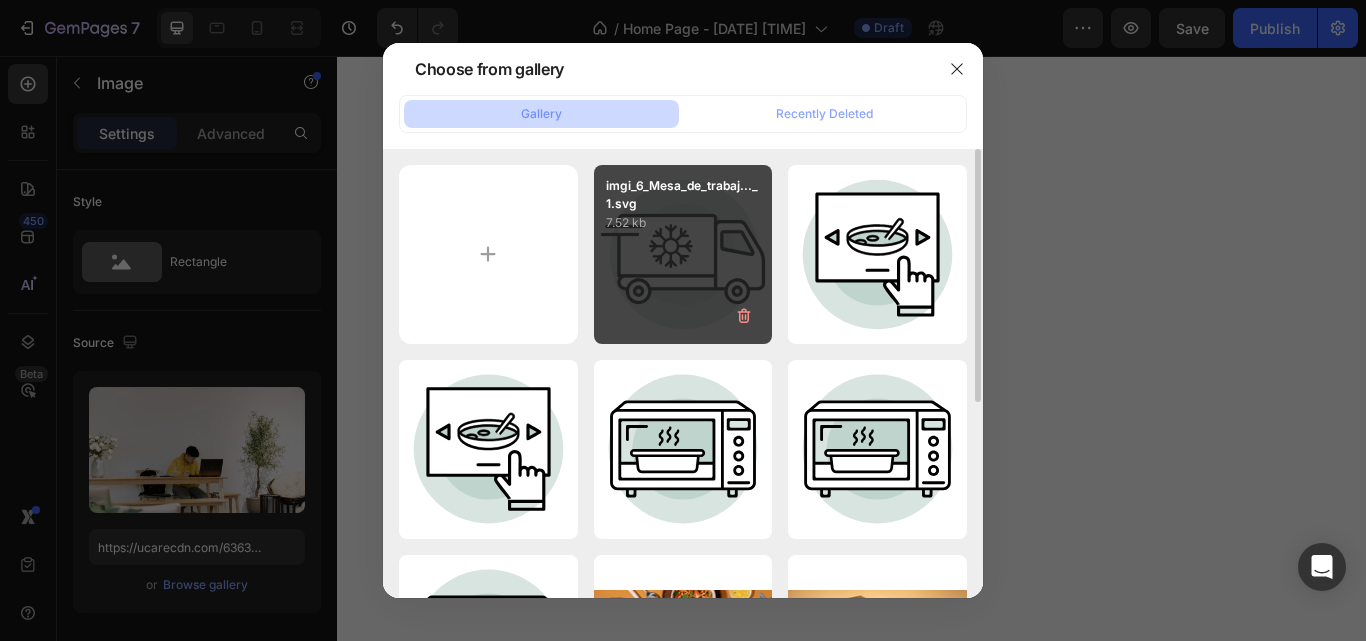 click on "imgi_6_Mesa_de_trabaj..._1.svg [FILESIZE]" at bounding box center (683, 254) 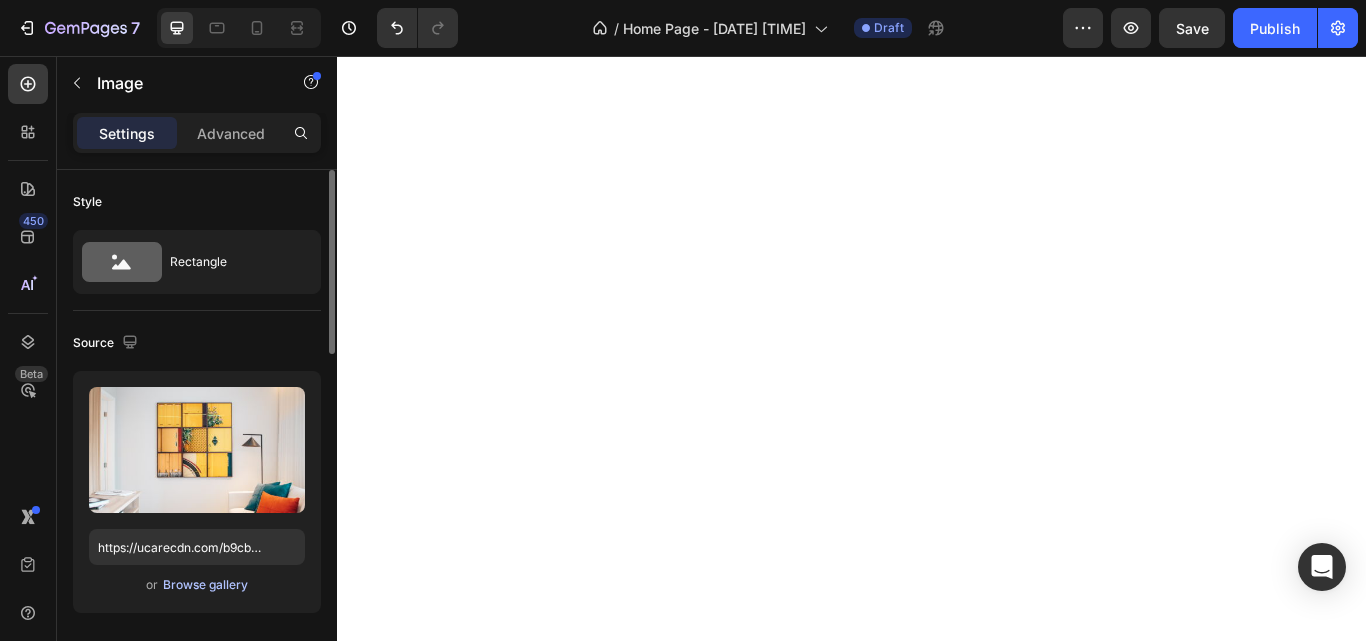 click on "Browse gallery" at bounding box center (205, 585) 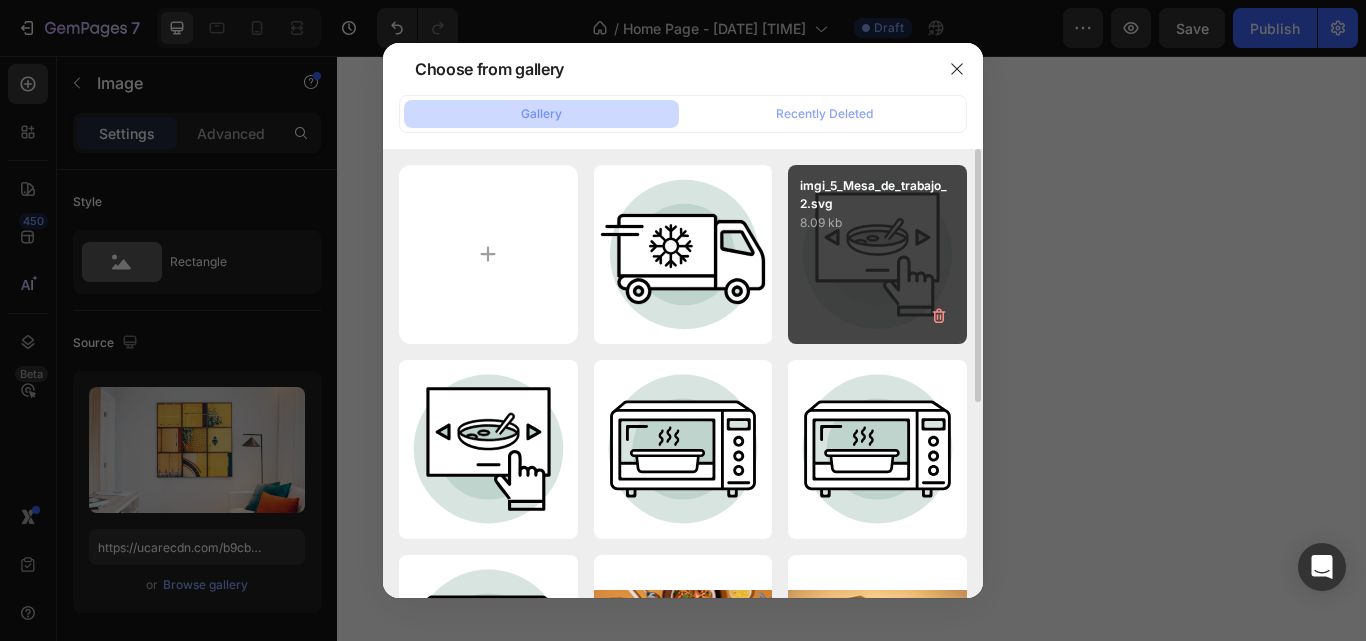 click on "imgi_5_Mesa_de_trabajo_2.svg 8.09 kb" at bounding box center [877, 254] 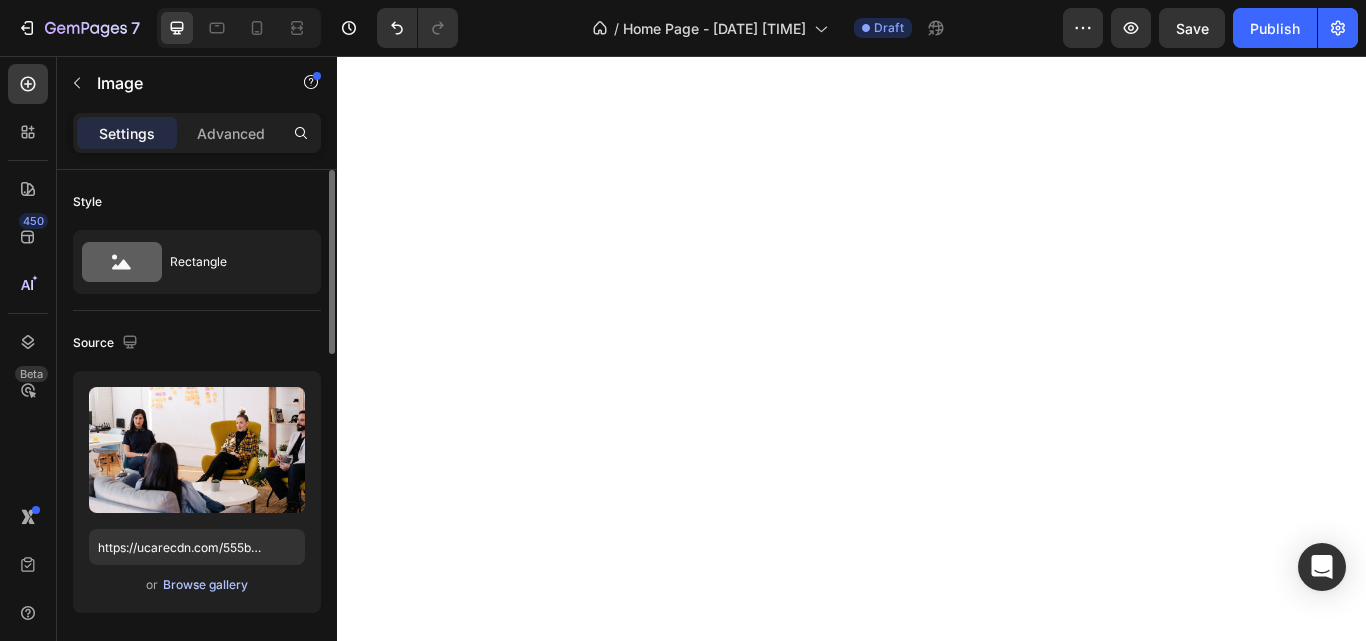 click on "Browse gallery" at bounding box center [205, 585] 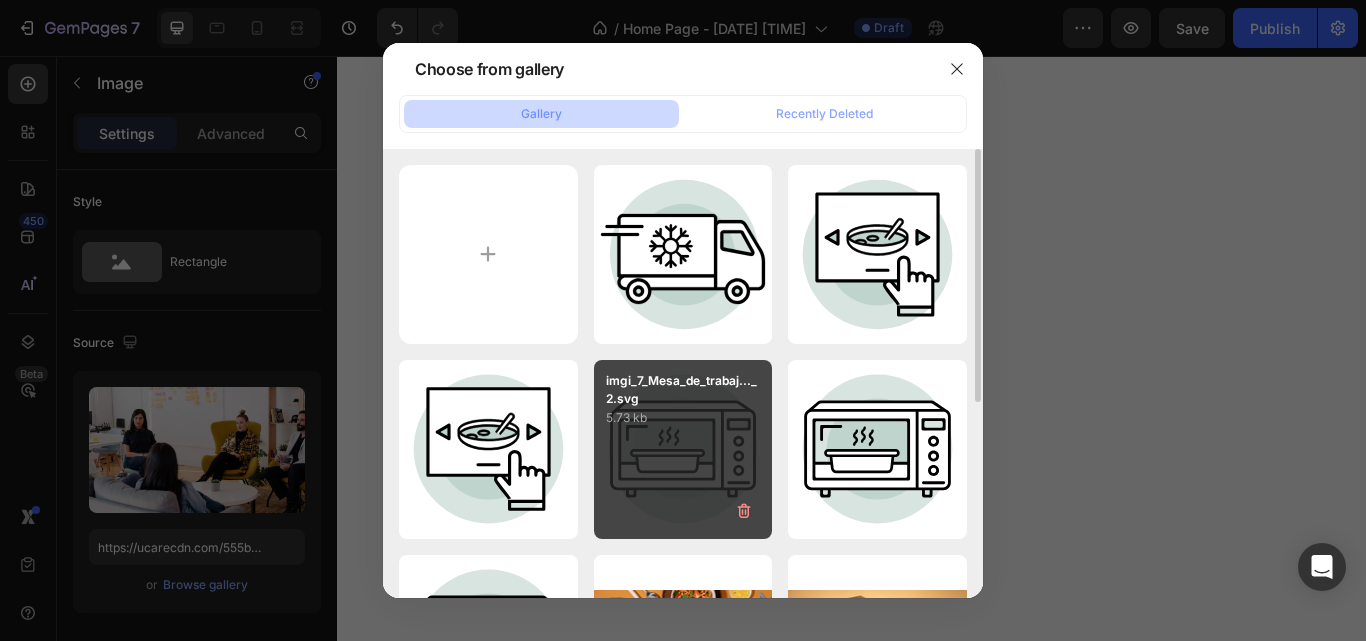 click on "imgi_7_Mesa_de_trabaj..._2.svg 5.73 kb" at bounding box center (683, 449) 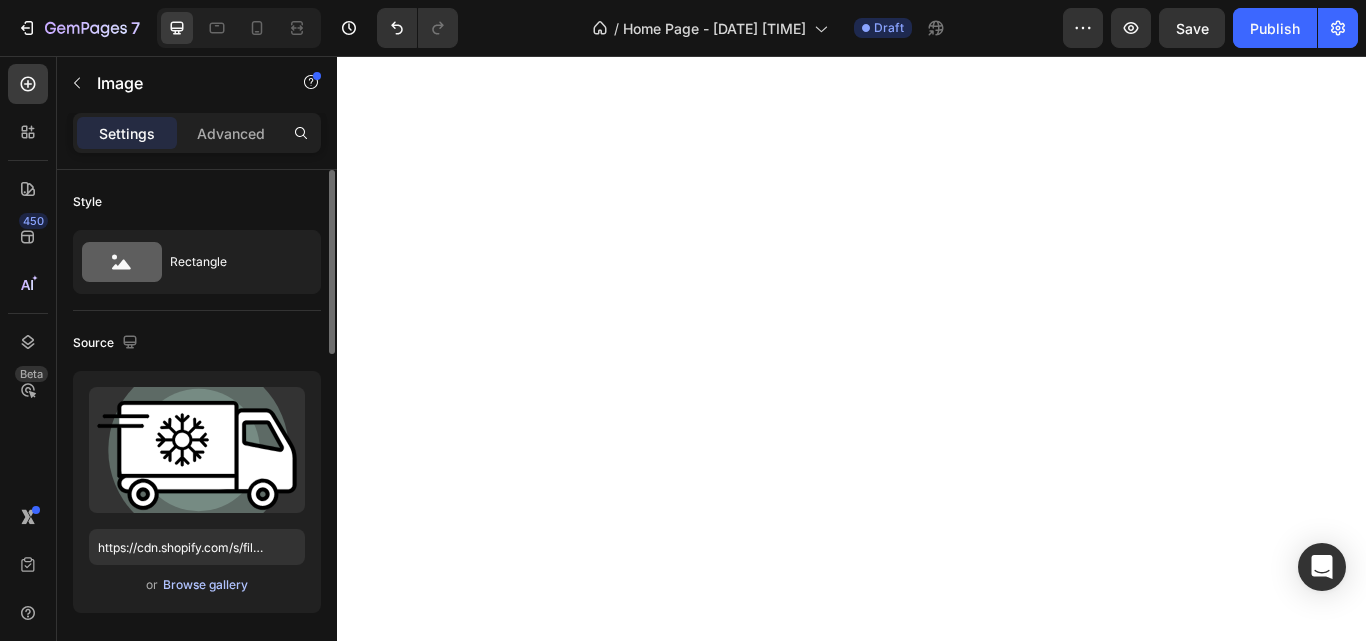 click on "Browse gallery" at bounding box center [205, 585] 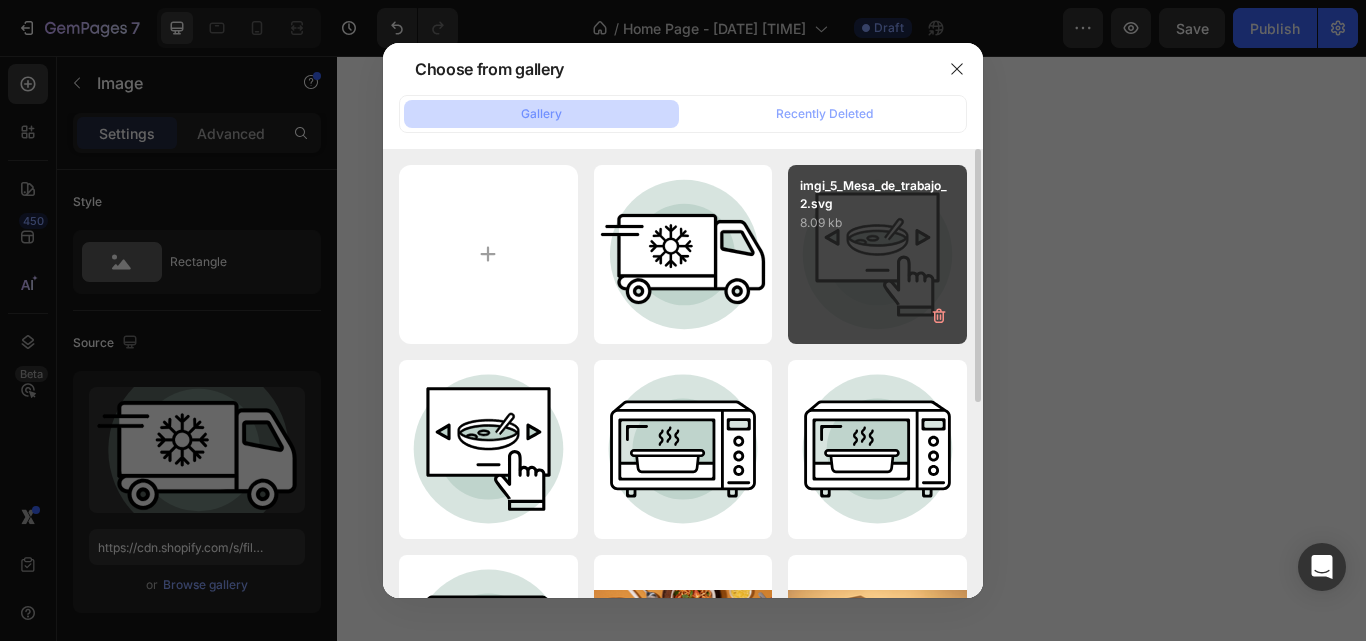 click on "imgi_5_Mesa_de_trabajo_2.svg 8.09 kb" at bounding box center (877, 254) 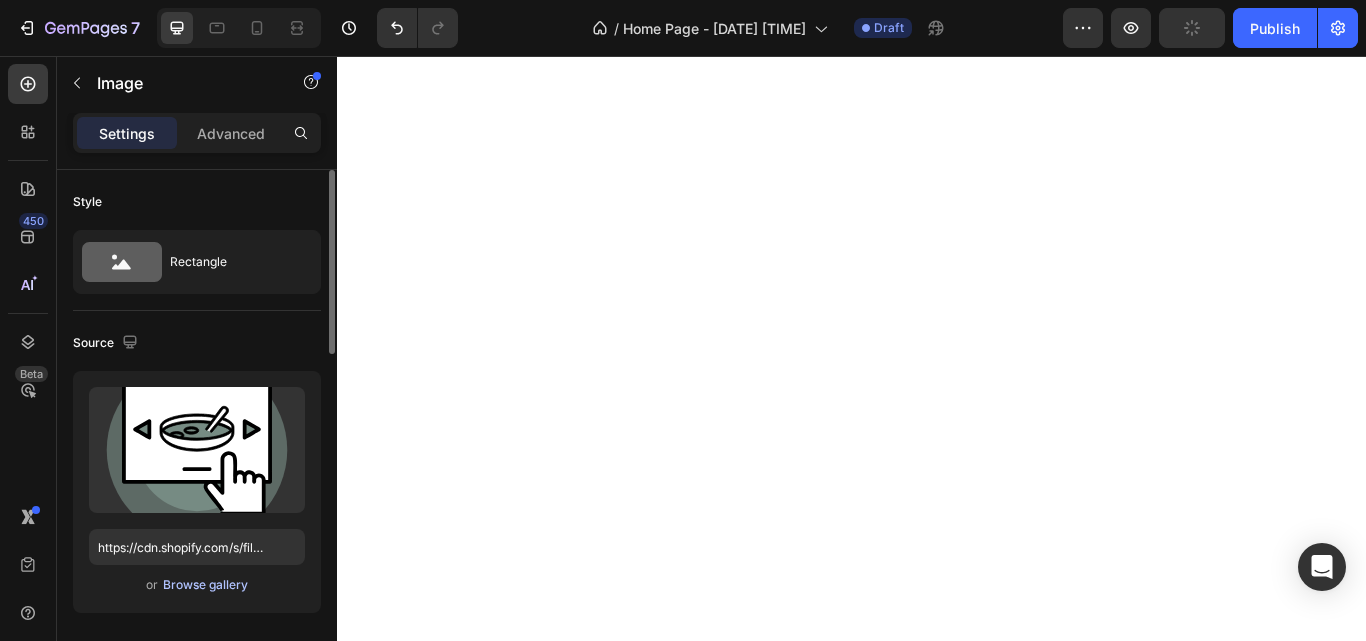 click on "Browse gallery" at bounding box center (205, 585) 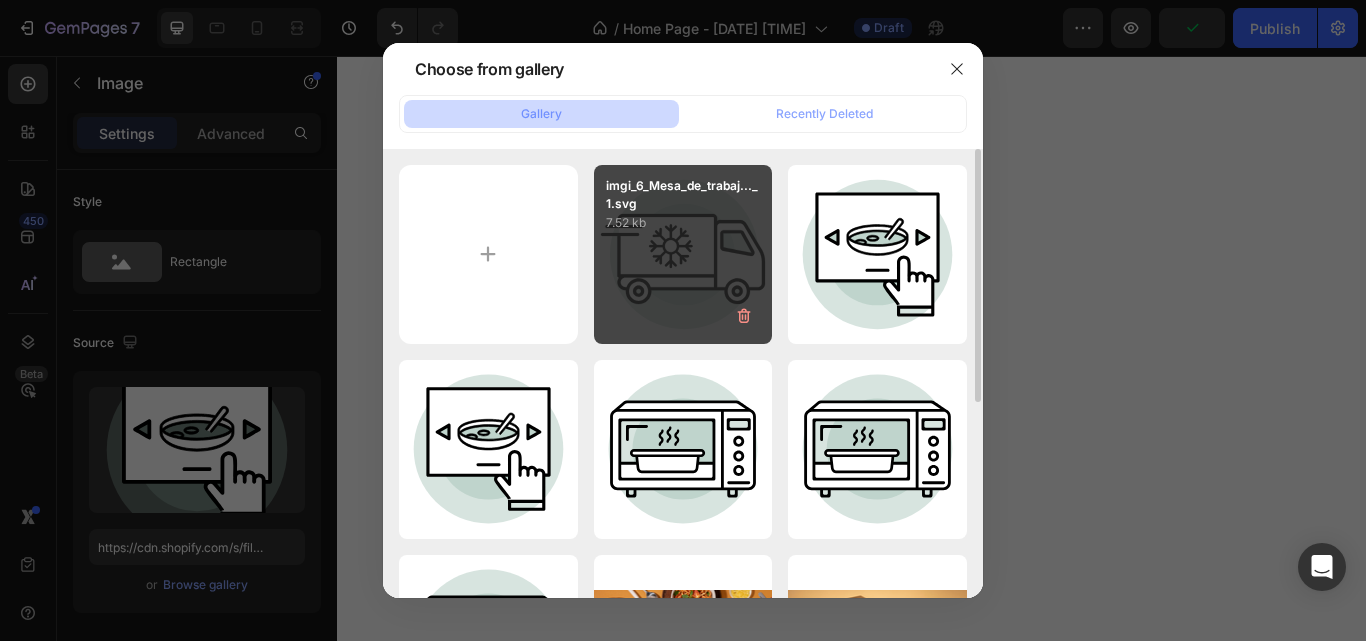 click on "imgi_6_Mesa_de_trabaj..._1.svg [FILESIZE]" at bounding box center (683, 254) 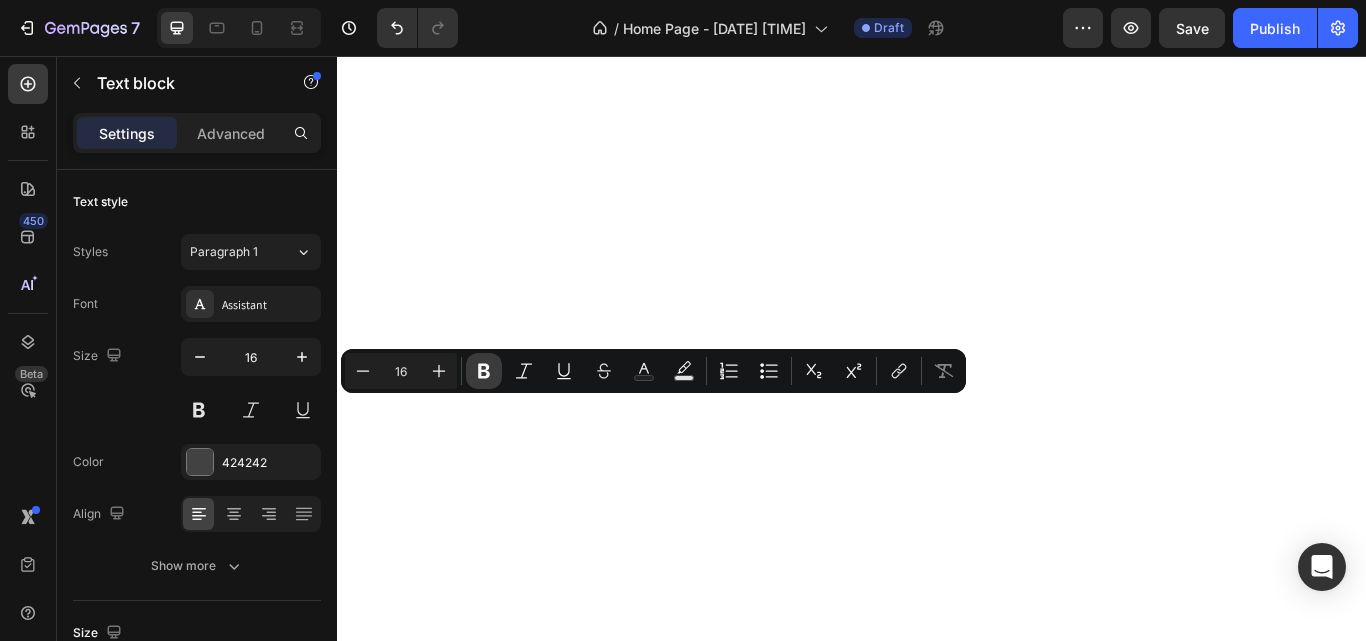 click 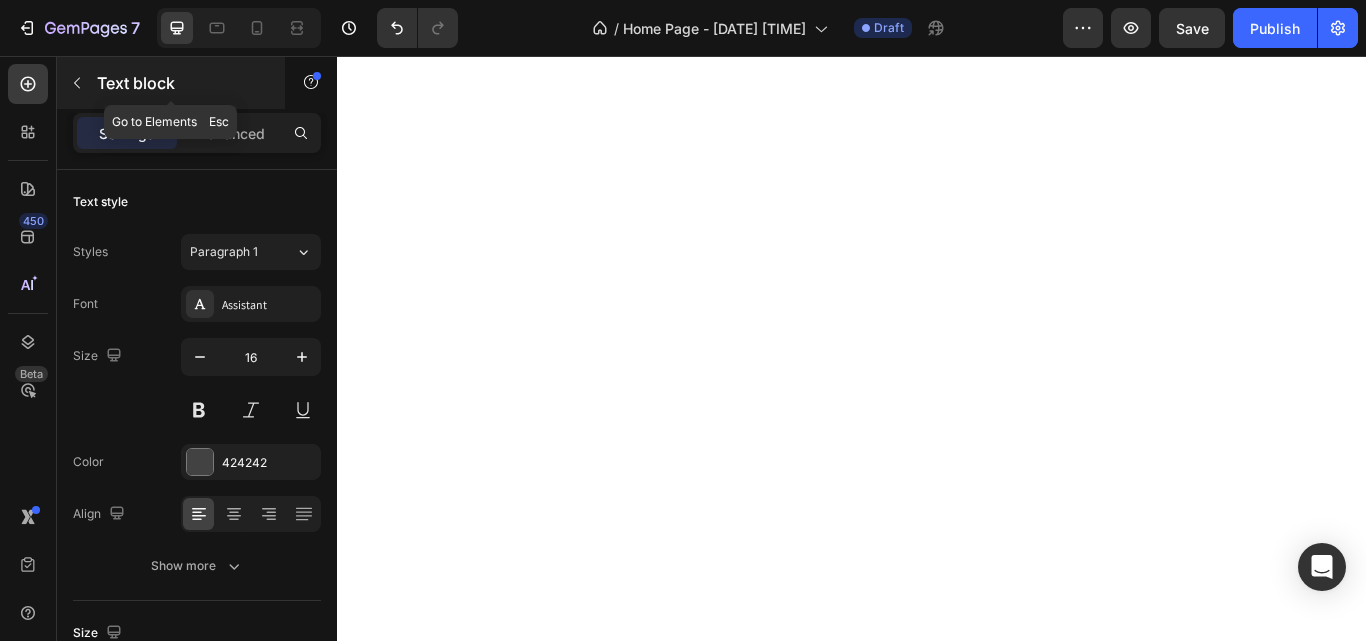 click 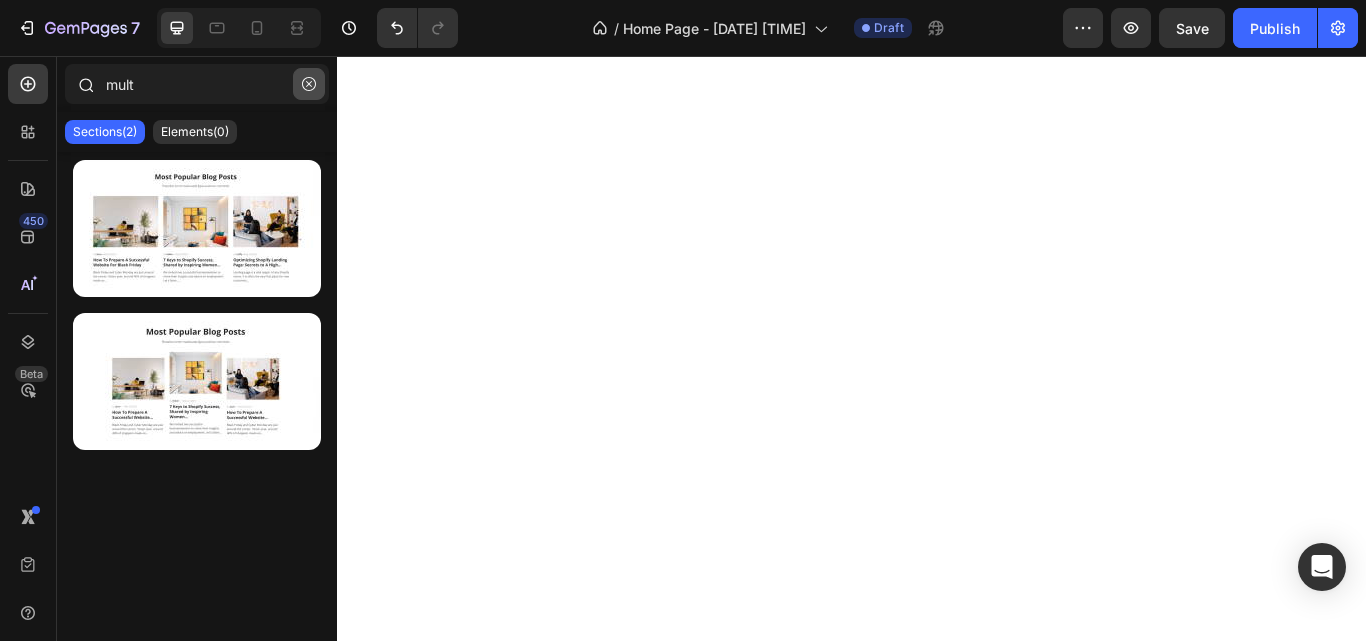 click 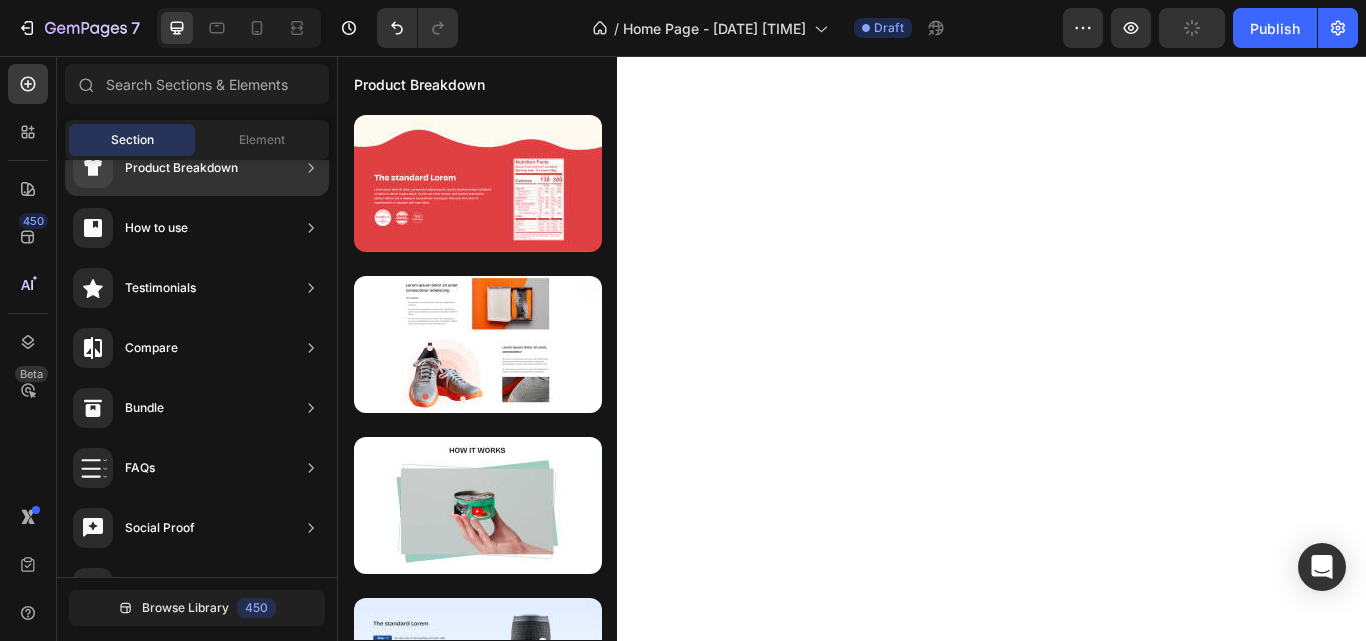 scroll, scrollTop: 597, scrollLeft: 0, axis: vertical 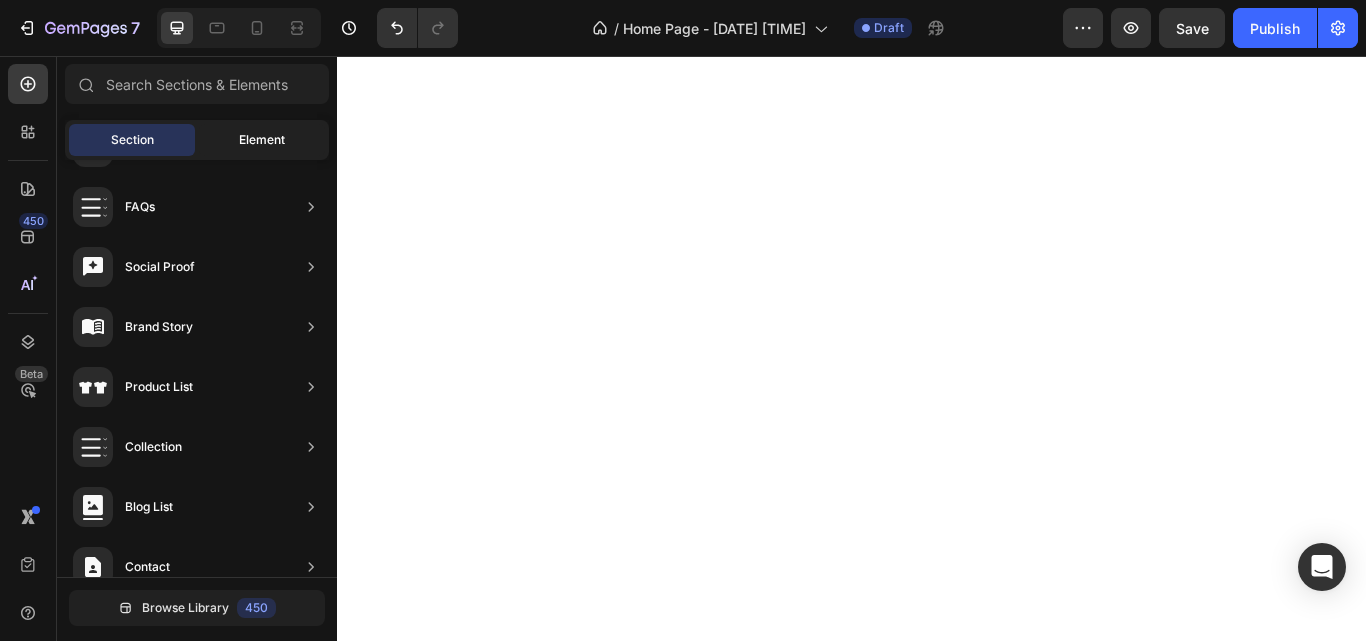 click on "Element" at bounding box center [262, 140] 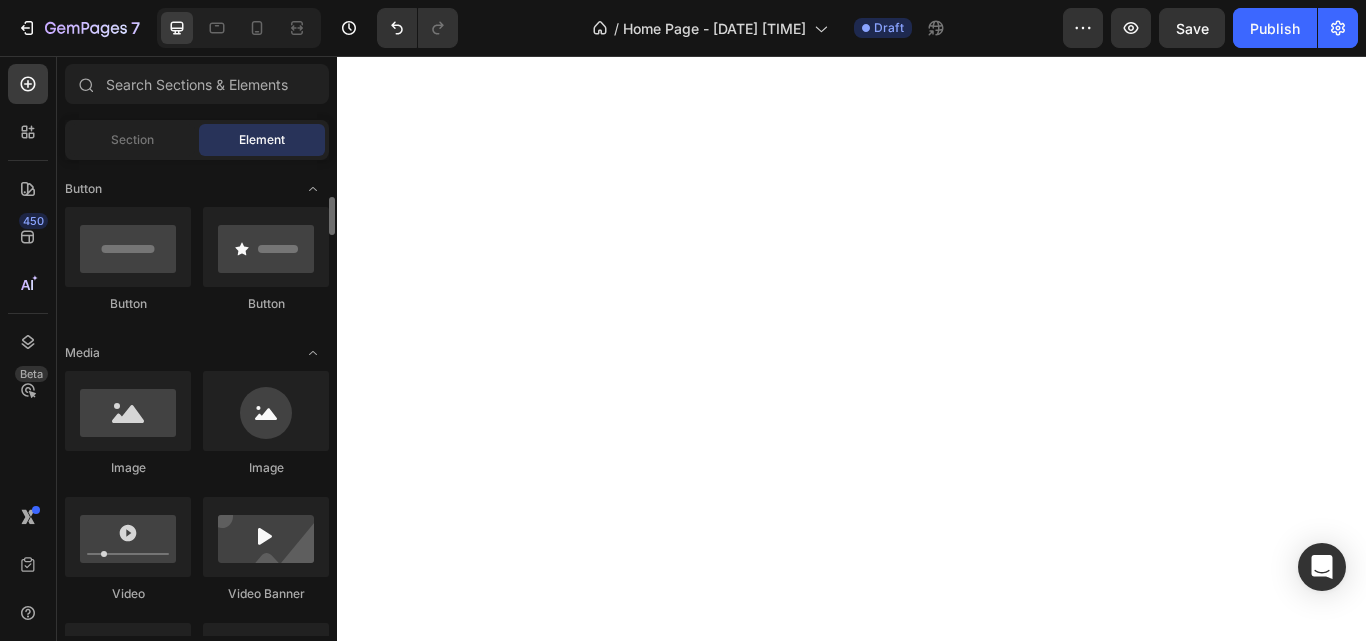 scroll, scrollTop: 452, scrollLeft: 0, axis: vertical 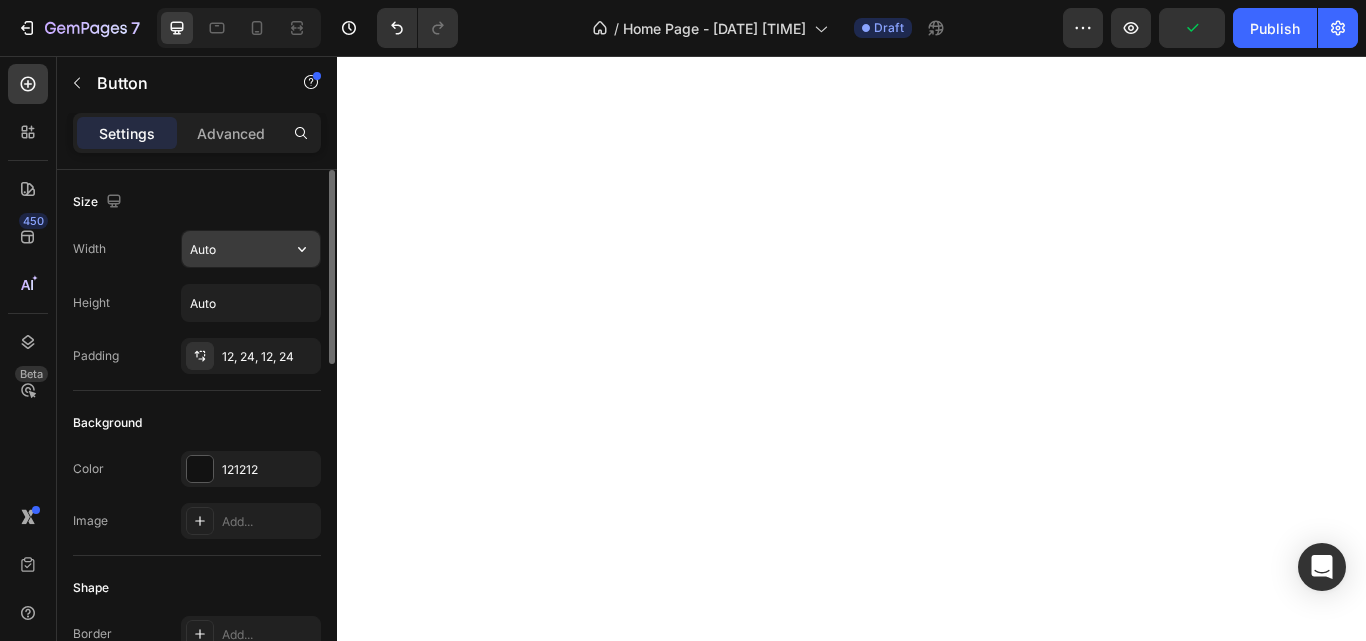 click on "Auto" at bounding box center (251, 249) 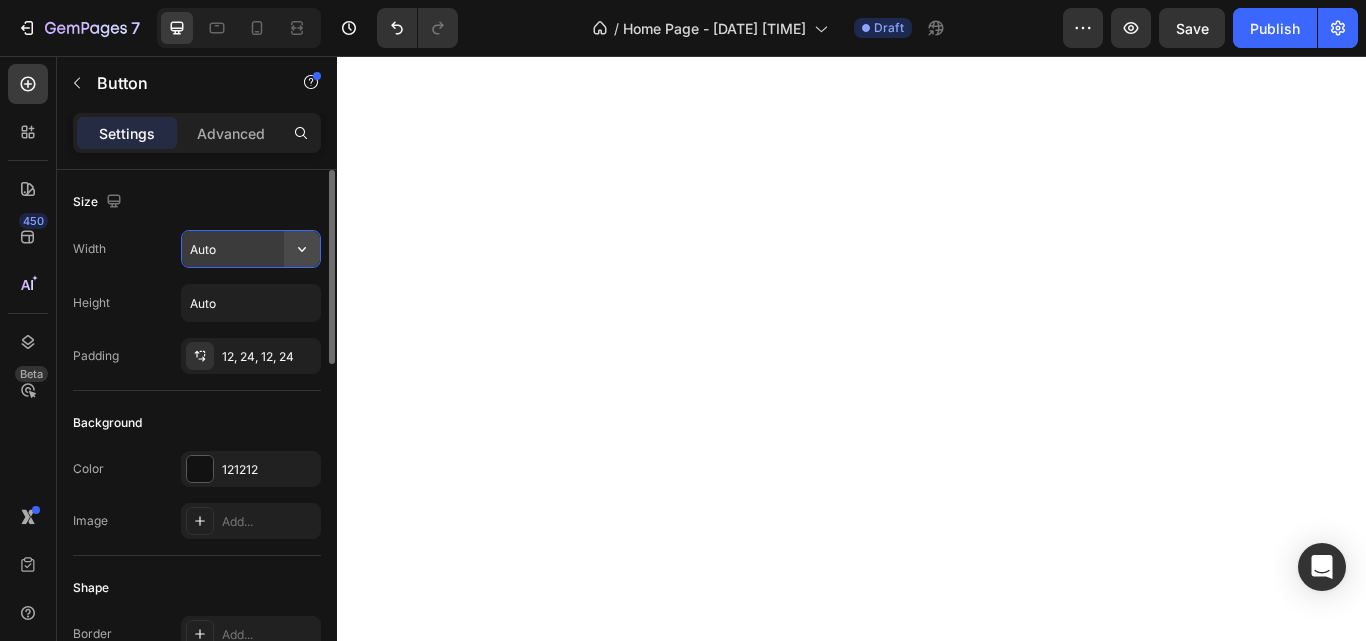 click 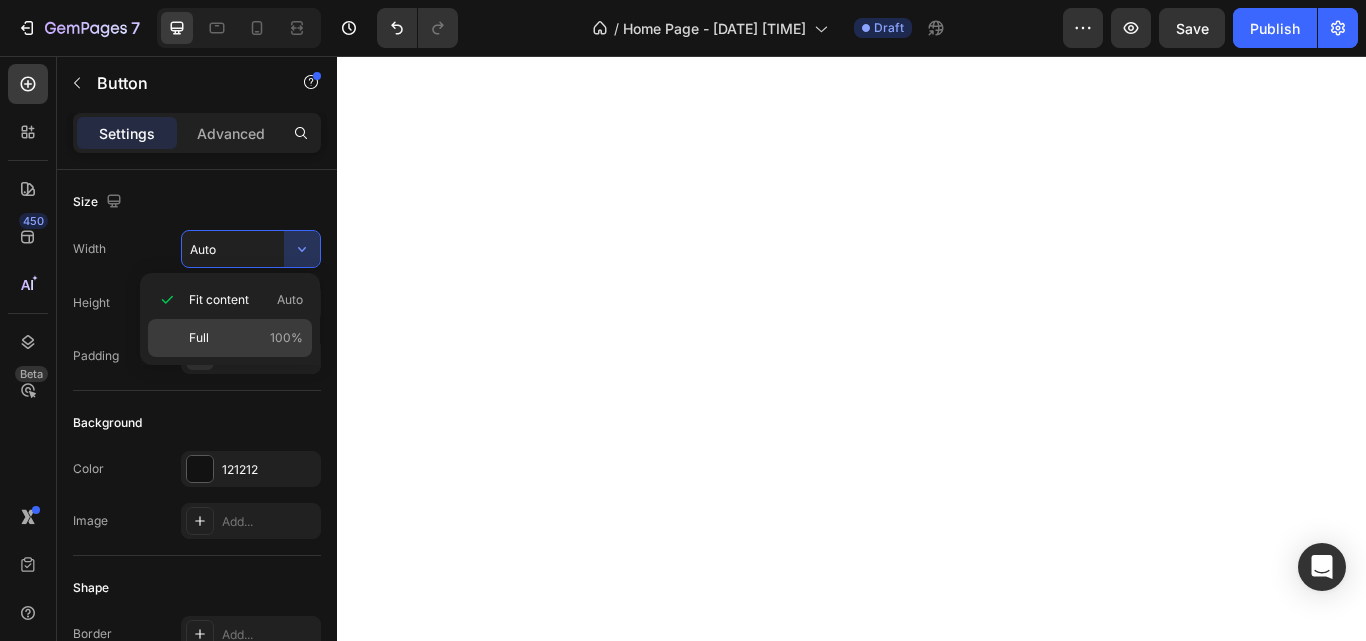 click on "100%" at bounding box center (286, 338) 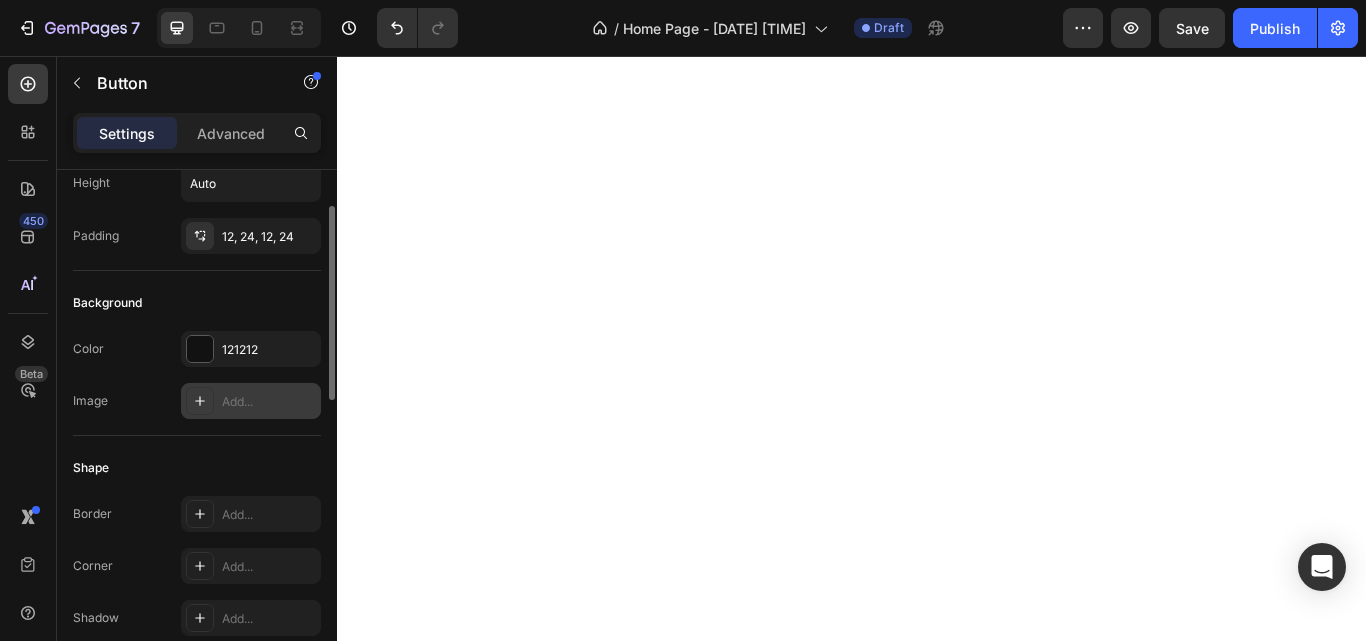 scroll, scrollTop: 122, scrollLeft: 0, axis: vertical 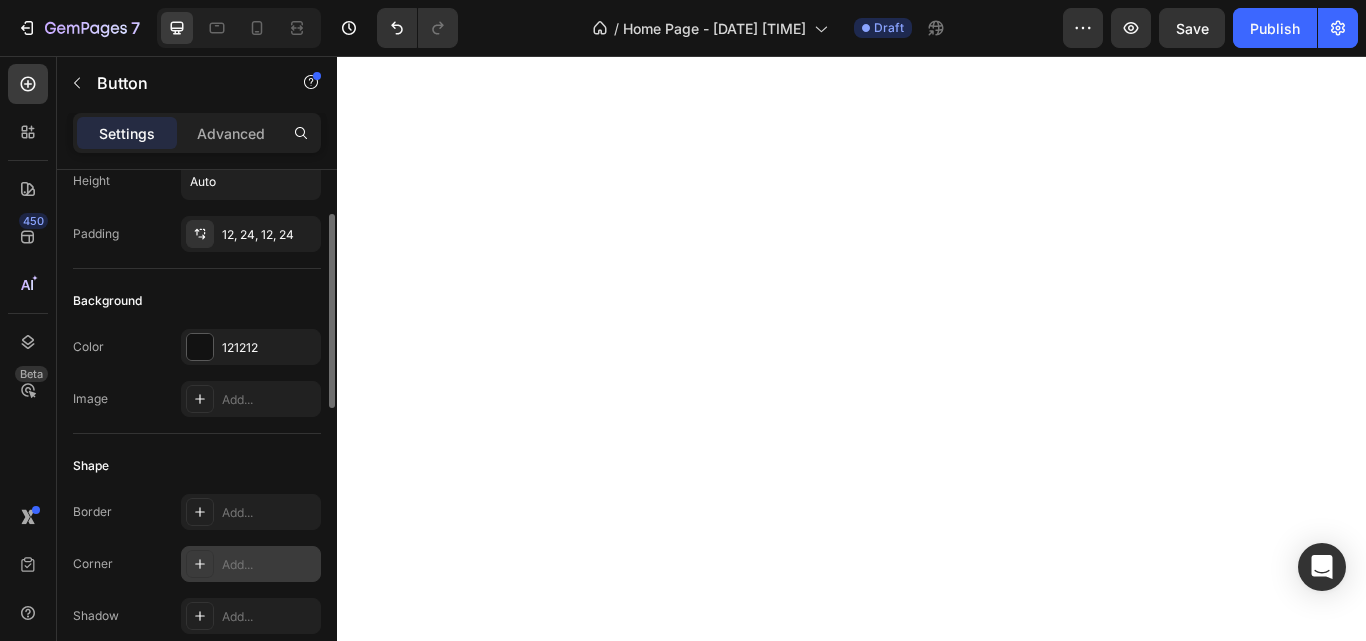 click 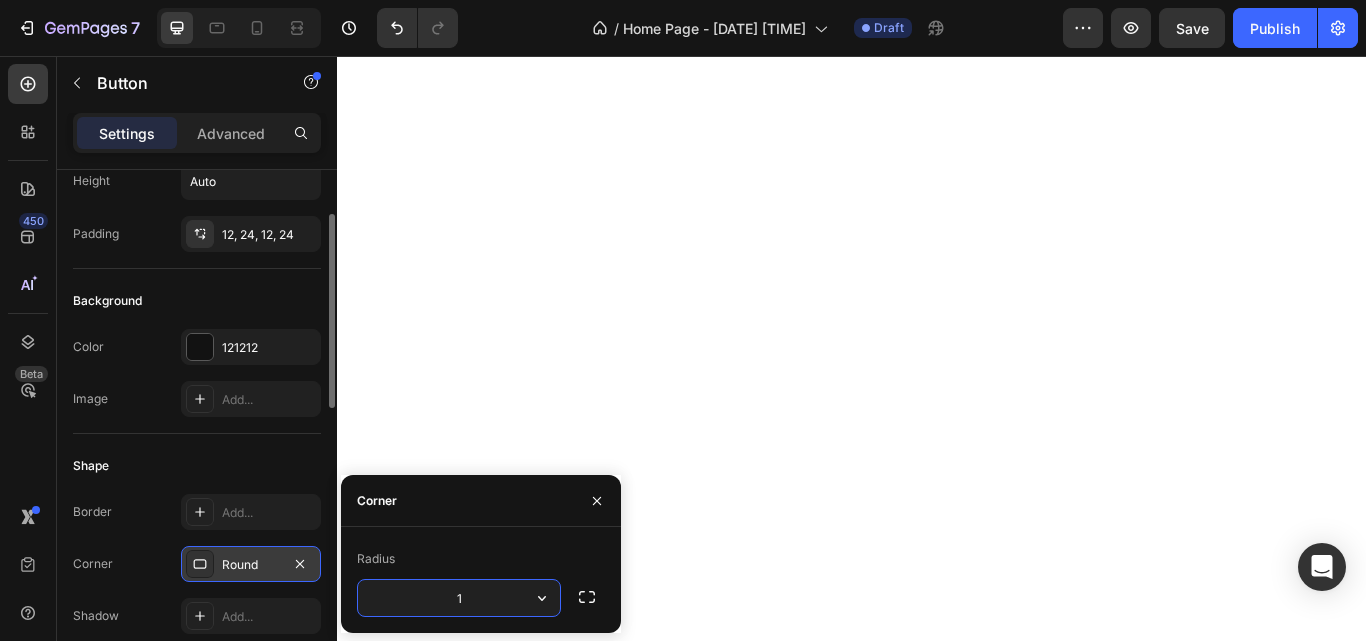 type on "15" 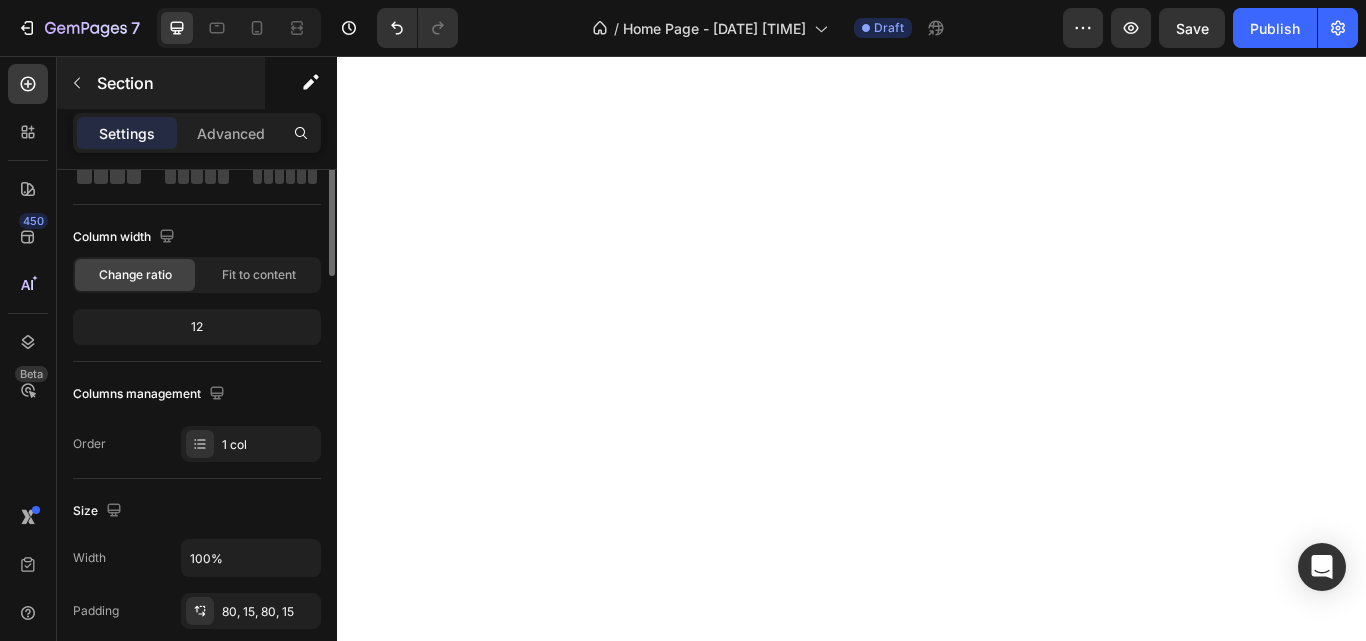 scroll, scrollTop: 0, scrollLeft: 0, axis: both 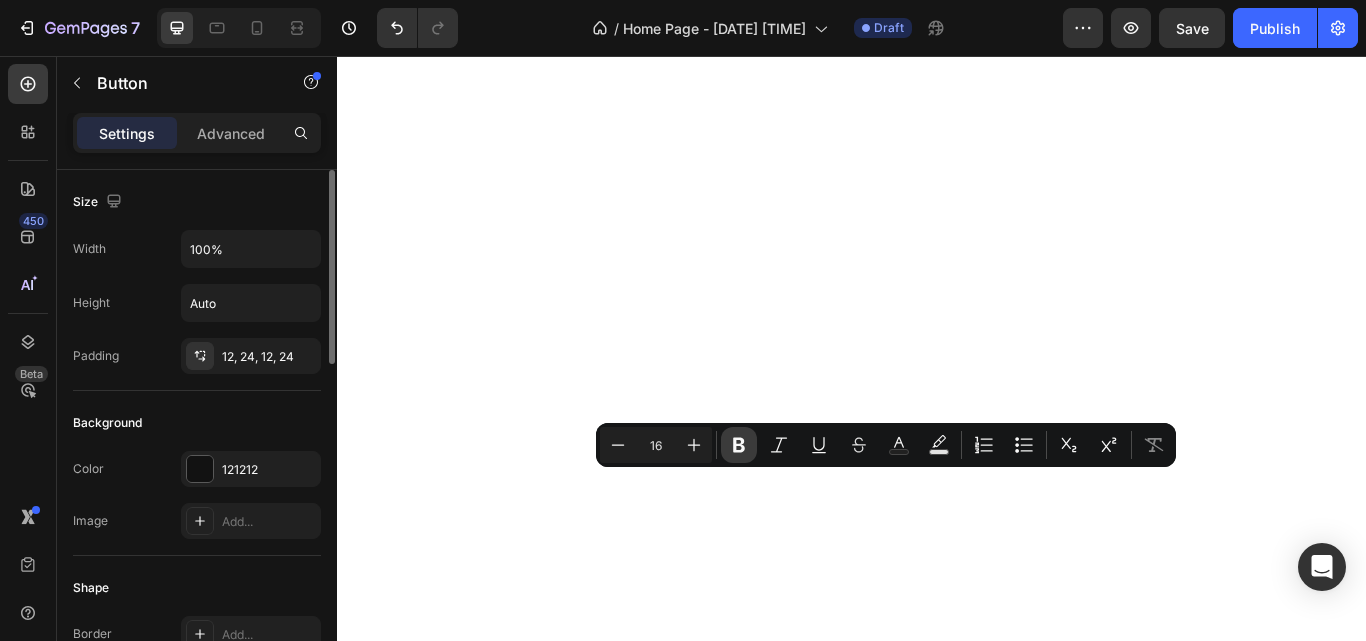 click 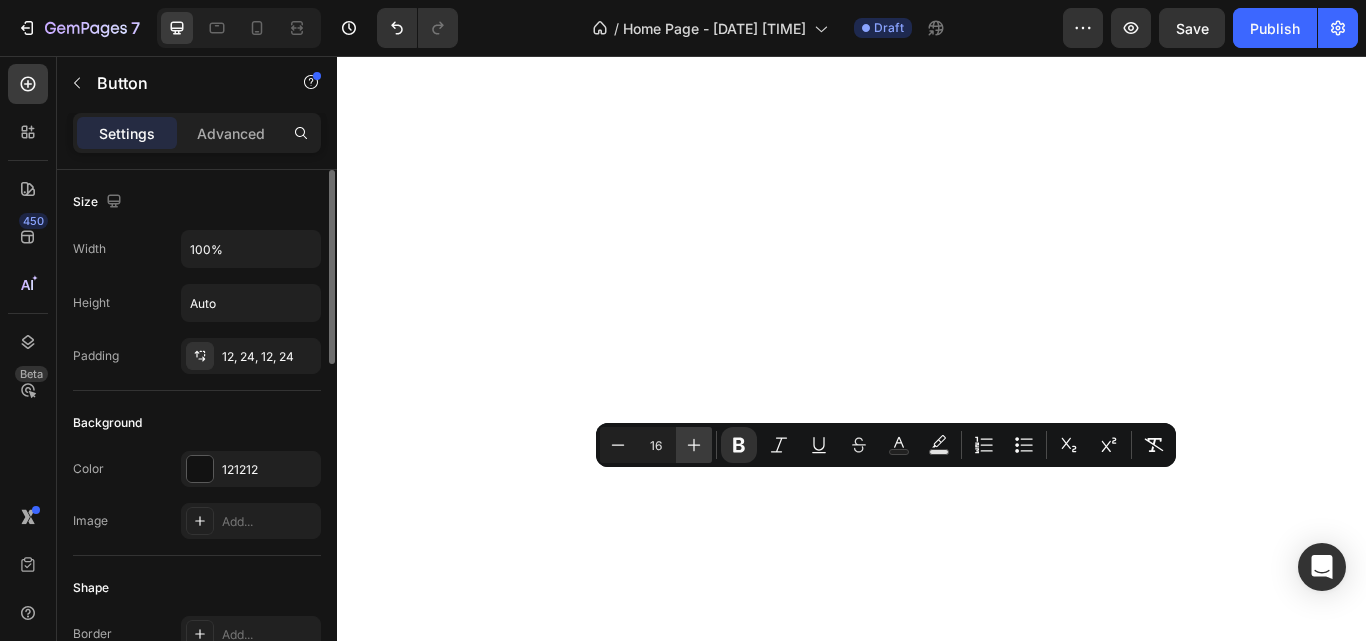 click 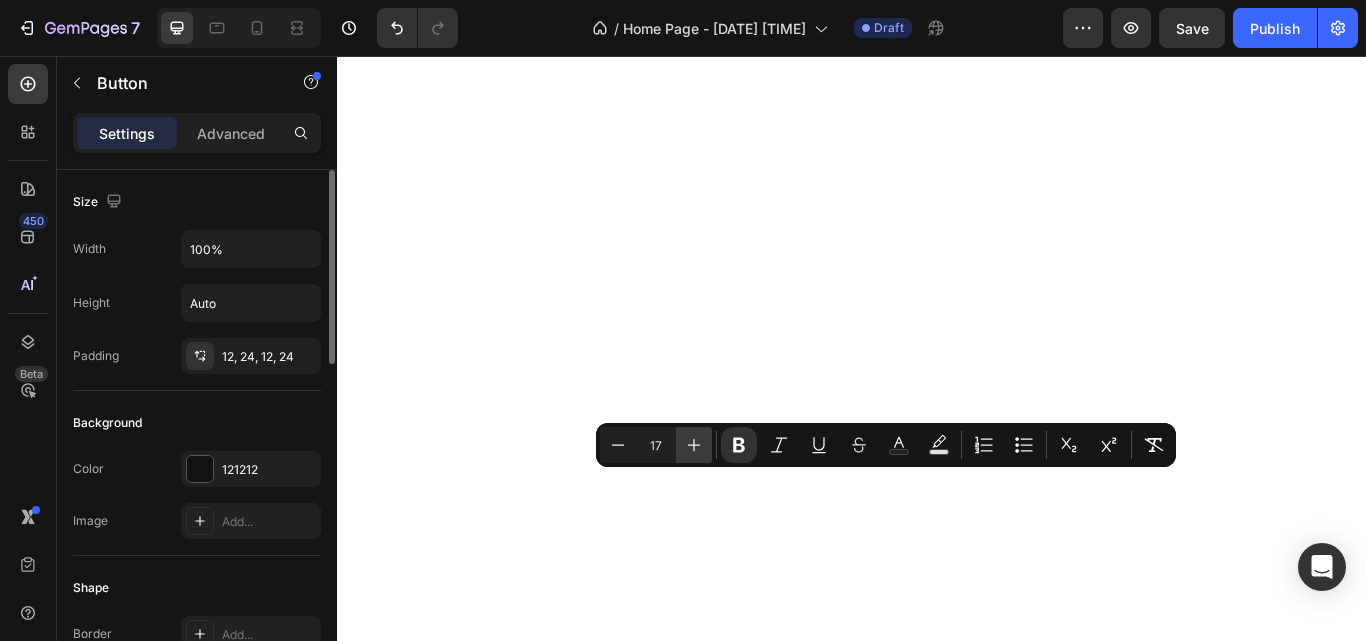 click 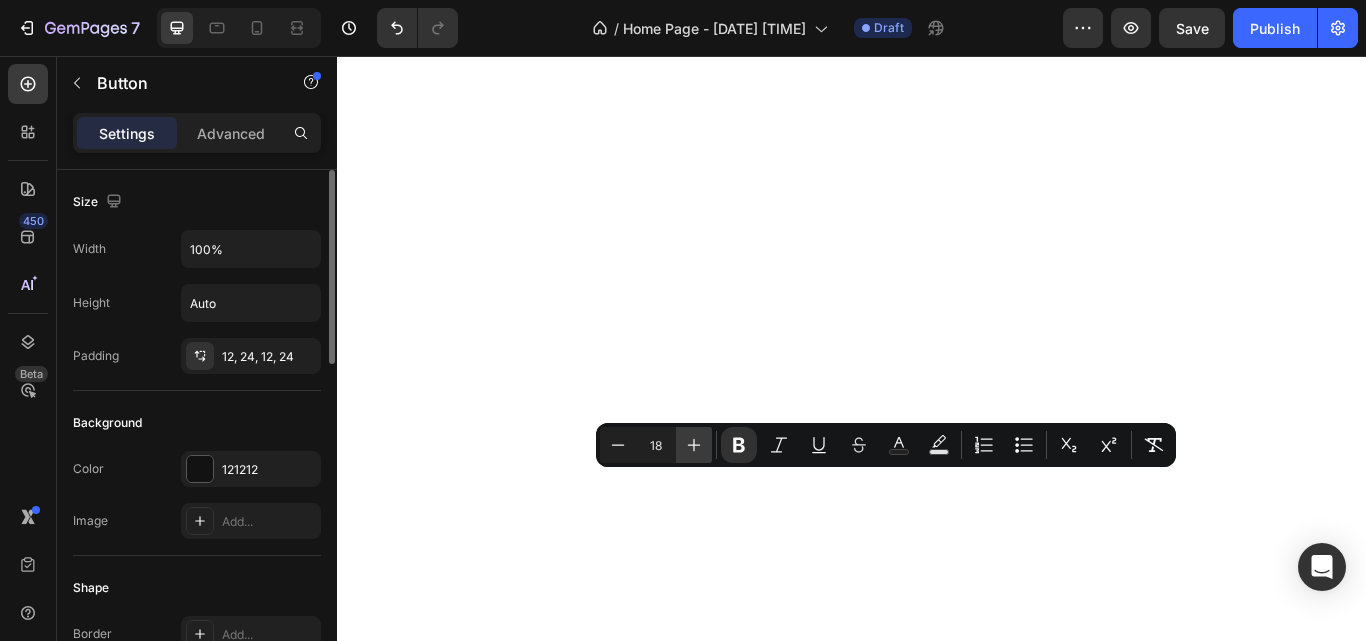 click 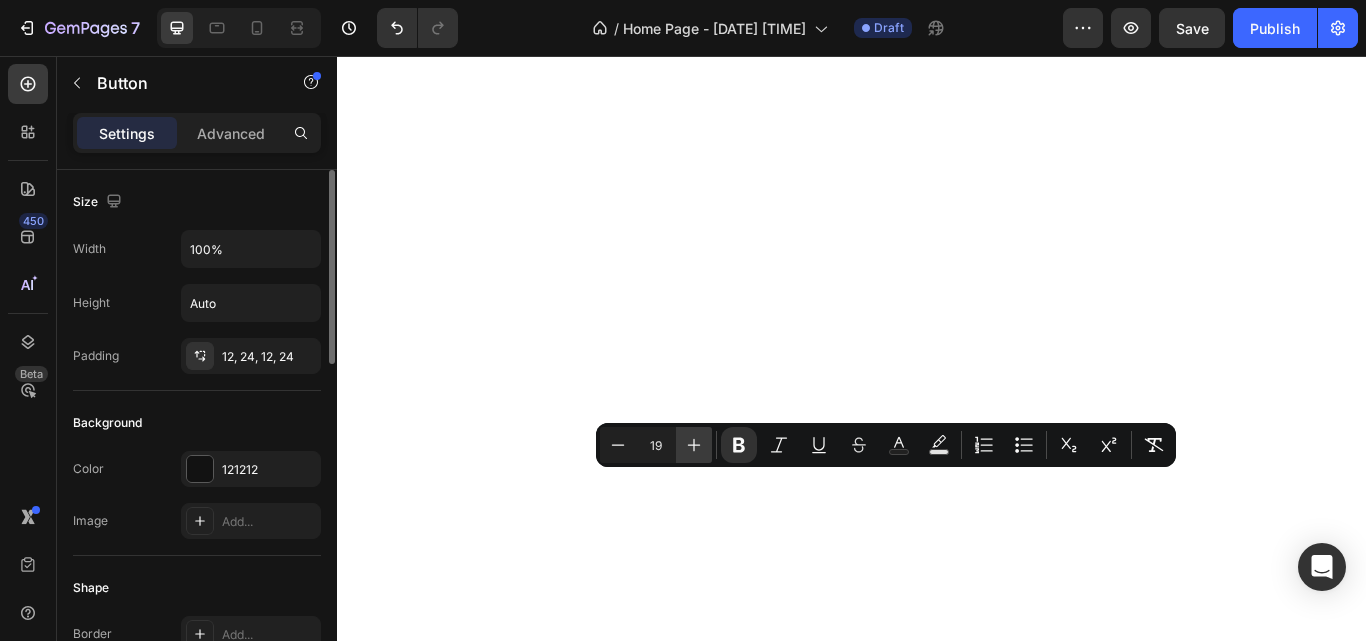 click 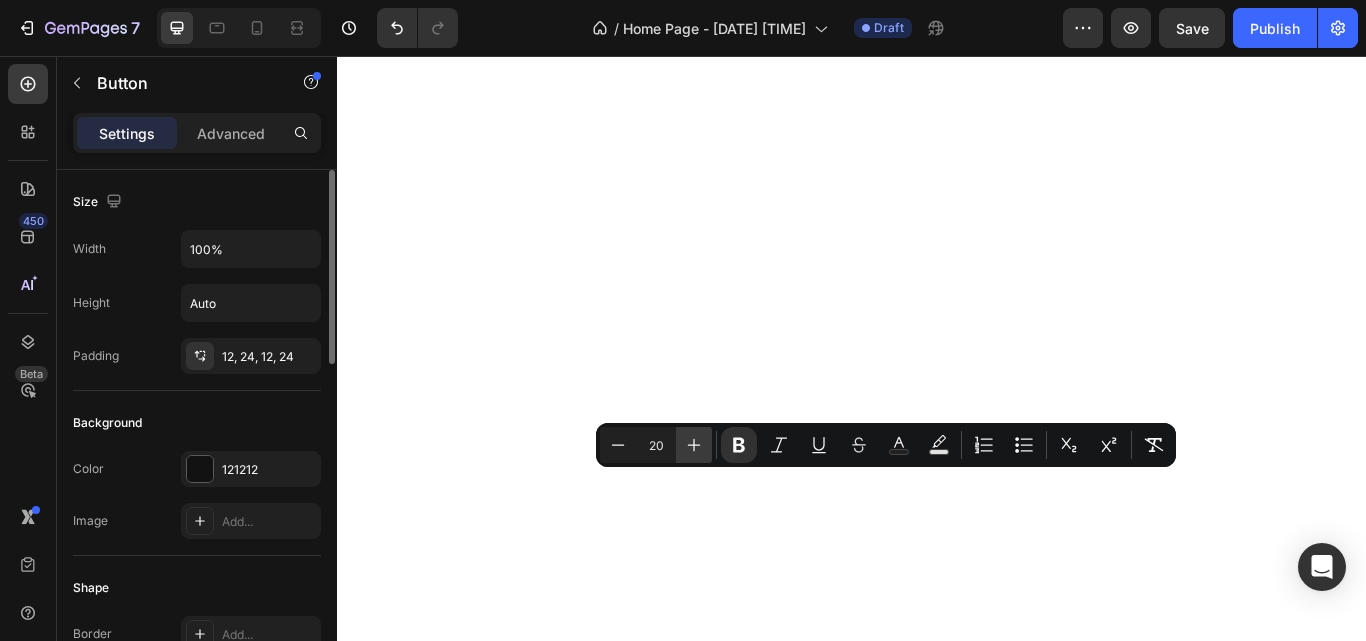 click 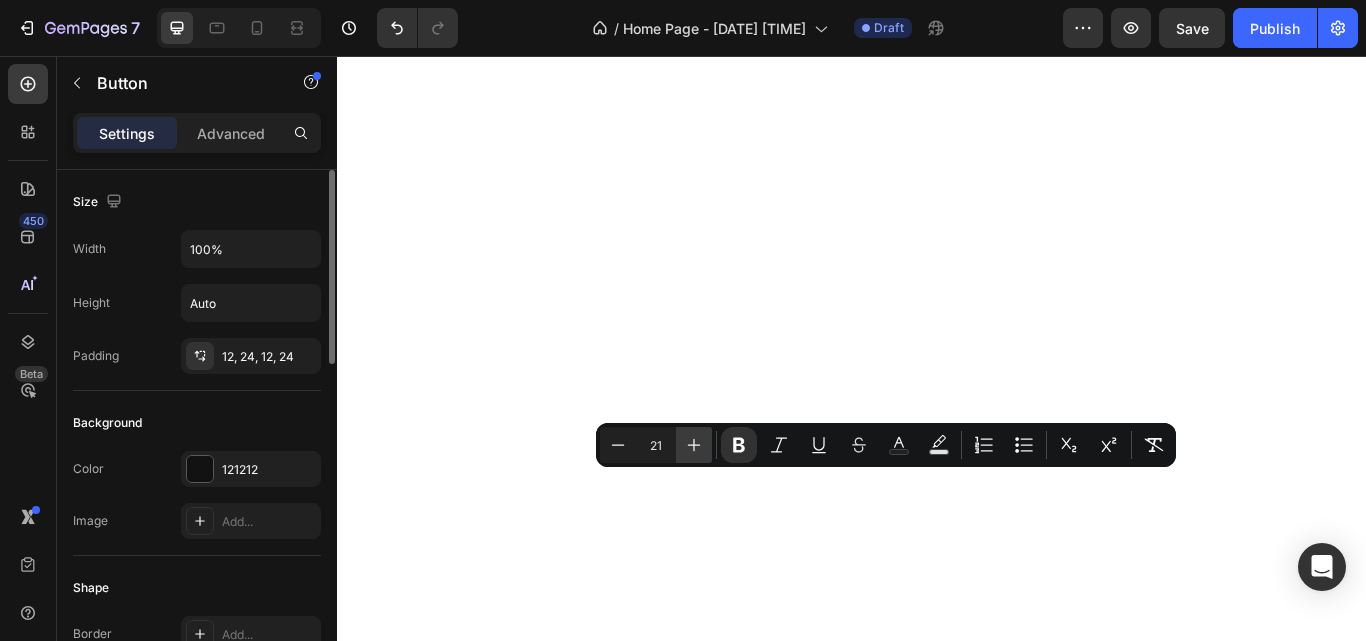 click 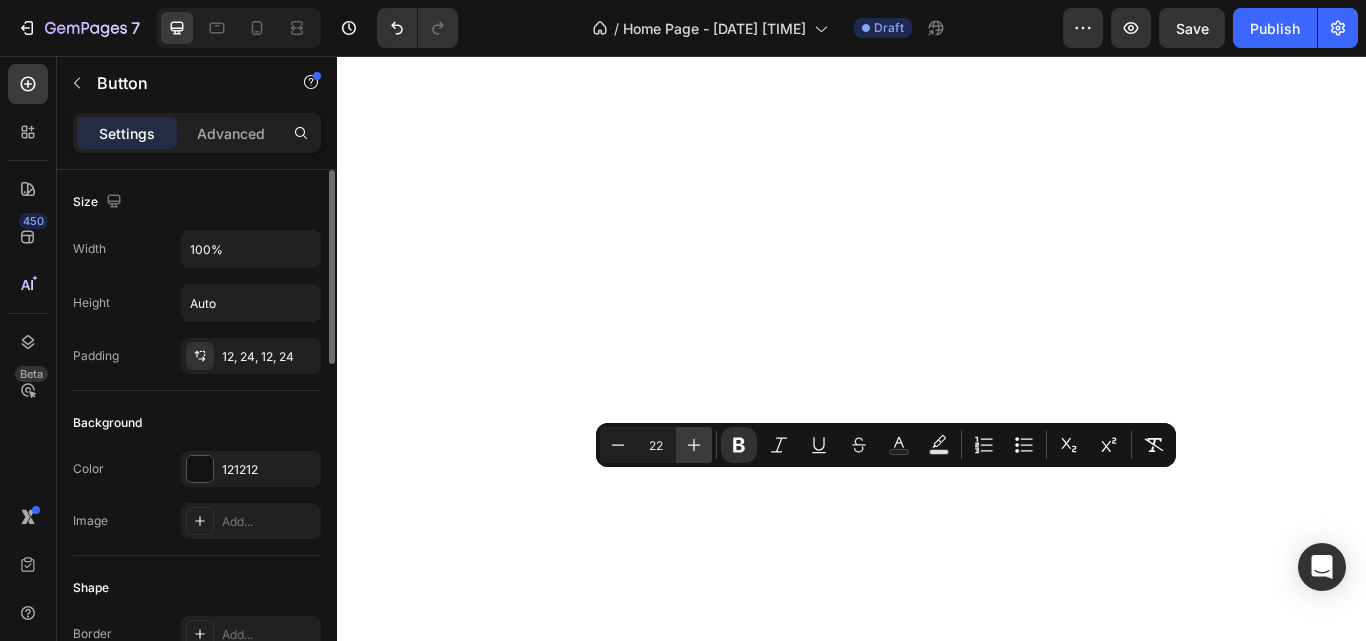 click 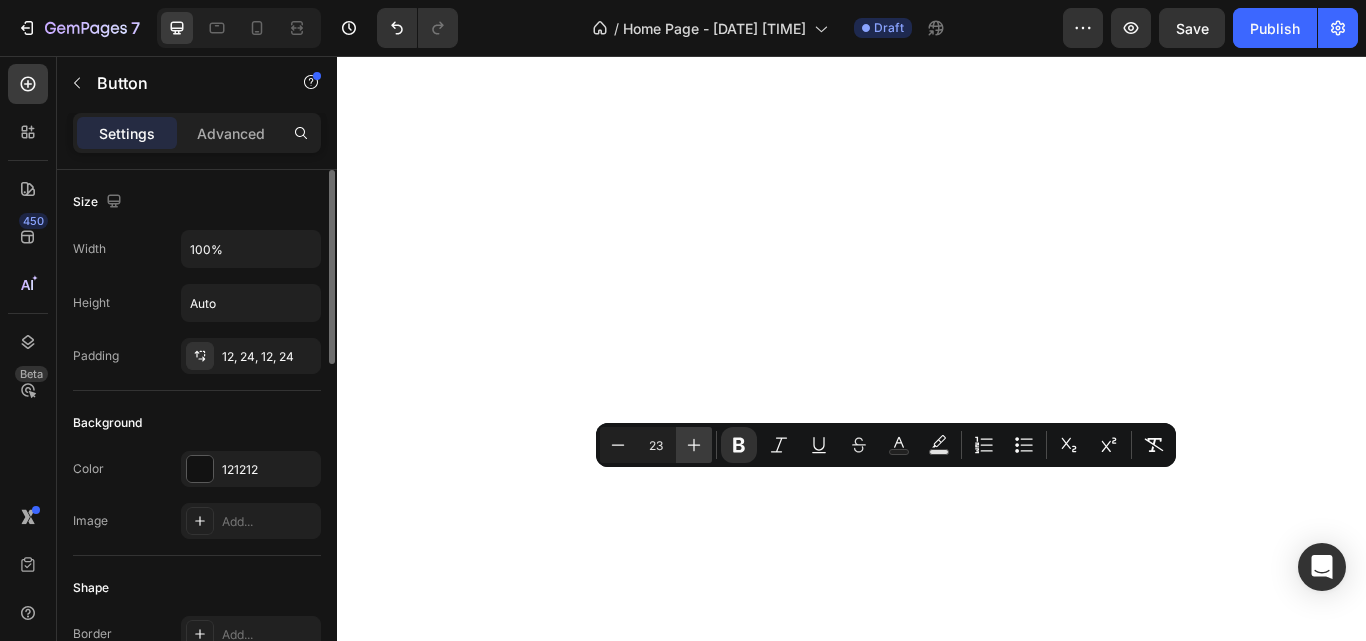 click 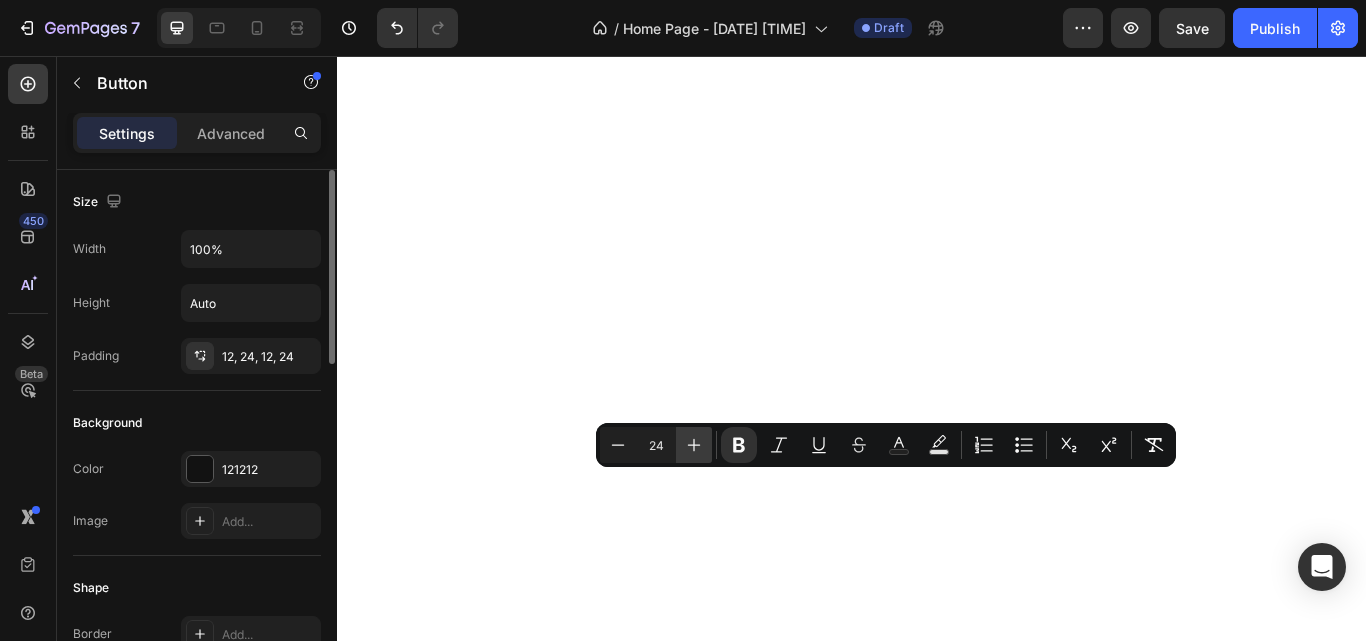 click 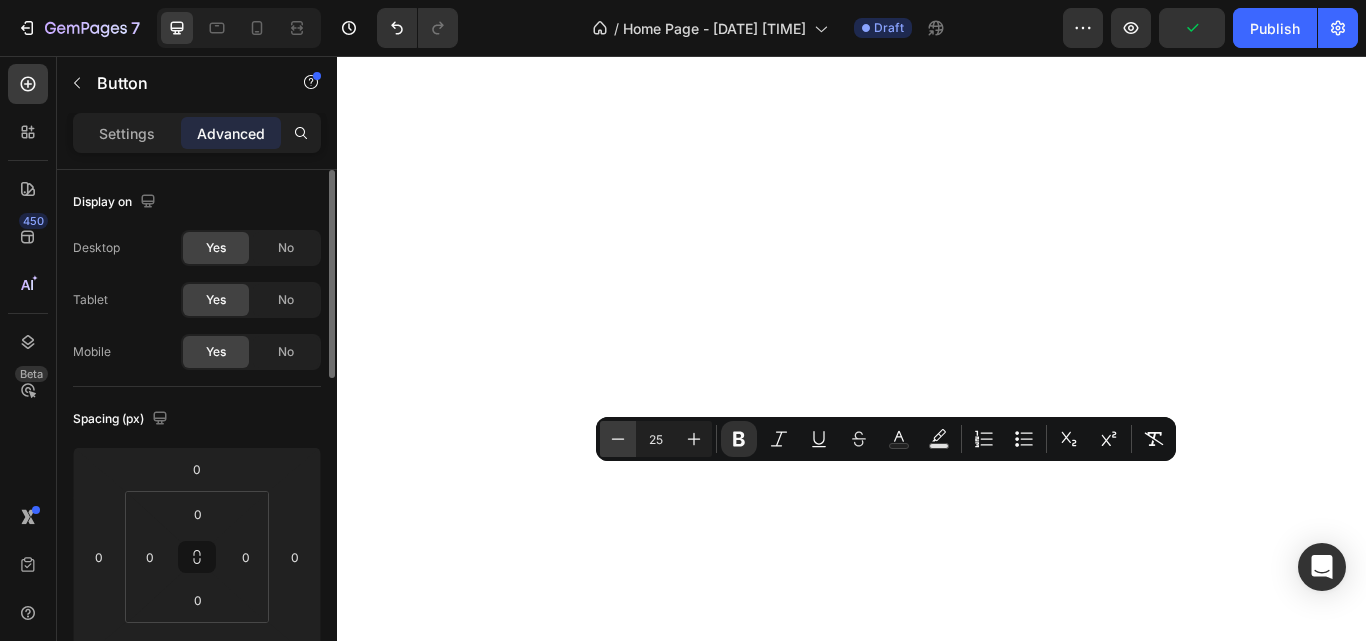 click 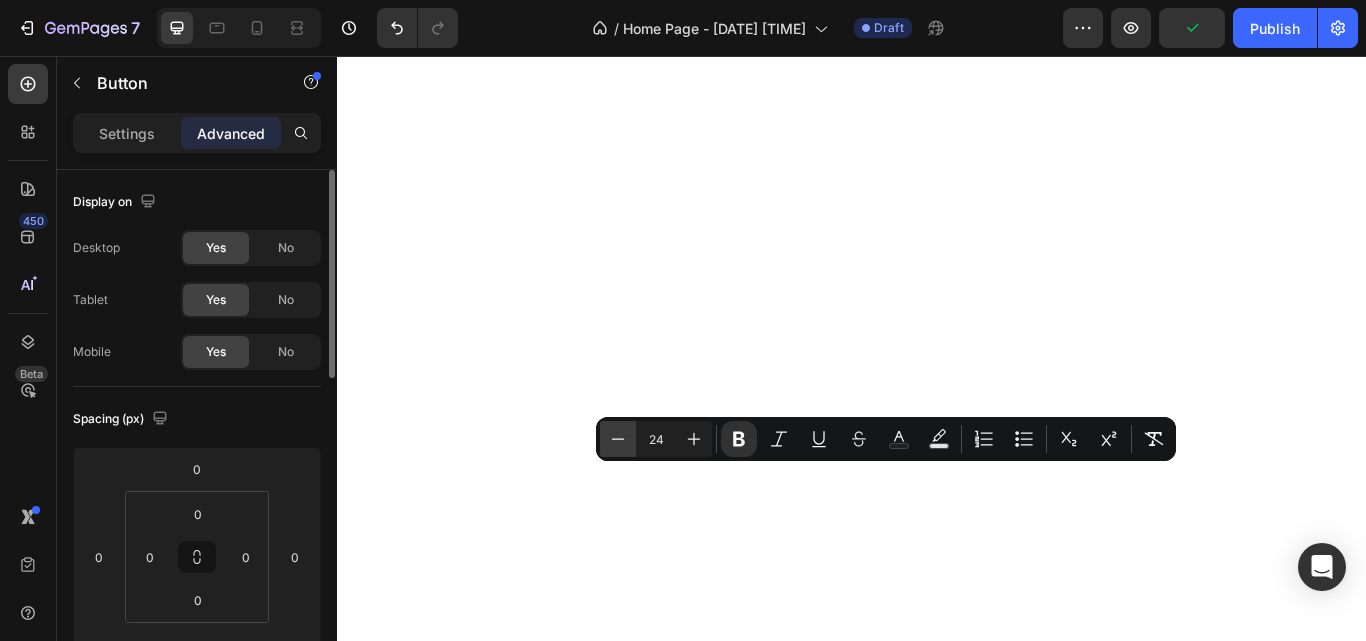 click 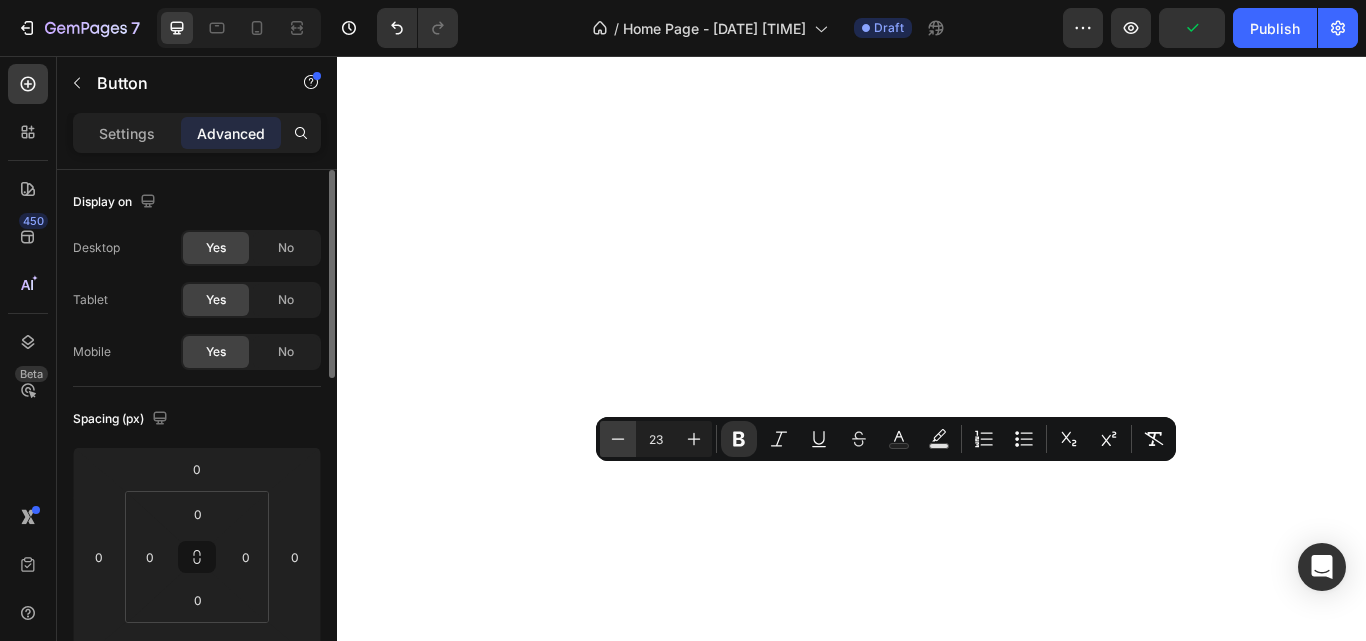 click 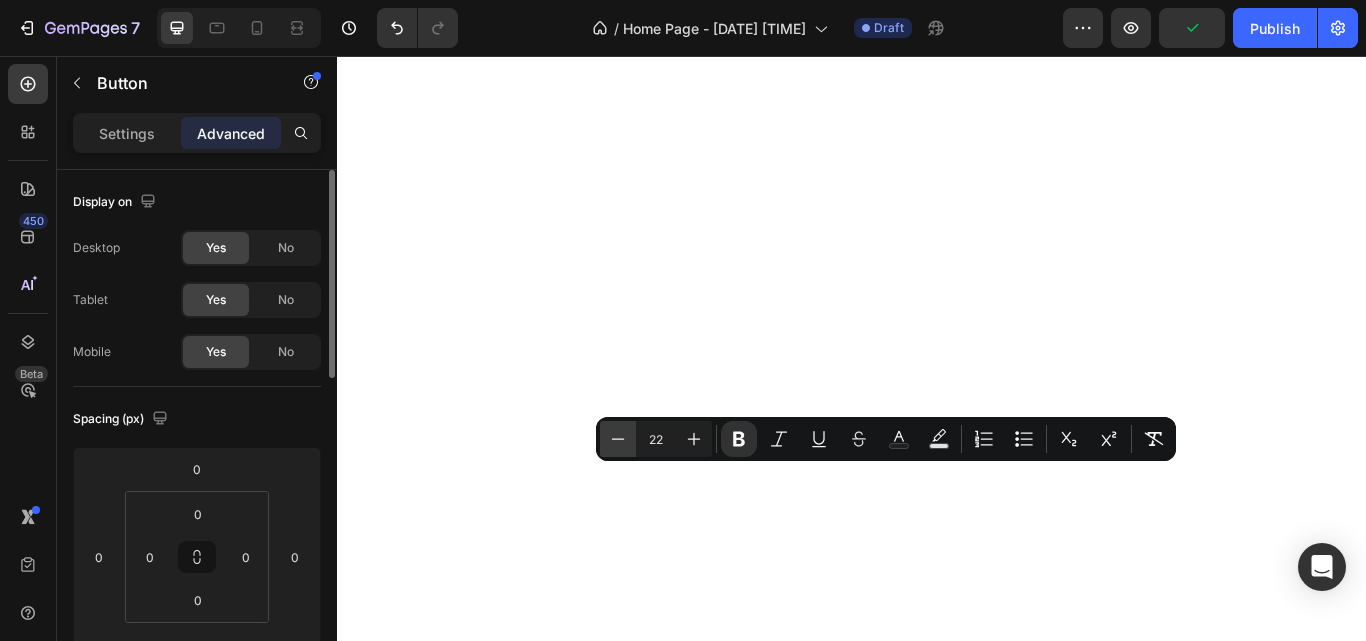 click 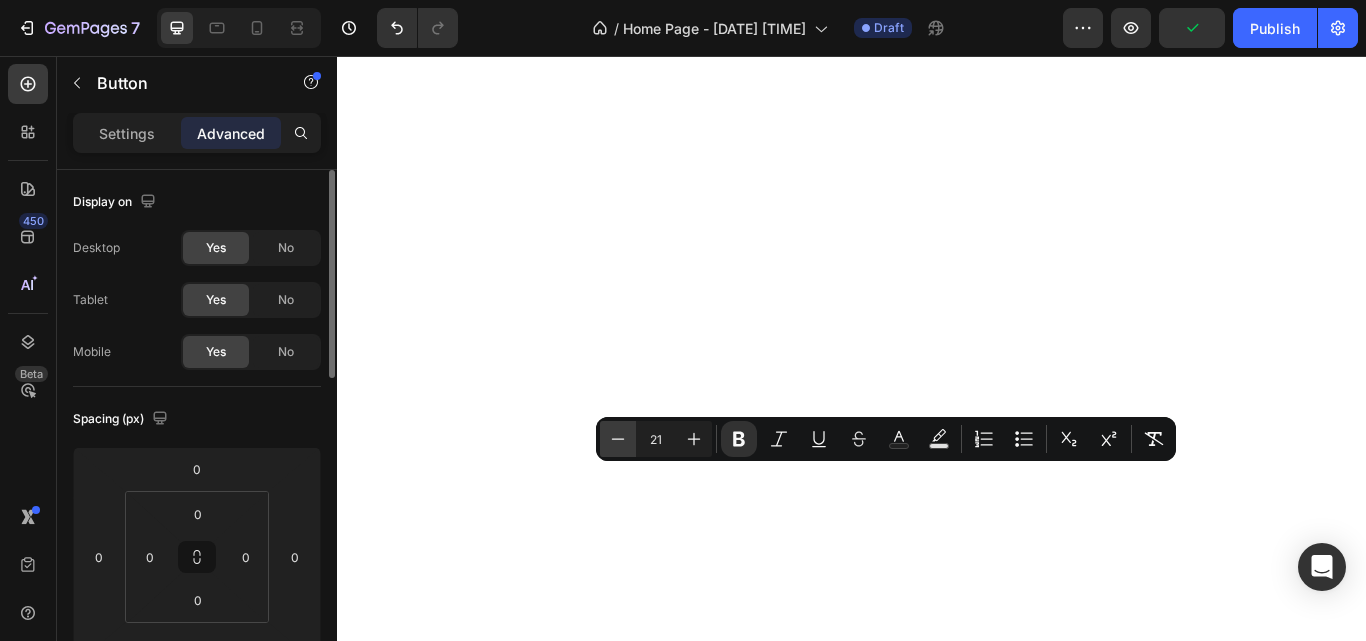 click 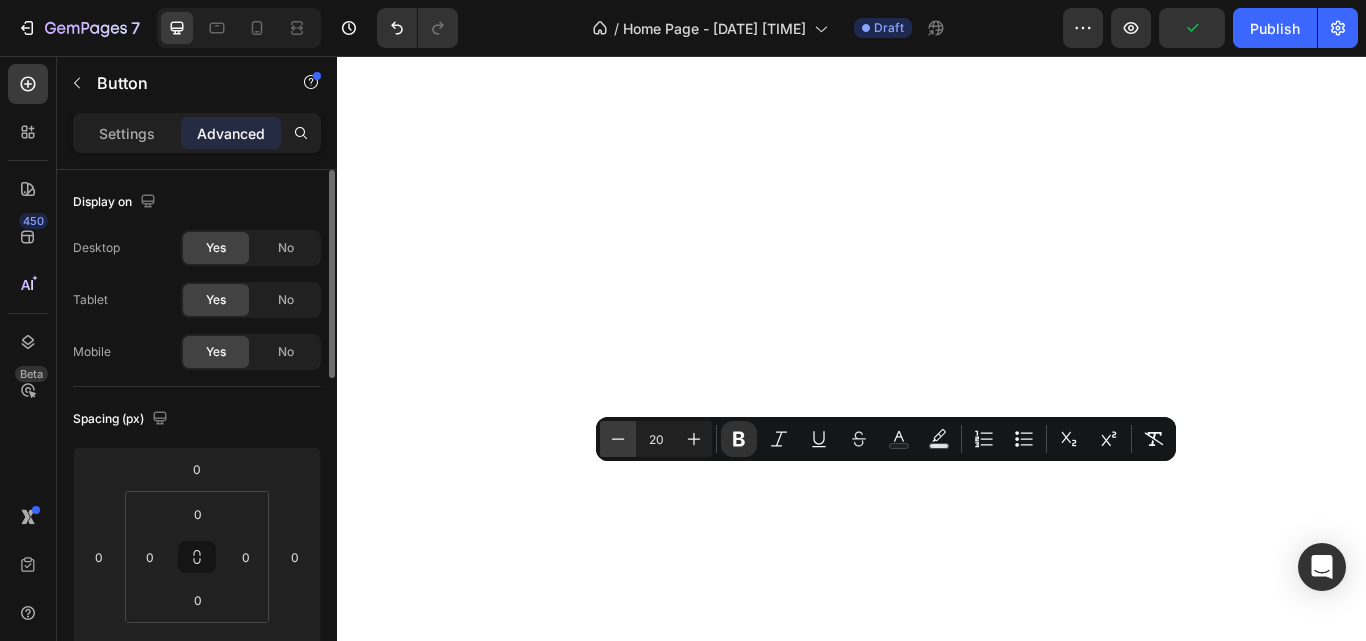 click 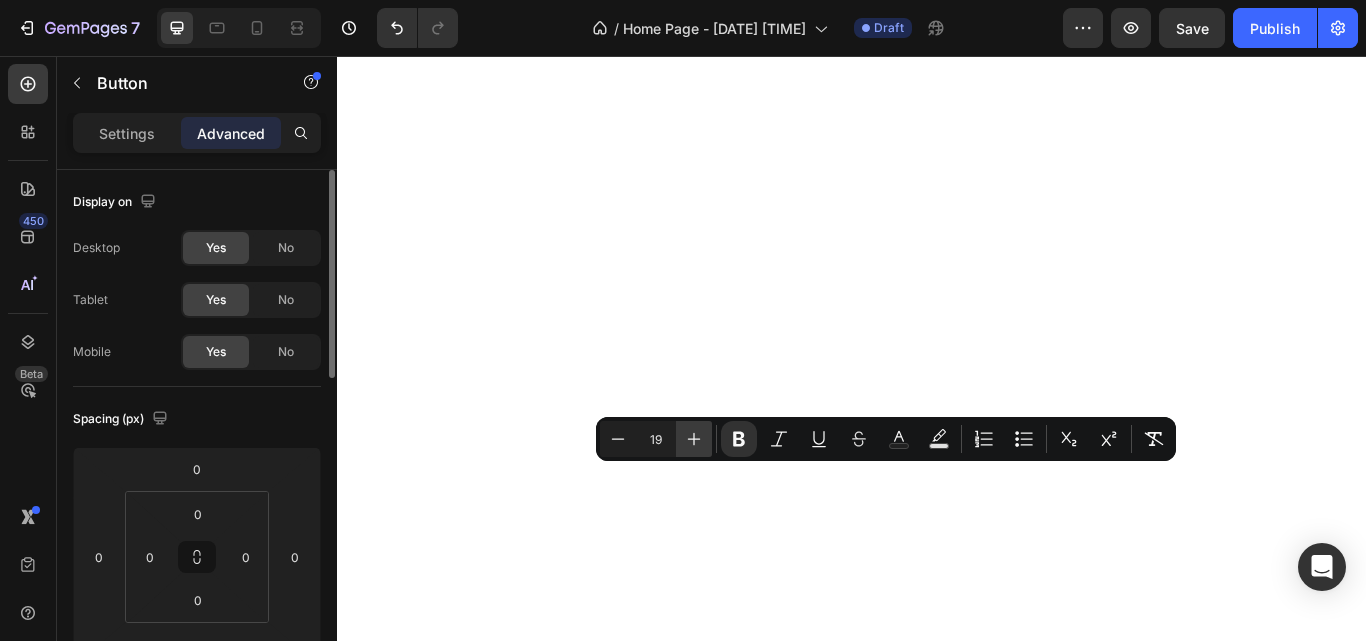 click 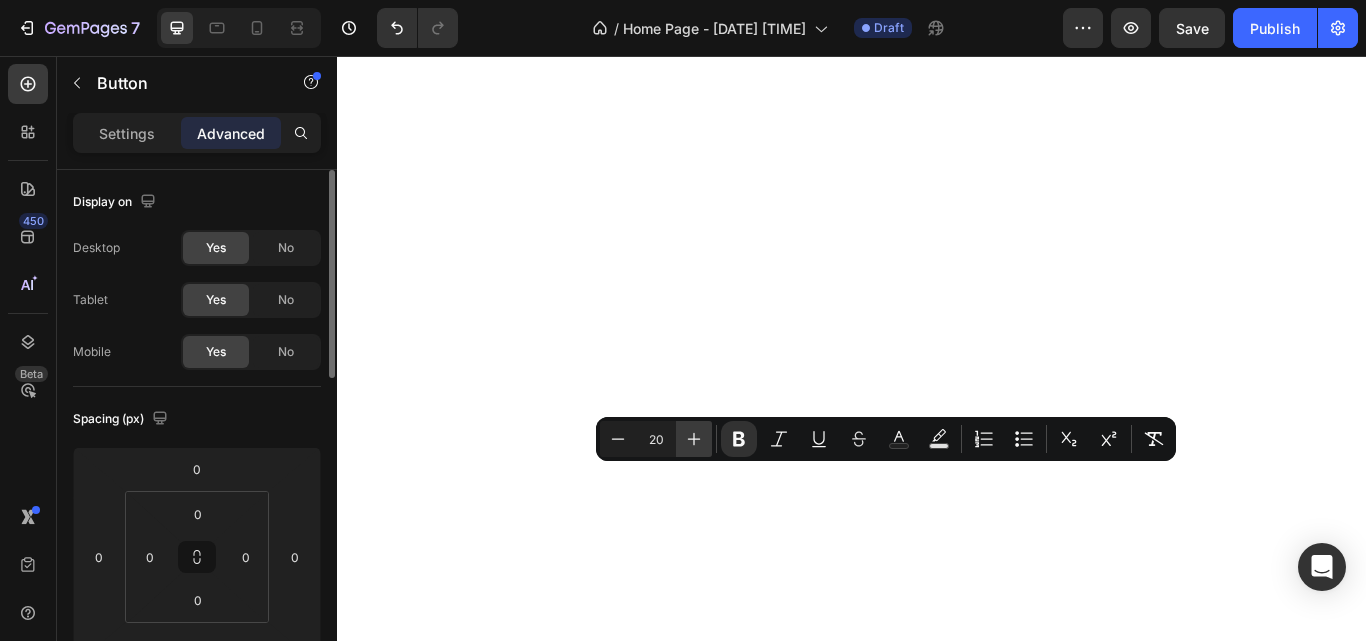 click 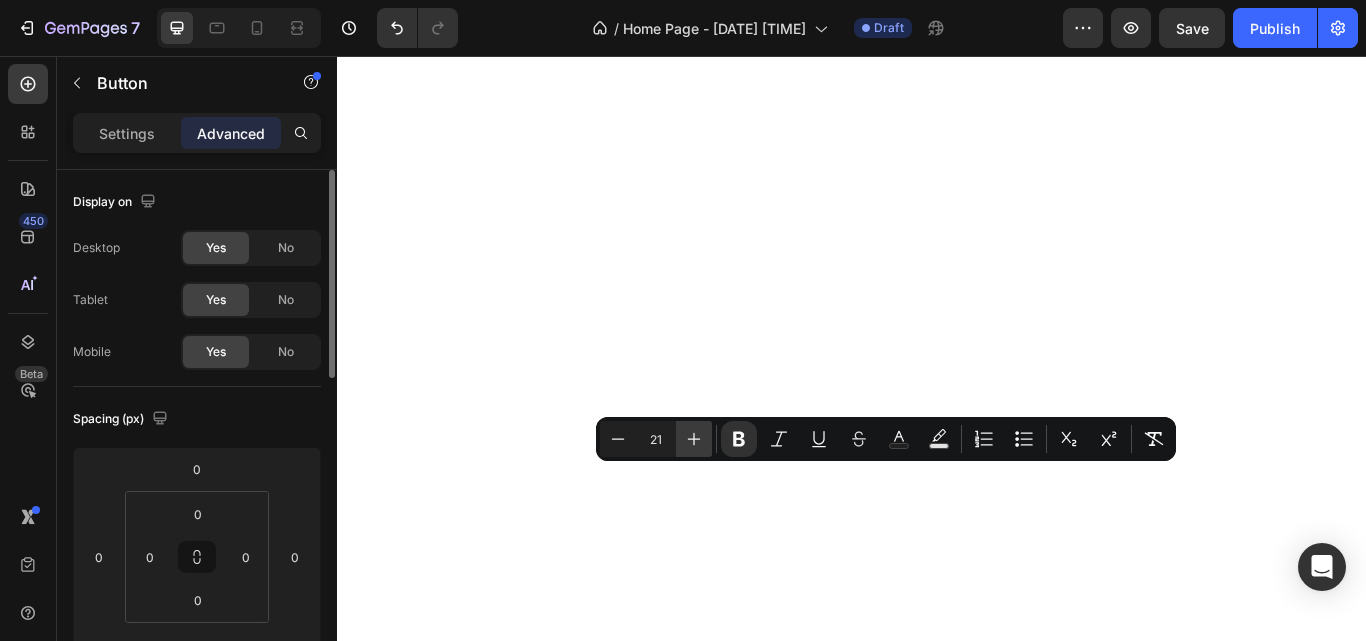 click 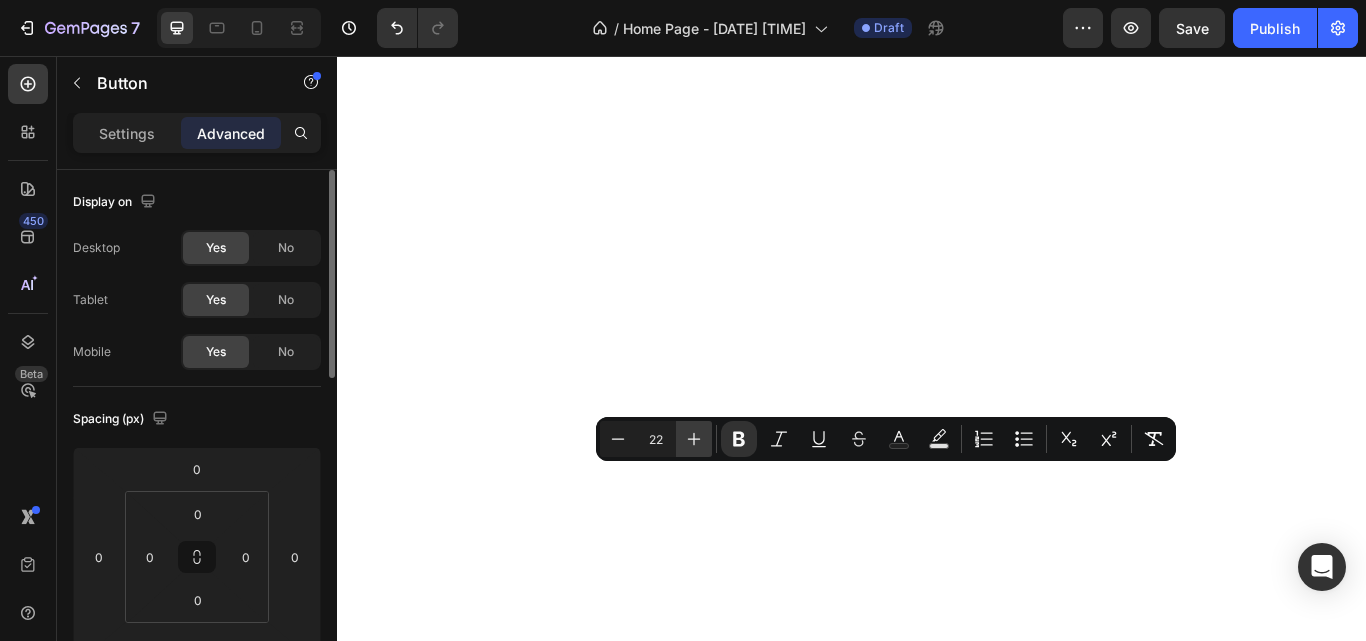 click 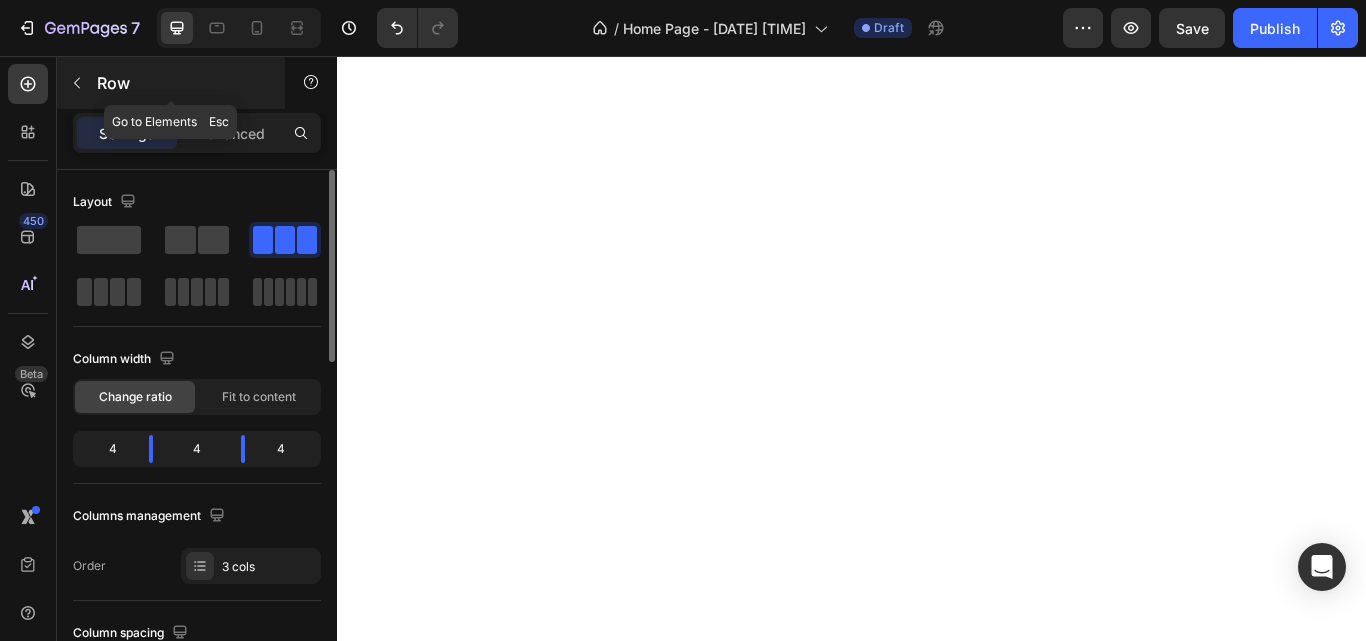 click 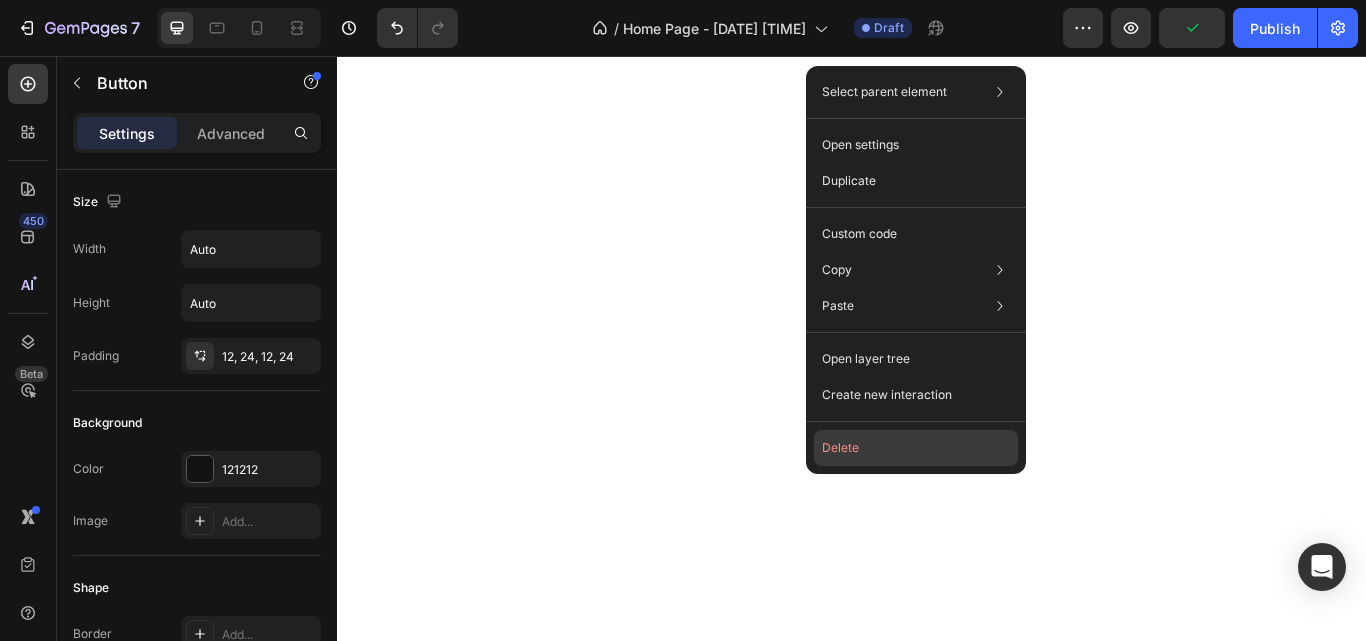 click on "Delete" 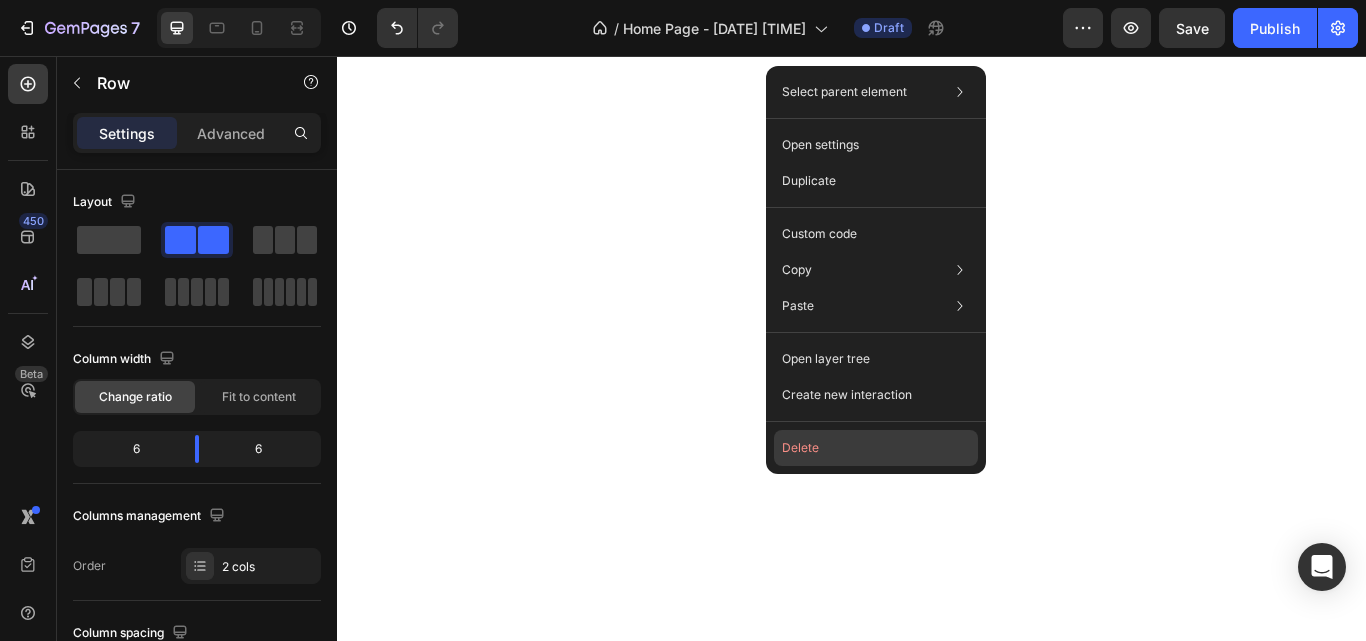 click on "Delete" 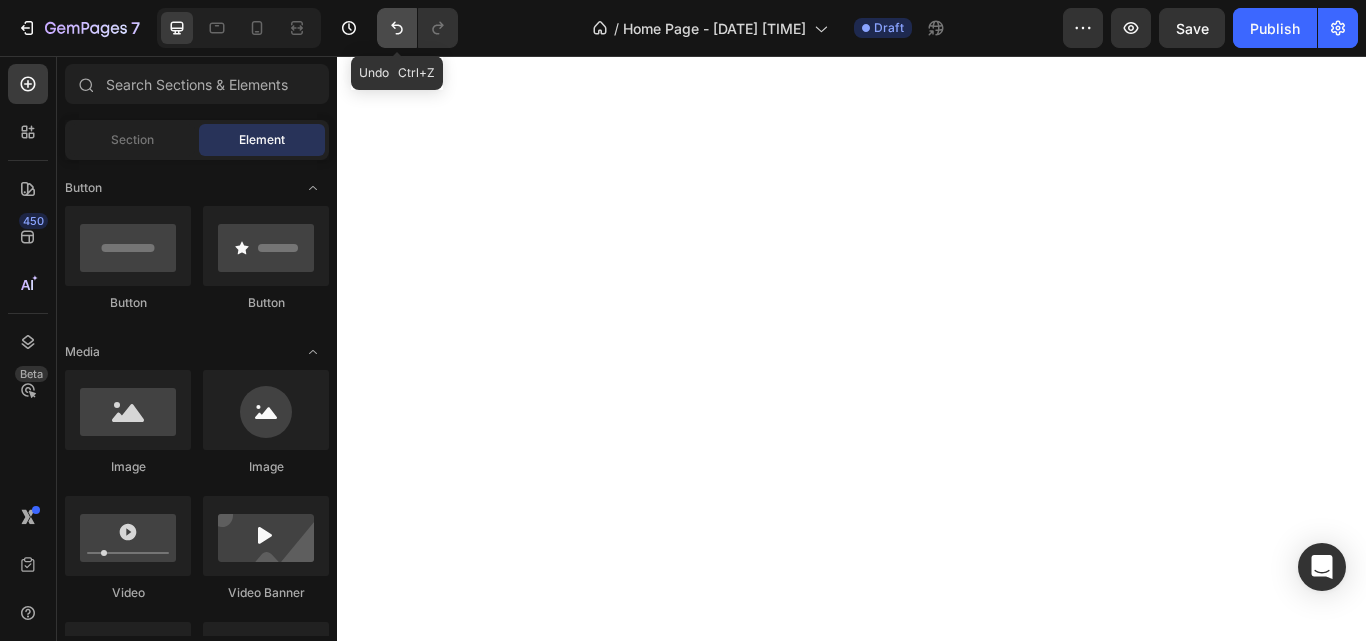 click 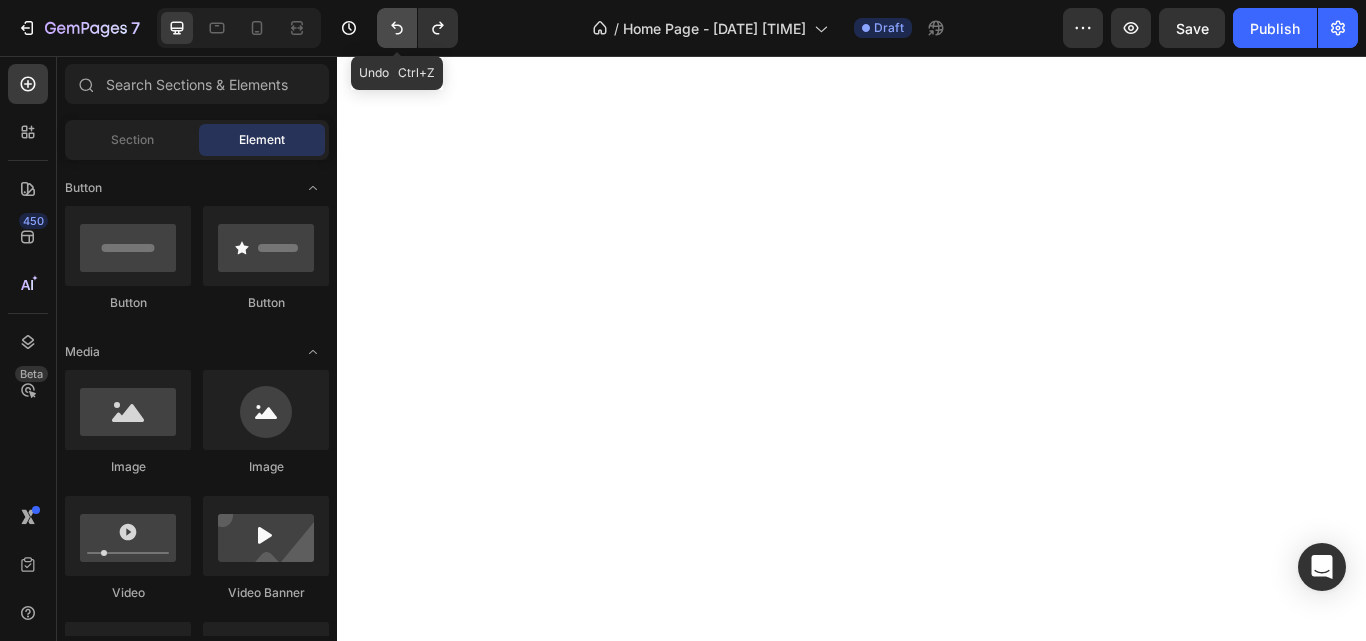 click 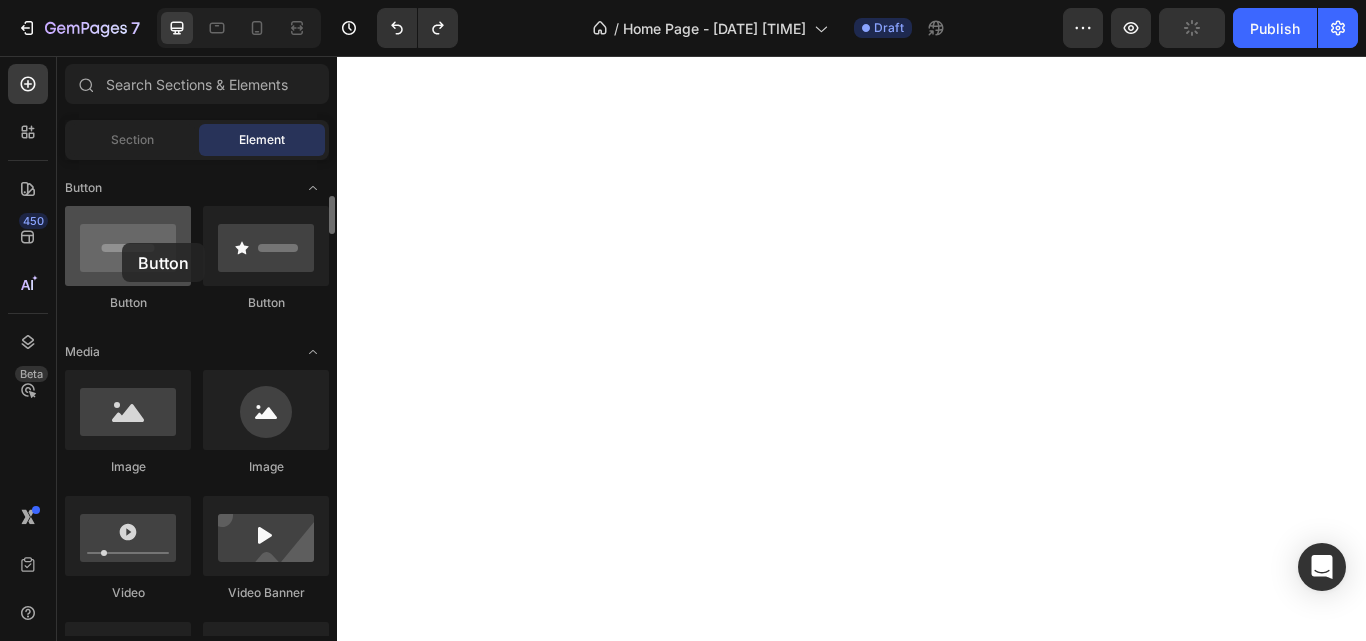 drag, startPoint x: 140, startPoint y: 256, endPoint x: 120, endPoint y: 241, distance: 25 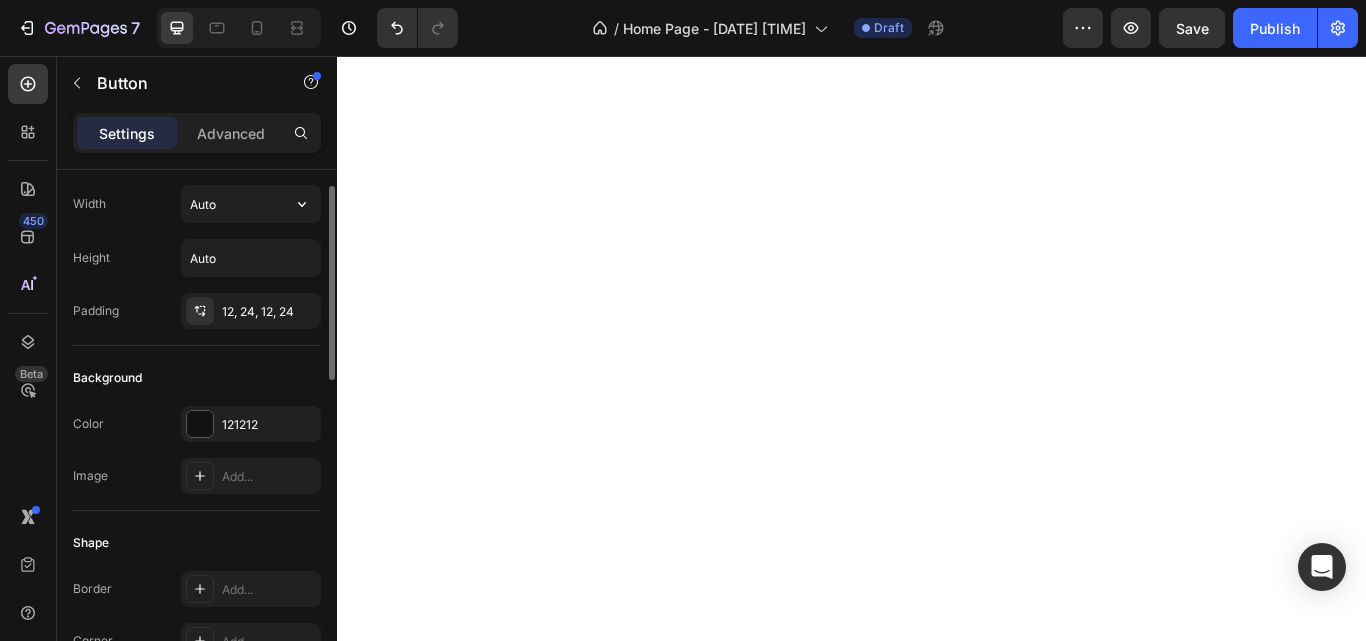 scroll, scrollTop: 44, scrollLeft: 0, axis: vertical 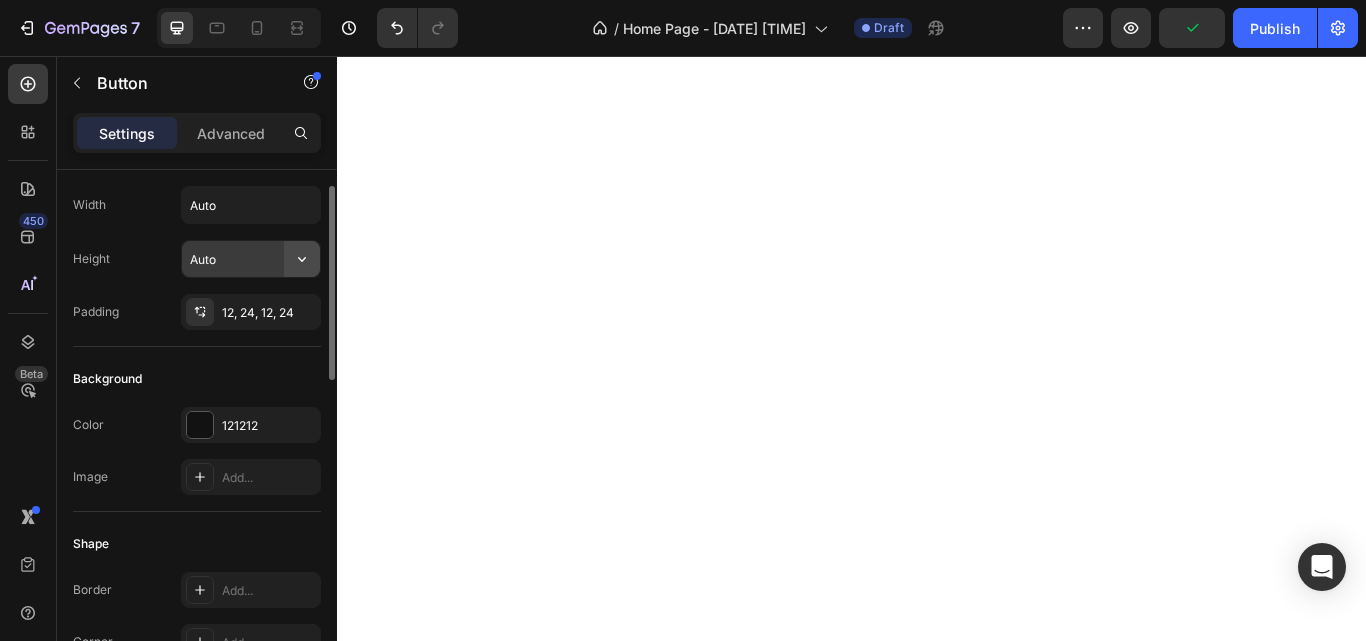 click 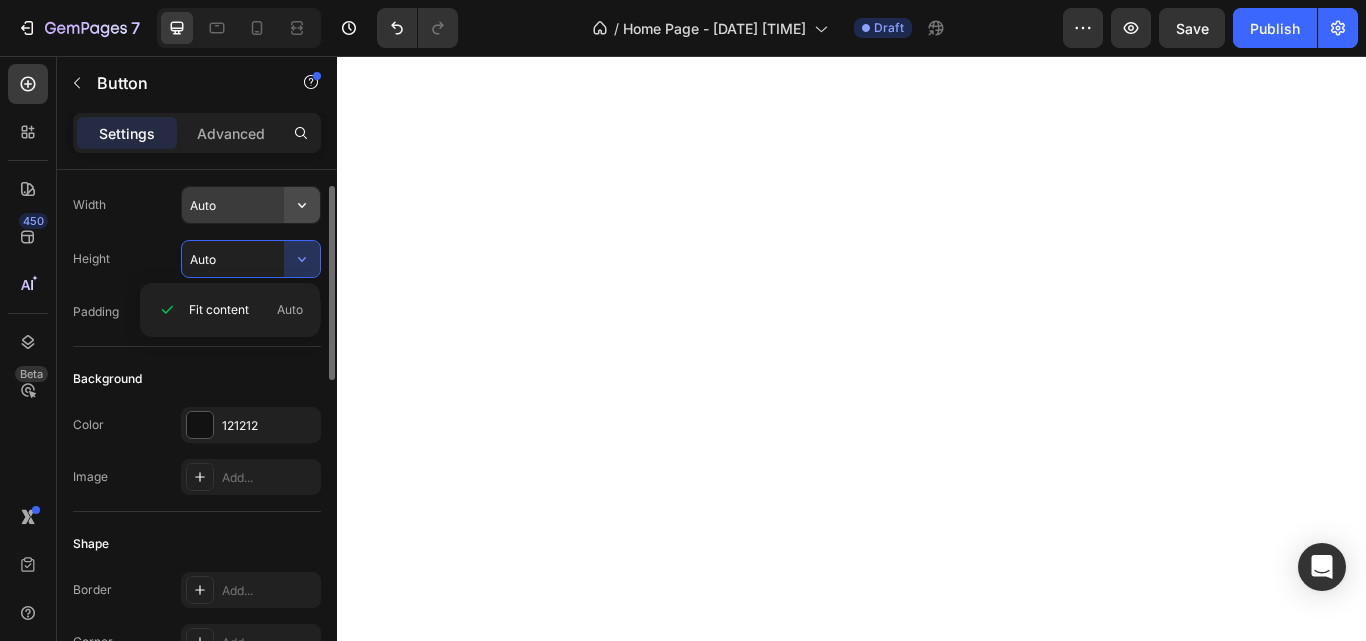 click 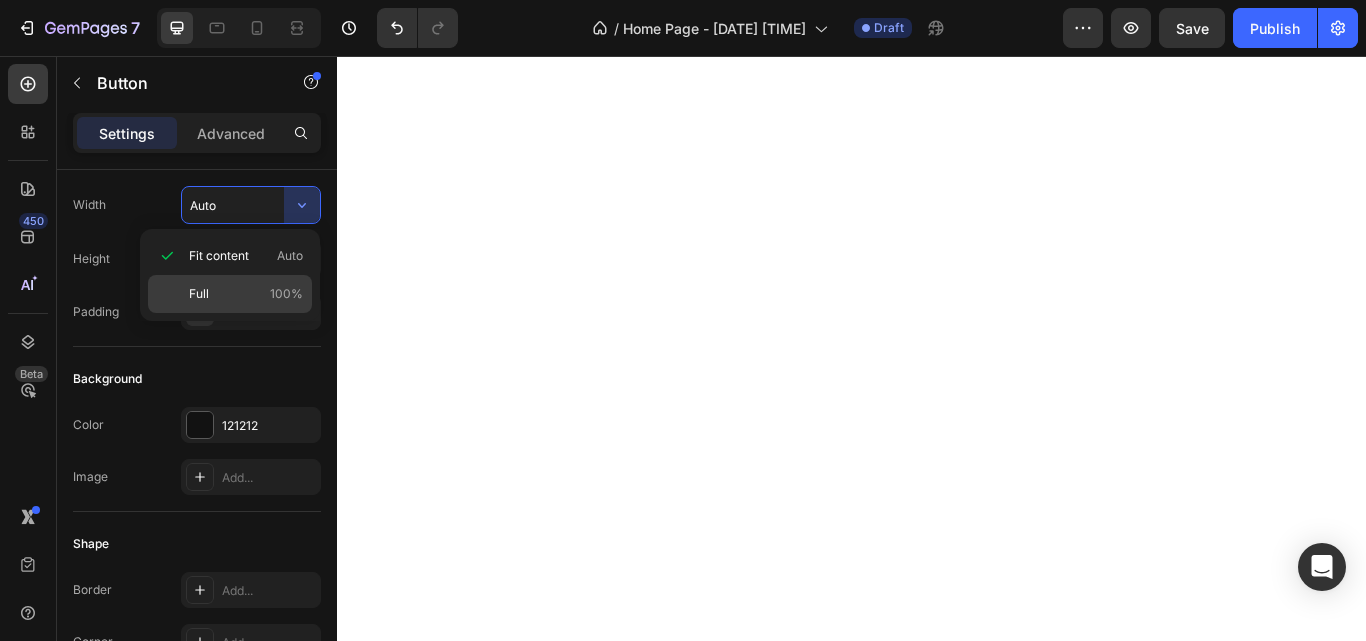 click on "Full 100%" at bounding box center [246, 294] 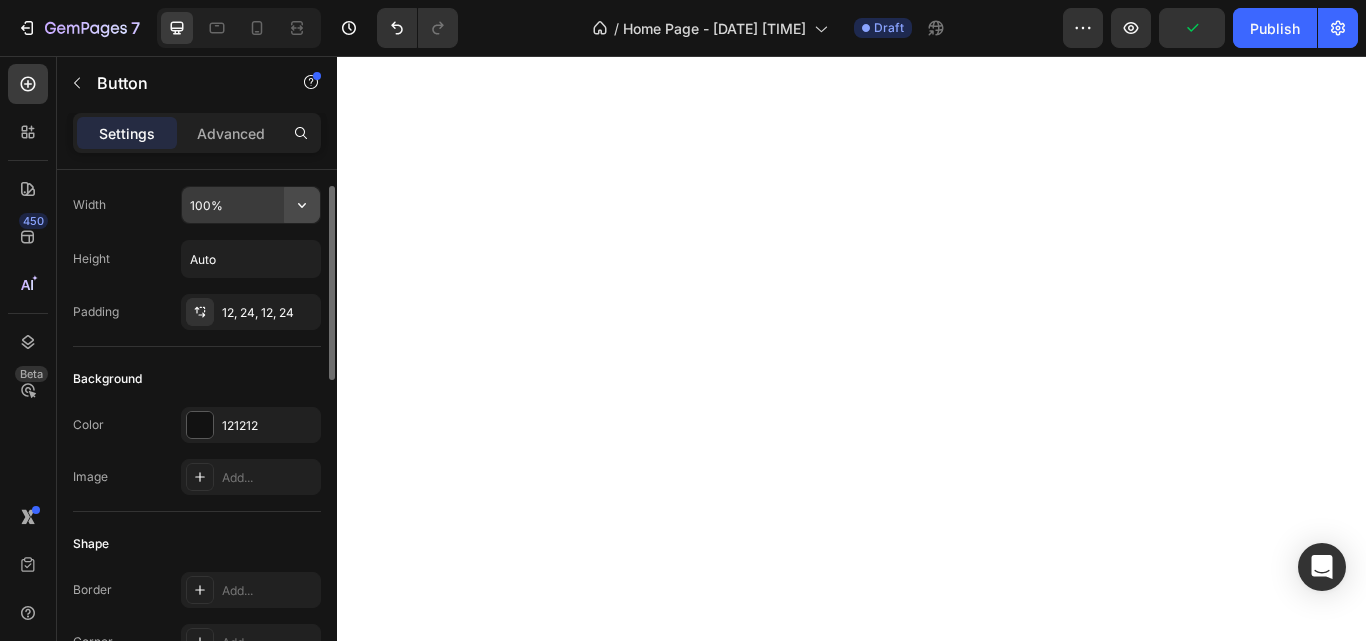 click 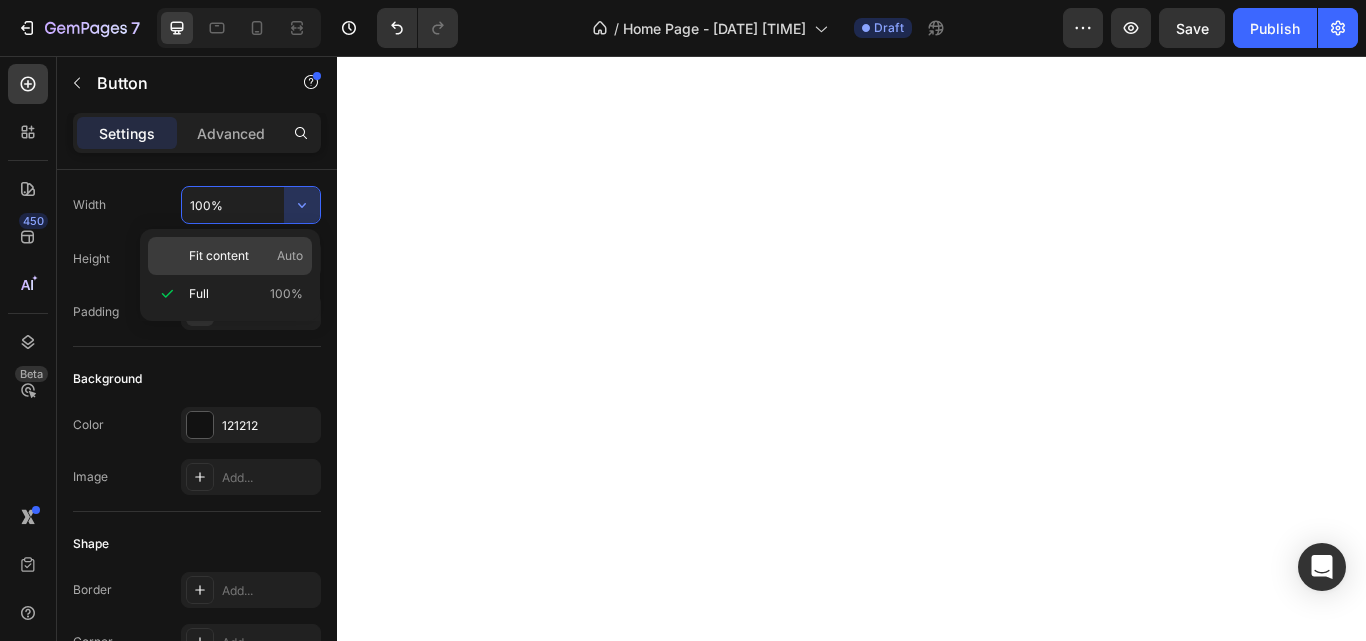 click on "Fit content Auto" at bounding box center (246, 256) 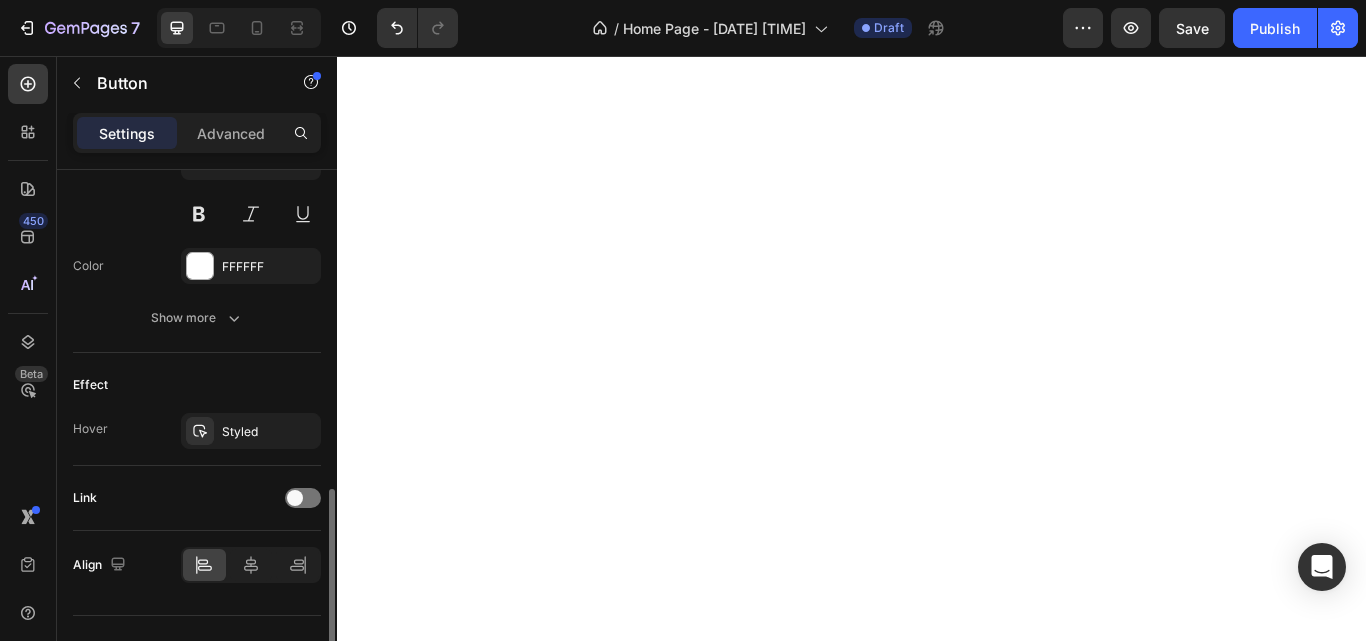 scroll, scrollTop: 906, scrollLeft: 0, axis: vertical 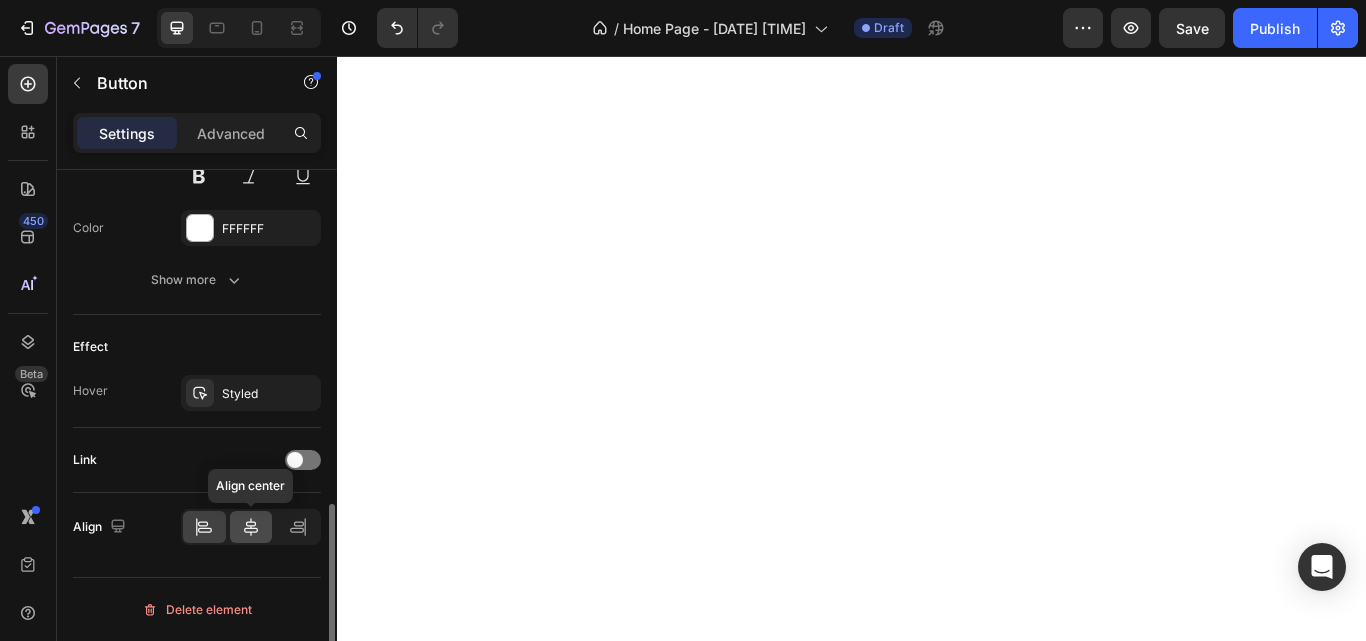 click 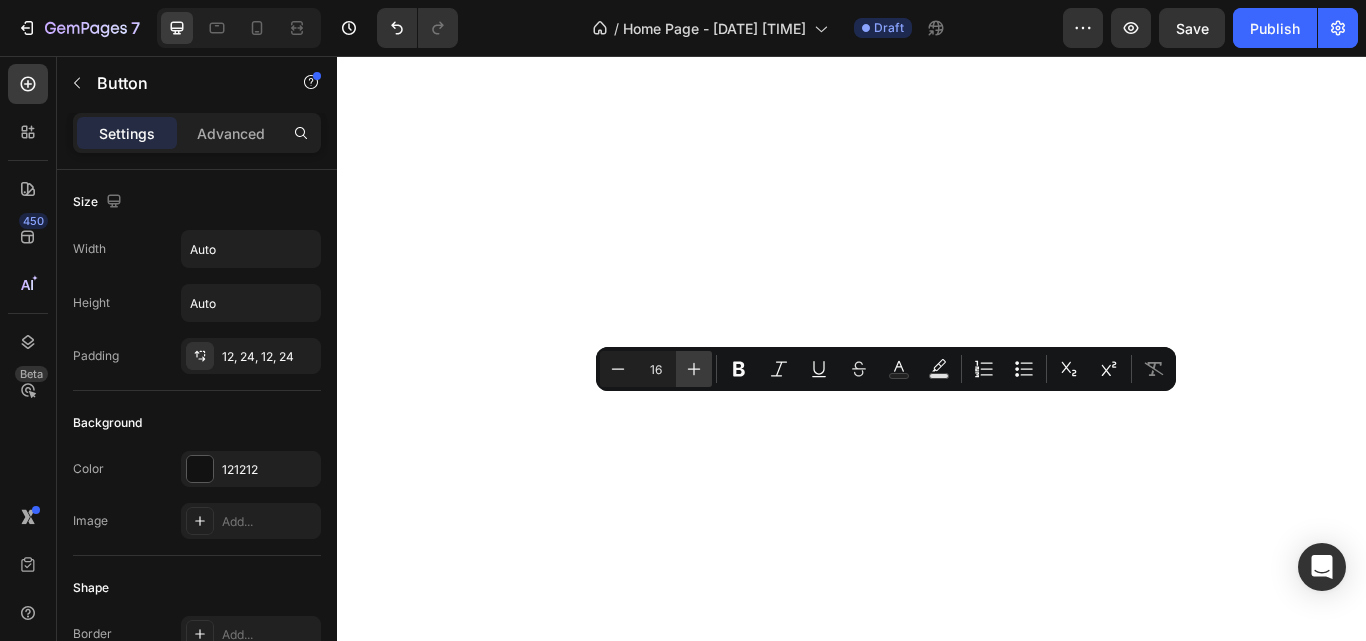 click 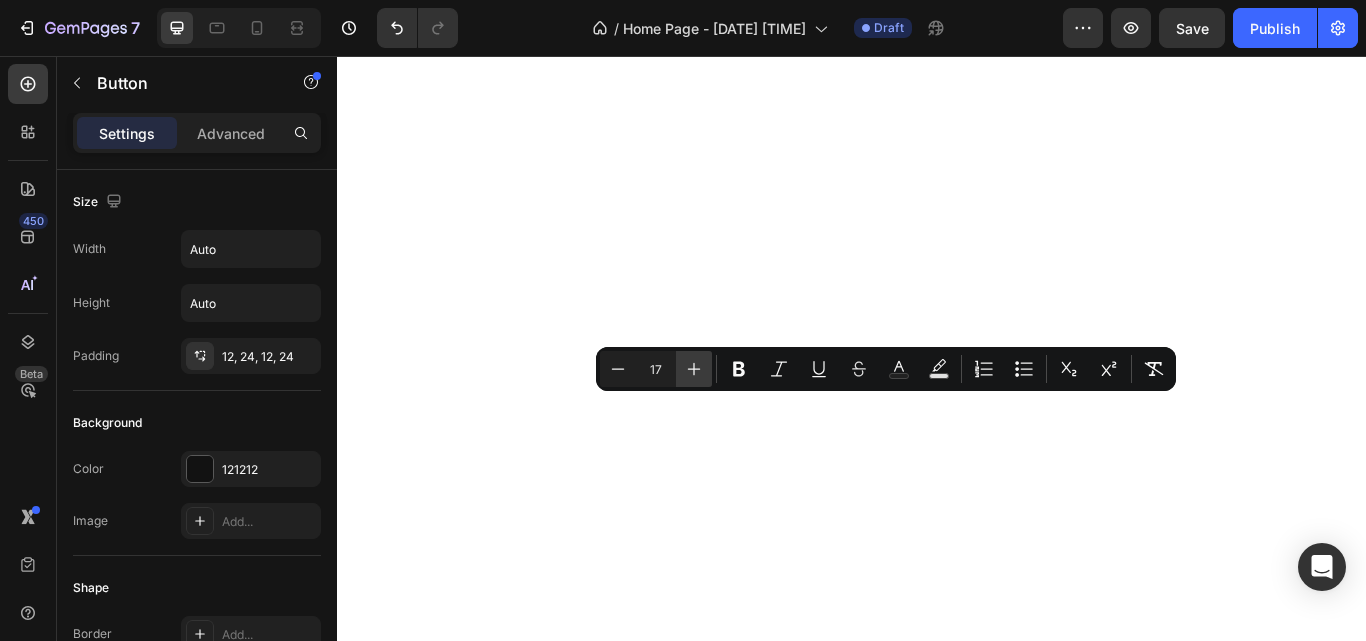 click 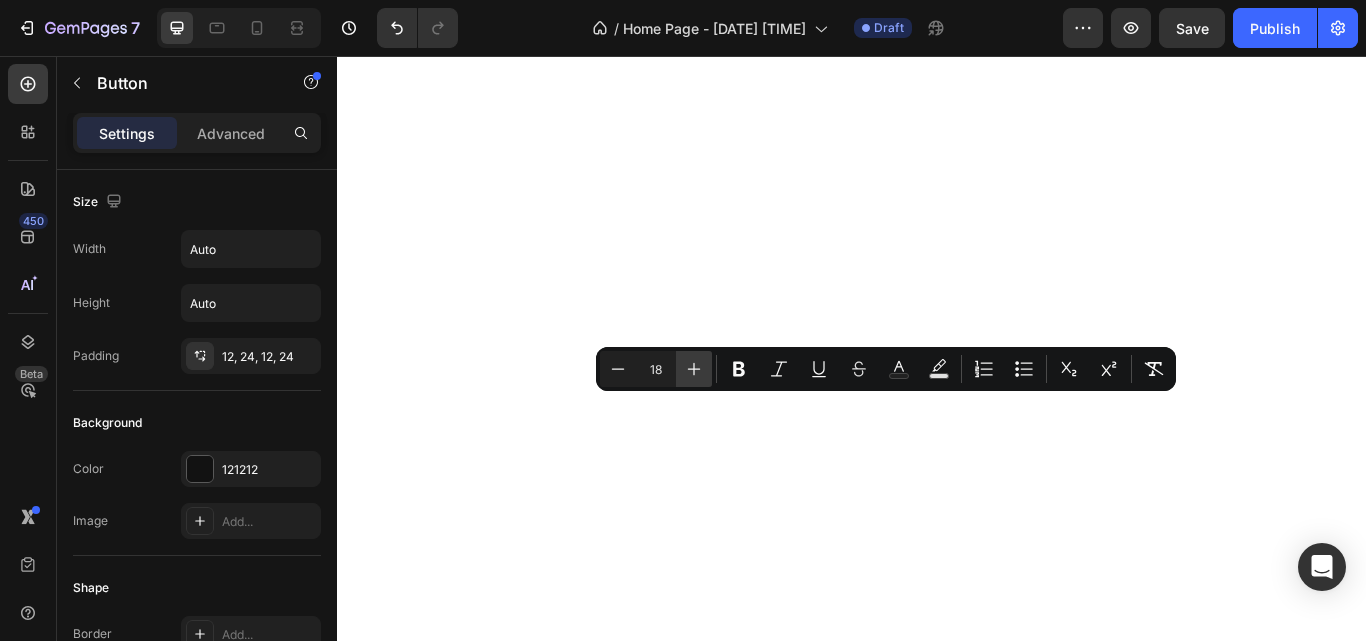click 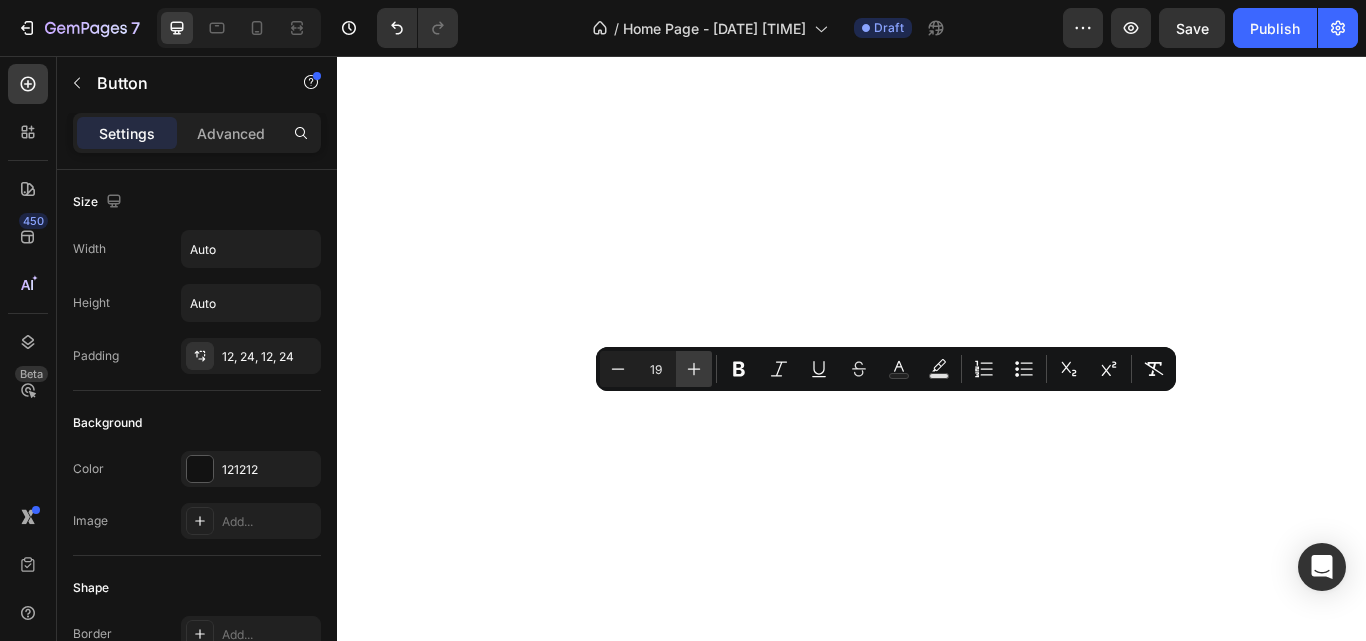 click 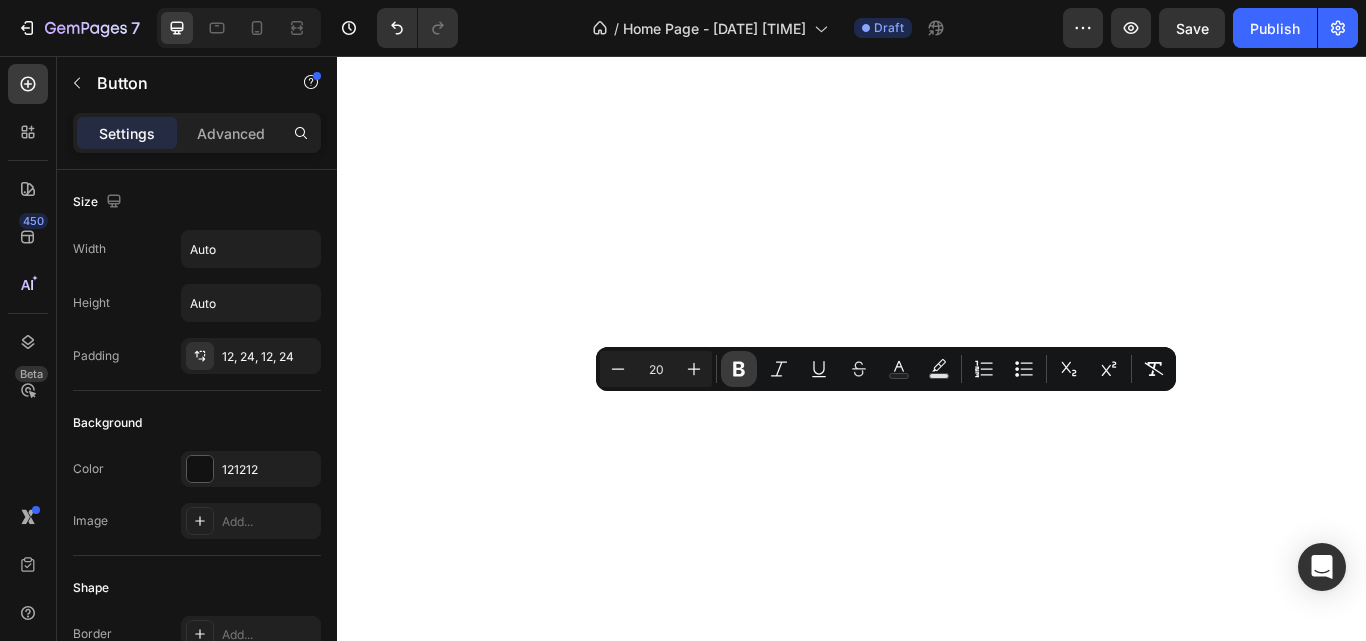 click 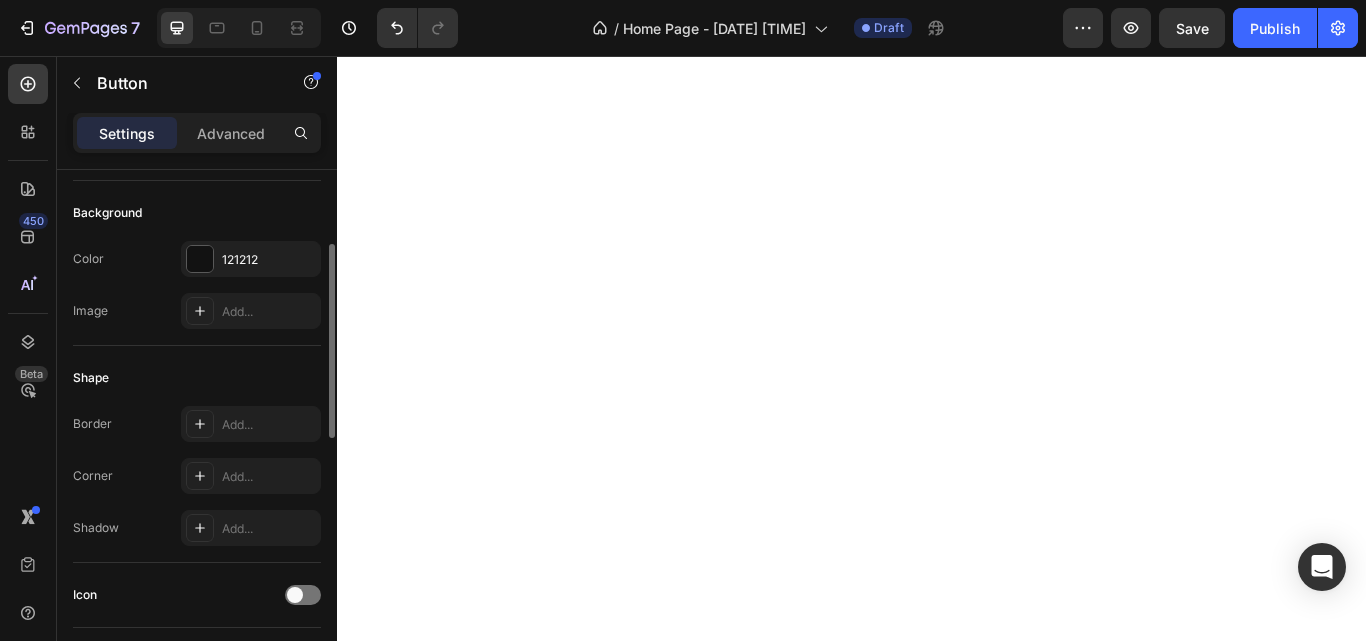 scroll, scrollTop: 202, scrollLeft: 0, axis: vertical 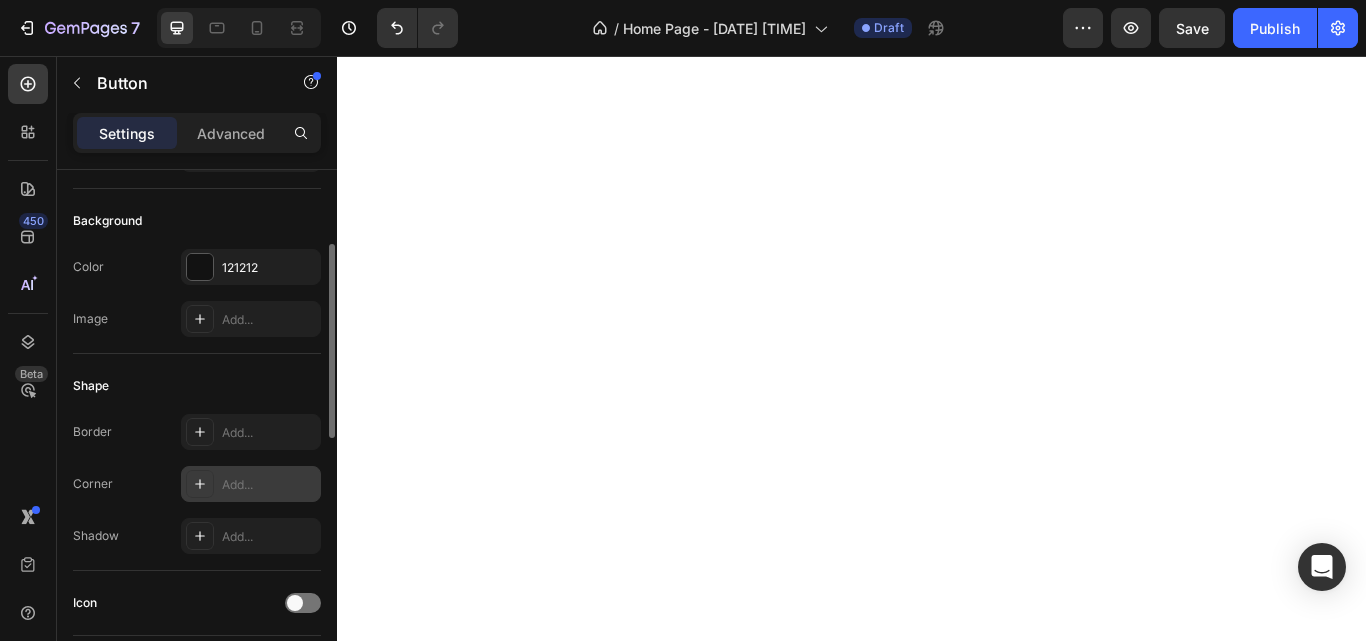 click 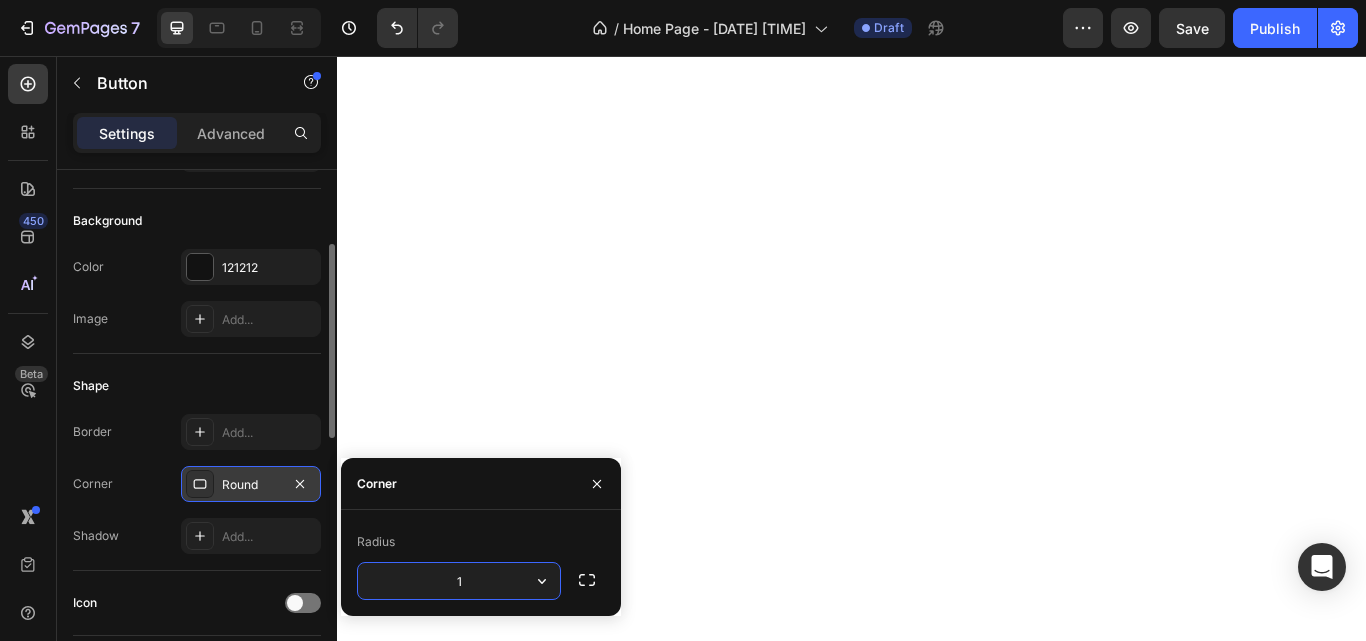 type on "15" 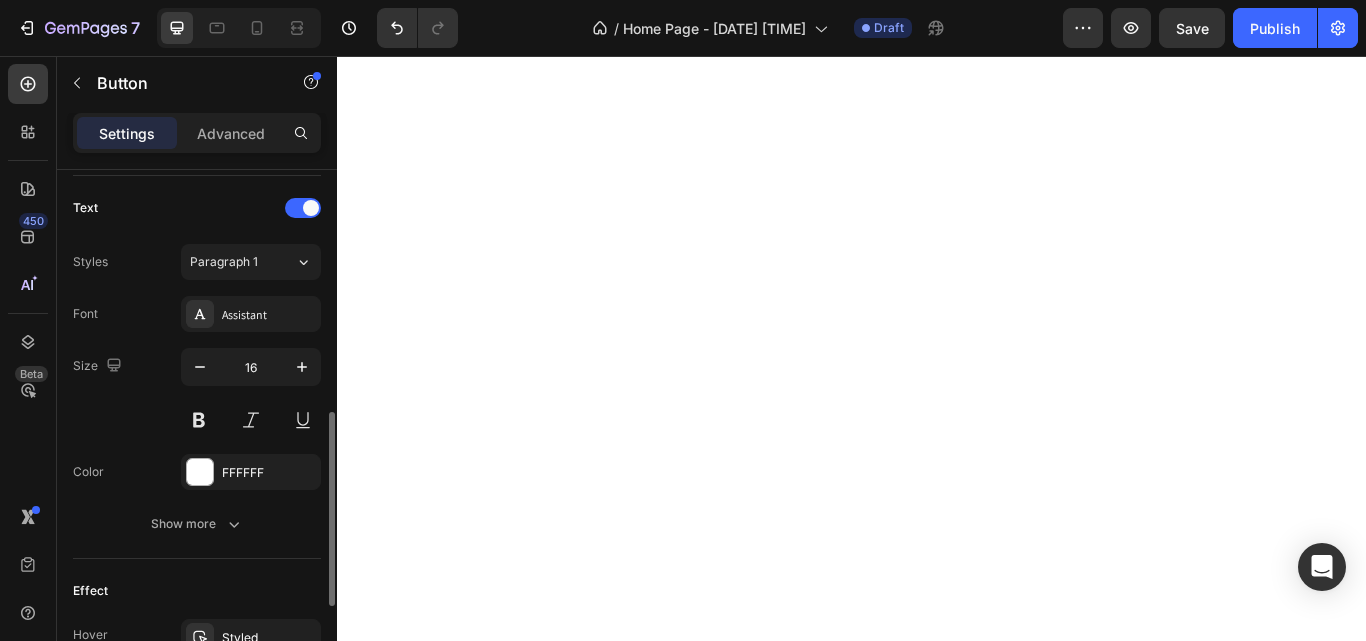 scroll, scrollTop: 661, scrollLeft: 0, axis: vertical 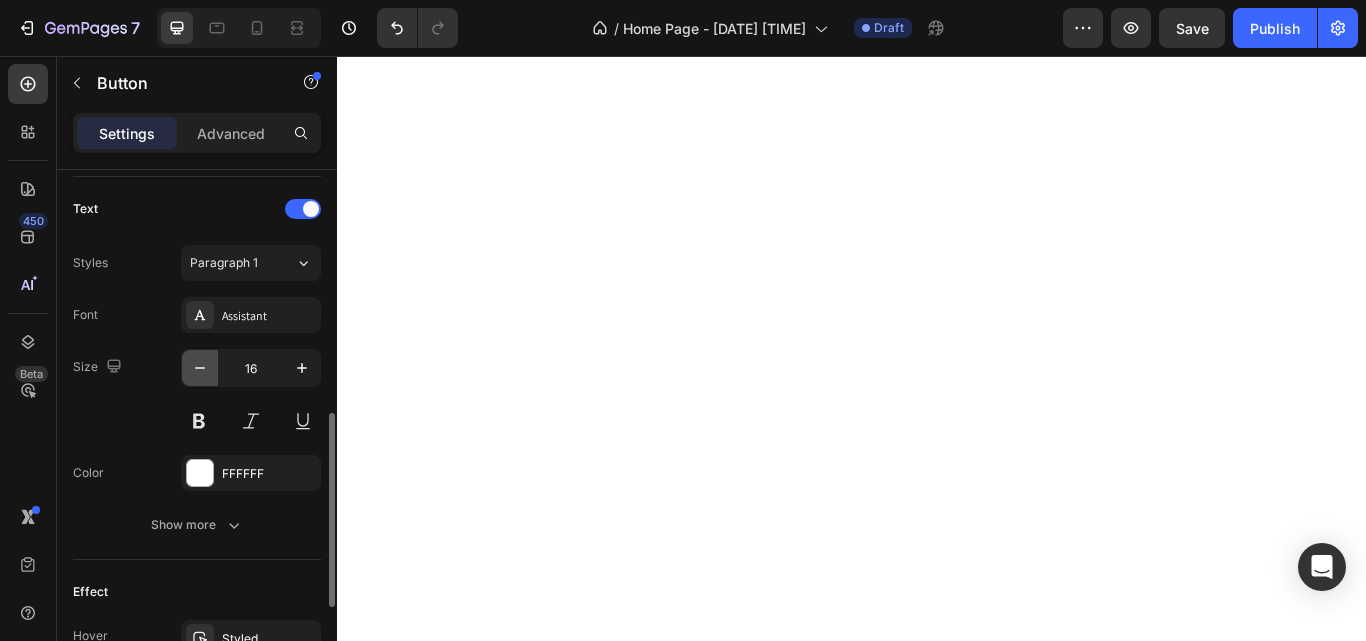 click 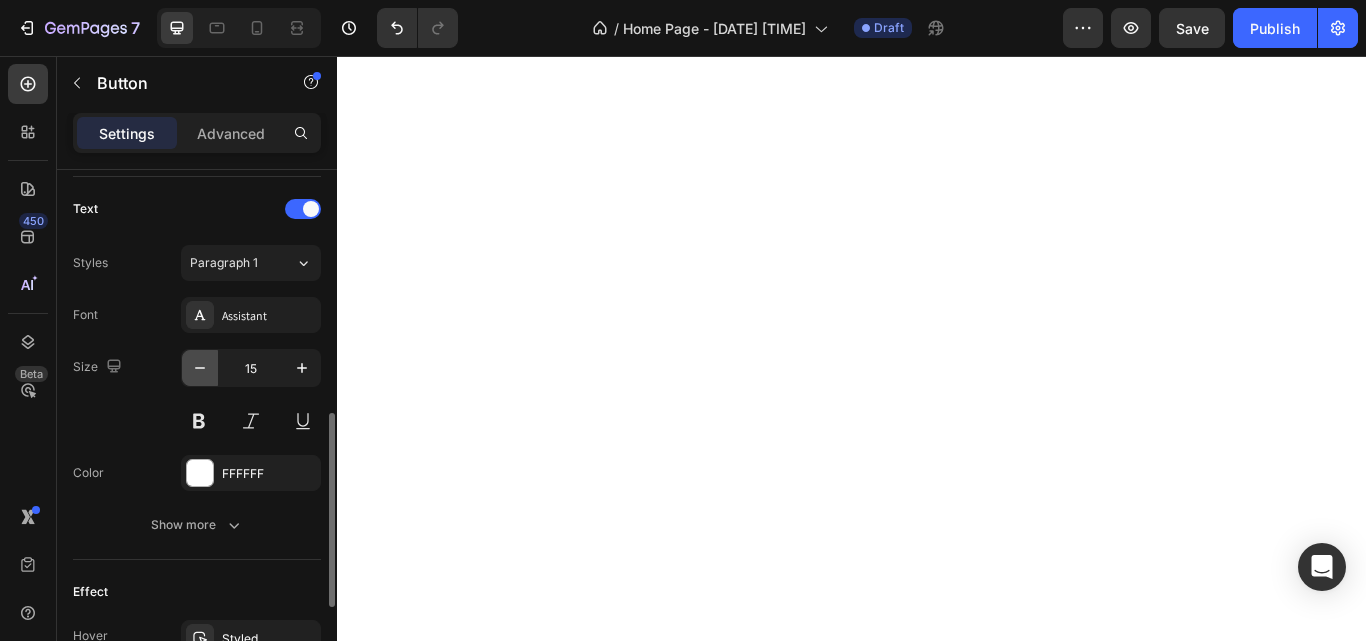 click 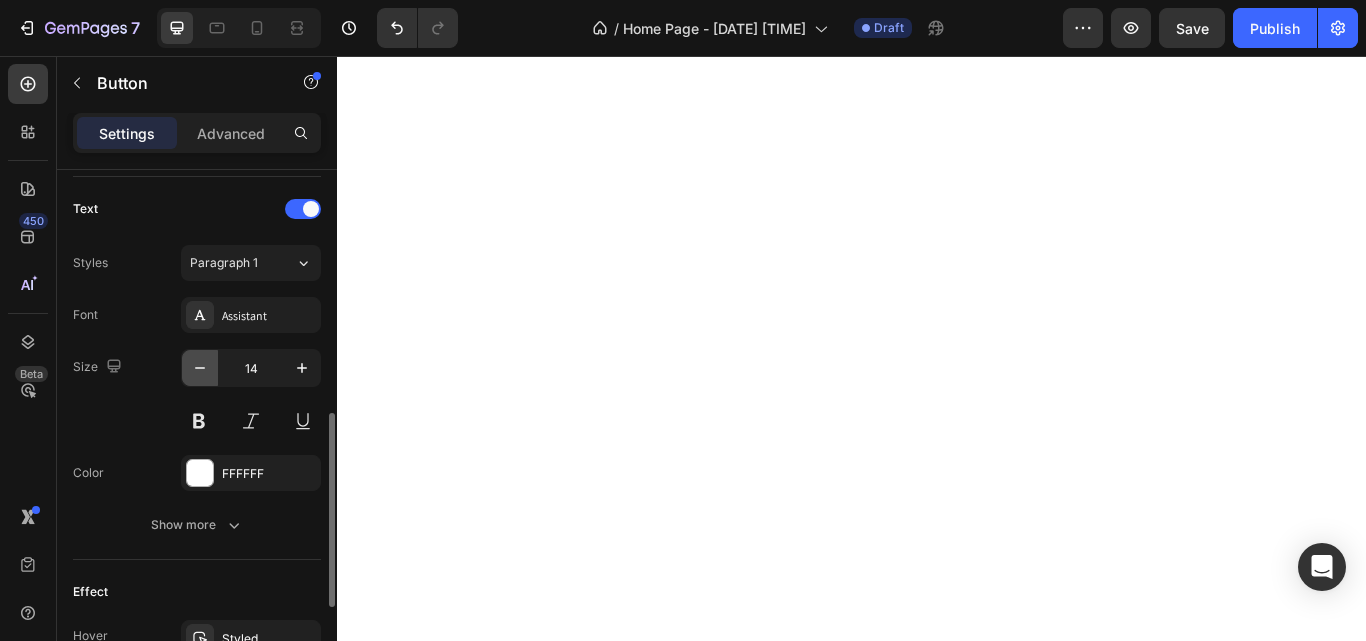 click 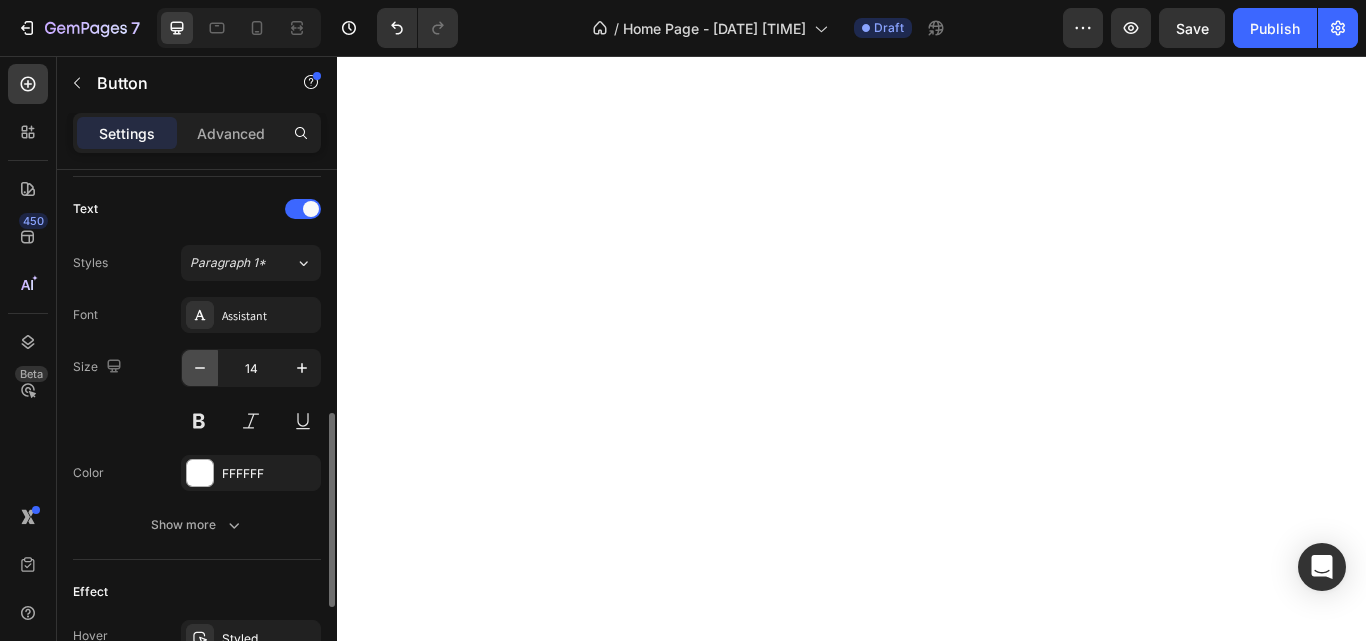 click 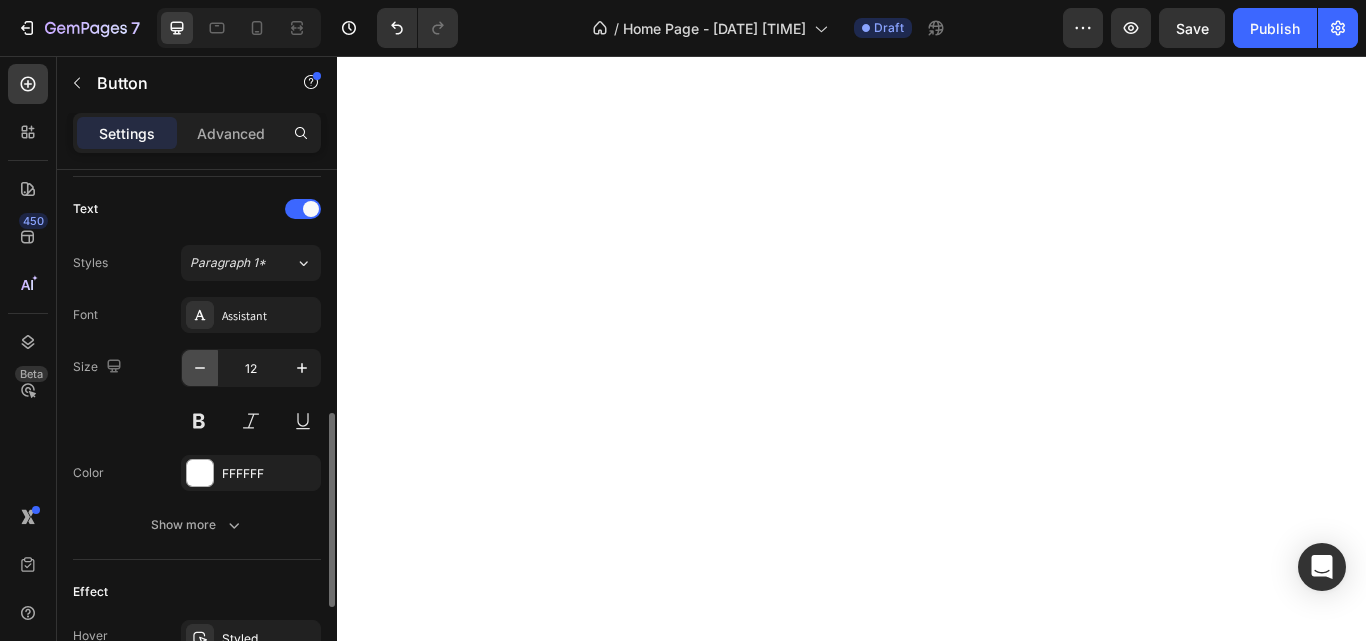 click 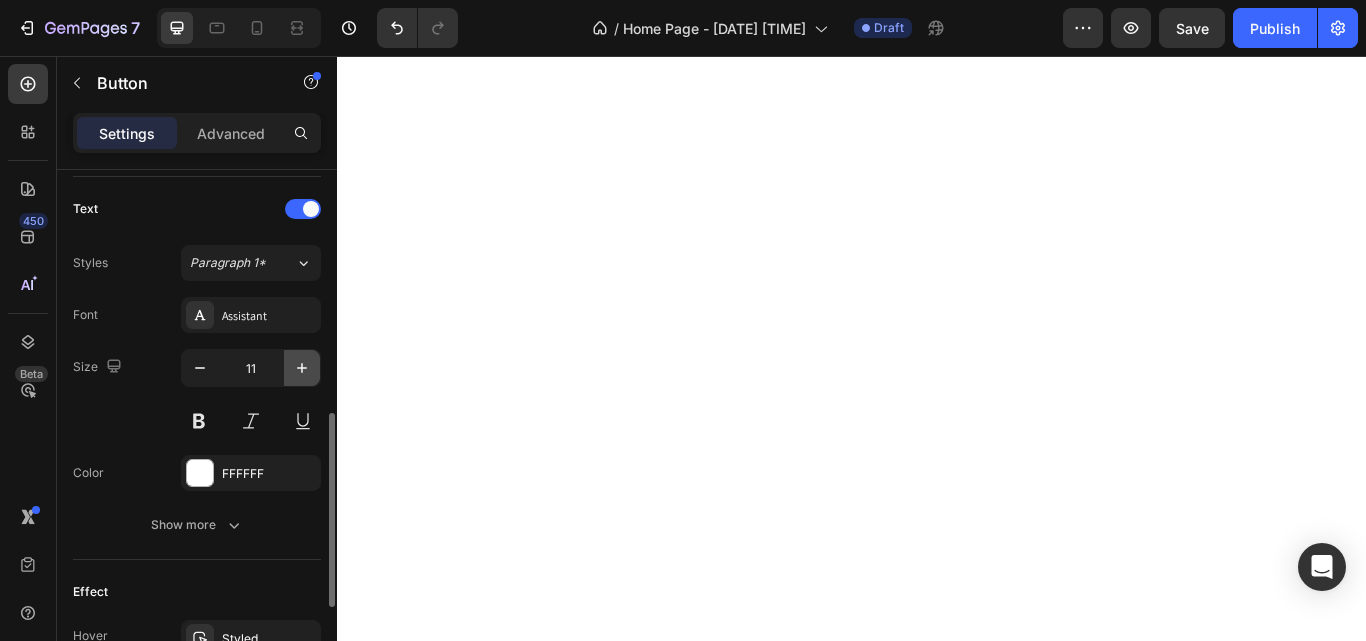 click 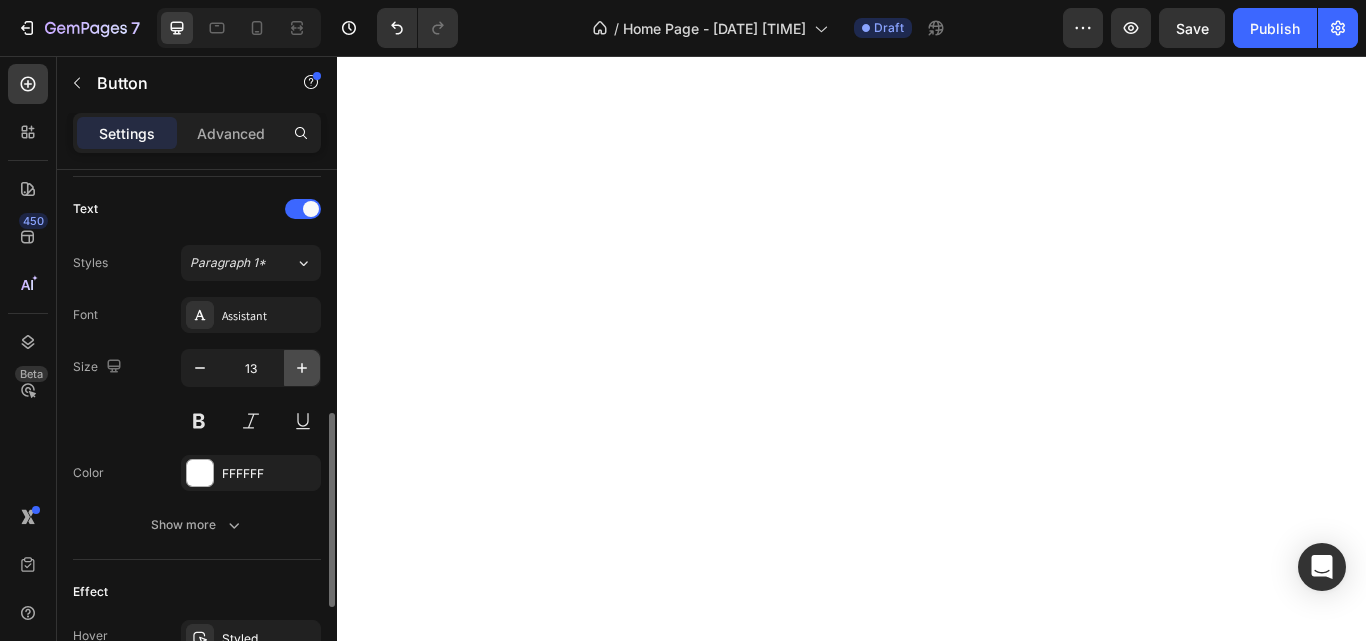 click 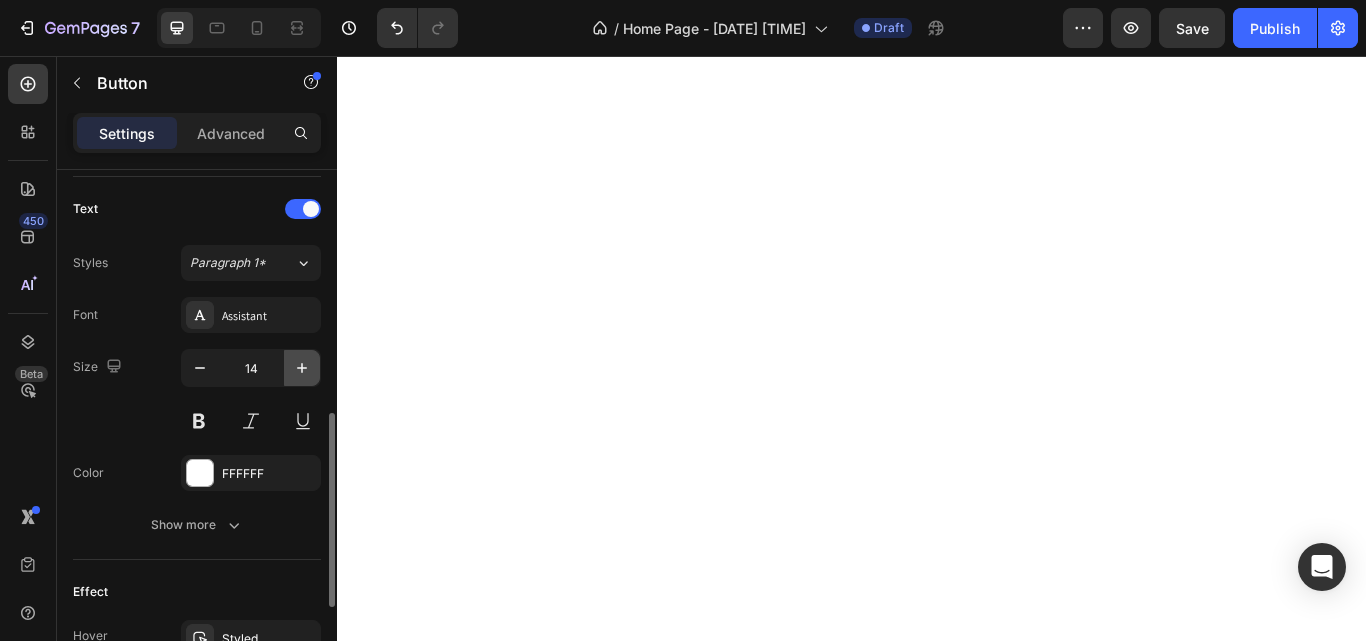 click 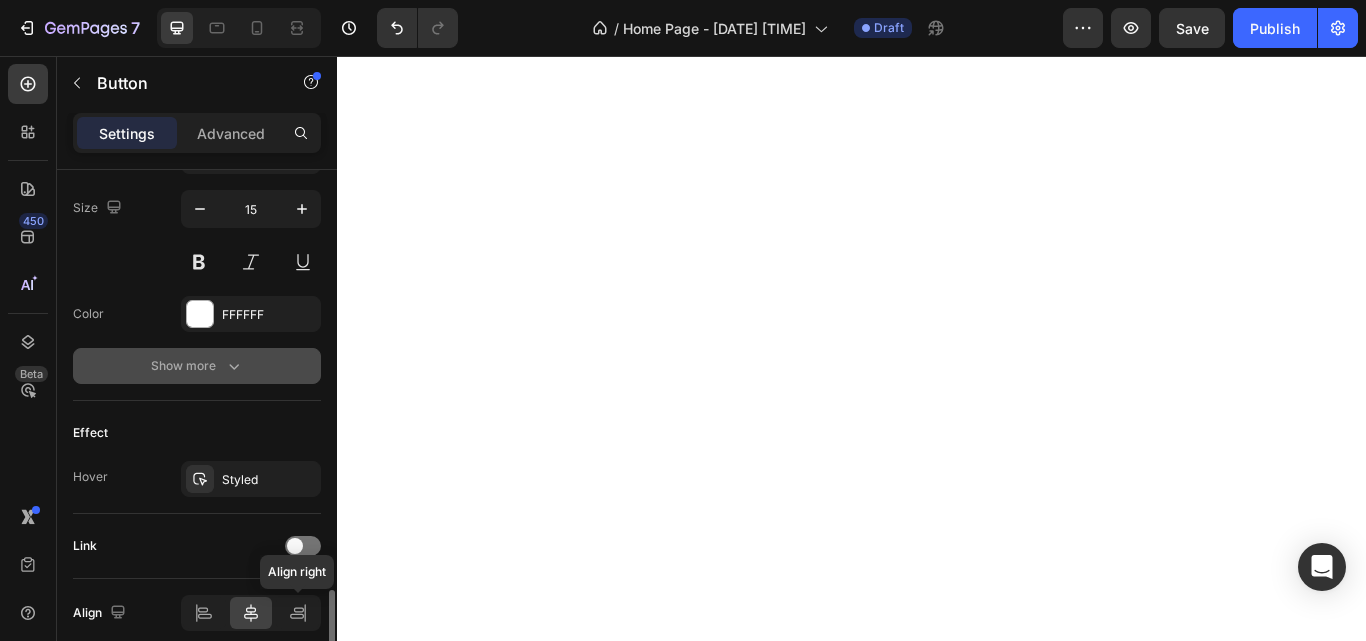 scroll, scrollTop: 906, scrollLeft: 0, axis: vertical 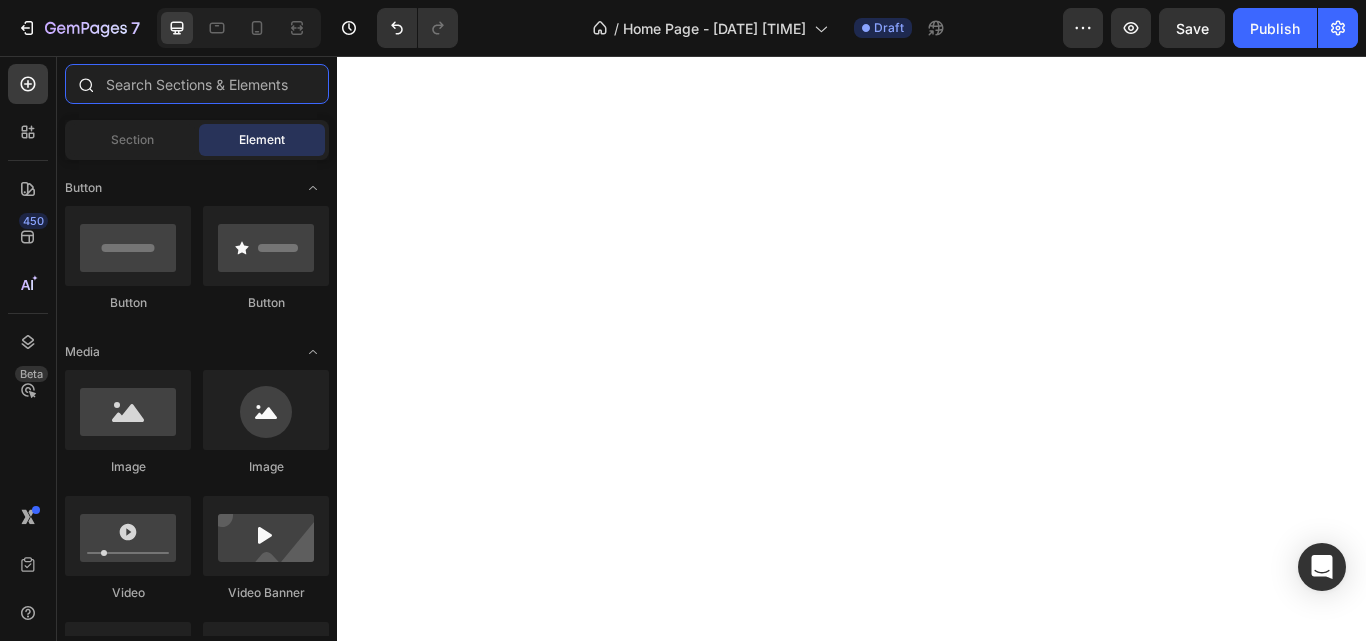 click at bounding box center [197, 84] 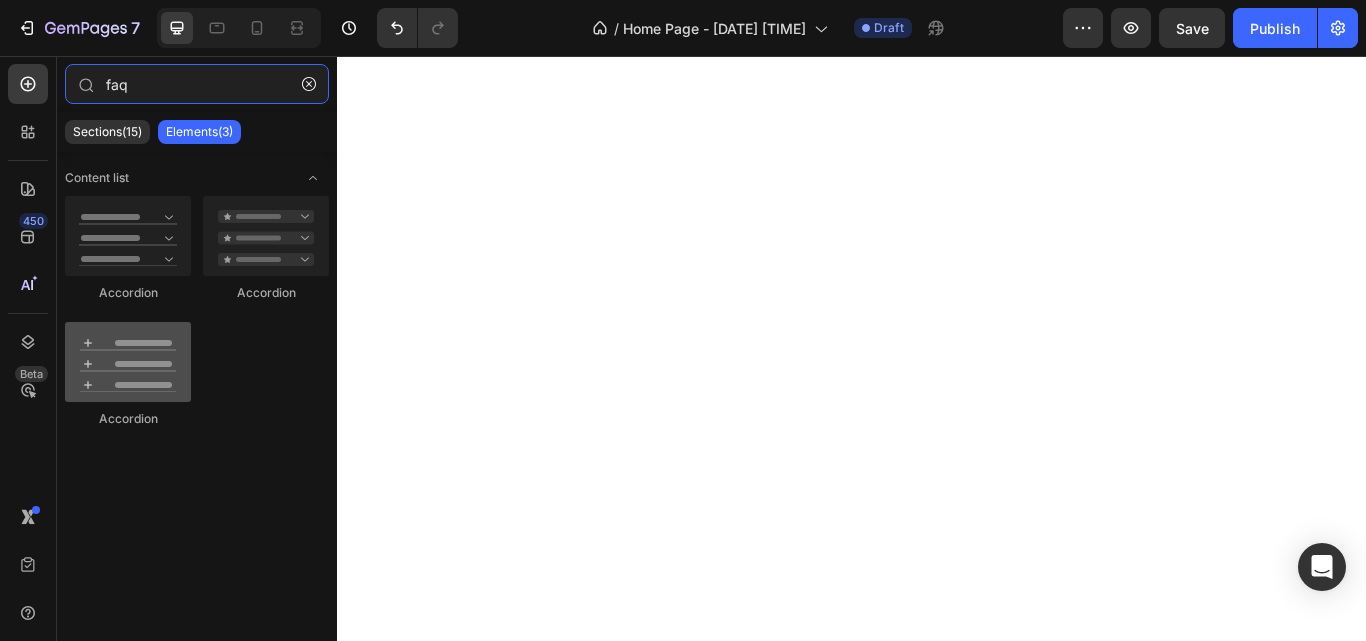 type on "faq" 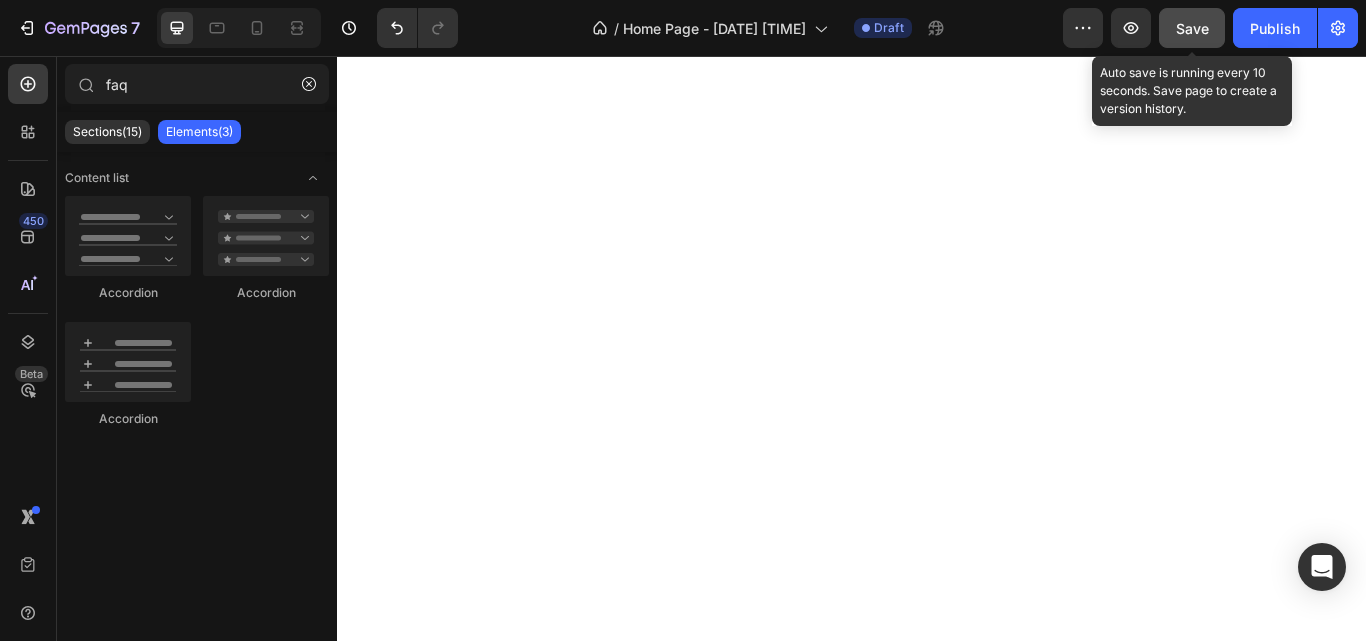 click on "Save" at bounding box center (1192, 28) 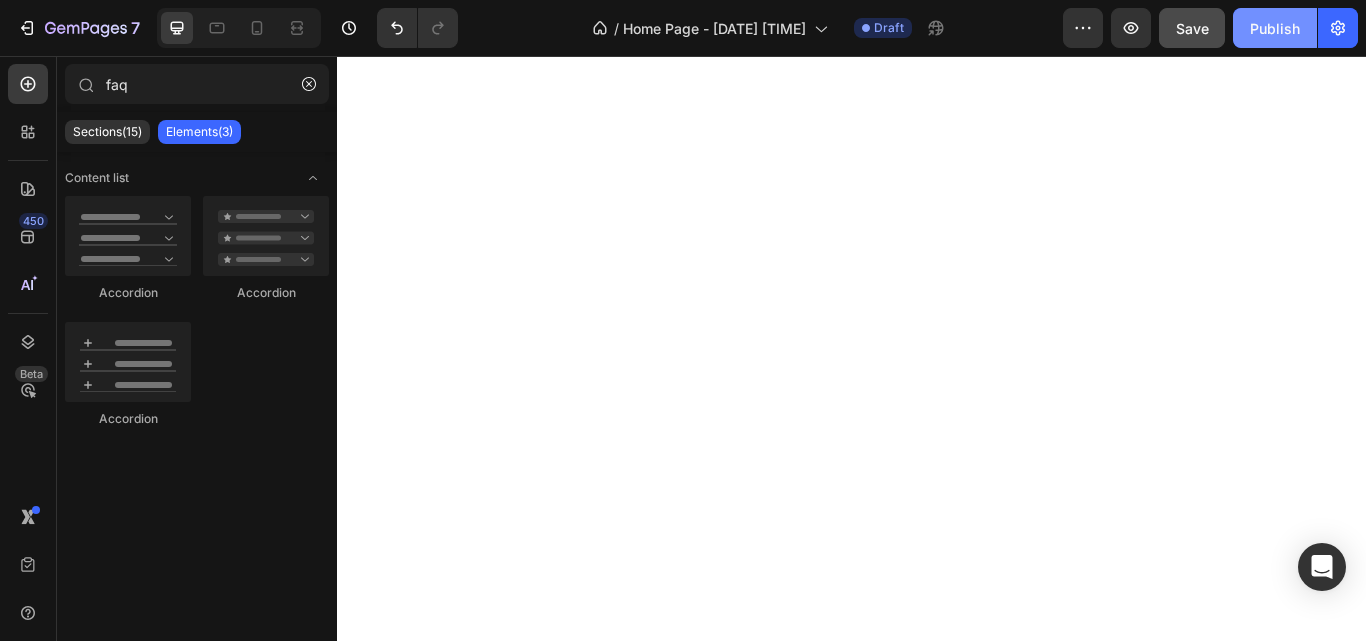 click on "Publish" at bounding box center (1275, 28) 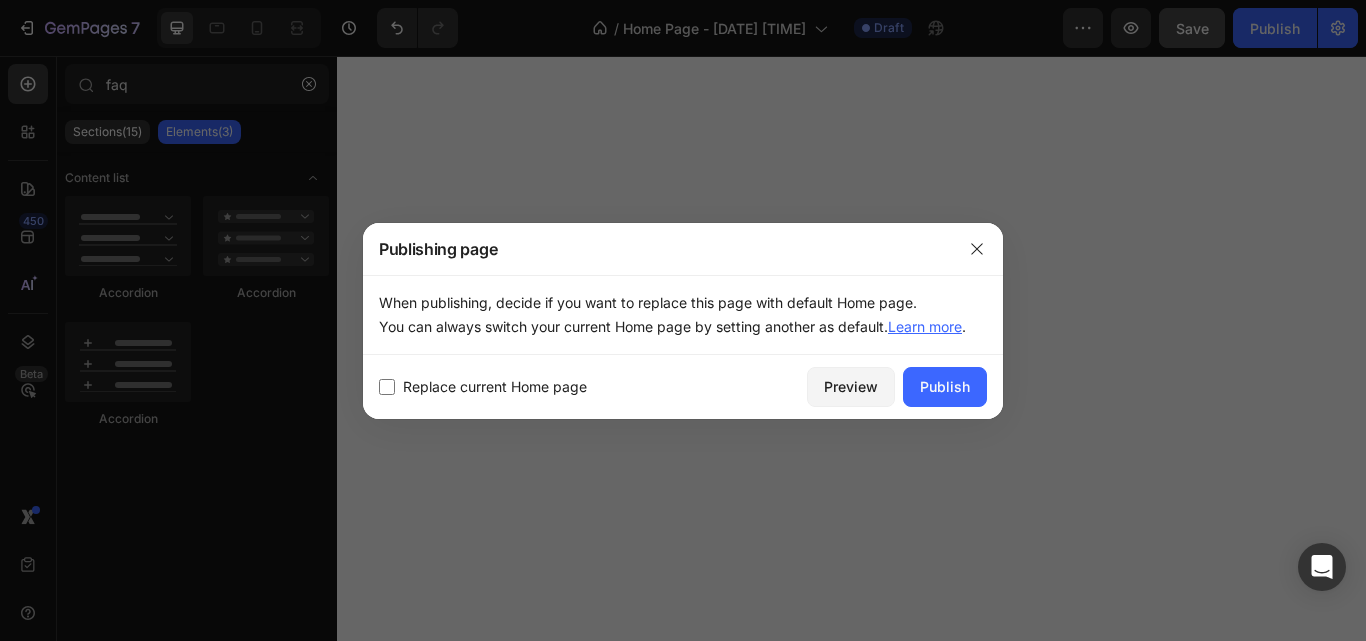 click at bounding box center [387, 387] 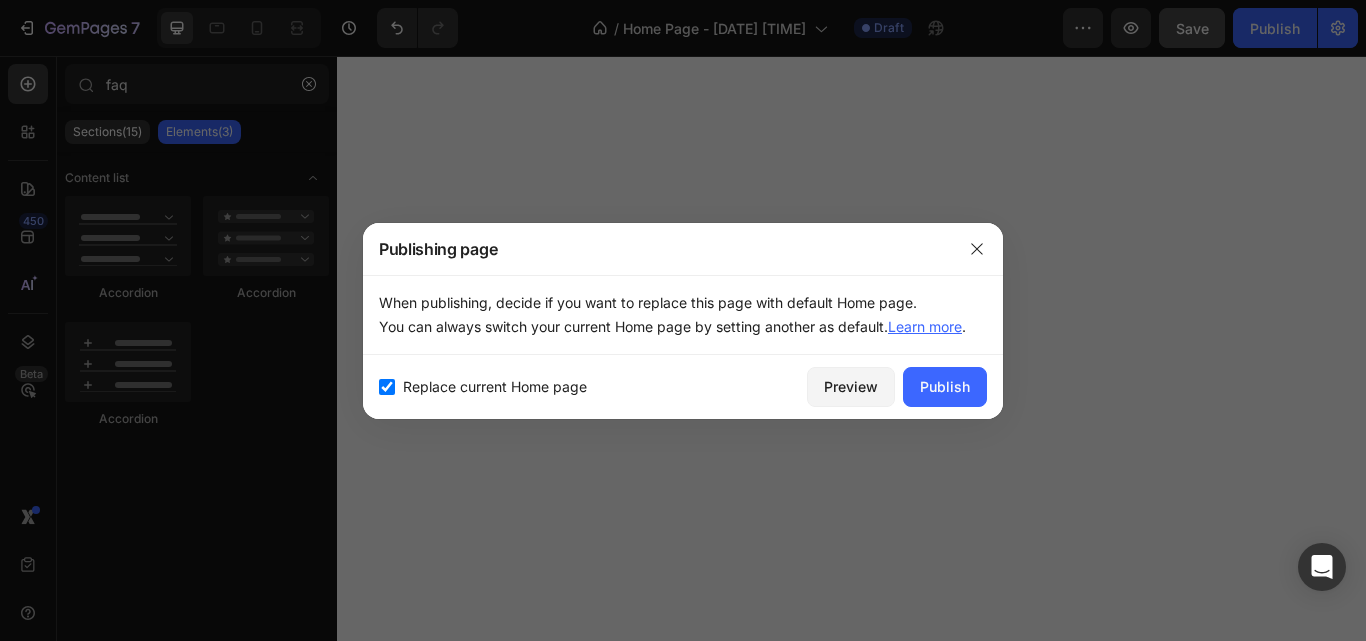 checkbox on "true" 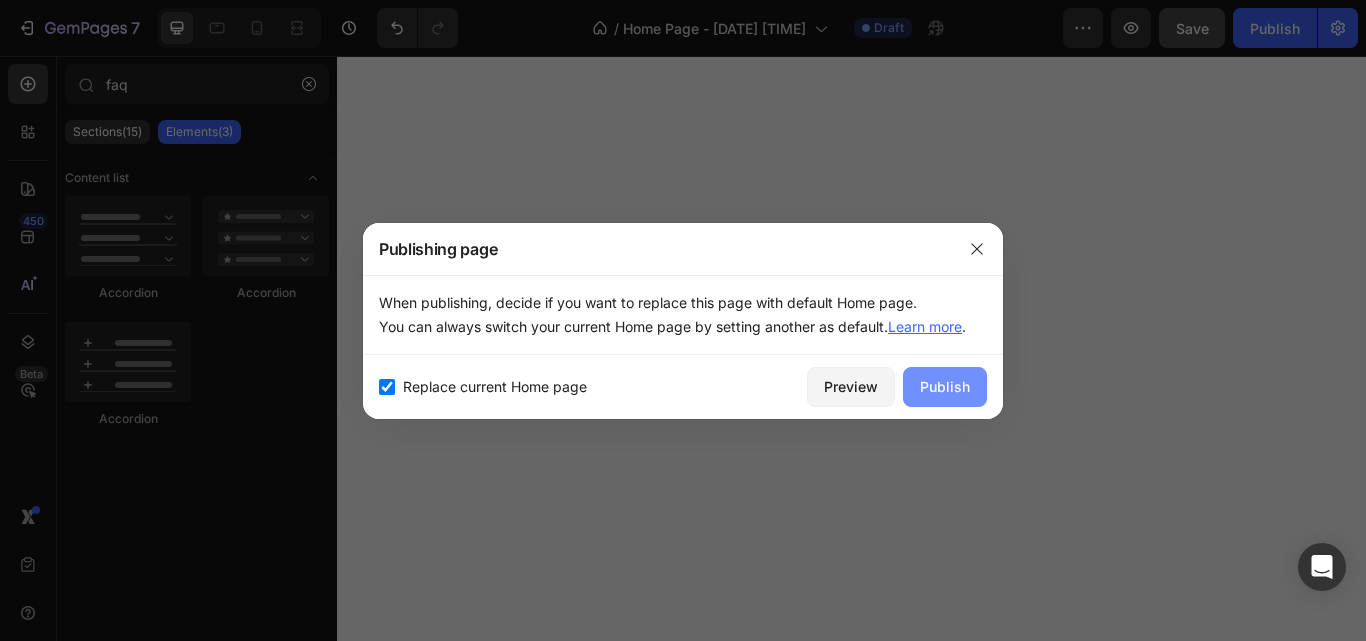 click on "Publish" at bounding box center (945, 386) 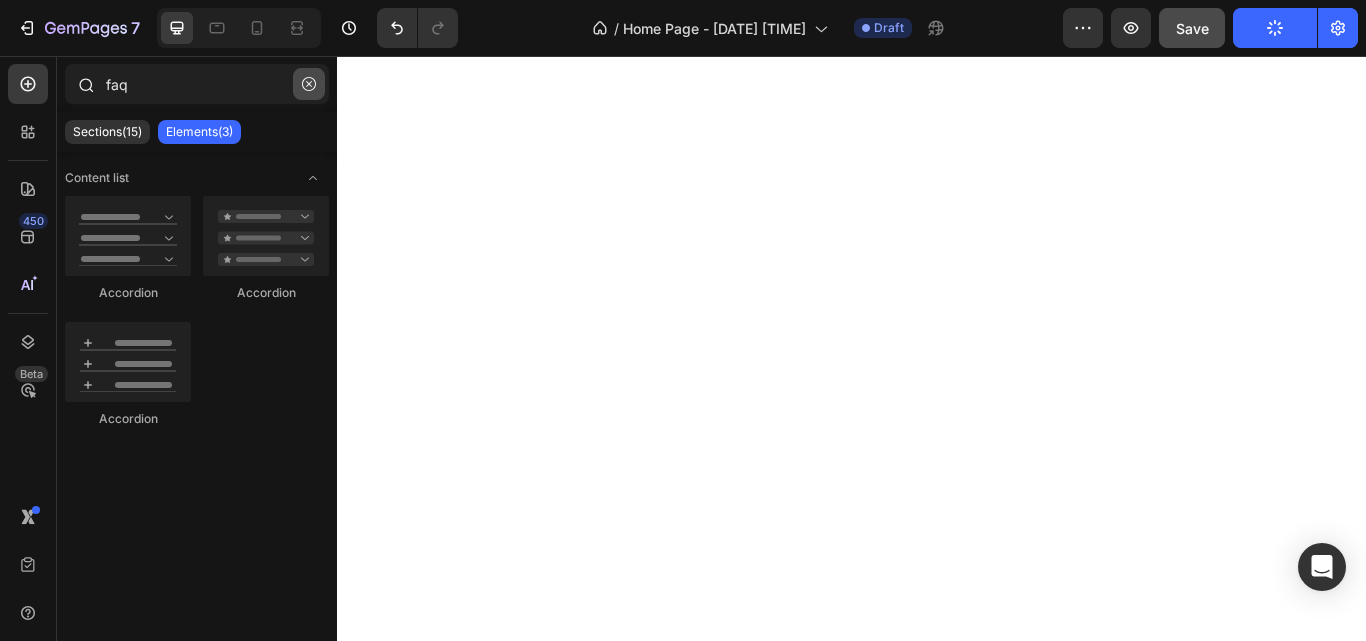 click 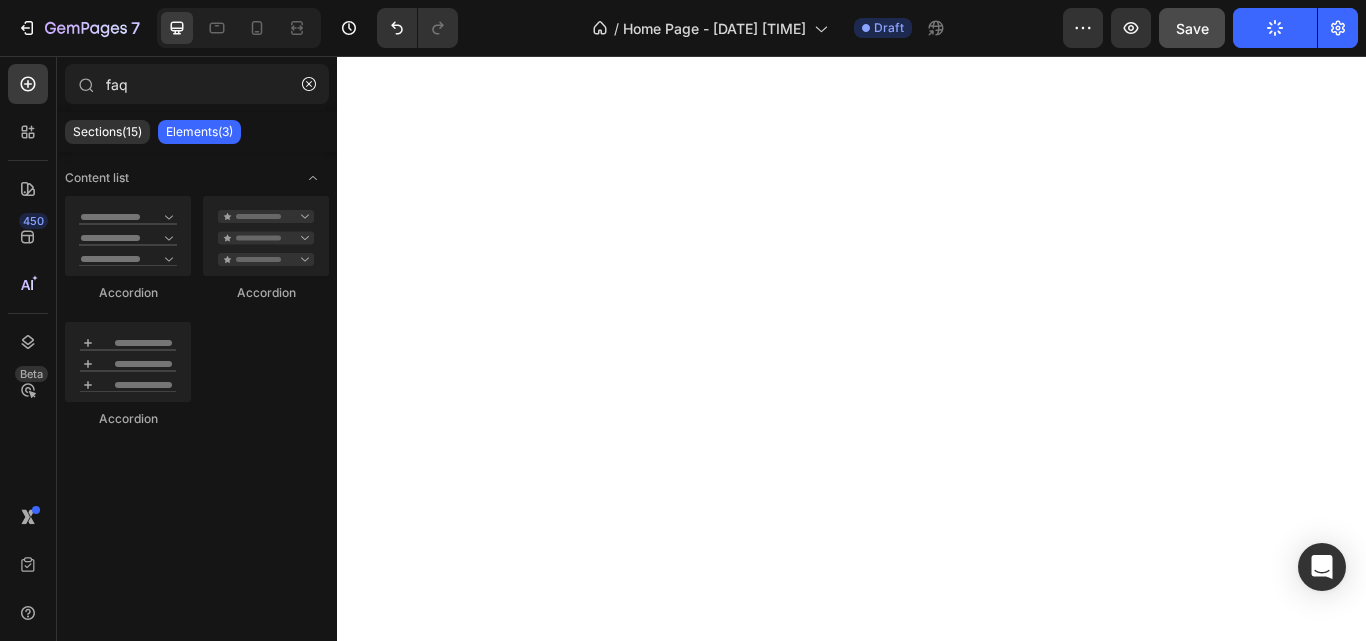 type 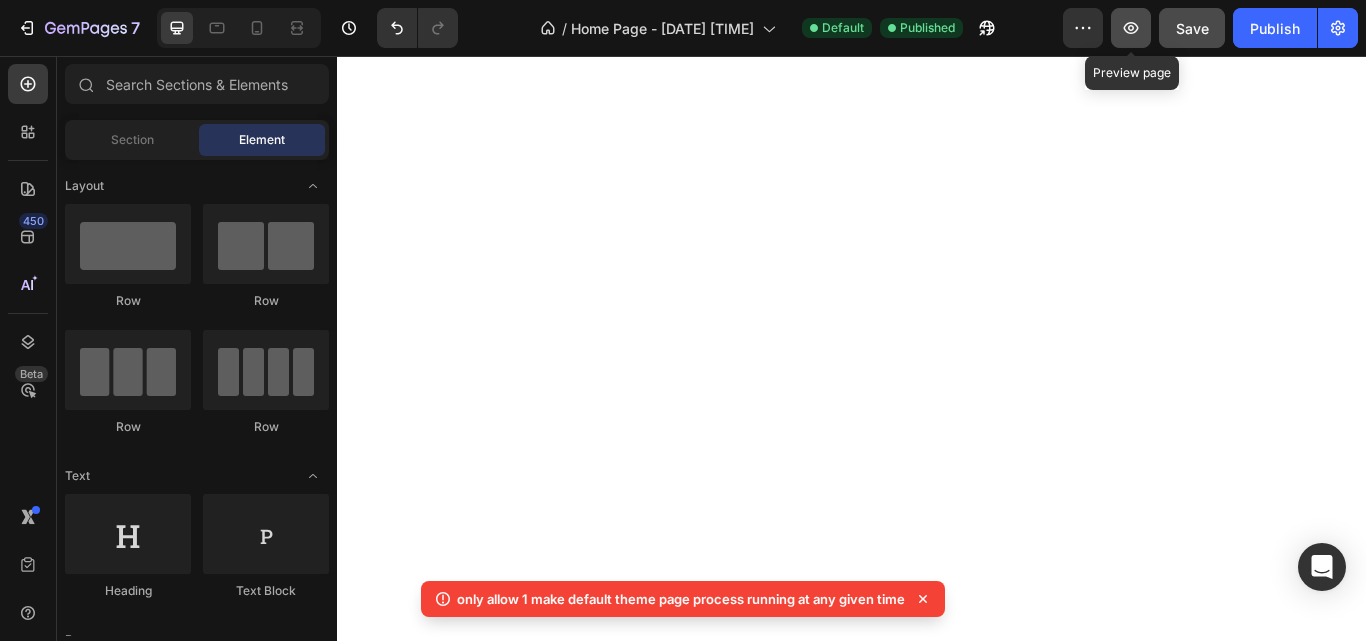 click 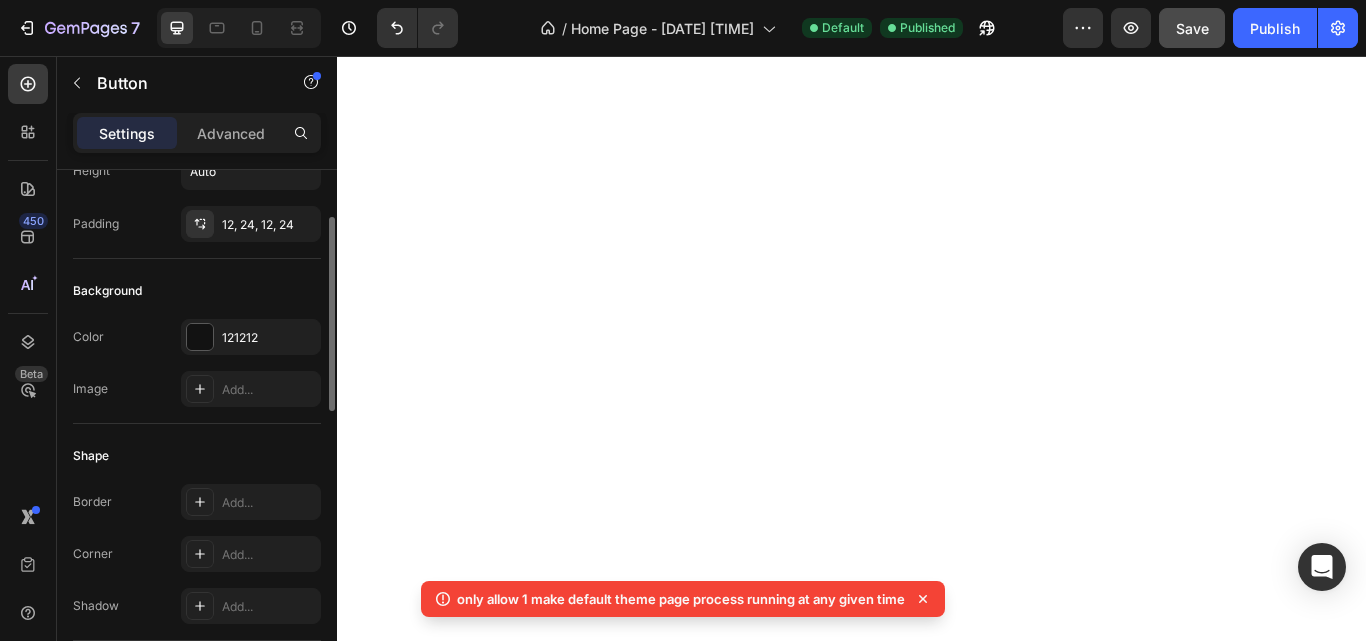 scroll, scrollTop: 131, scrollLeft: 0, axis: vertical 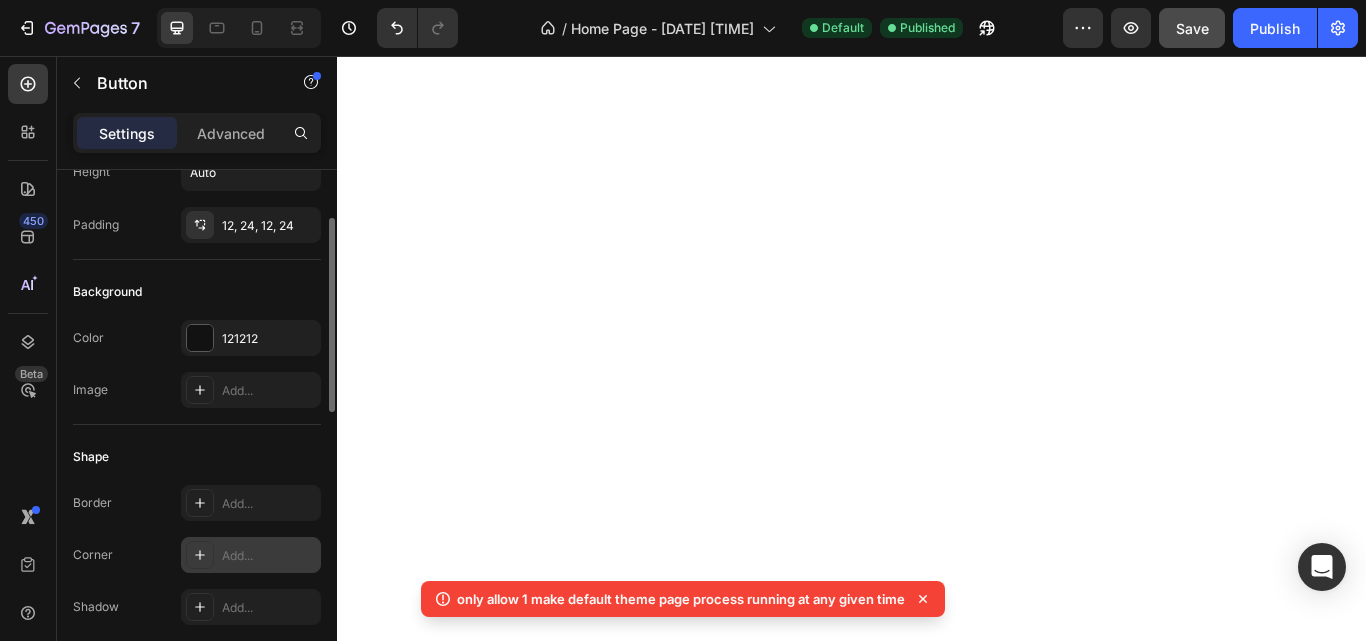 click 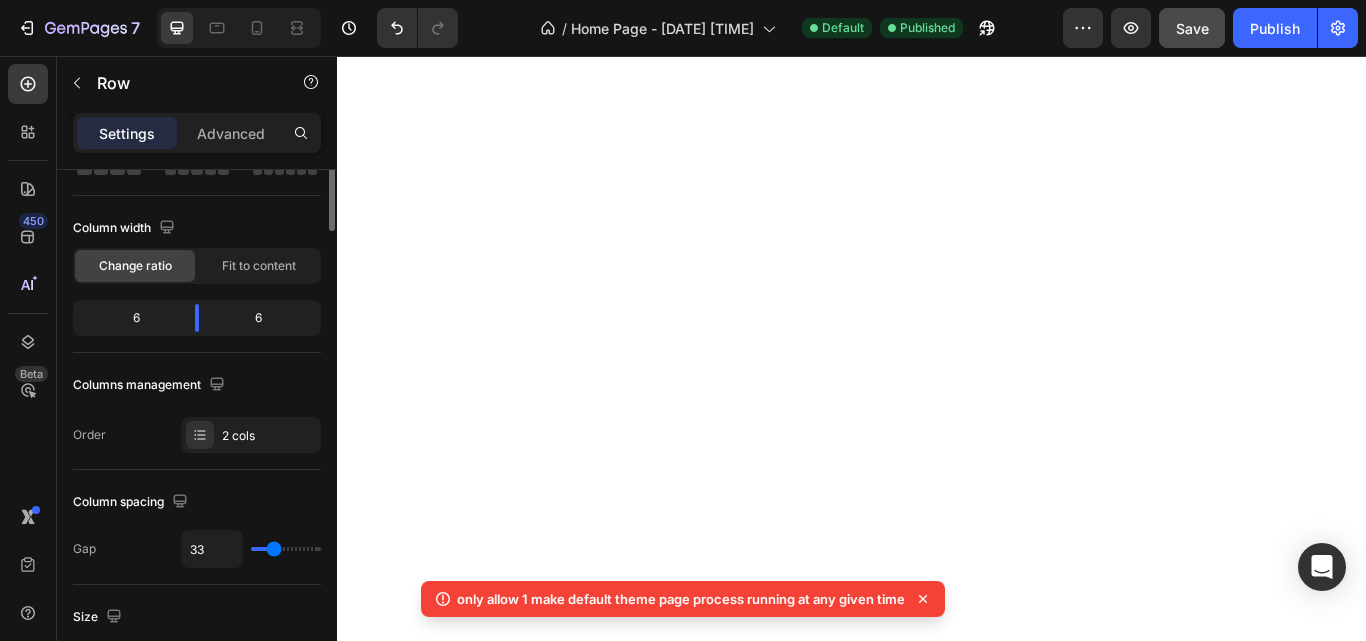 scroll, scrollTop: 0, scrollLeft: 0, axis: both 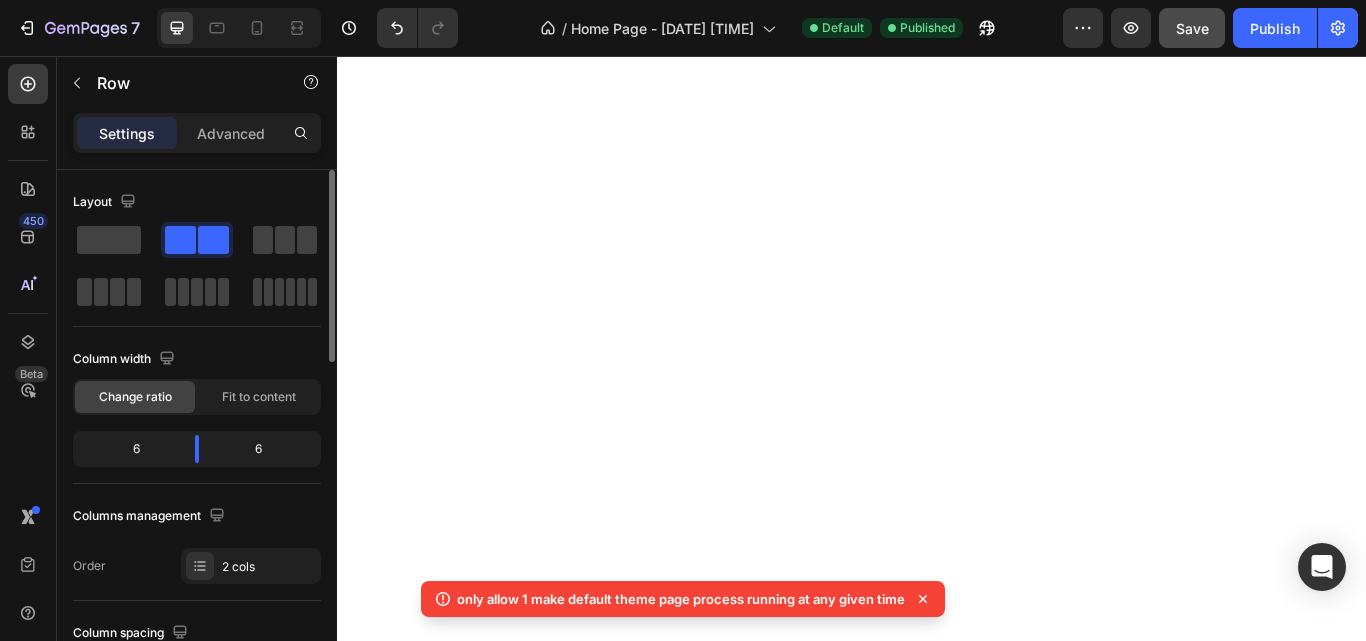 click 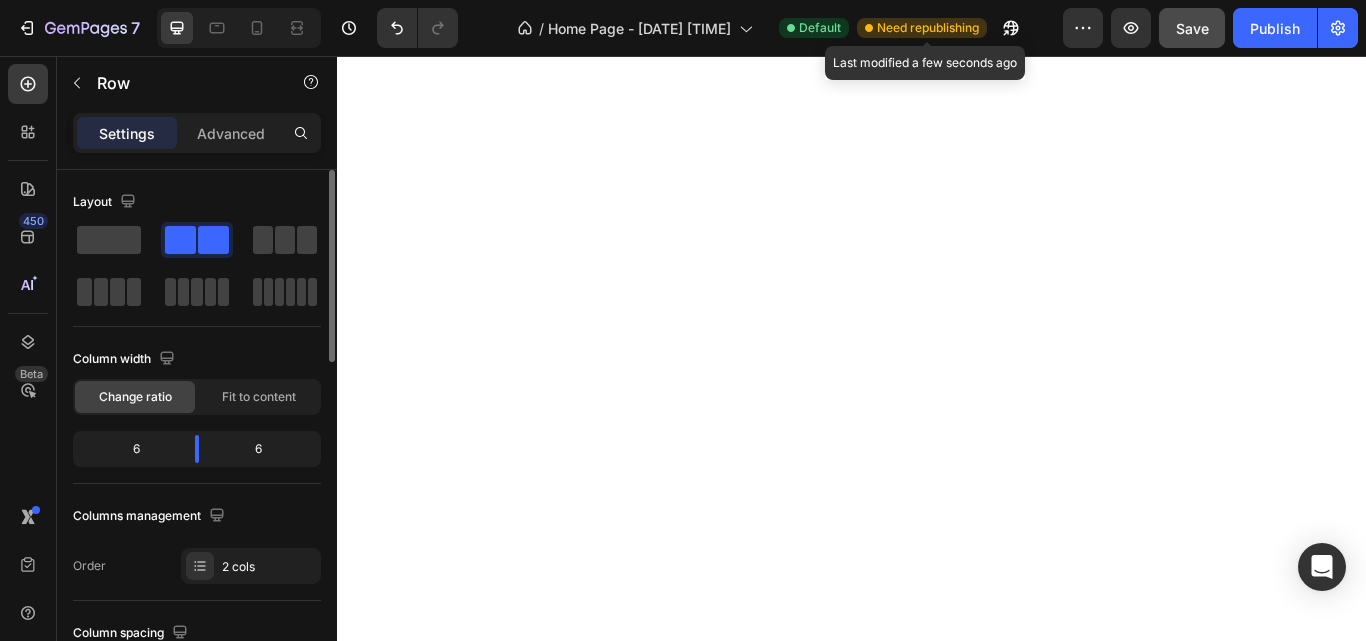 click on "Need republishing" at bounding box center (928, 28) 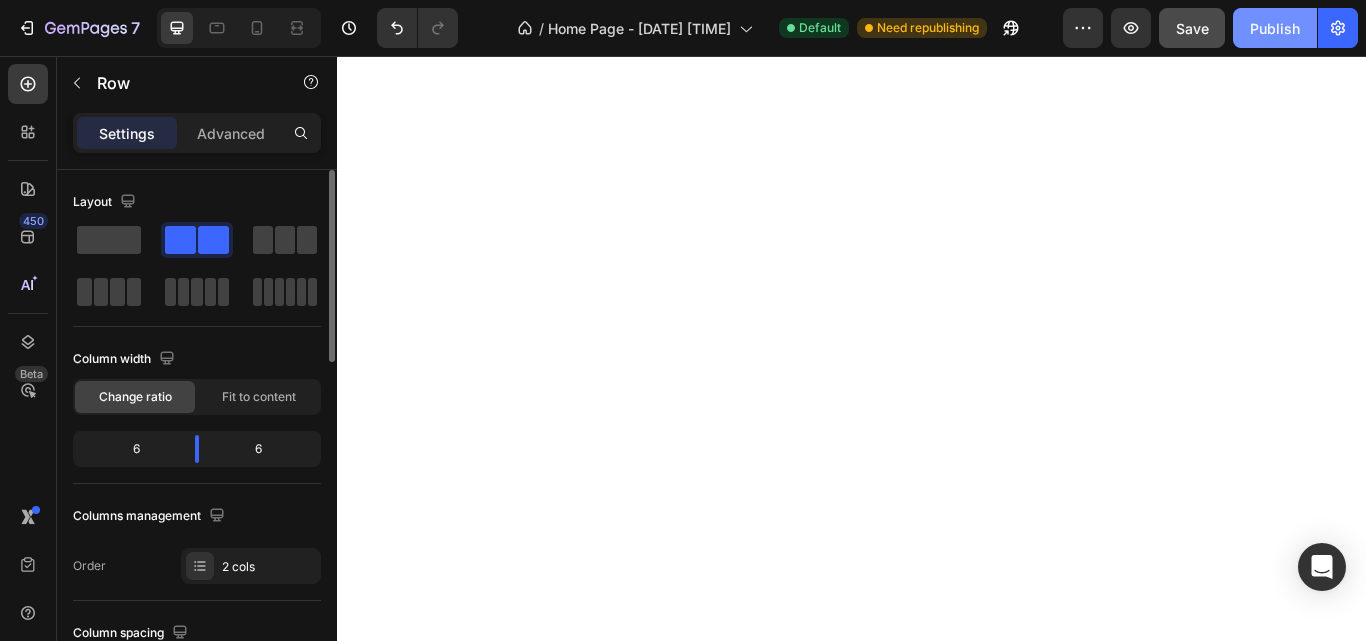 click on "Publish" 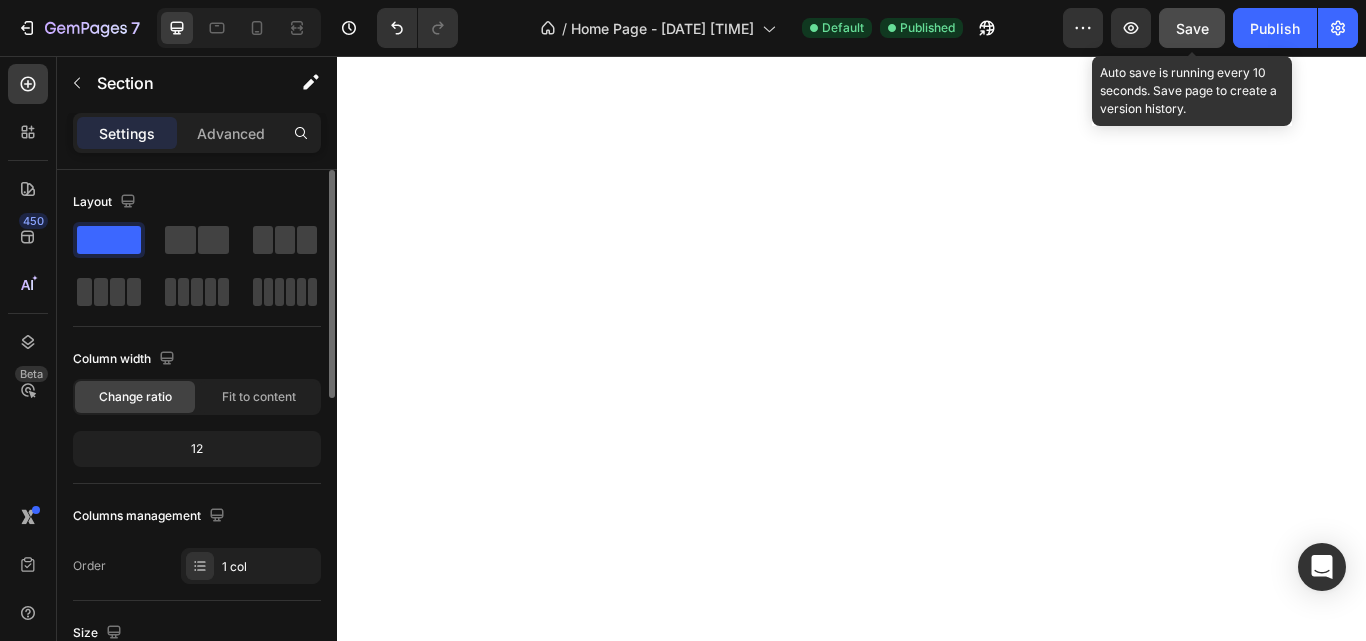 click on "Save" at bounding box center [1192, 28] 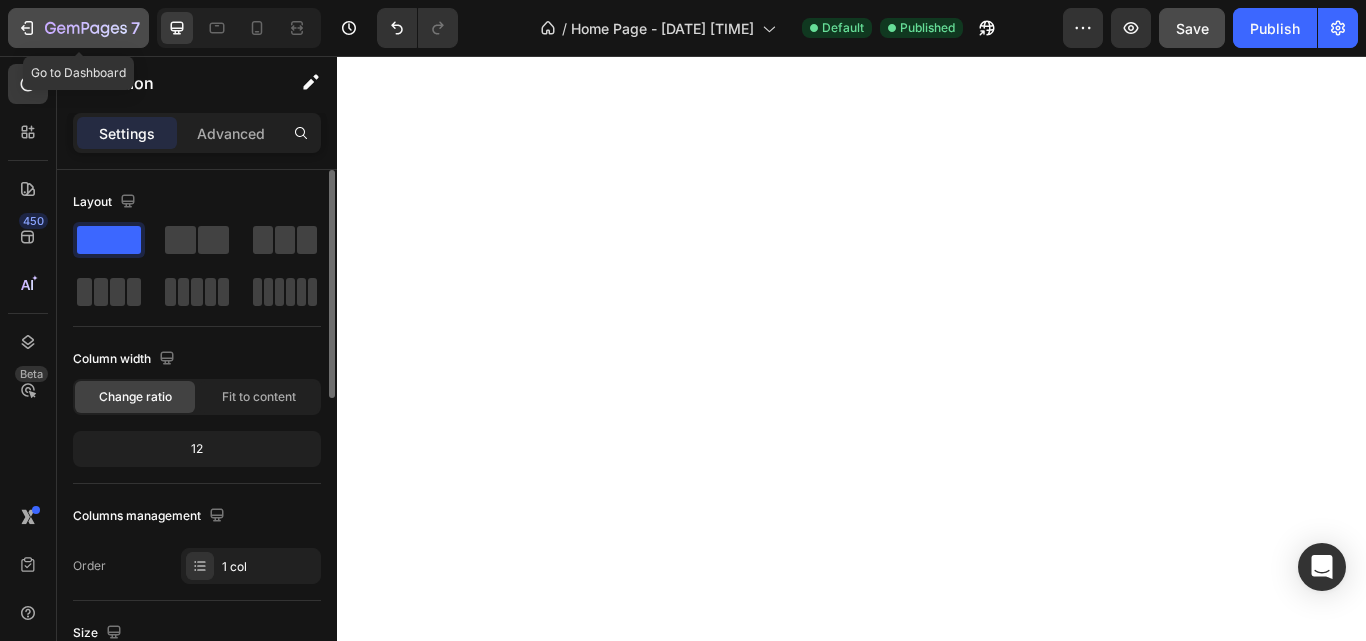 click 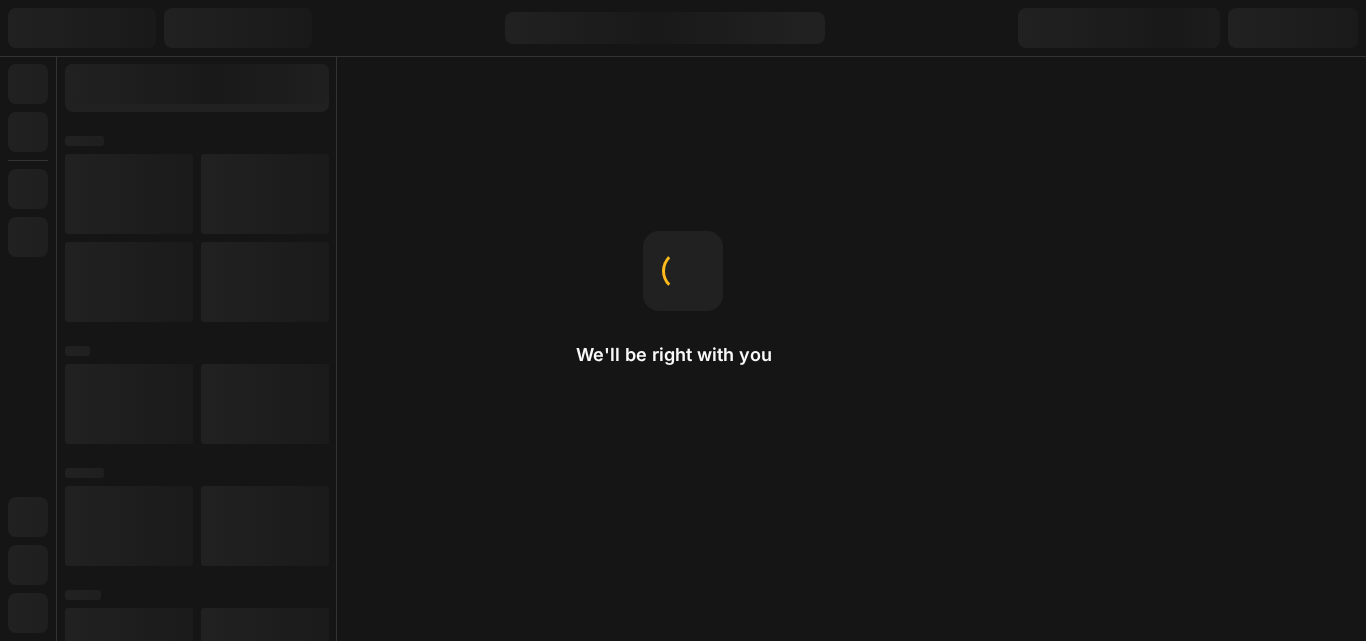 scroll, scrollTop: 0, scrollLeft: 0, axis: both 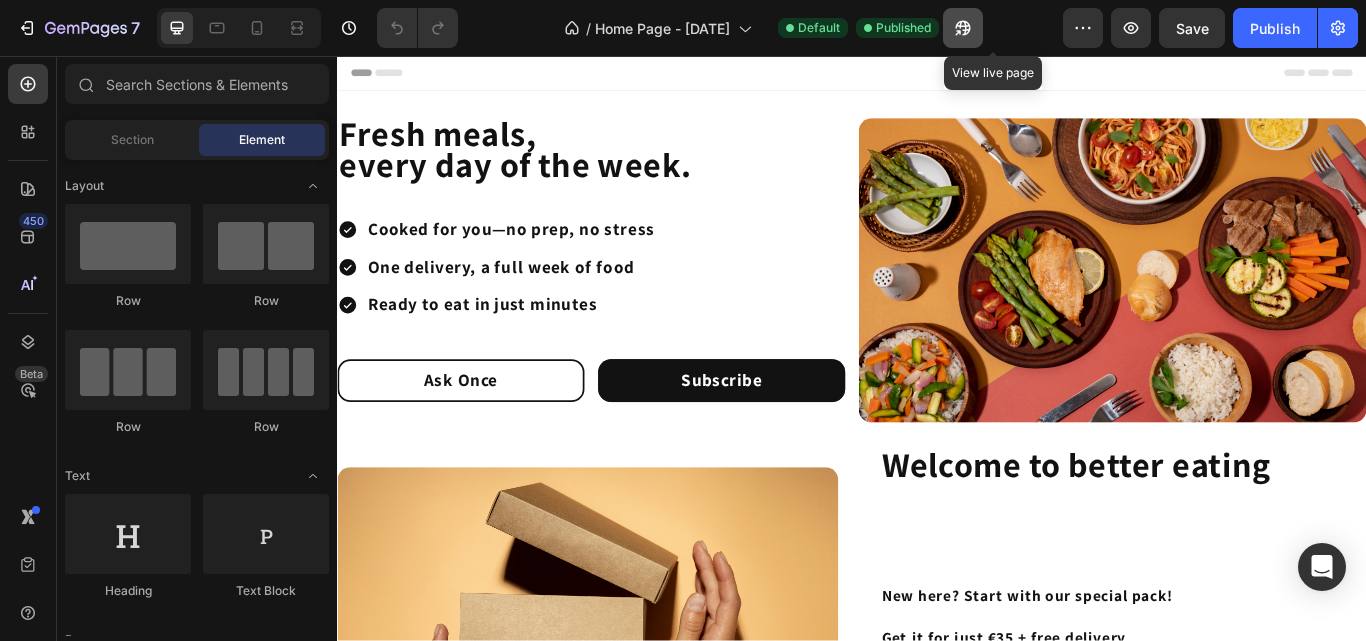 click 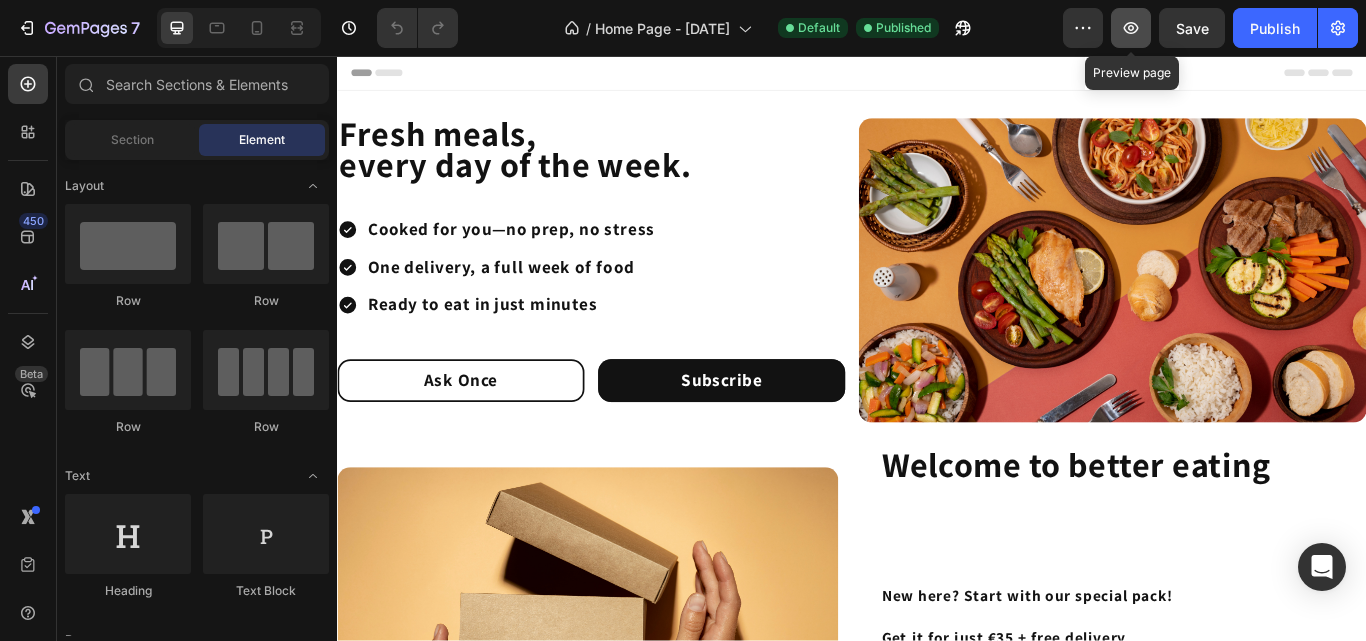 click 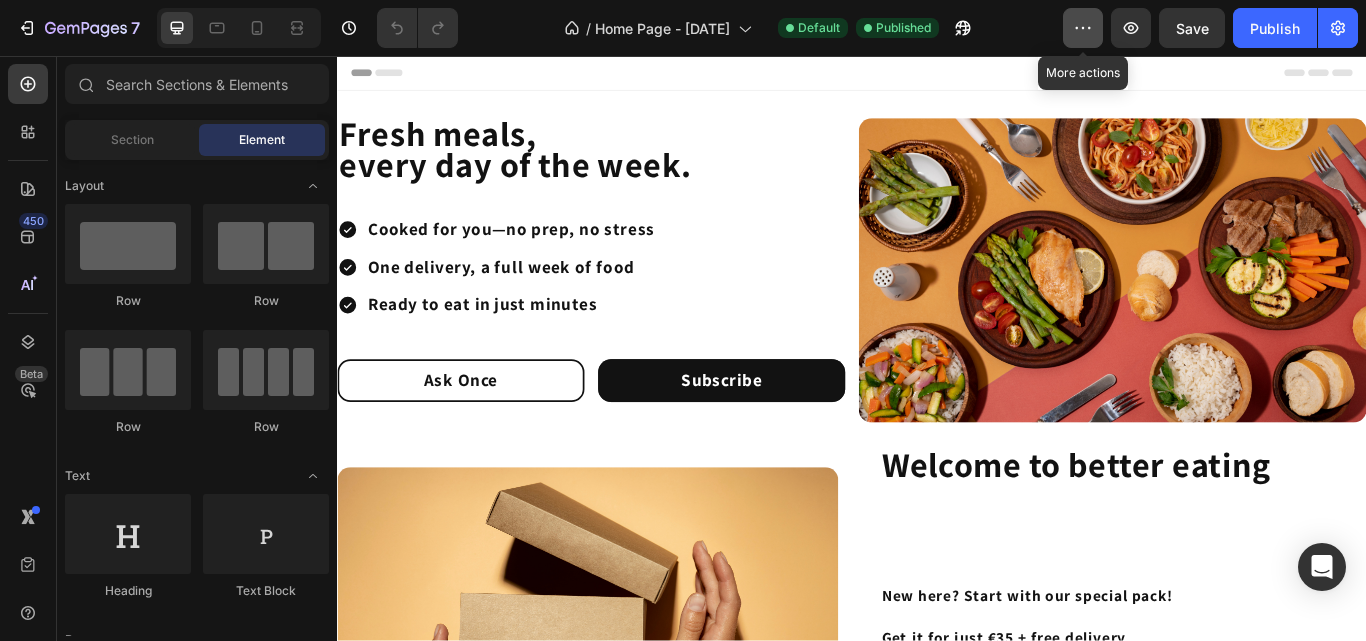 click 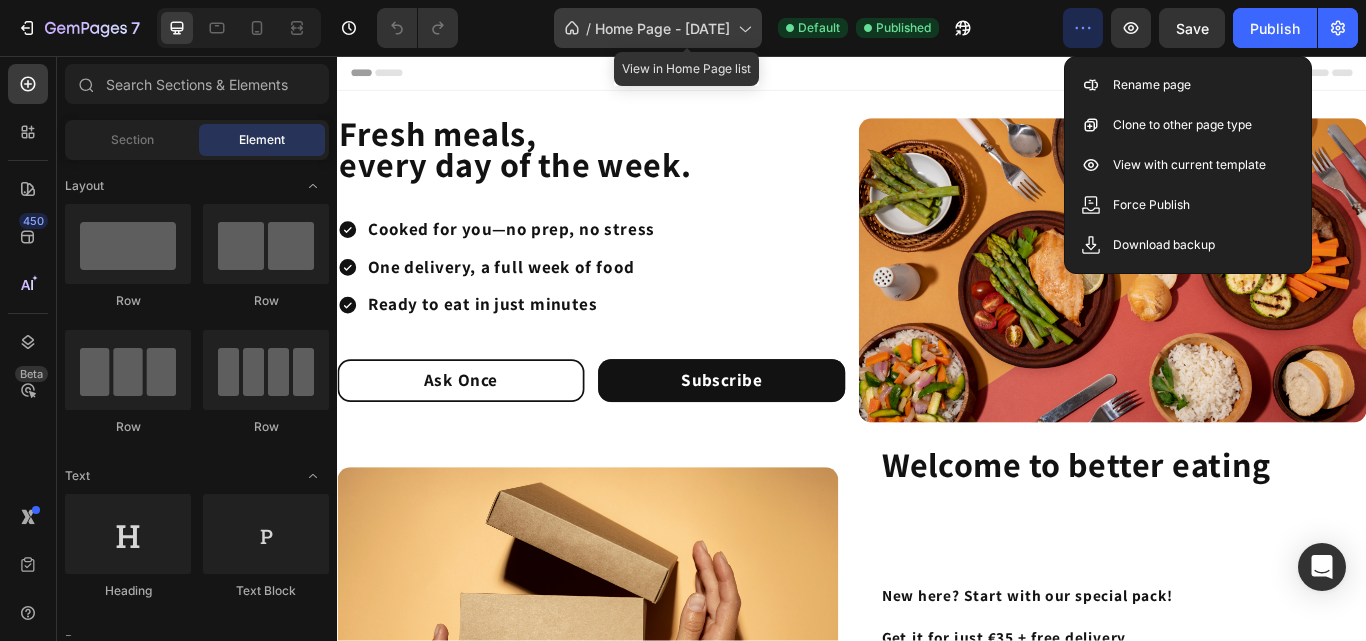 click 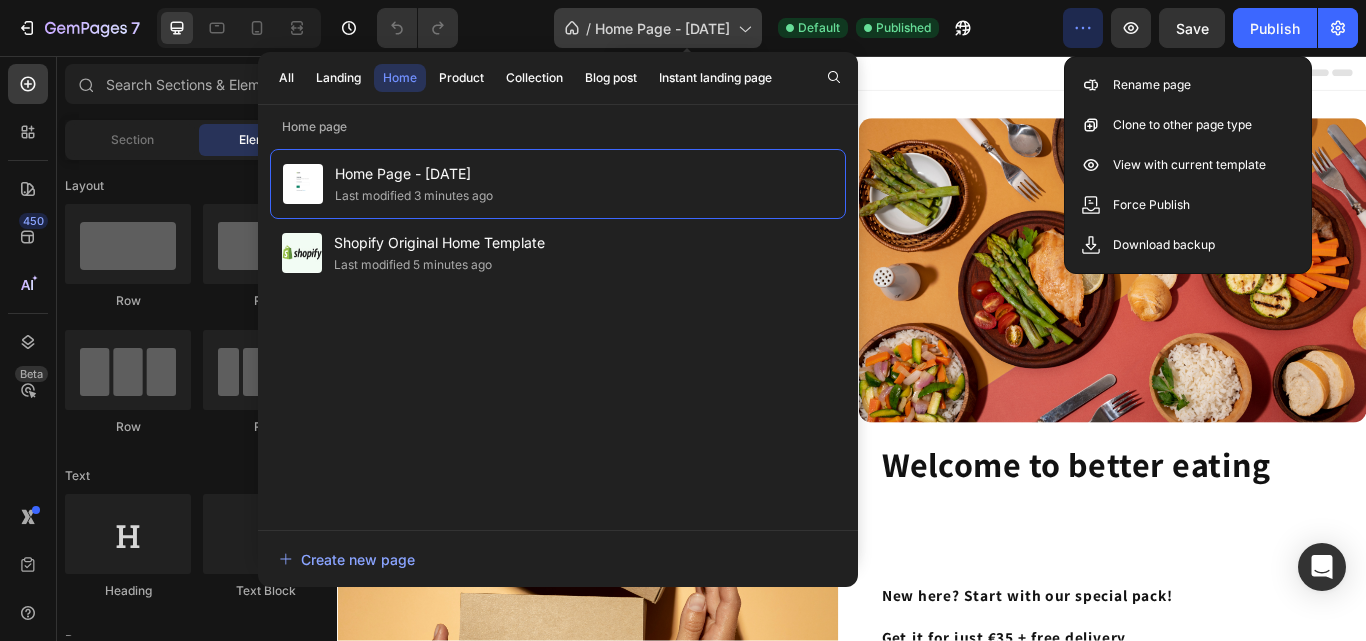 click 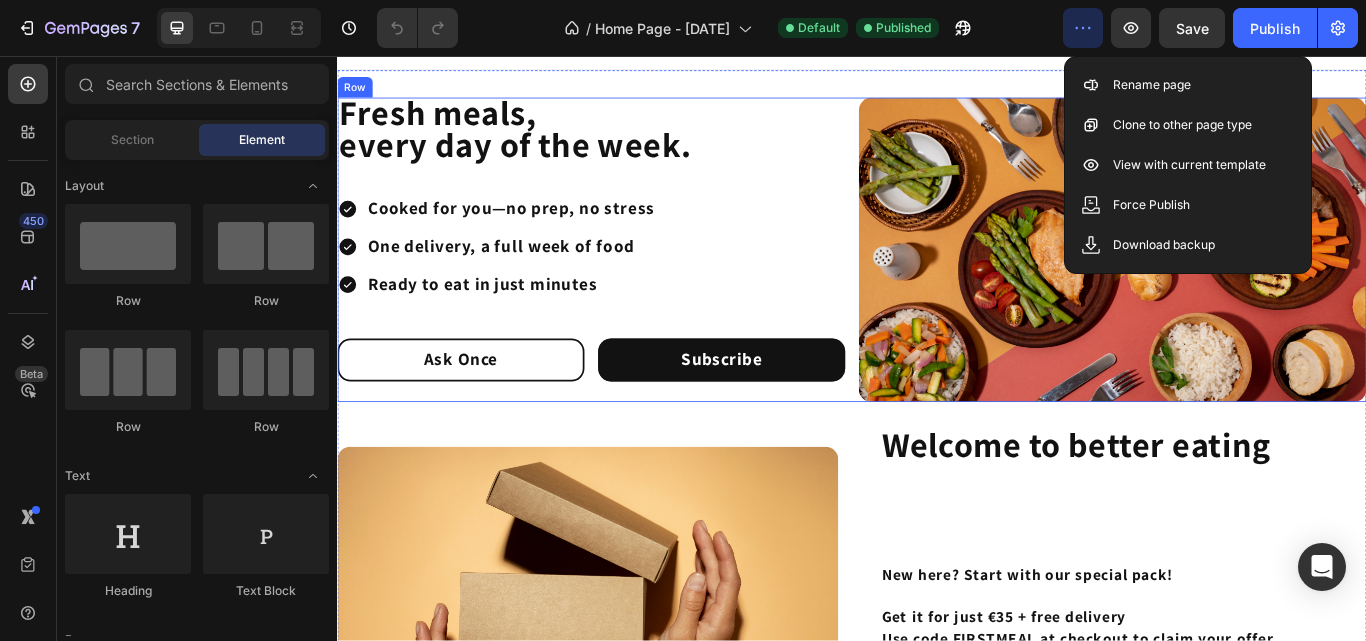 scroll, scrollTop: 0, scrollLeft: 0, axis: both 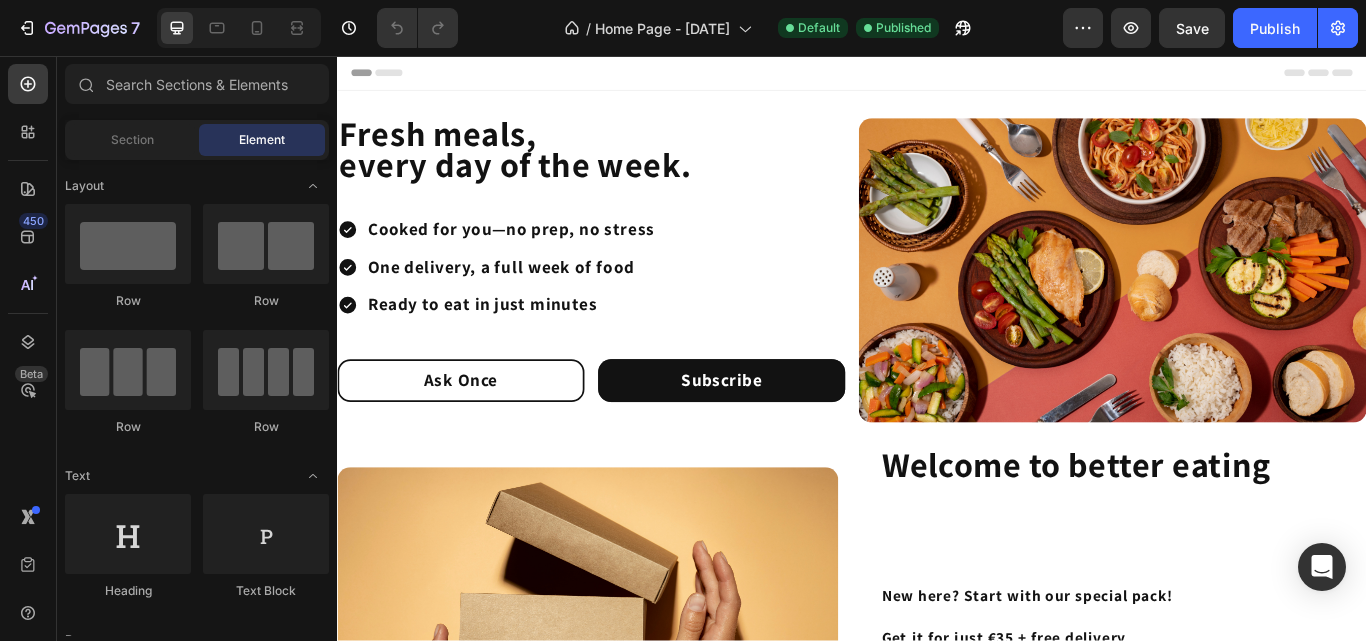 click on "/  Home Page - Aug 2, 16:15:47 Default Published" 